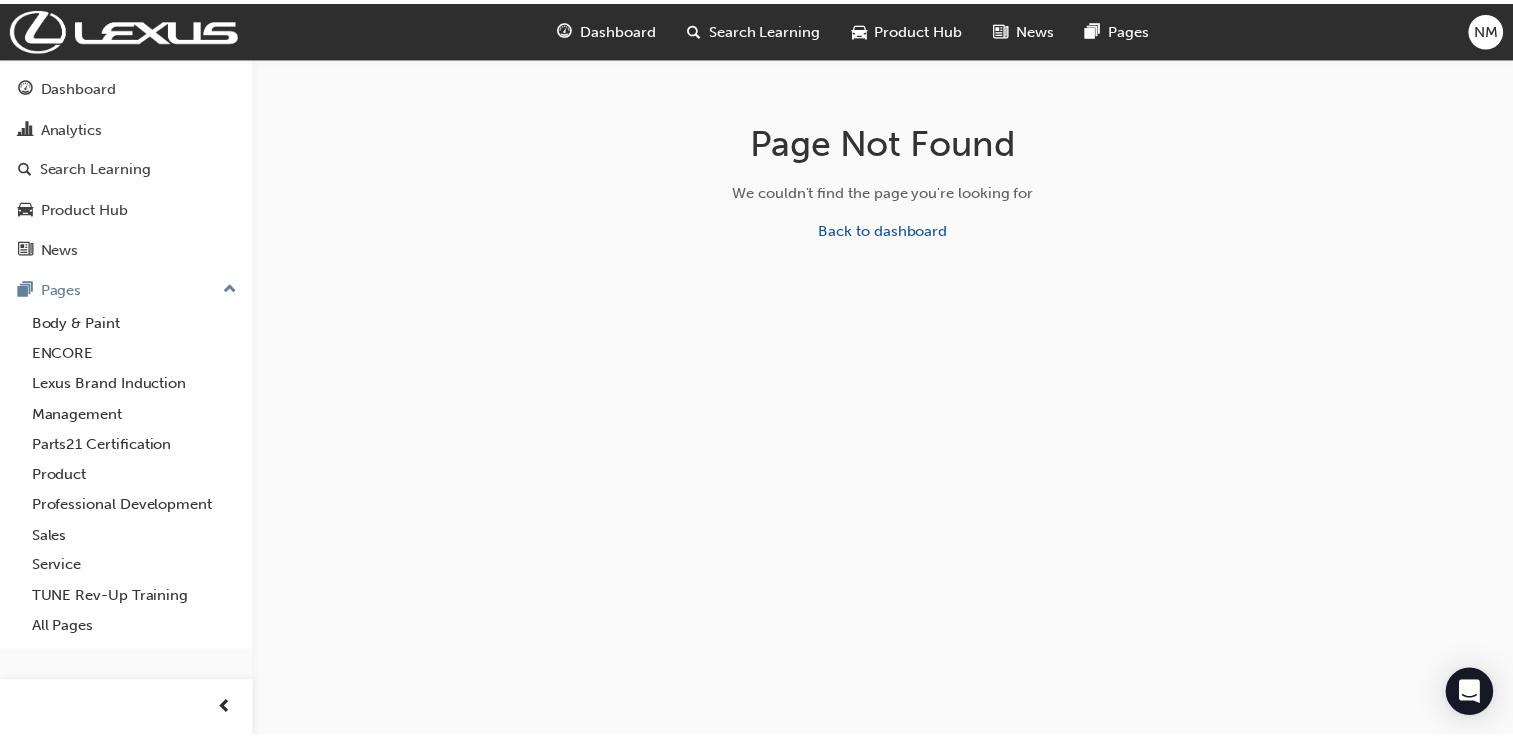 scroll, scrollTop: 0, scrollLeft: 0, axis: both 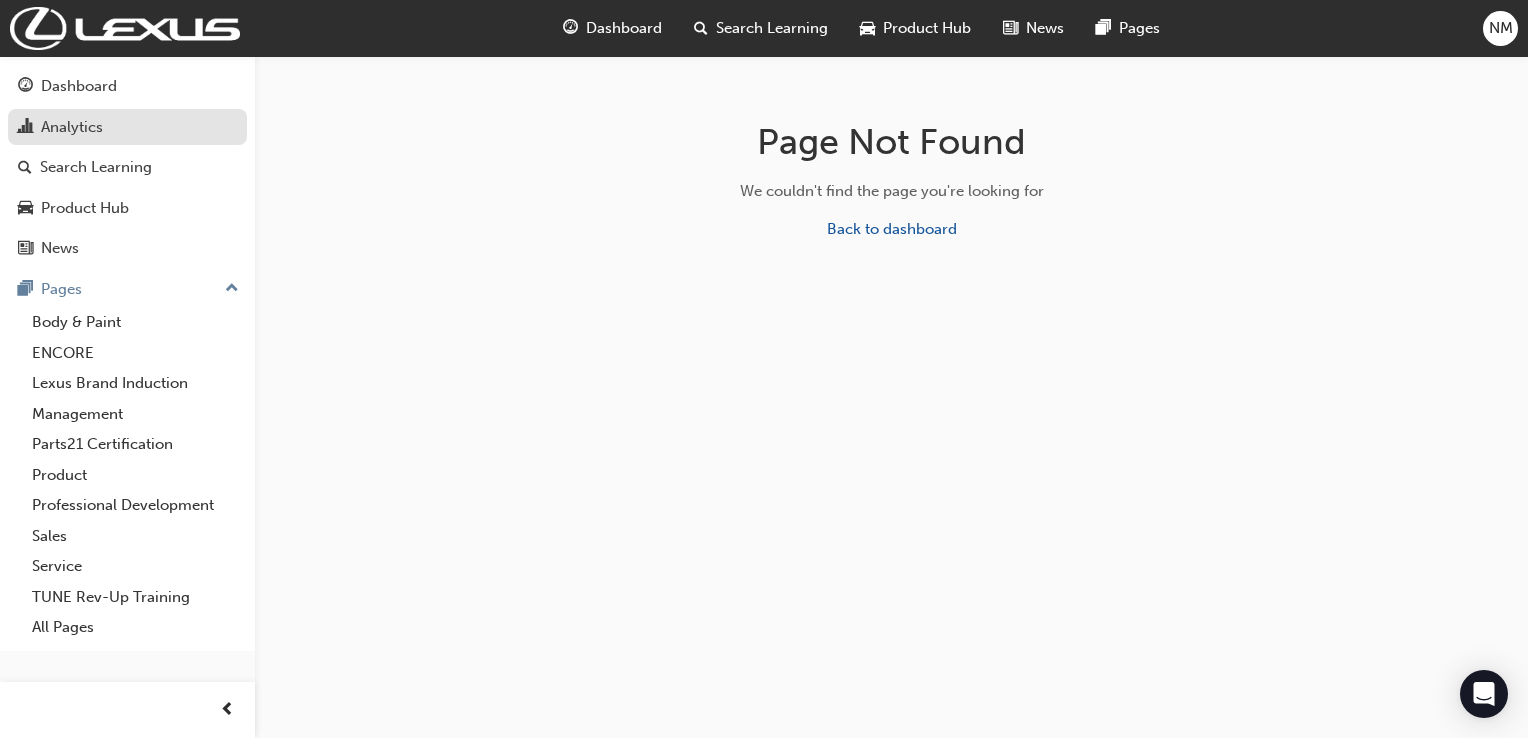 click on "Analytics" at bounding box center (72, 127) 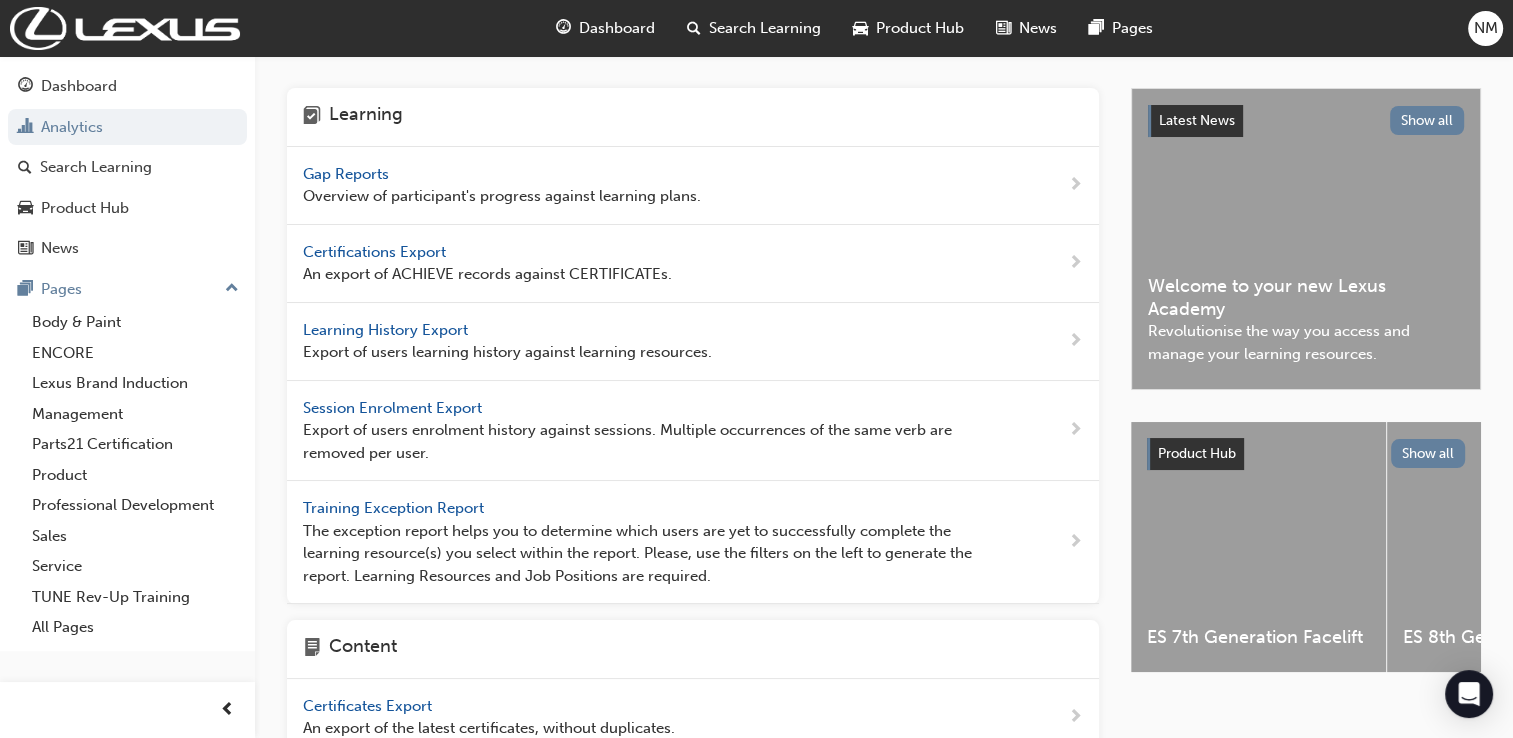 click on "Certifications Export" at bounding box center (376, 252) 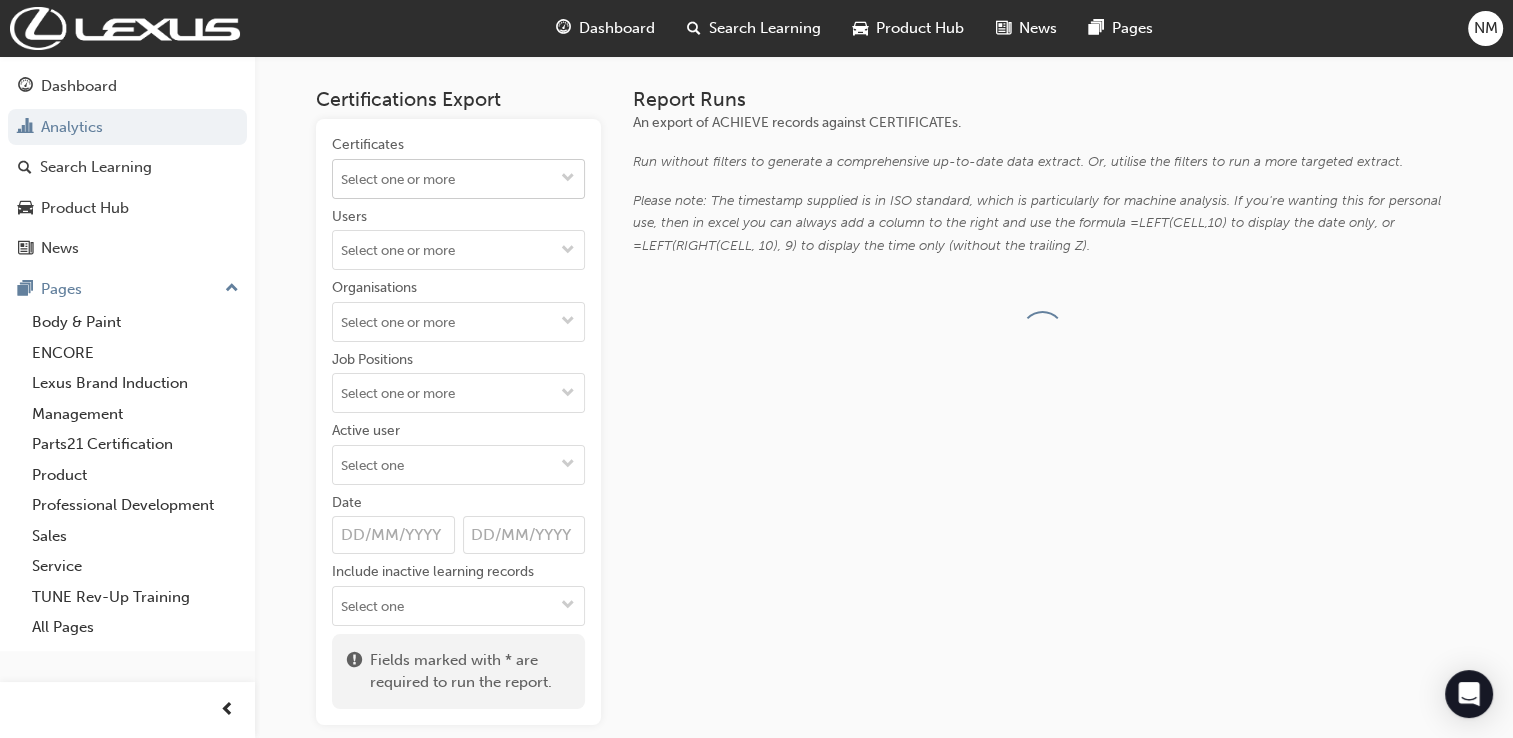 click at bounding box center [568, 179] 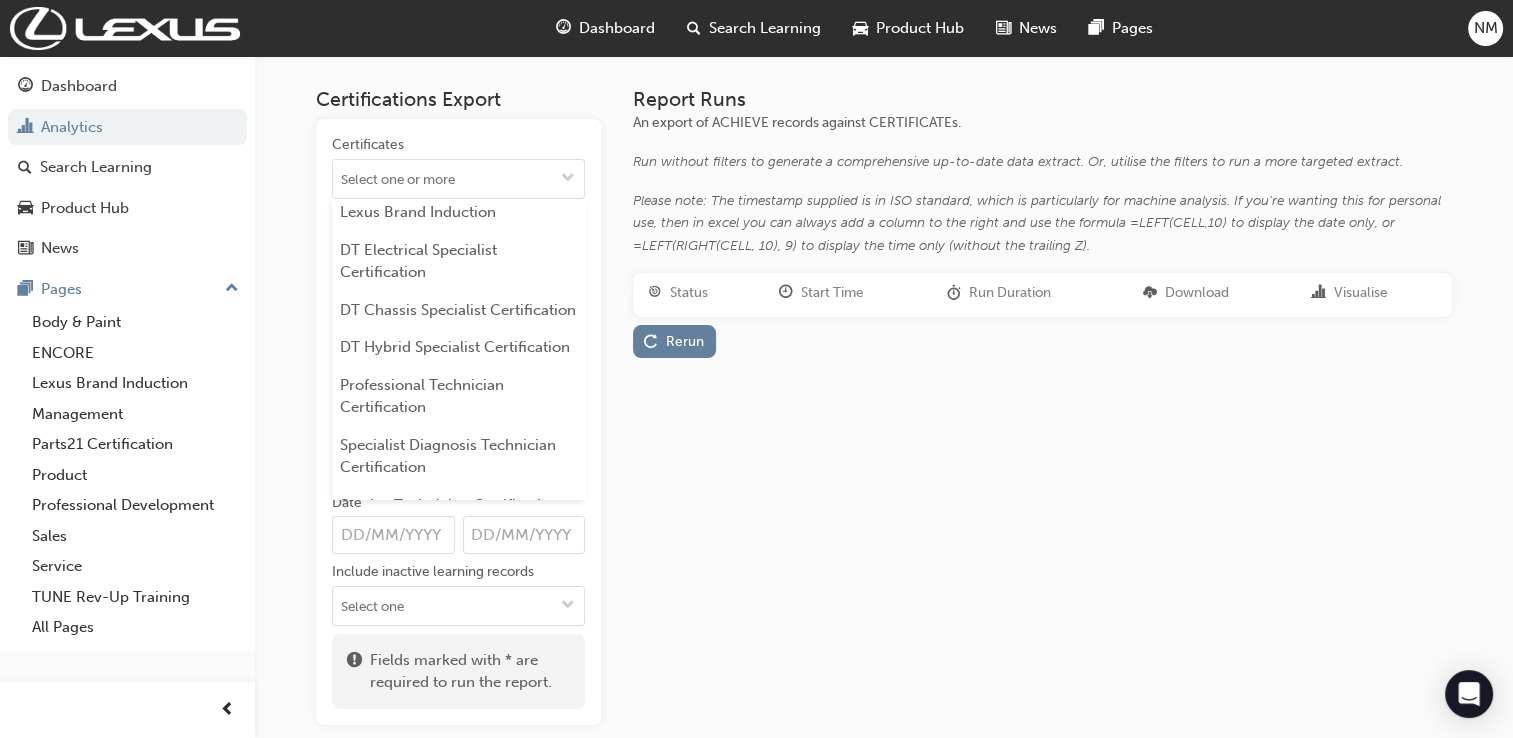 scroll, scrollTop: 592, scrollLeft: 0, axis: vertical 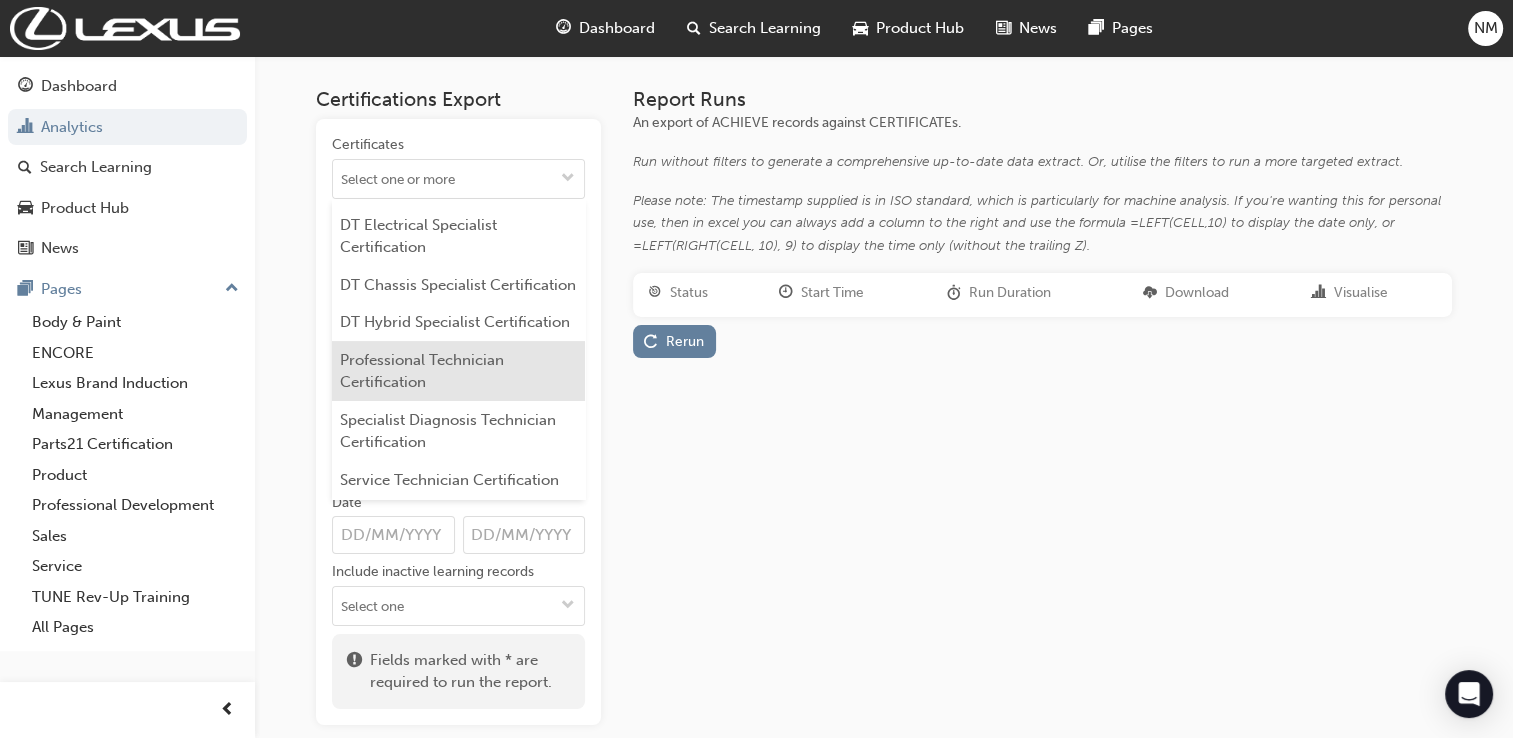 click on "Professional Technician Certification" at bounding box center [458, 371] 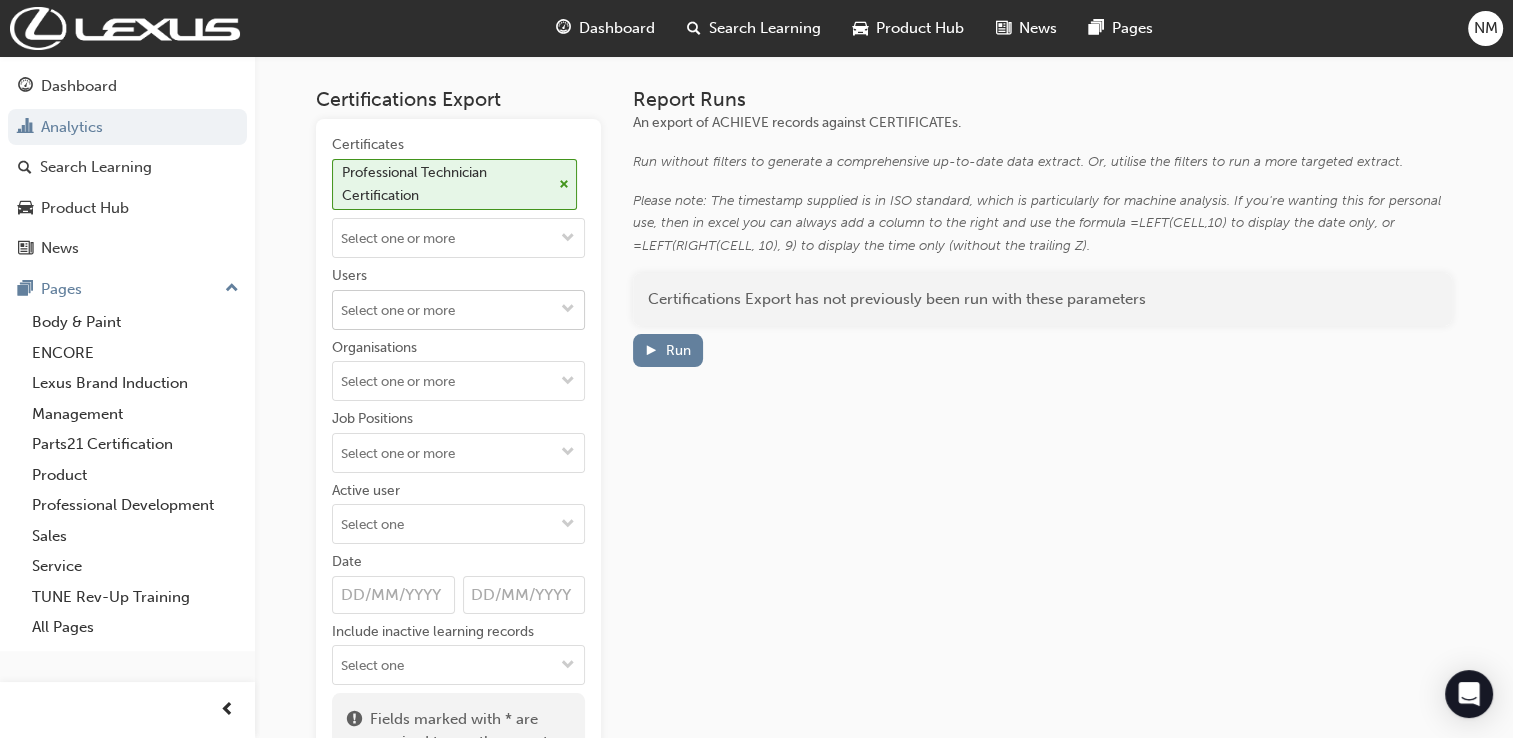 click at bounding box center [568, 310] 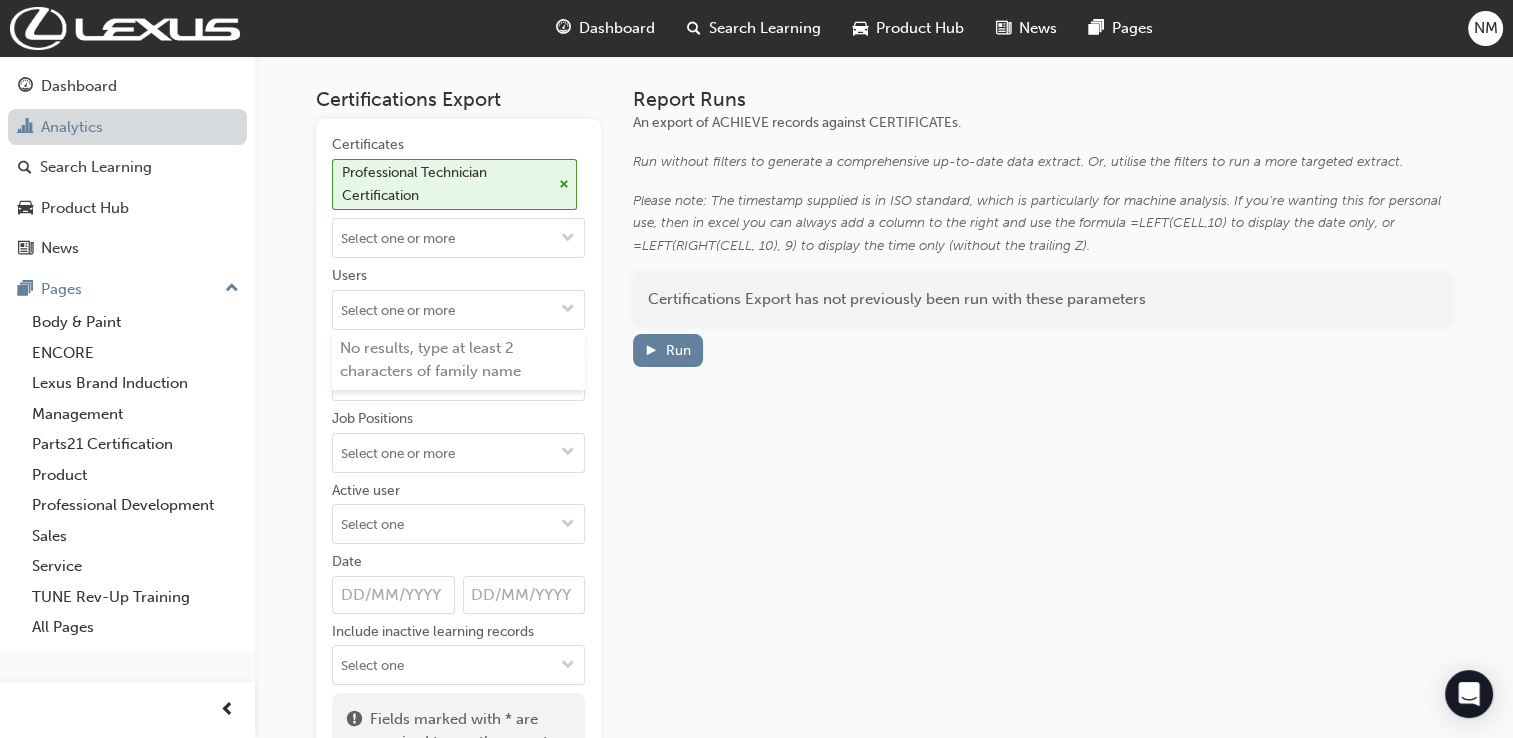 click on "Analytics" at bounding box center [127, 127] 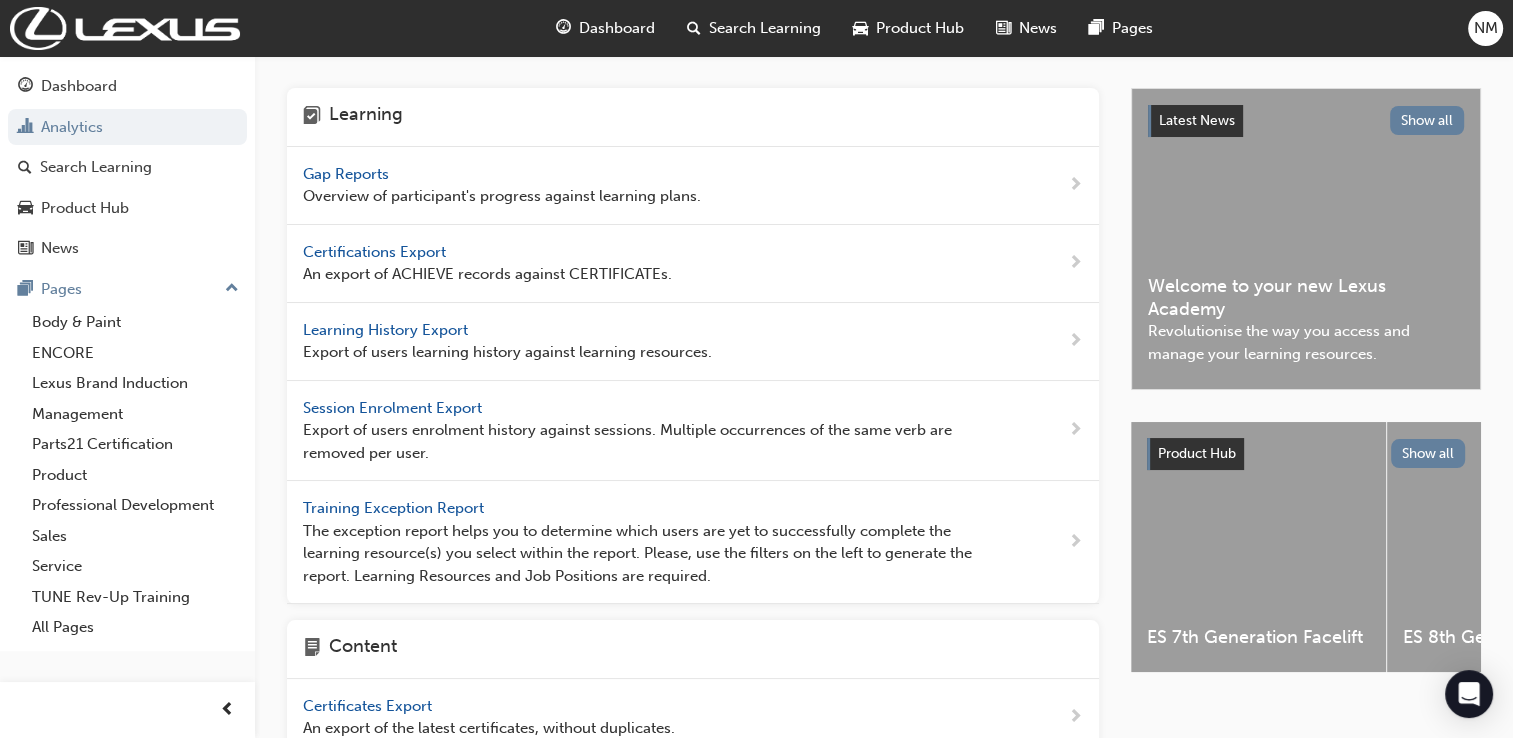 click on "Learning History Export" at bounding box center [387, 330] 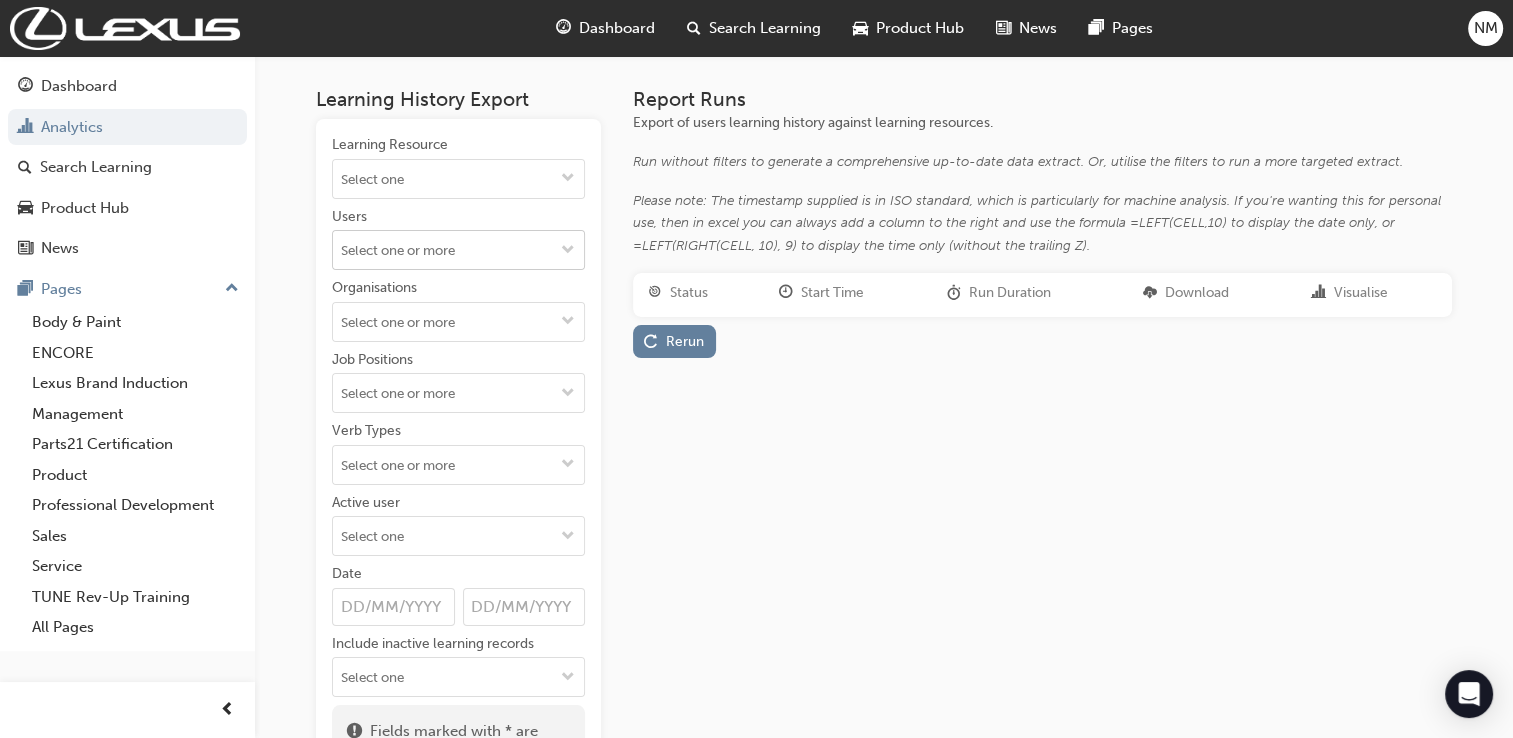 click on "Users" at bounding box center (458, 250) 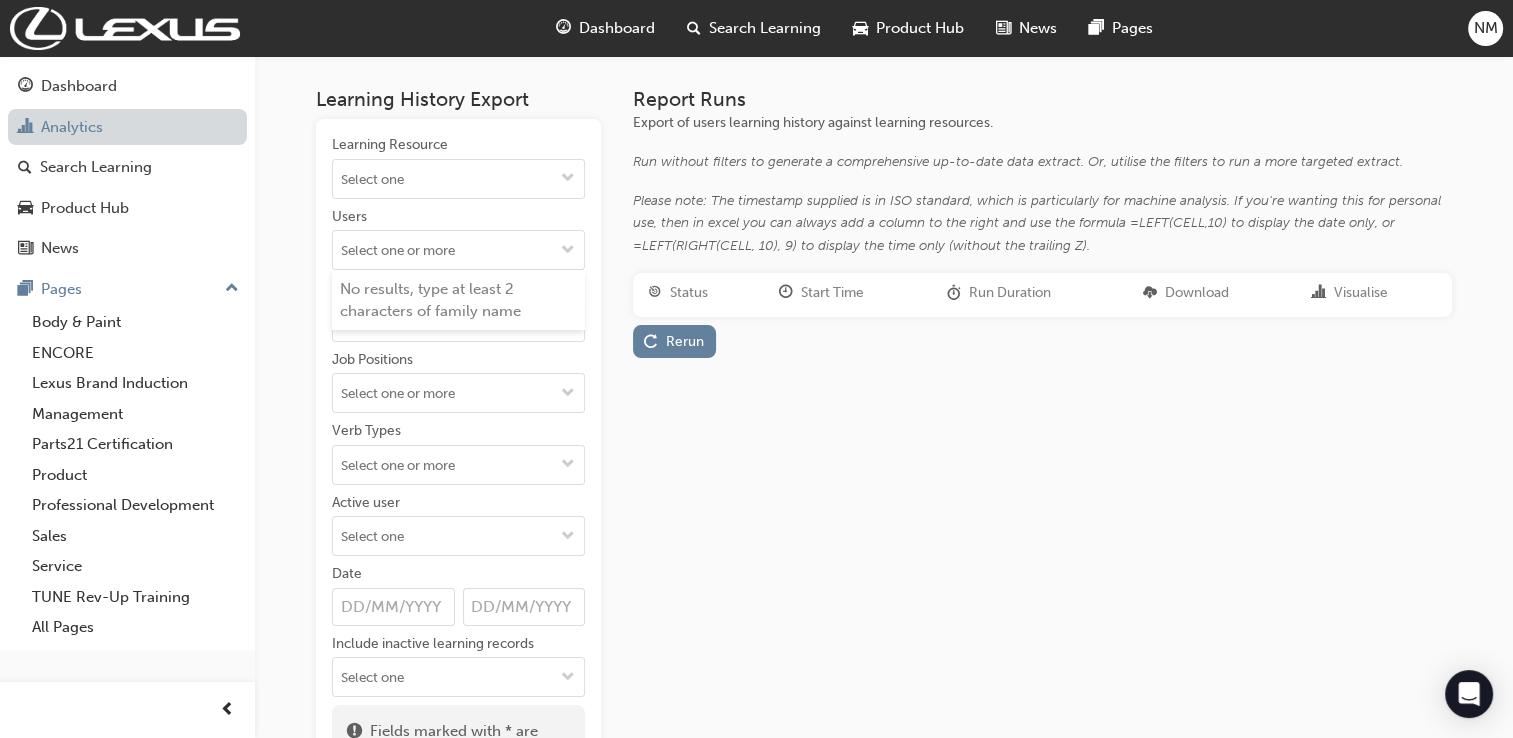 click on "Analytics" at bounding box center (127, 127) 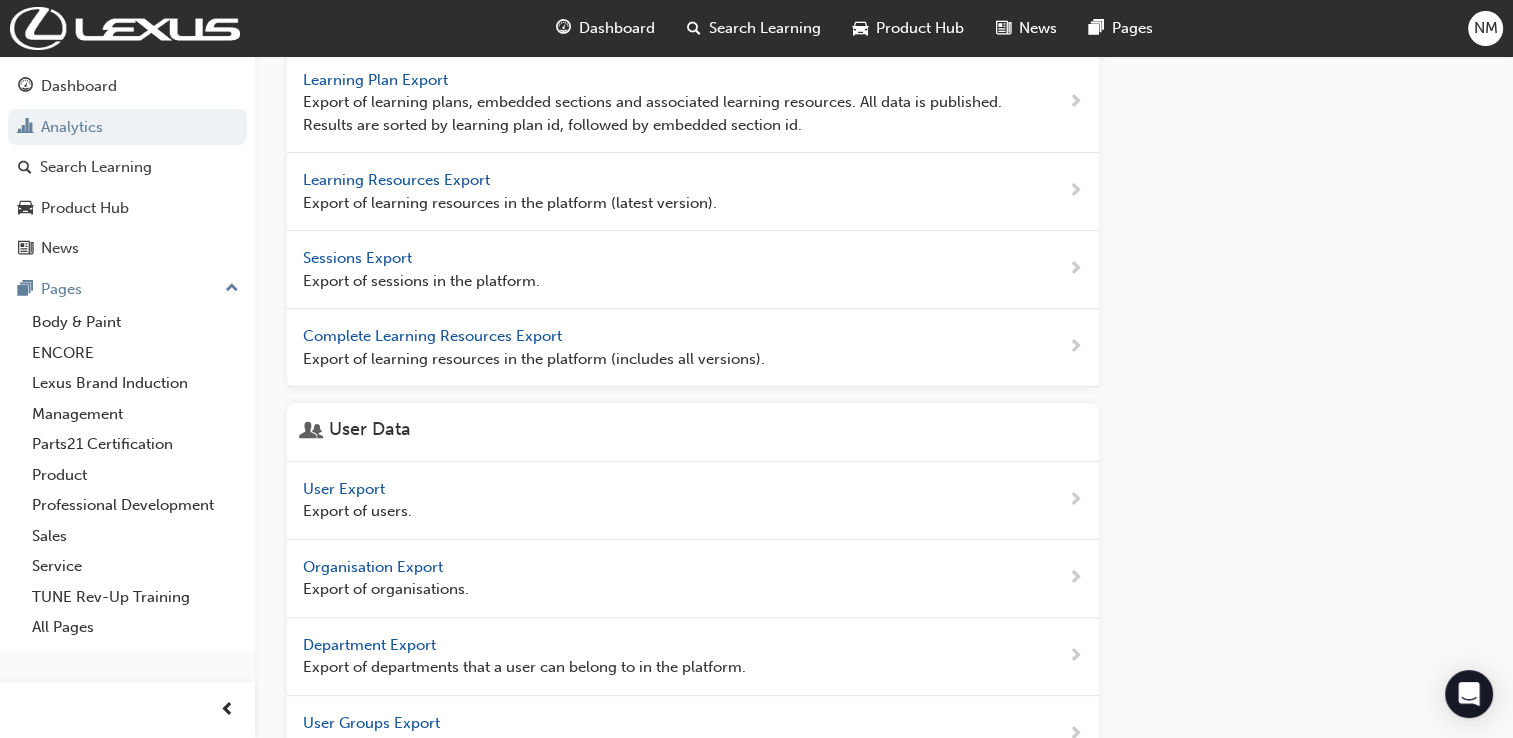 scroll, scrollTop: 666, scrollLeft: 0, axis: vertical 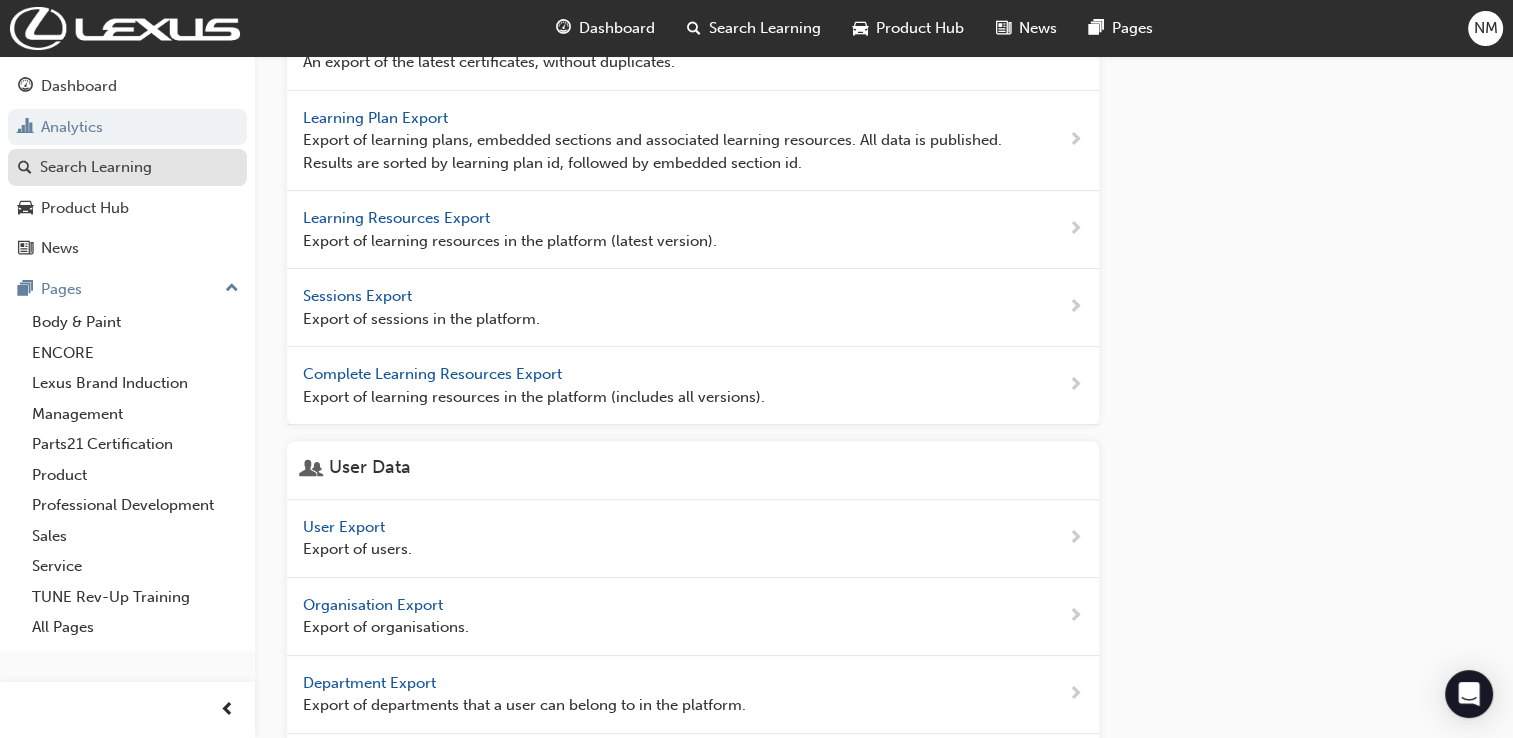 click on "Search Learning" at bounding box center [127, 167] 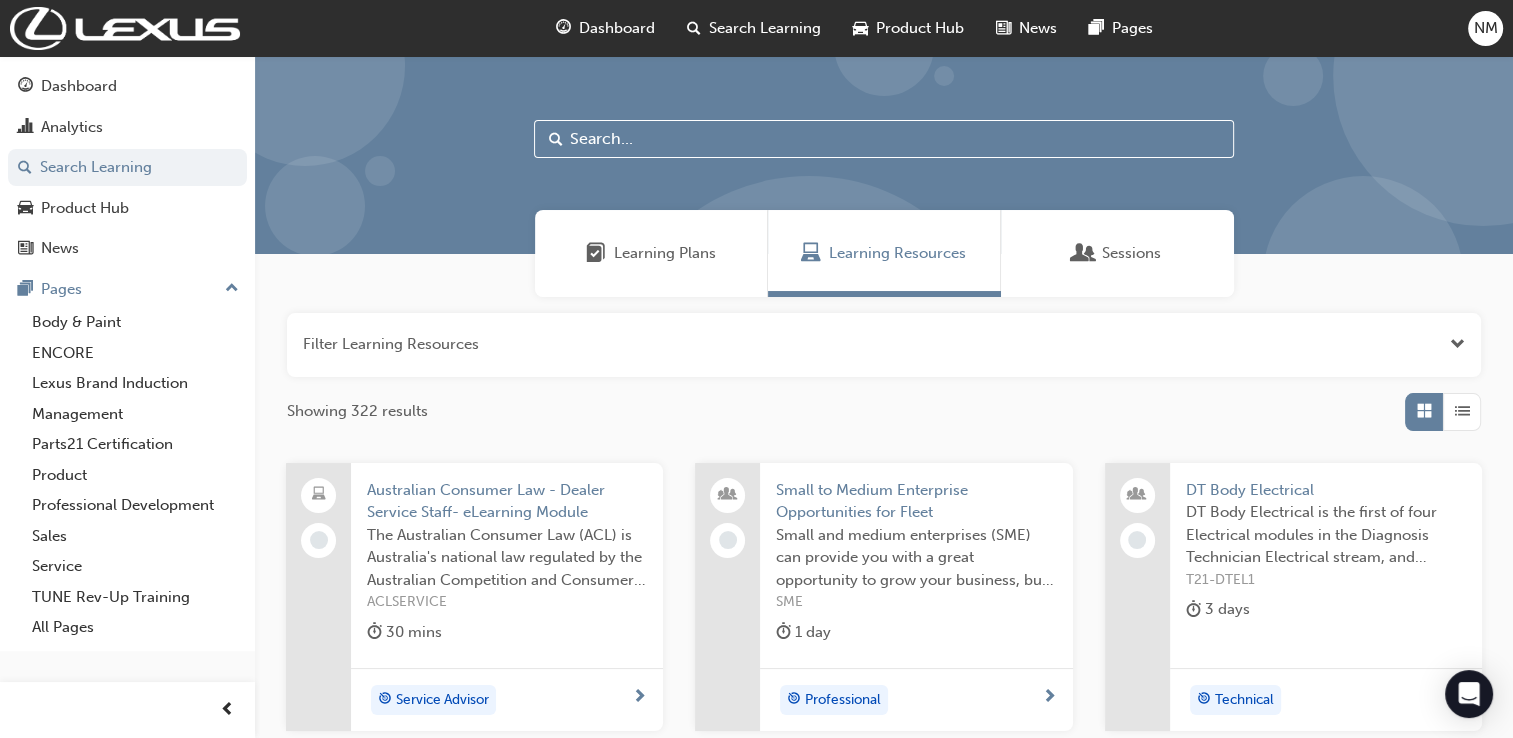 click on "Learning Resources" at bounding box center [897, 253] 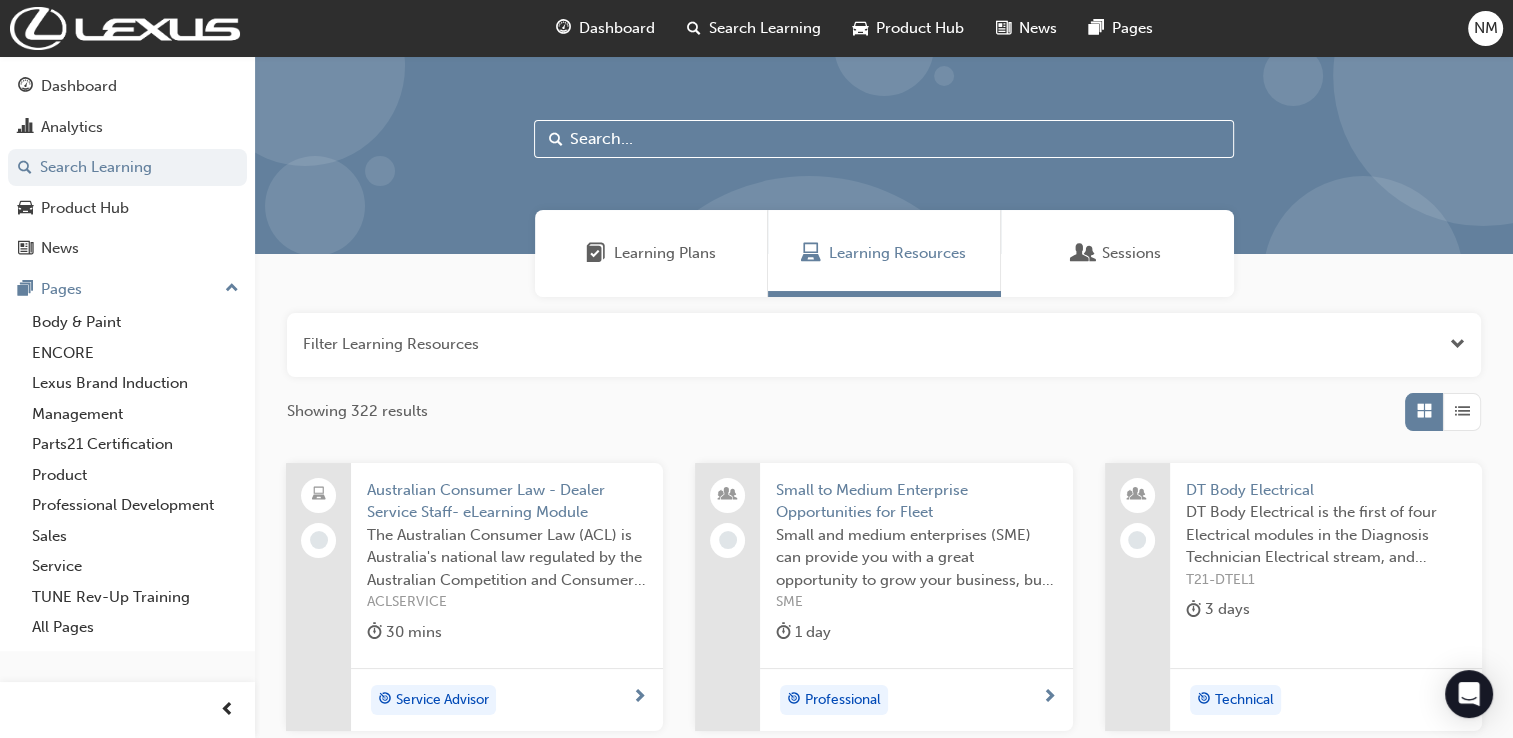click on "Learning Plans" at bounding box center [665, 253] 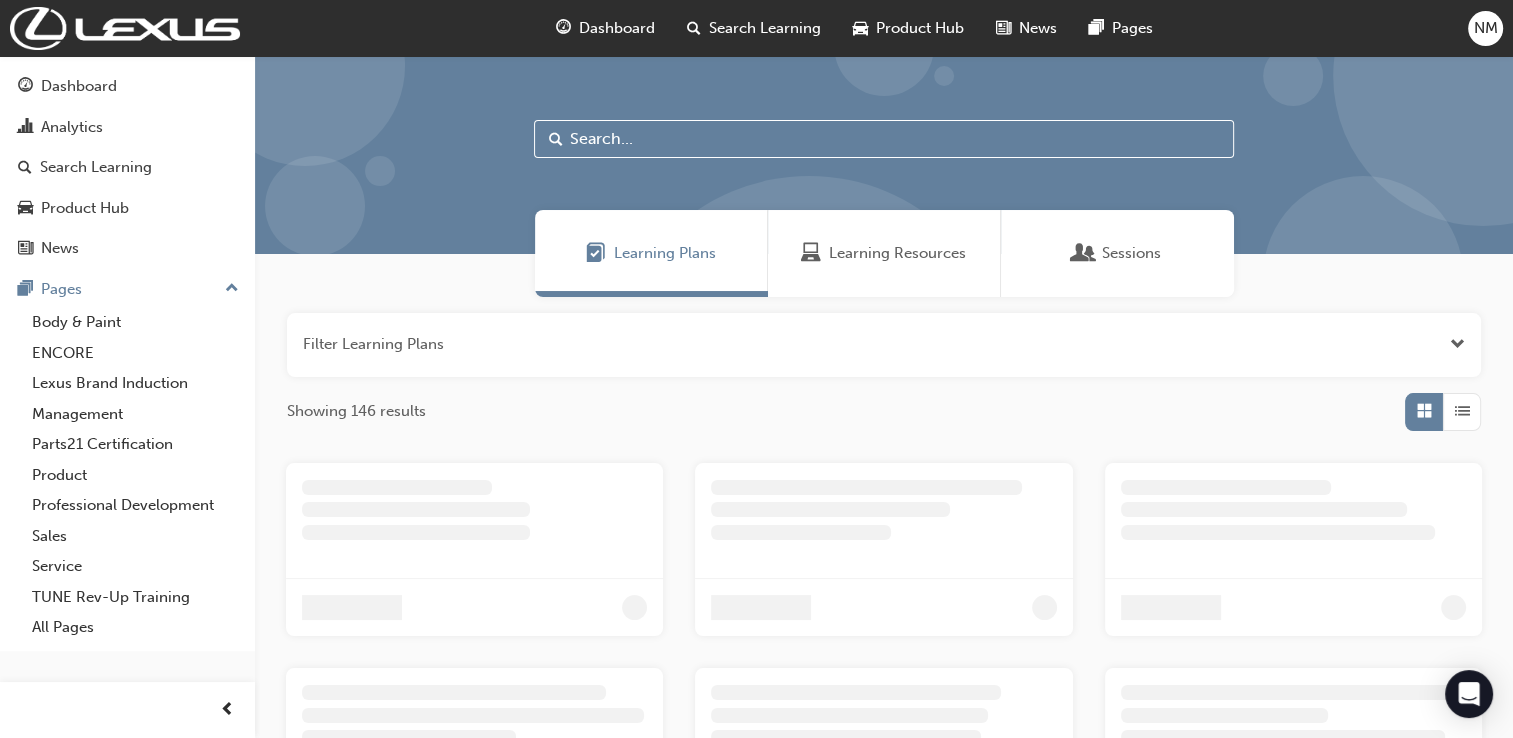 click at bounding box center (884, 345) 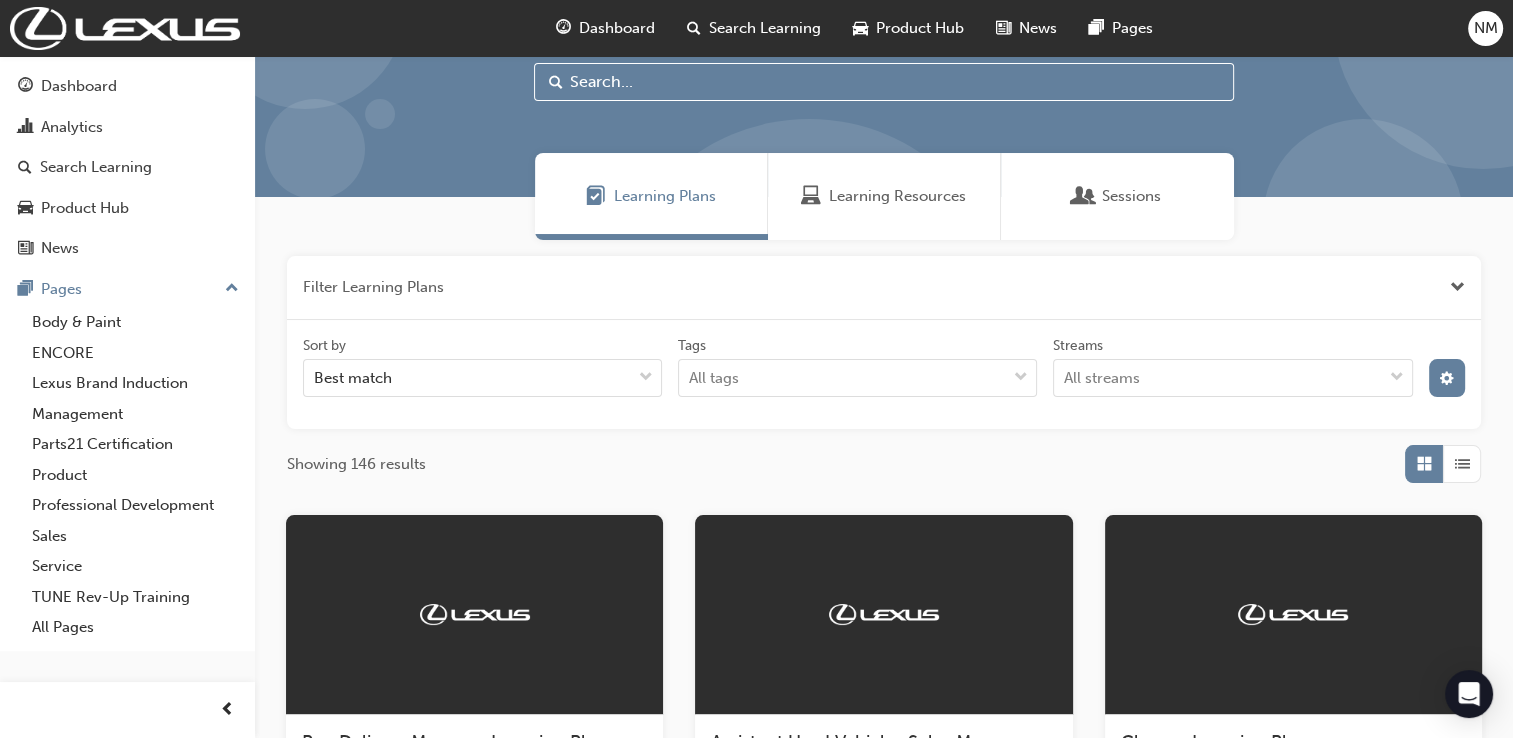 scroll, scrollTop: 0, scrollLeft: 0, axis: both 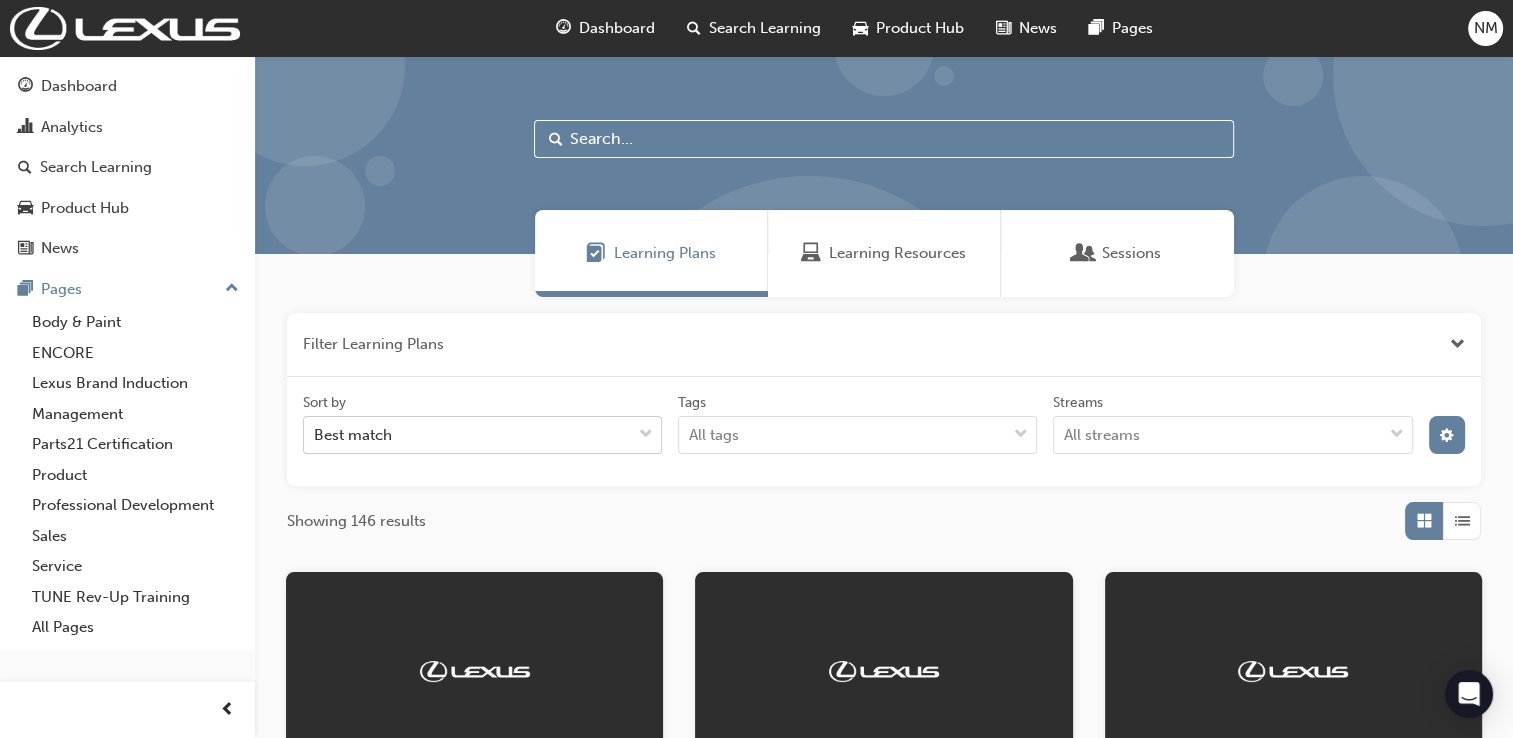 click at bounding box center [646, 435] 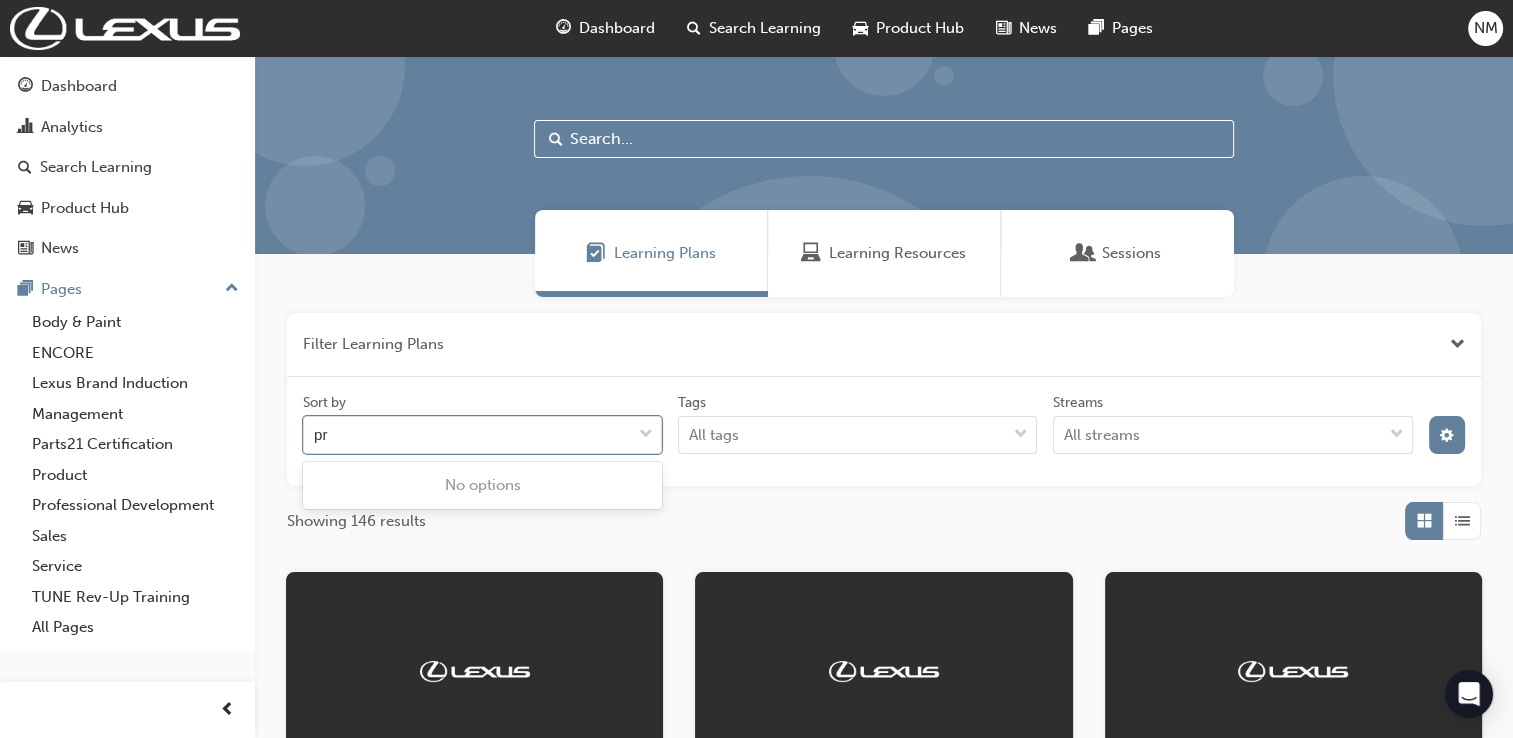 type on "p" 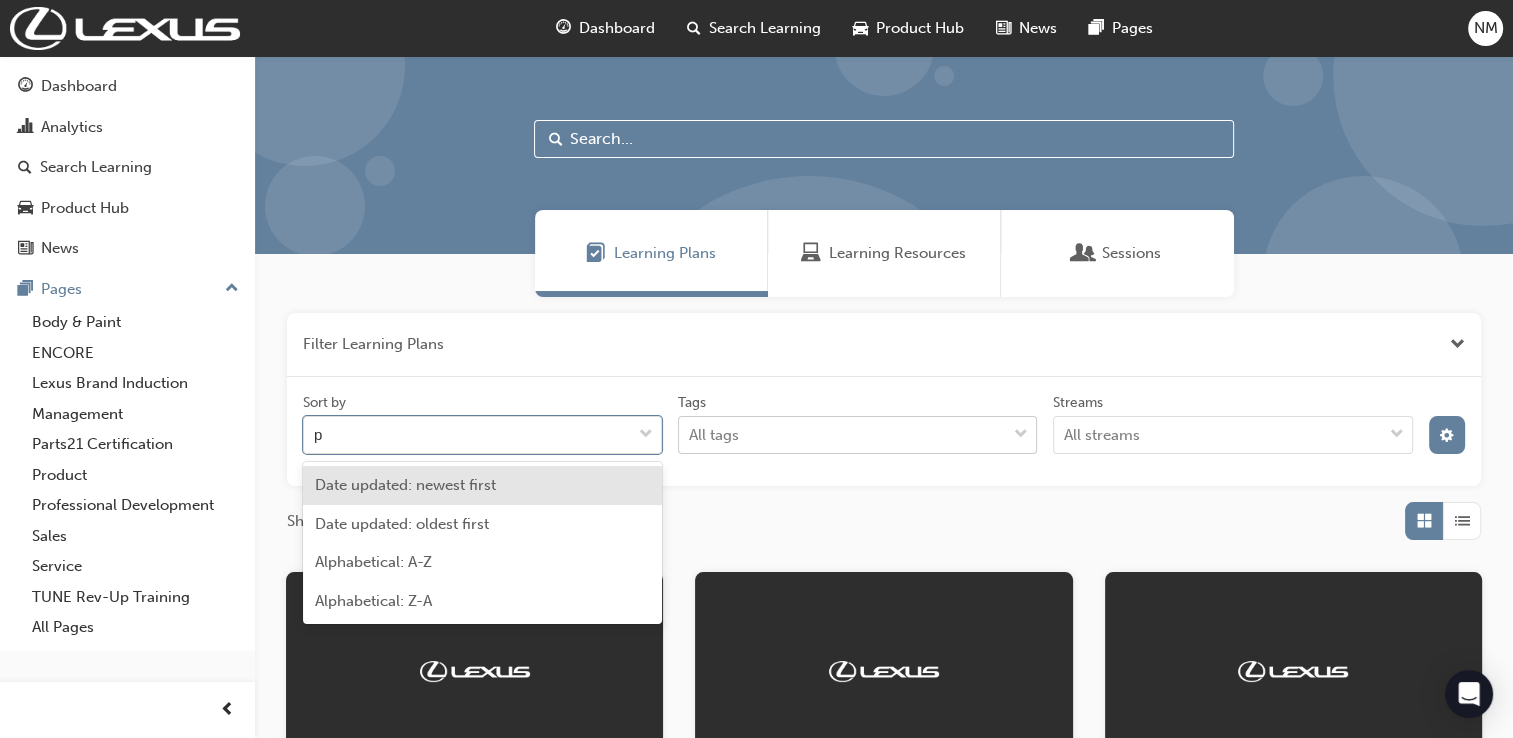 type 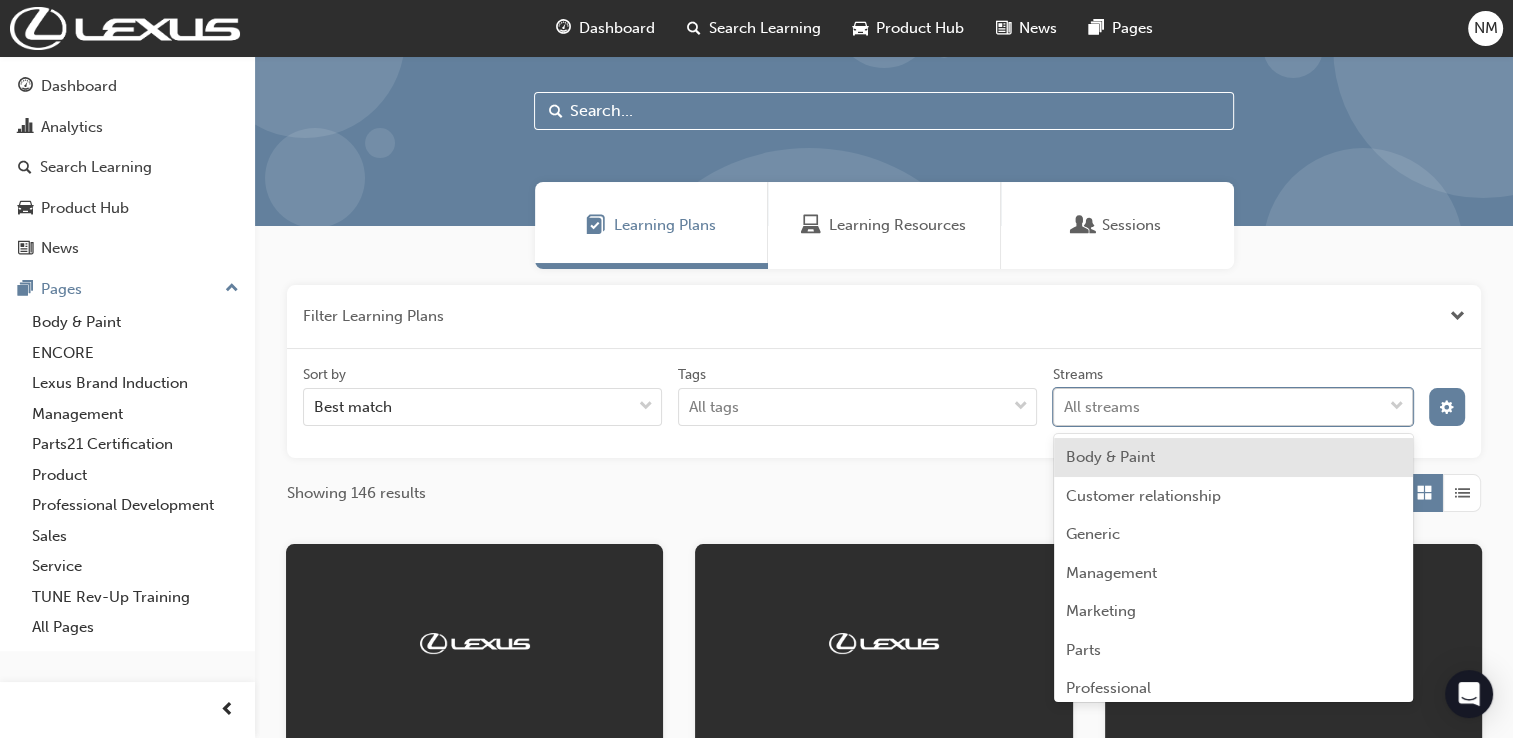 click on "Your version of Internet Explorer is outdated and not supported. Please upgrade to a  modern browser . Dashboard Search Learning Product Hub News Pages NM Dashboard Analytics Search Learning Product Hub News Pages Pages Body & Paint ENCORE Lexus Brand Induction Management Parts21 Certification Product Professional Development Sales Service TUNE Rev-Up Training All Pages Learning Plans Learning Resources Sessions Filter Learning Plans Sort by Best match Tags All tags Streams      option Body & Paint focused, 1 of 14. 14 results available. Use Up and Down to choose options, press Enter to select the currently focused option, press Escape to exit the menu, press Tab to select the option and exit the menu. All streams Showing 146 results Pre-Delivery Manager Learning Plan The Learning Plan is designed to provide a framework to help guide your own and (if you are managing staff) your team's training and development across a range of skill areas. 21  Learning  Resources 23  Learning  Resources 16  Learning  28 22" at bounding box center [756, 341] 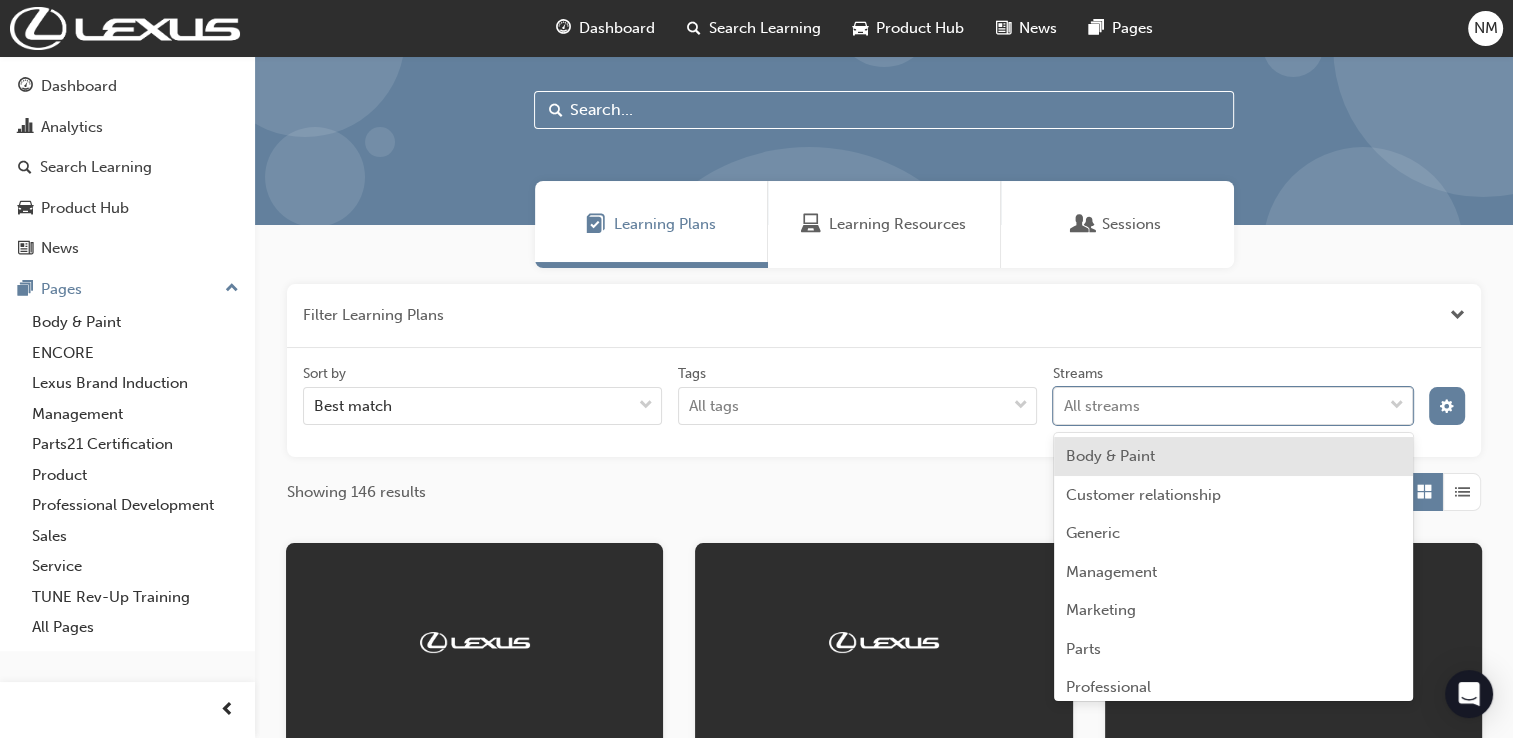 scroll, scrollTop: 32, scrollLeft: 0, axis: vertical 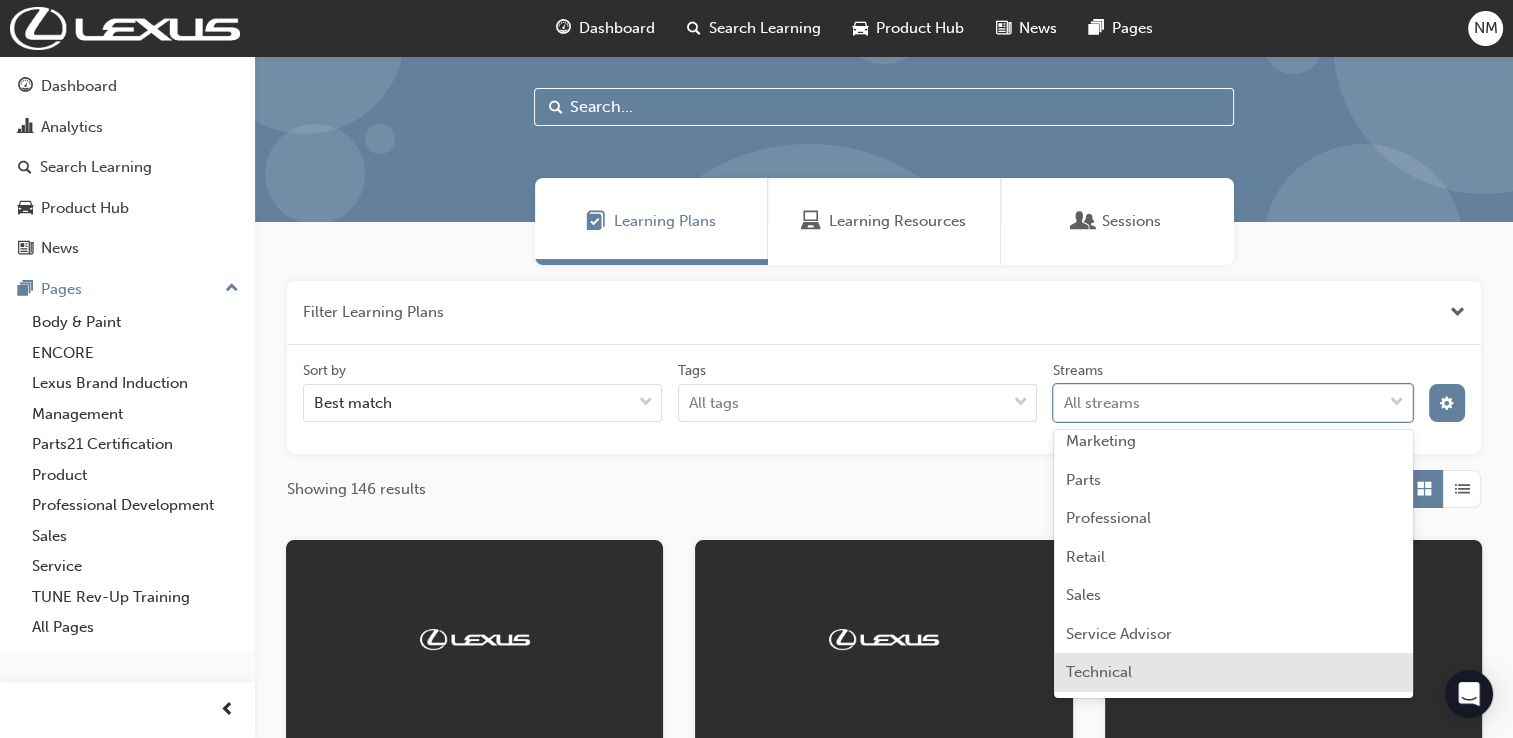 click on "Technical" at bounding box center [1233, 672] 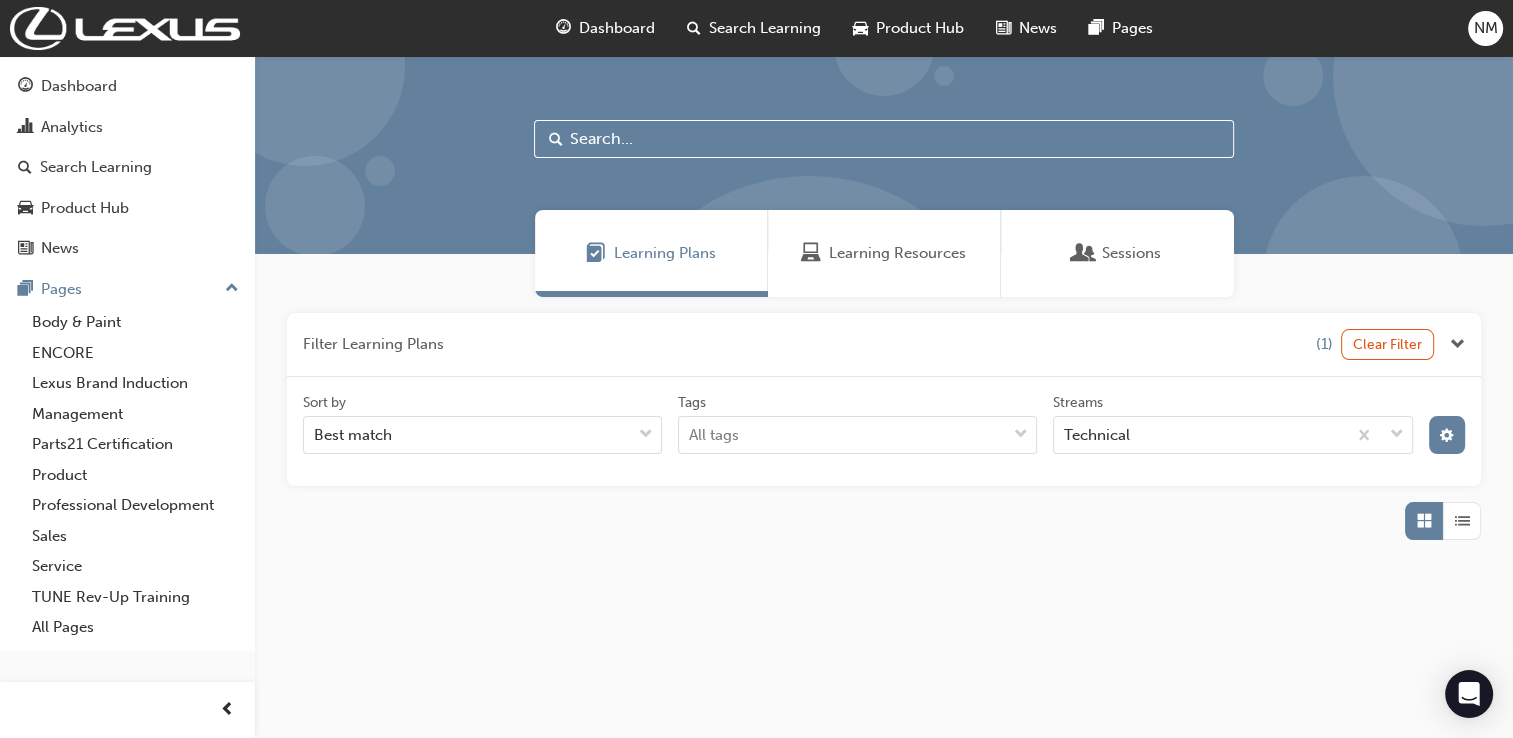 scroll, scrollTop: 0, scrollLeft: 0, axis: both 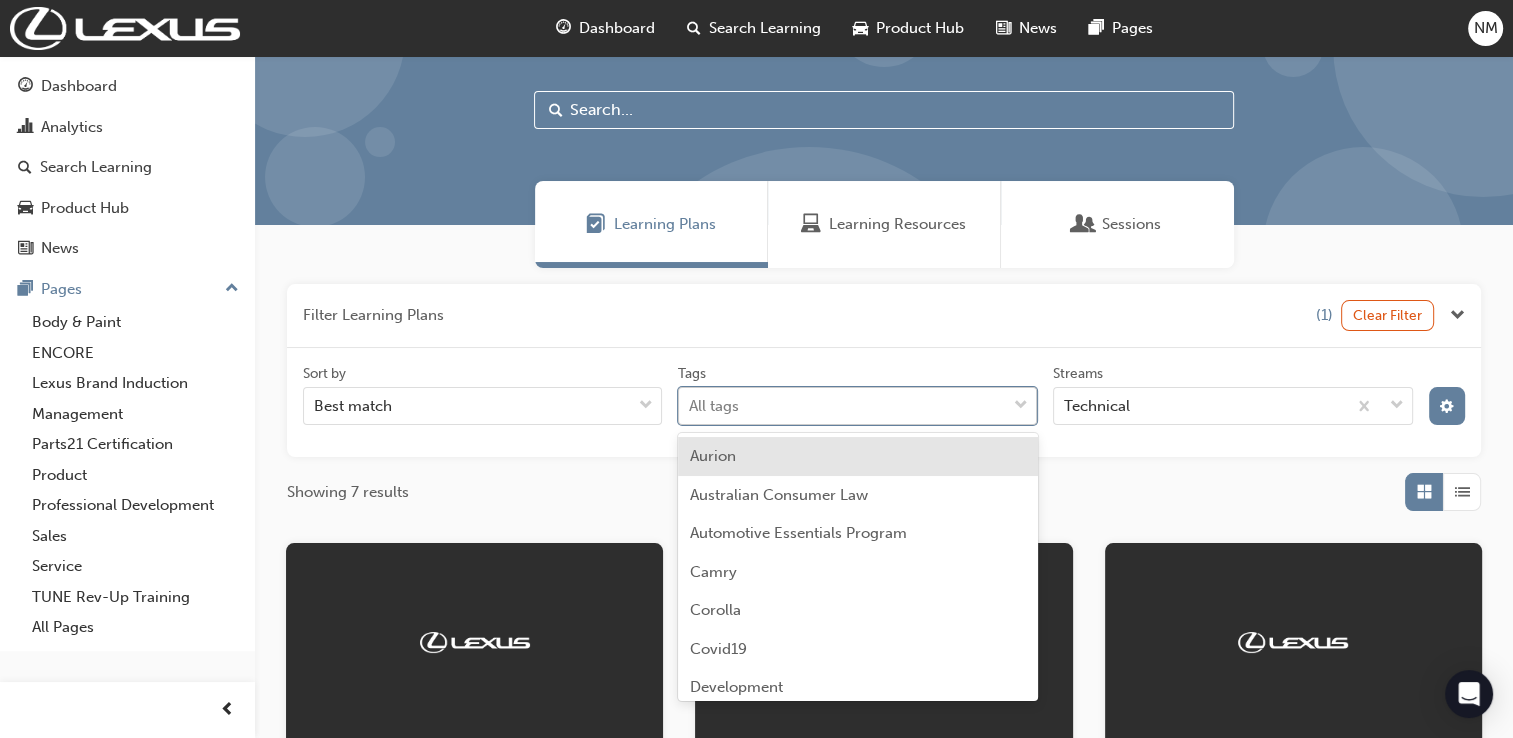 click on "Your version of Internet Explorer is outdated and not supported. Please upgrade to a  modern browser . Dashboard Search Learning Product Hub News Pages NM Dashboard Analytics Search Learning Product Hub News Pages Pages Body & Paint ENCORE Lexus Brand Induction Management Parts21 Certification Product Professional Development Sales Service TUNE Rev-Up Training All Pages Learning Plans Learning Resources Sessions Filter Learning Plans (1) Clear Filter Sort by Best match Tags      option Aurion focused, 1 of 71. 71 results available. Use Up and Down to choose options, press Enter to select the currently focused option, press Escape to exit the menu, press Tab to select the option and exit the menu. All tags Streams Technical Showing 7 results Service Technician Certification 16  Learning  Resources 2024 Lexus LBX New Model Technical Training 5  Learning  Resources 2024 Lexus GX New Model Technical Training 5  Learning  Resources 2023 Lexus RZ eLearning New Model Mechanisms Learning Plan 5  Learning  Resources" at bounding box center [756, 340] 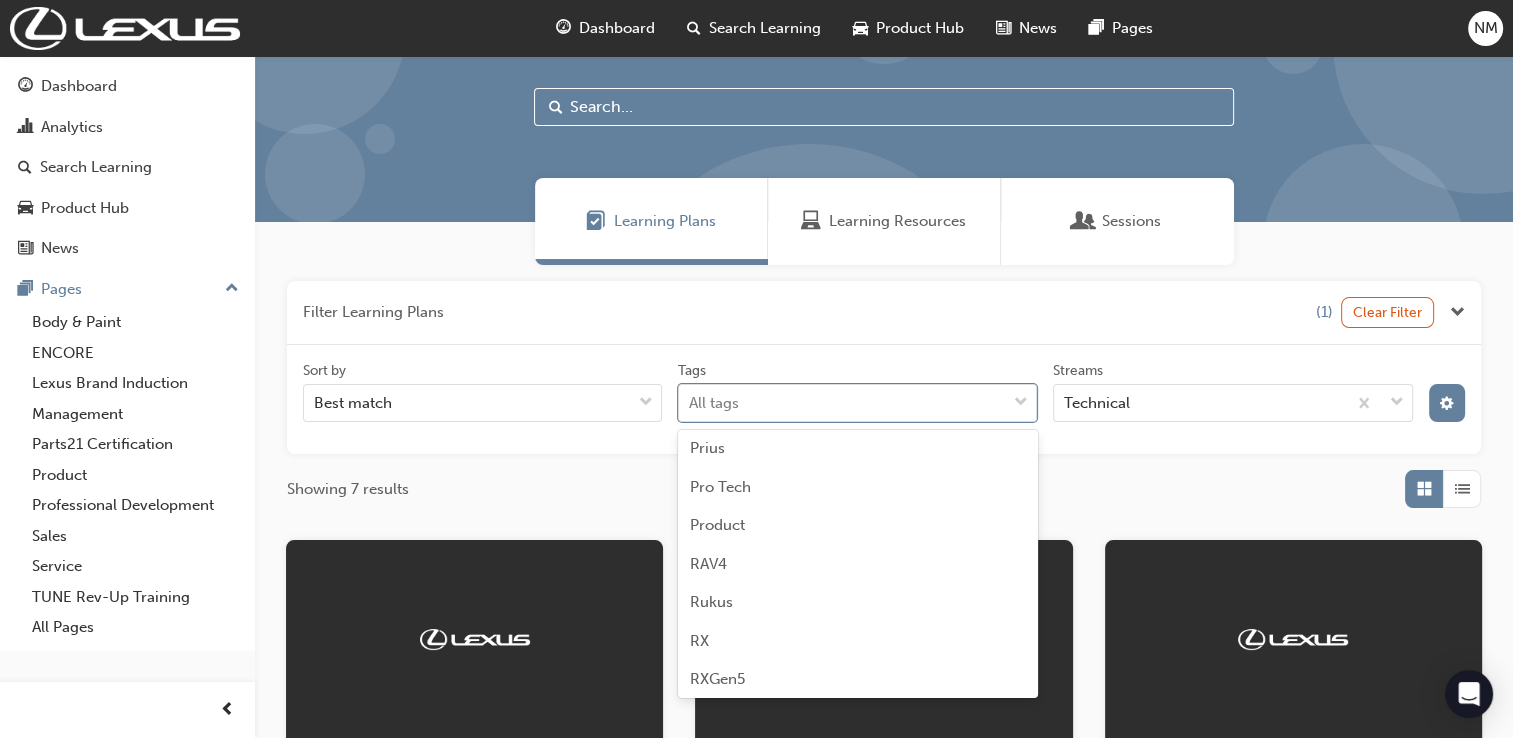 scroll, scrollTop: 1666, scrollLeft: 0, axis: vertical 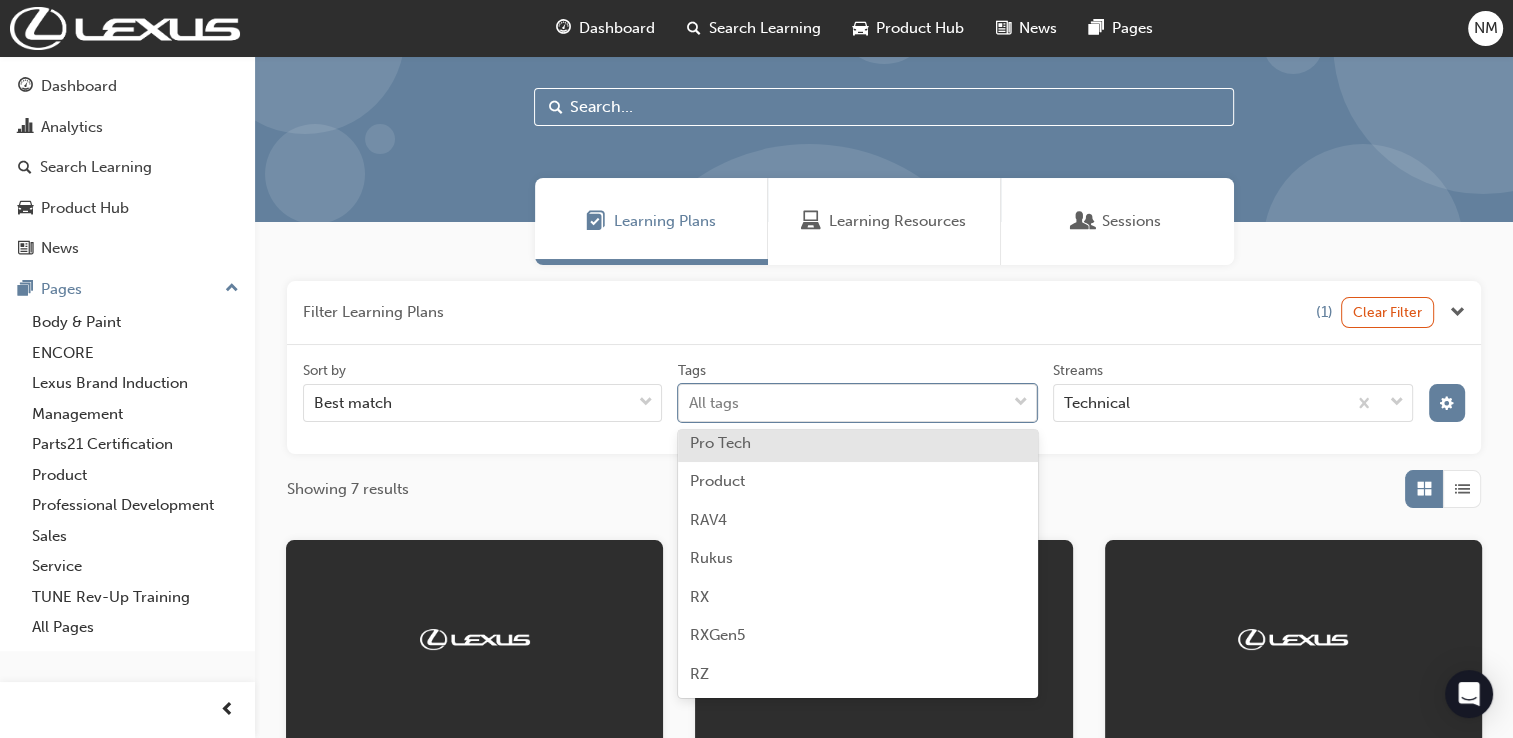 click on "Pro Tech" at bounding box center (857, 443) 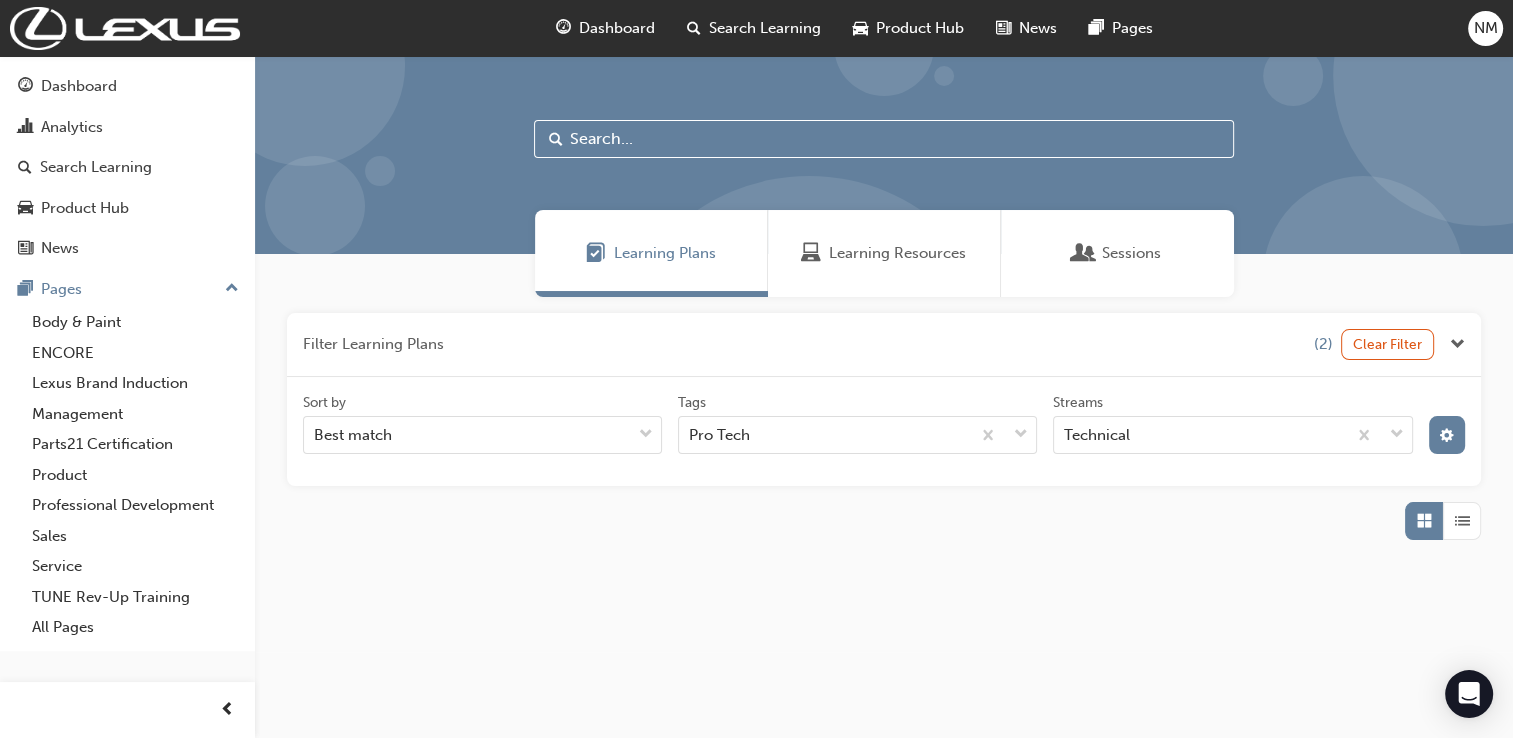 scroll, scrollTop: 0, scrollLeft: 0, axis: both 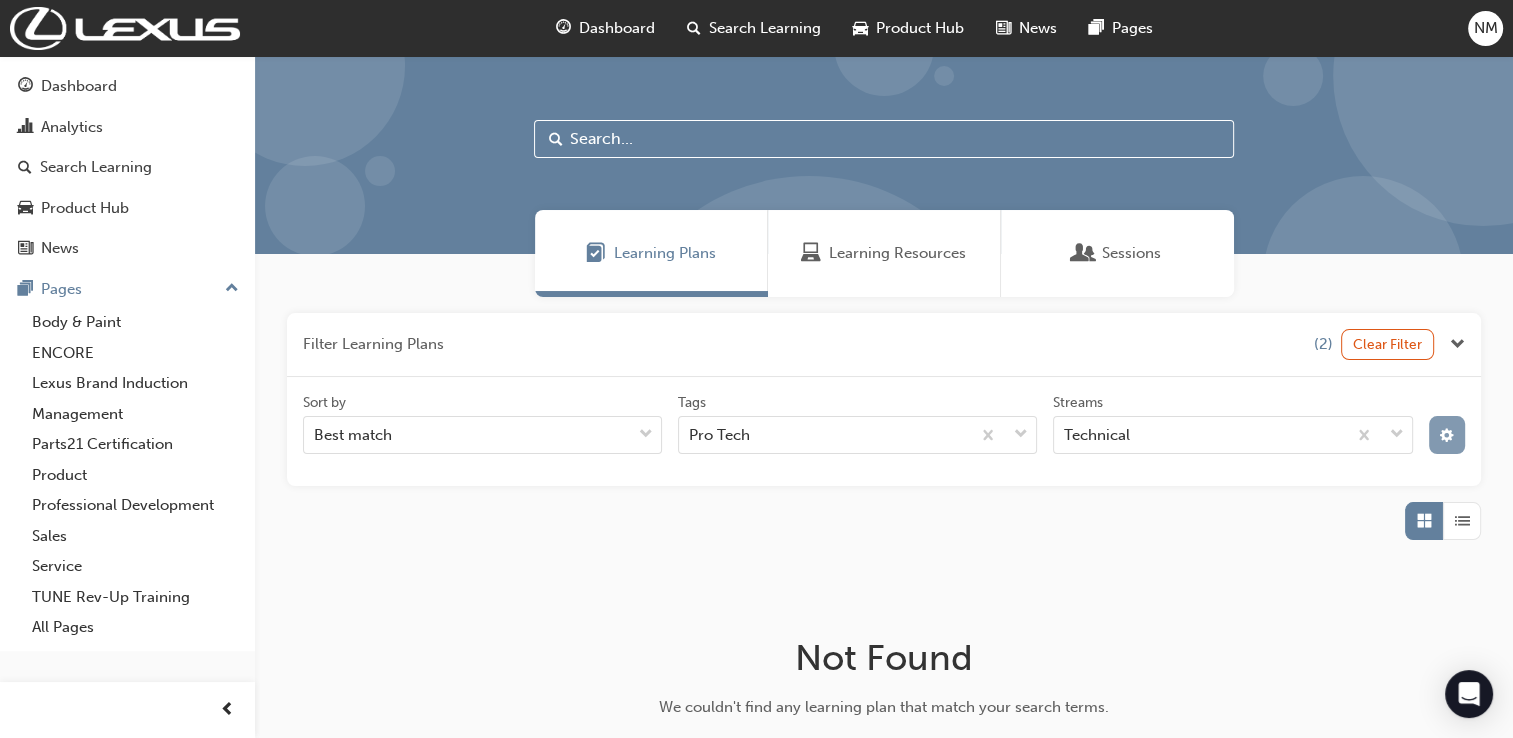 click at bounding box center [1447, 435] 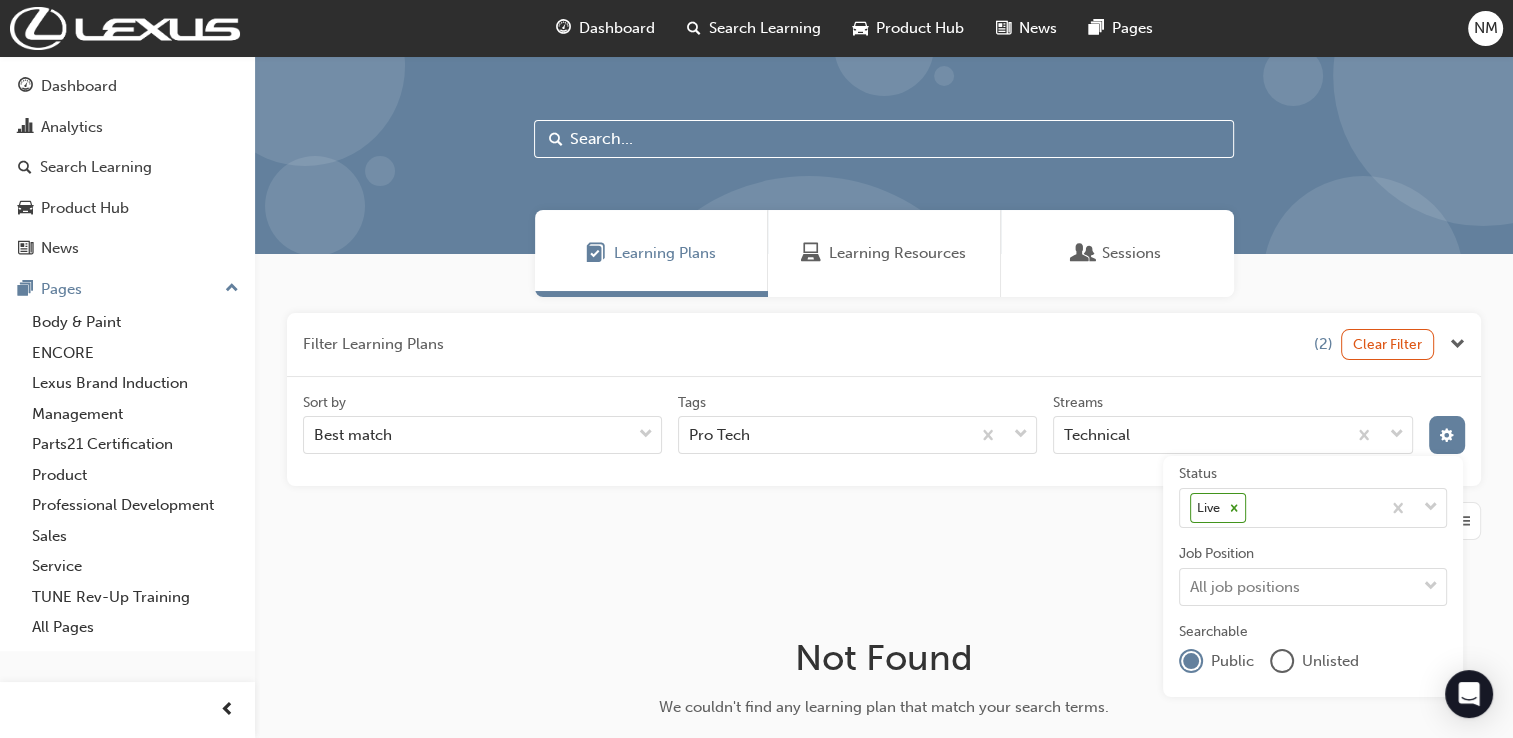 click on "Filter Learning Plans (2) Clear Filter Sort by Best match Tags Pro Tech Streams Technical Status Live Job Position All job positions Searchable Public Unlisted Not Found We couldn't find any learning plan that match your search terms." at bounding box center [884, 556] 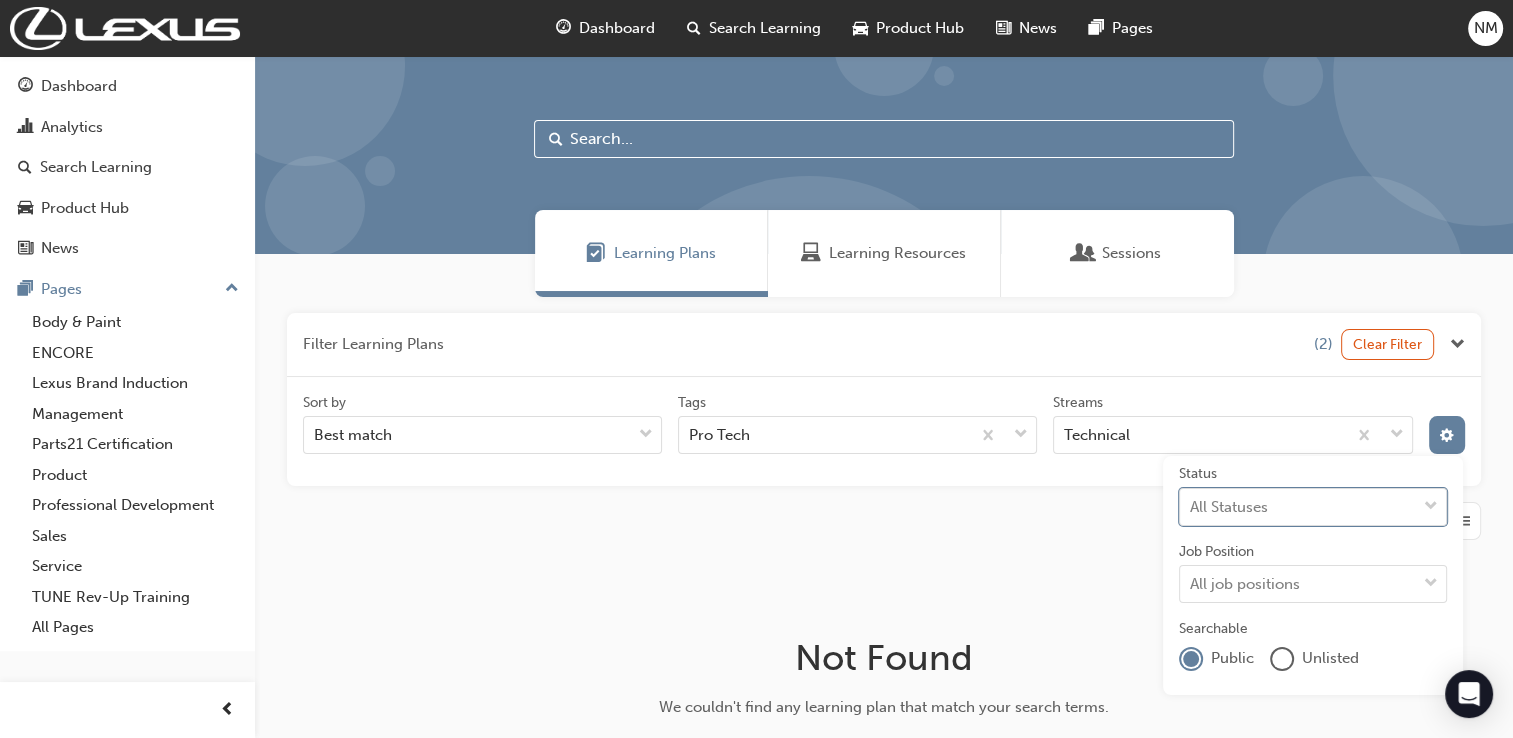 click on "Filter Learning Plans (2) Clear Filter Sort by Best match Tags Pro Tech Streams Technical Status       0 results available. Select is focused ,type to refine list, press Down to open the menu,  press left to focus selected values All Statuses Job Position All job positions Searchable Public Unlisted Not Found We couldn't find any learning plan that match your search terms." at bounding box center [884, 556] 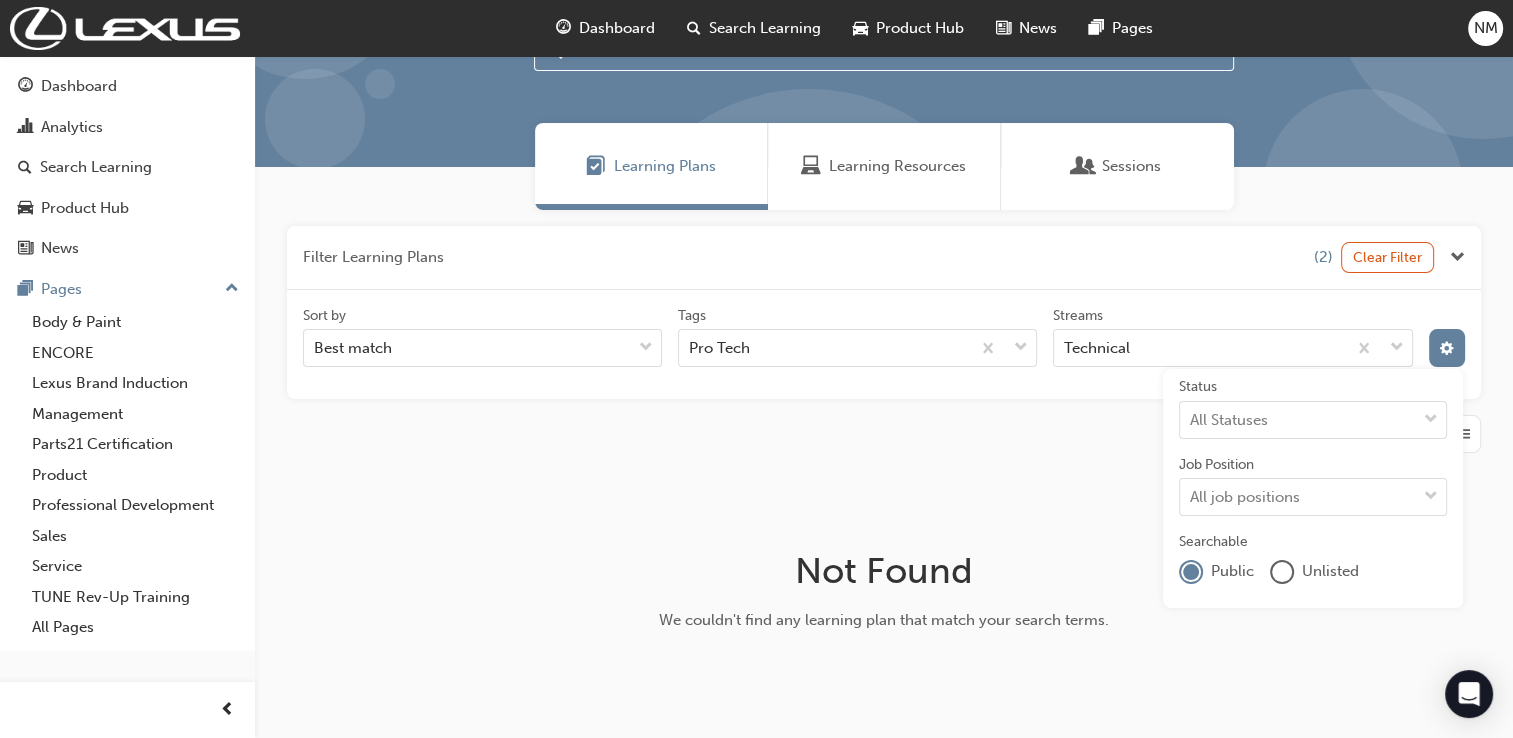 scroll, scrollTop: 0, scrollLeft: 0, axis: both 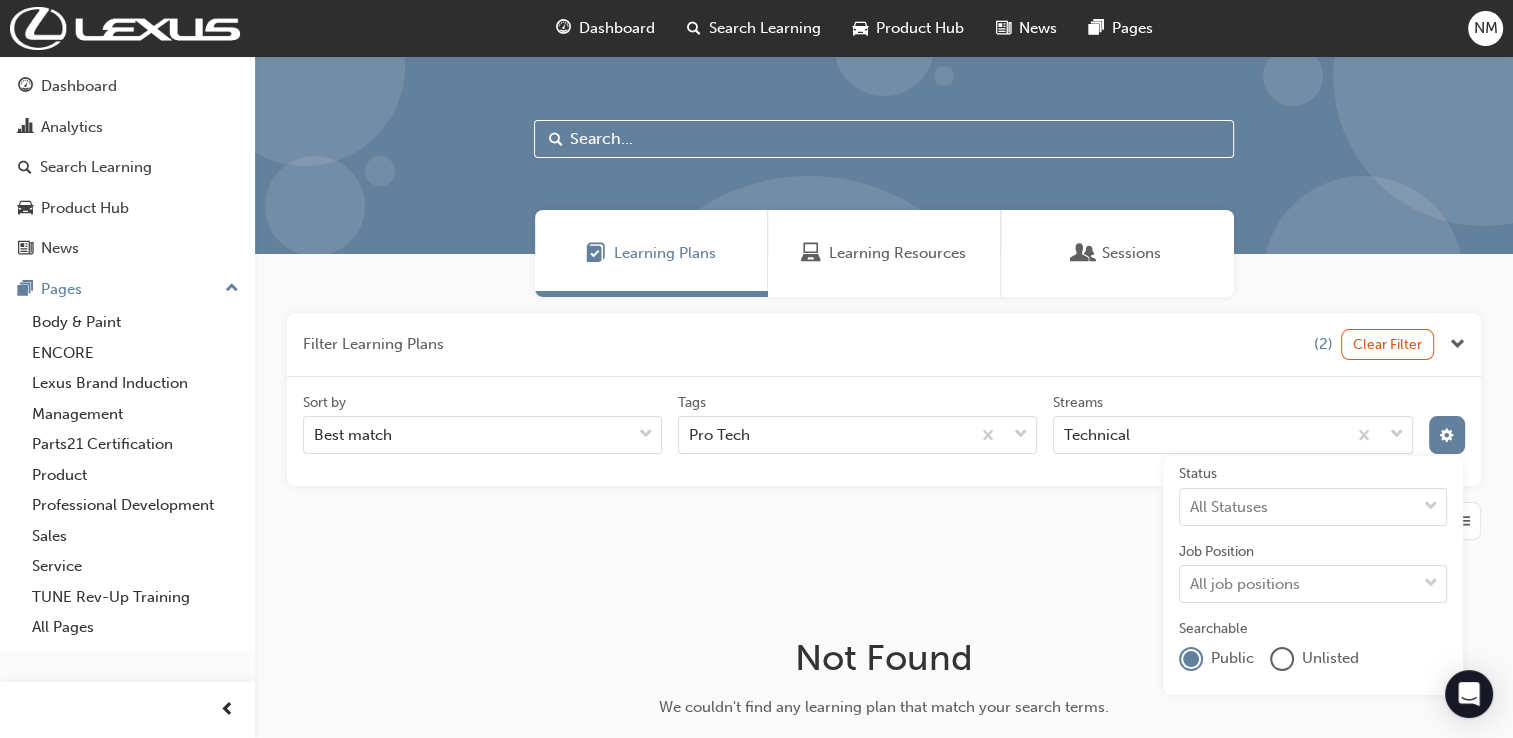 click on "Learning Resources" at bounding box center [884, 253] 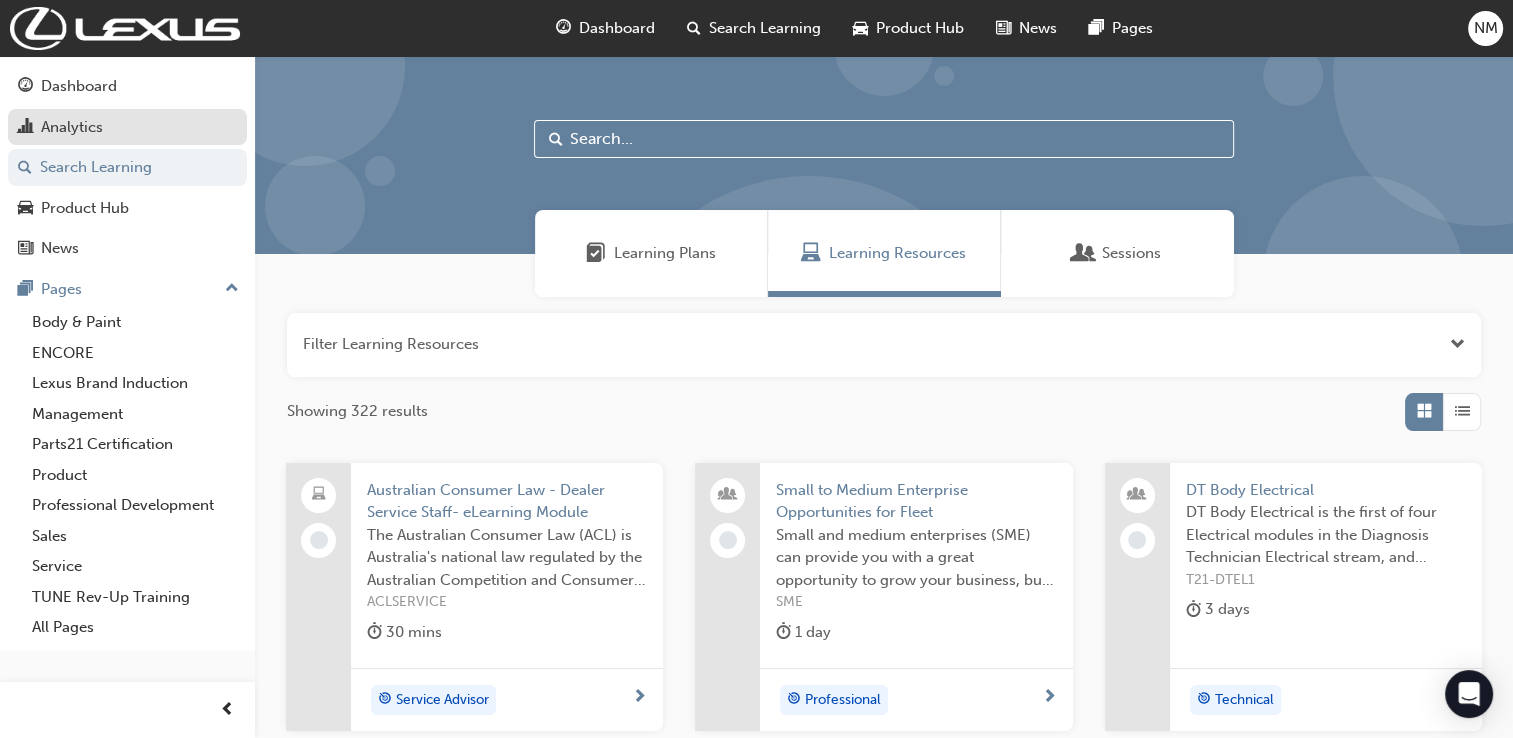 click on "Analytics" at bounding box center (72, 127) 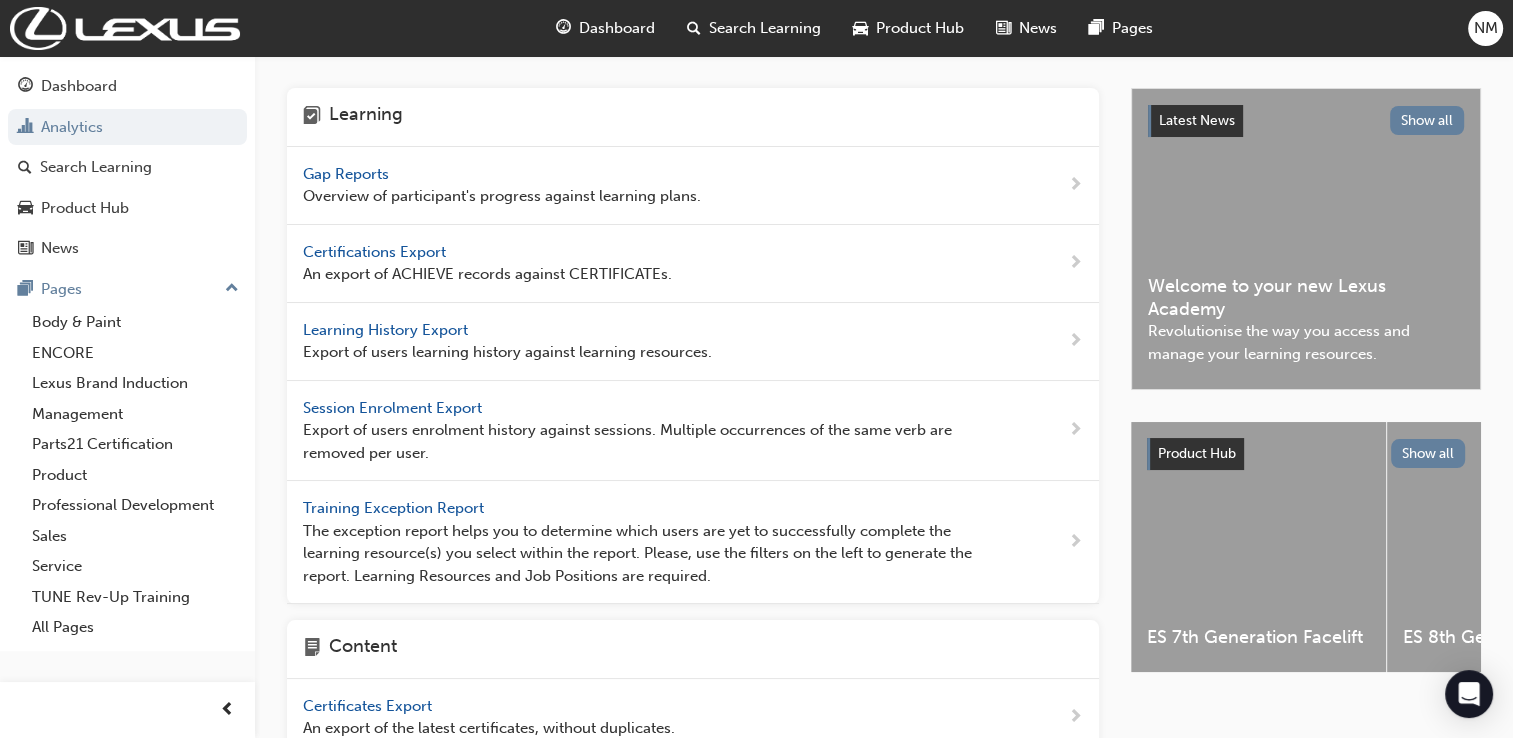 click on "Gap Reports" at bounding box center (348, 174) 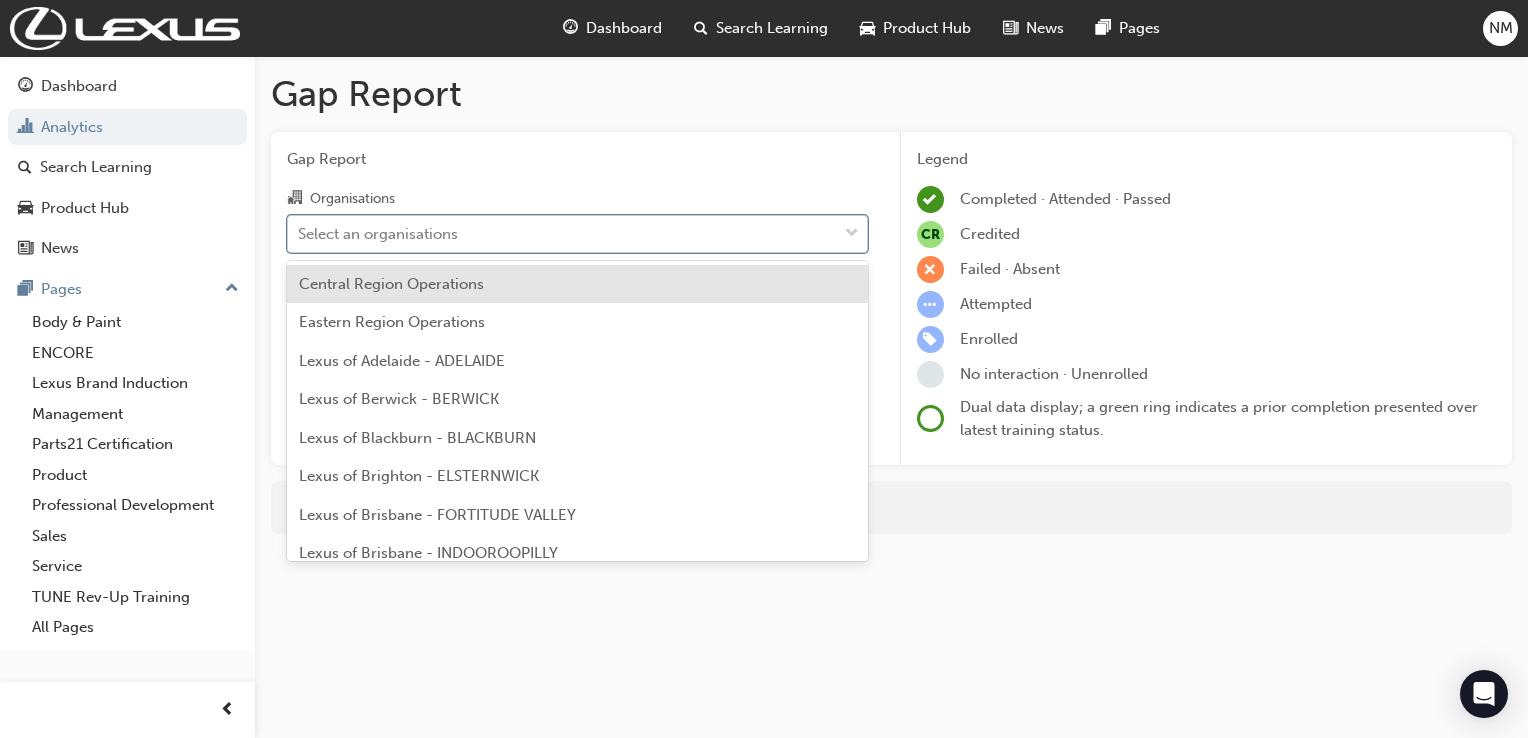 click on "Select an organisations" at bounding box center (562, 233) 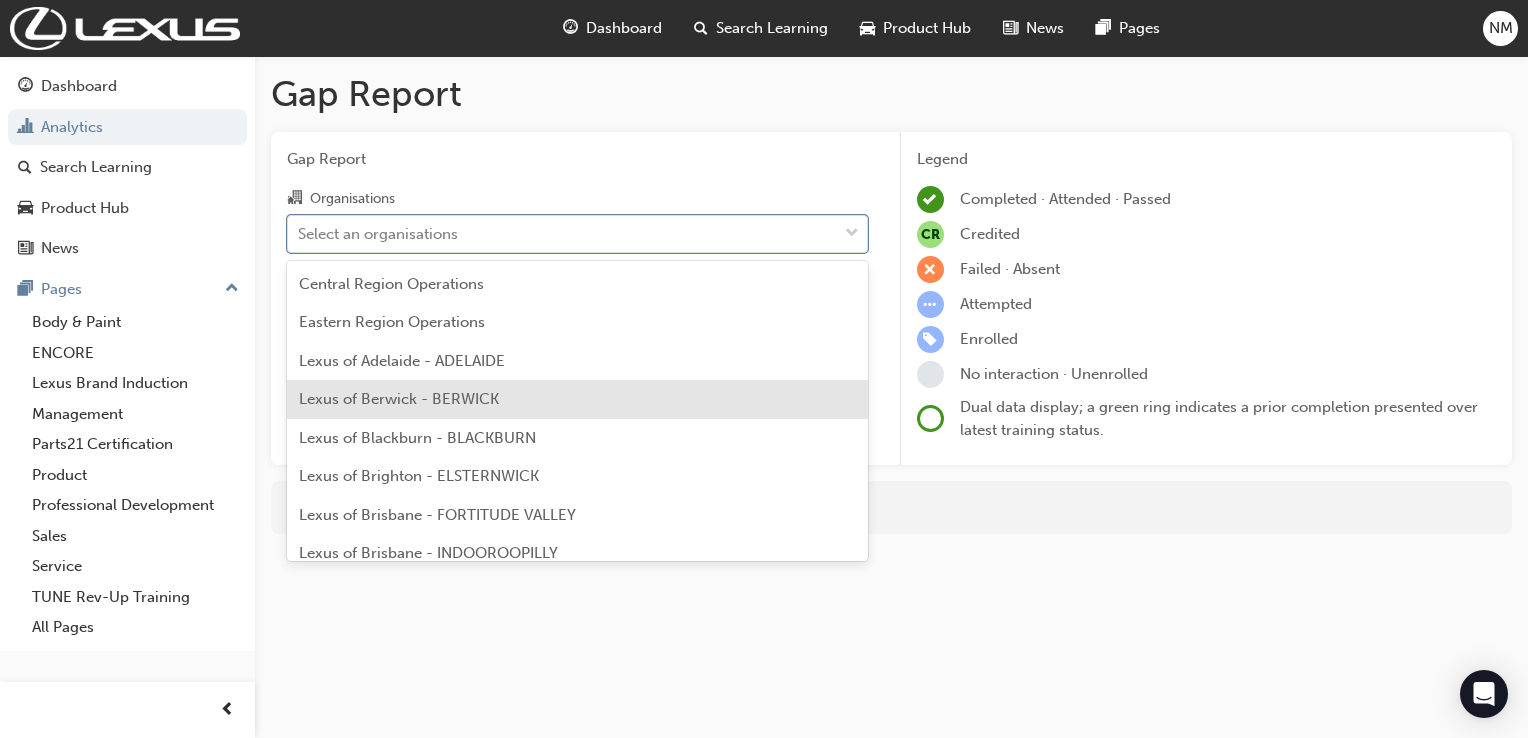 click on "Lexus of Berwick - BERWICK" at bounding box center (399, 399) 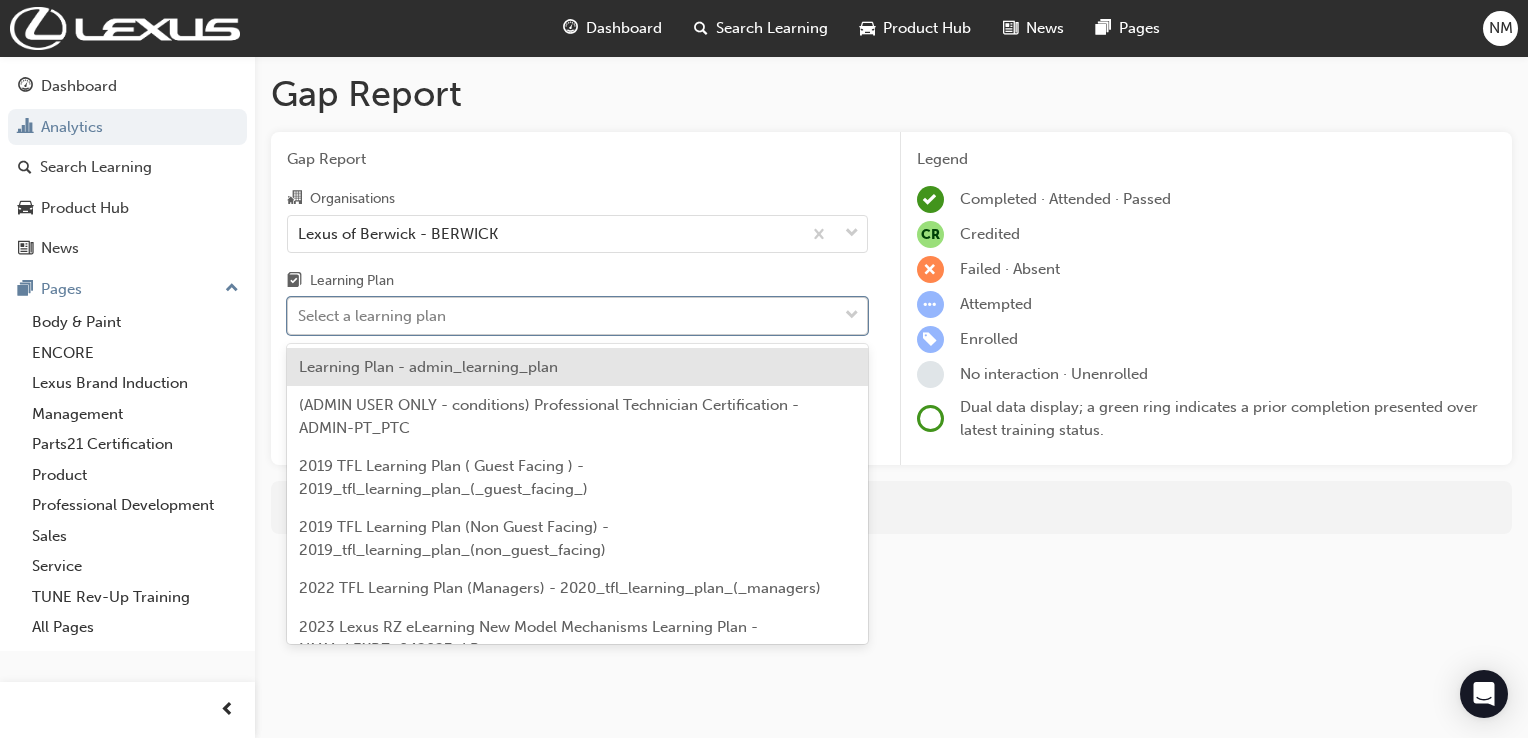 click on "Select a learning plan" at bounding box center (562, 316) 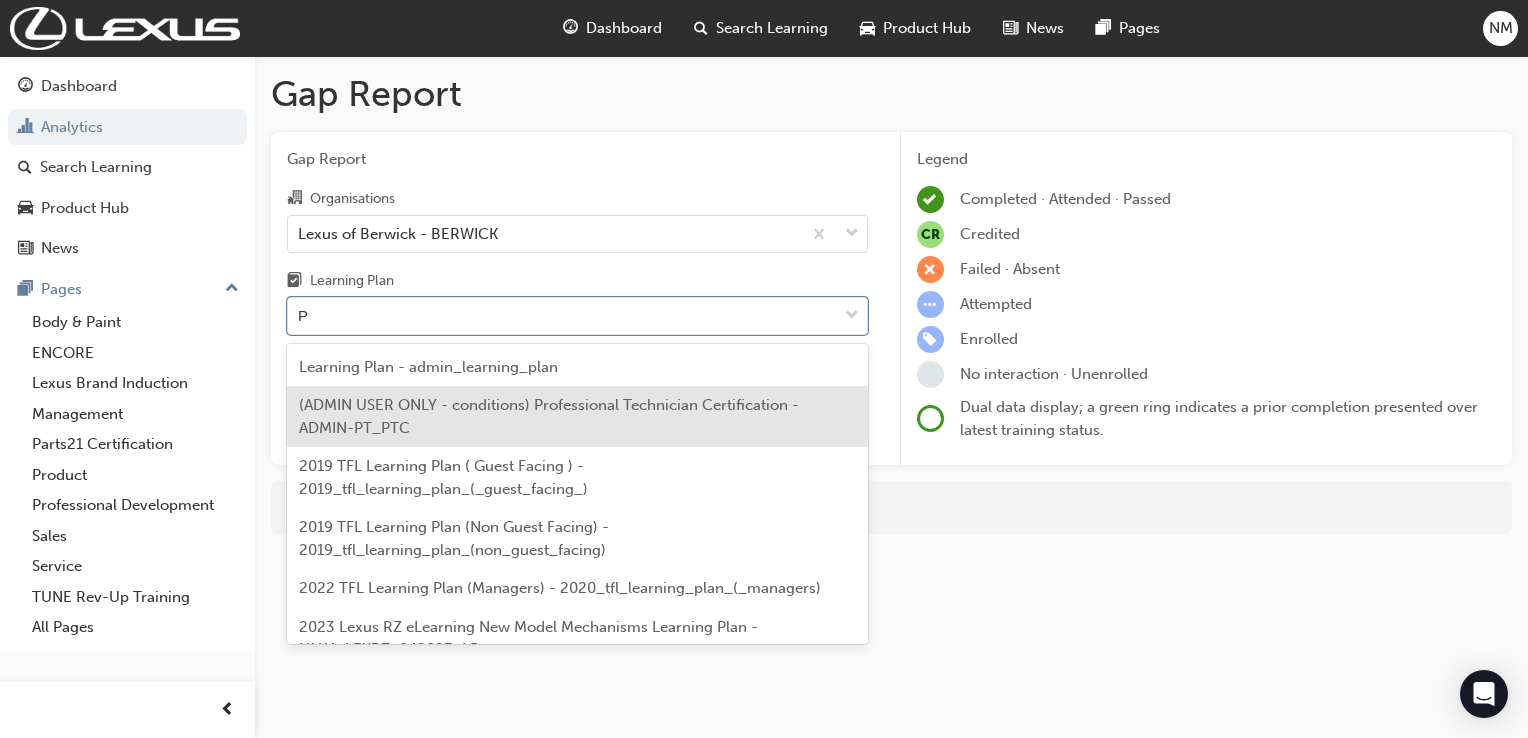 type on "PT" 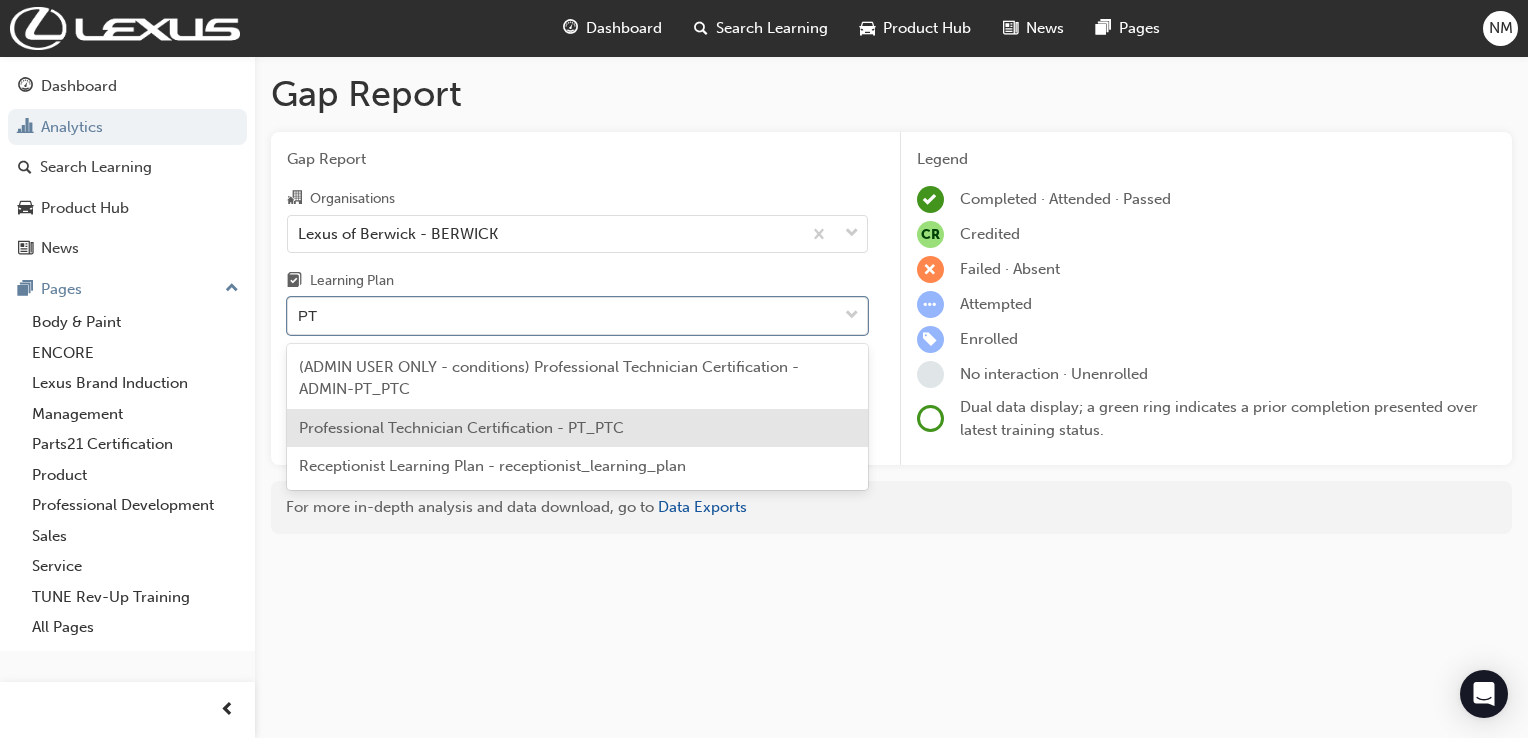 click on "Professional Technician Certification - PT_PTC" at bounding box center [461, 428] 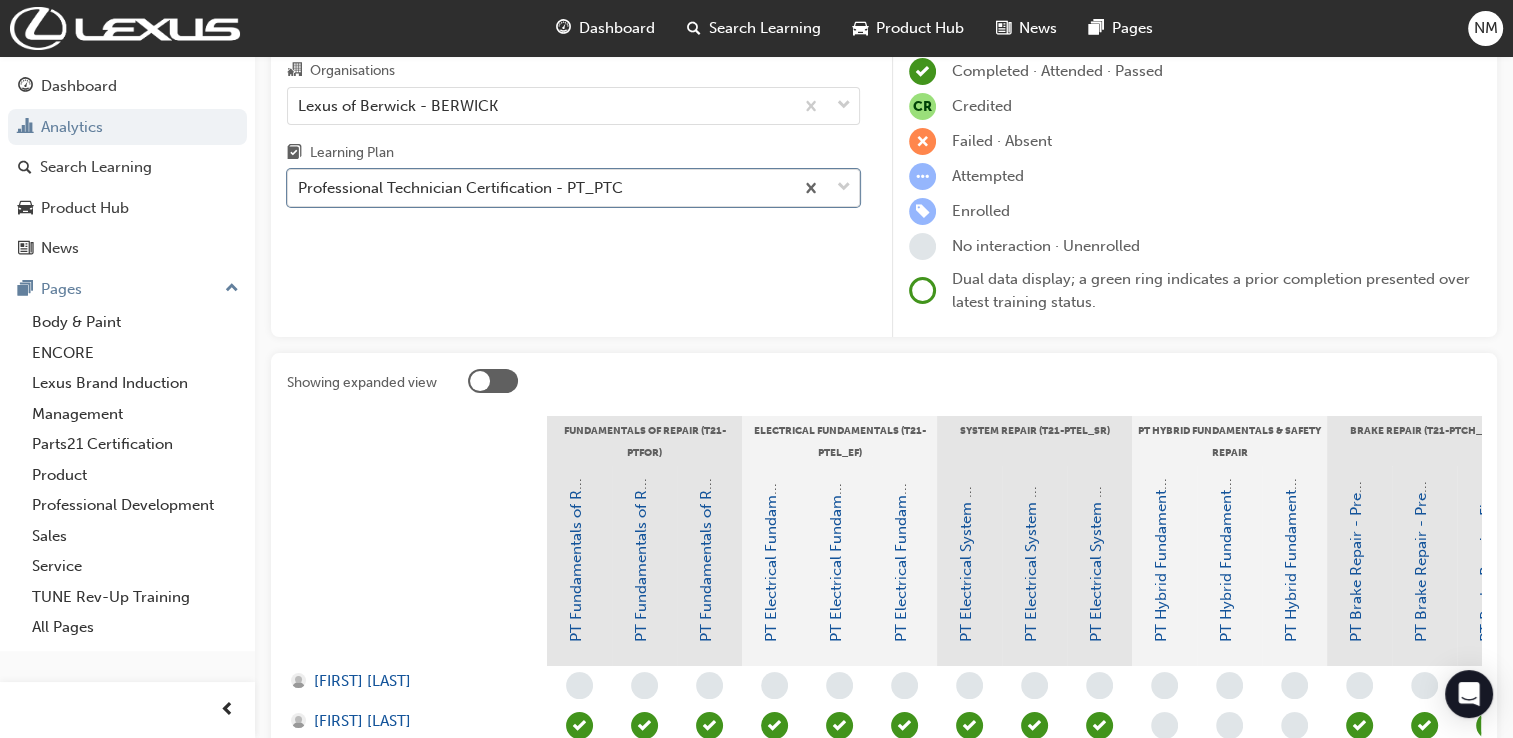 scroll, scrollTop: 166, scrollLeft: 0, axis: vertical 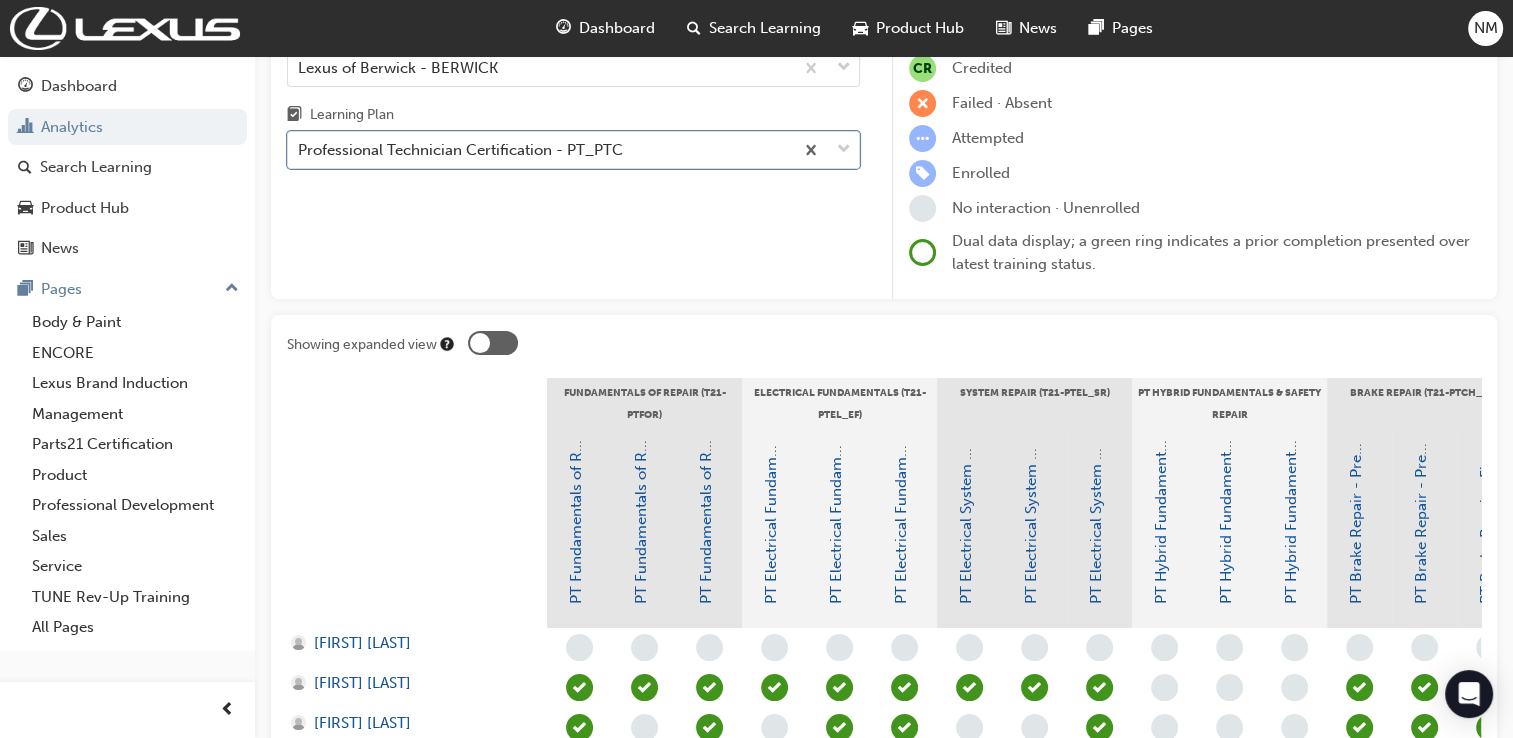 click at bounding box center (493, 343) 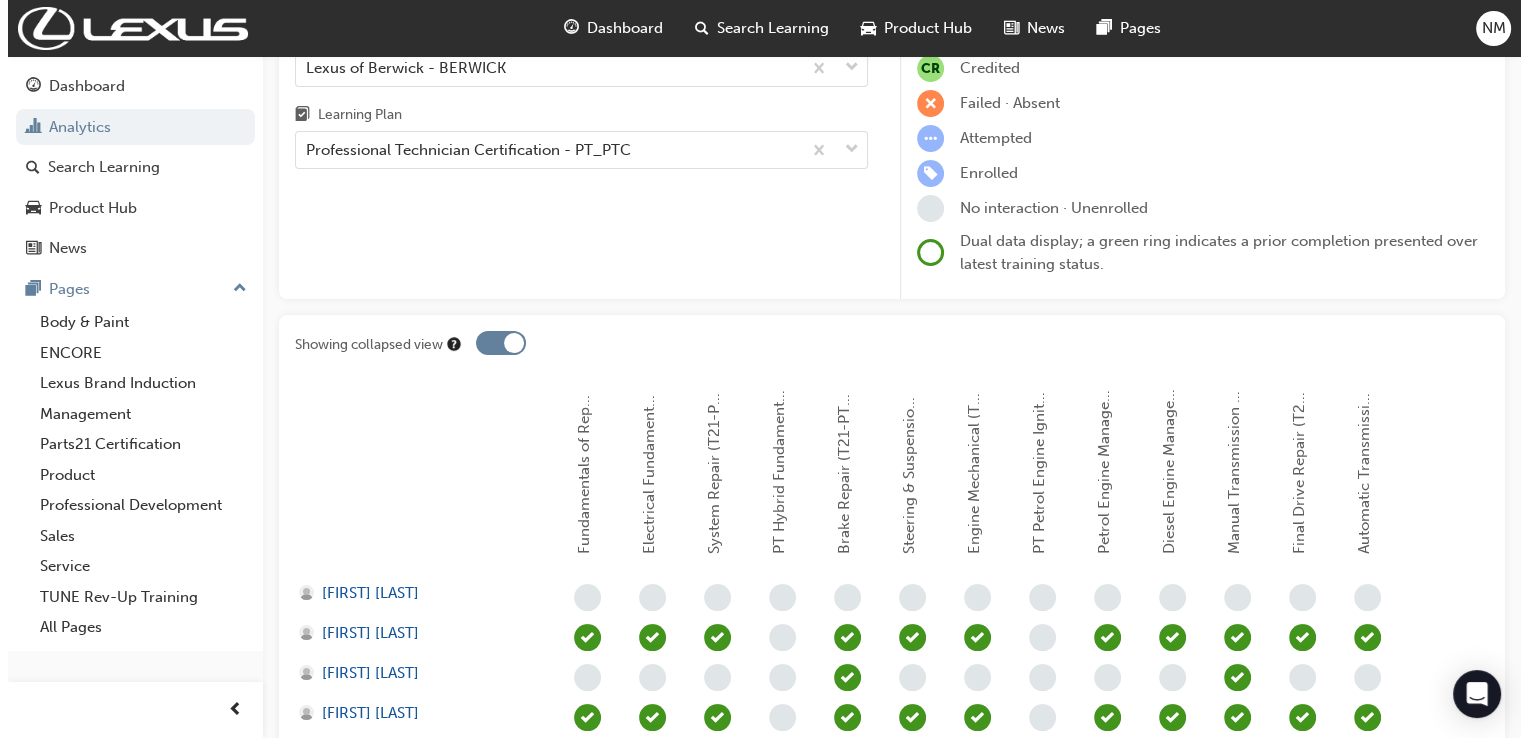 scroll, scrollTop: 0, scrollLeft: 0, axis: both 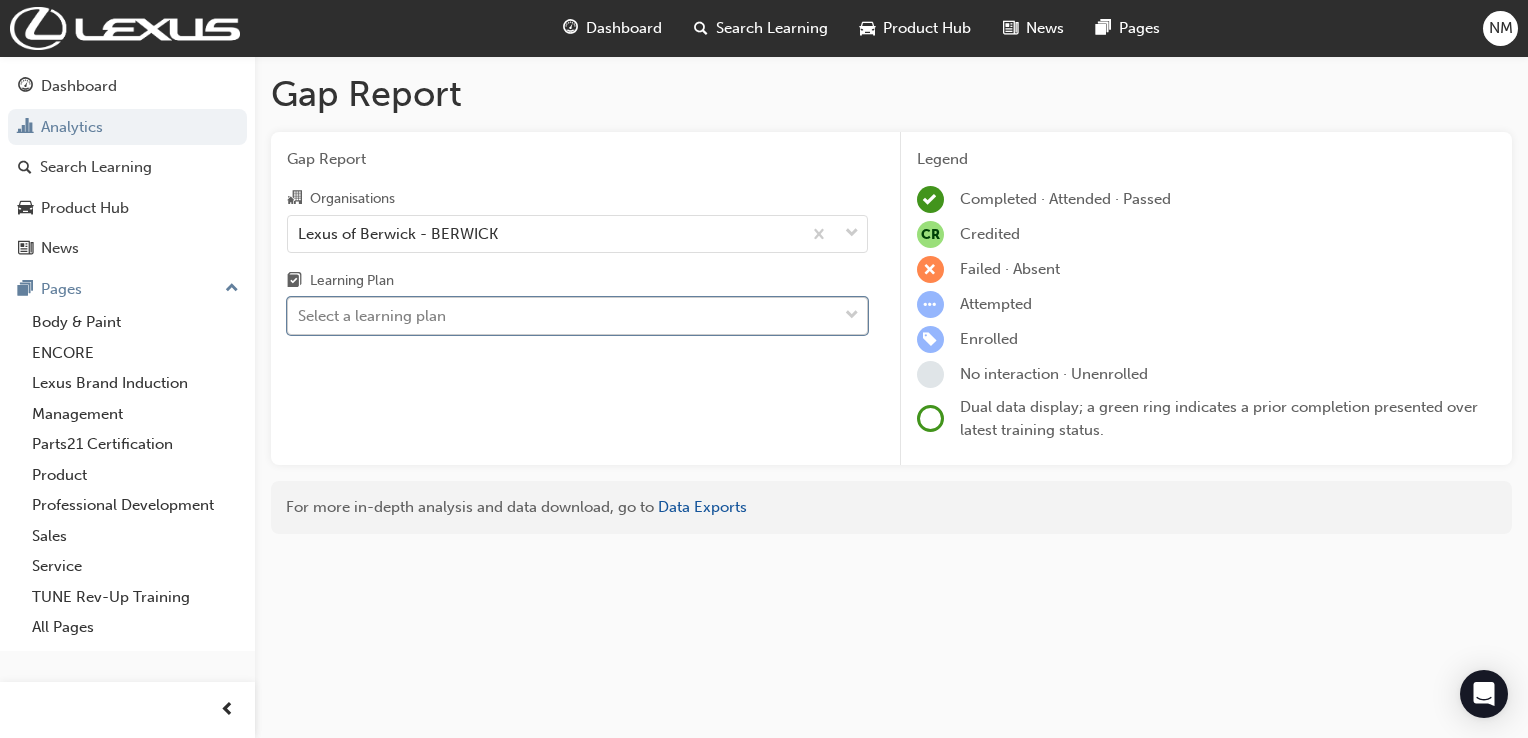 click on "Select a learning plan" at bounding box center (562, 316) 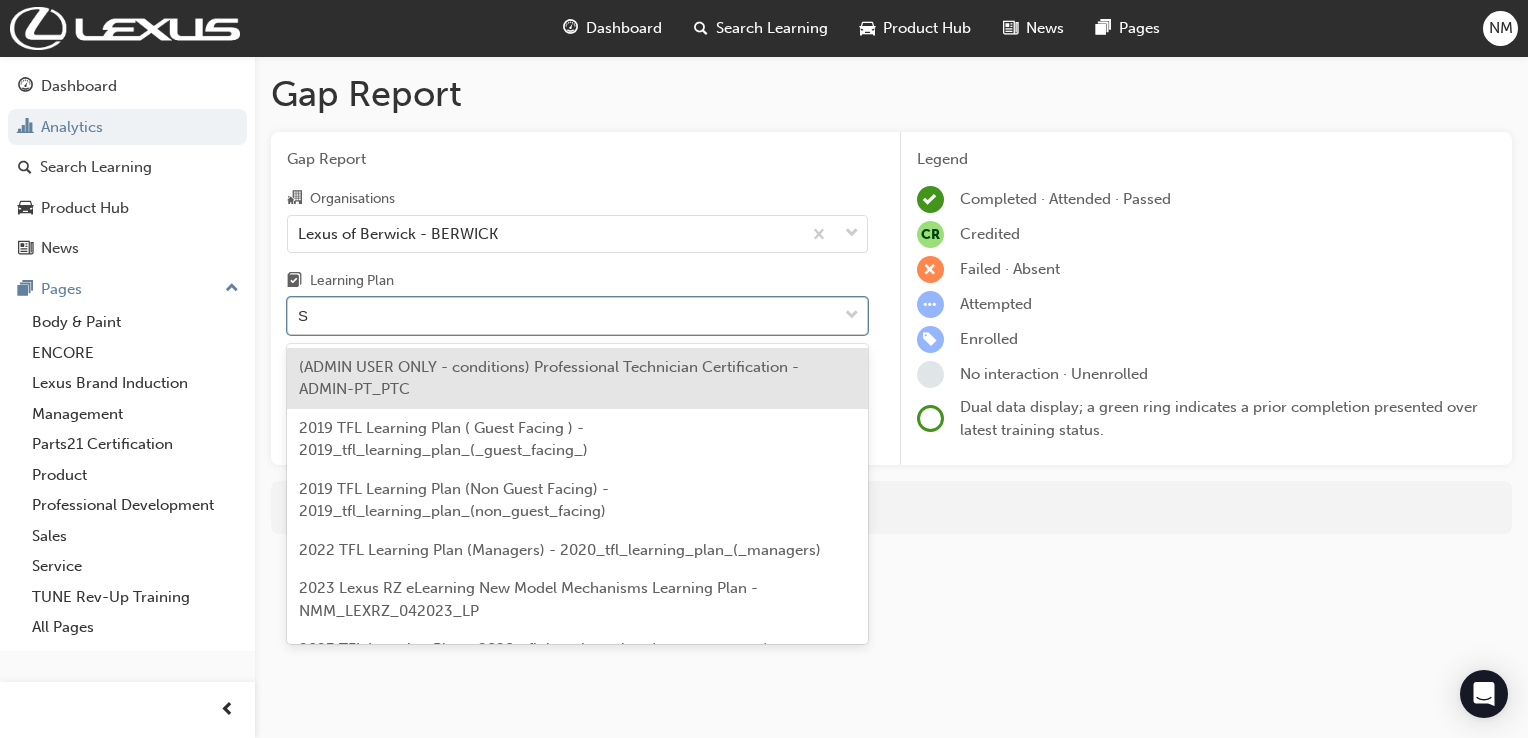 type on "ST" 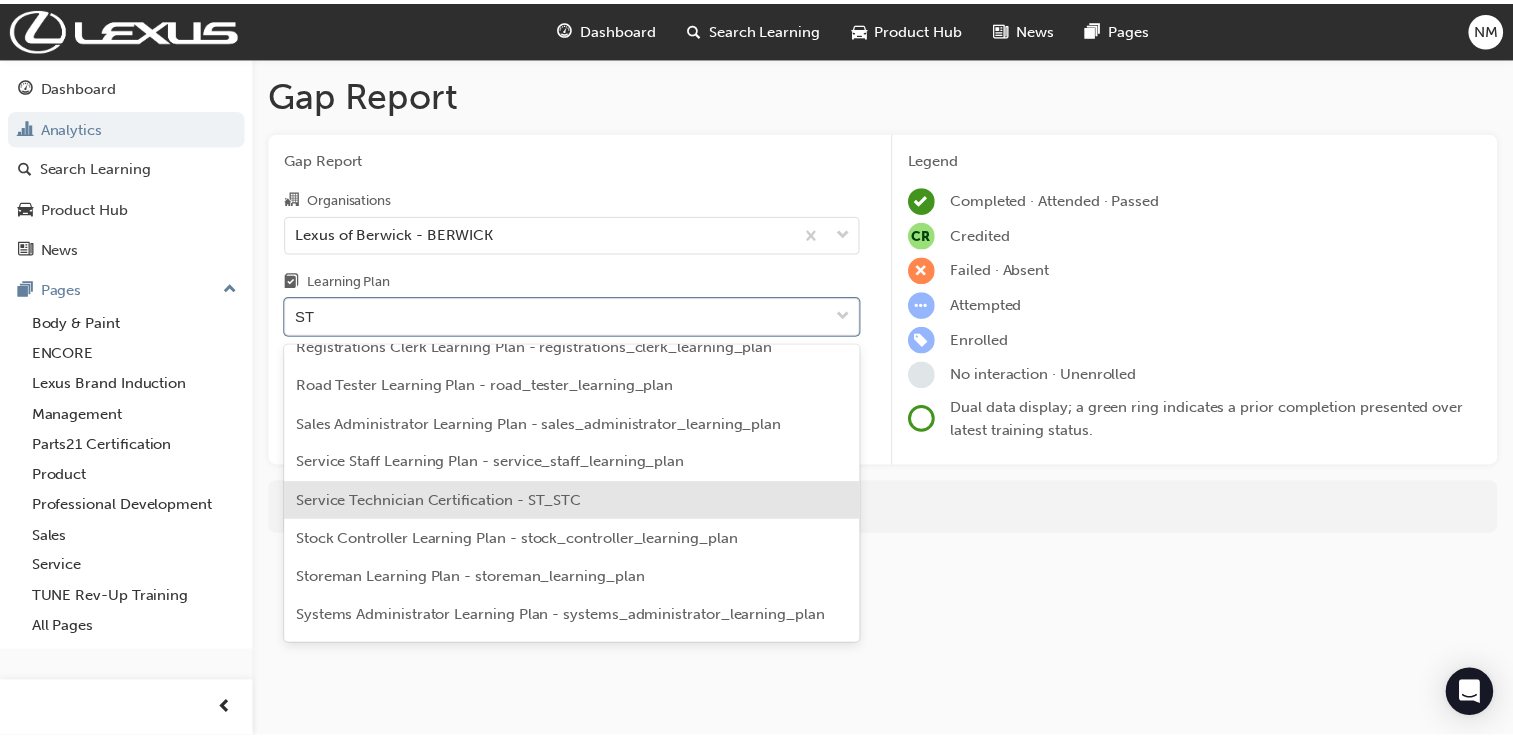 scroll, scrollTop: 1333, scrollLeft: 0, axis: vertical 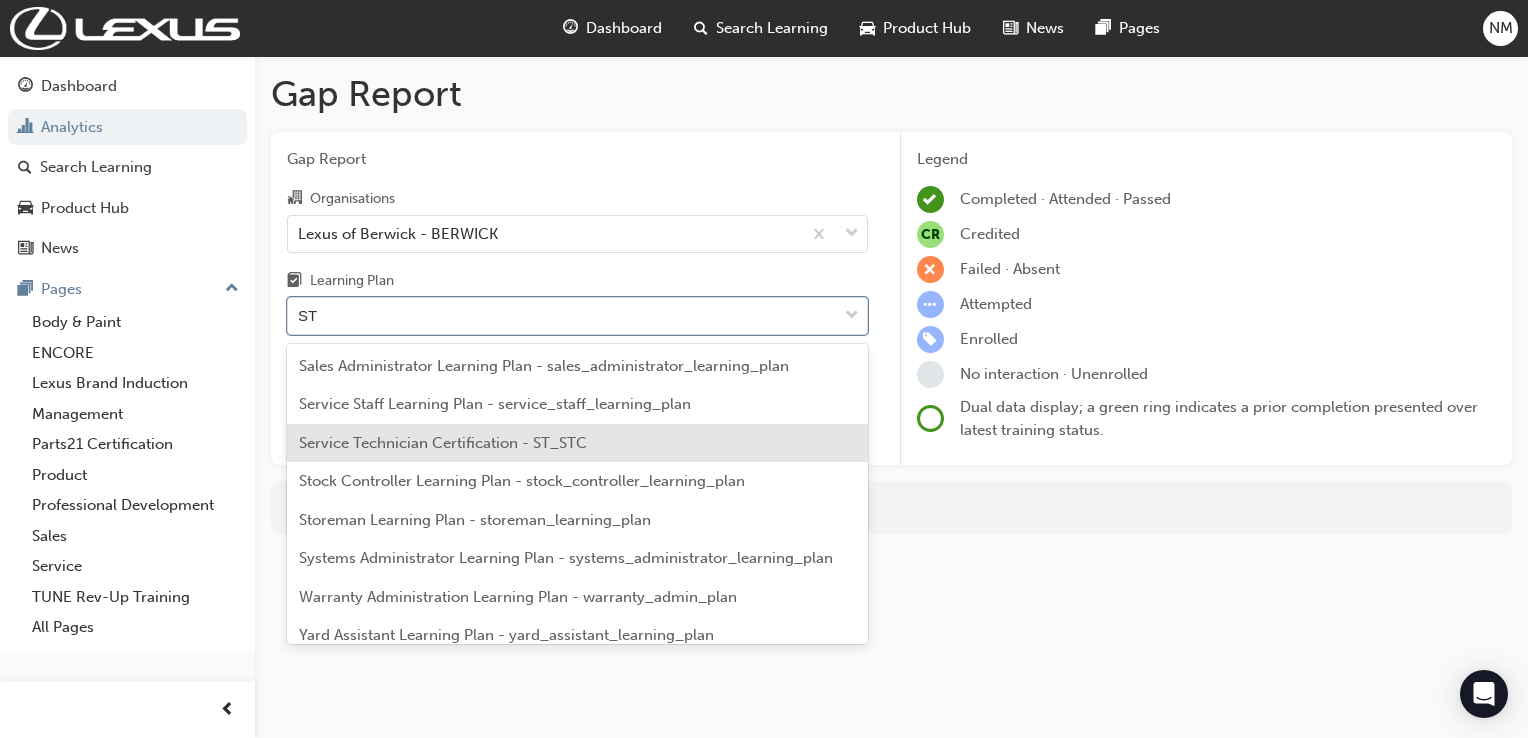click on "Service Technician Certification - ST_STC" at bounding box center [443, 443] 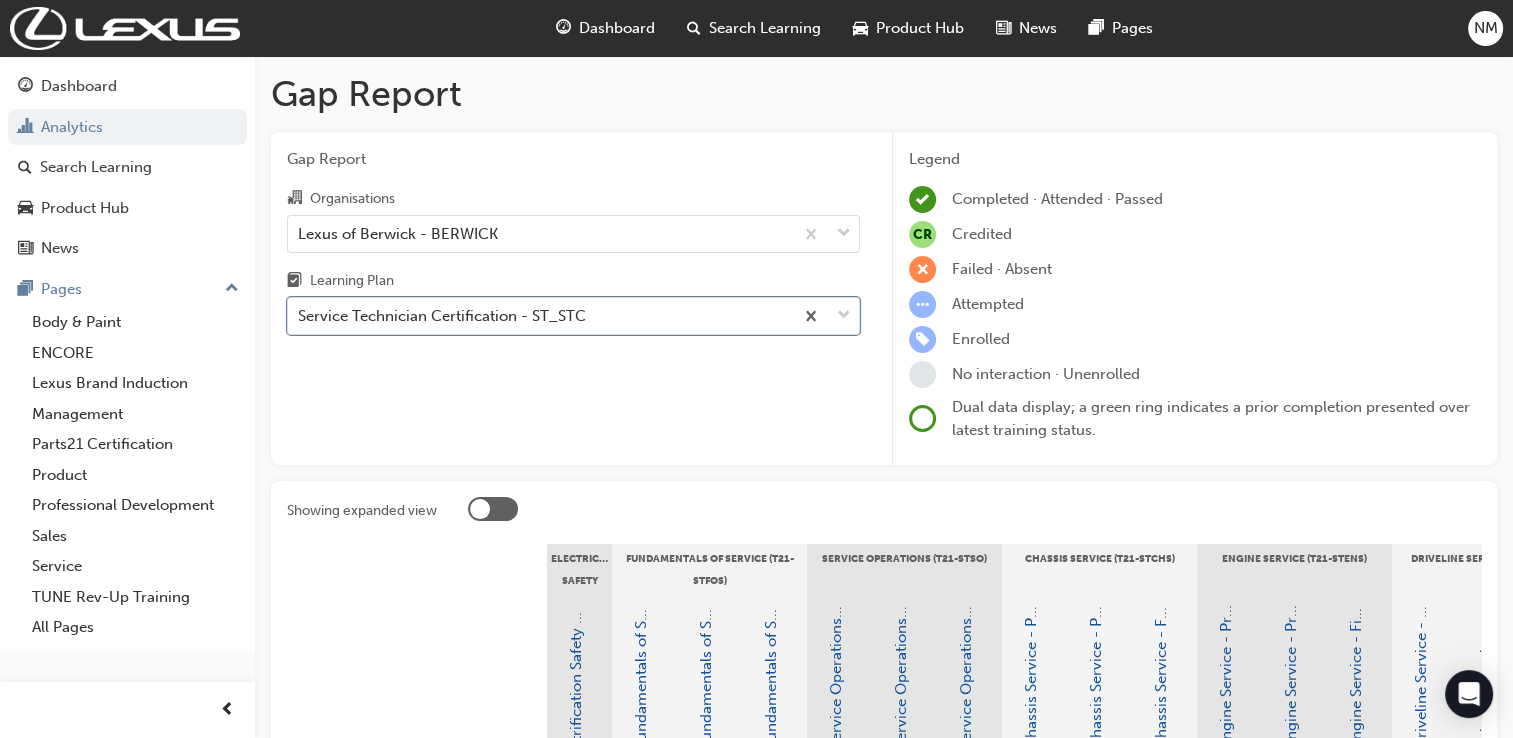 click at bounding box center (493, 509) 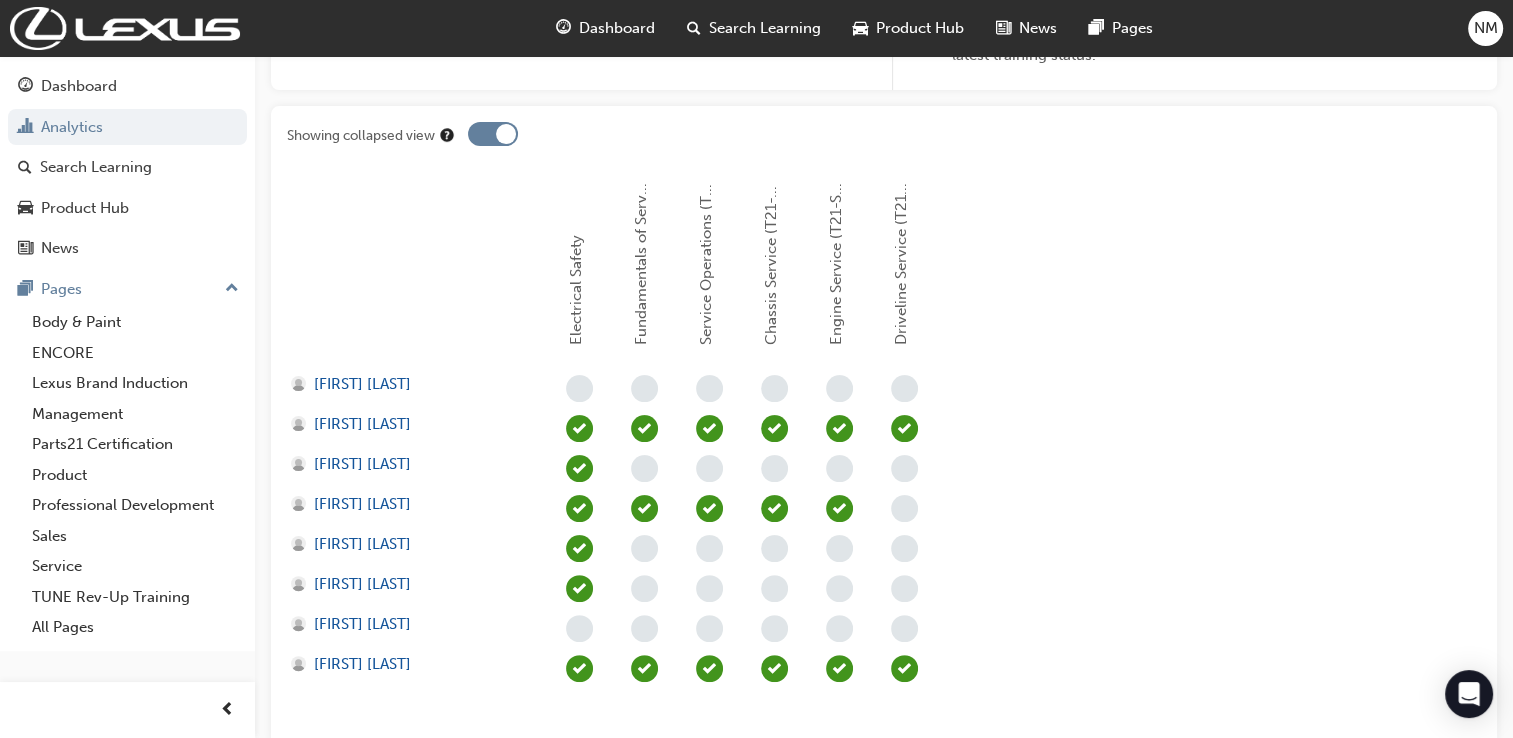 scroll, scrollTop: 500, scrollLeft: 0, axis: vertical 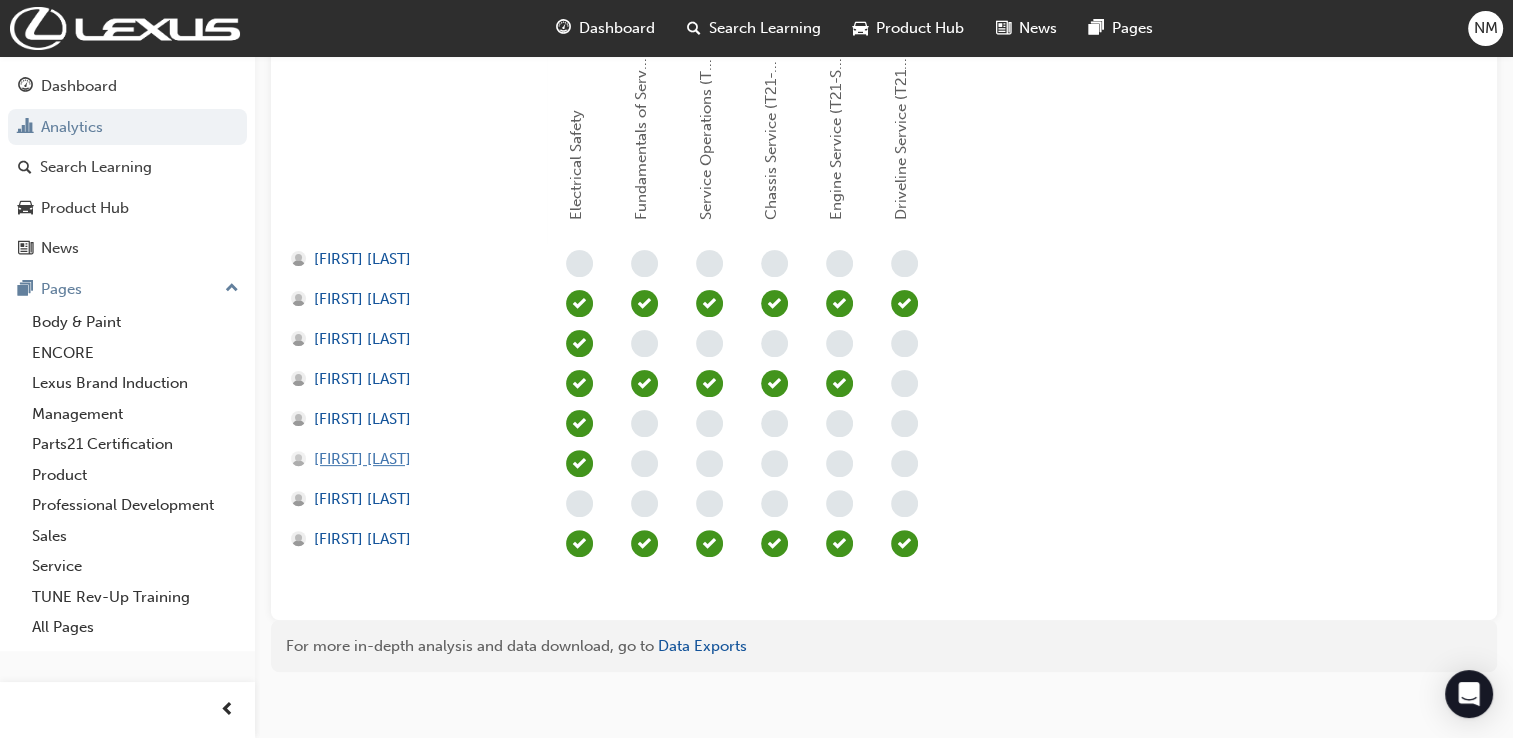 click on "[FIRST] [LAST]" at bounding box center (362, 459) 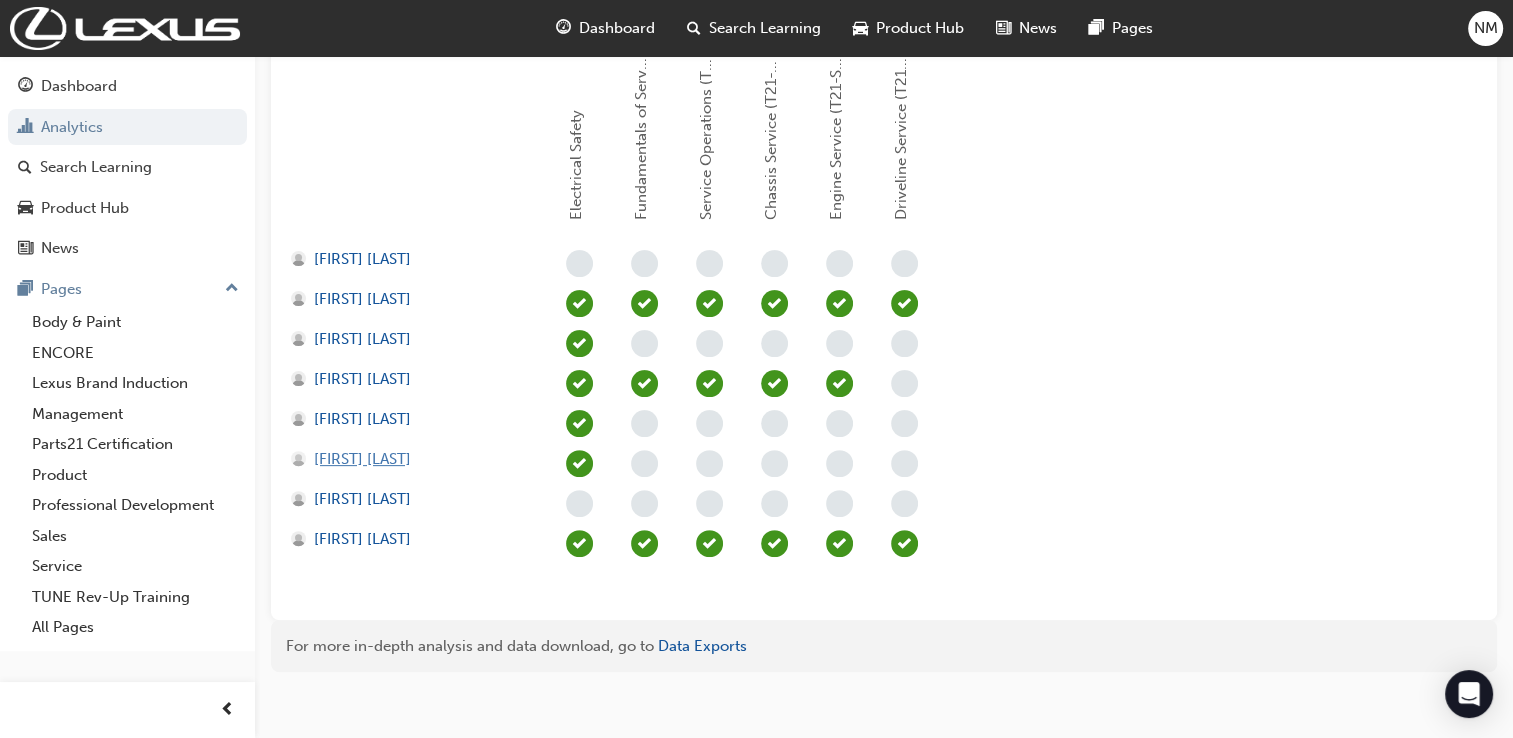 scroll, scrollTop: 0, scrollLeft: 0, axis: both 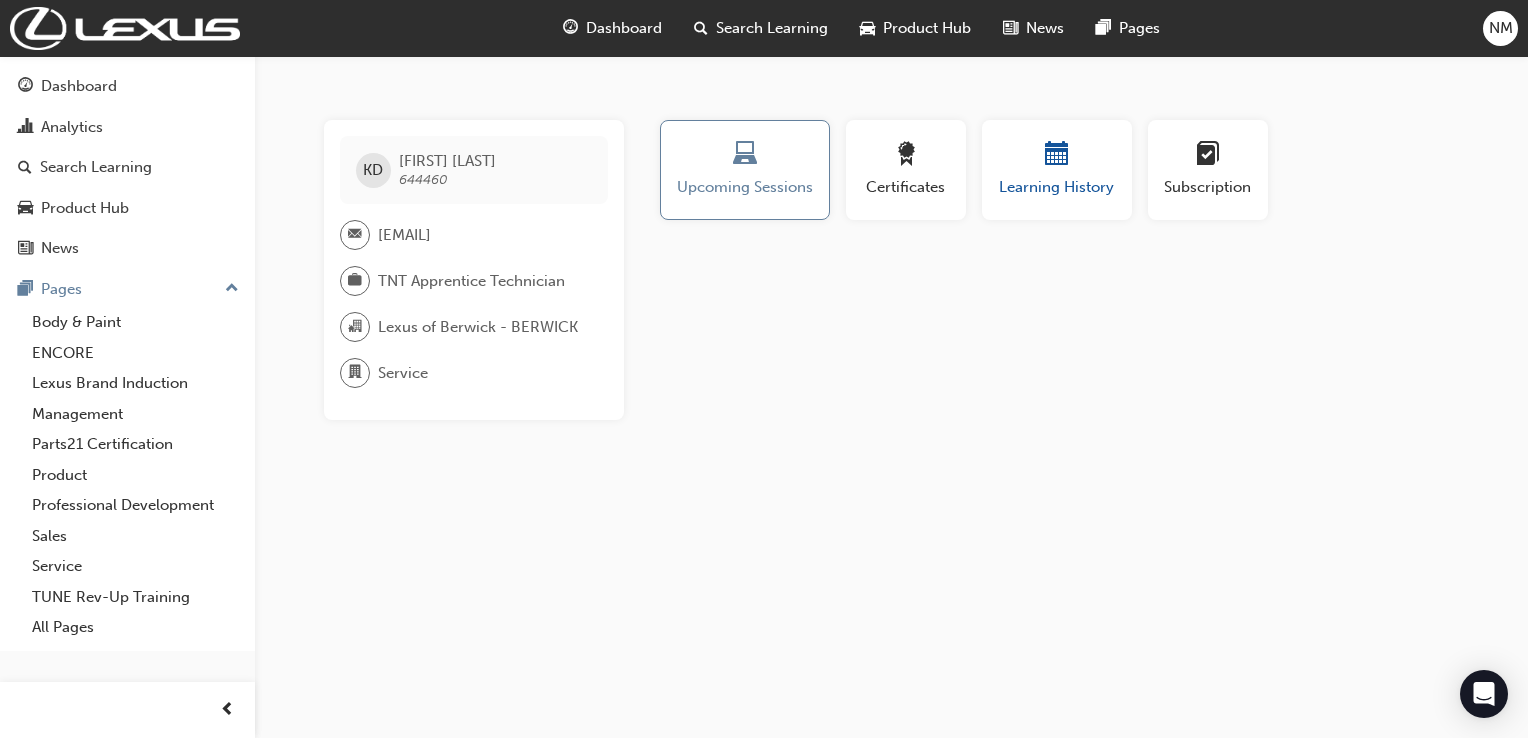 click at bounding box center (1057, 155) 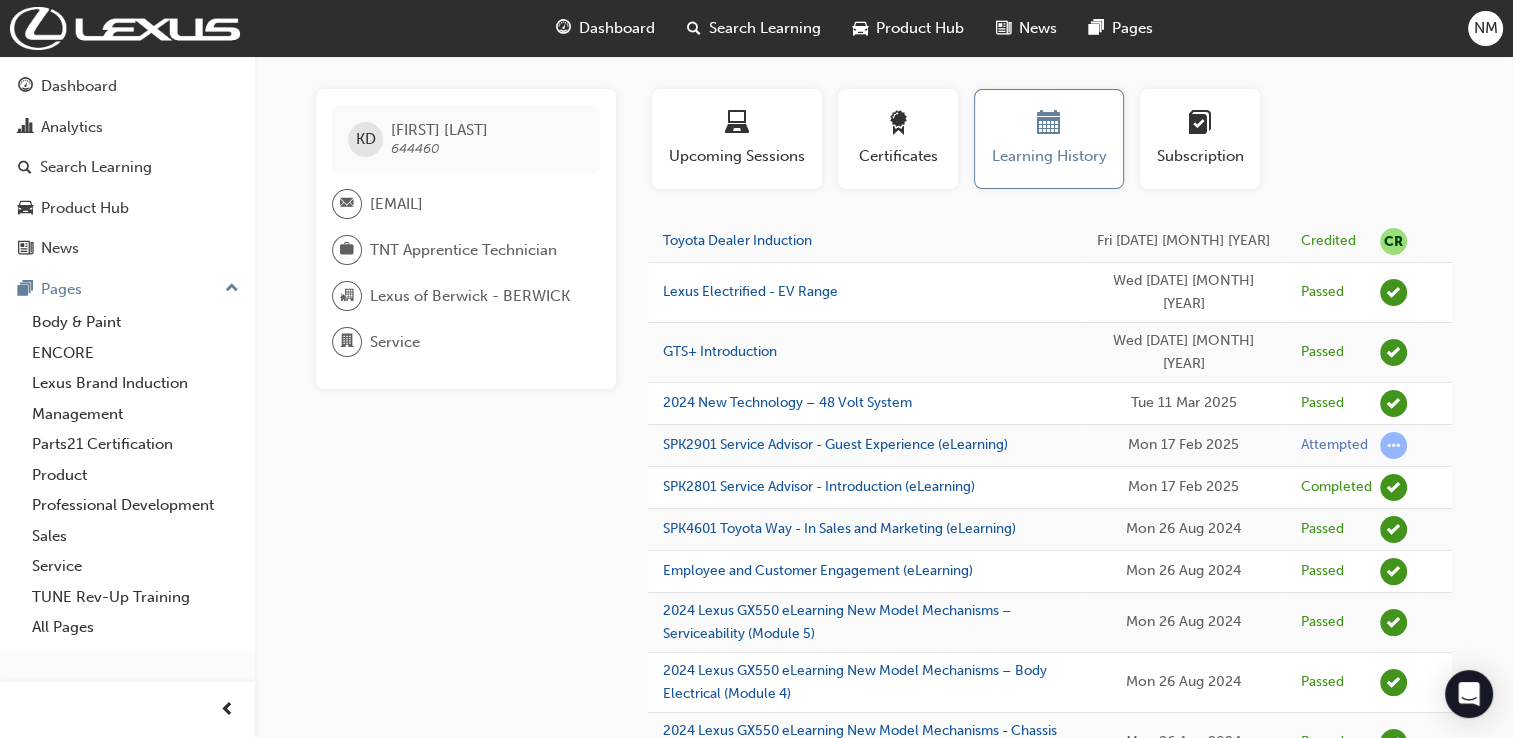 scroll, scrollTop: 0, scrollLeft: 0, axis: both 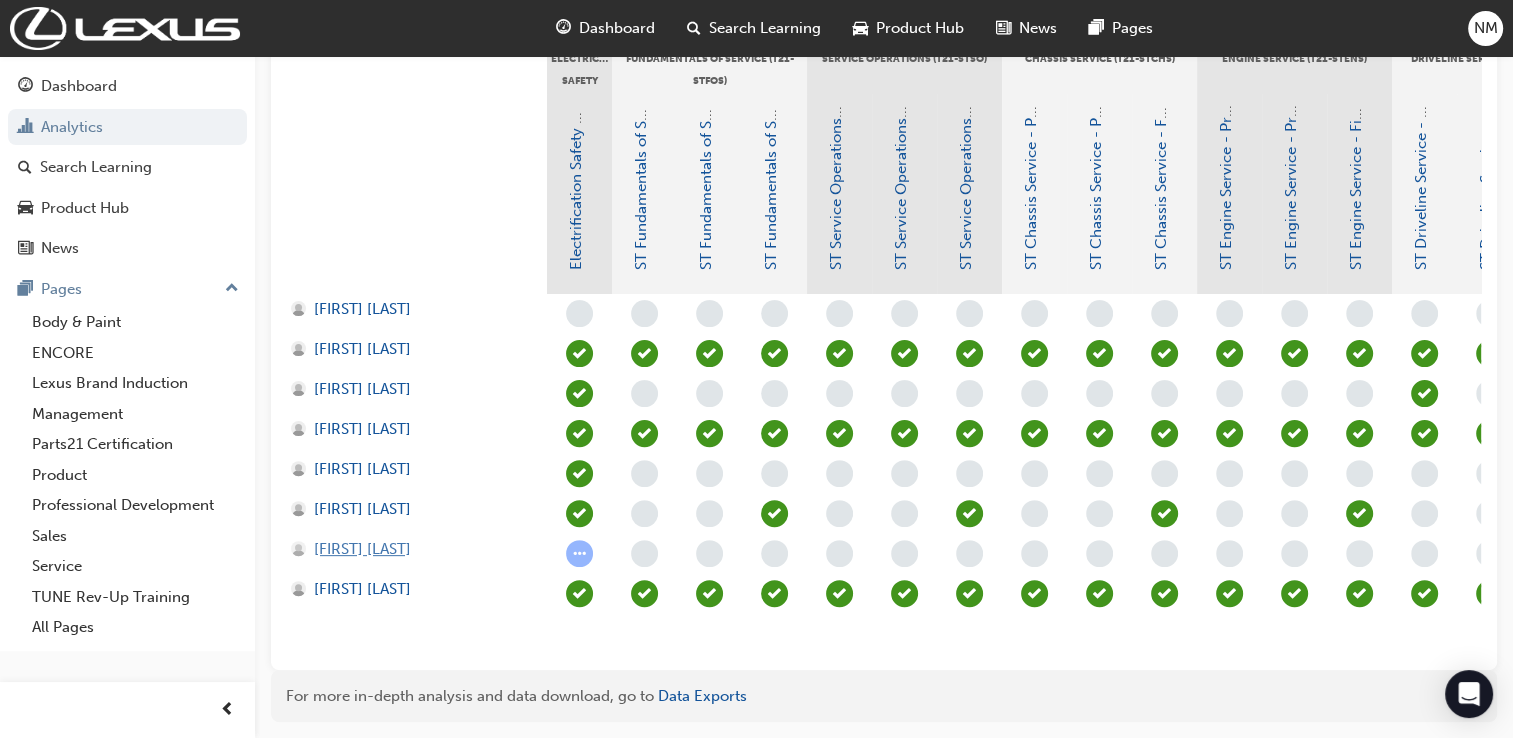 click on "[FIRST] [LAST]" at bounding box center [362, 549] 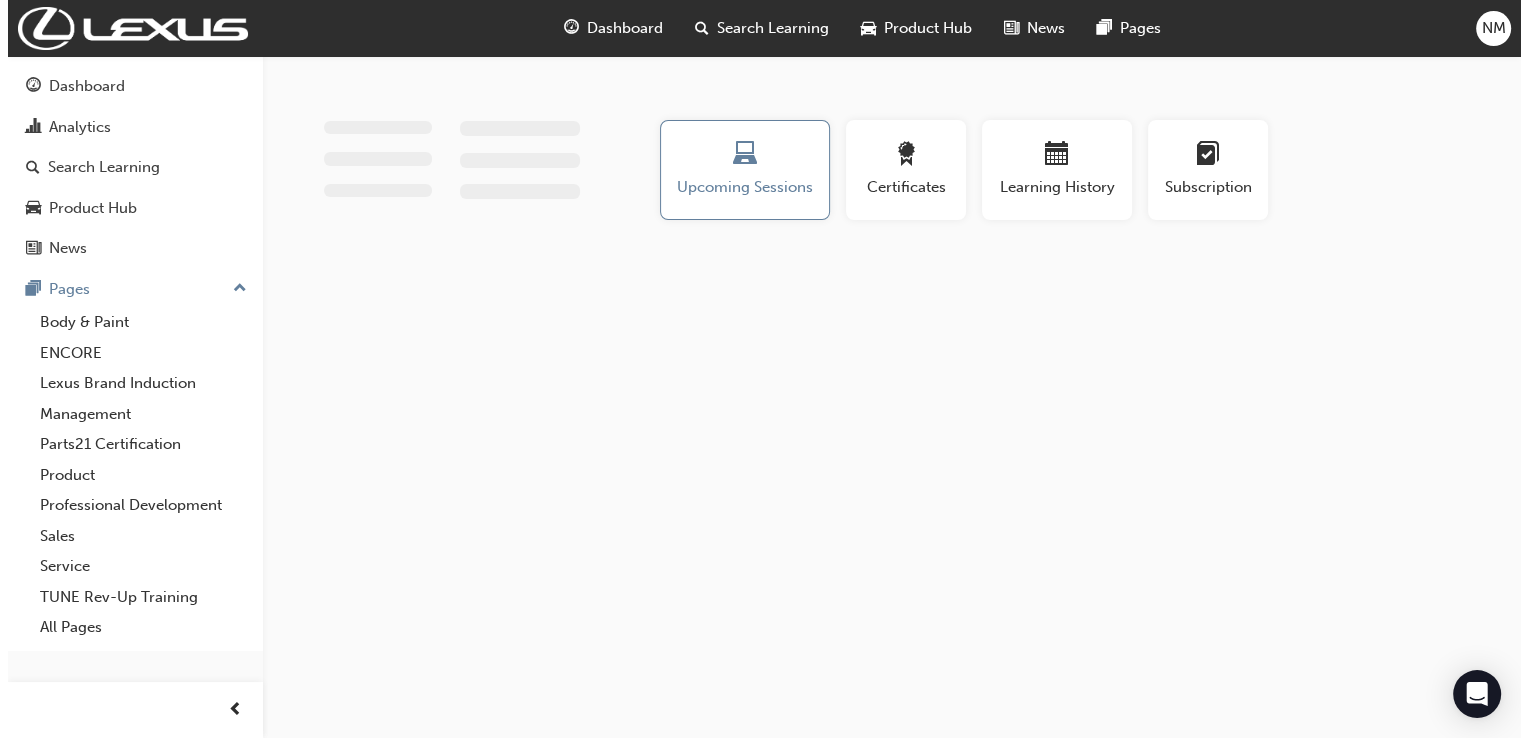 scroll, scrollTop: 0, scrollLeft: 0, axis: both 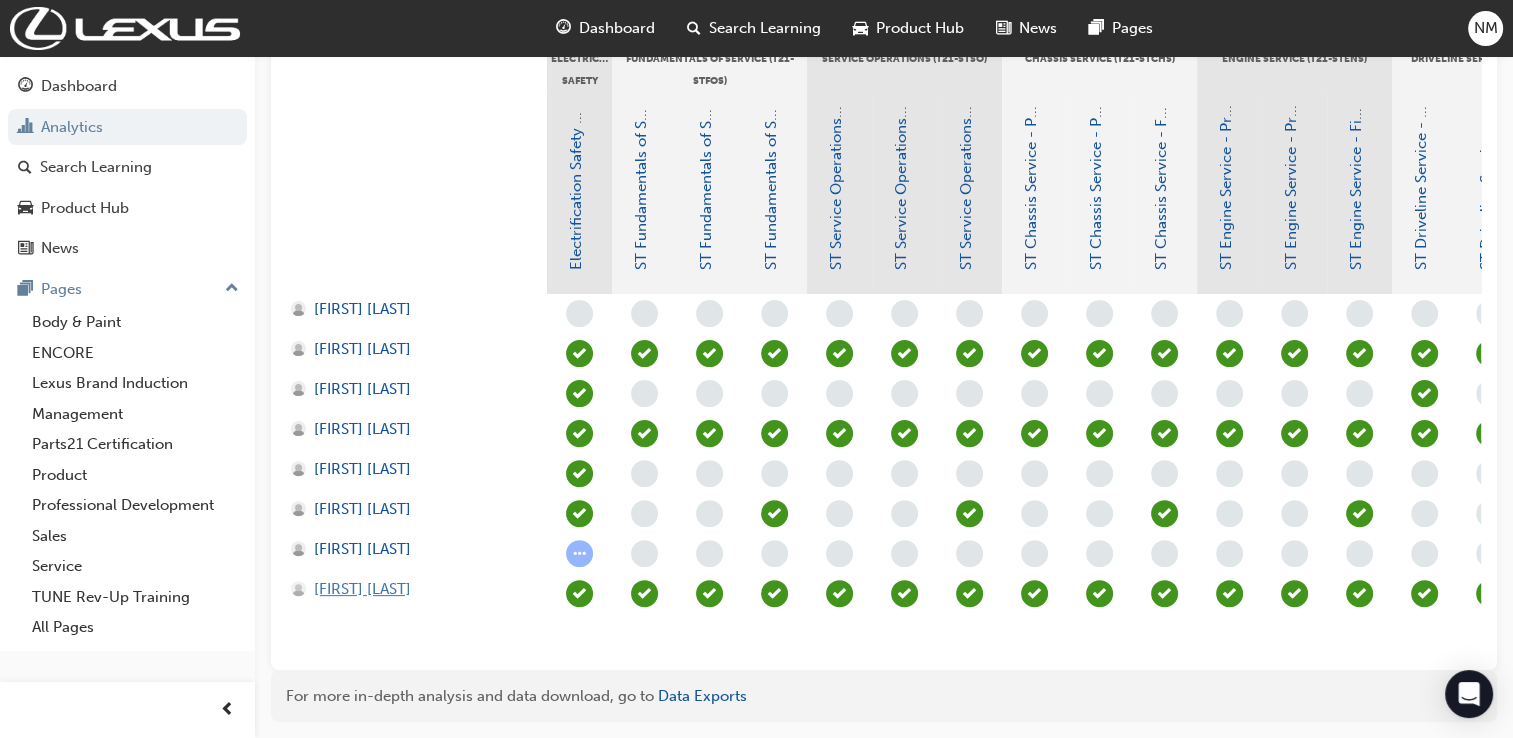 click on "[FIRST] [LAST]" at bounding box center (362, 589) 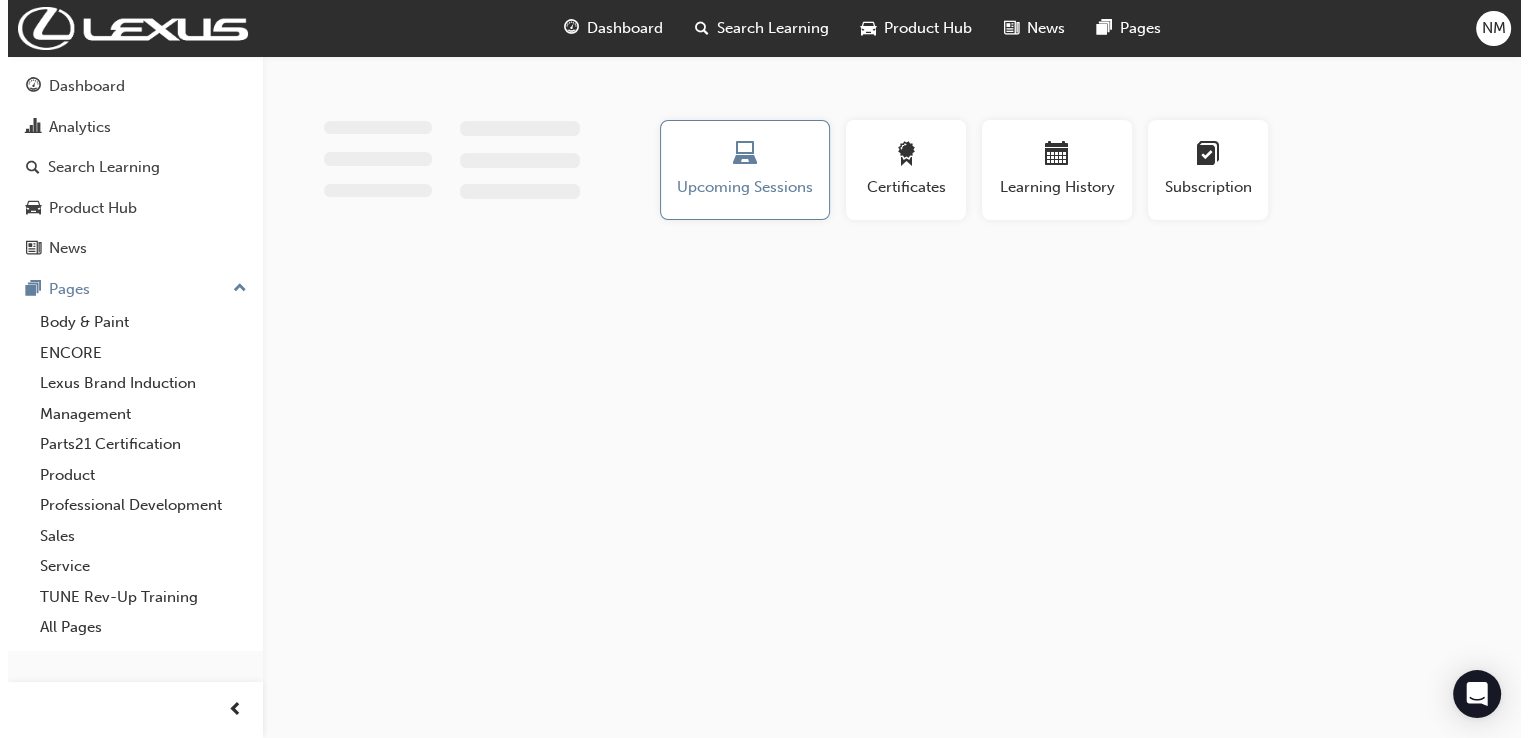scroll, scrollTop: 0, scrollLeft: 0, axis: both 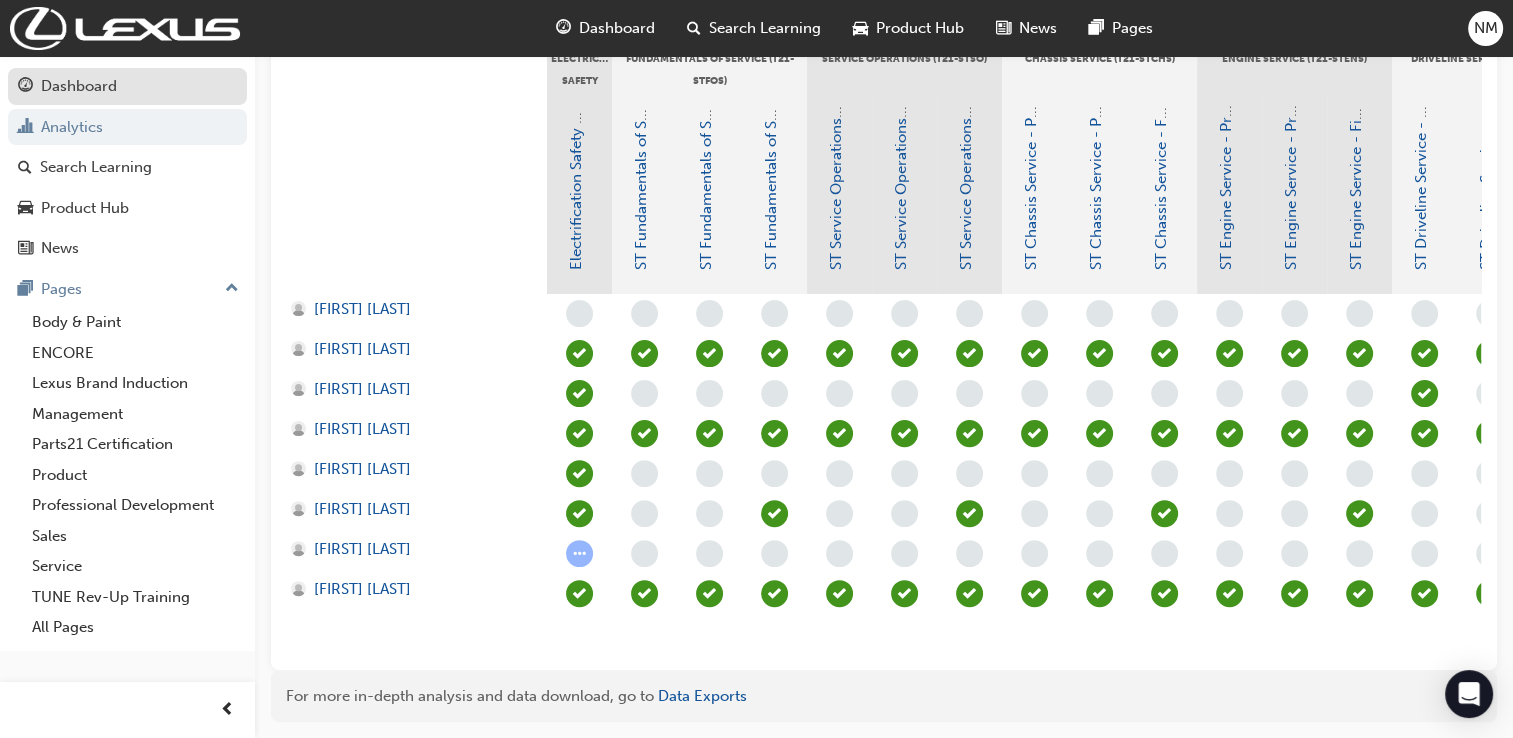 click on "Dashboard" at bounding box center (79, 86) 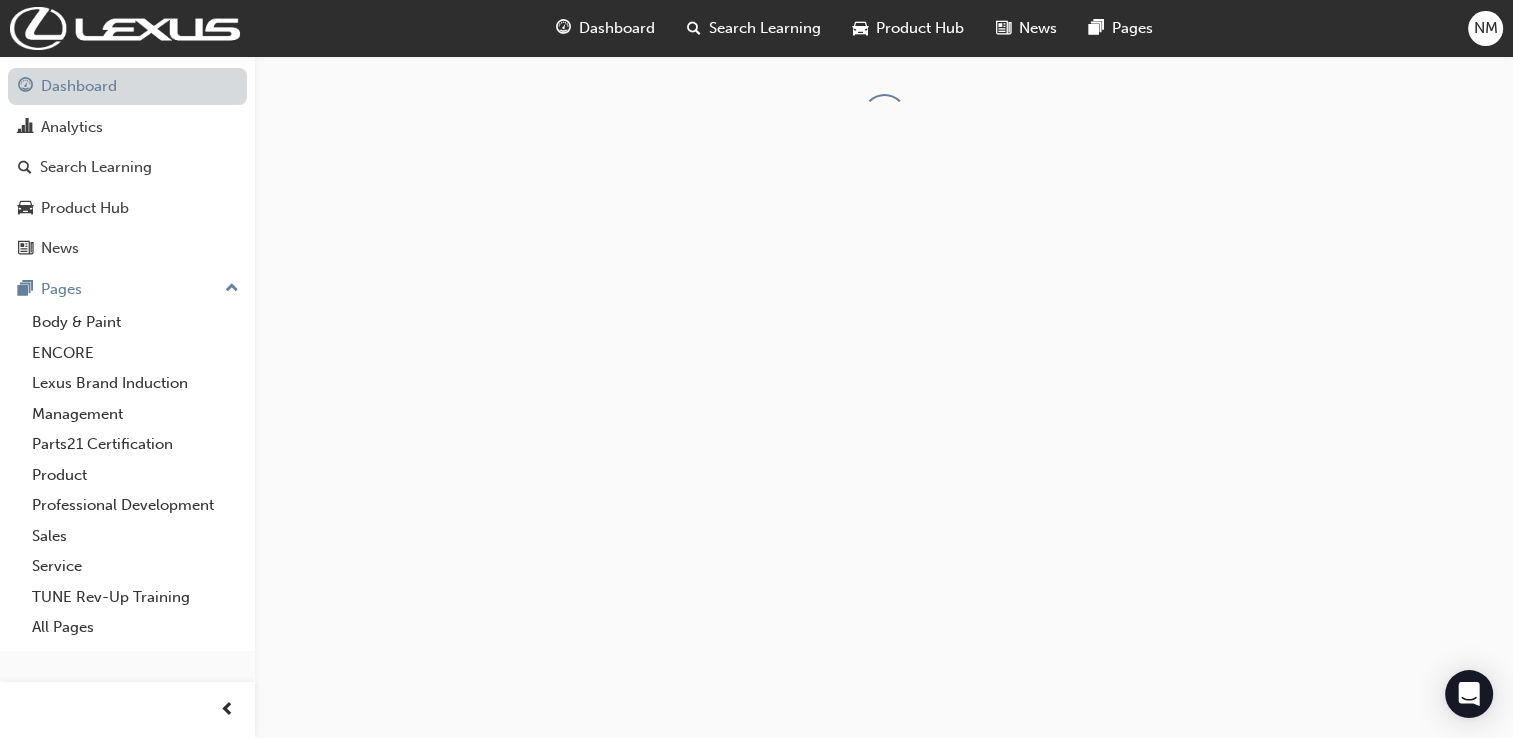 scroll, scrollTop: 0, scrollLeft: 0, axis: both 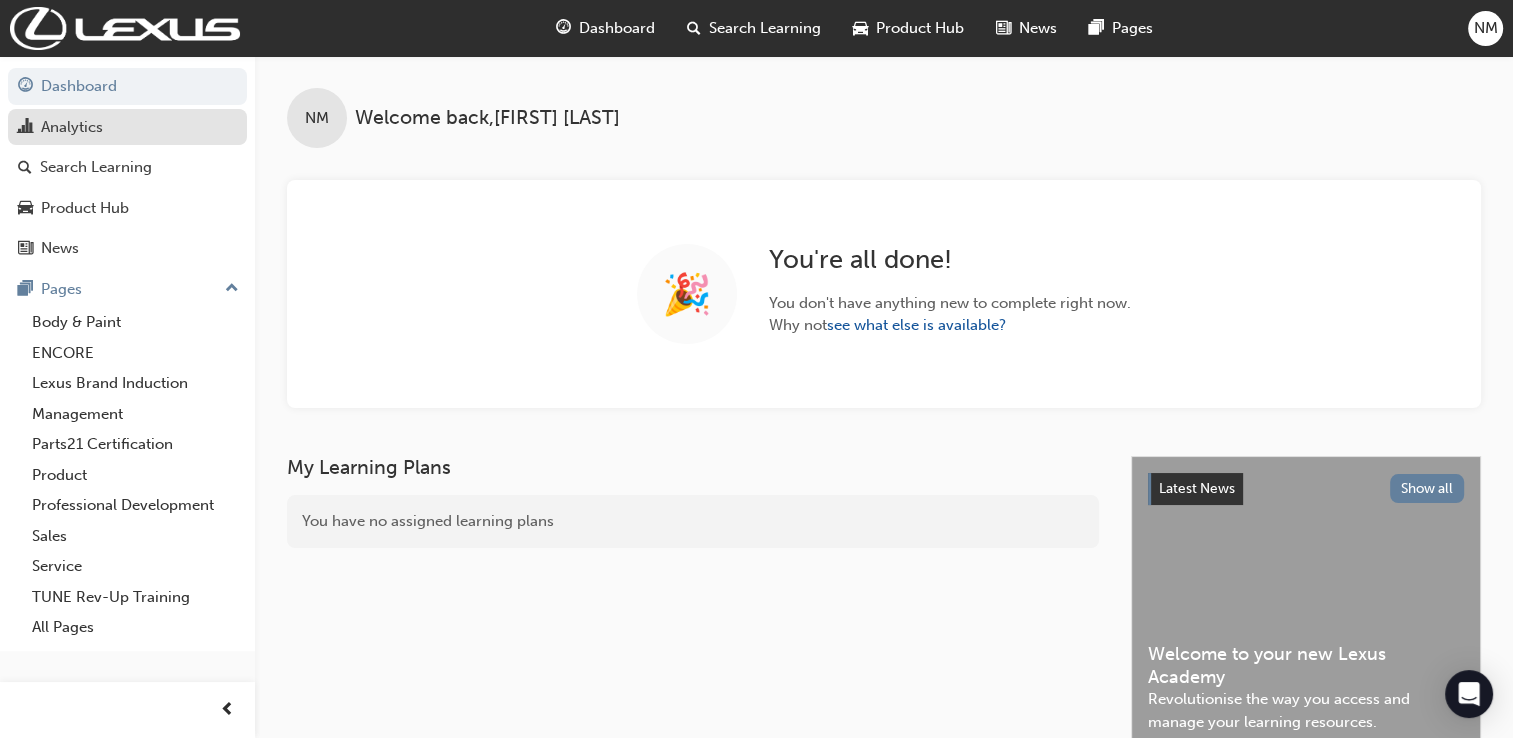 click on "Analytics" at bounding box center [72, 127] 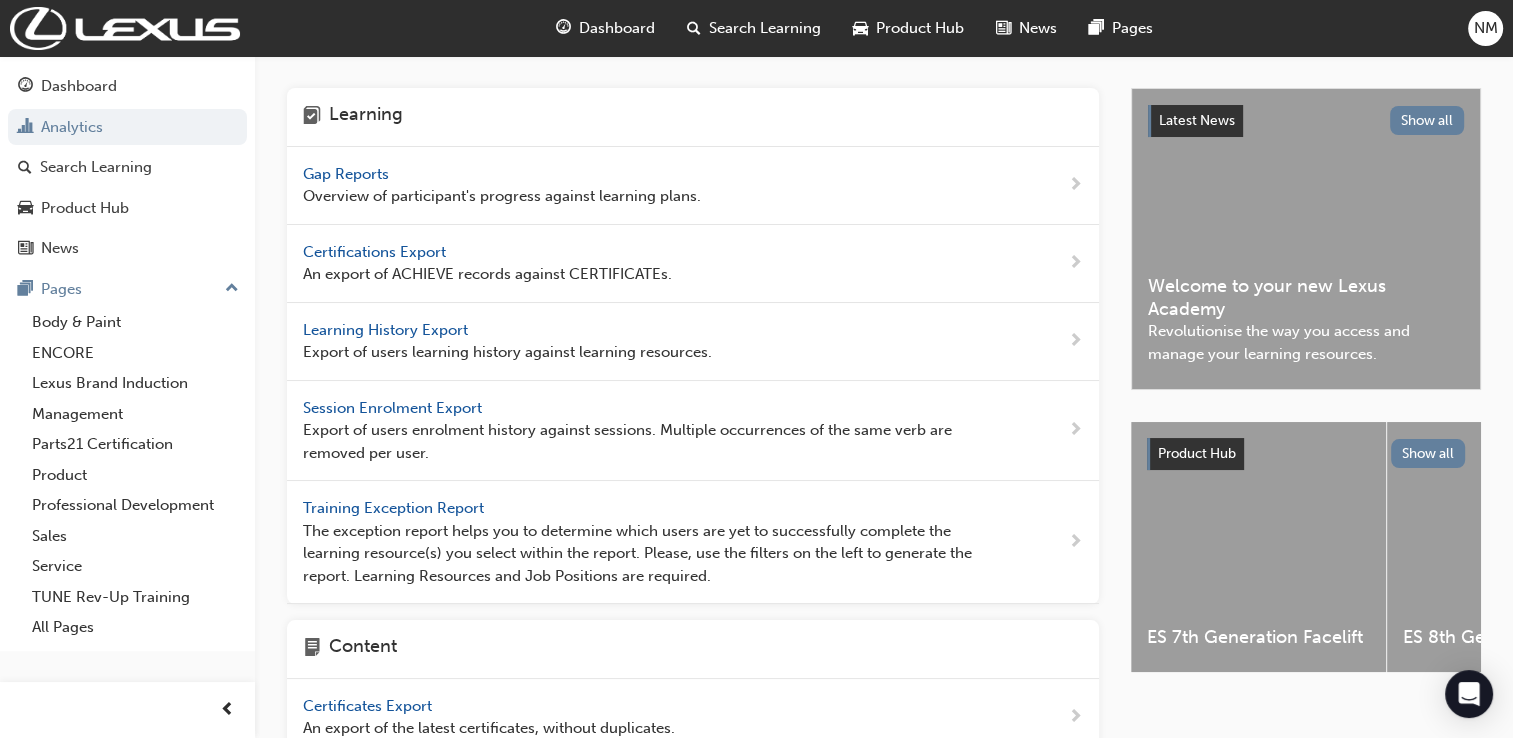 click on "Gap Reports" at bounding box center [348, 174] 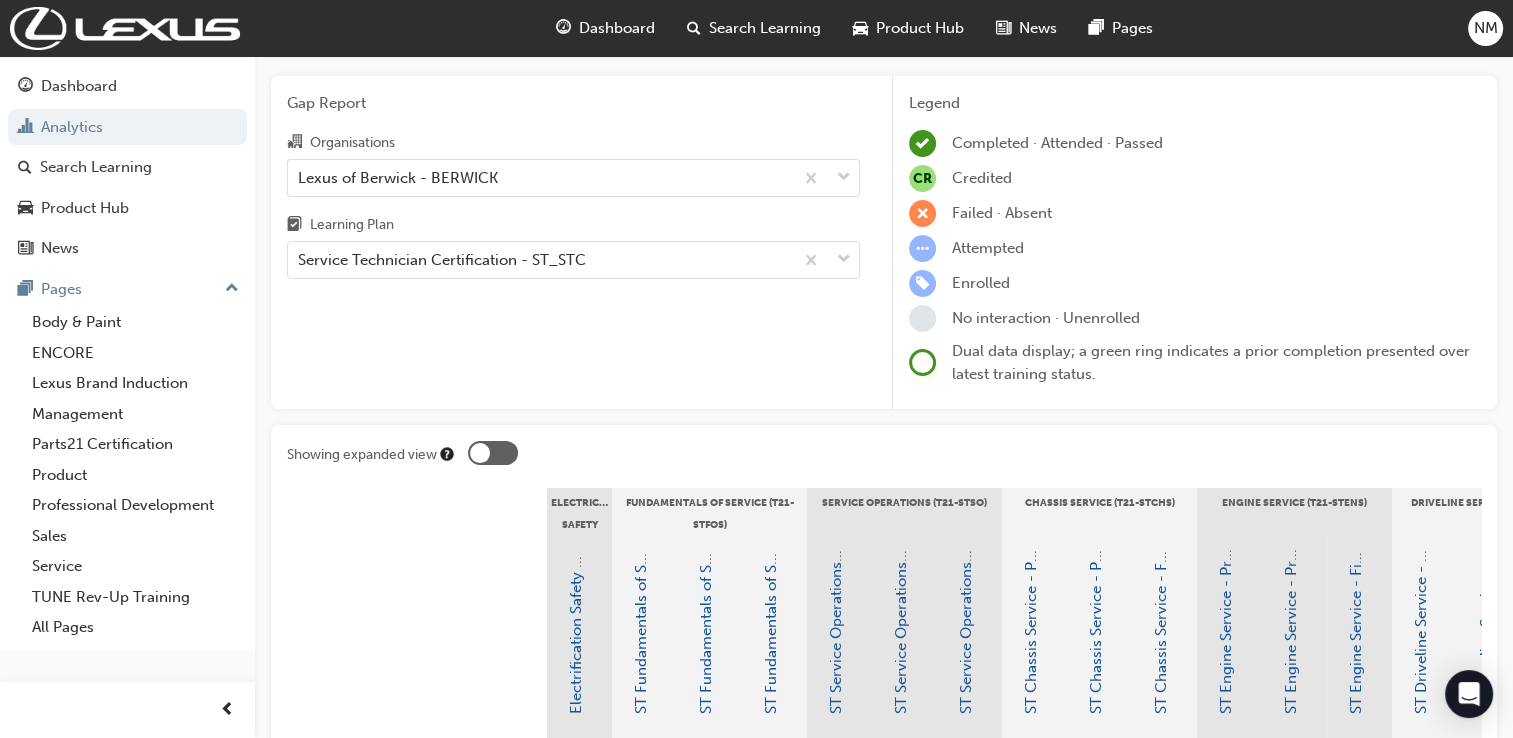 scroll, scrollTop: 0, scrollLeft: 0, axis: both 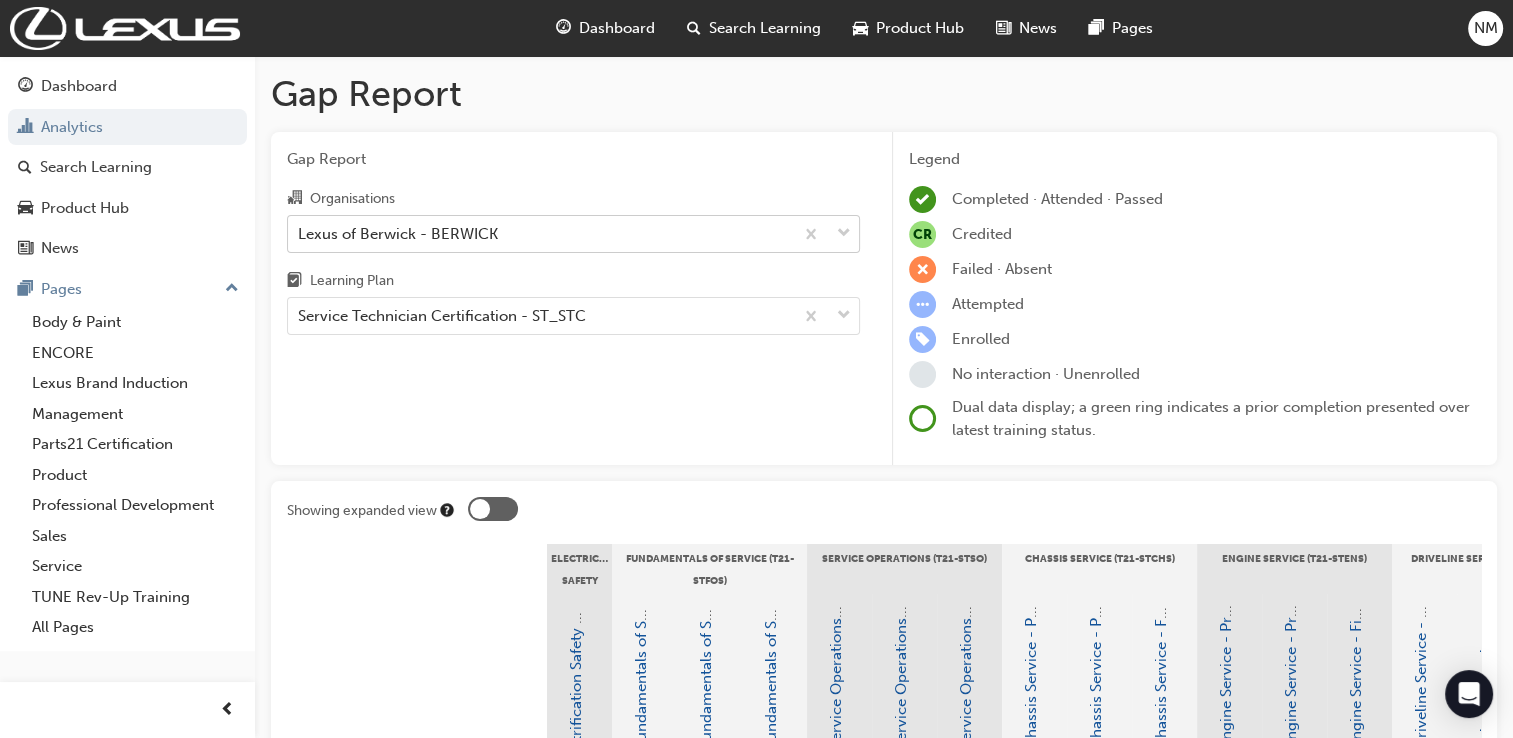 click at bounding box center [844, 234] 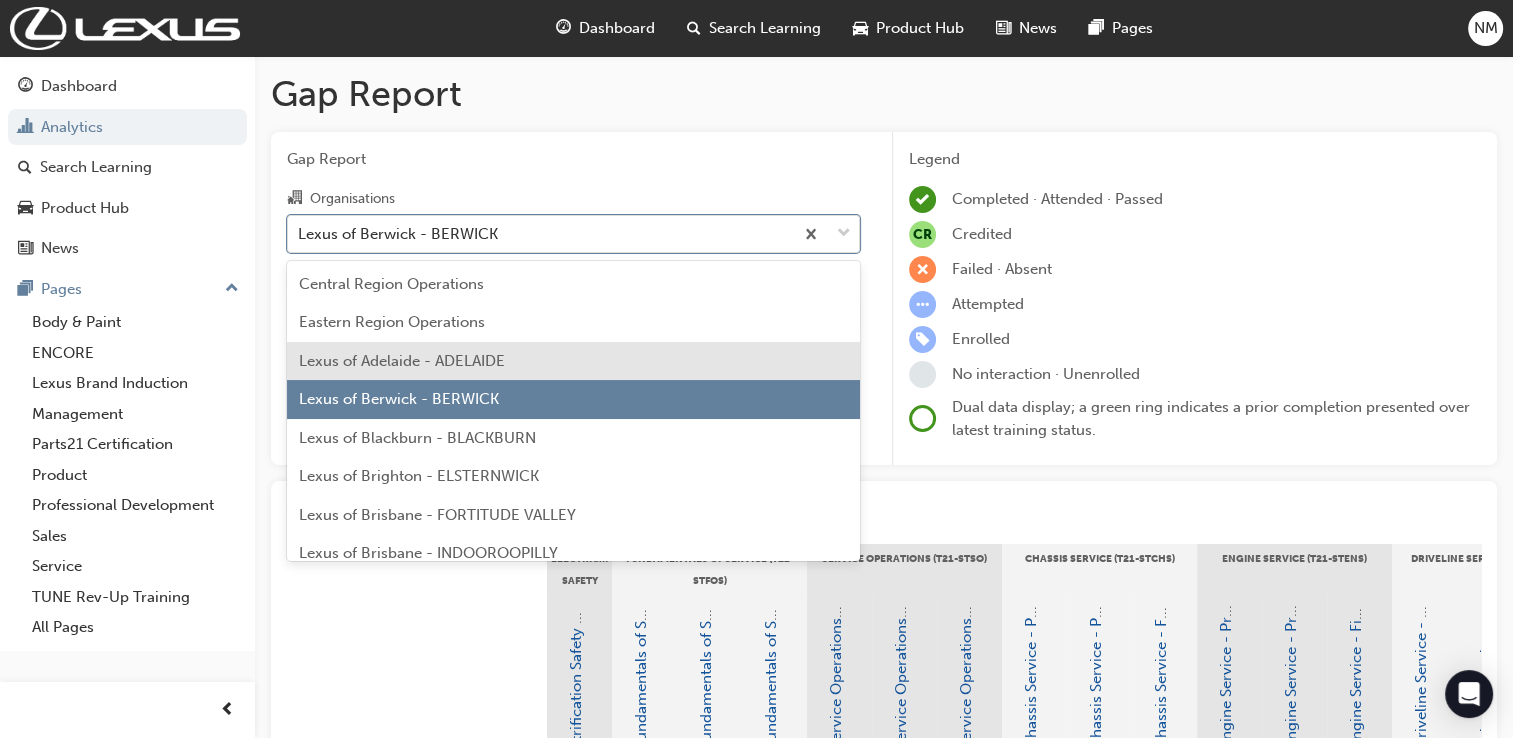 click on "Lexus of Adelaide - ADELAIDE" at bounding box center [402, 361] 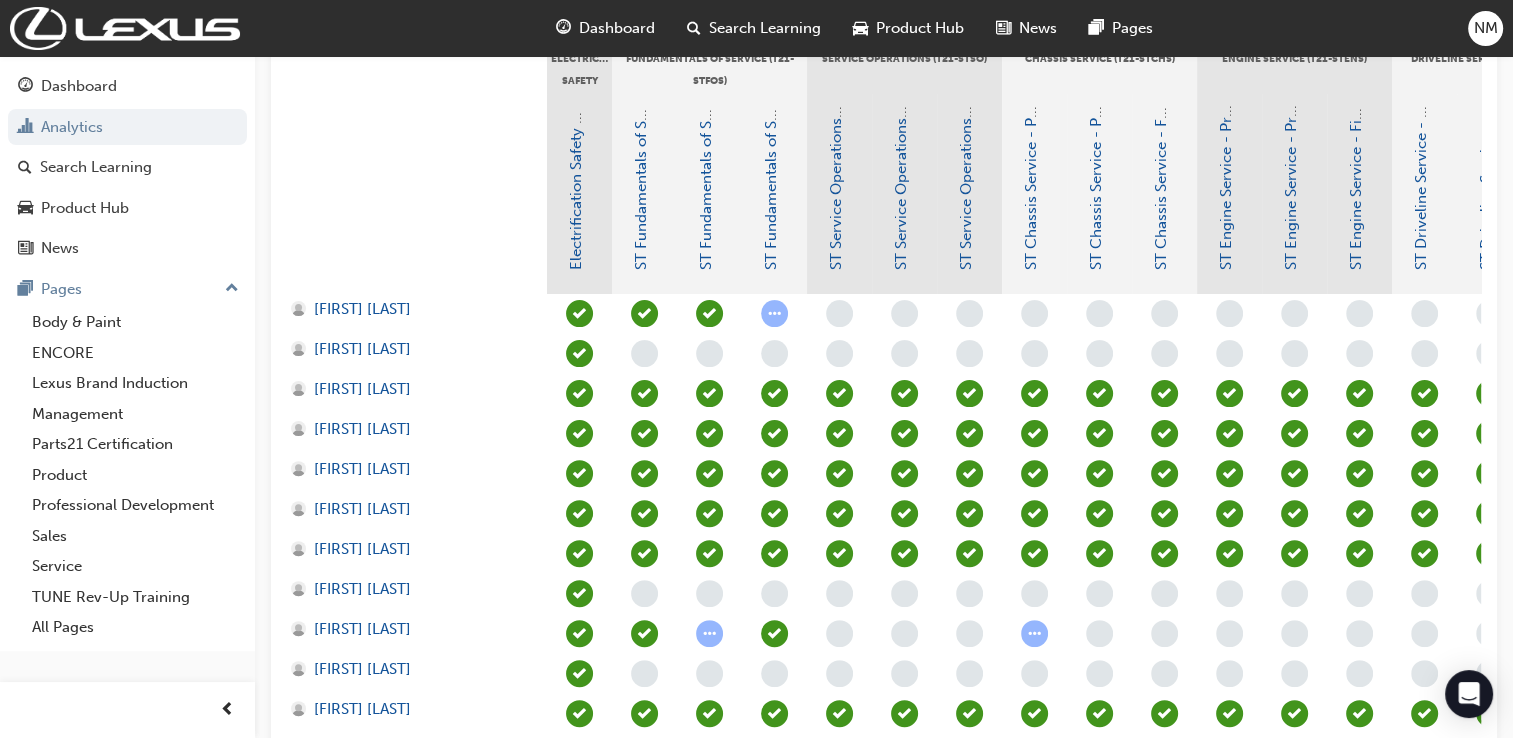 scroll, scrollTop: 666, scrollLeft: 0, axis: vertical 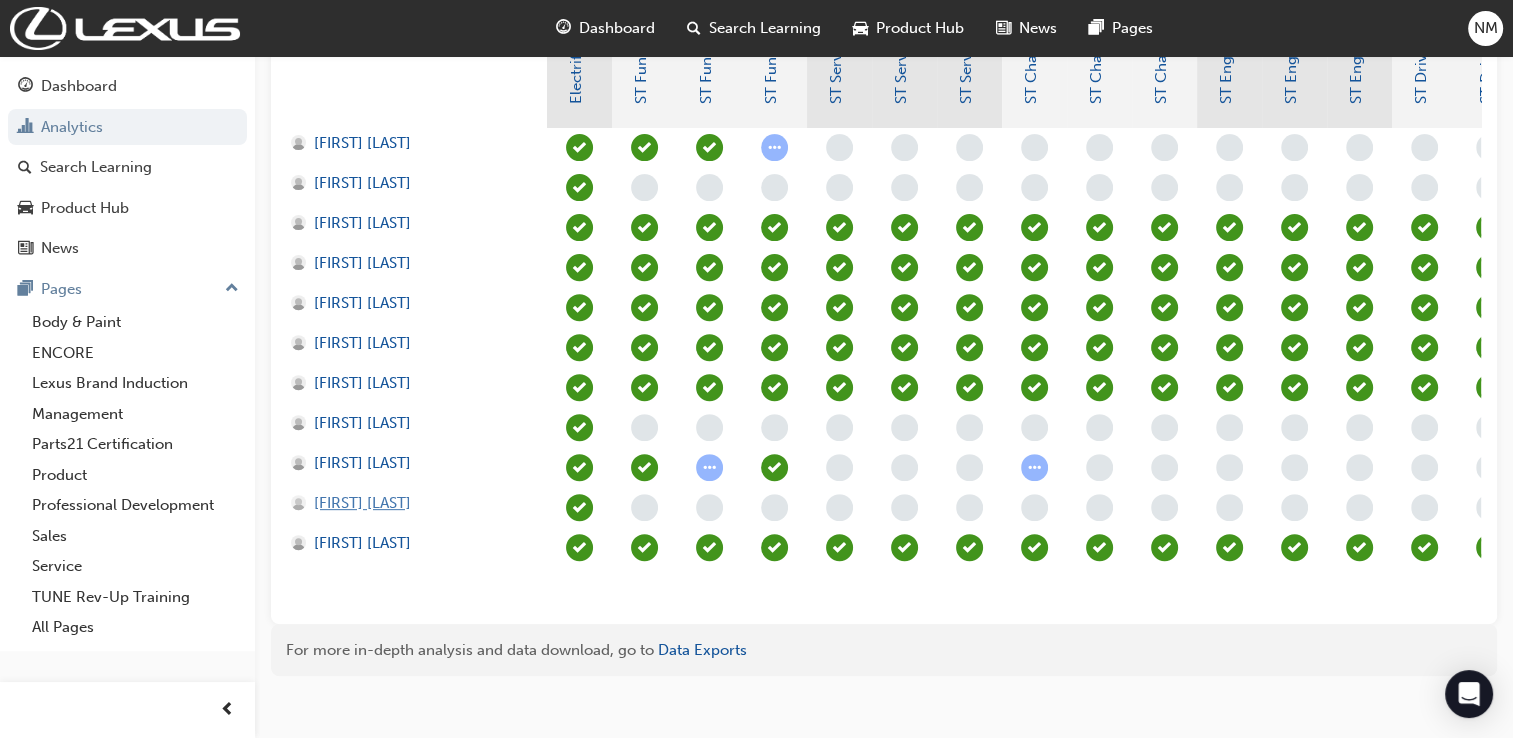 click on "[FIRST] [LAST]" at bounding box center [362, 503] 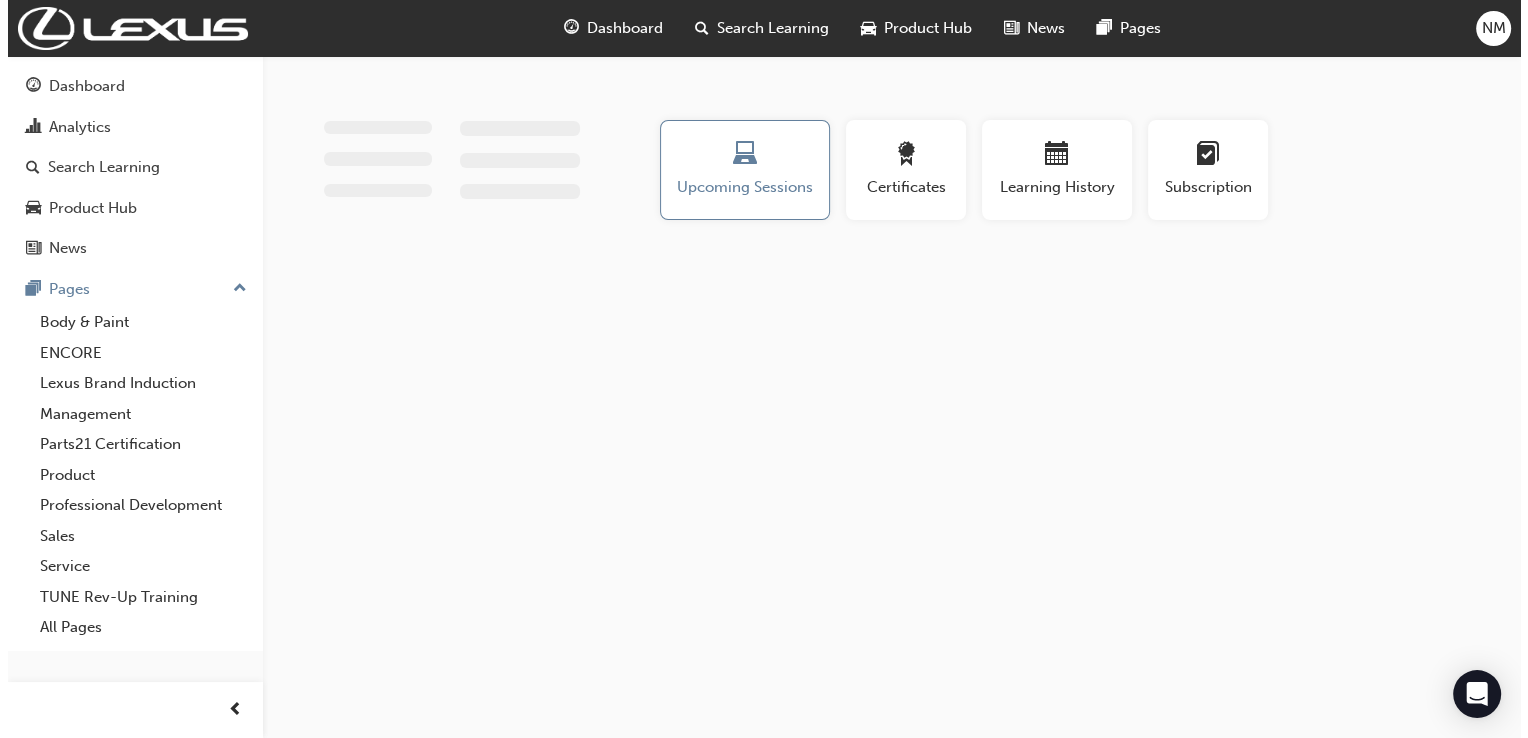 scroll, scrollTop: 0, scrollLeft: 0, axis: both 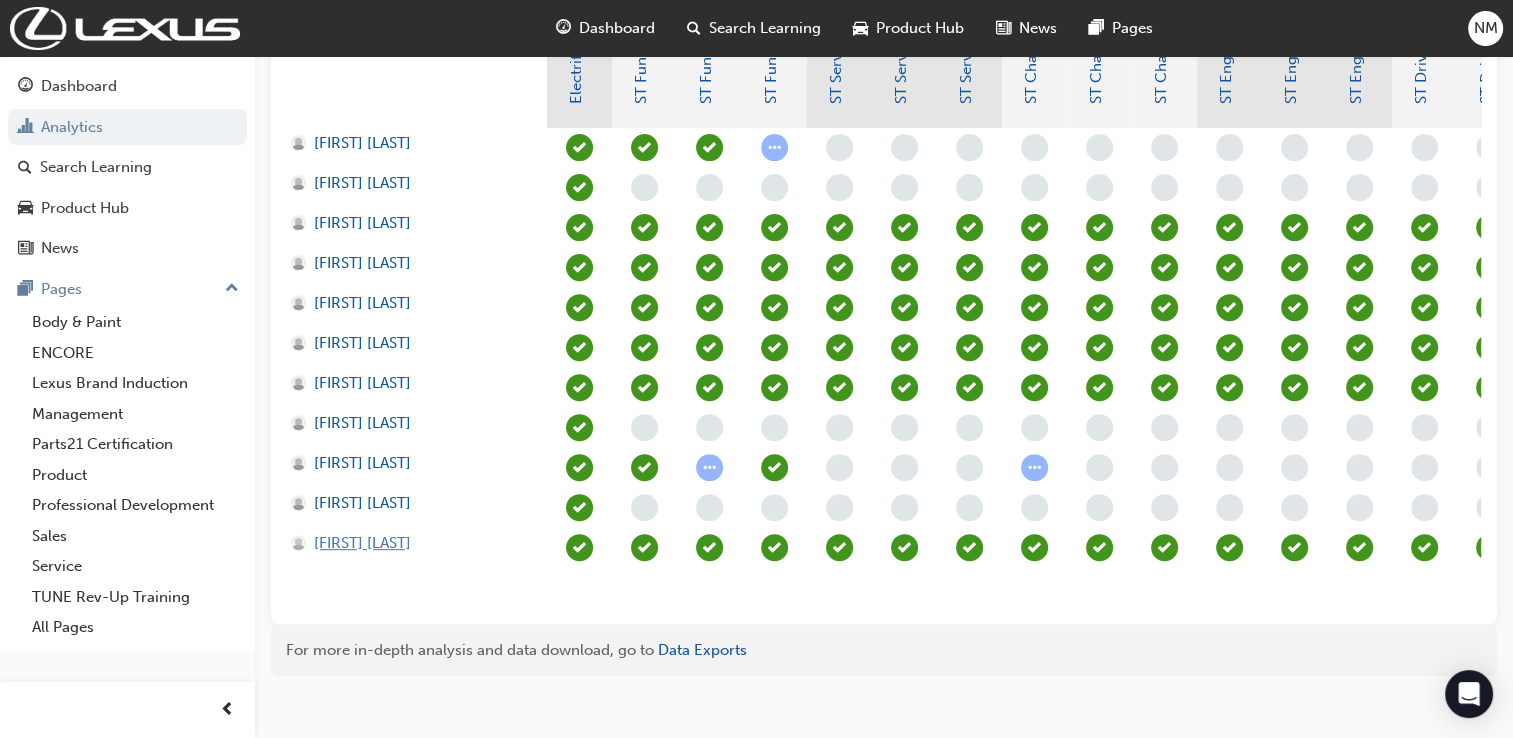 click on "[FIRST] [LAST]" at bounding box center [362, 543] 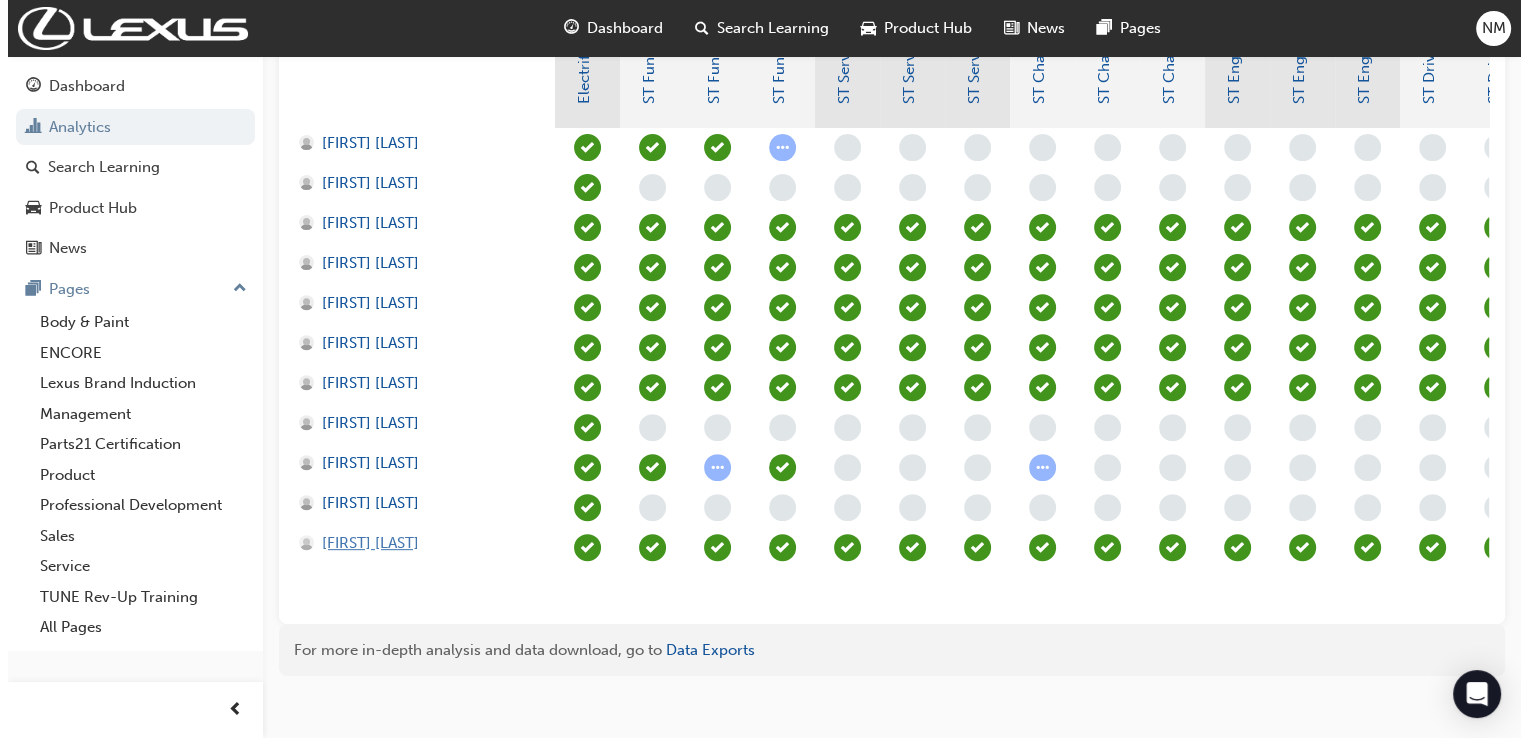 scroll, scrollTop: 0, scrollLeft: 0, axis: both 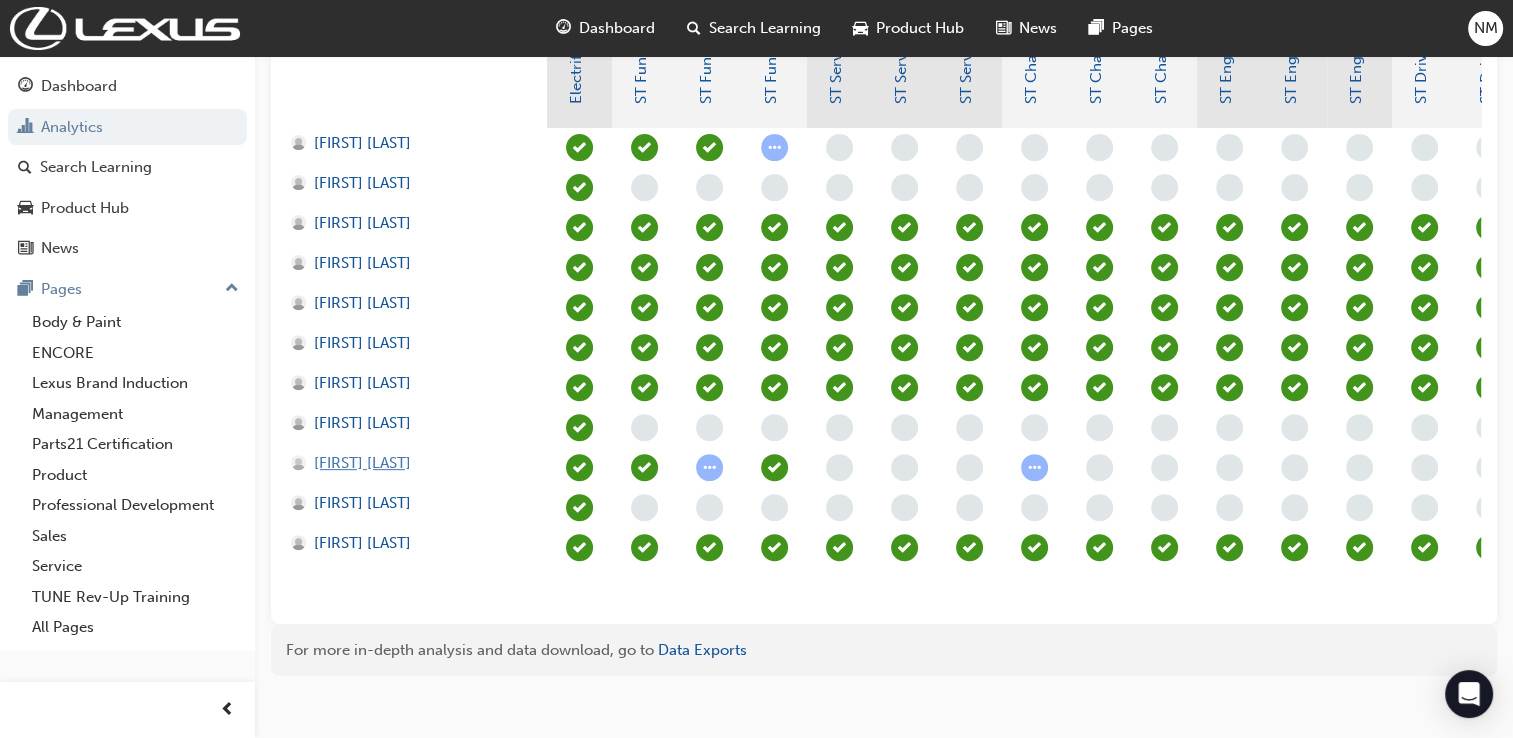 click on "[FIRST] [LAST]" at bounding box center [362, 463] 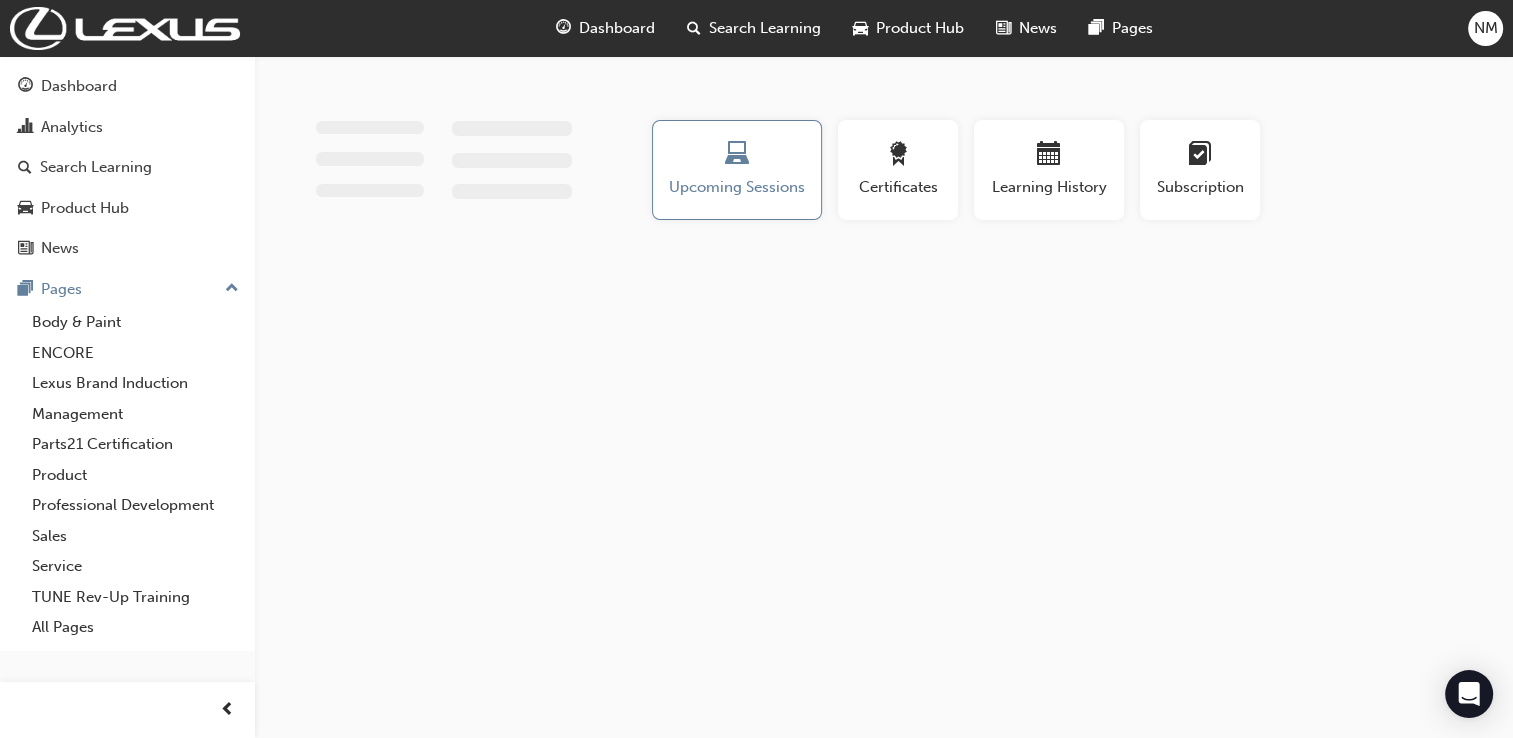 scroll, scrollTop: 0, scrollLeft: 0, axis: both 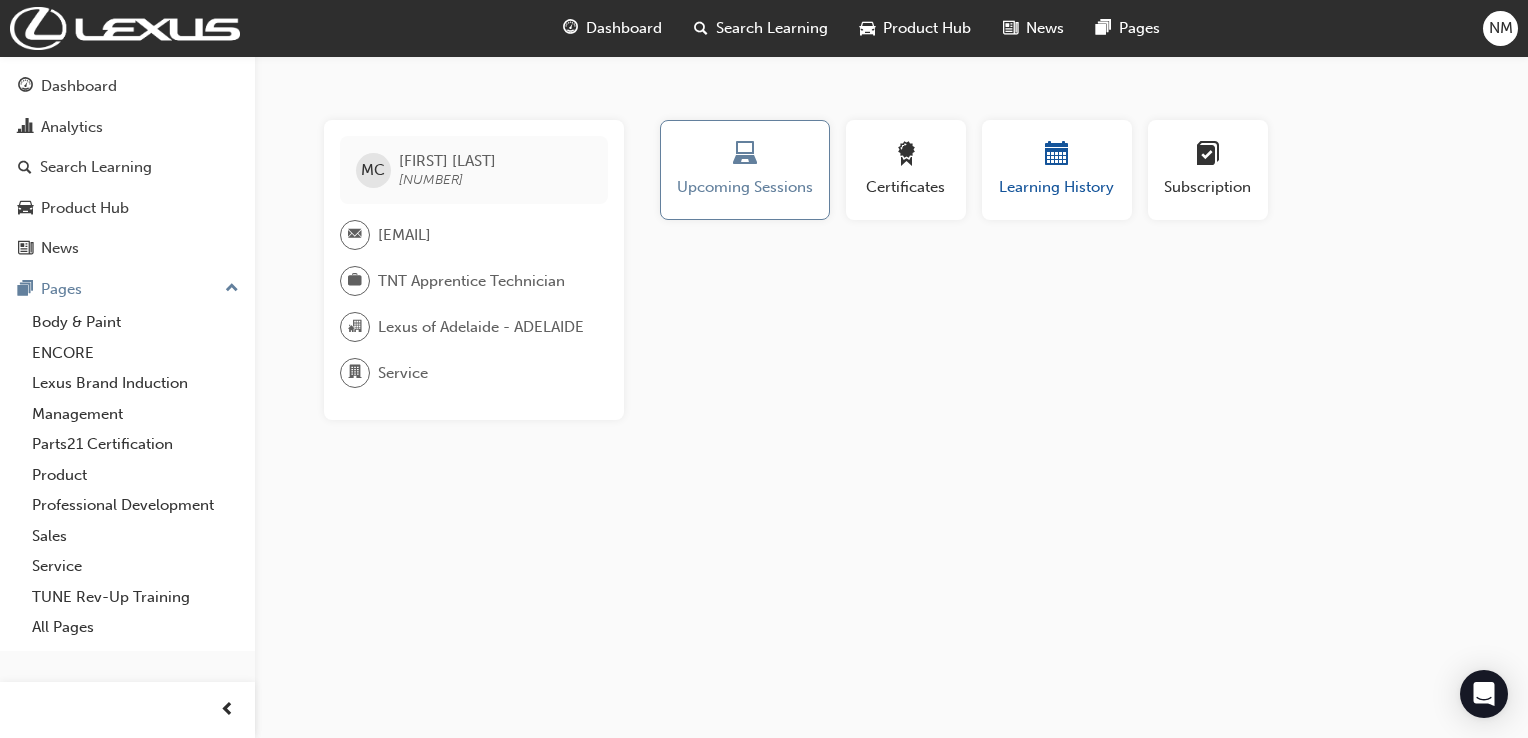 click at bounding box center [1057, 157] 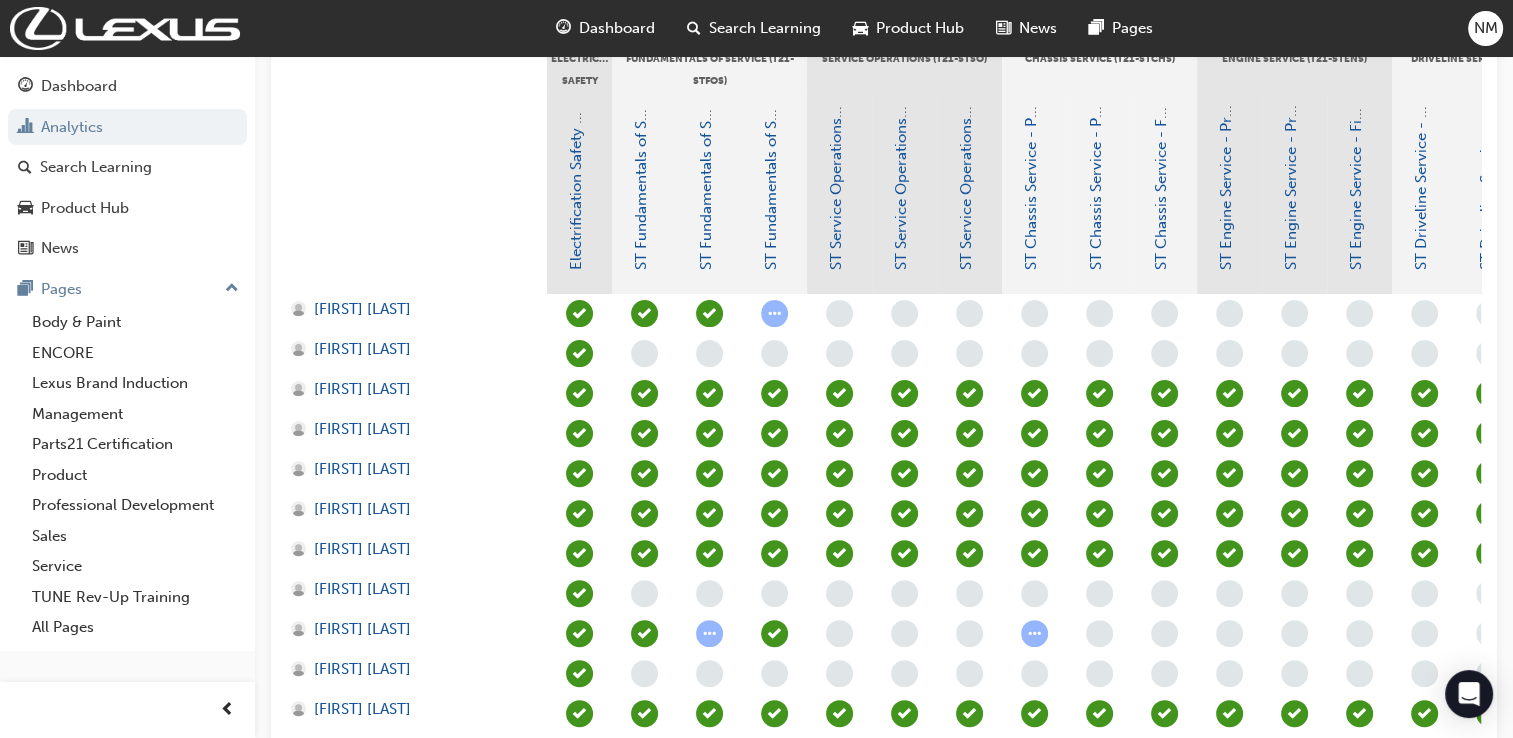 scroll, scrollTop: 0, scrollLeft: 0, axis: both 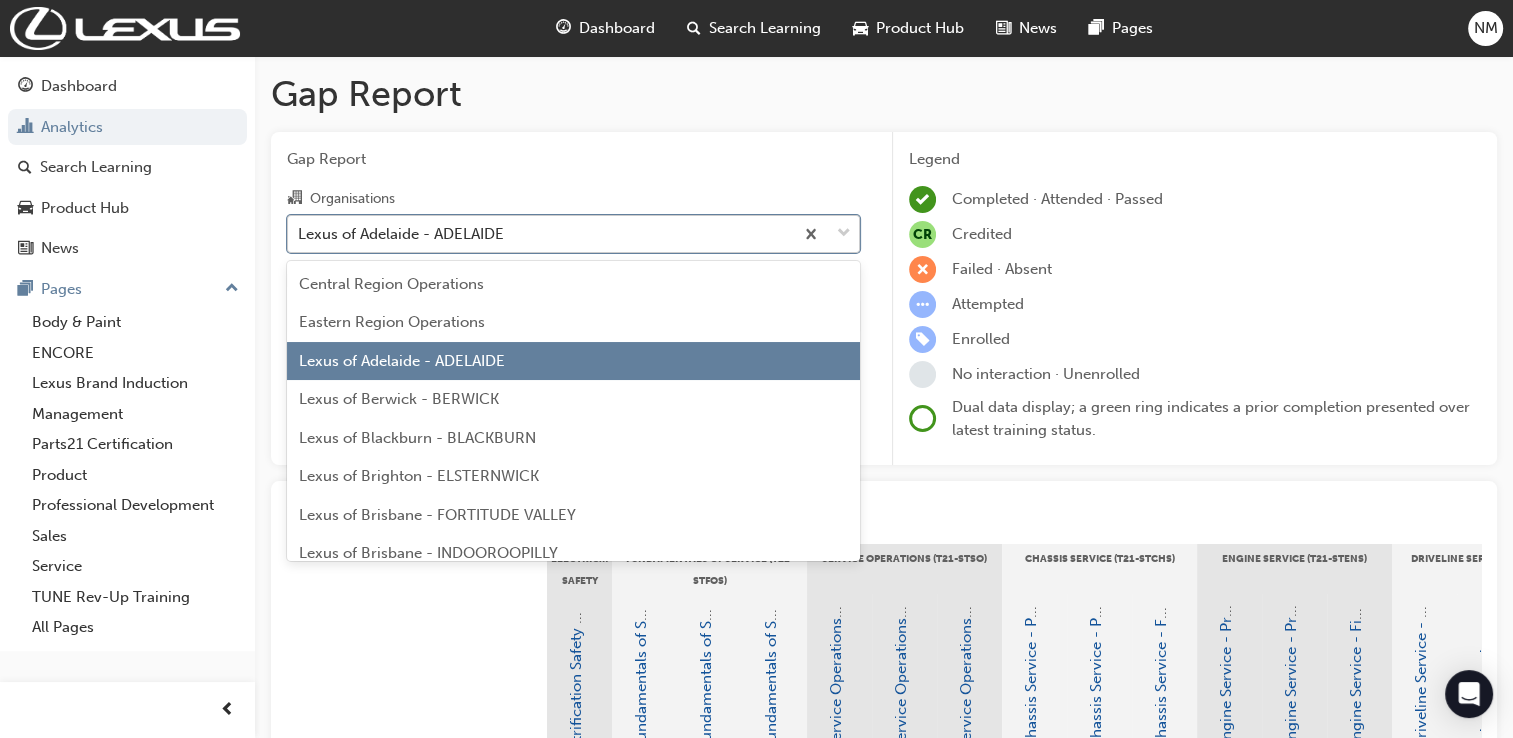click at bounding box center (844, 234) 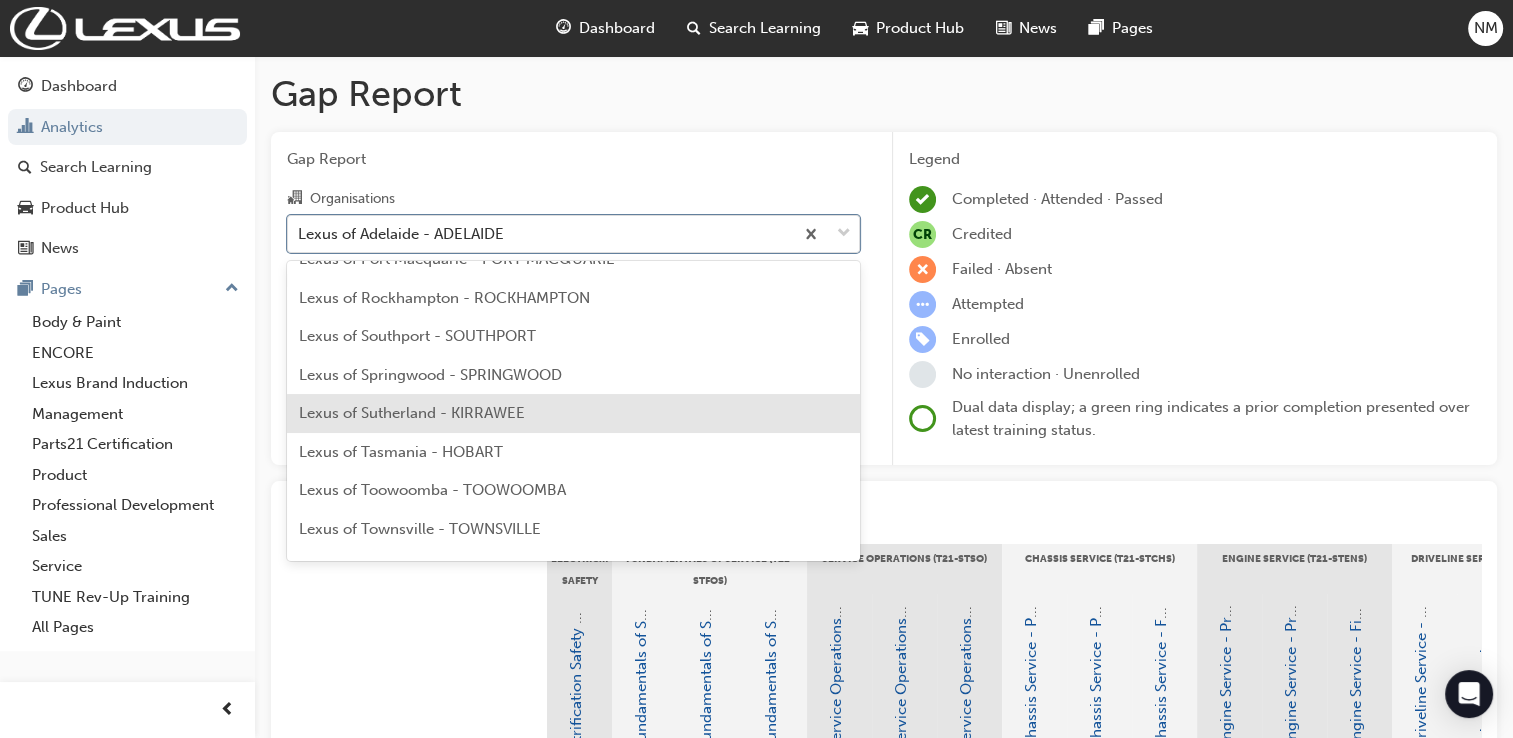 scroll, scrollTop: 1000, scrollLeft: 0, axis: vertical 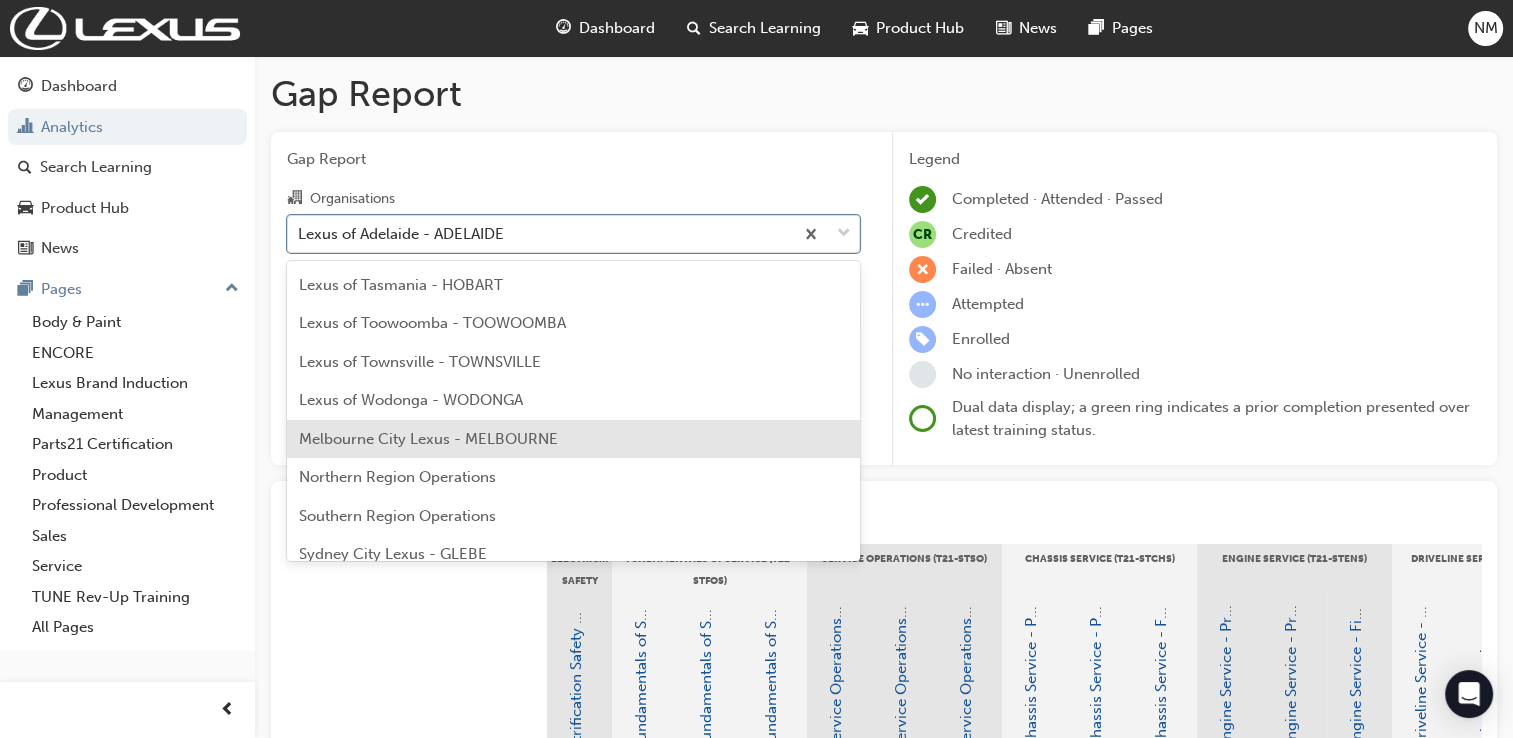 click on "Melbourne City Lexus - MELBOURNE" at bounding box center [428, 439] 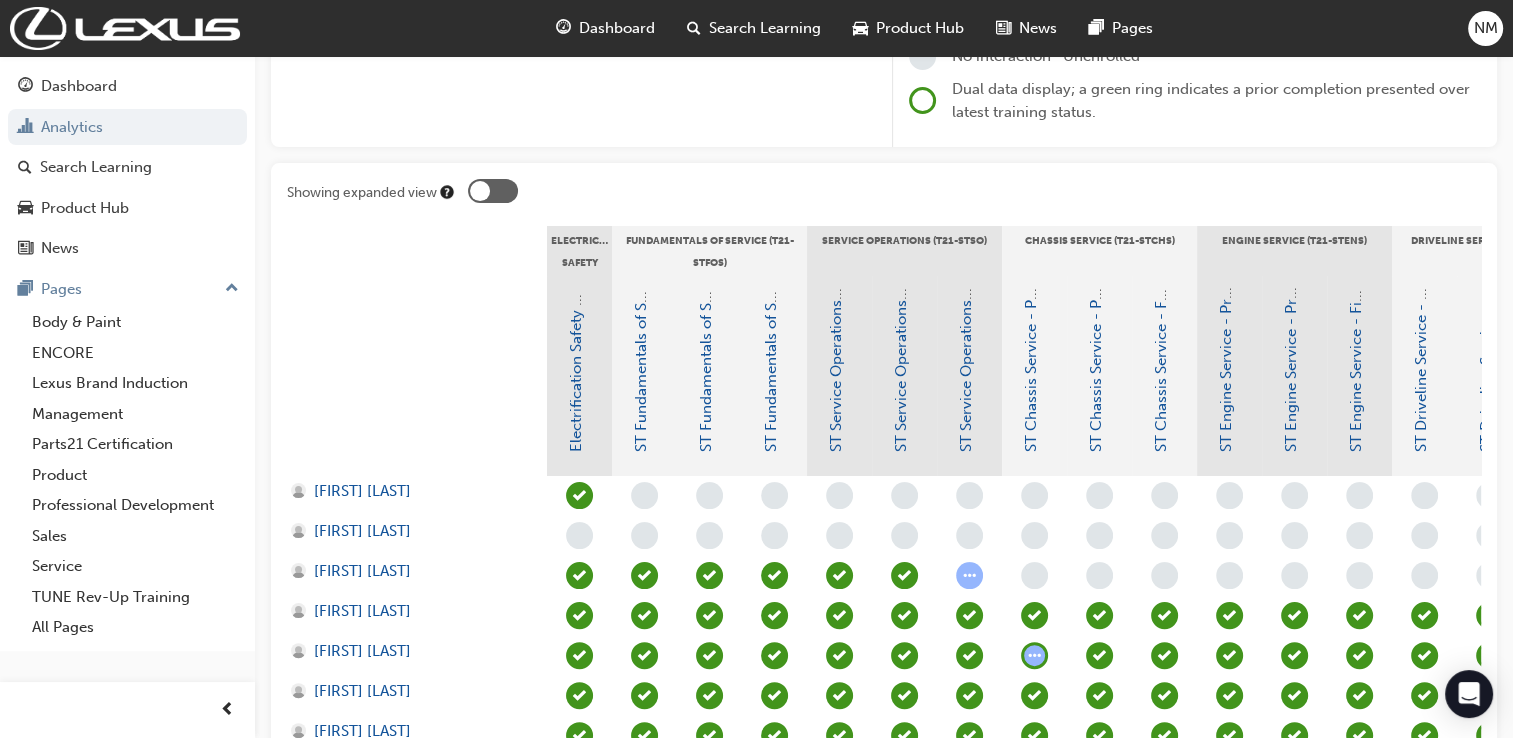 scroll, scrollTop: 333, scrollLeft: 0, axis: vertical 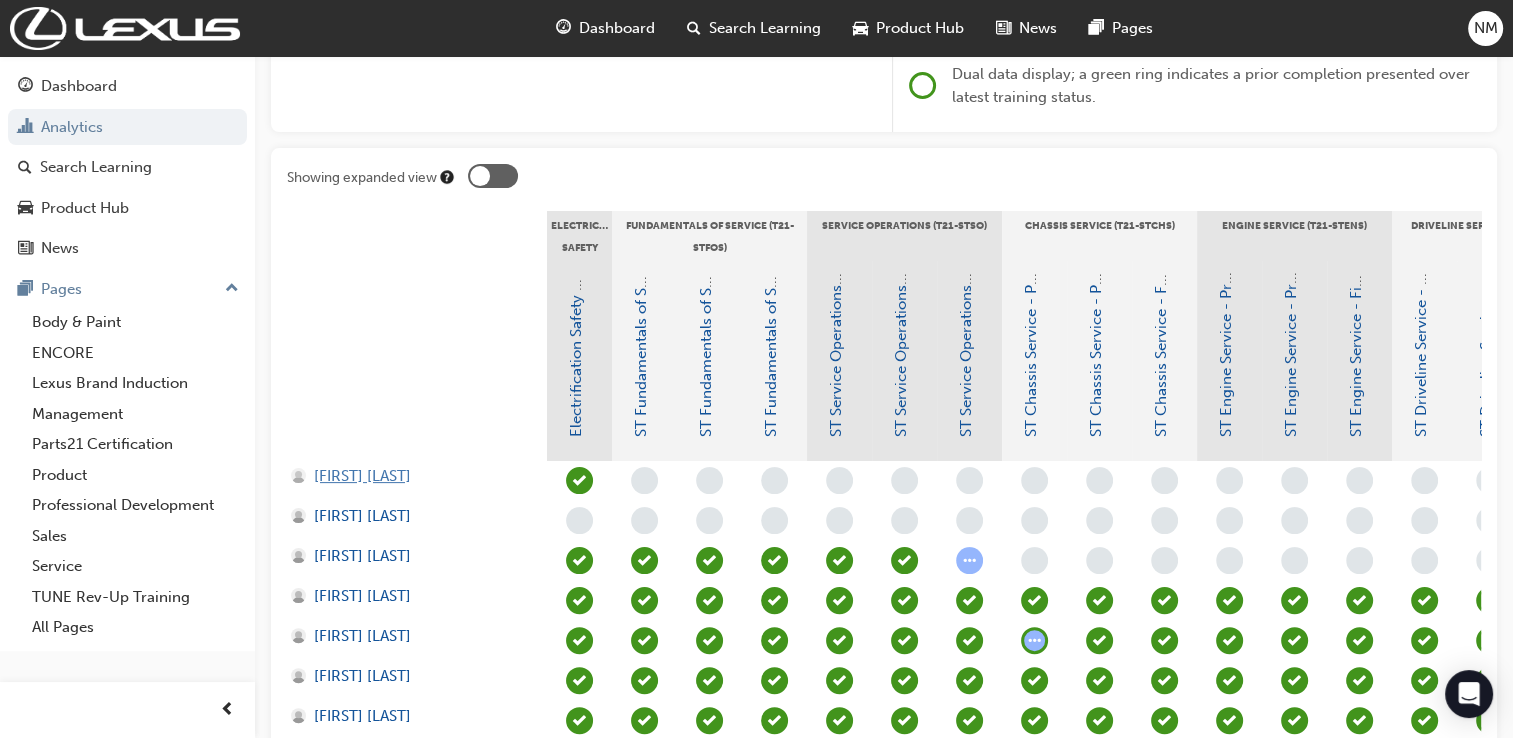 click on "[FIRST] [LAST]" at bounding box center (362, 476) 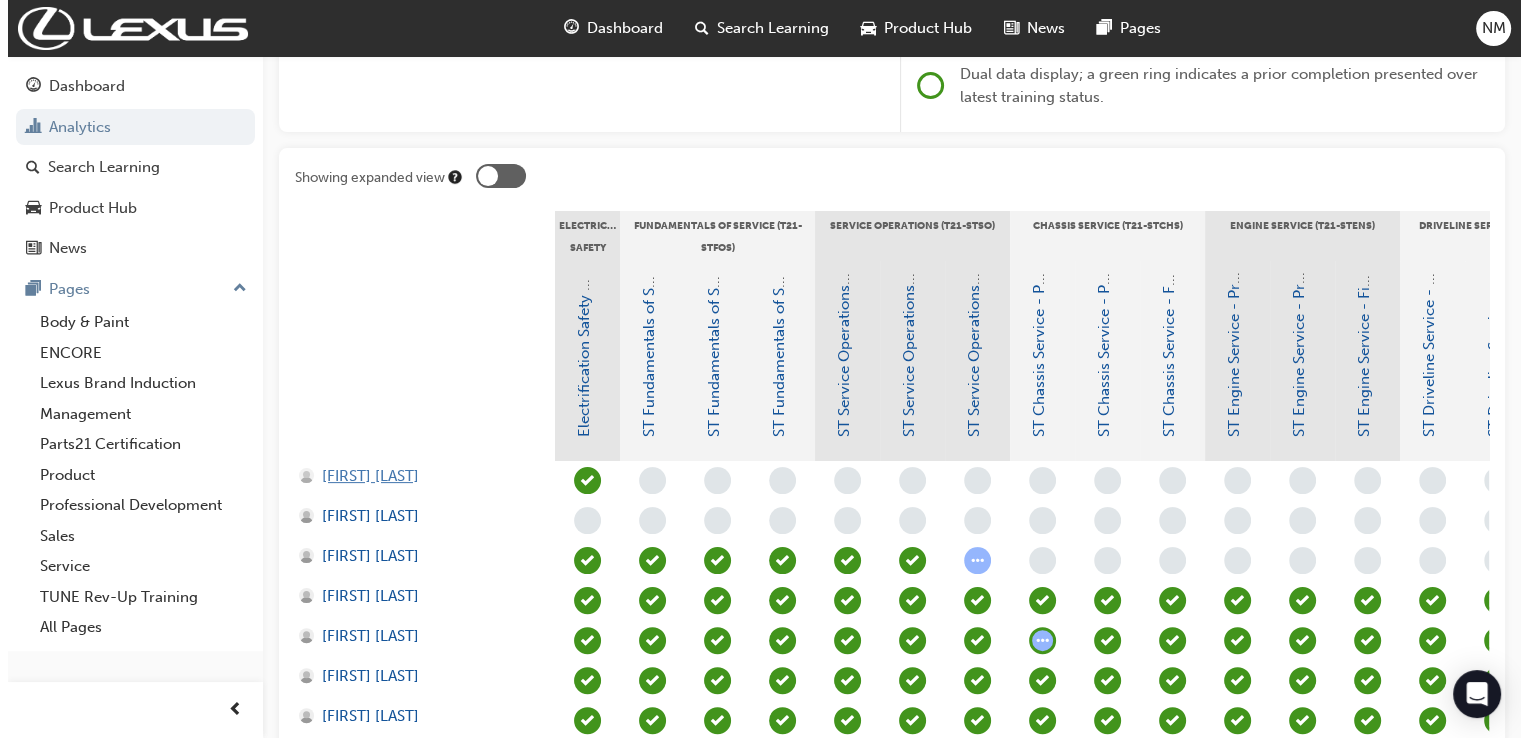 scroll, scrollTop: 0, scrollLeft: 0, axis: both 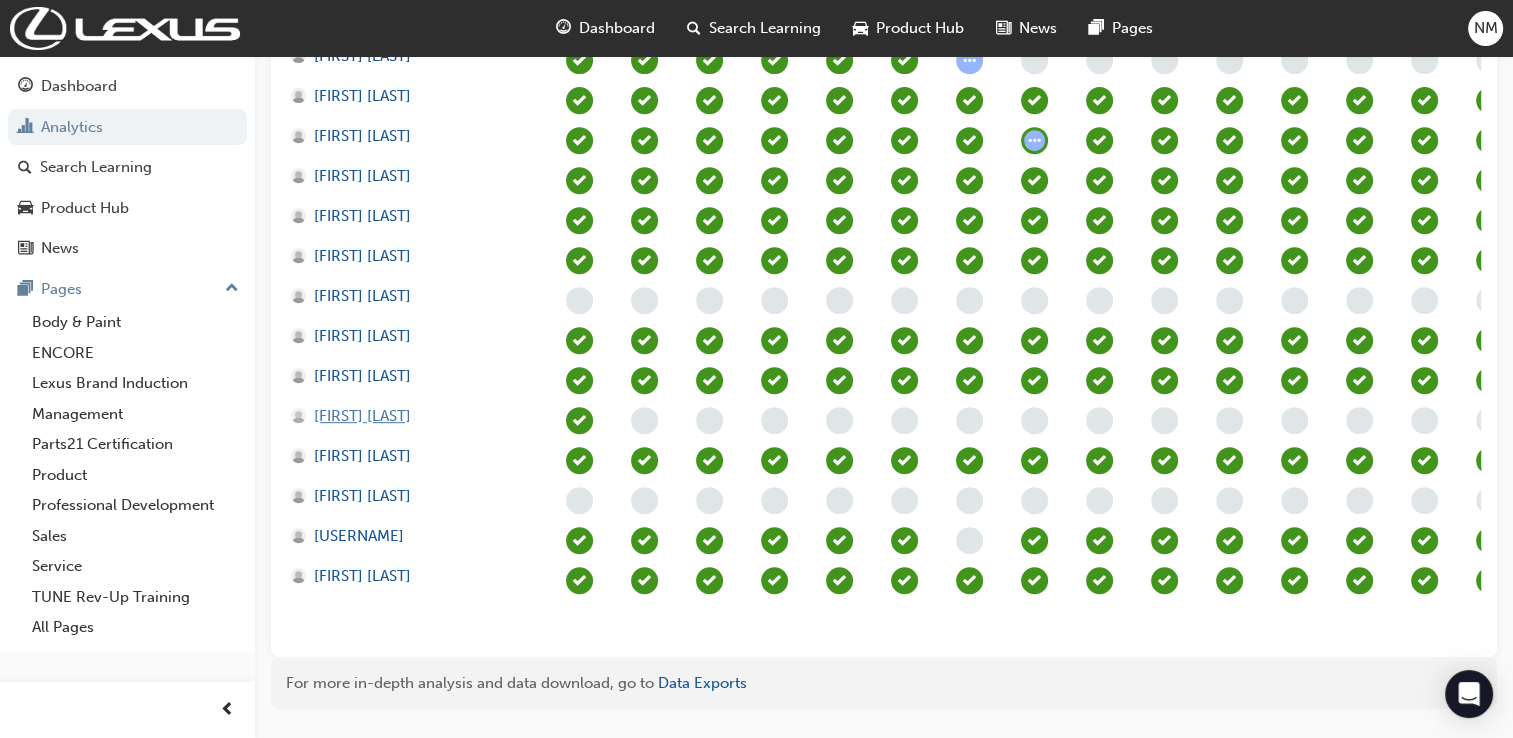 click on "[FIRST] [LAST]" at bounding box center (362, 416) 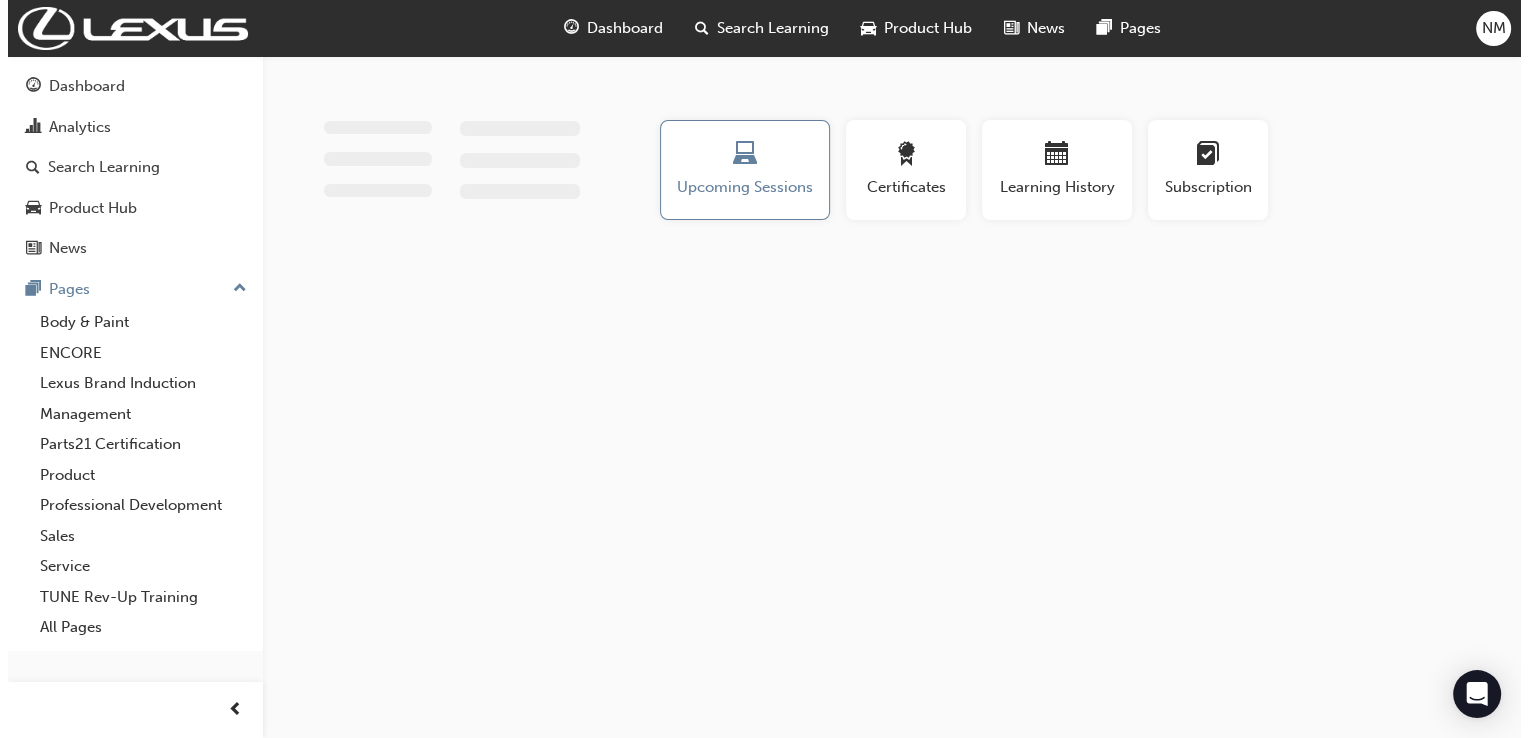 scroll, scrollTop: 0, scrollLeft: 0, axis: both 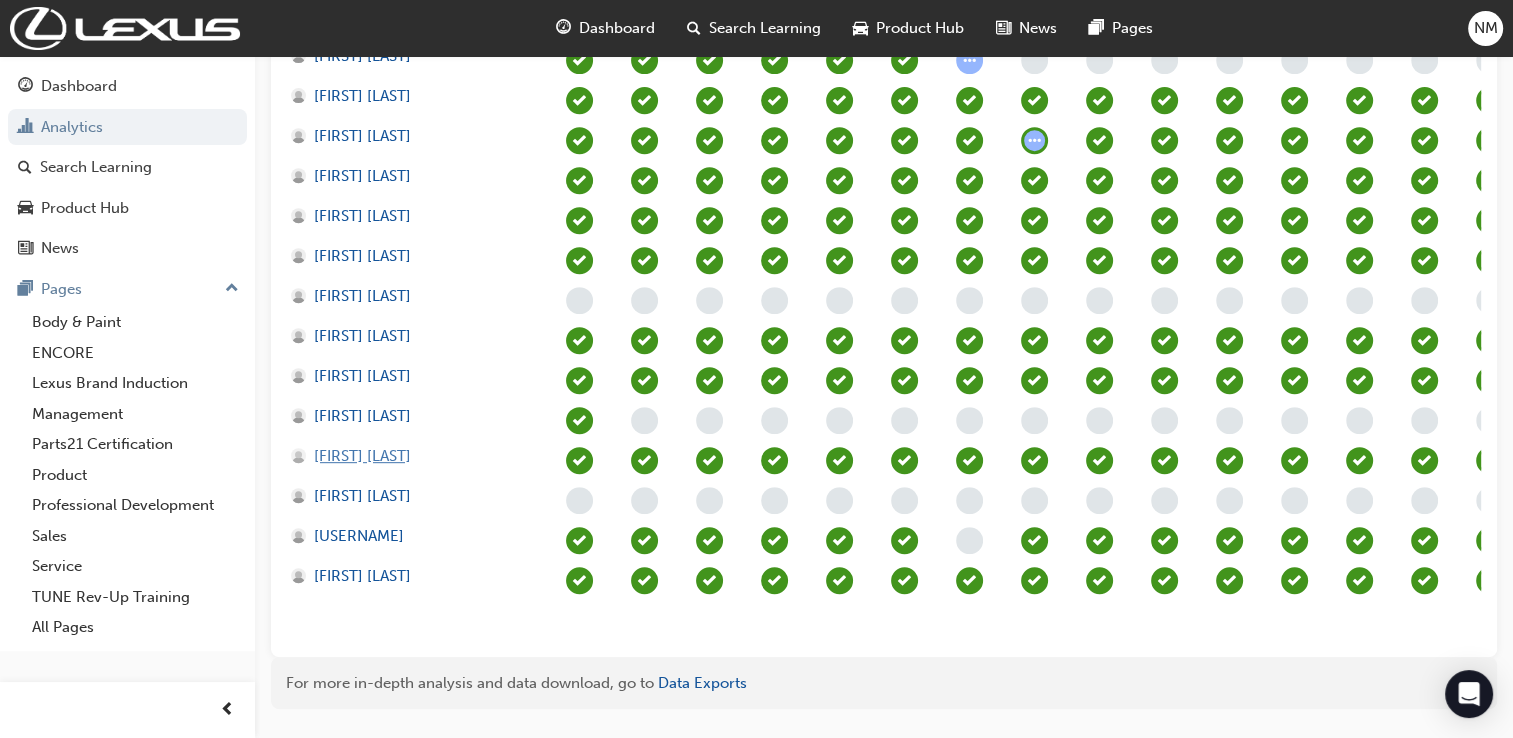click on "[FIRST] [LAST]" at bounding box center [362, 456] 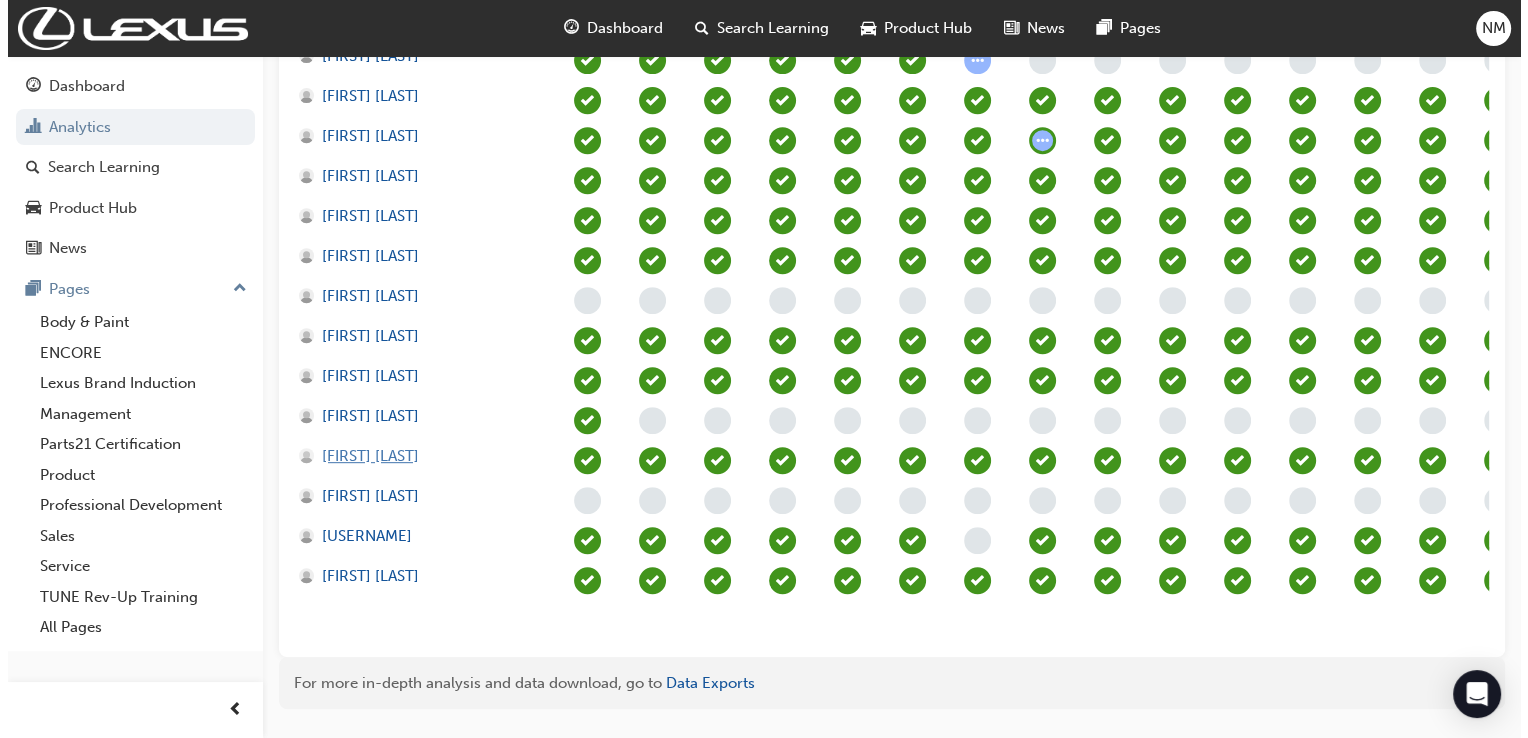 scroll, scrollTop: 0, scrollLeft: 0, axis: both 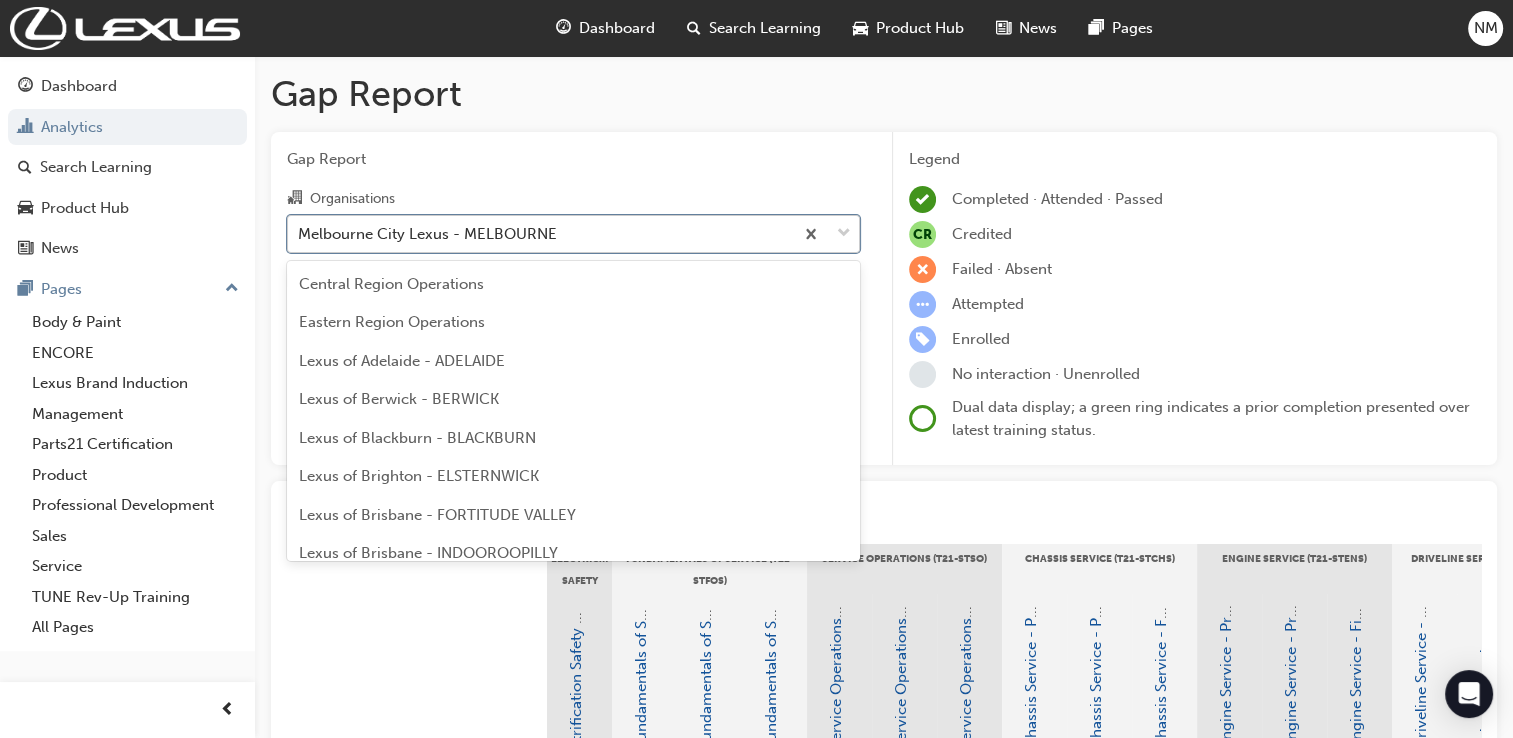 click at bounding box center [844, 234] 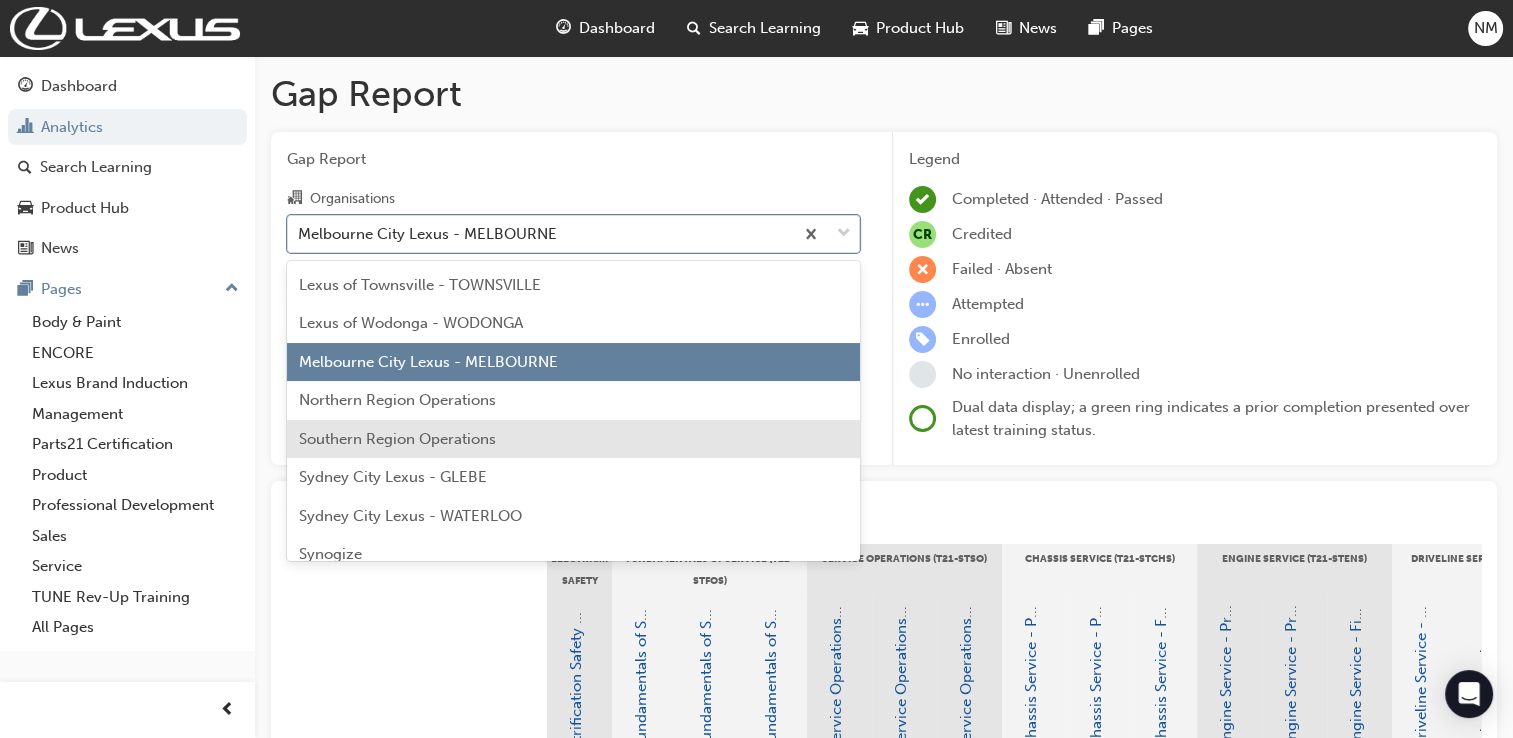scroll, scrollTop: 1171, scrollLeft: 0, axis: vertical 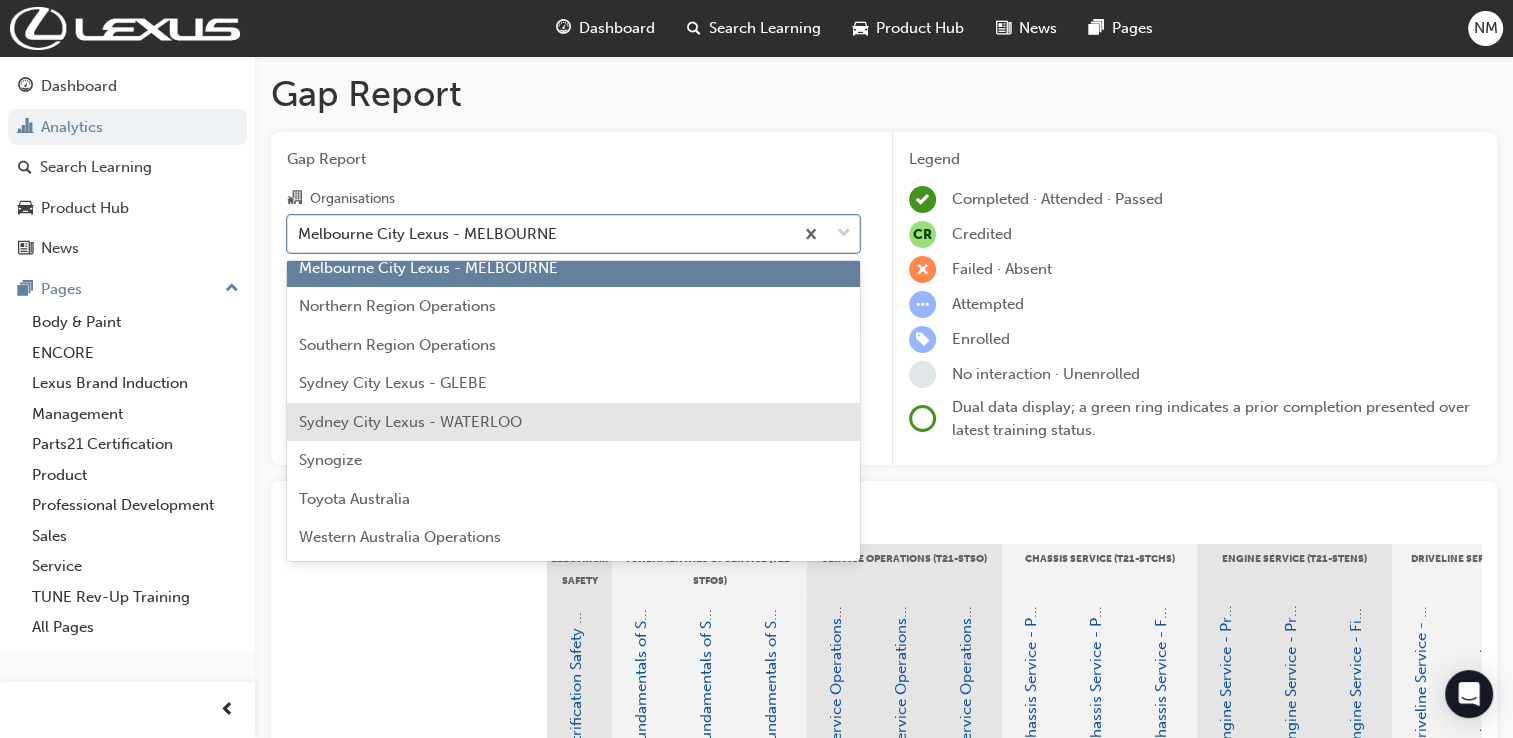 click on "Sydney City Lexus - WATERLOO" at bounding box center (410, 422) 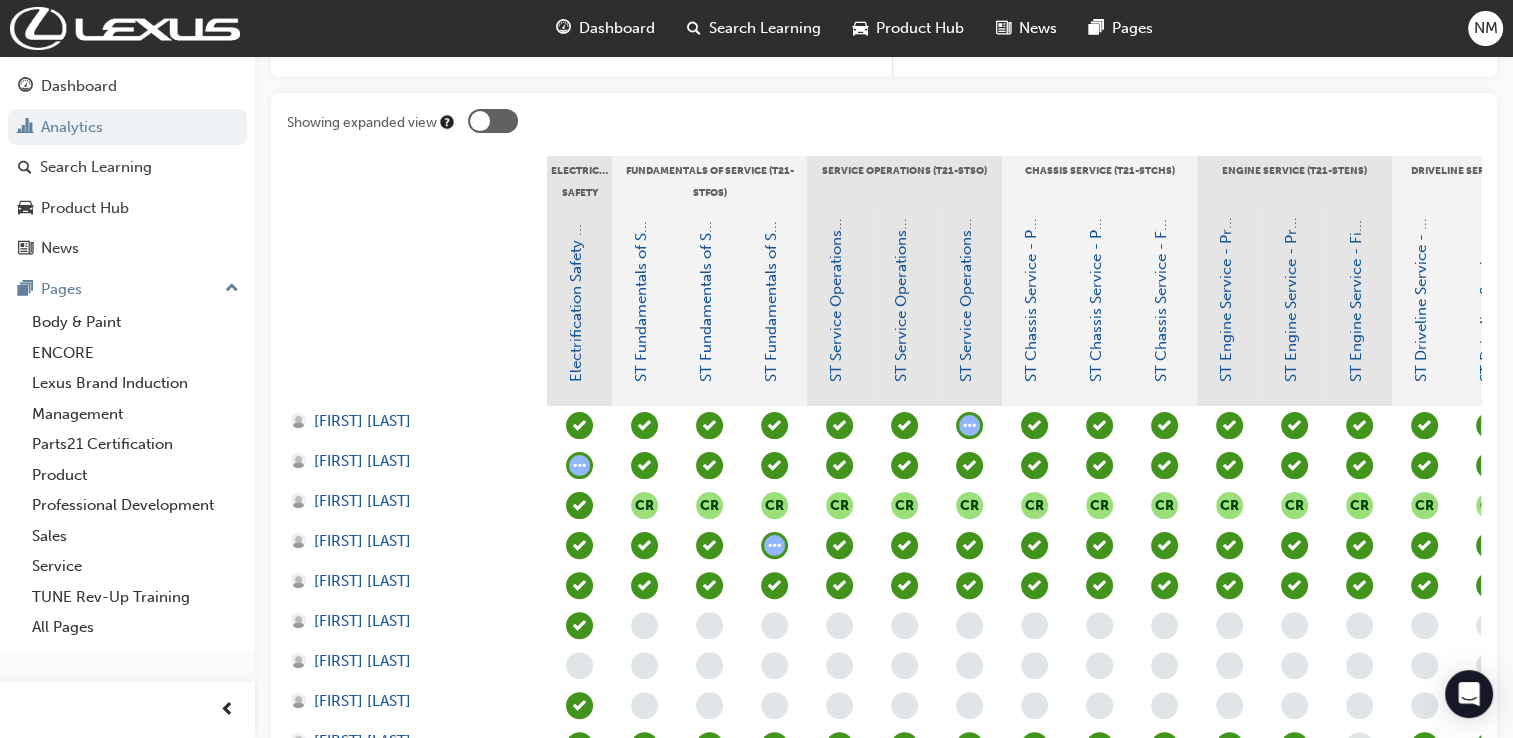 scroll, scrollTop: 500, scrollLeft: 0, axis: vertical 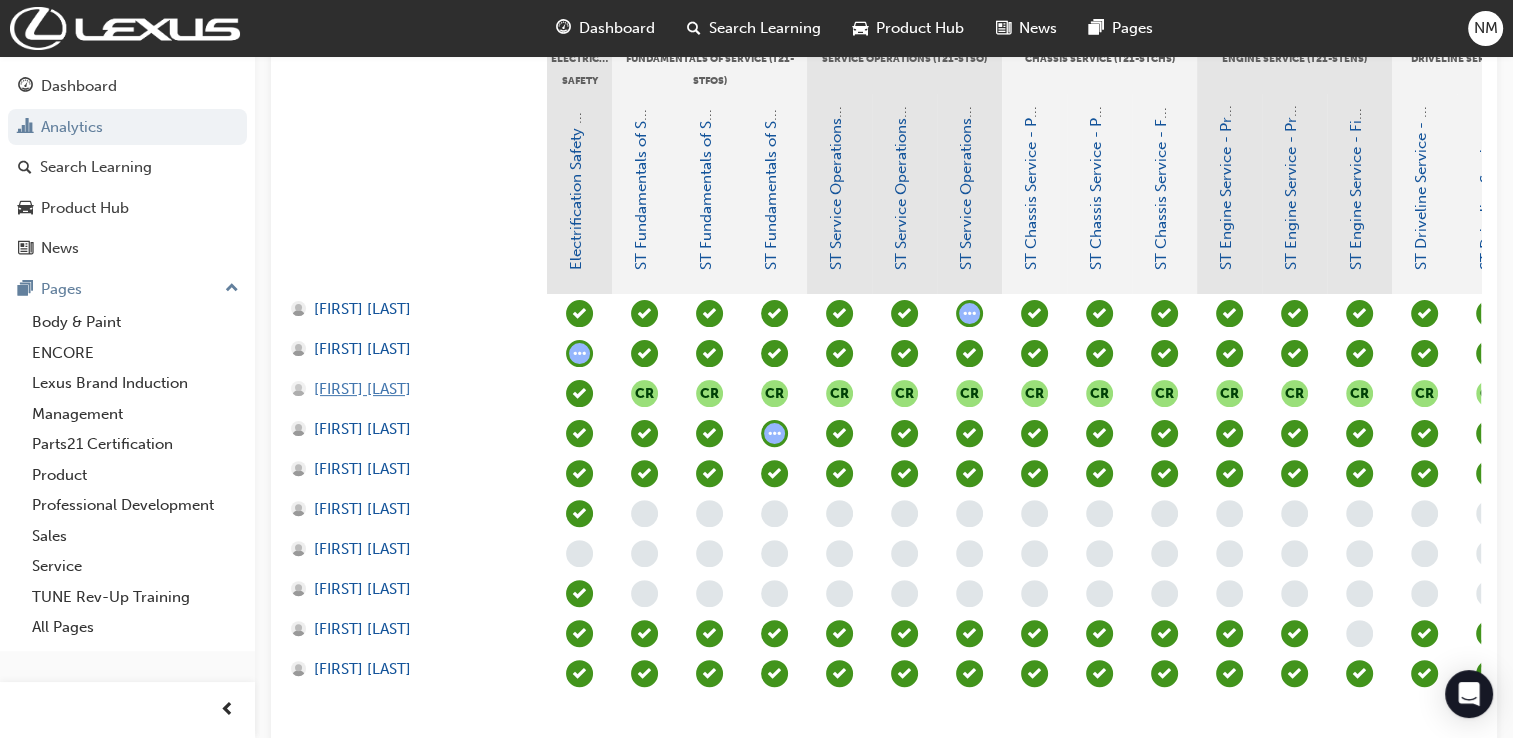 click on "[FIRST] [LAST]" at bounding box center [362, 389] 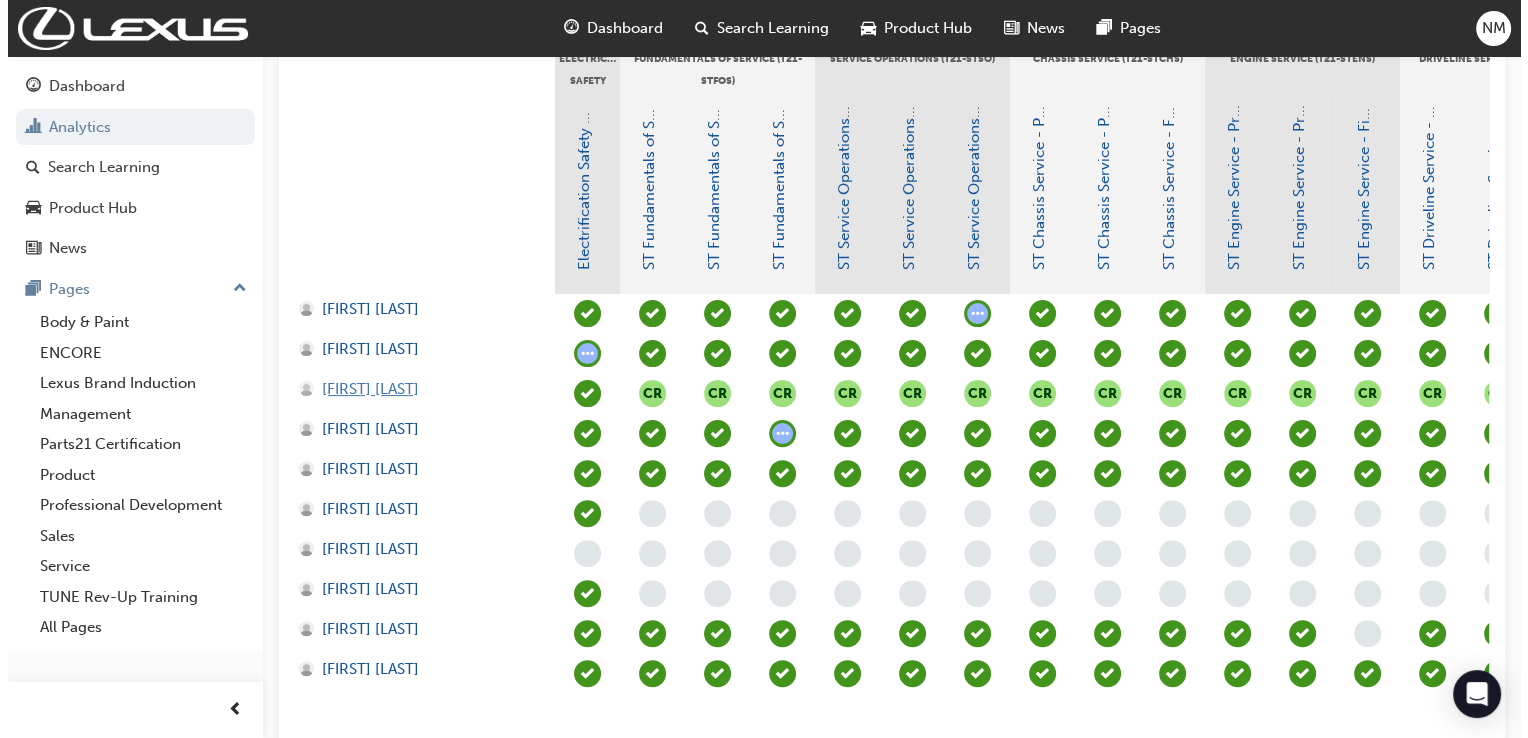 scroll, scrollTop: 0, scrollLeft: 0, axis: both 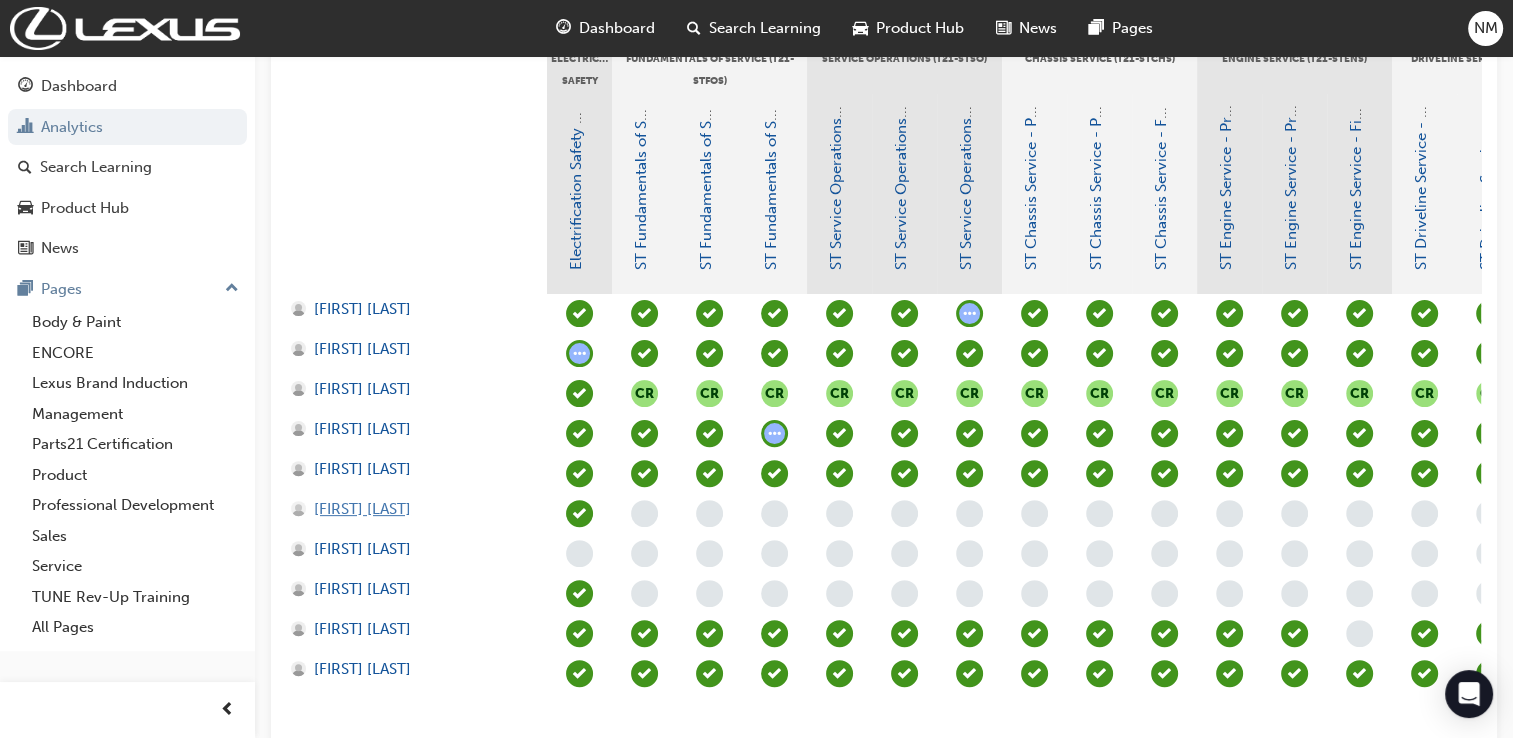 click on "[FIRST] [LAST]" at bounding box center (362, 509) 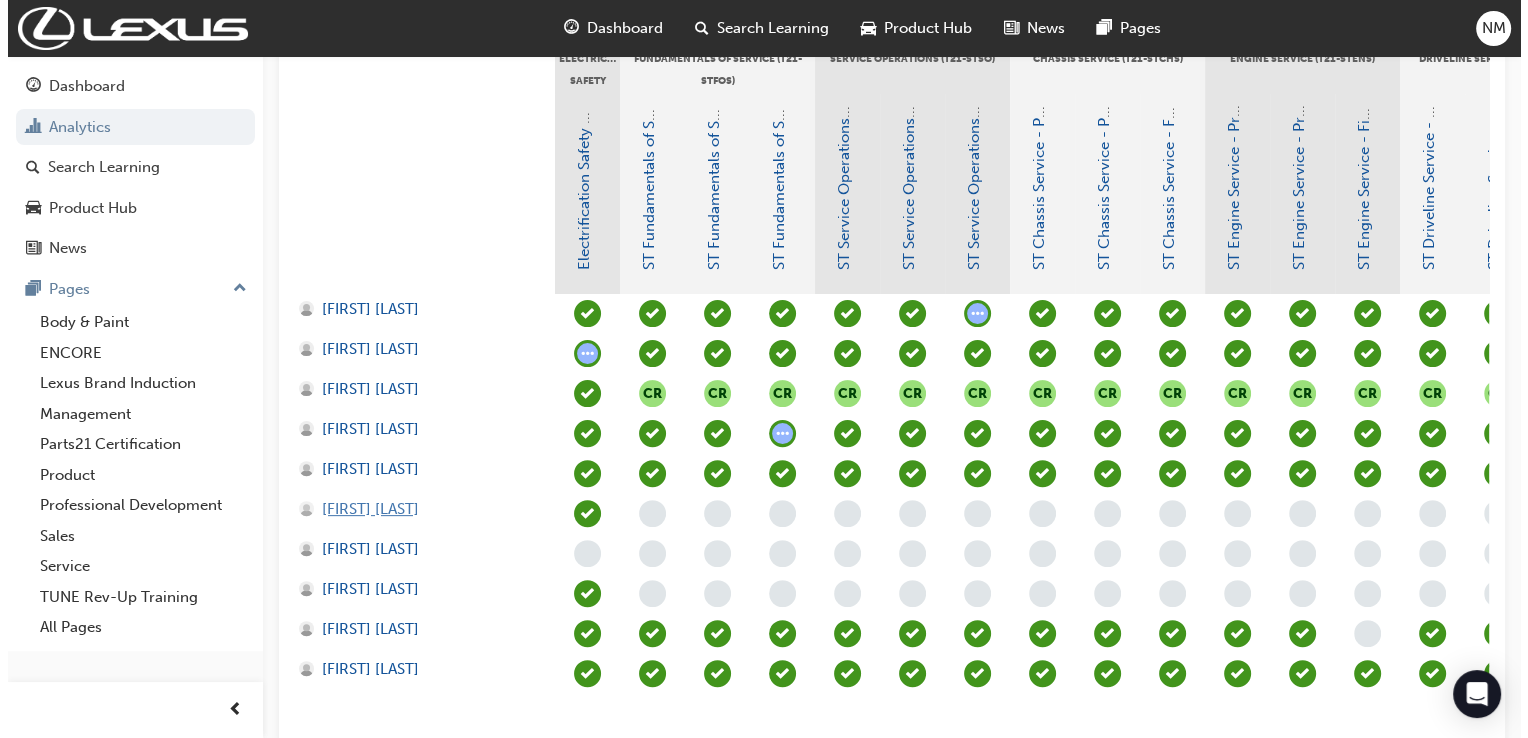 scroll, scrollTop: 0, scrollLeft: 0, axis: both 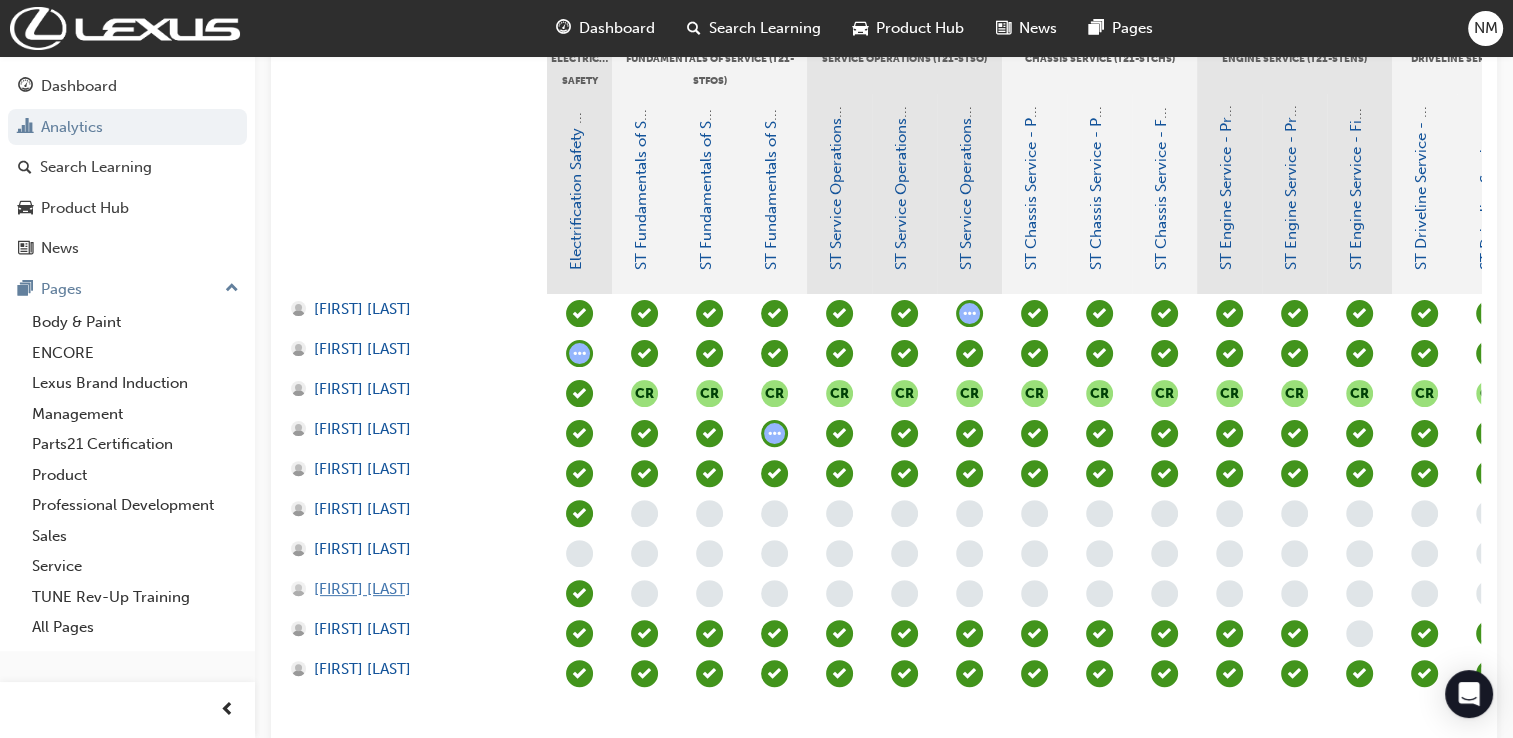 click on "[FIRST] [LAST]" at bounding box center [362, 589] 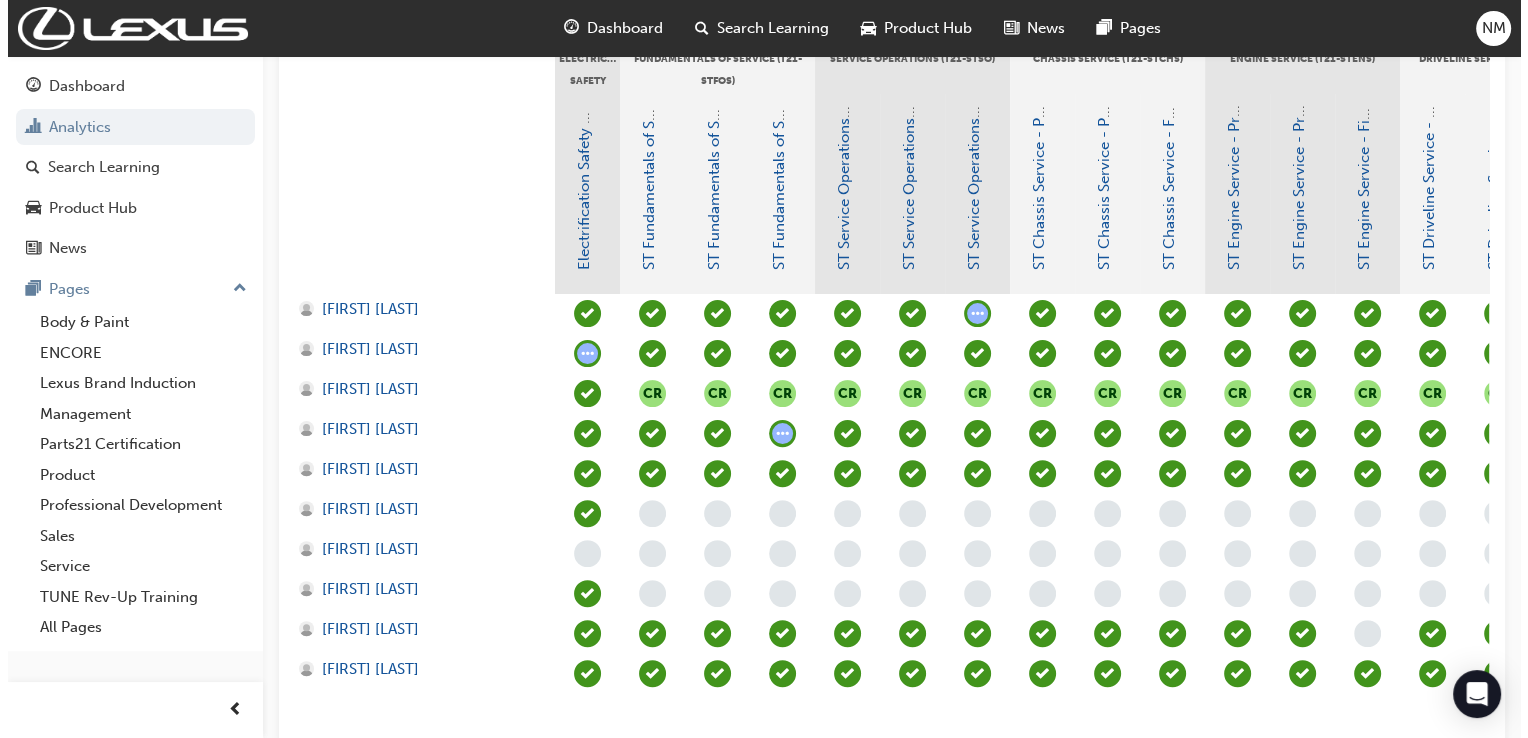 scroll, scrollTop: 0, scrollLeft: 0, axis: both 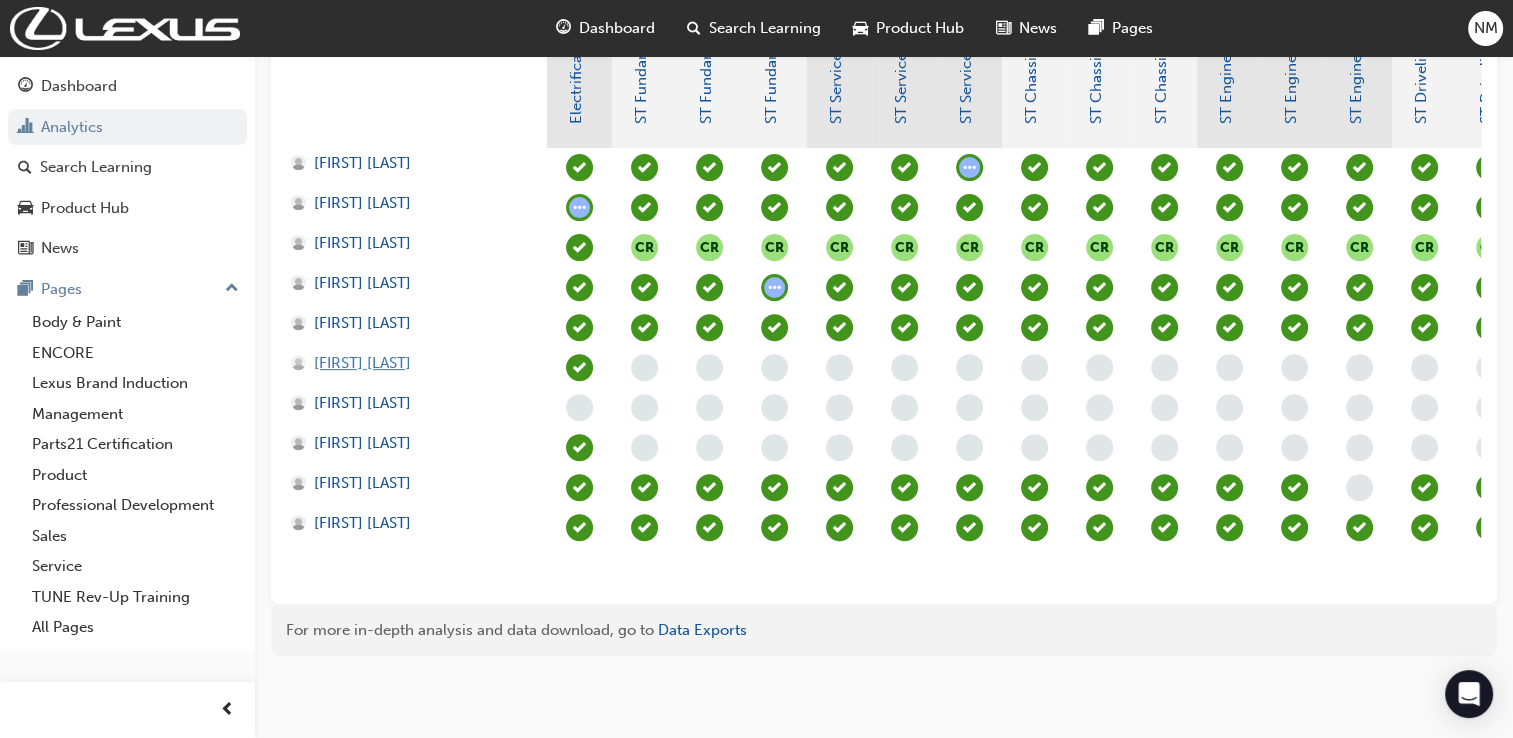 click on "[FIRST] [LAST]" at bounding box center (362, 363) 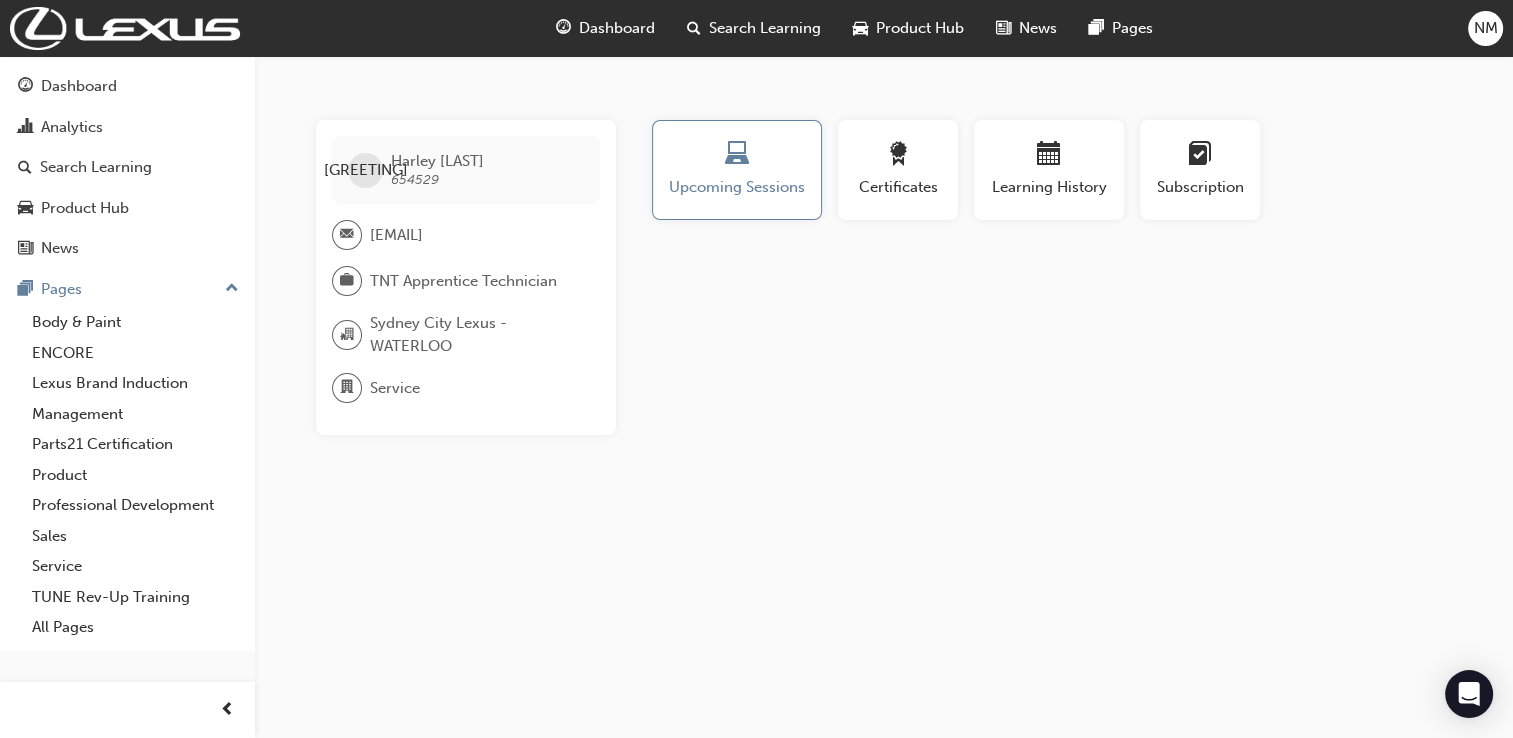 scroll, scrollTop: 0, scrollLeft: 0, axis: both 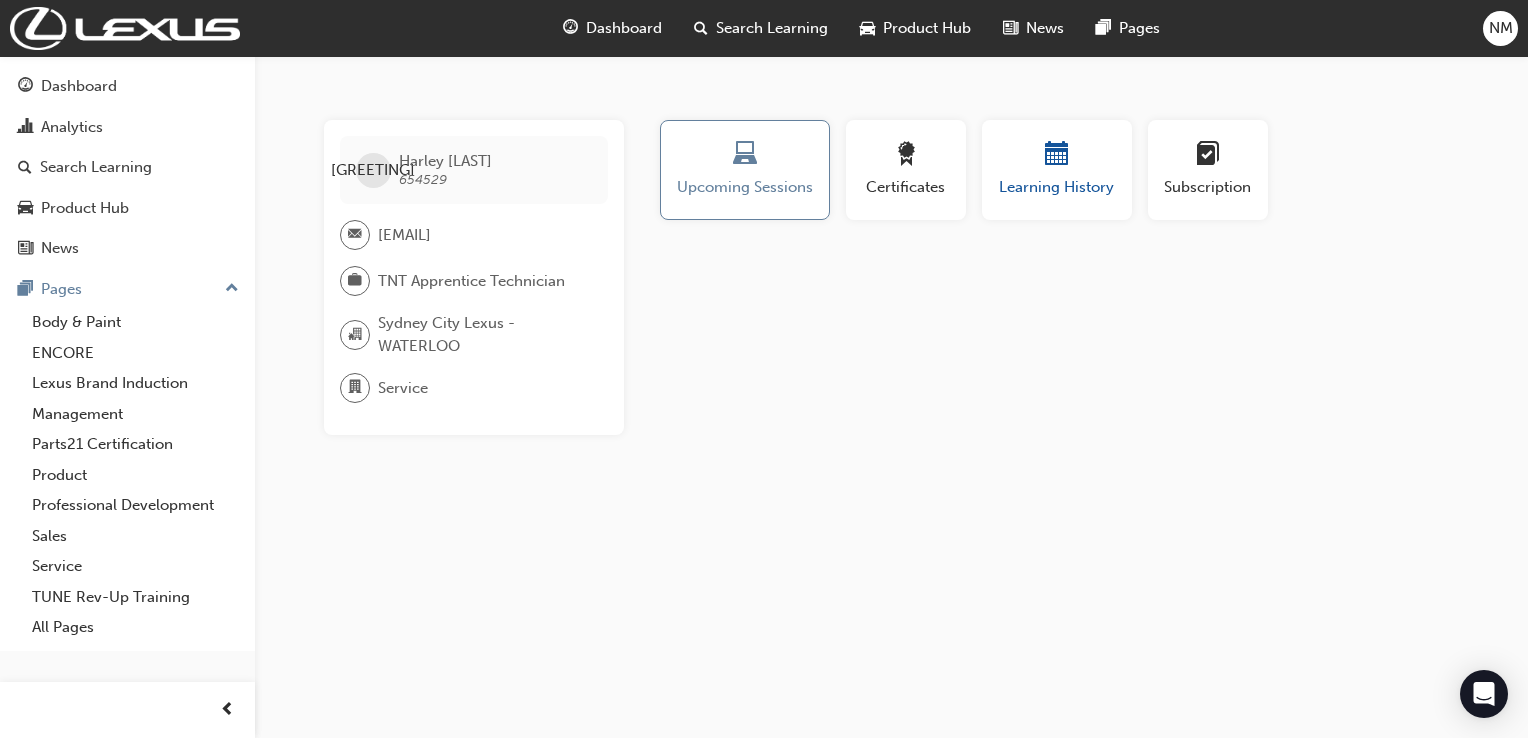 click on "Learning History" at bounding box center [1057, 187] 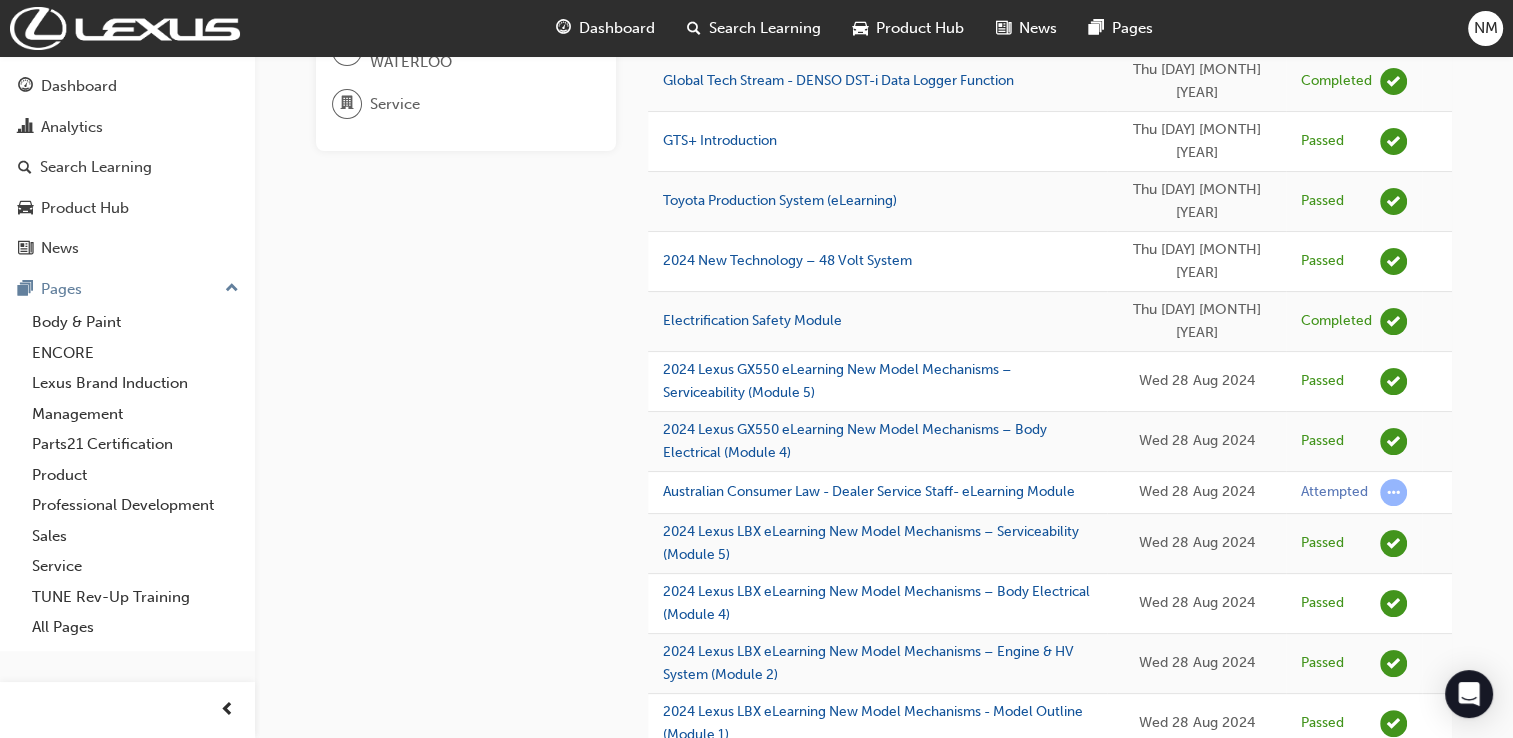 scroll, scrollTop: 0, scrollLeft: 0, axis: both 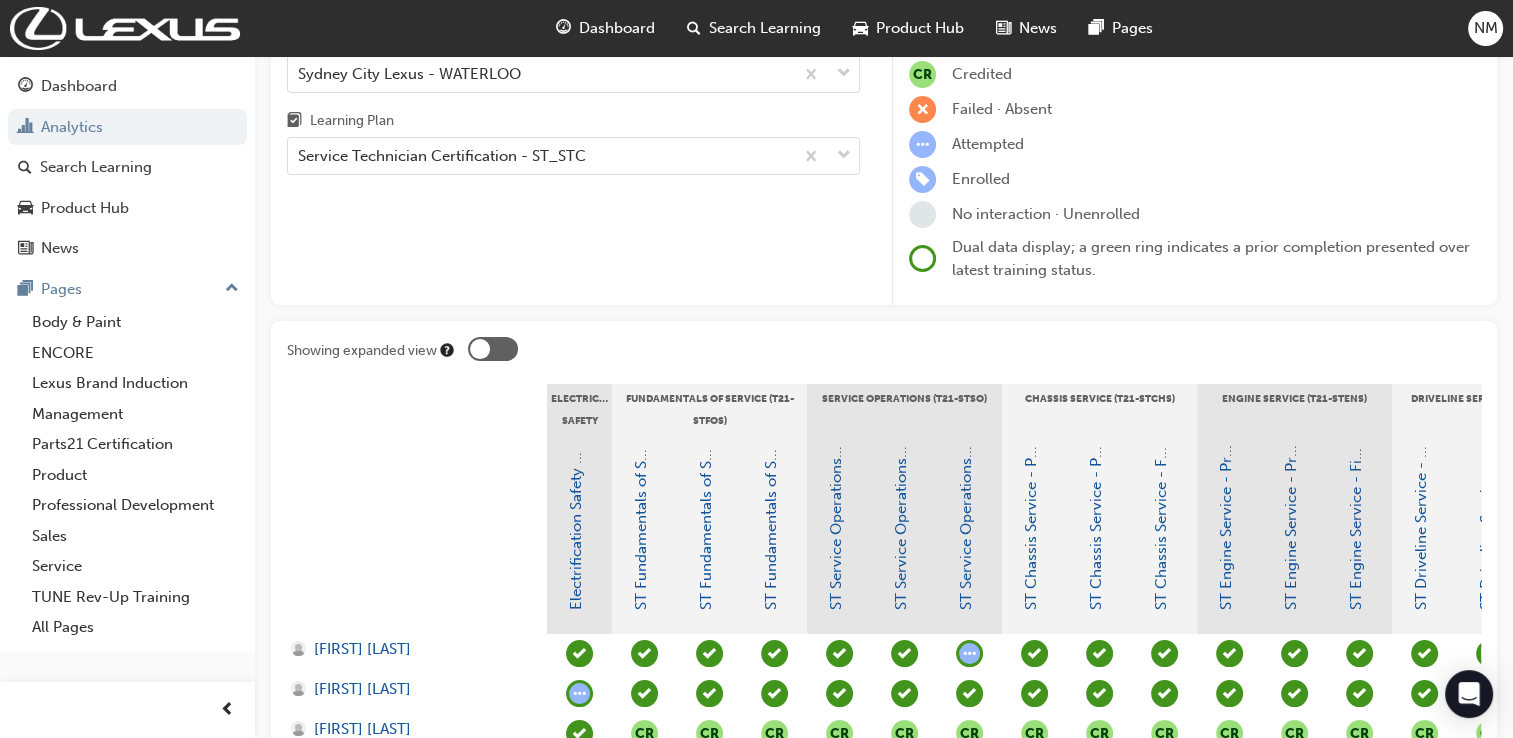 click at bounding box center [493, 349] 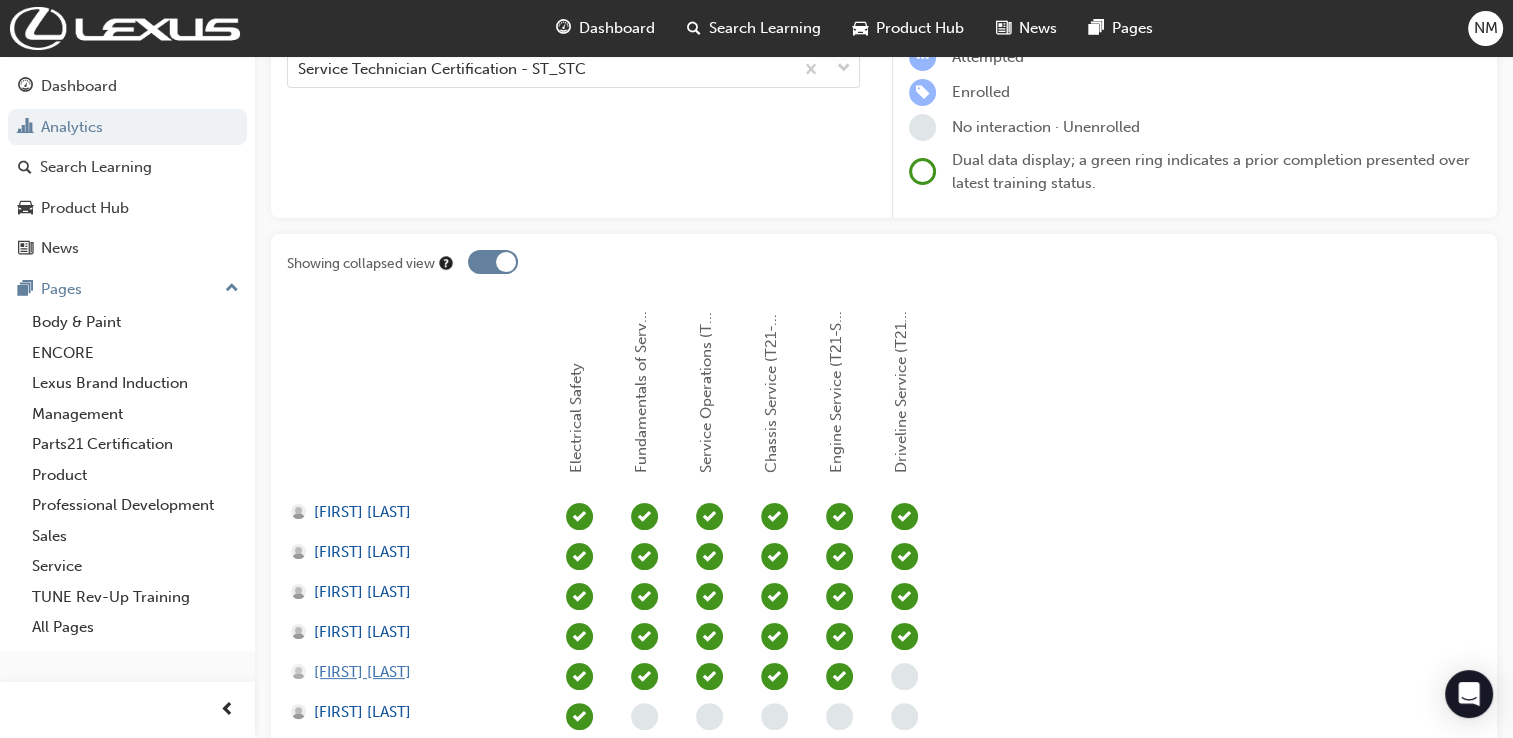 scroll, scrollTop: 0, scrollLeft: 0, axis: both 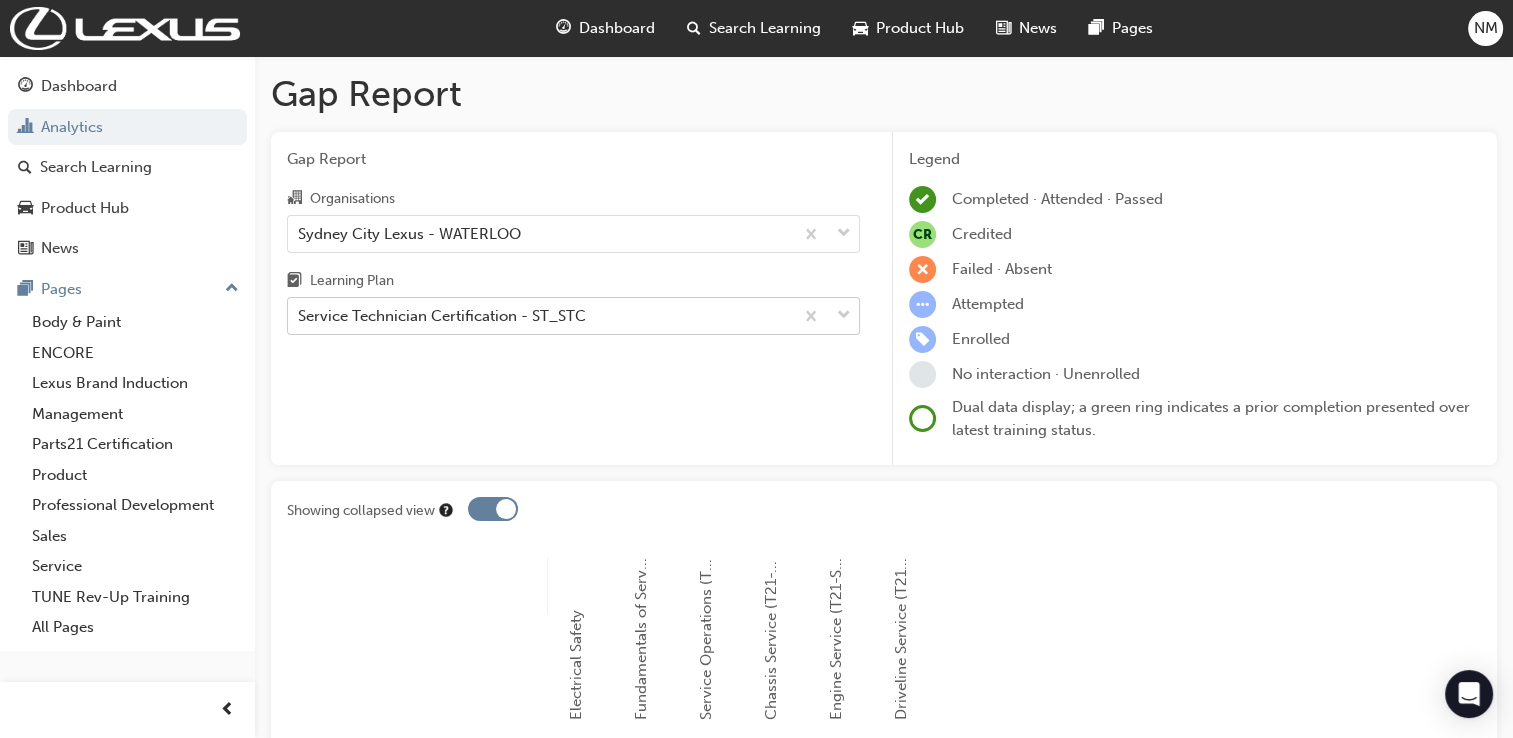 click at bounding box center [844, 316] 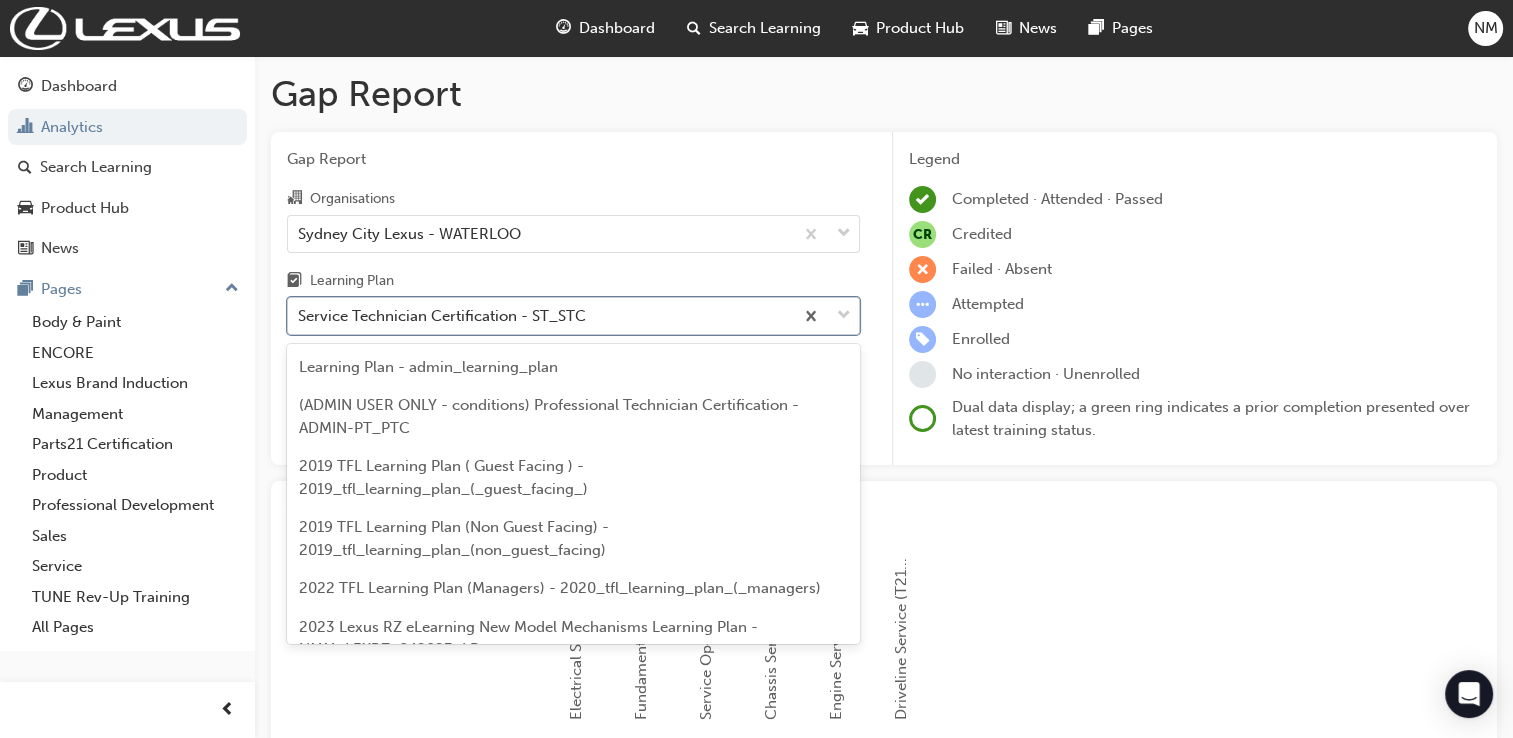 scroll, scrollTop: 5199, scrollLeft: 0, axis: vertical 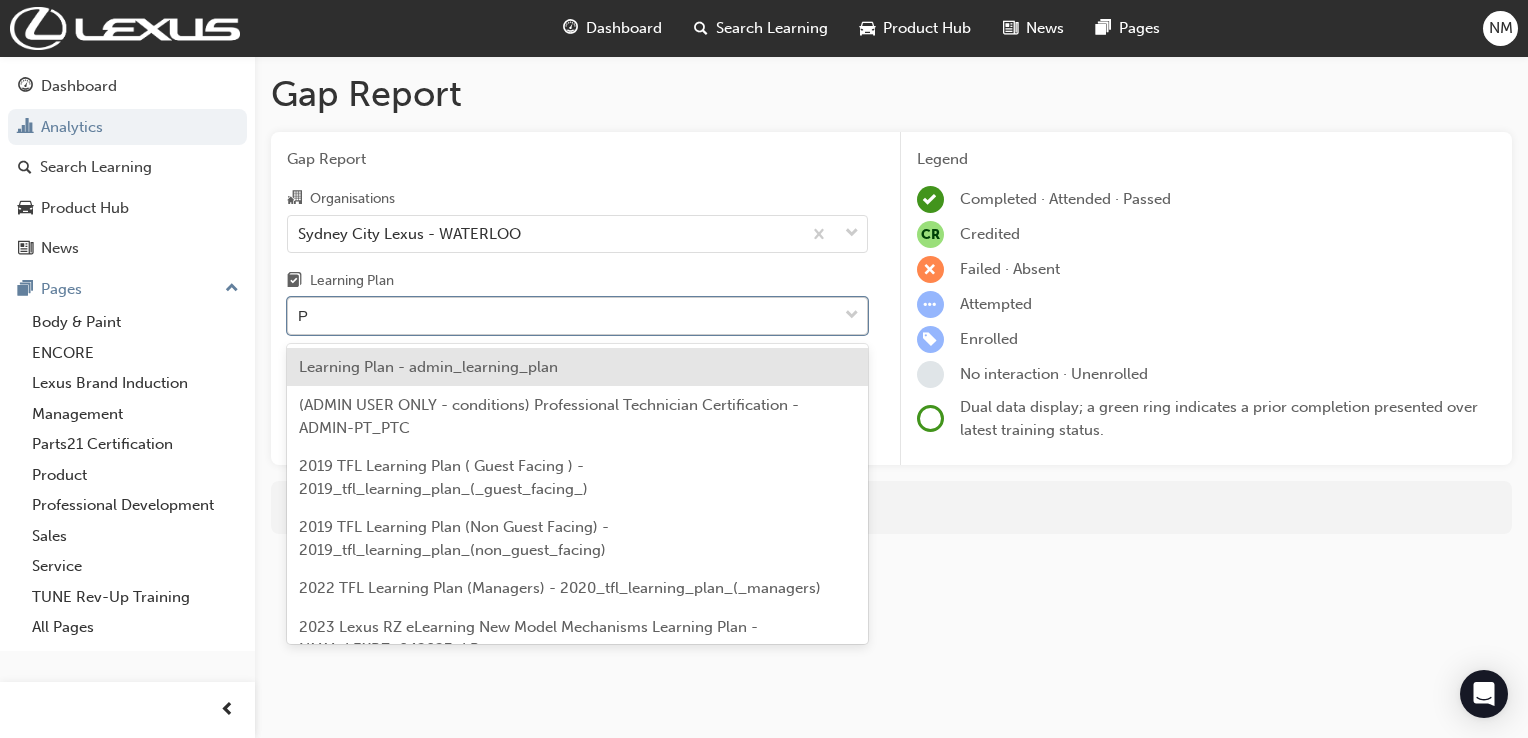 type on "PT" 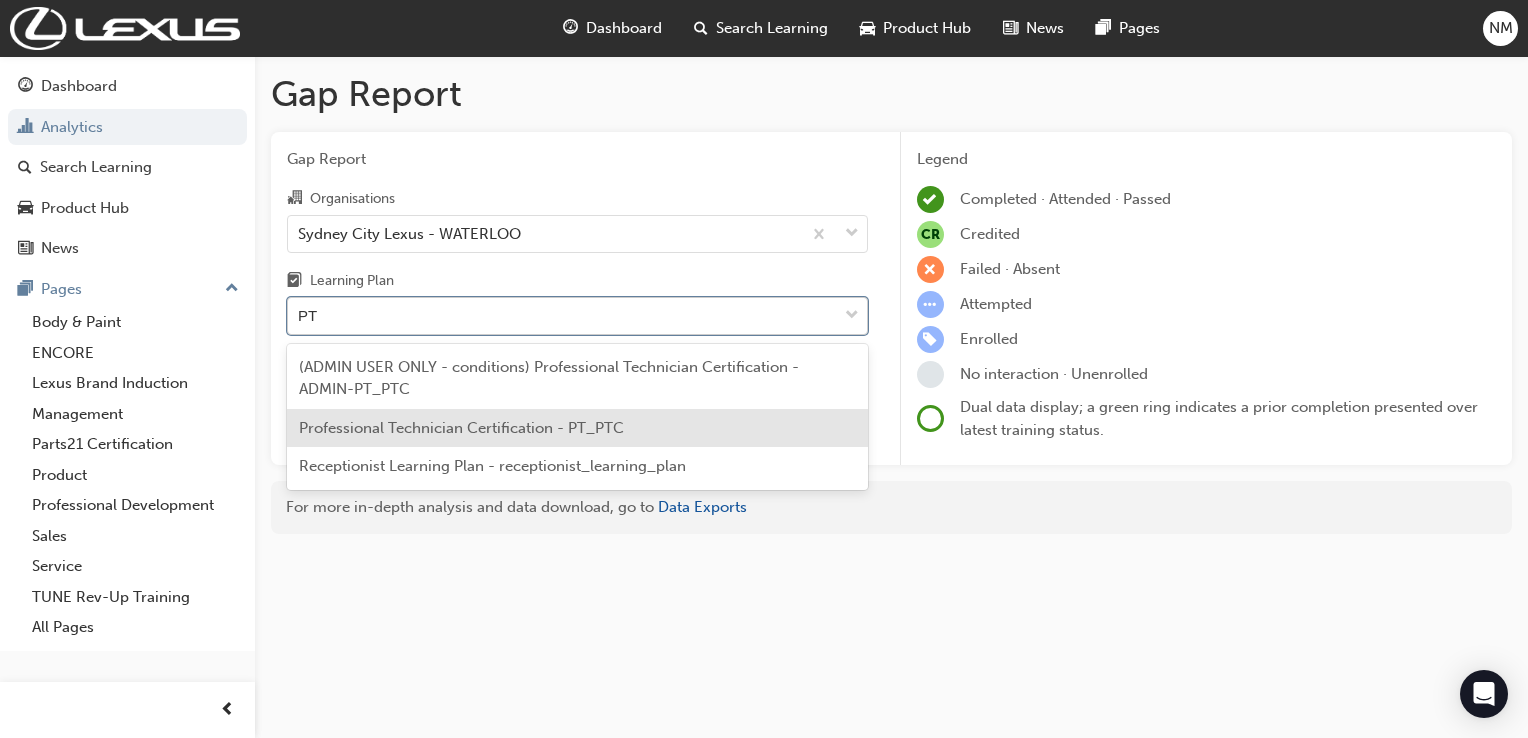 click on "Professional Technician Certification - PT_PTC" at bounding box center (577, 428) 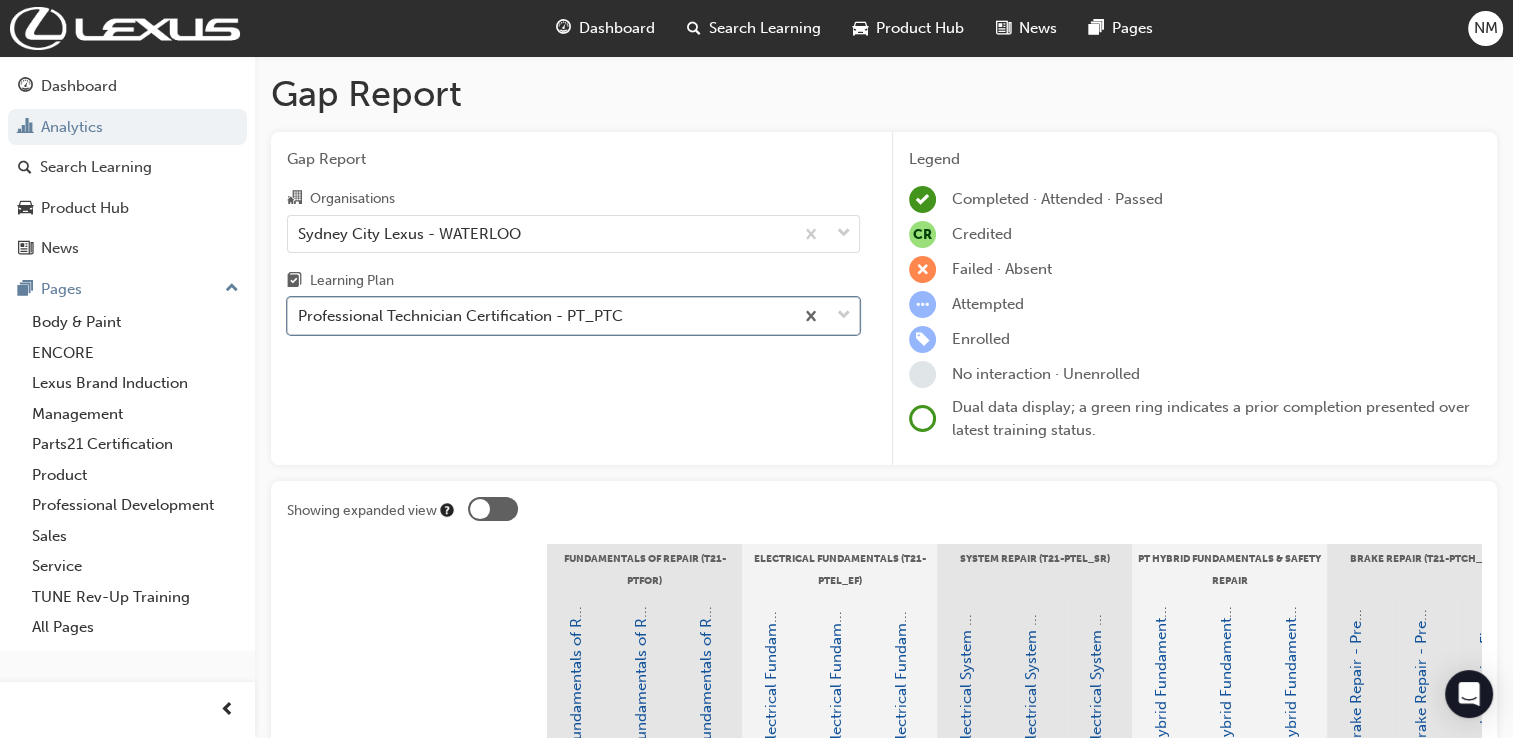 click at bounding box center (493, 509) 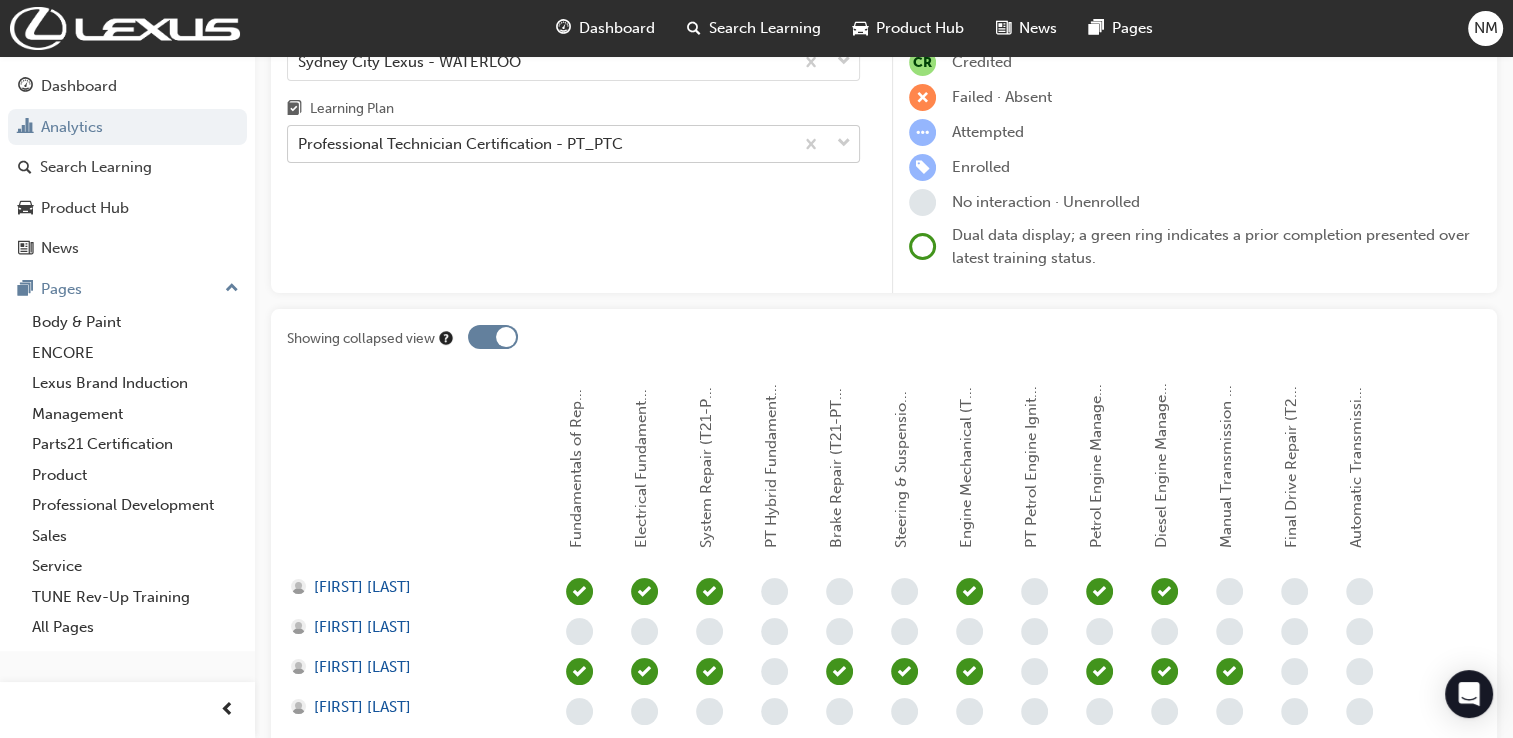 scroll, scrollTop: 0, scrollLeft: 0, axis: both 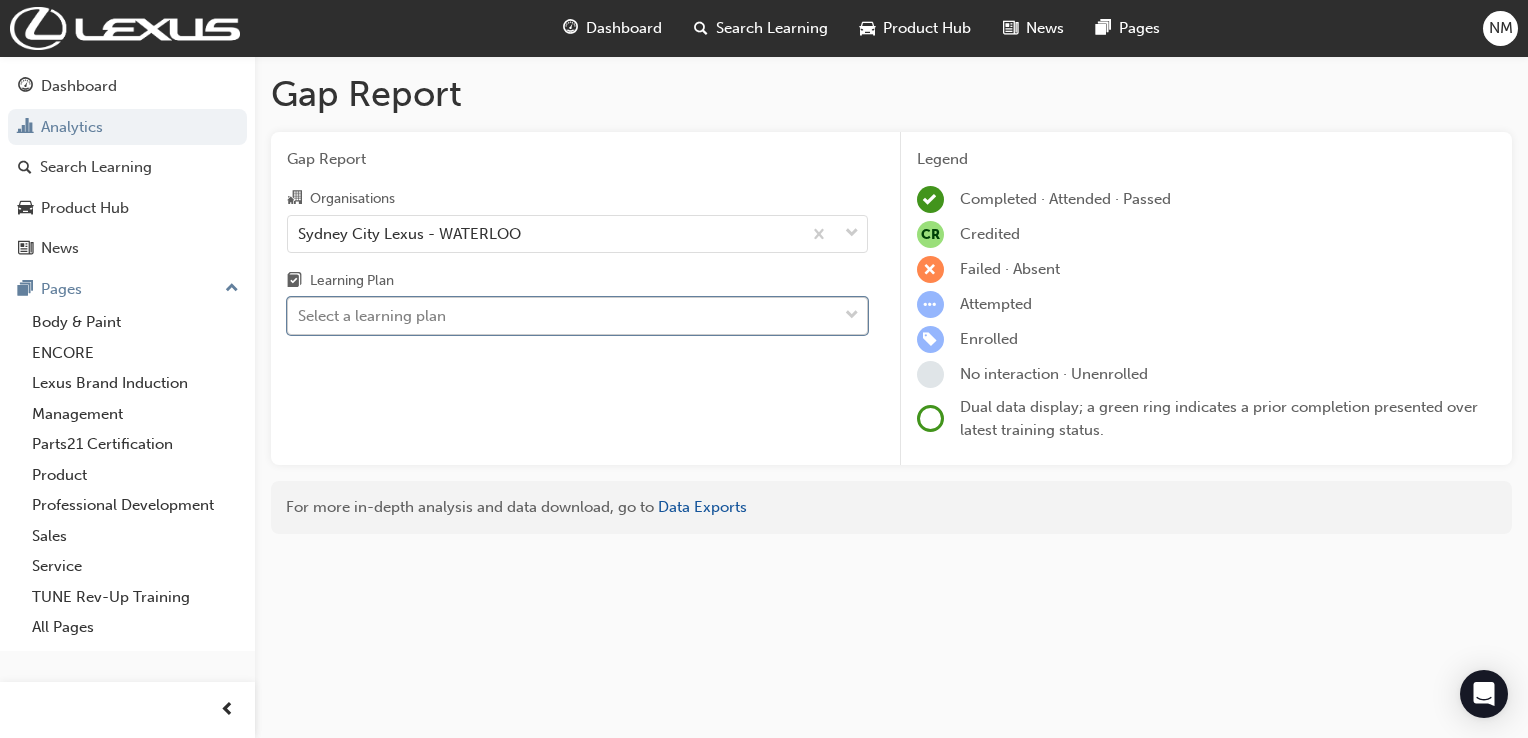 click on "Select a learning plan" at bounding box center [562, 316] 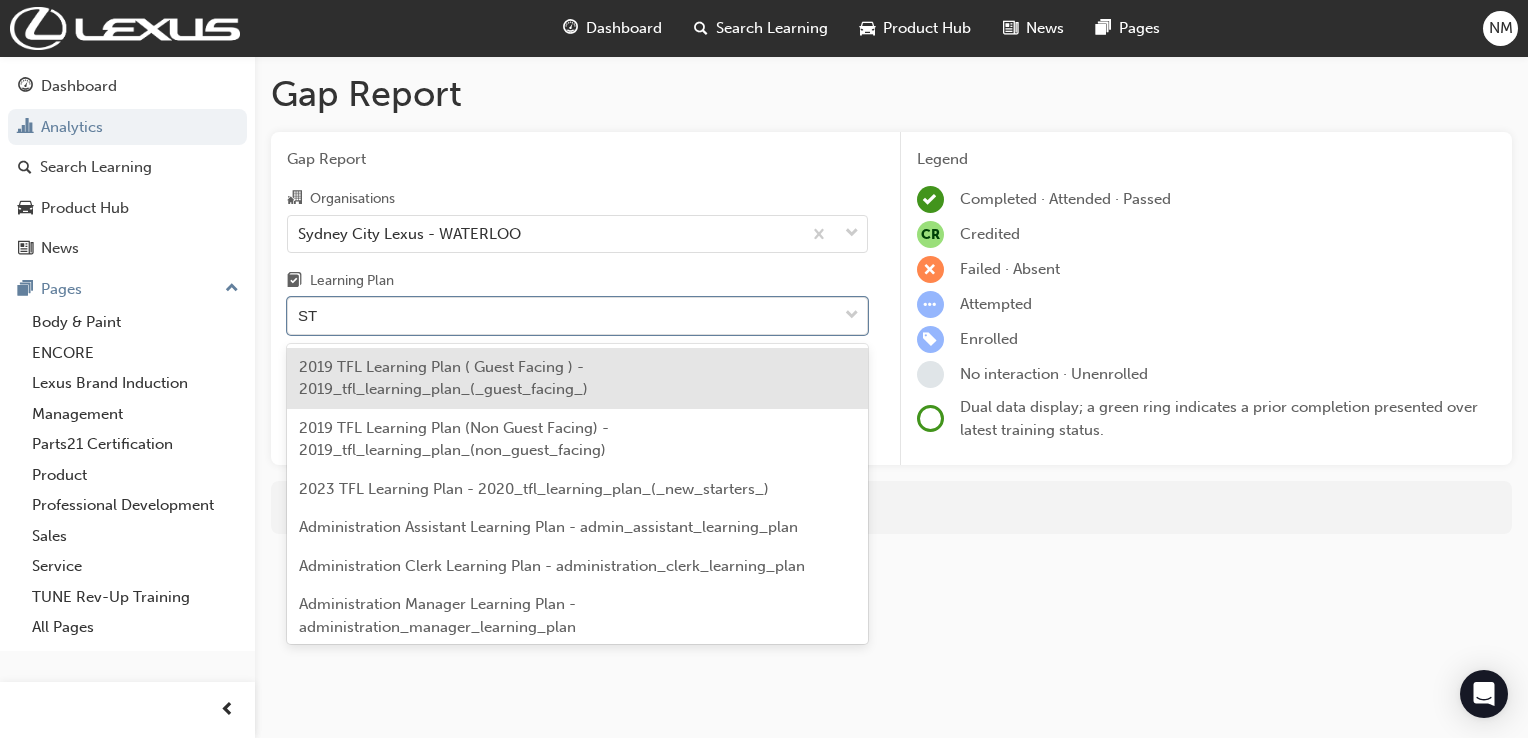 type on "STC" 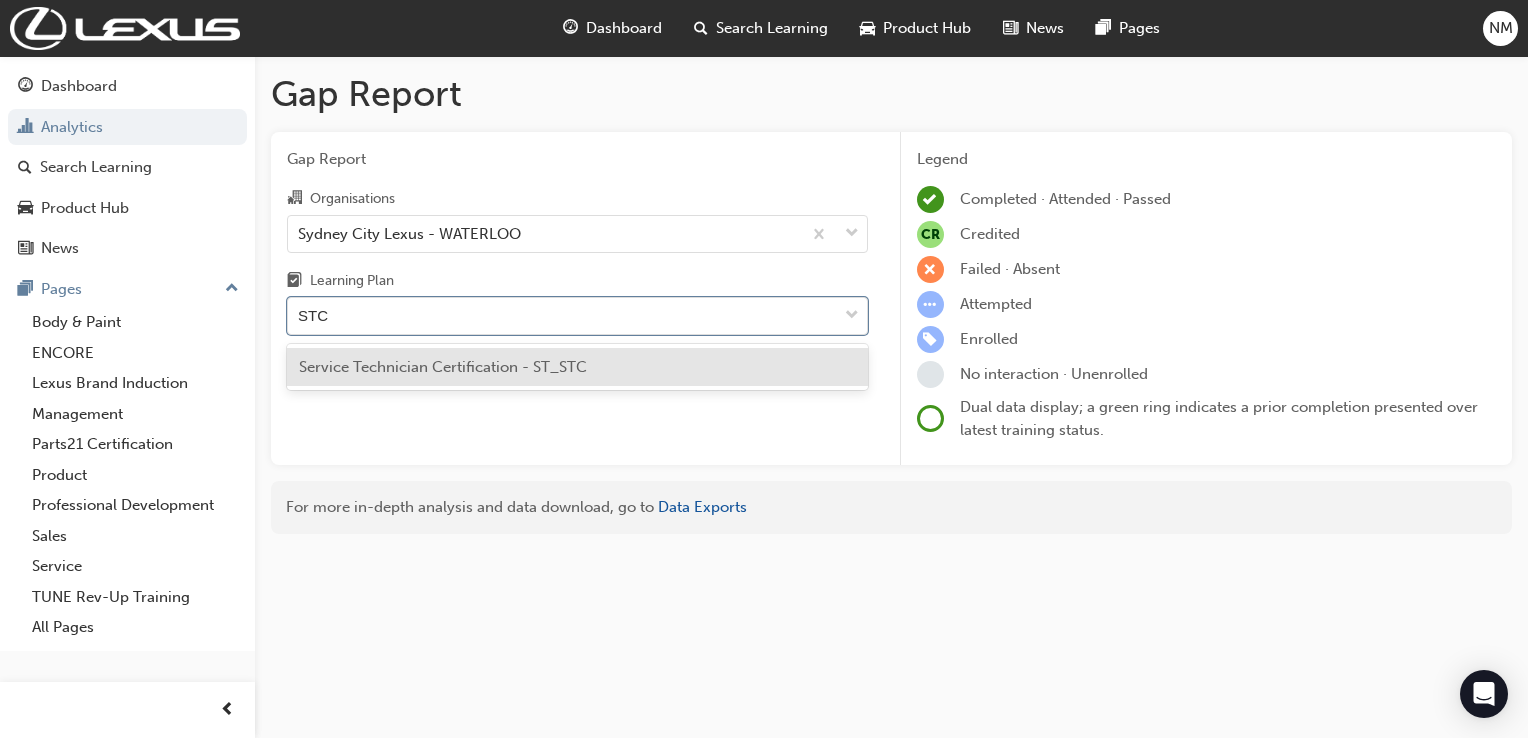 click on "Service Technician Certification - ST_STC" at bounding box center [443, 367] 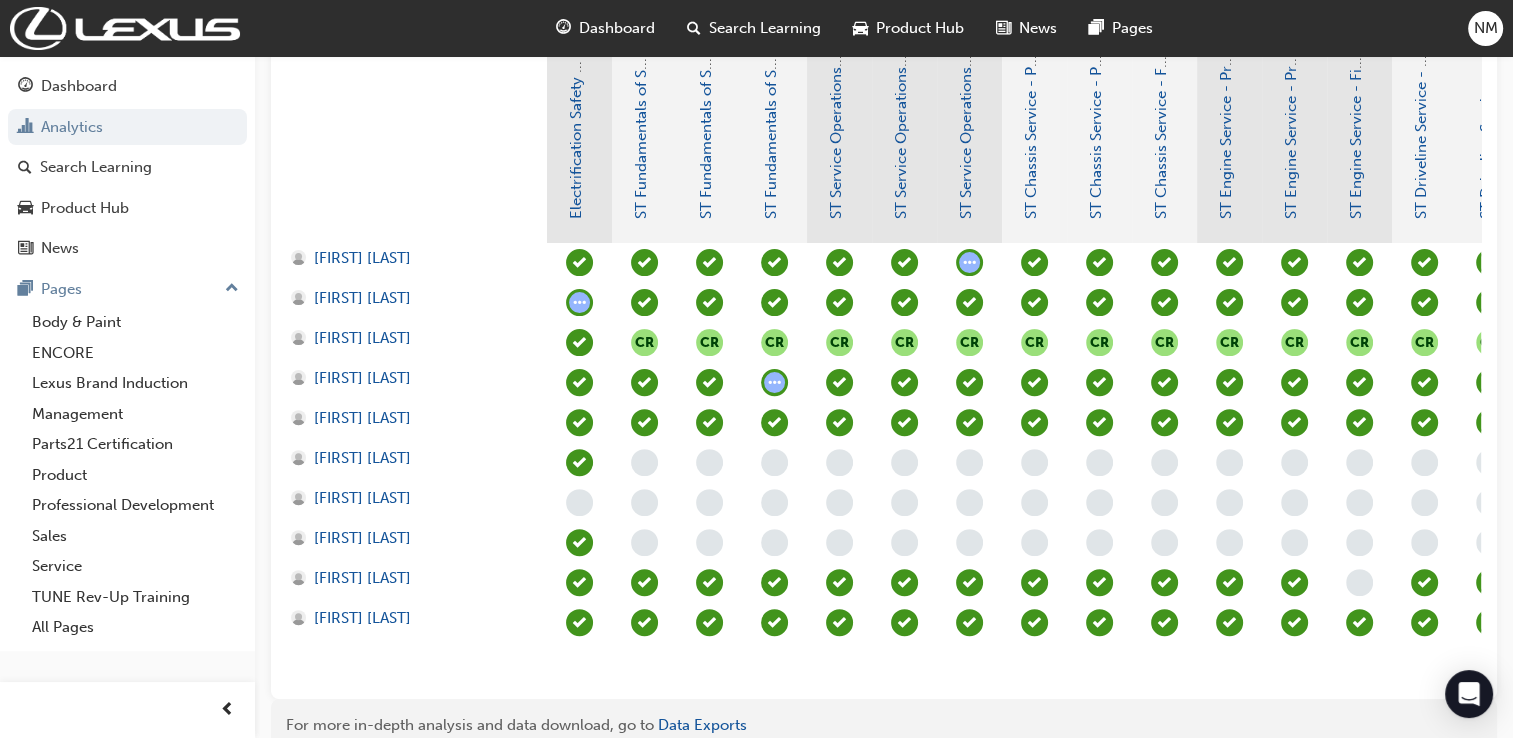 scroll, scrollTop: 660, scrollLeft: 0, axis: vertical 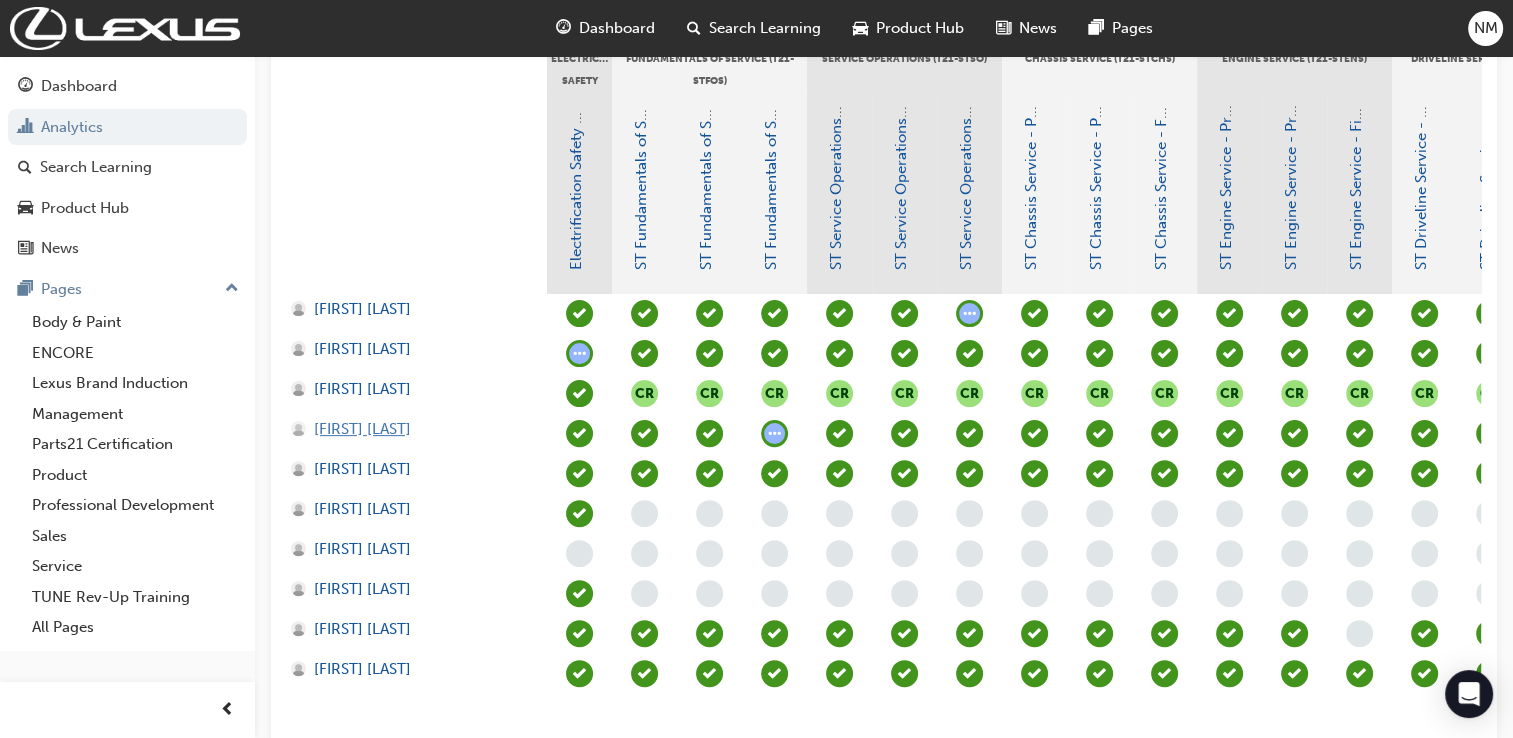 click on "[FIRST] [LAST]" at bounding box center (362, 429) 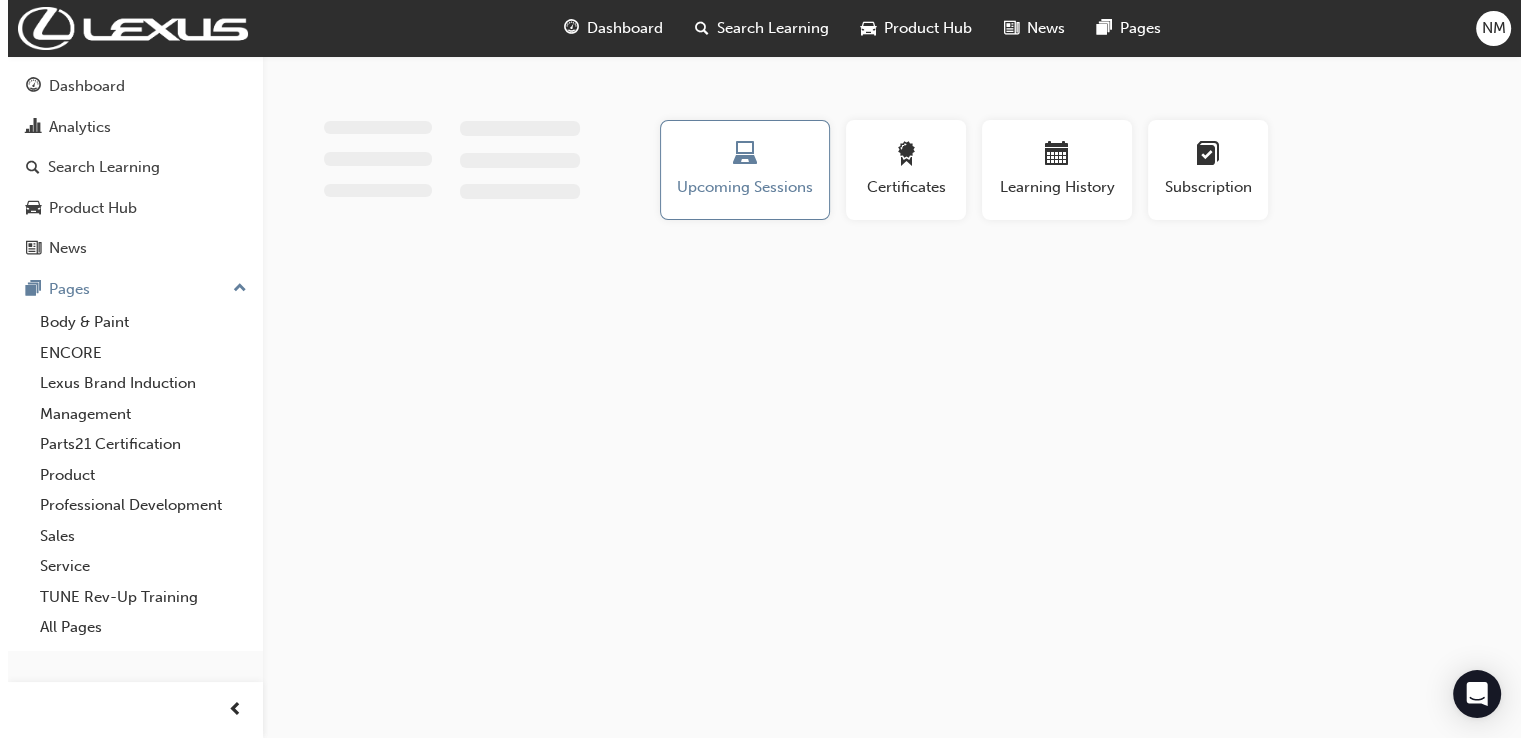 scroll, scrollTop: 0, scrollLeft: 0, axis: both 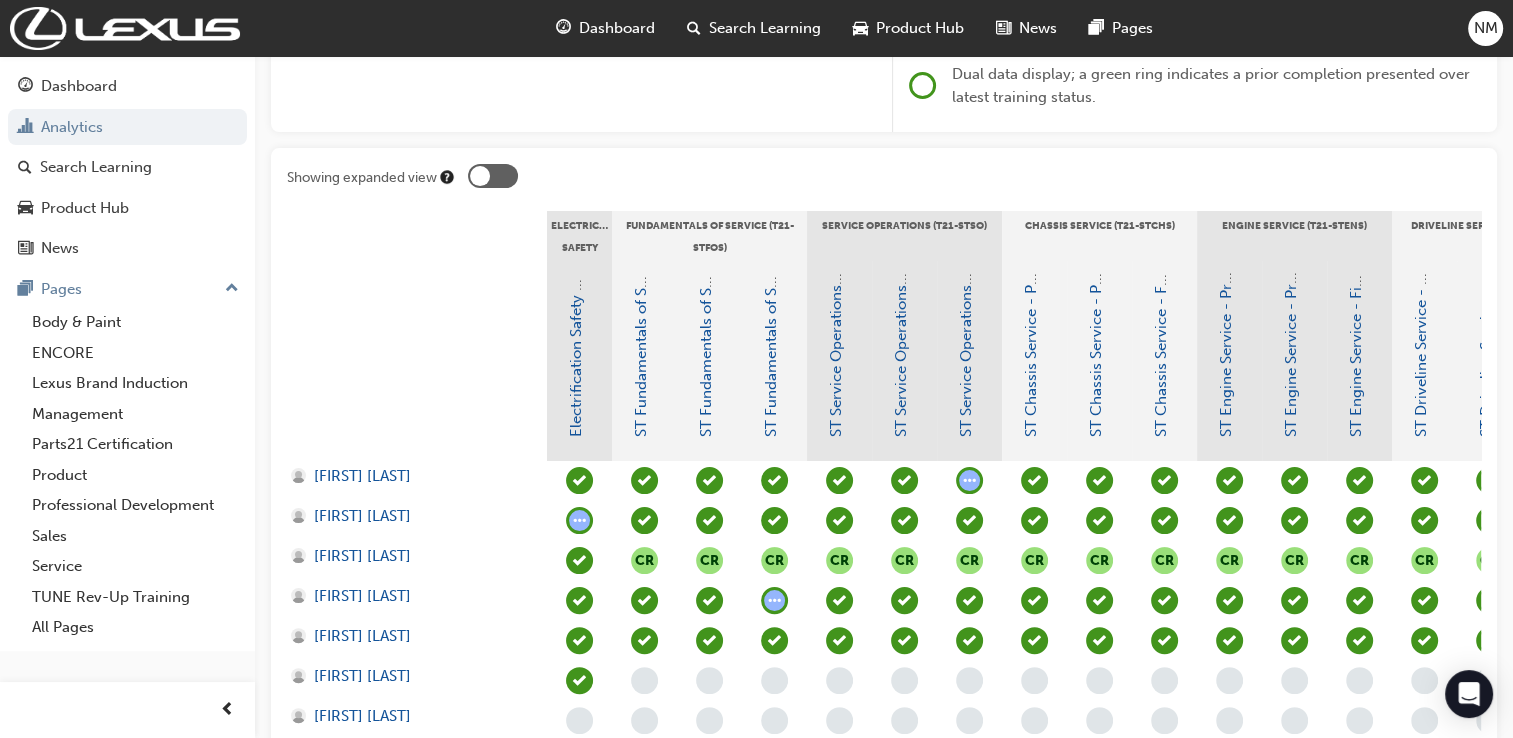 click at bounding box center (493, 176) 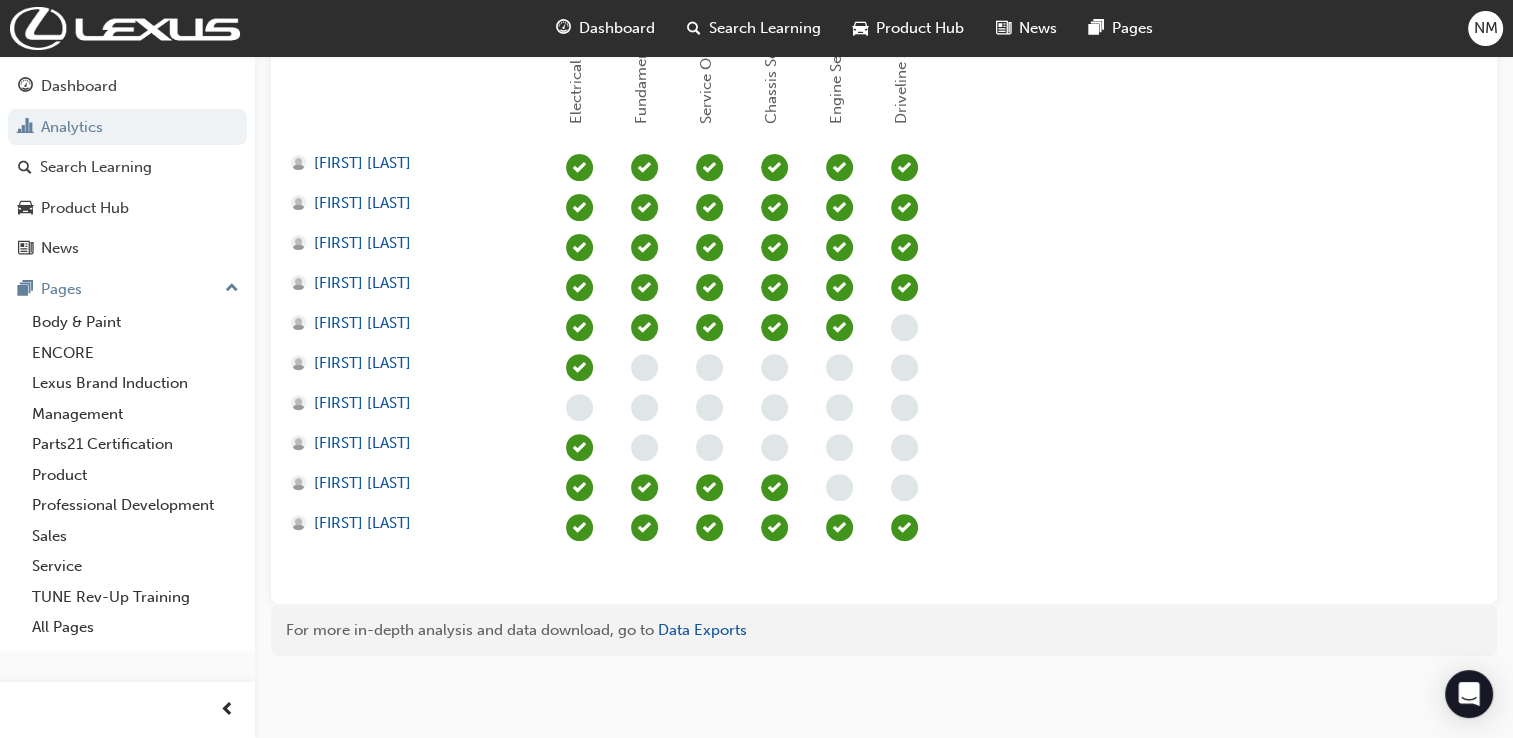 scroll, scrollTop: 0, scrollLeft: 0, axis: both 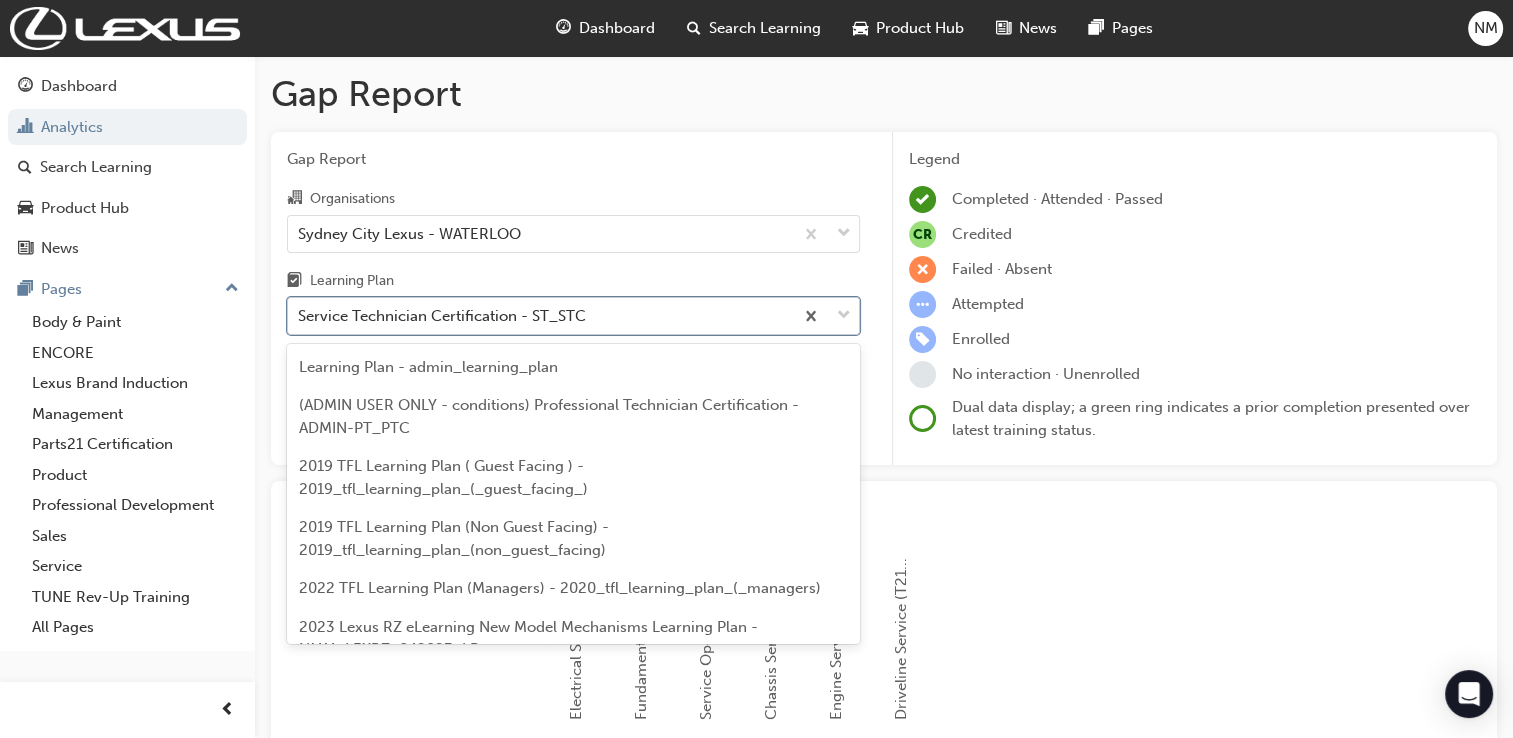 click at bounding box center [826, 316] 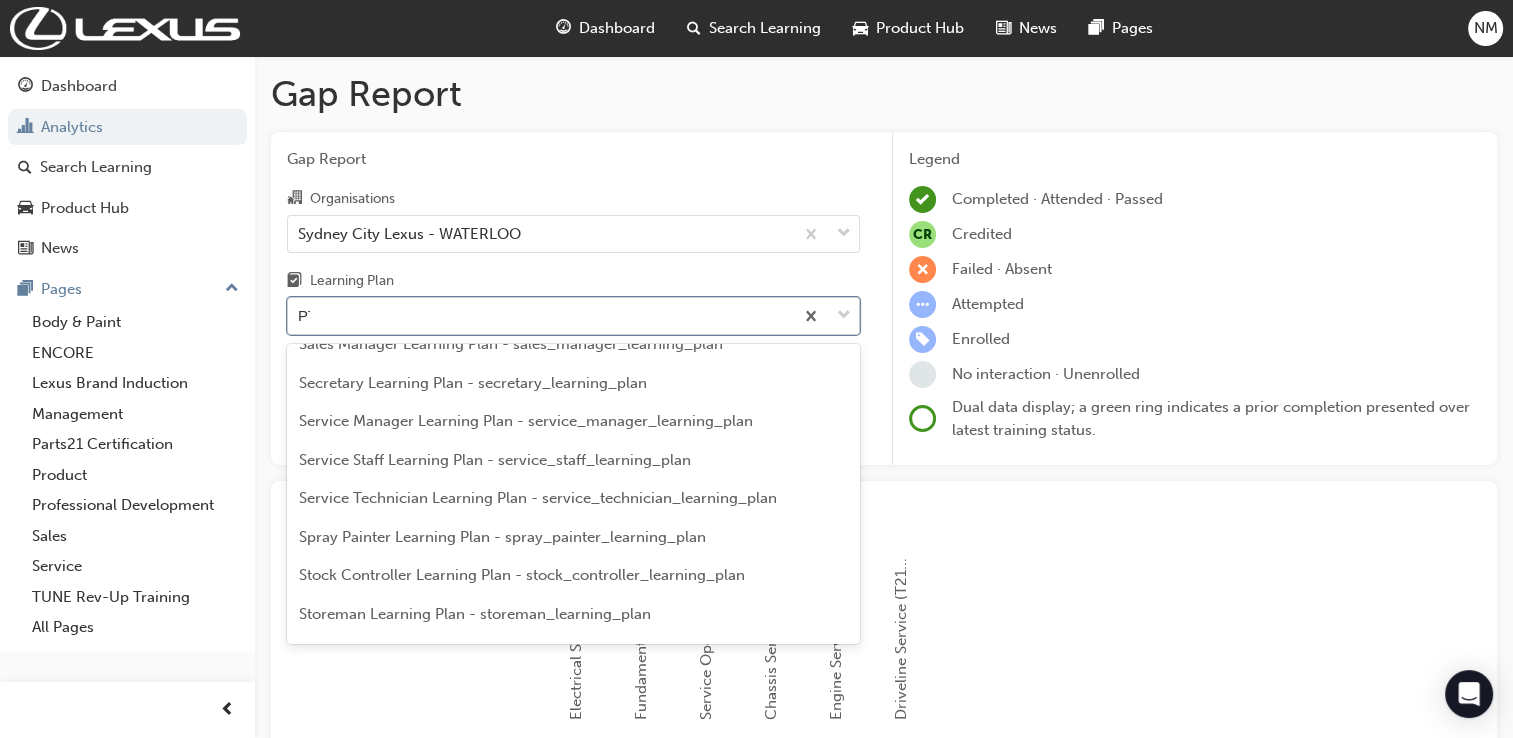 scroll, scrollTop: 0, scrollLeft: 0, axis: both 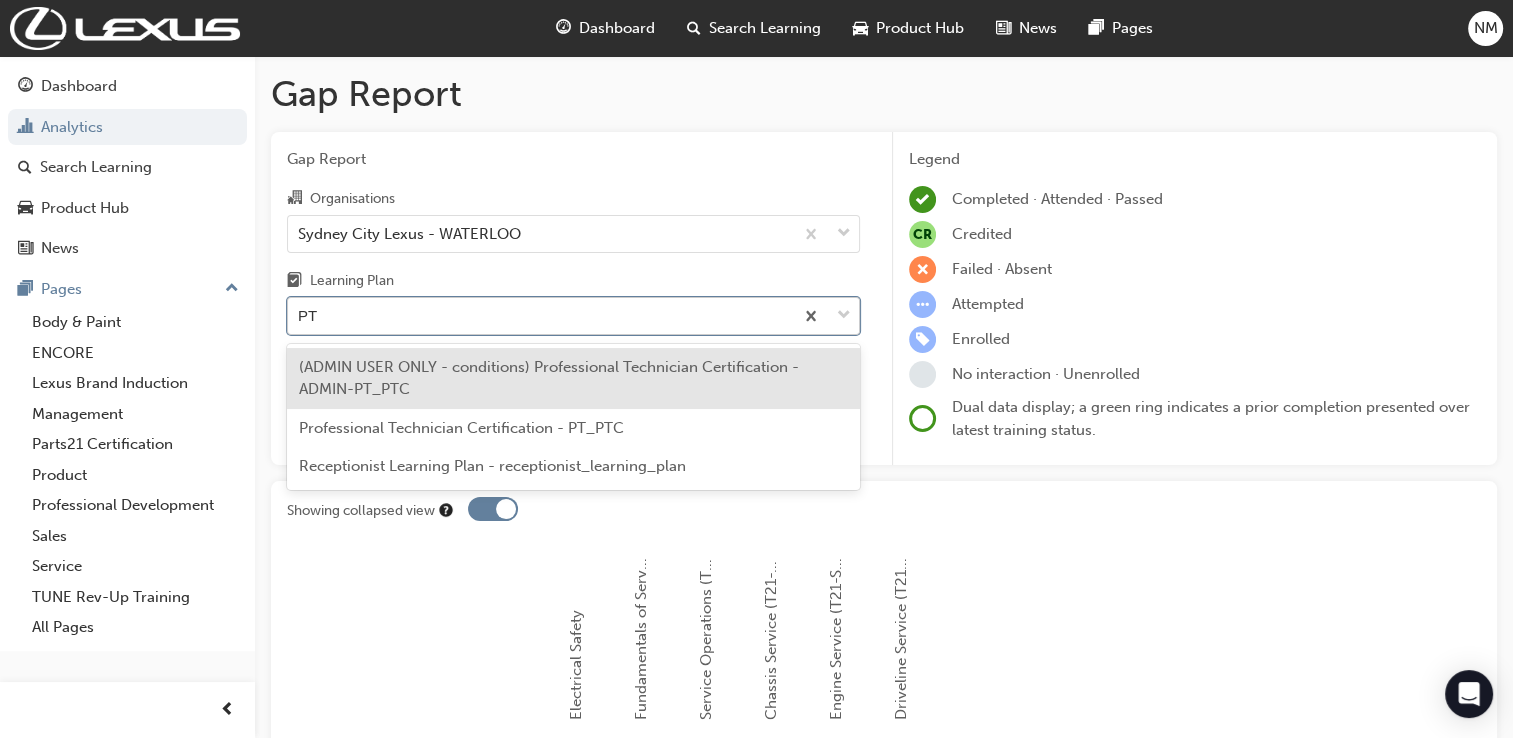 type on "PTC" 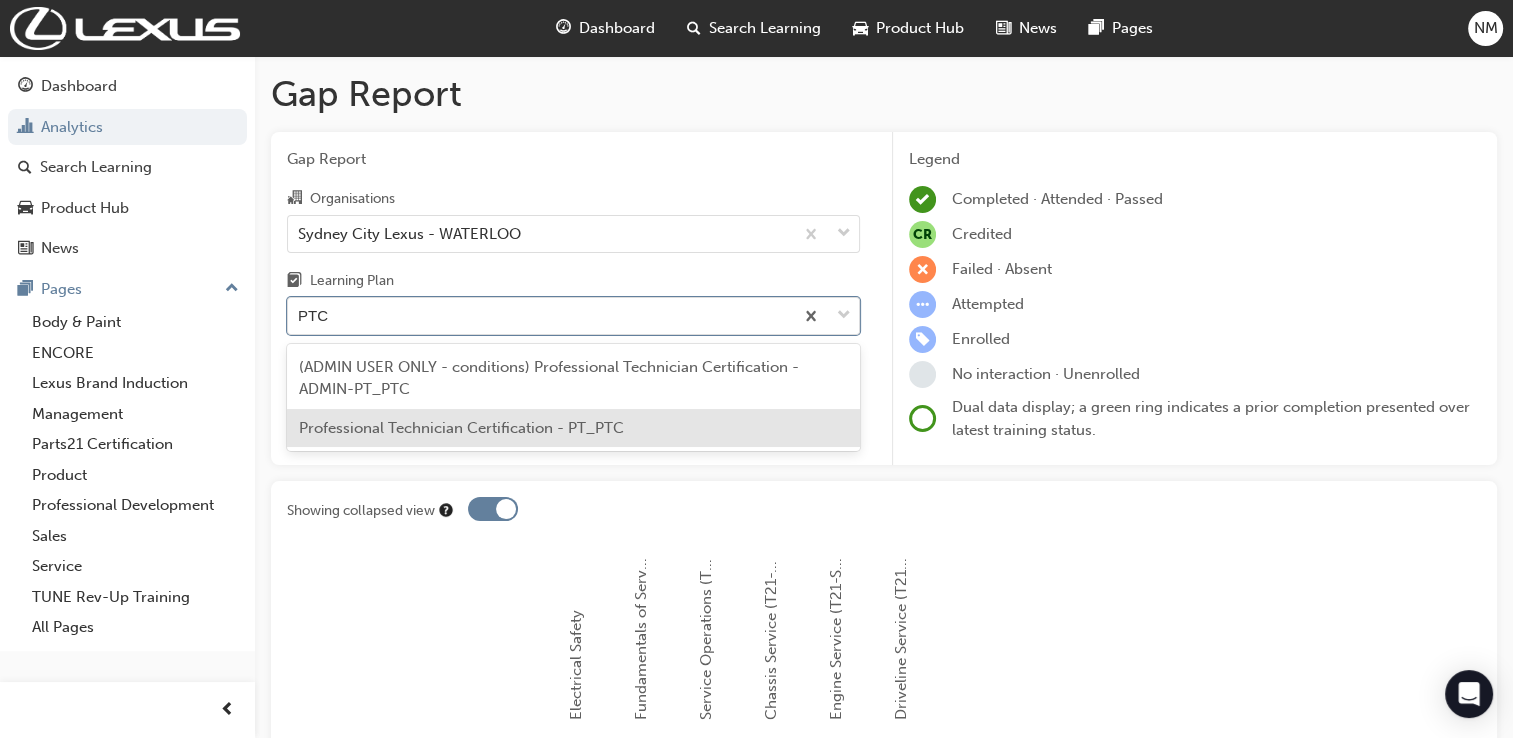 click on "Professional Technician Certification - PT_PTC" at bounding box center (461, 428) 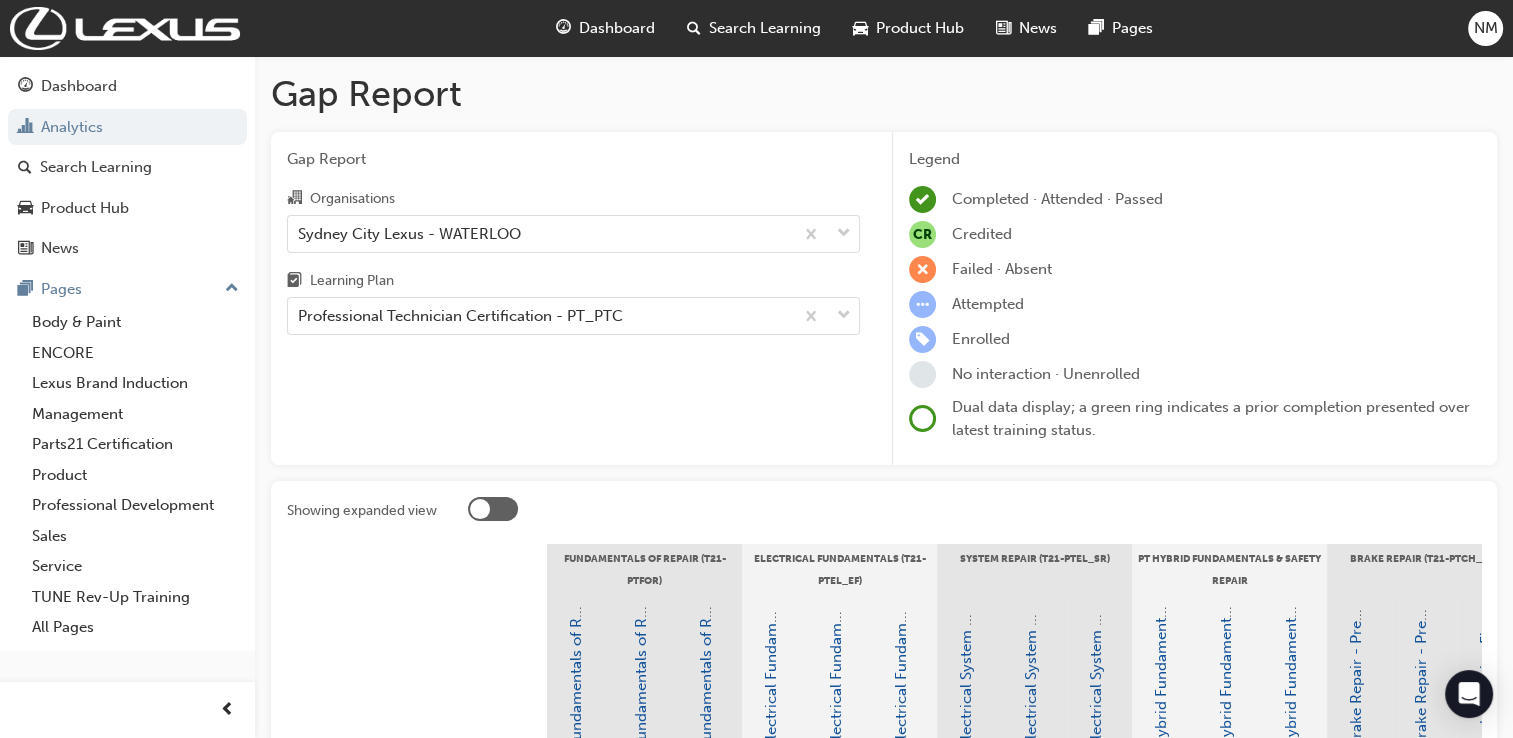 click at bounding box center (493, 509) 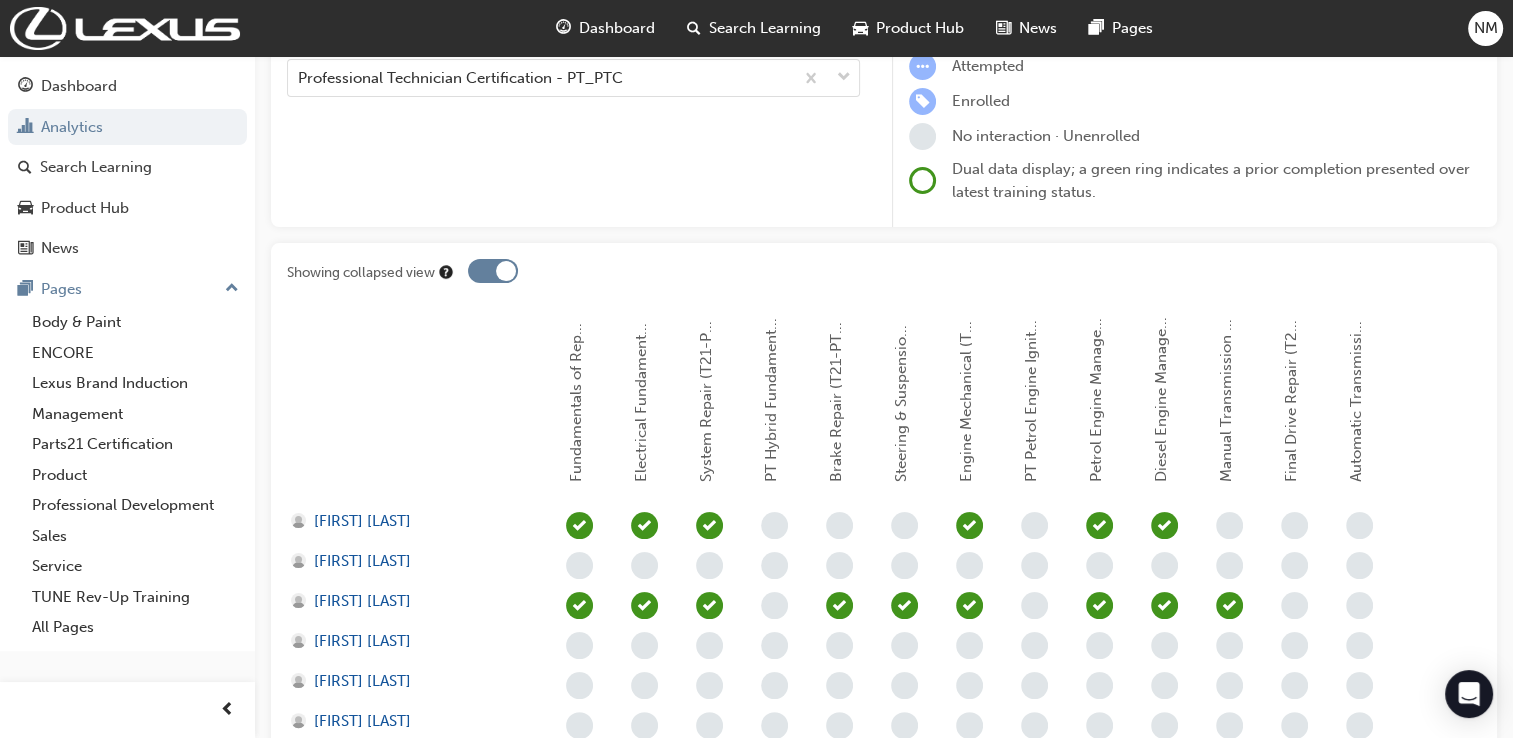 scroll, scrollTop: 166, scrollLeft: 0, axis: vertical 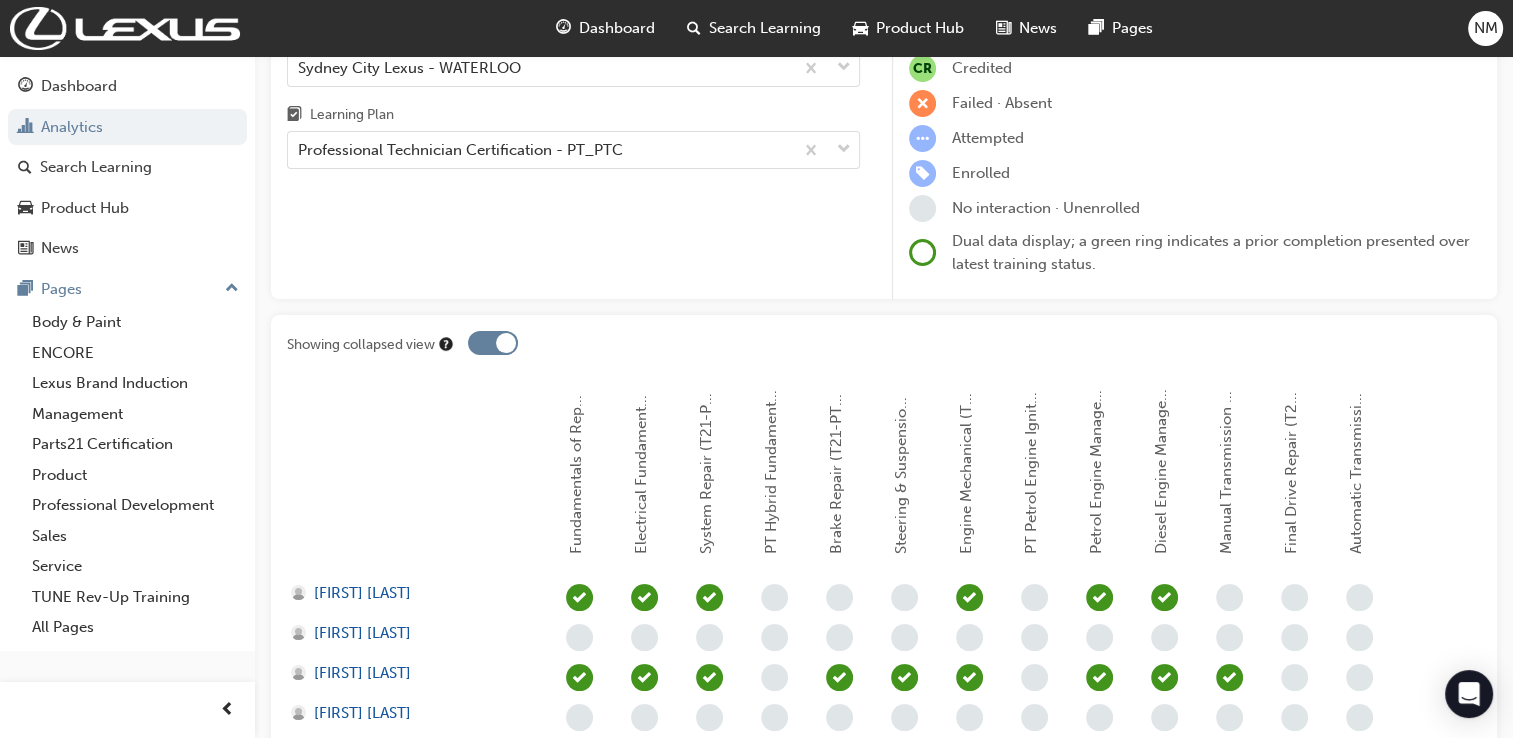 click at bounding box center [493, 343] 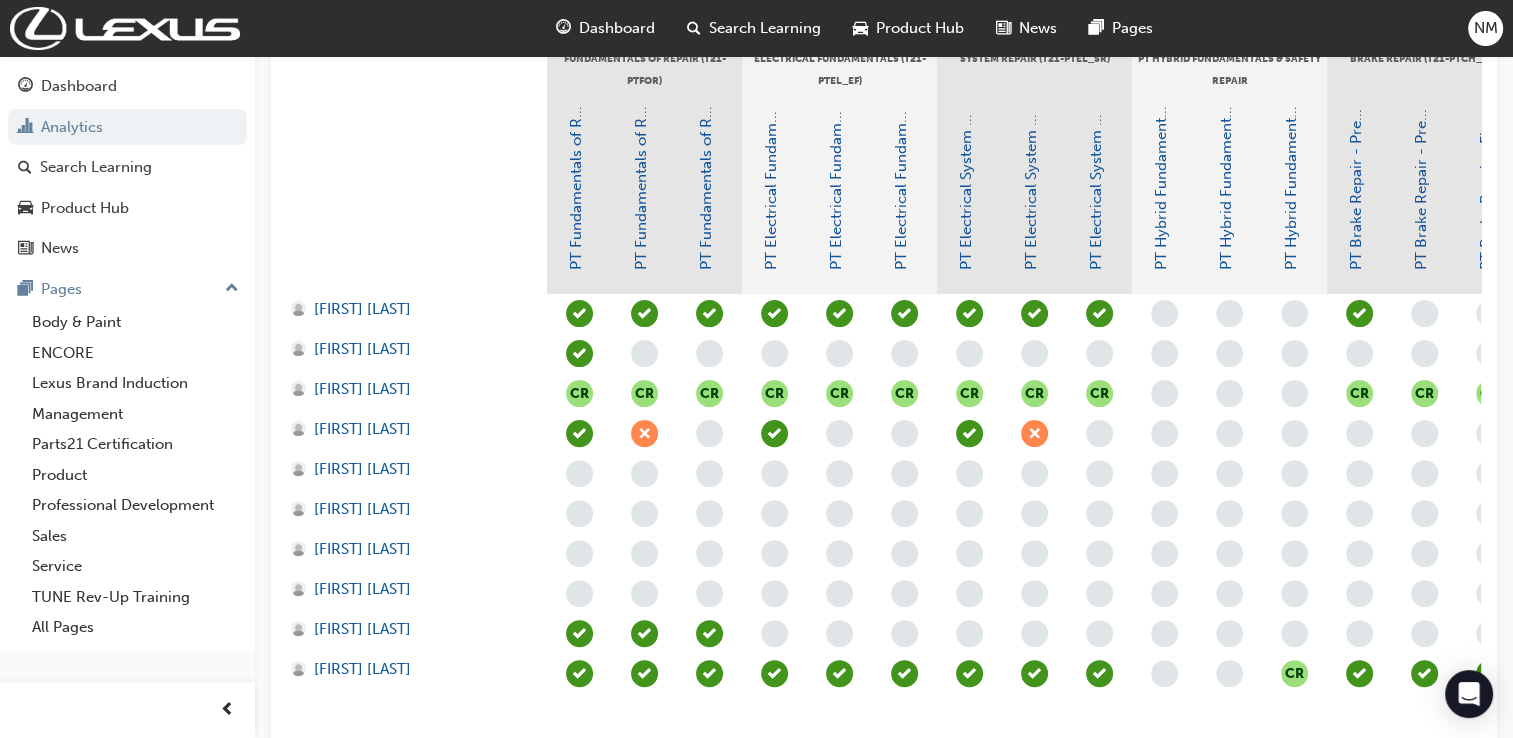 scroll, scrollTop: 660, scrollLeft: 0, axis: vertical 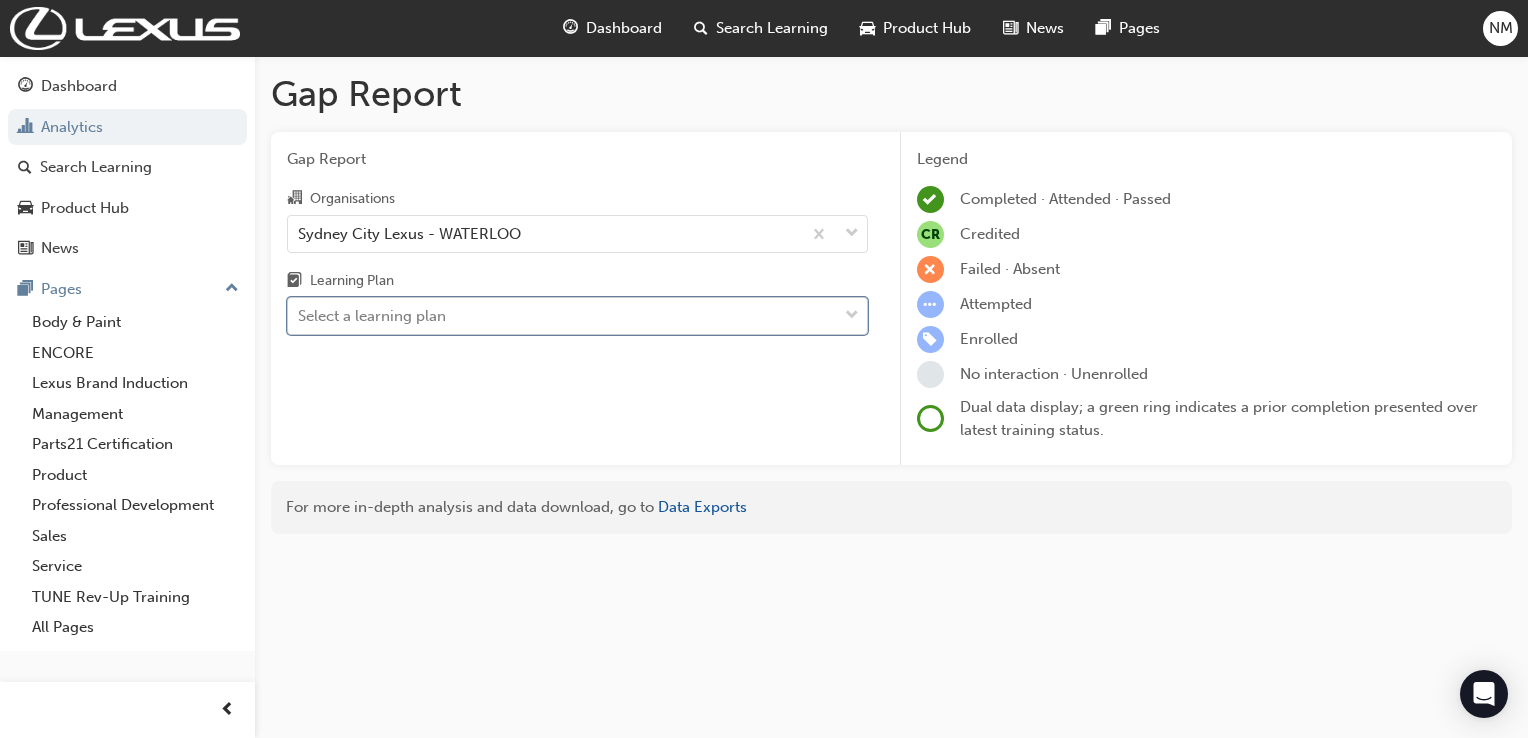 click on "Select a learning plan" at bounding box center [562, 316] 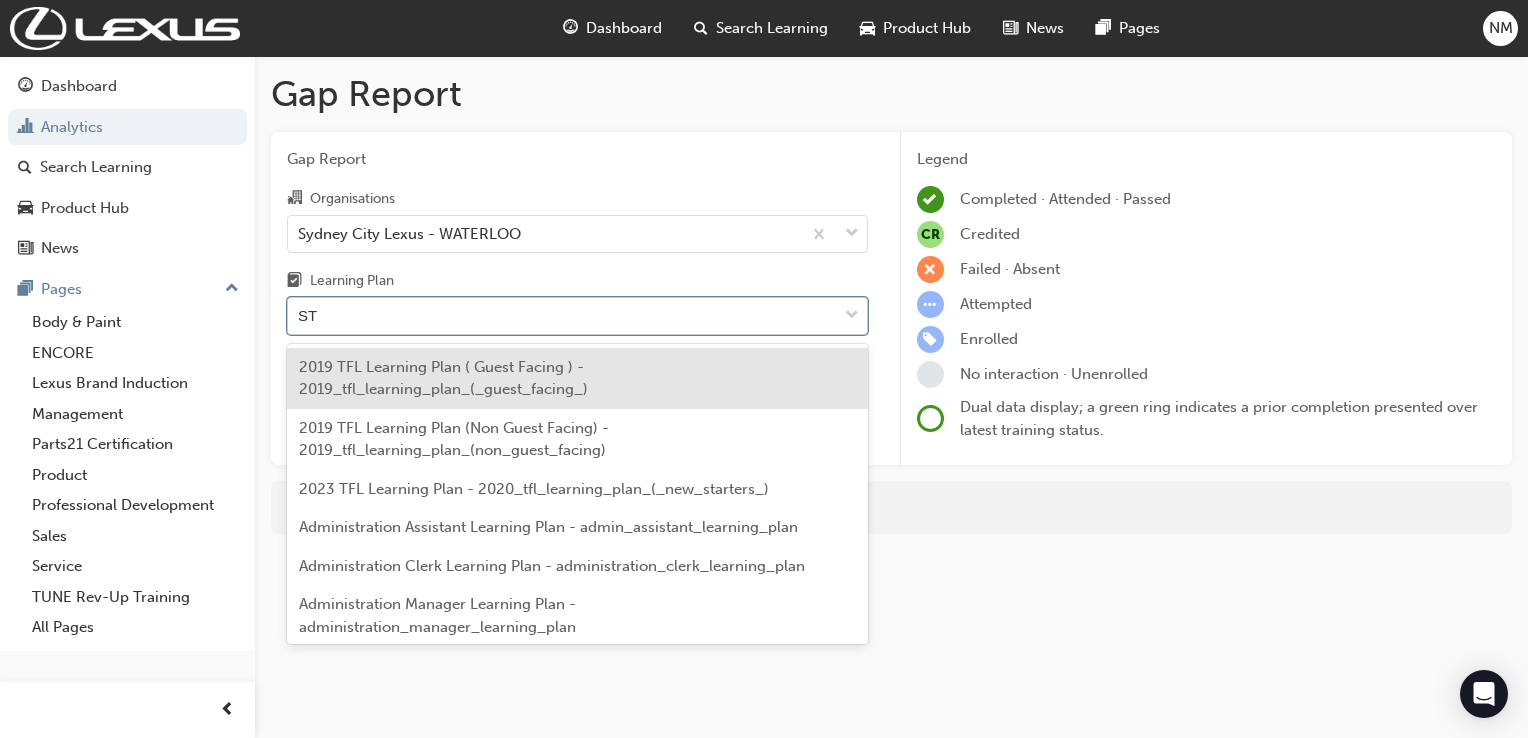 type on "STC" 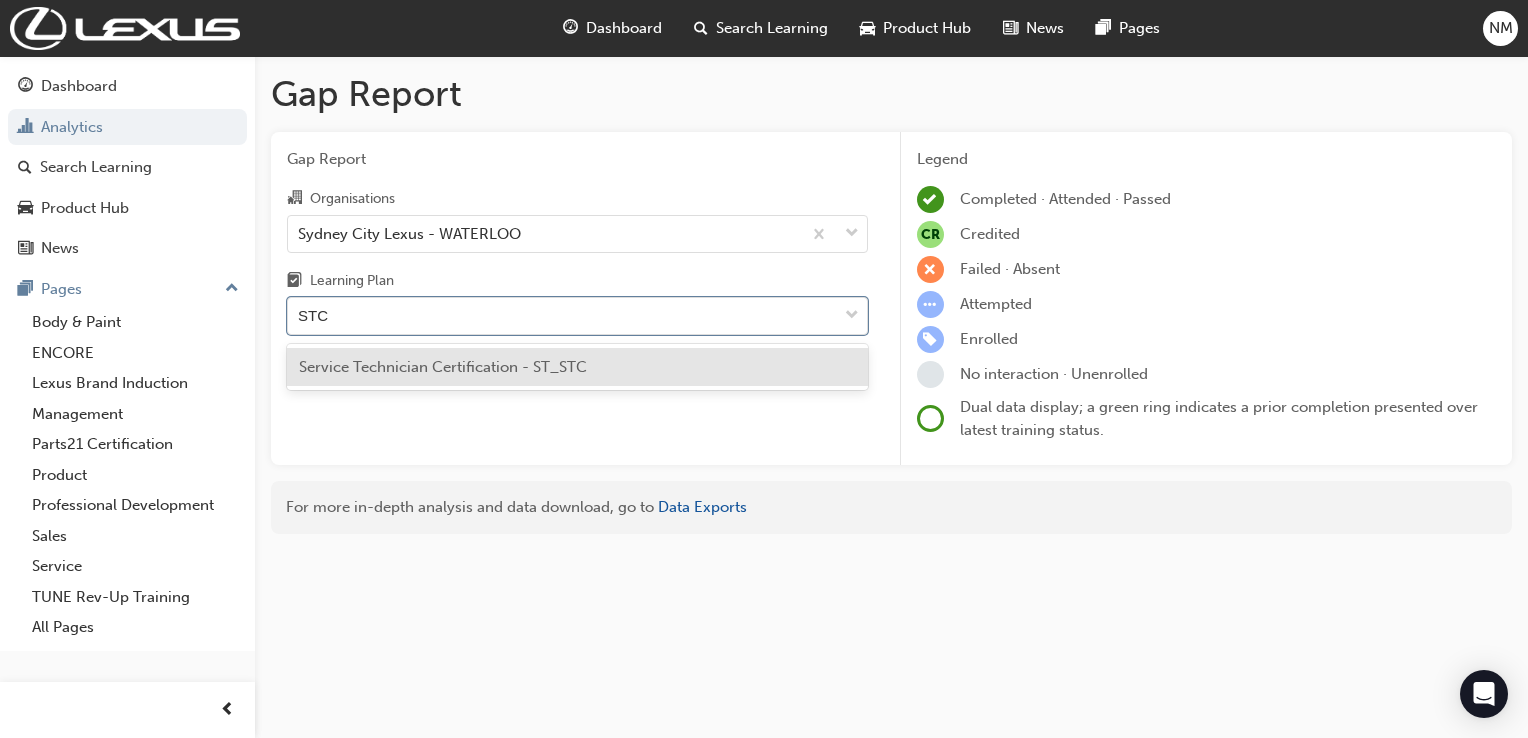 click on "Service Technician Certification - ST_STC" at bounding box center (577, 367) 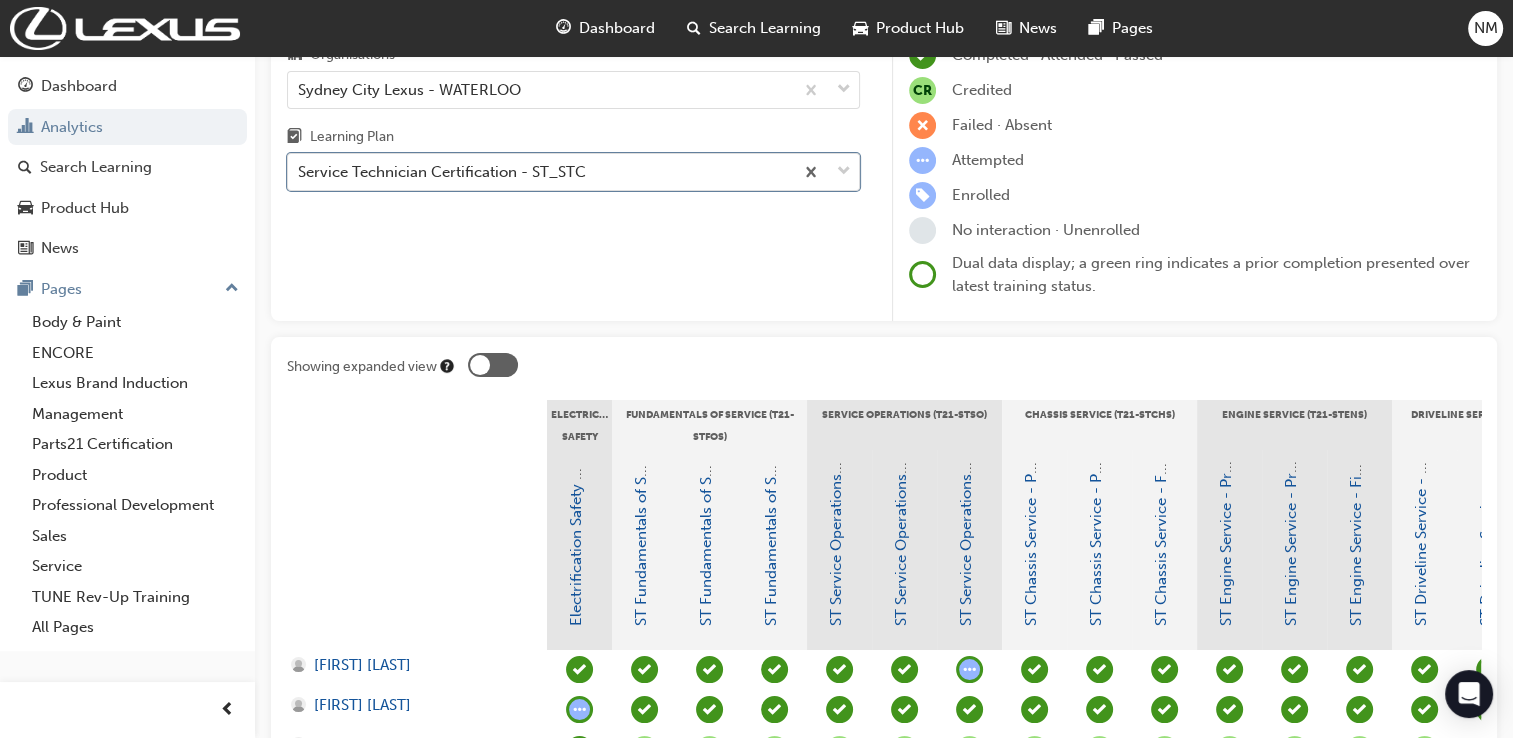 scroll, scrollTop: 333, scrollLeft: 0, axis: vertical 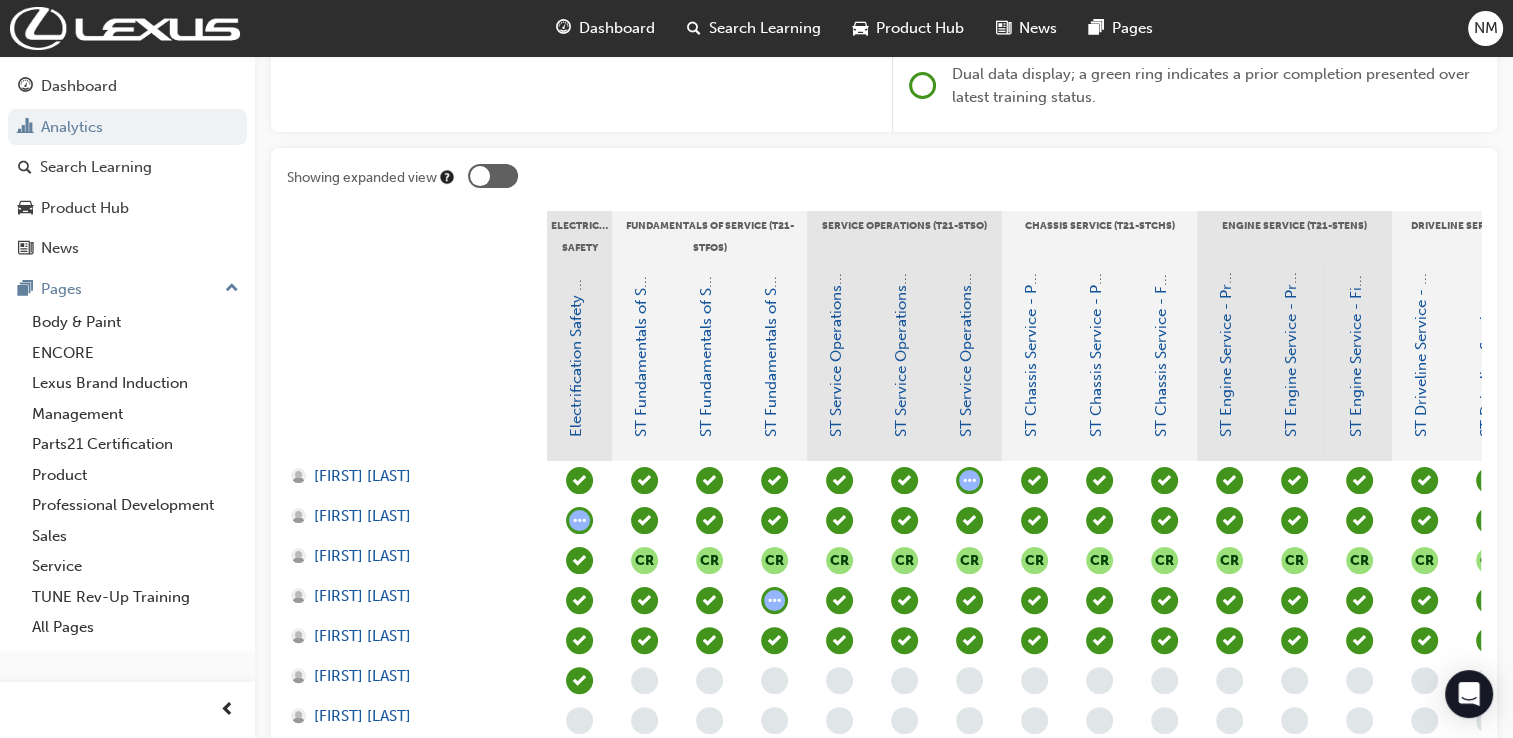 click at bounding box center (493, 176) 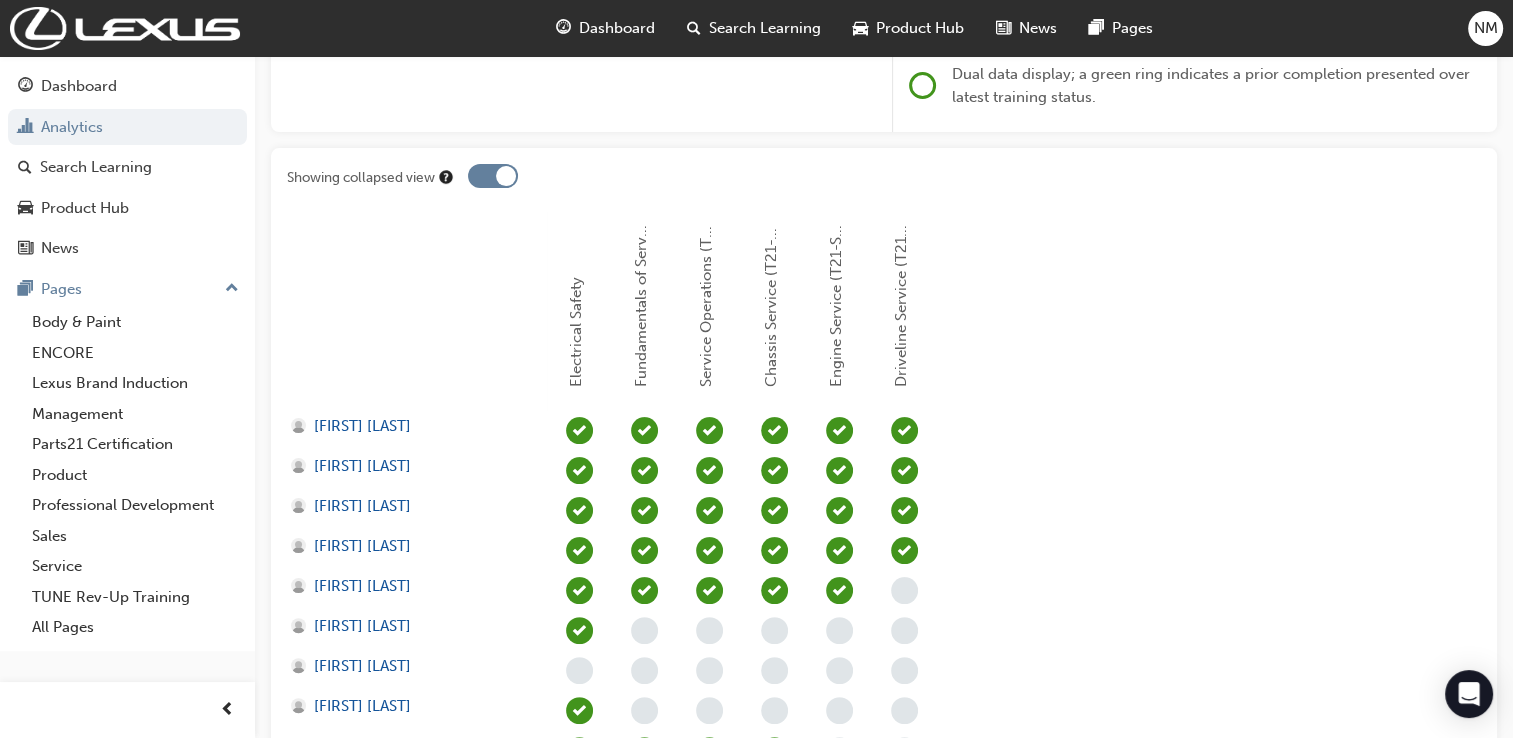 click at bounding box center [493, 176] 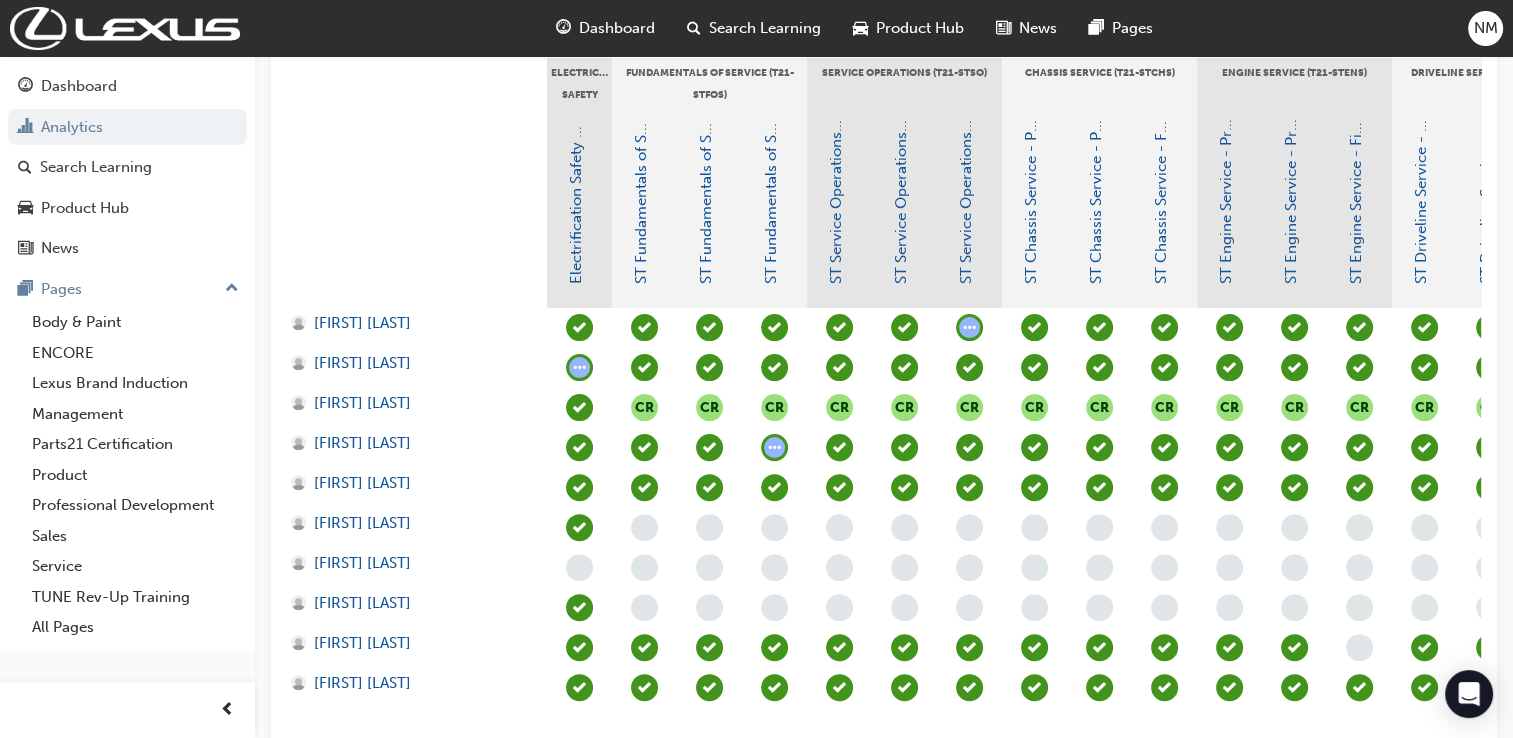 scroll, scrollTop: 660, scrollLeft: 0, axis: vertical 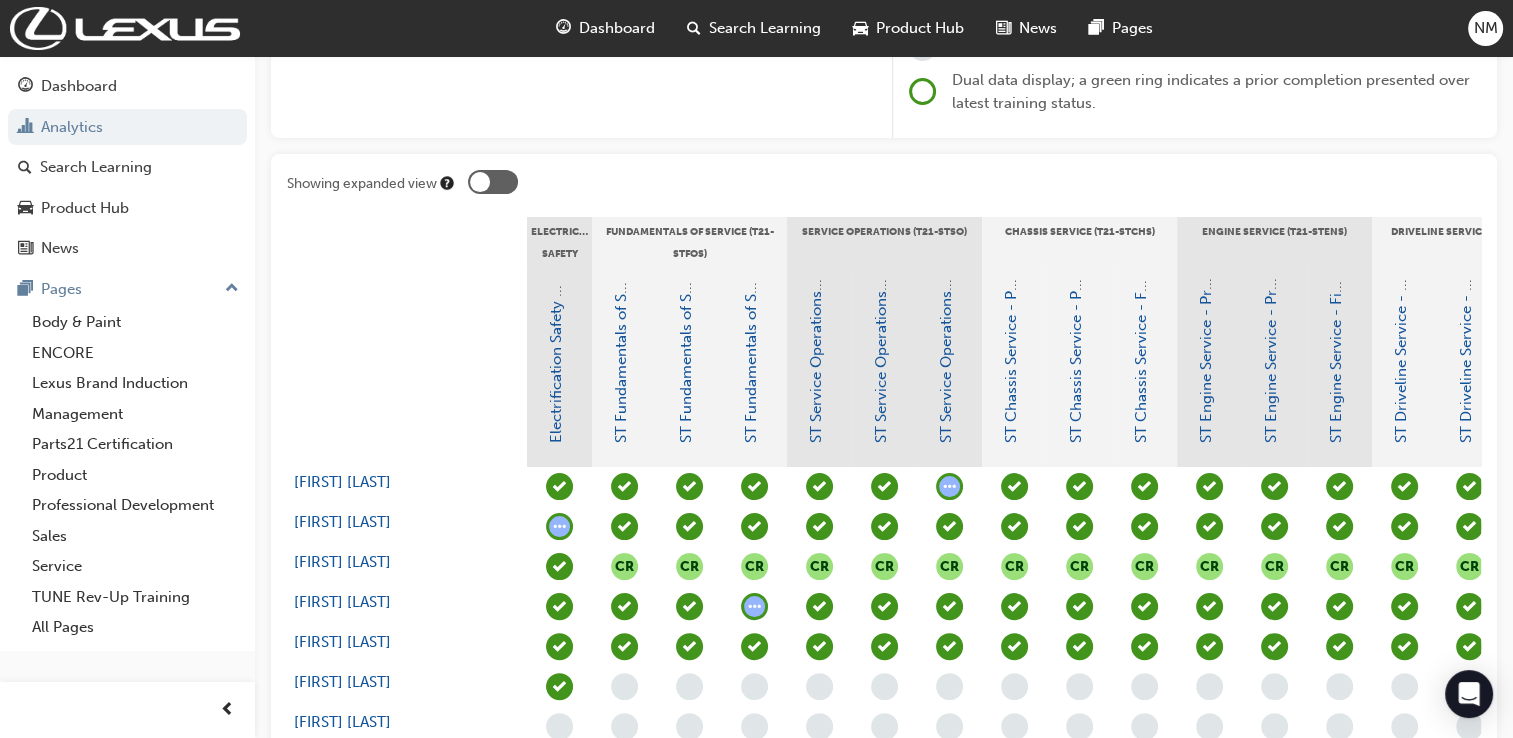 click at bounding box center (493, 182) 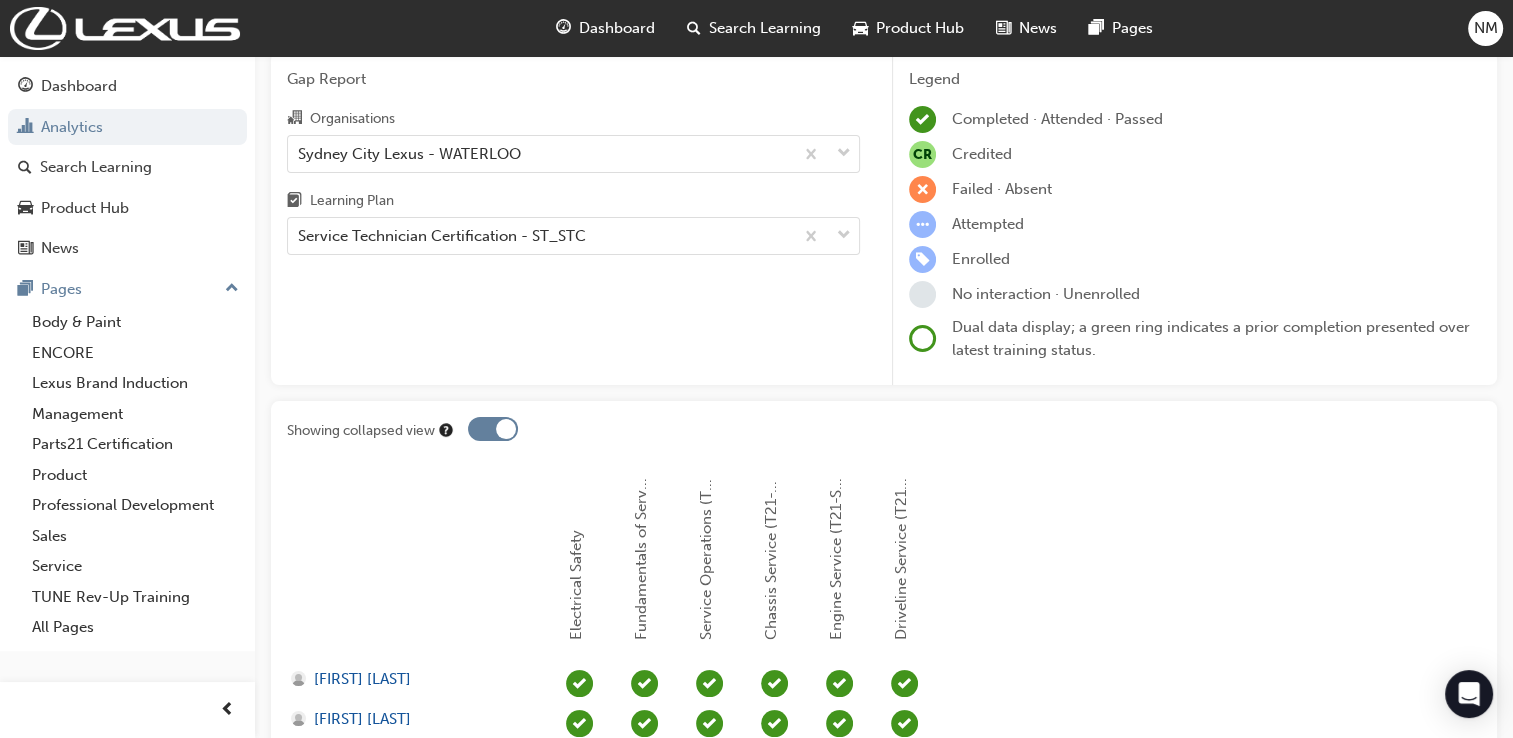 scroll, scrollTop: 166, scrollLeft: 0, axis: vertical 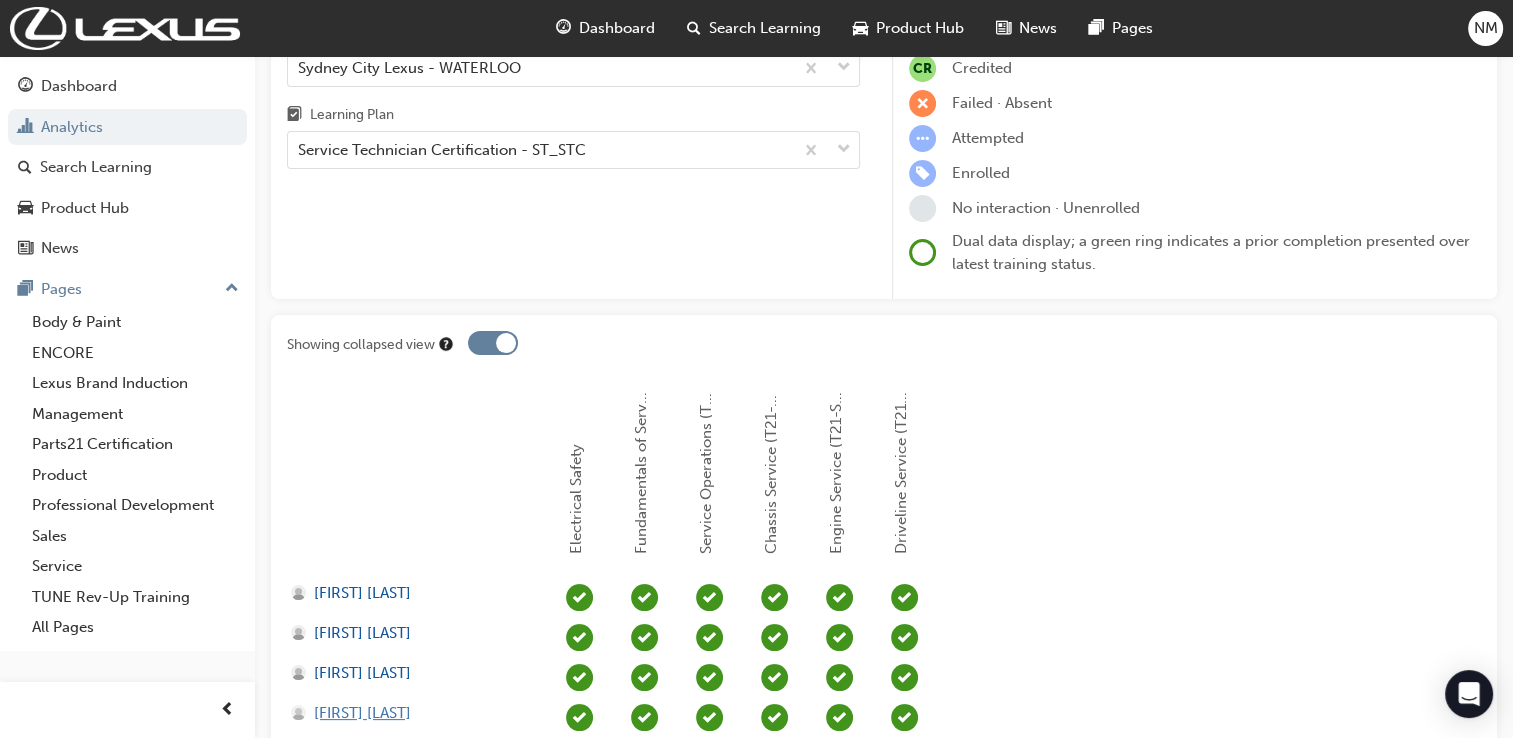click on "[FIRST] [LAST]" at bounding box center [362, 713] 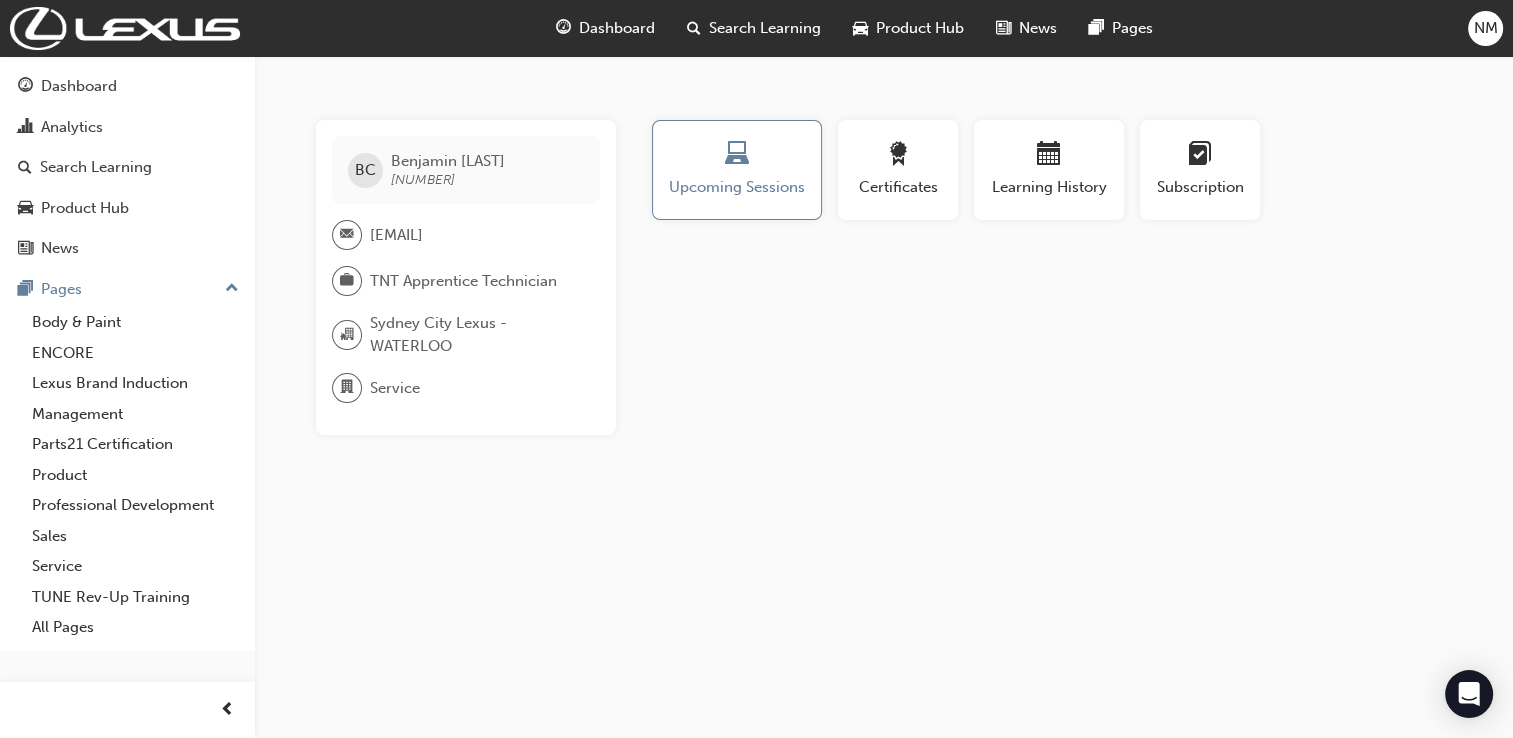 scroll, scrollTop: 0, scrollLeft: 0, axis: both 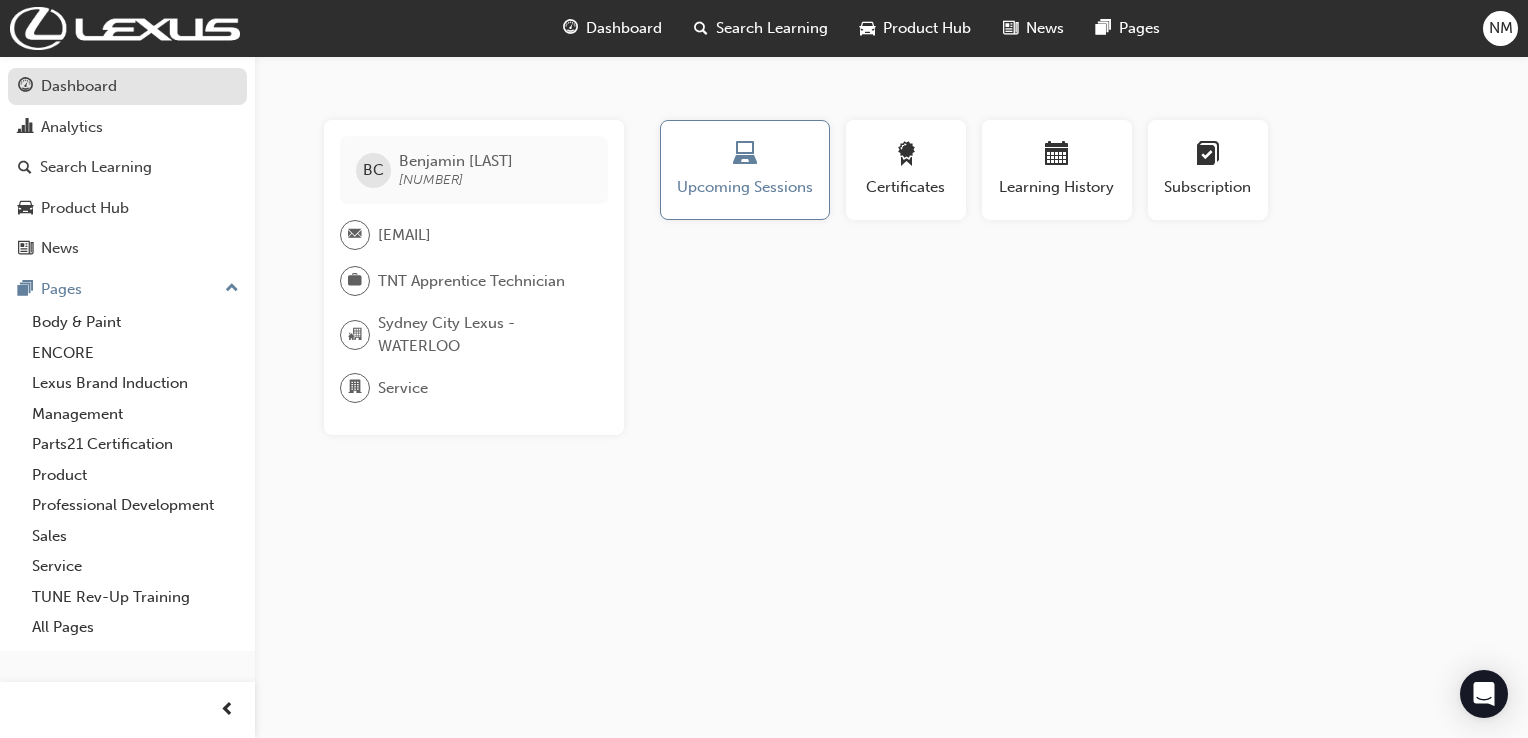 click on "Dashboard" at bounding box center [79, 86] 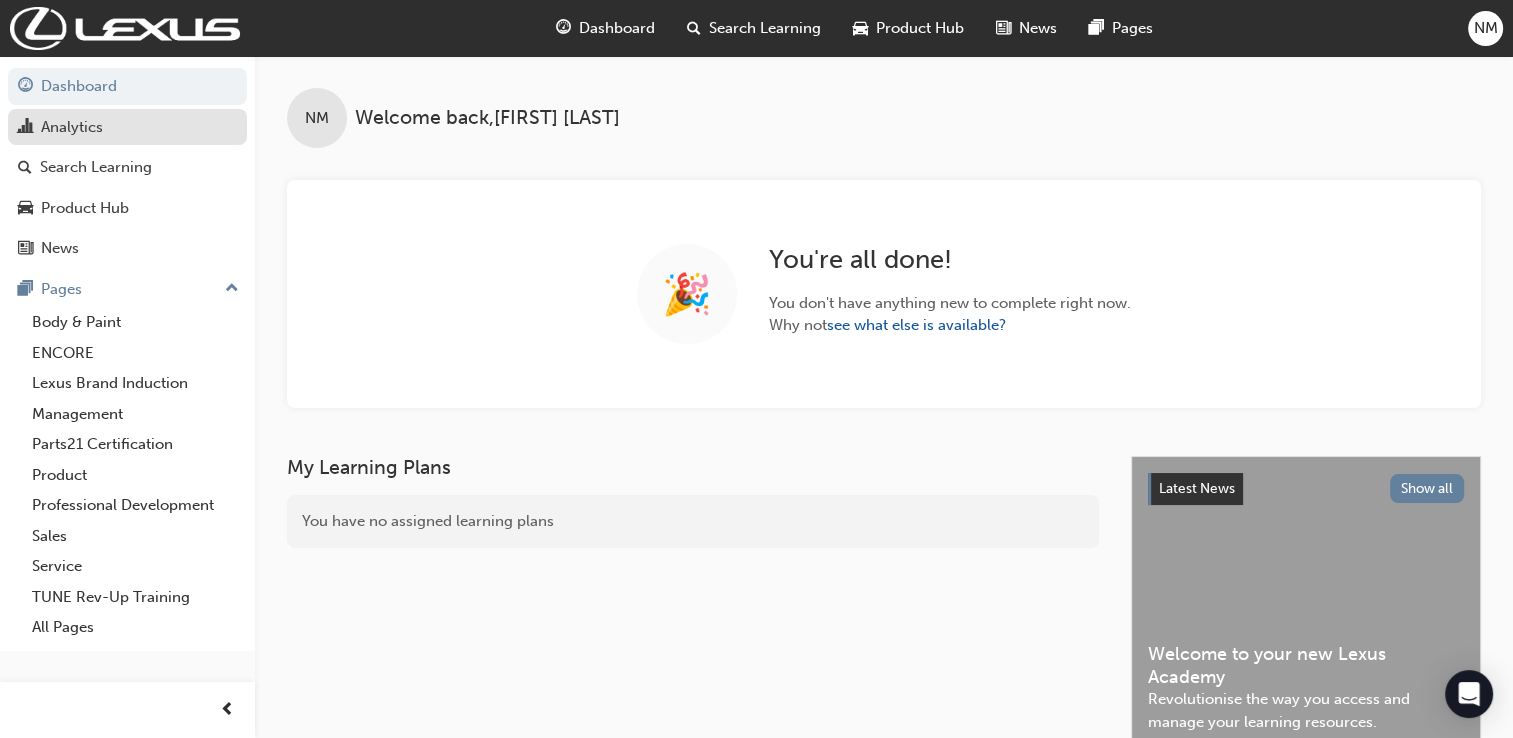 click on "Analytics" at bounding box center [72, 127] 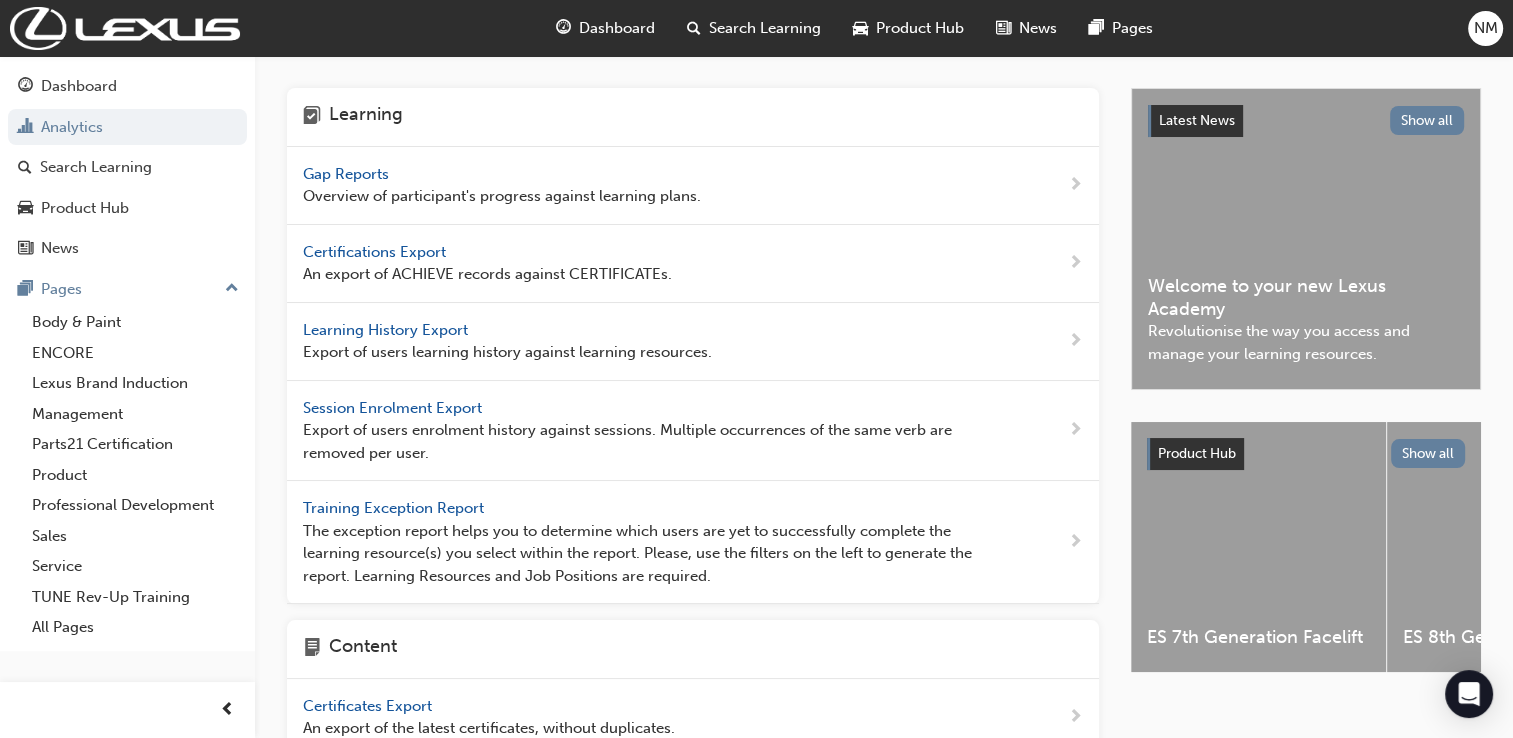 click on "Gap Reports" at bounding box center [348, 174] 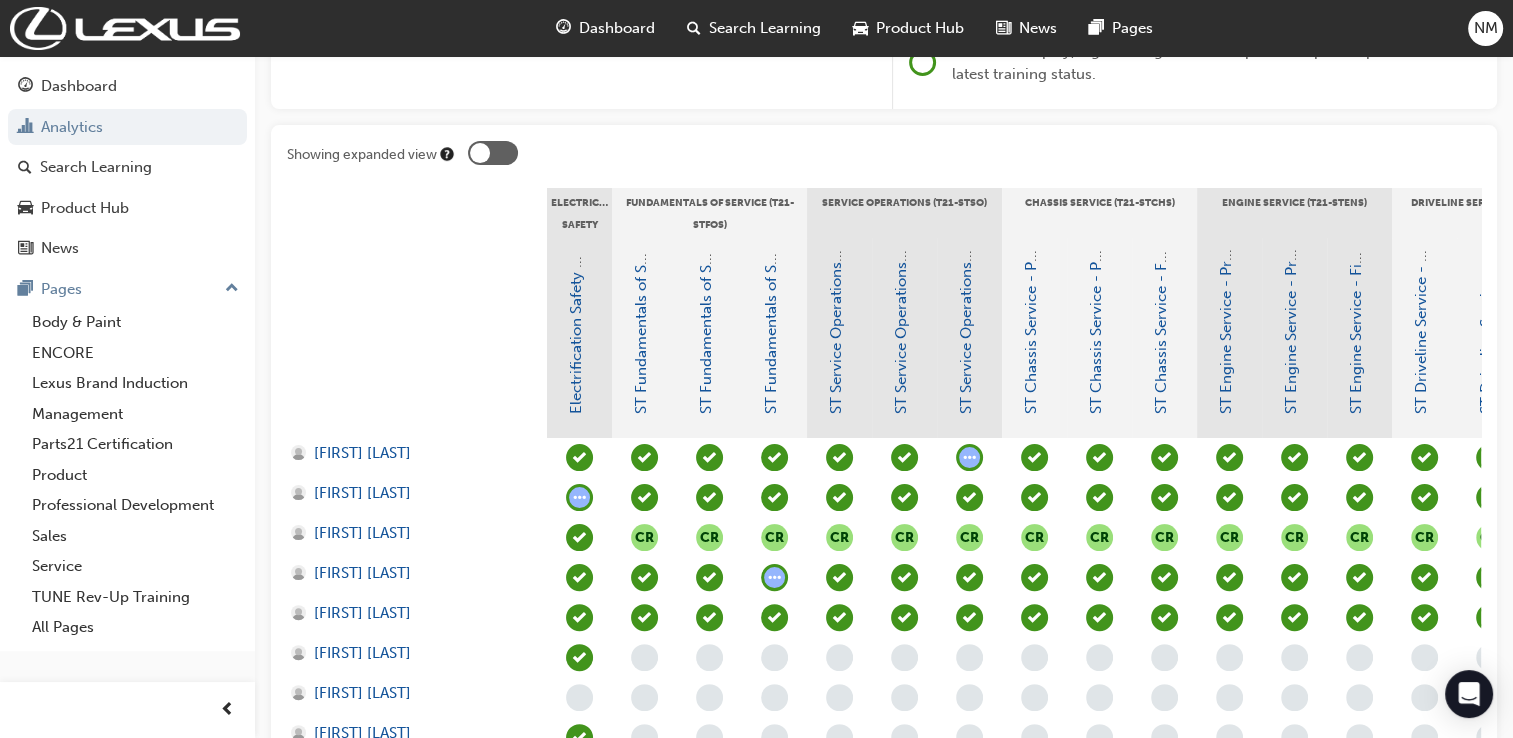 scroll, scrollTop: 500, scrollLeft: 0, axis: vertical 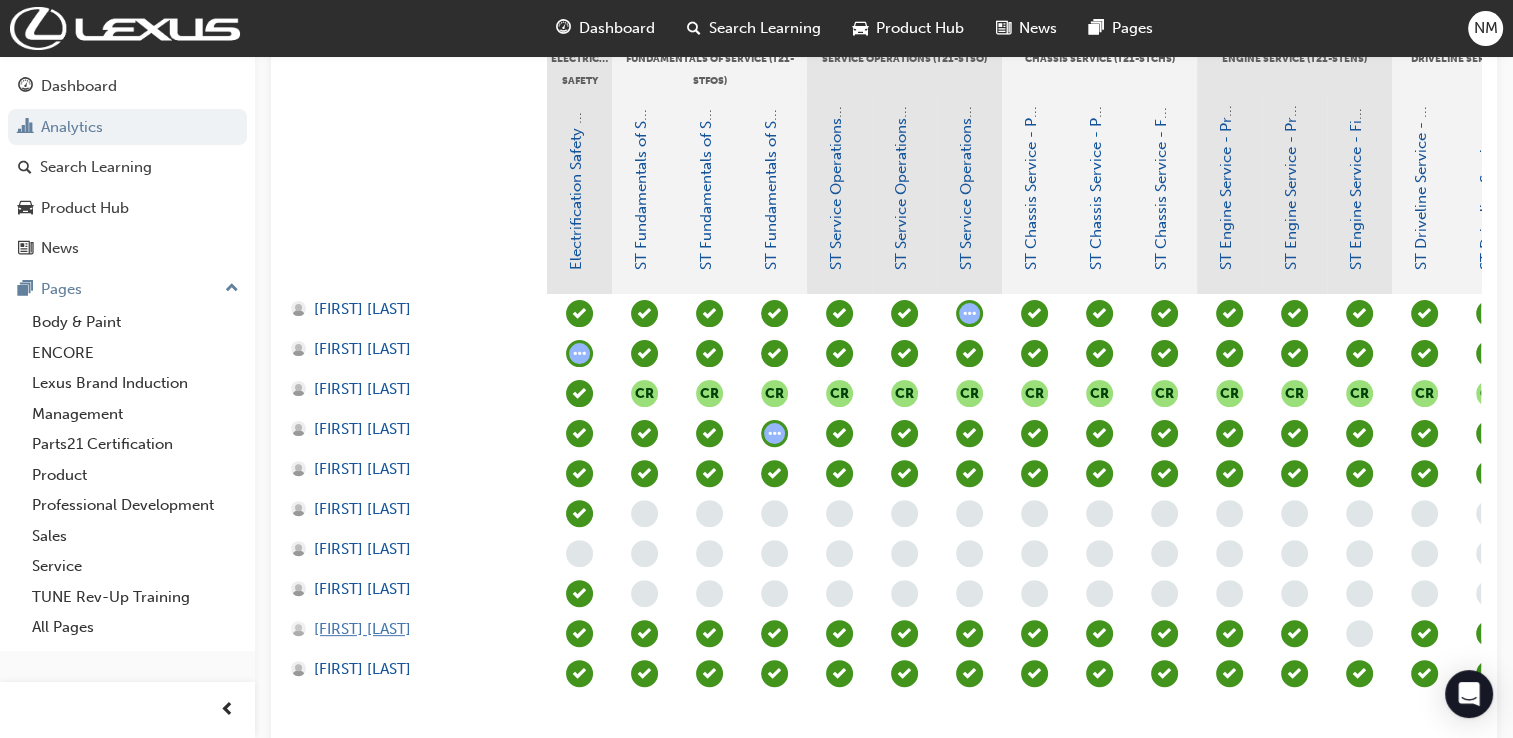 click on "[FIRST] [LAST]" at bounding box center (362, 629) 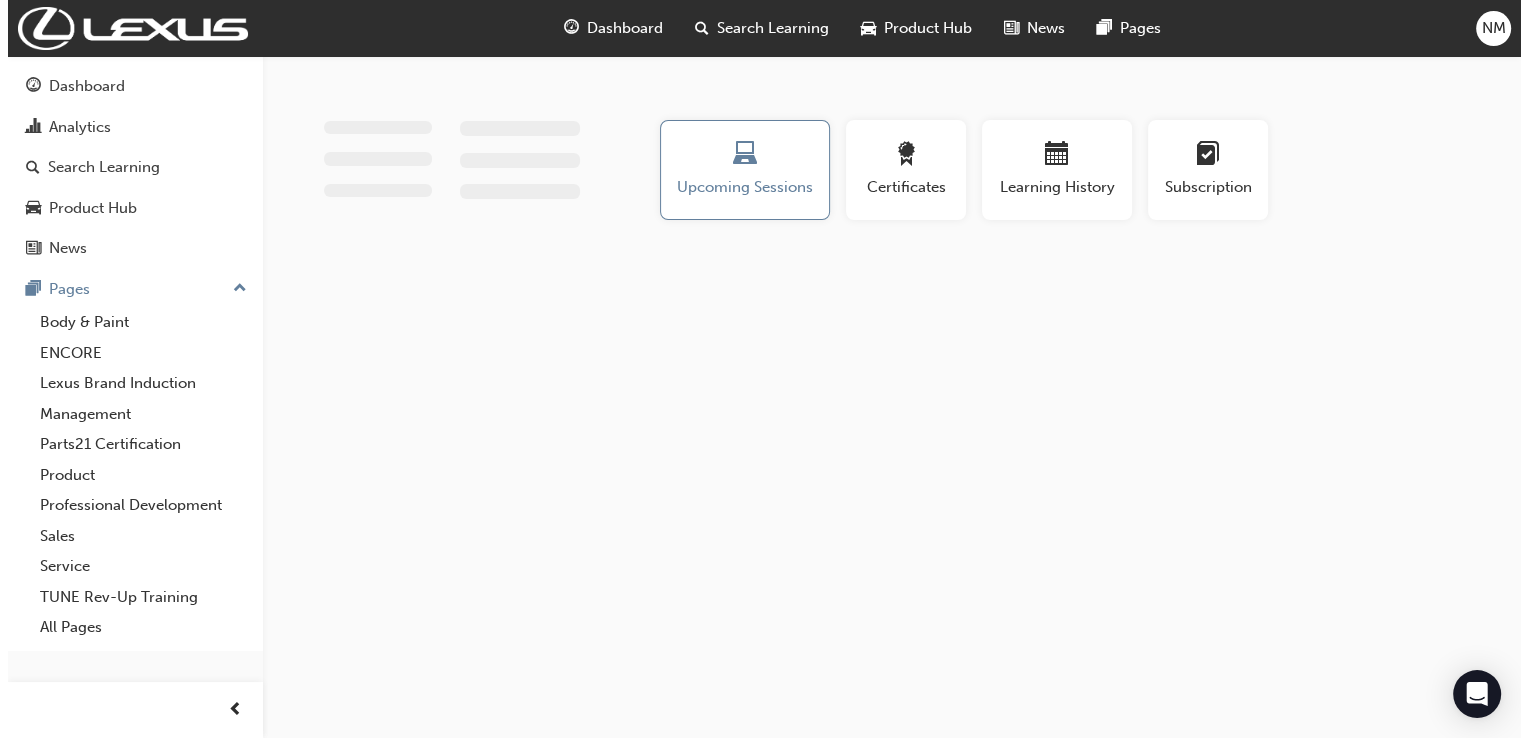scroll, scrollTop: 0, scrollLeft: 0, axis: both 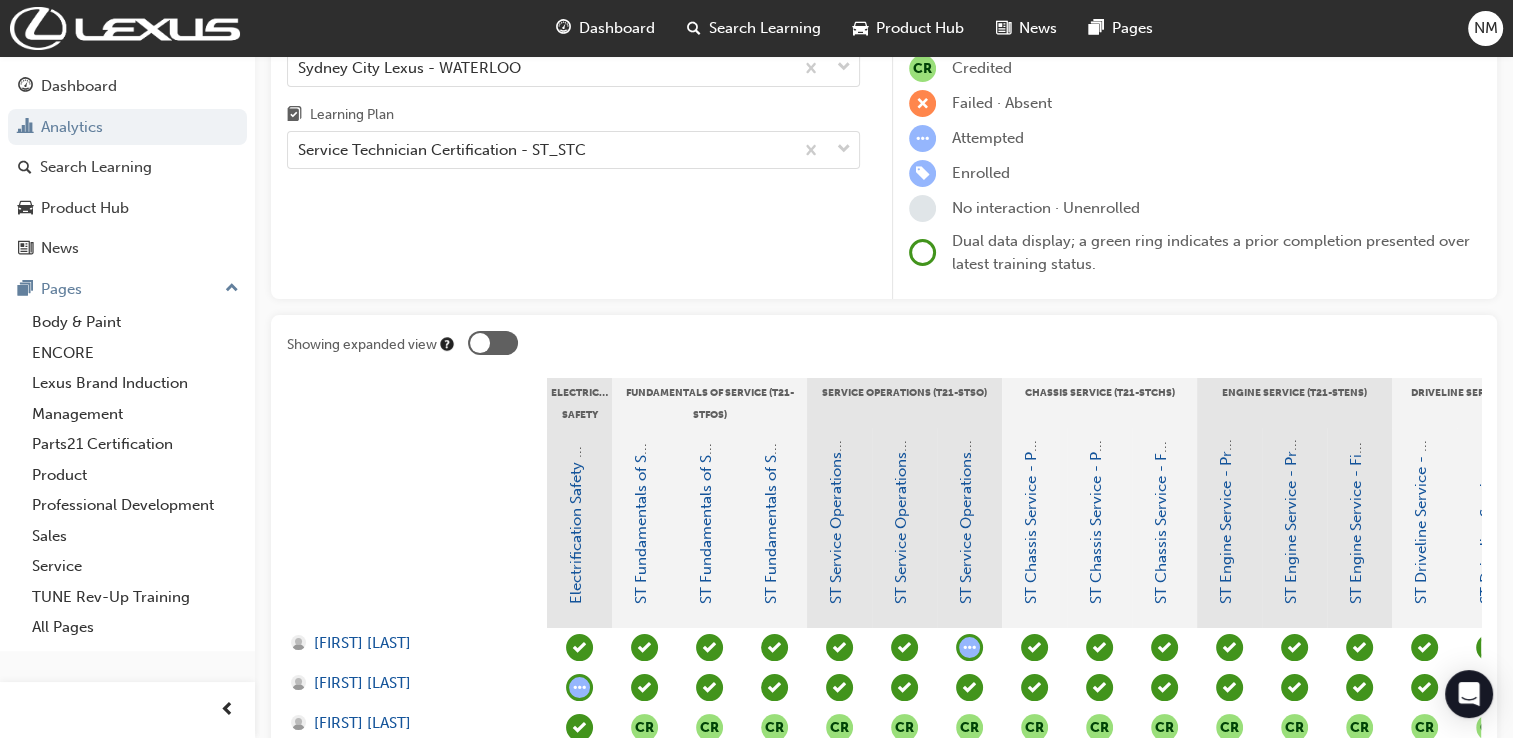 click at bounding box center [493, 343] 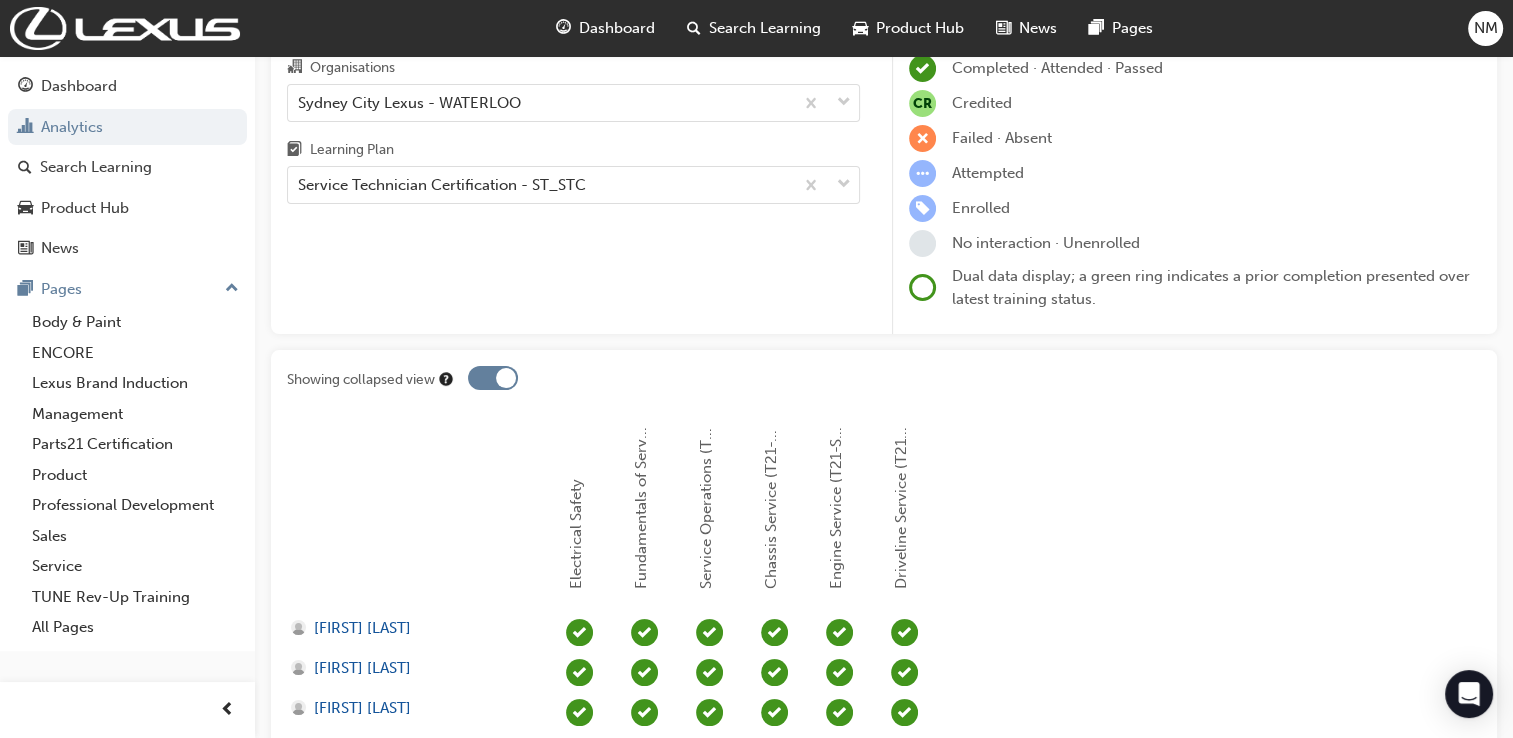 scroll, scrollTop: 96, scrollLeft: 0, axis: vertical 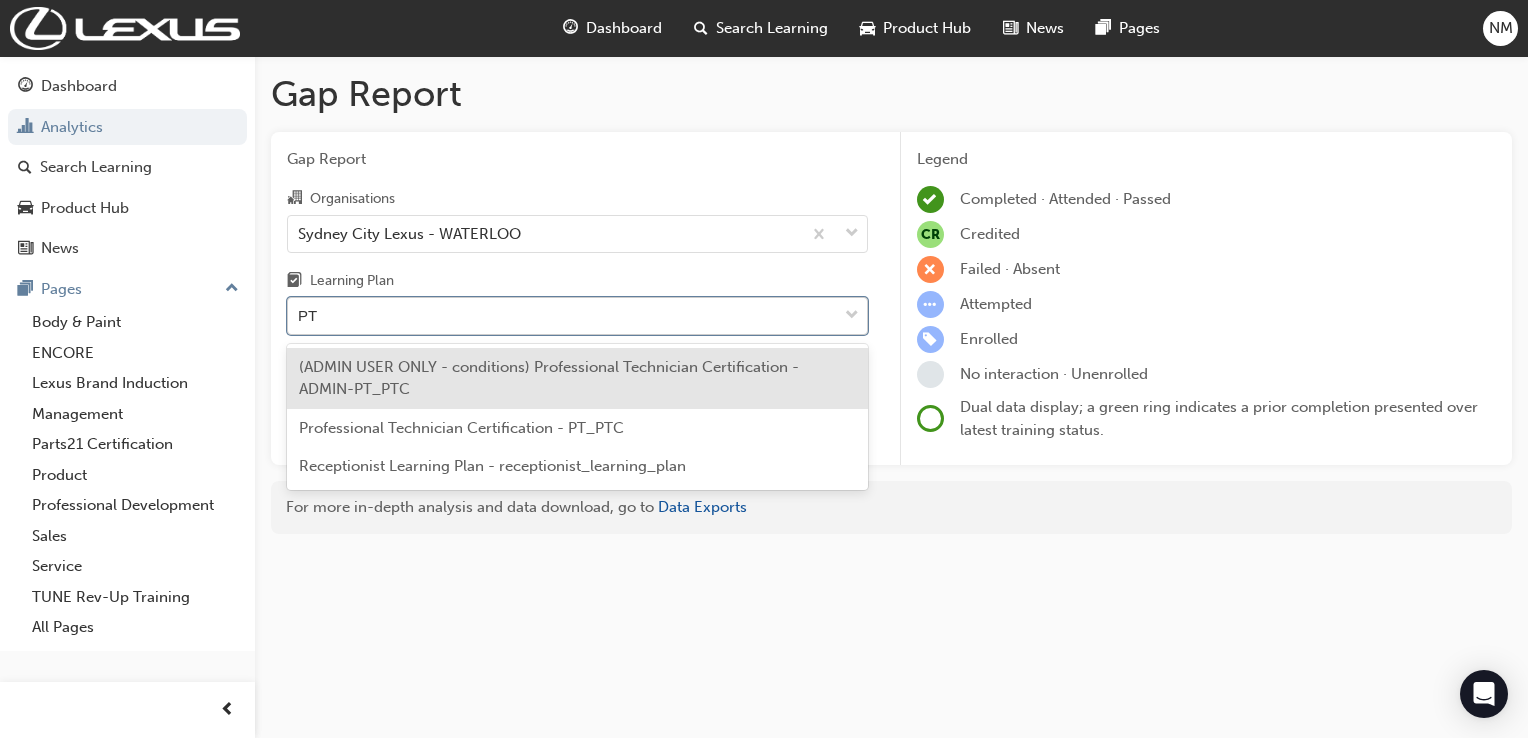 type on "PTC" 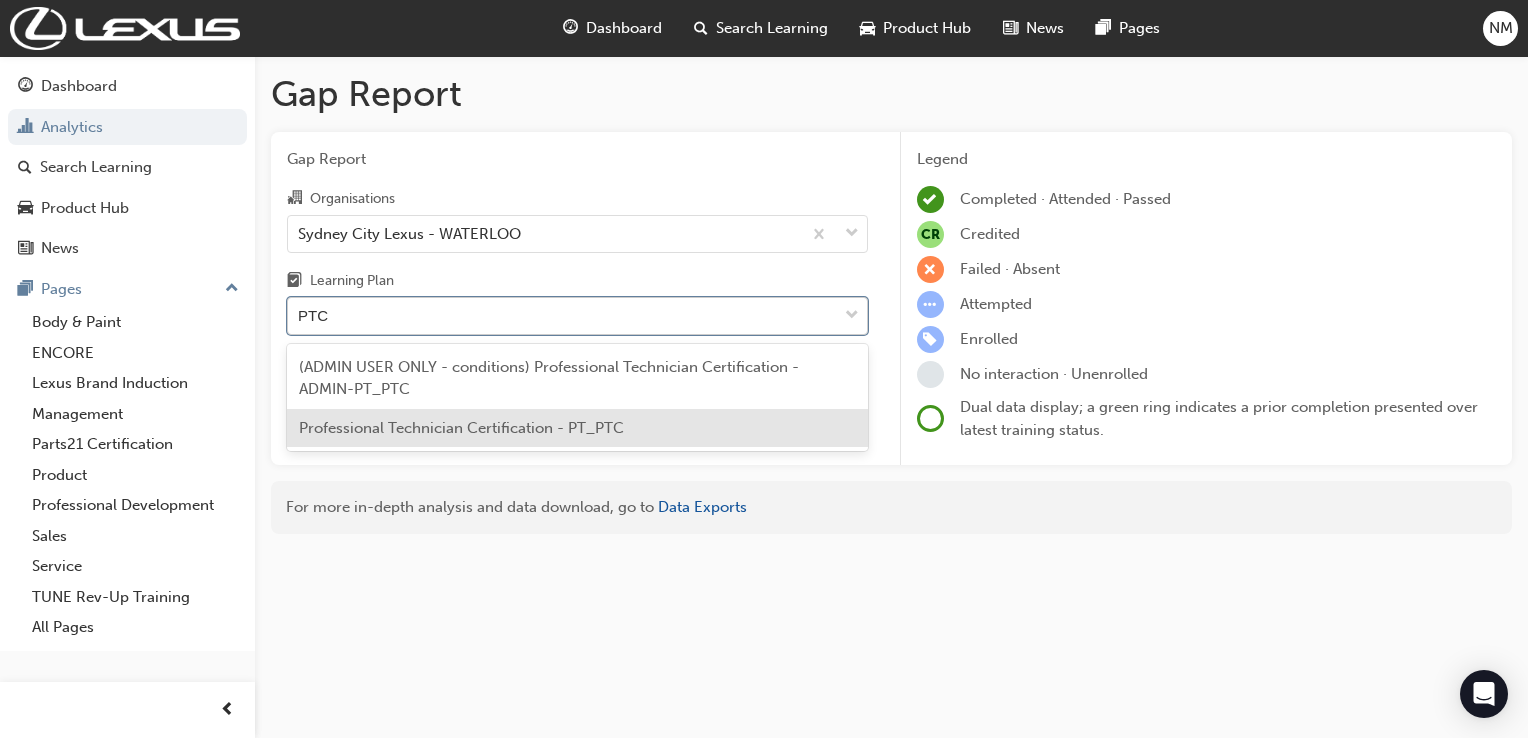 click on "Professional Technician Certification - PT_PTC" at bounding box center [461, 428] 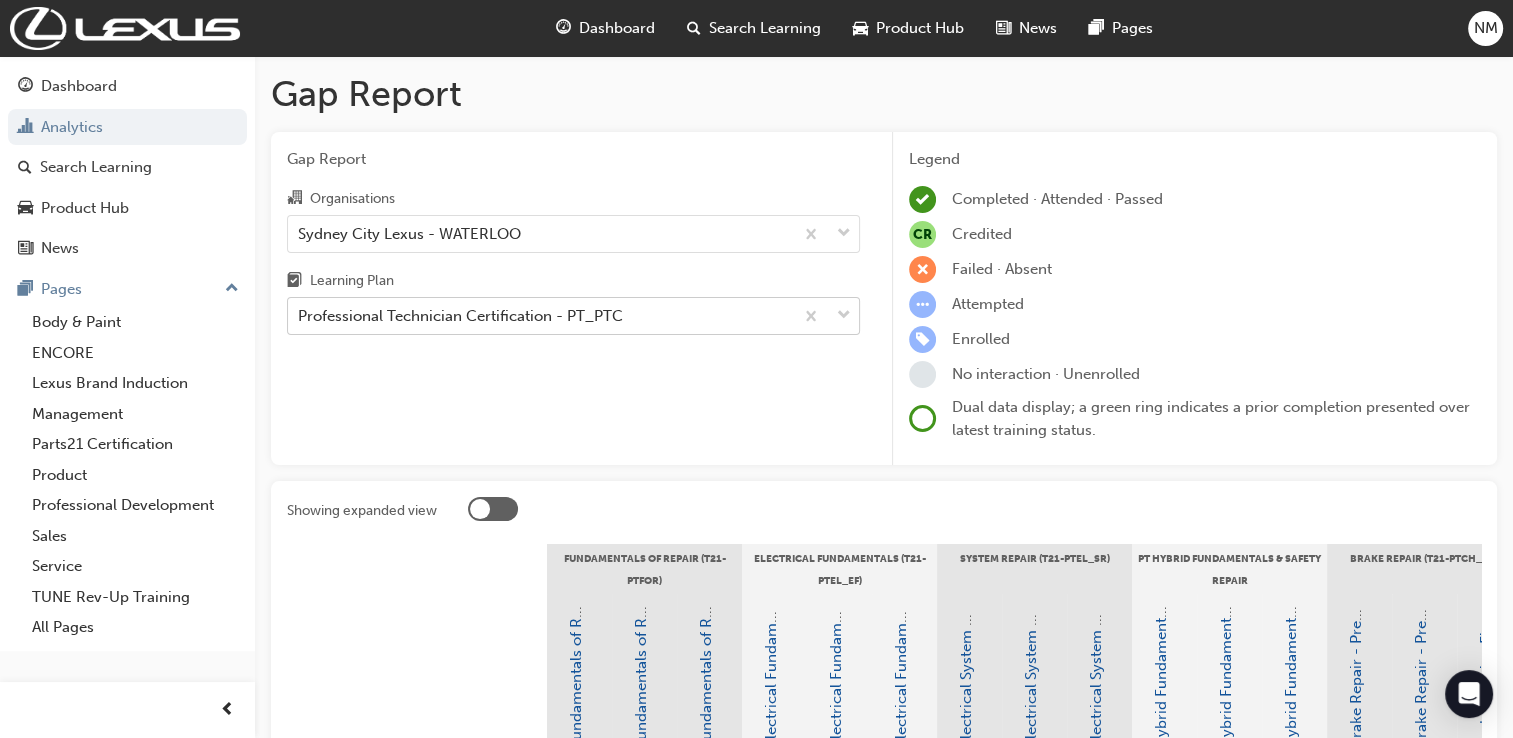click at bounding box center [493, 509] 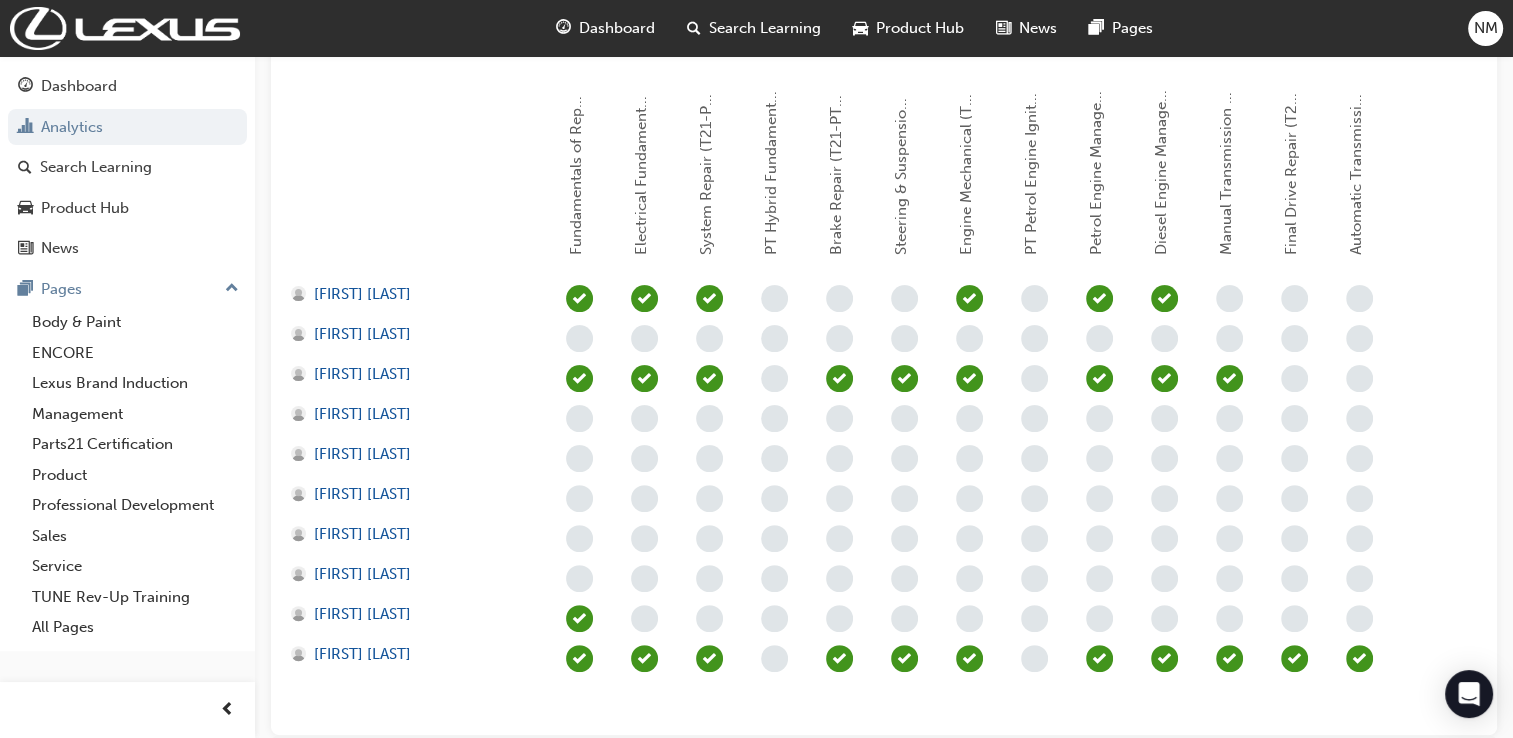 scroll, scrollTop: 429, scrollLeft: 0, axis: vertical 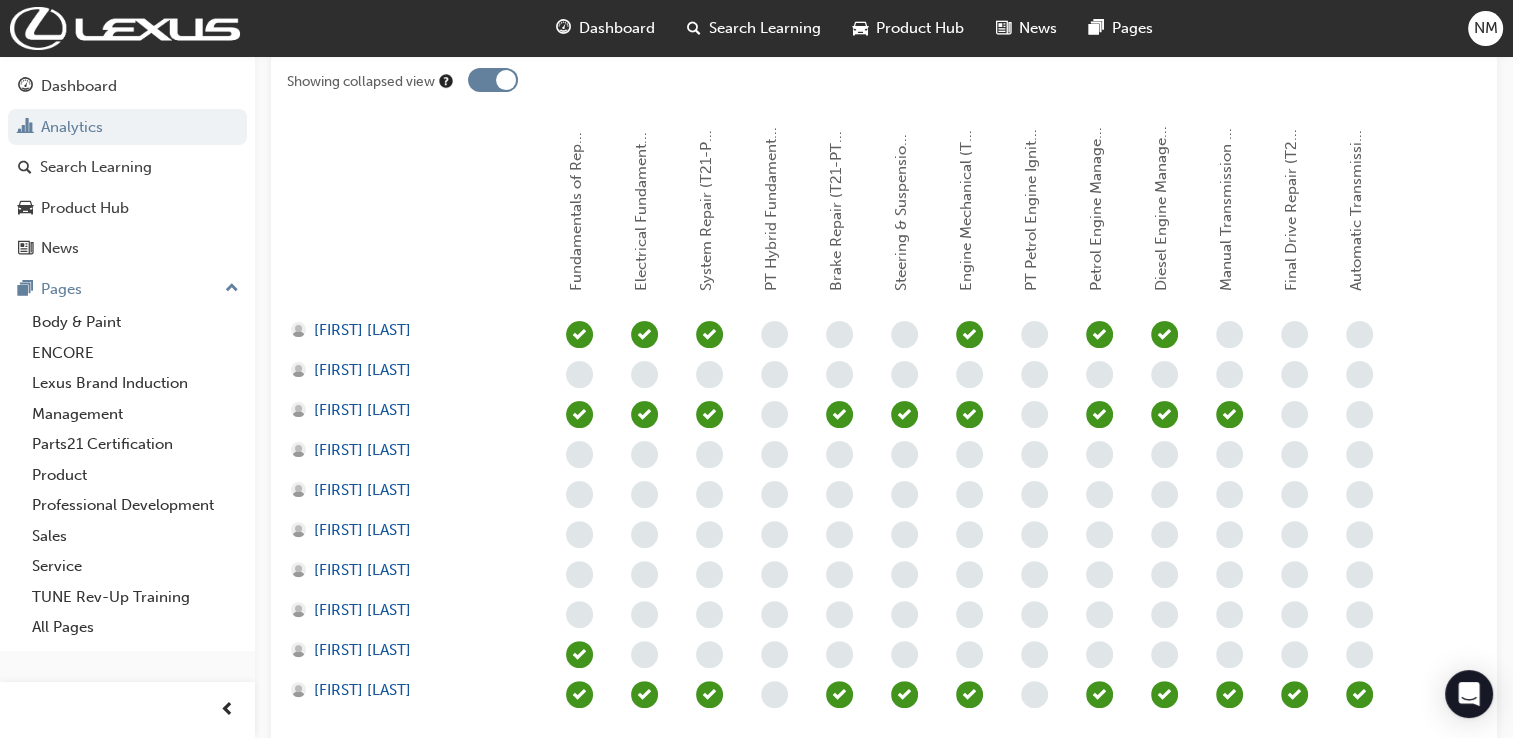 click at bounding box center [506, 80] 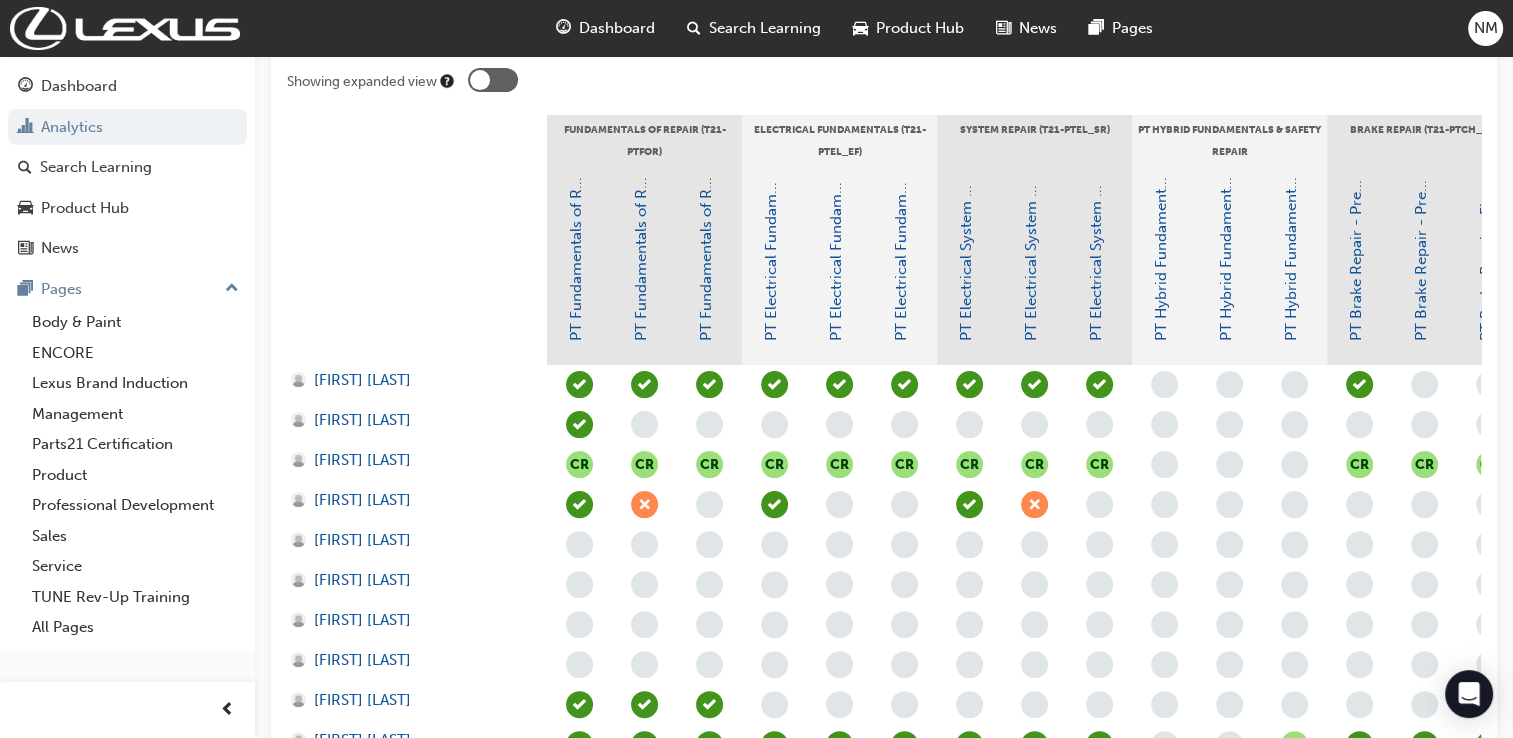 scroll, scrollTop: 596, scrollLeft: 0, axis: vertical 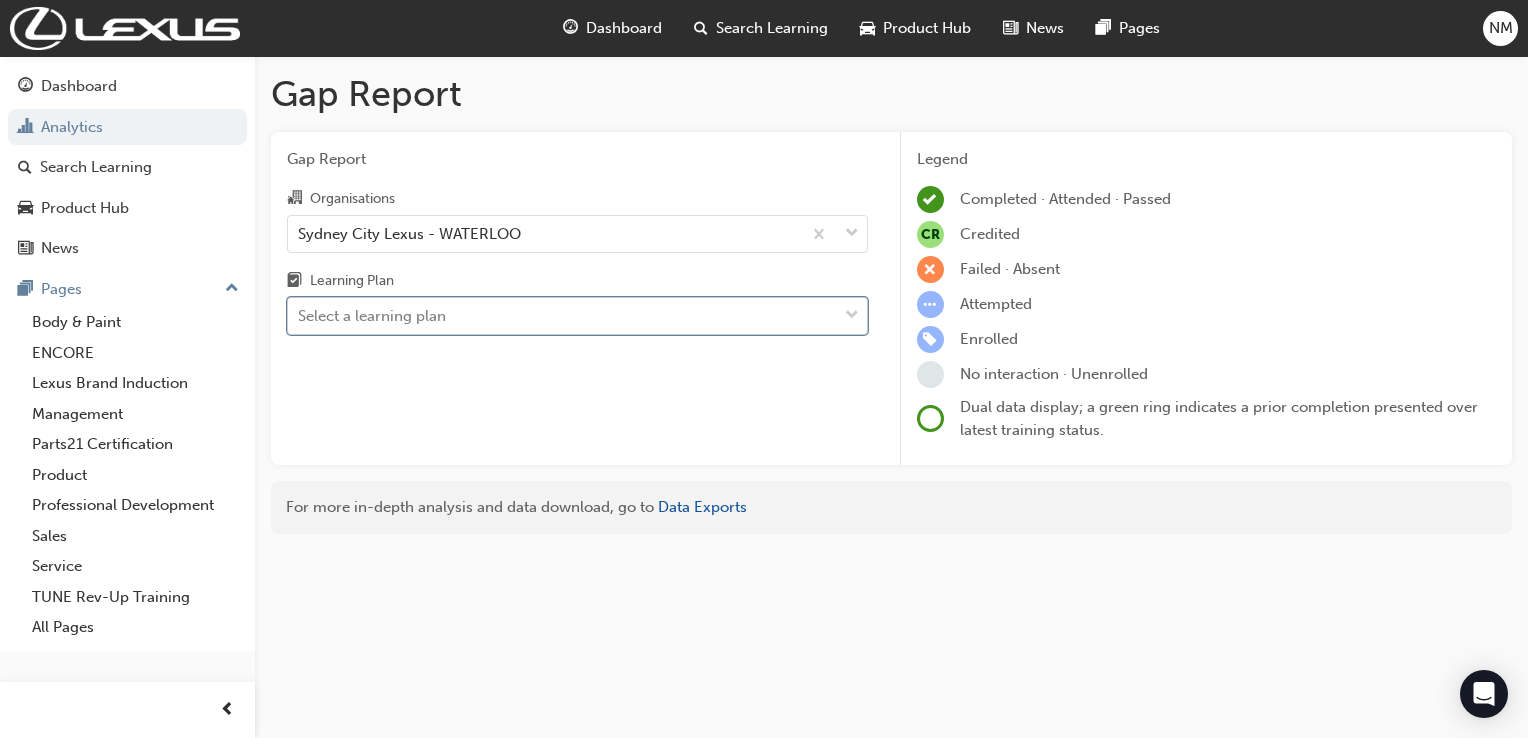 click on "Select a learning plan" at bounding box center [562, 316] 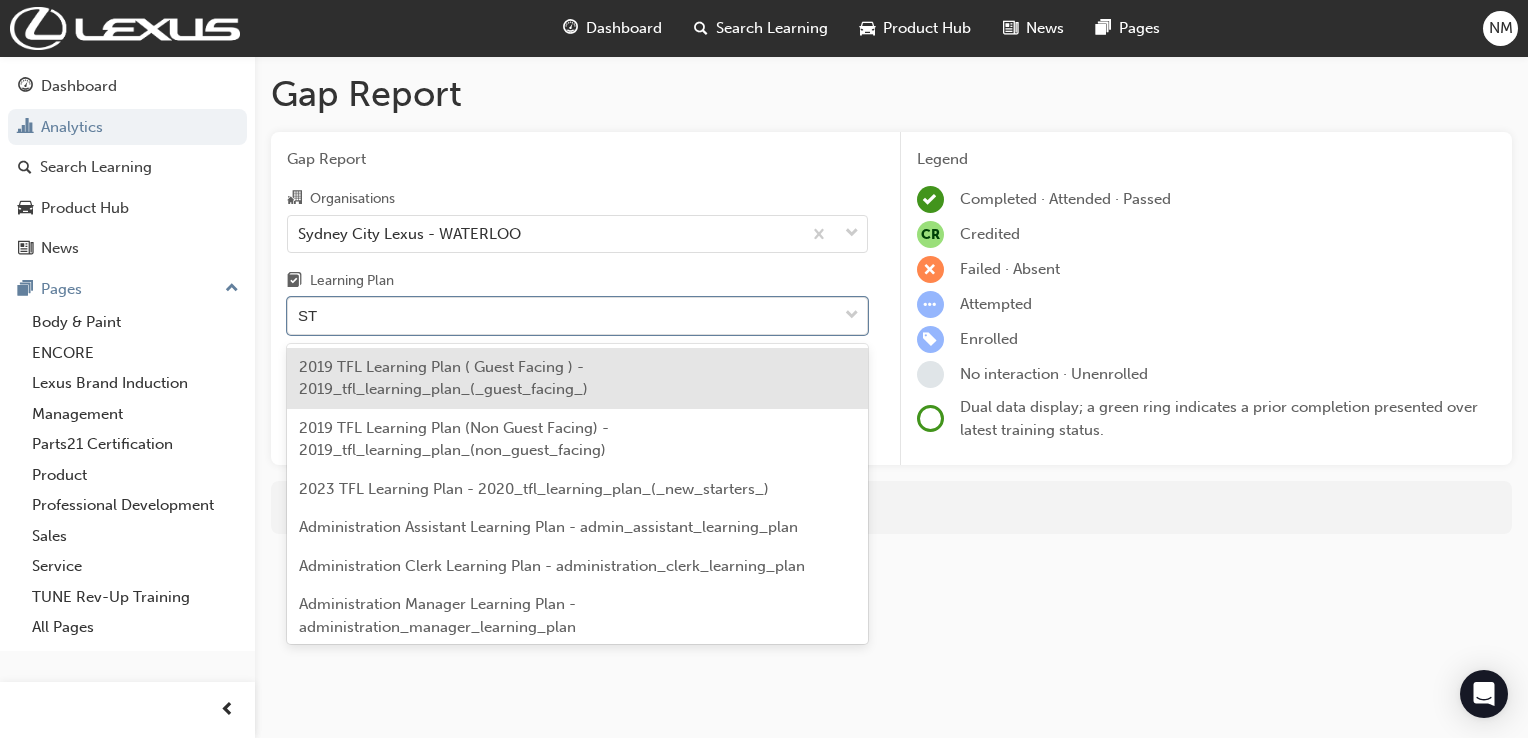 type on "STC" 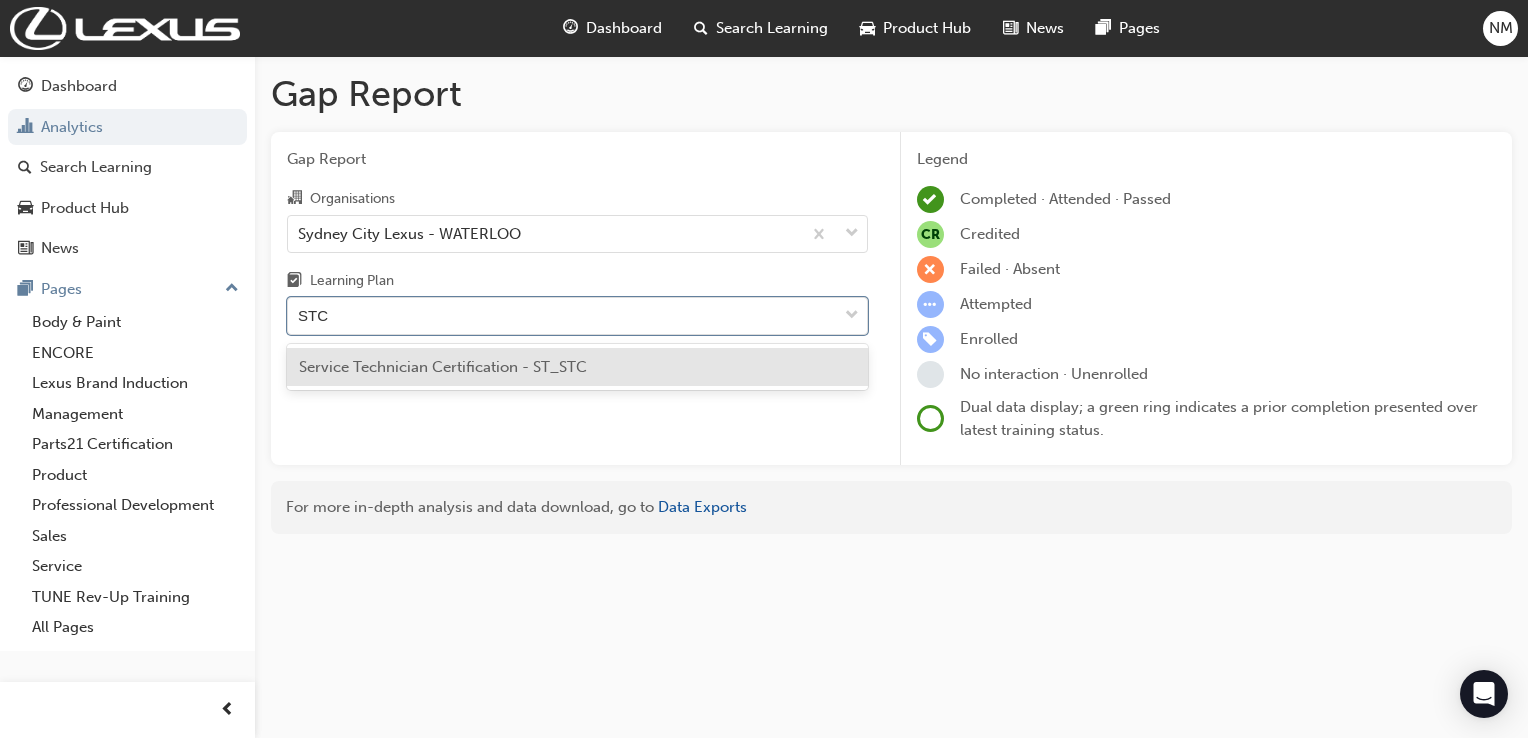 click on "Service Technician Certification - ST_STC" at bounding box center [577, 367] 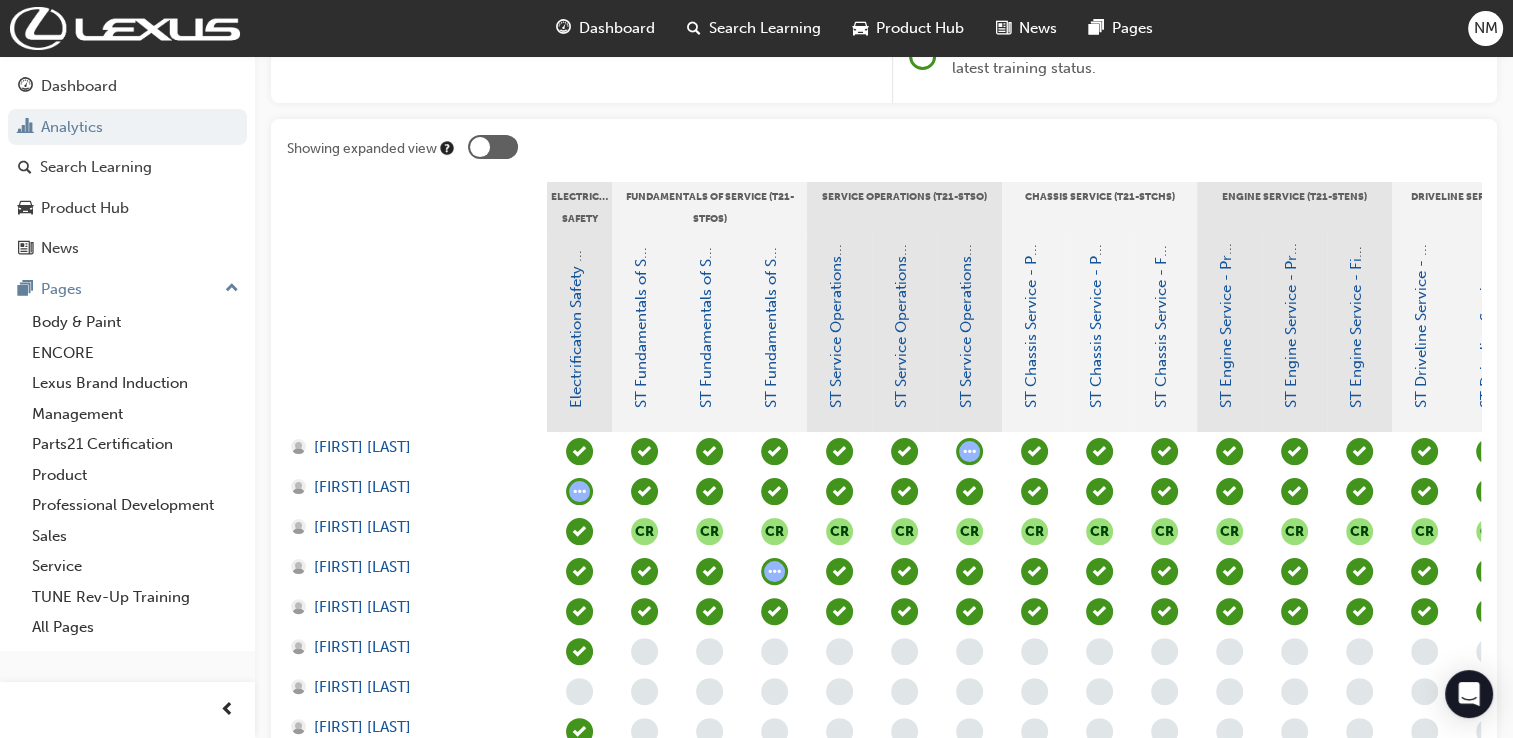 scroll, scrollTop: 327, scrollLeft: 0, axis: vertical 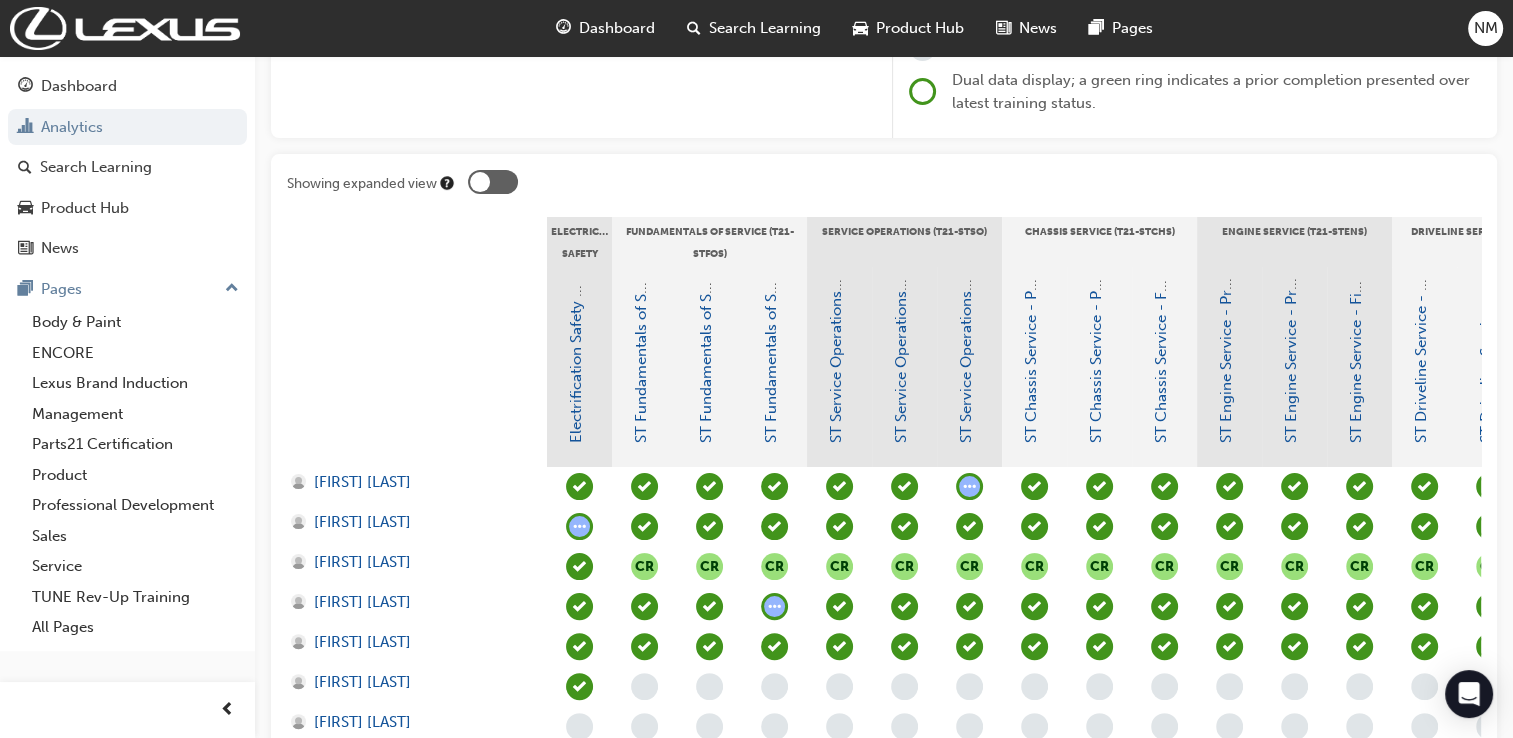 click at bounding box center [493, 182] 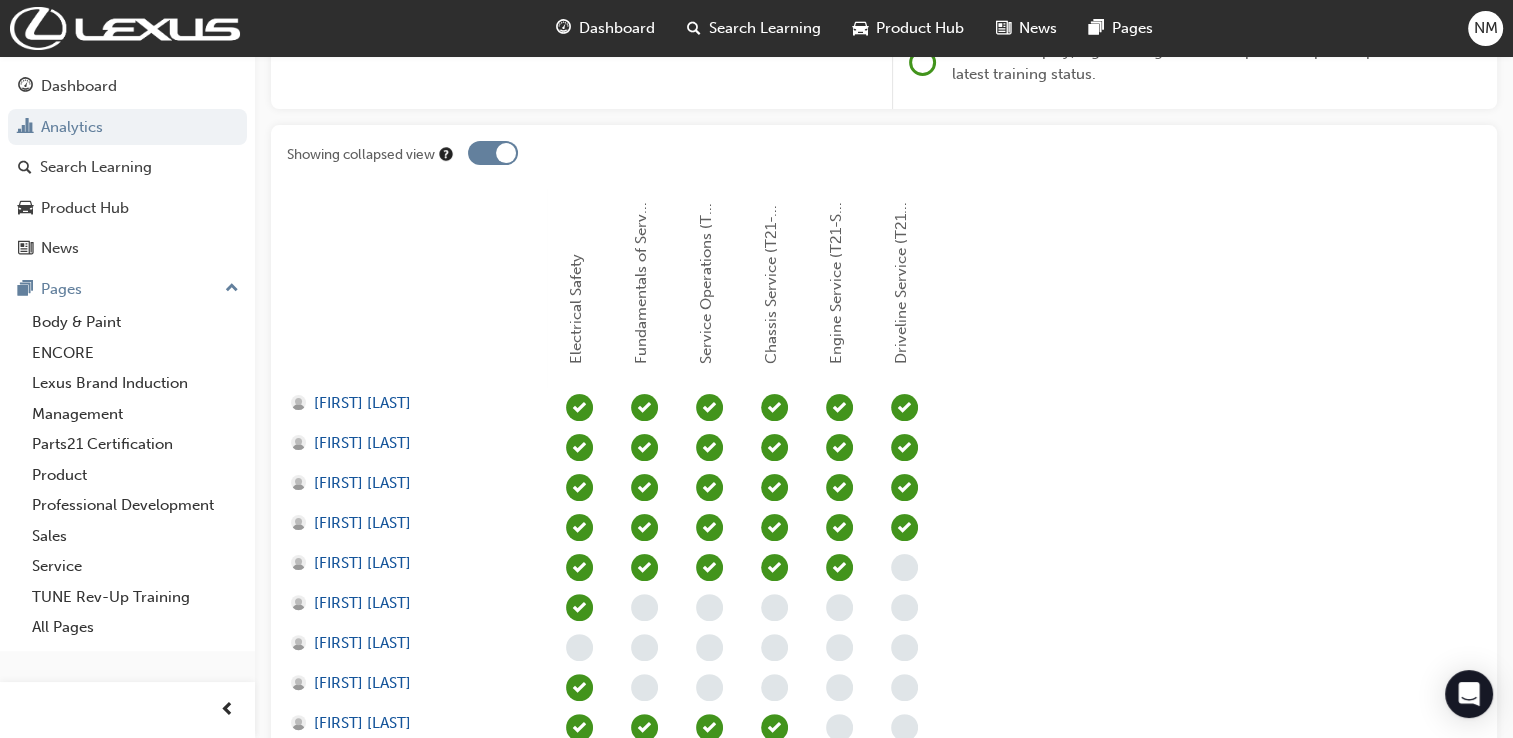 scroll, scrollTop: 500, scrollLeft: 0, axis: vertical 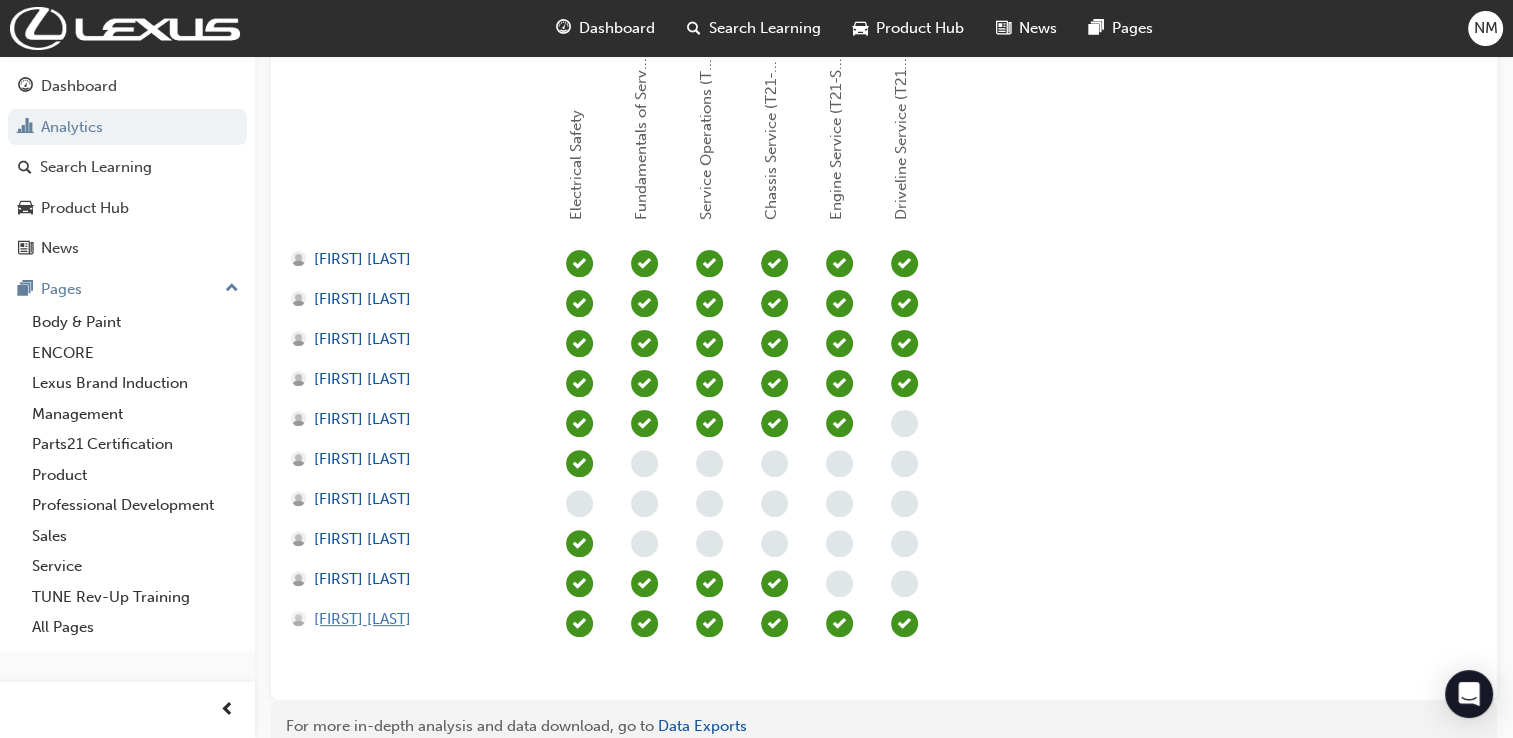 click on "[FIRST] [LAST]" at bounding box center [362, 619] 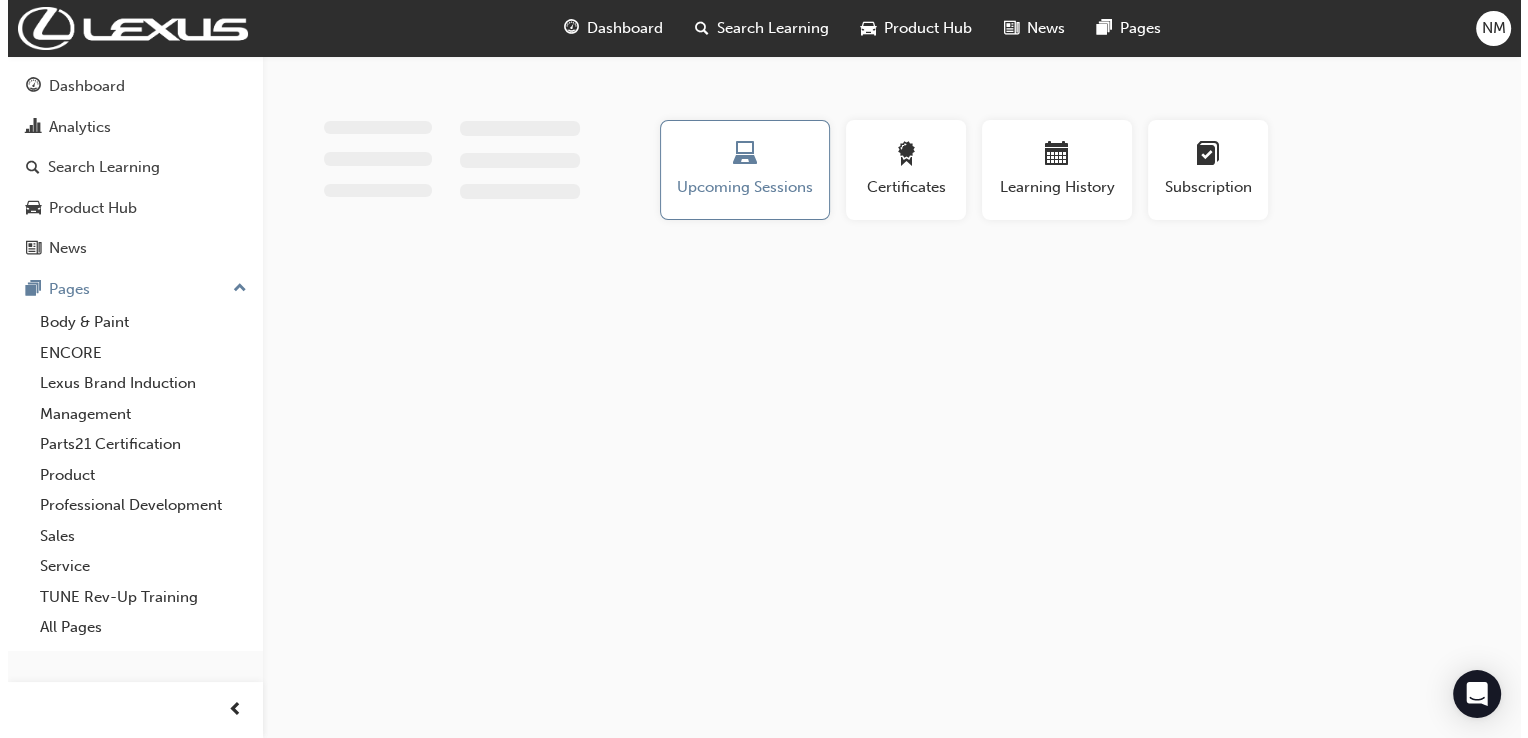 scroll, scrollTop: 0, scrollLeft: 0, axis: both 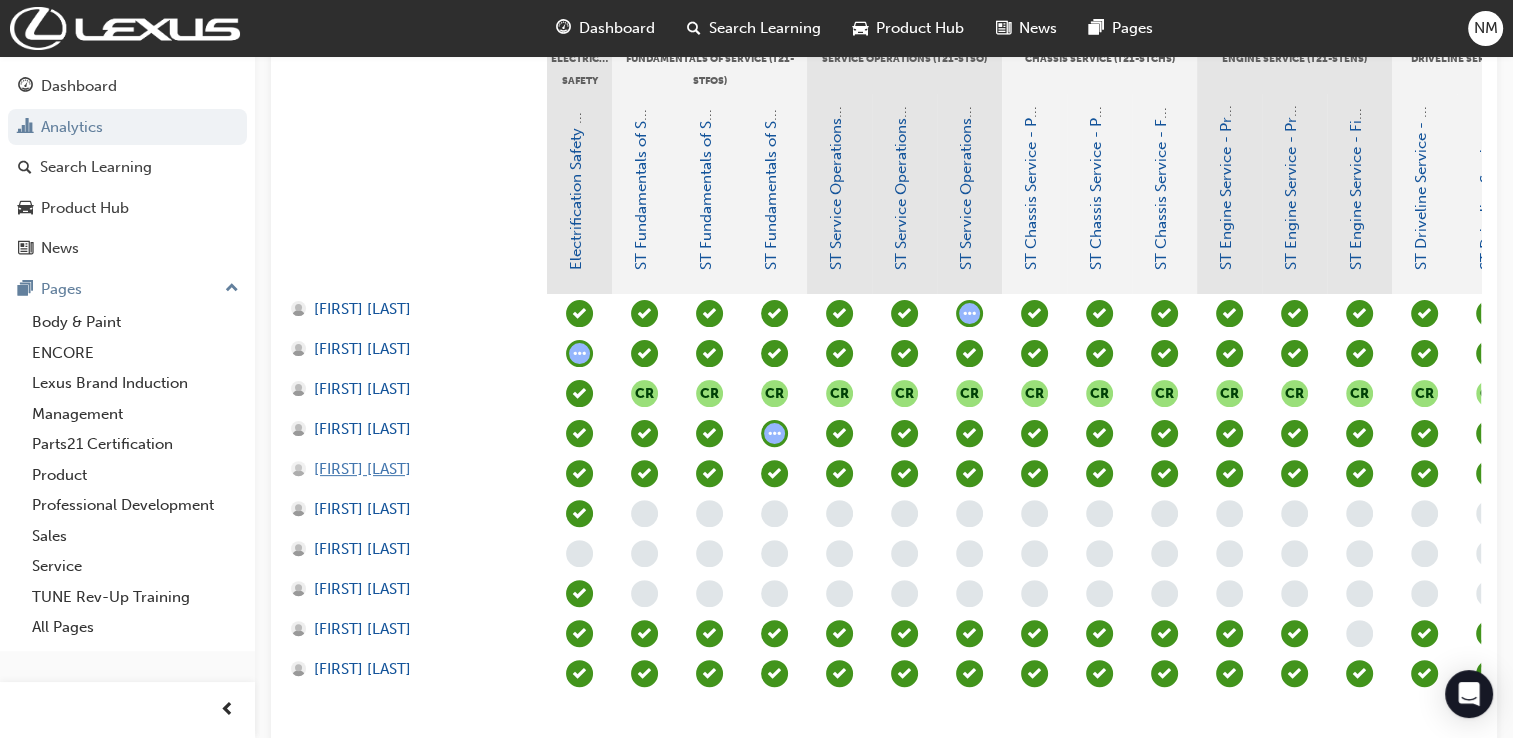 click on "[FIRST] [LAST]" at bounding box center (362, 469) 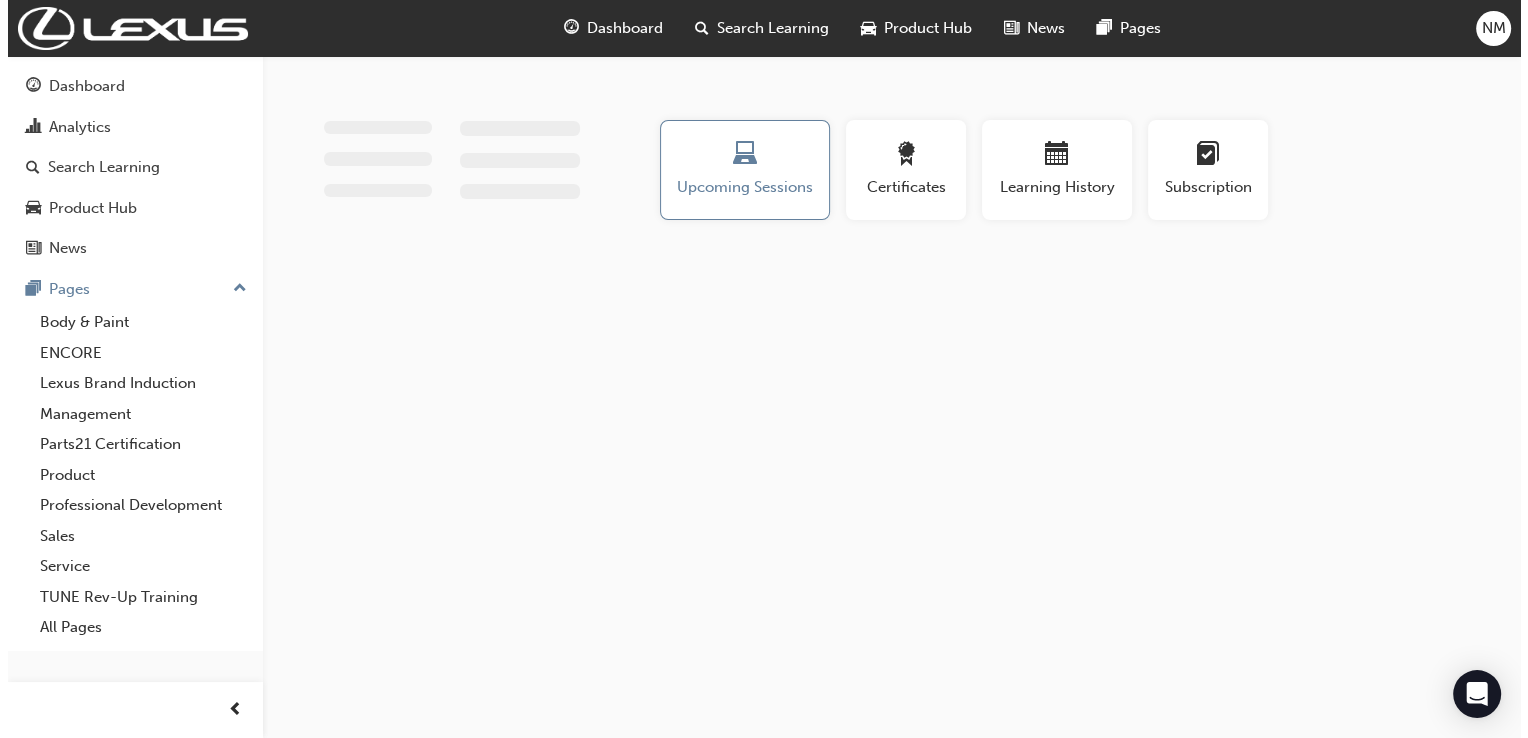 scroll, scrollTop: 0, scrollLeft: 0, axis: both 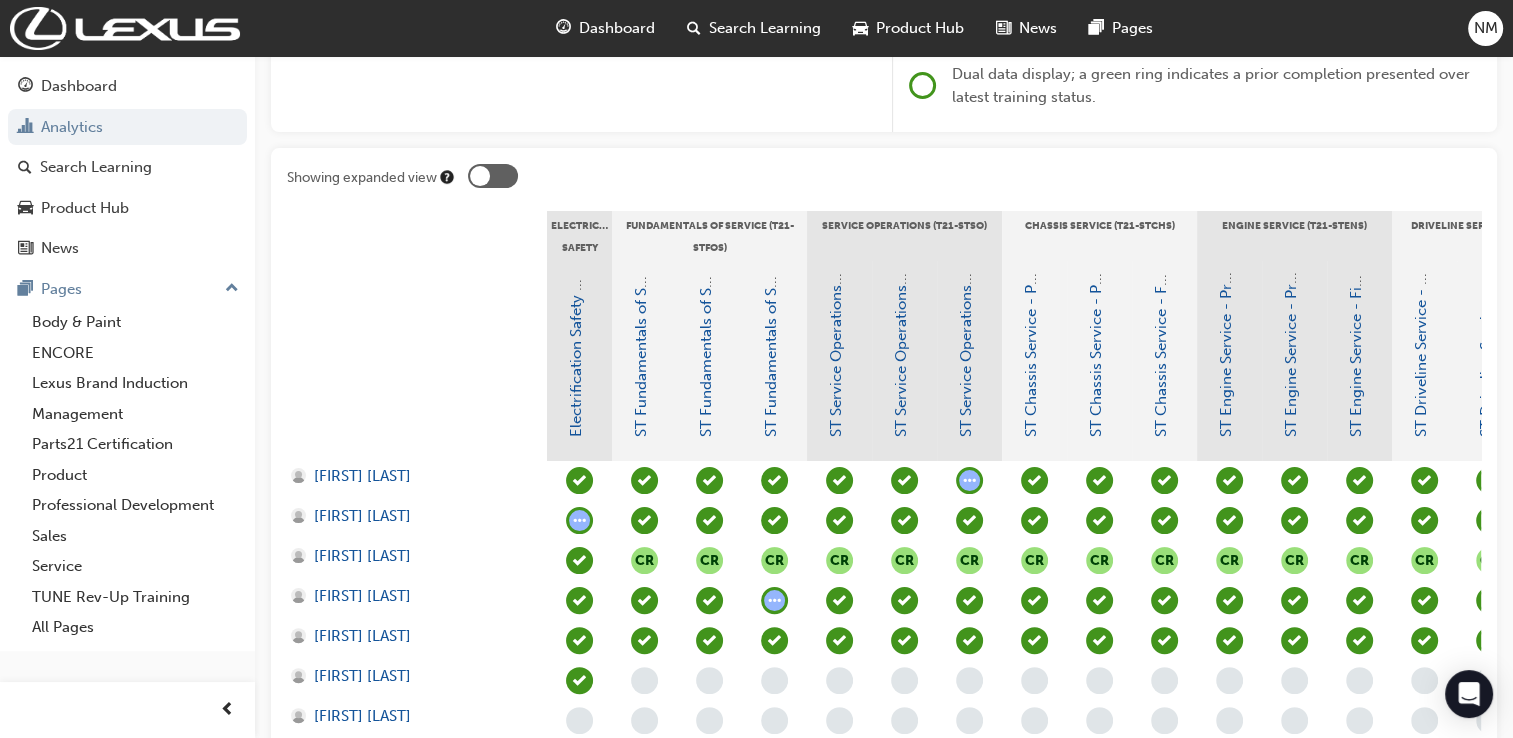 drag, startPoint x: 496, startPoint y: 170, endPoint x: 504, endPoint y: 236, distance: 66.48308 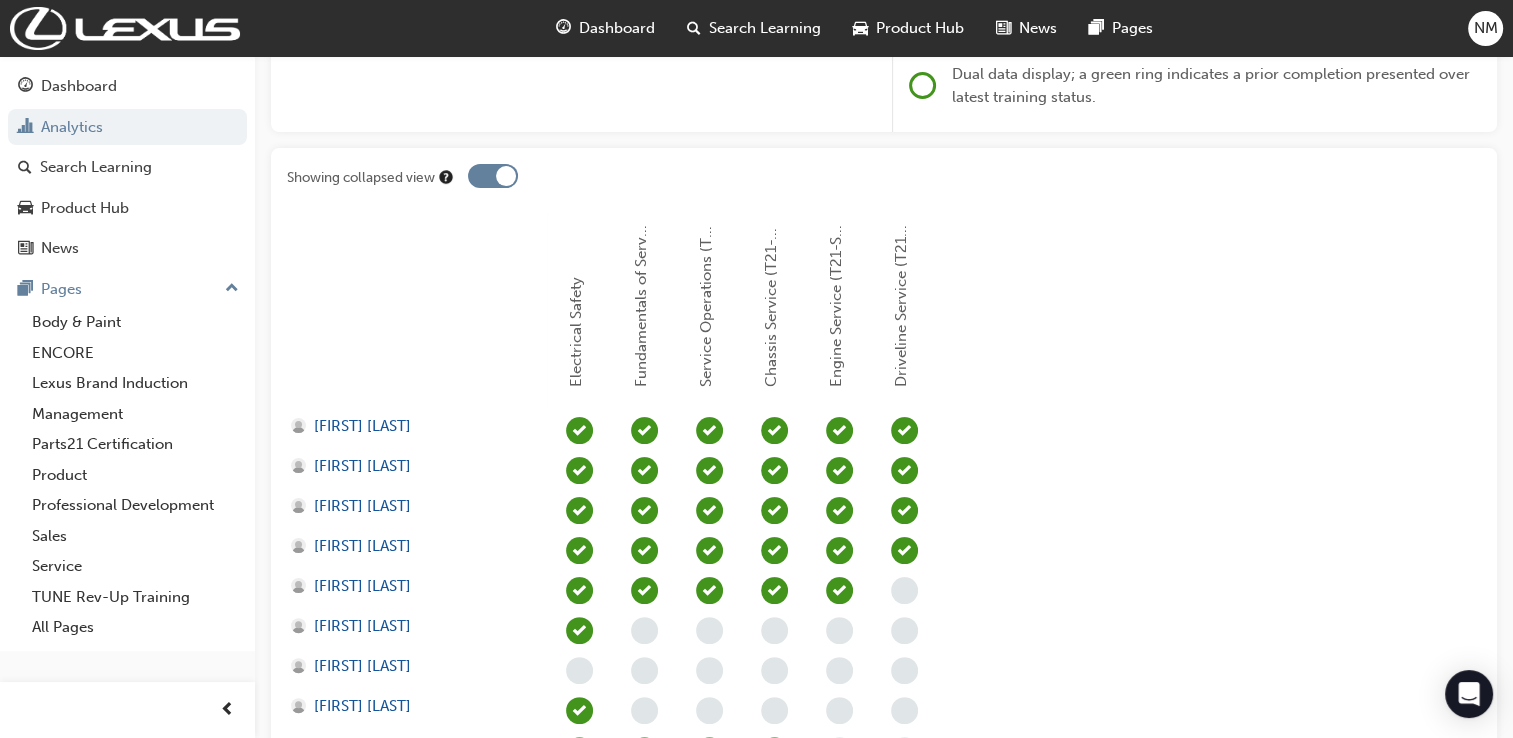 scroll, scrollTop: 0, scrollLeft: 0, axis: both 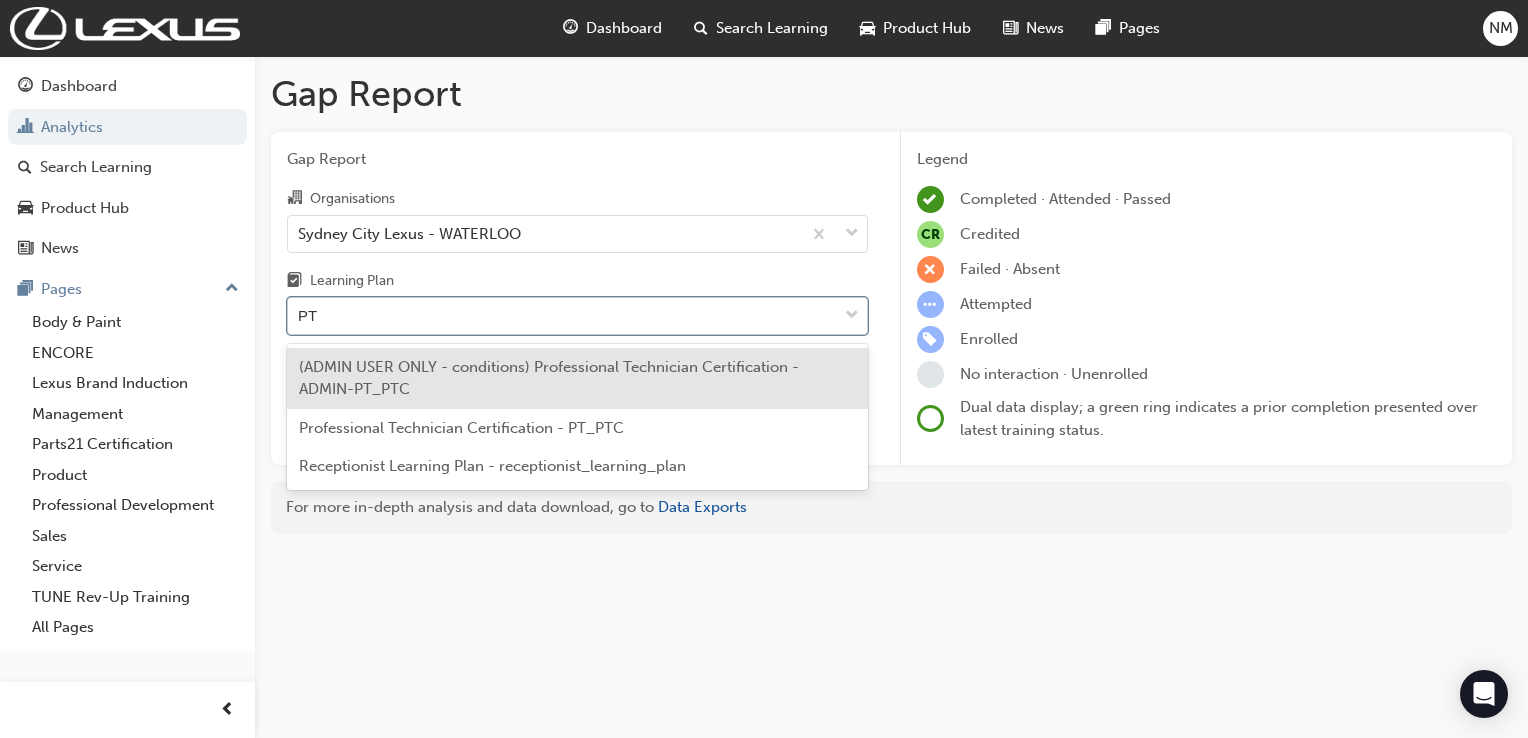 type on "PTC" 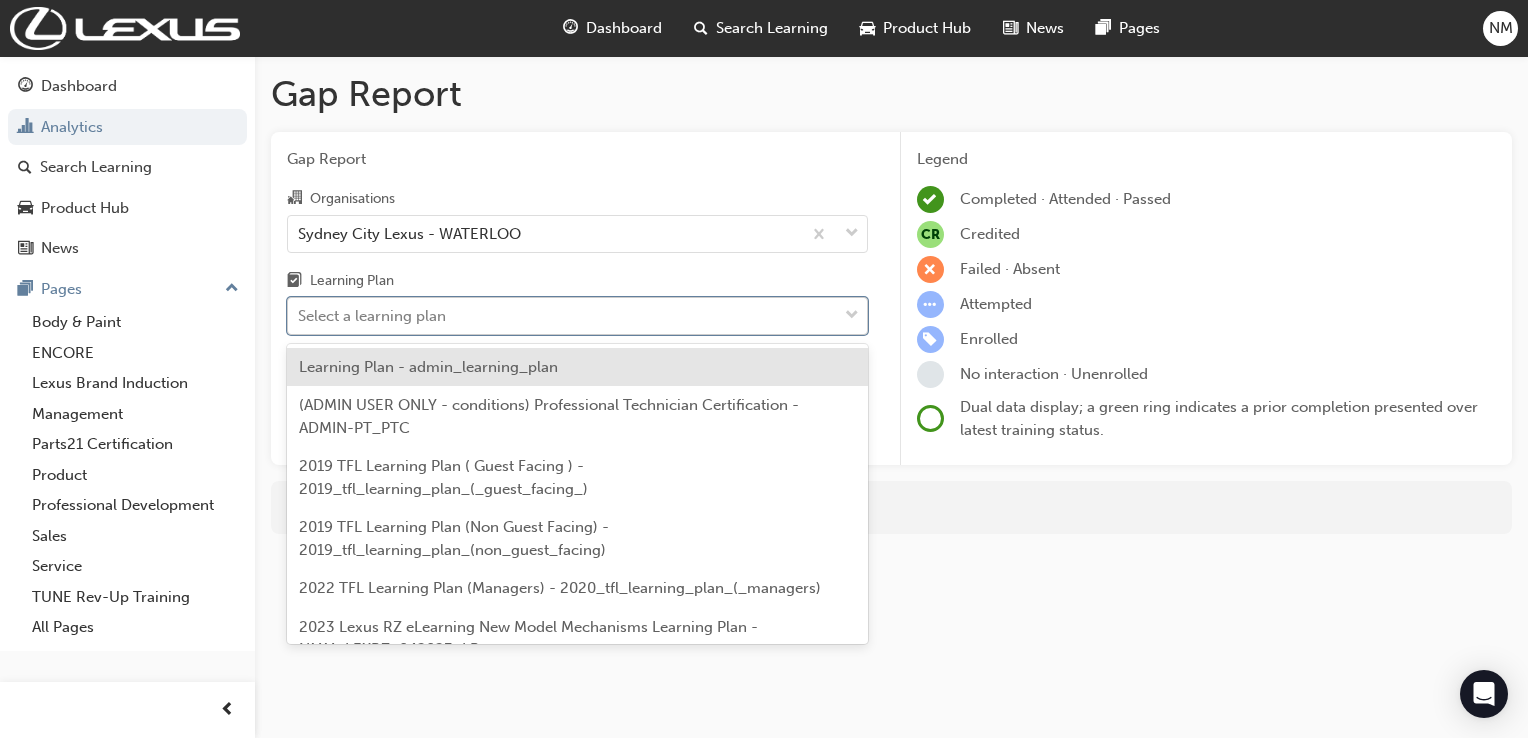 click on "Select a learning plan" at bounding box center (562, 316) 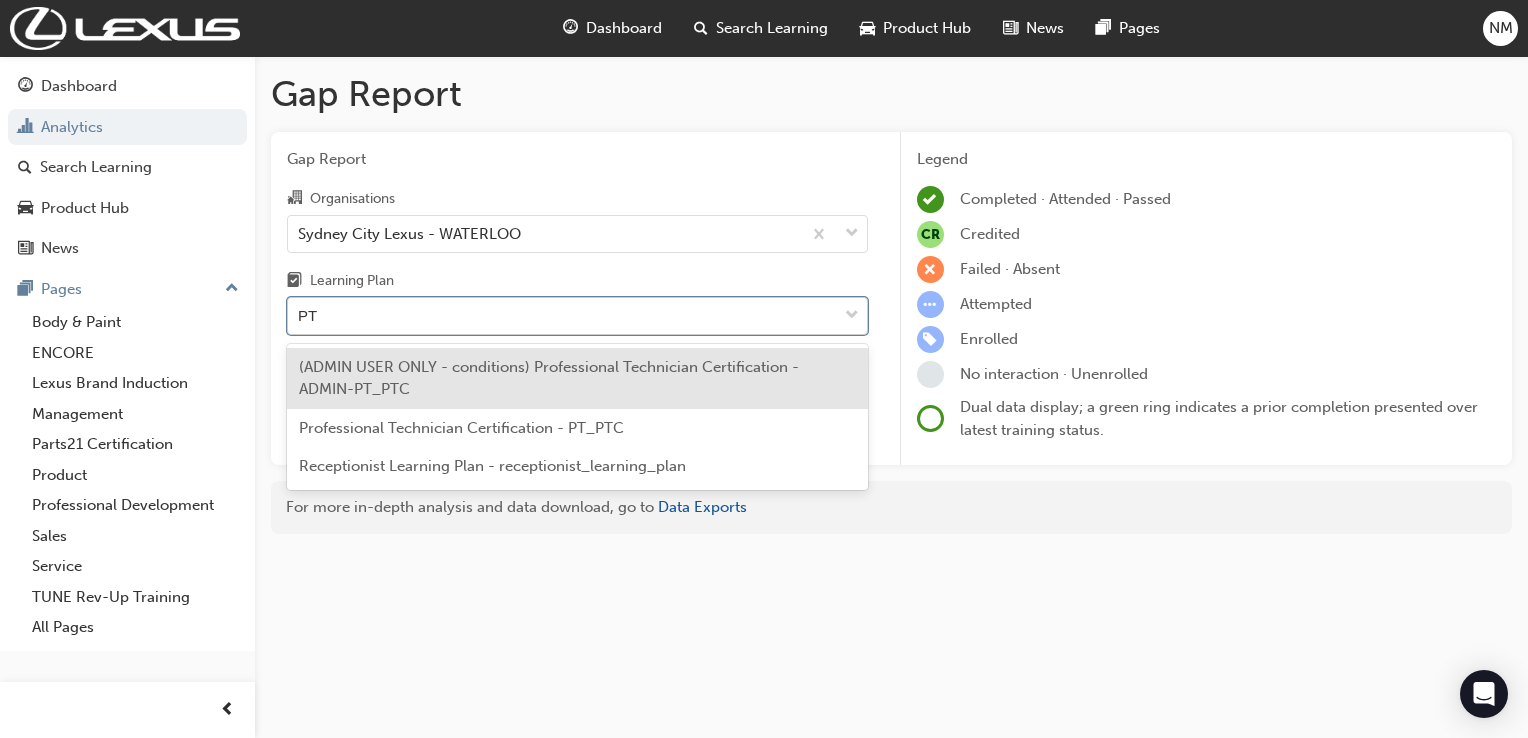 type on "PTC" 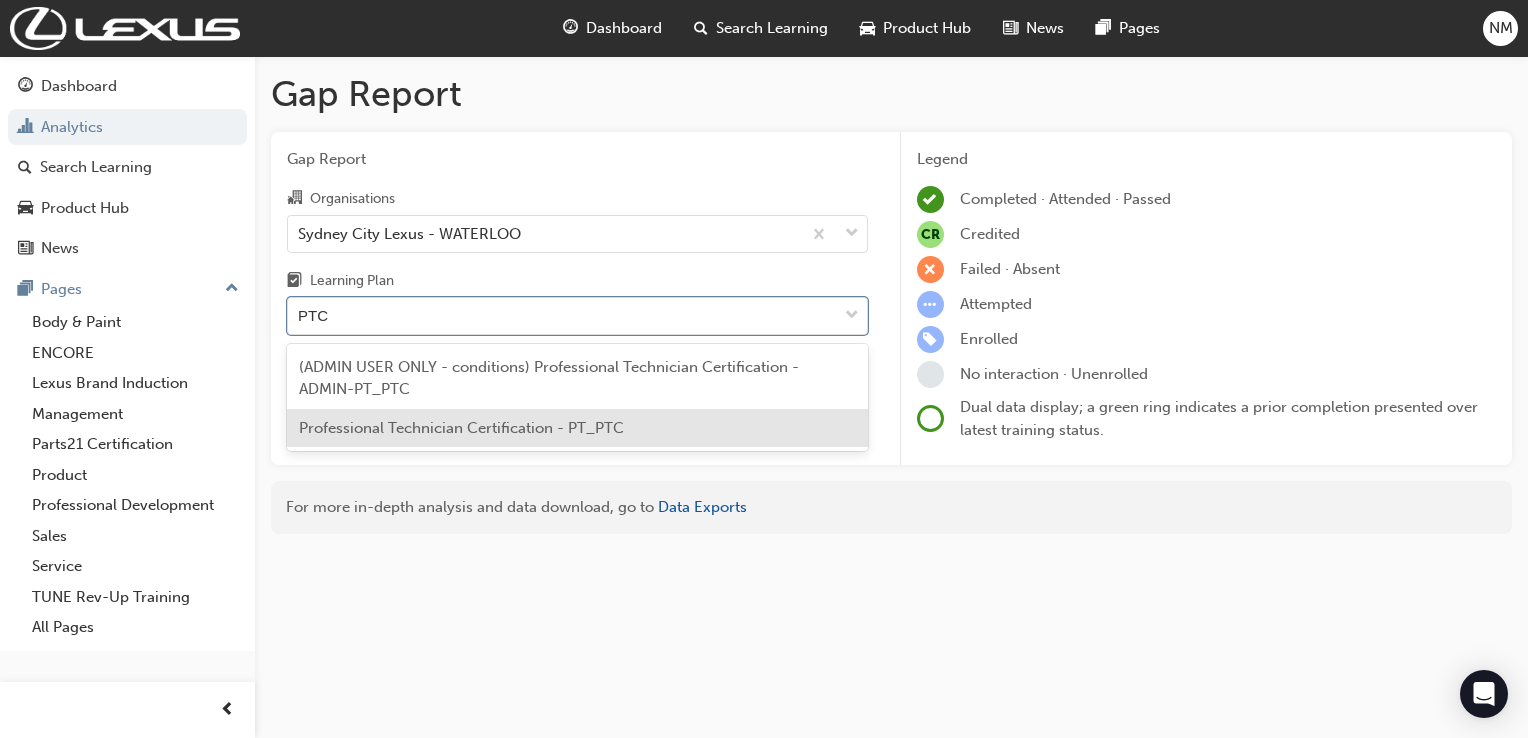 click on "Professional Technician Certification - PT_PTC" at bounding box center (461, 428) 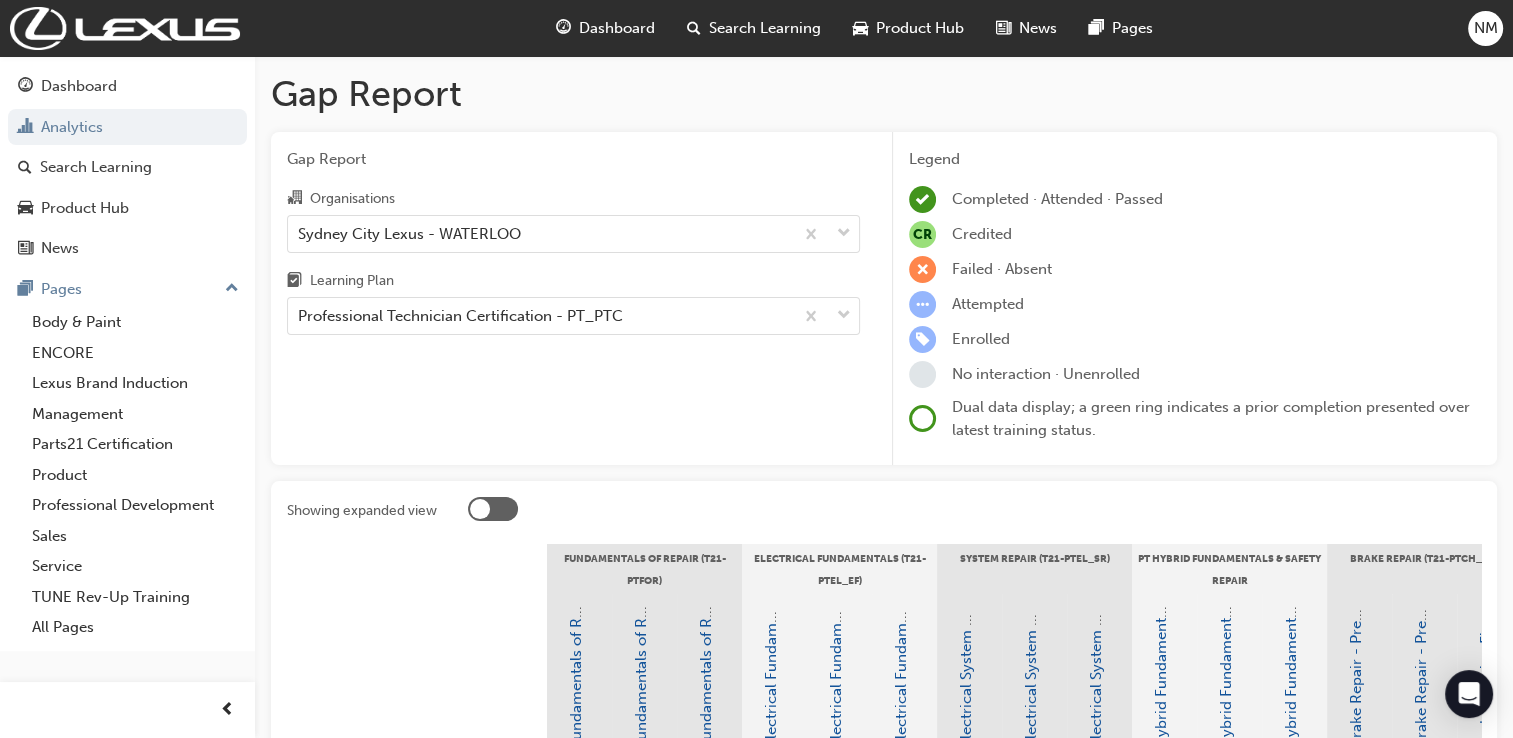 click at bounding box center [493, 509] 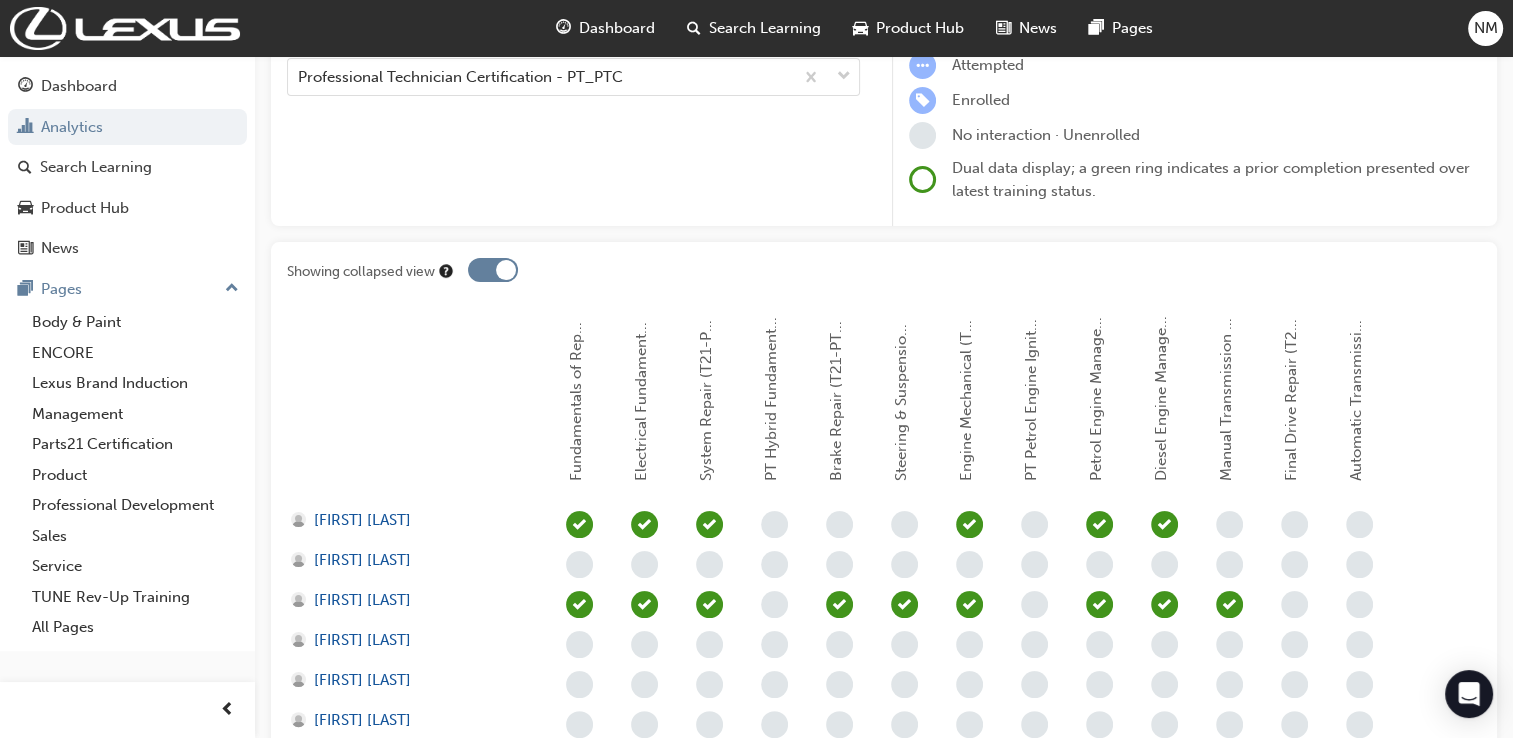 scroll, scrollTop: 0, scrollLeft: 0, axis: both 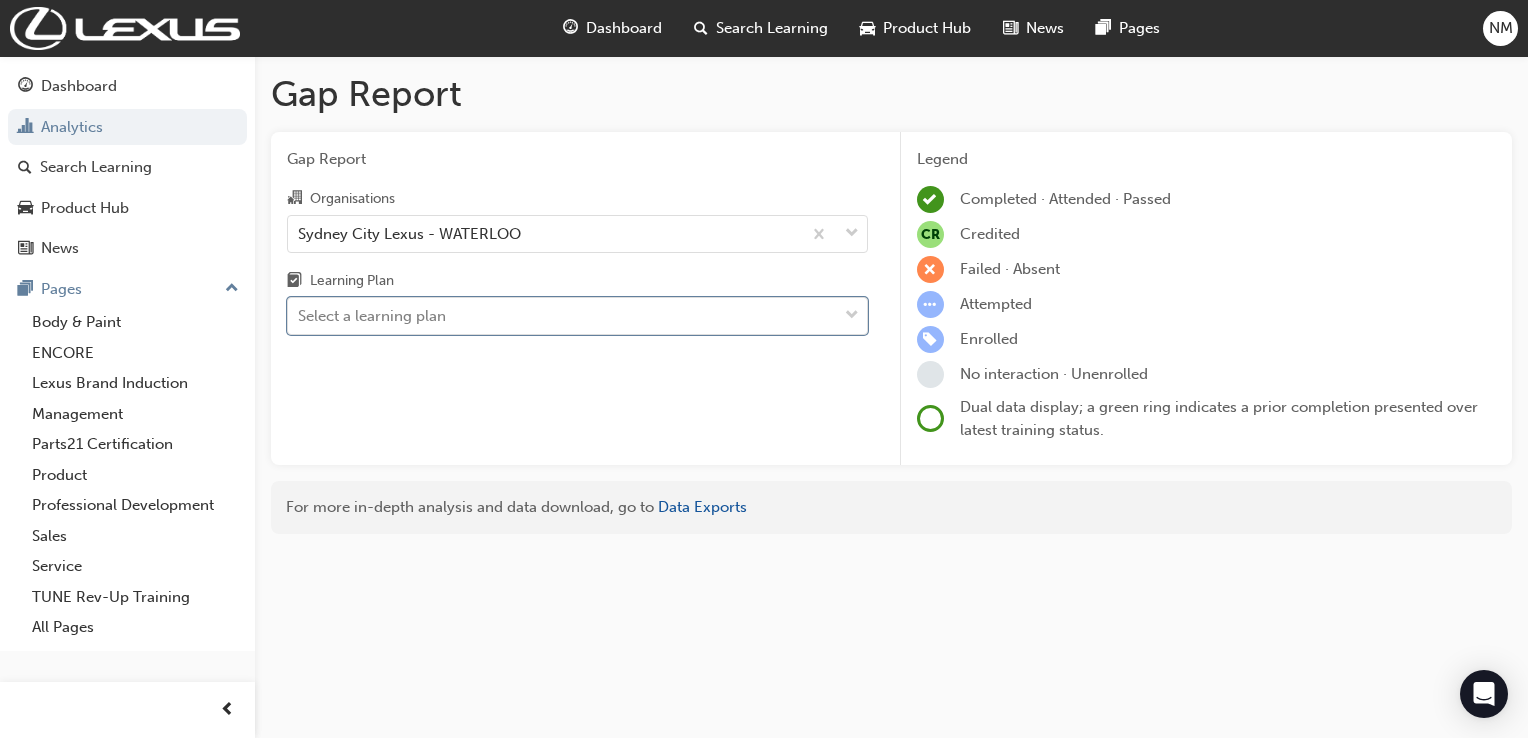 click on "Select a learning plan" at bounding box center (562, 316) 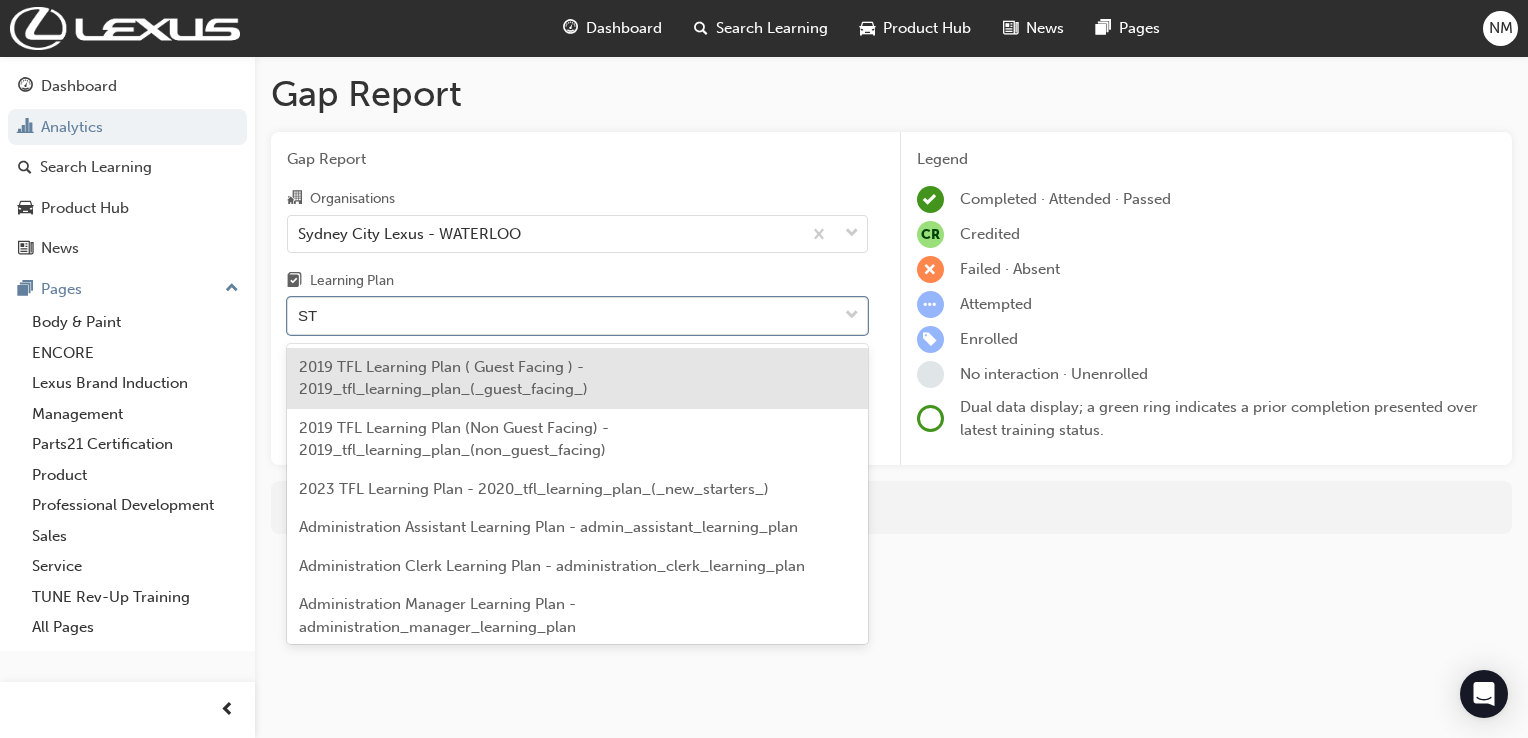 type on "STC" 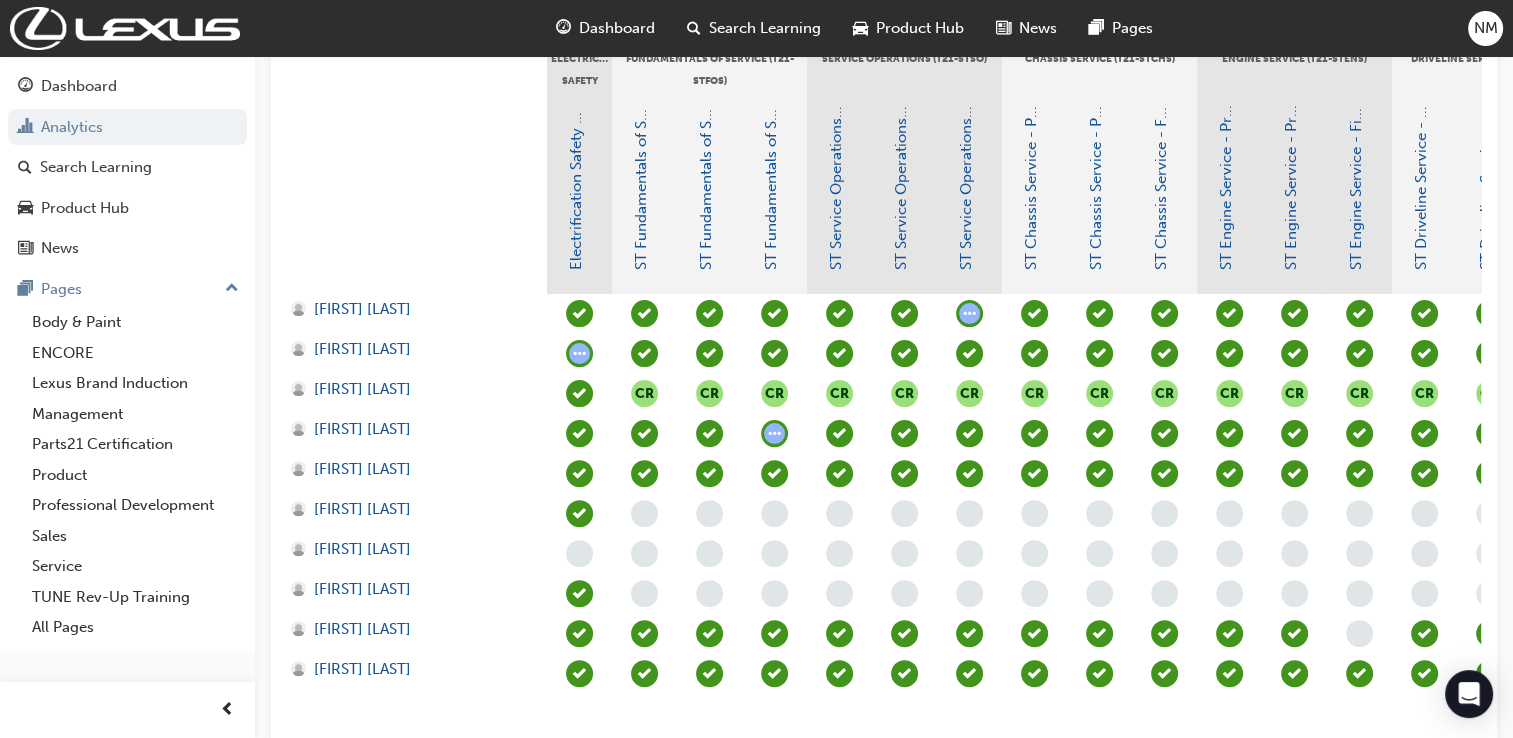 scroll, scrollTop: 660, scrollLeft: 0, axis: vertical 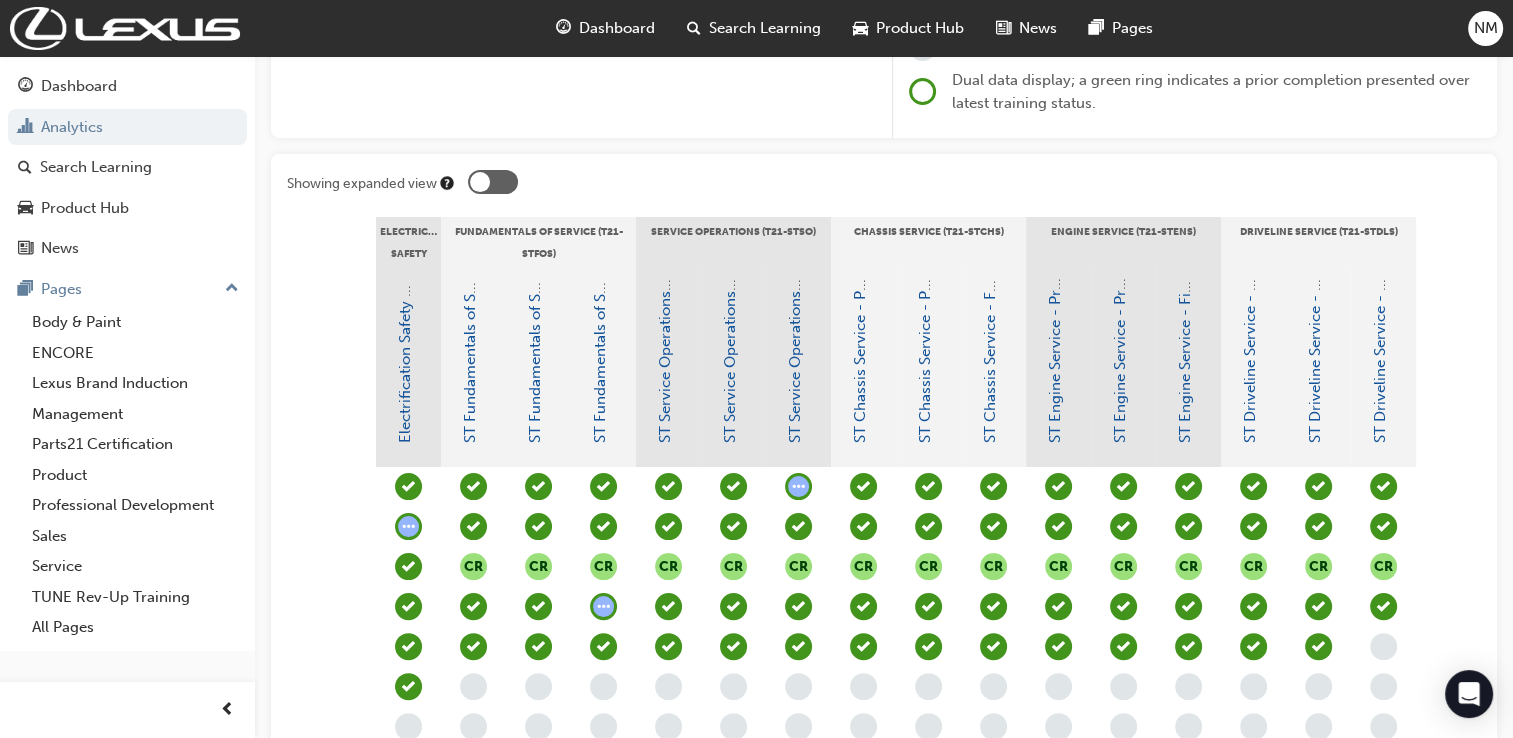 click at bounding box center (493, 182) 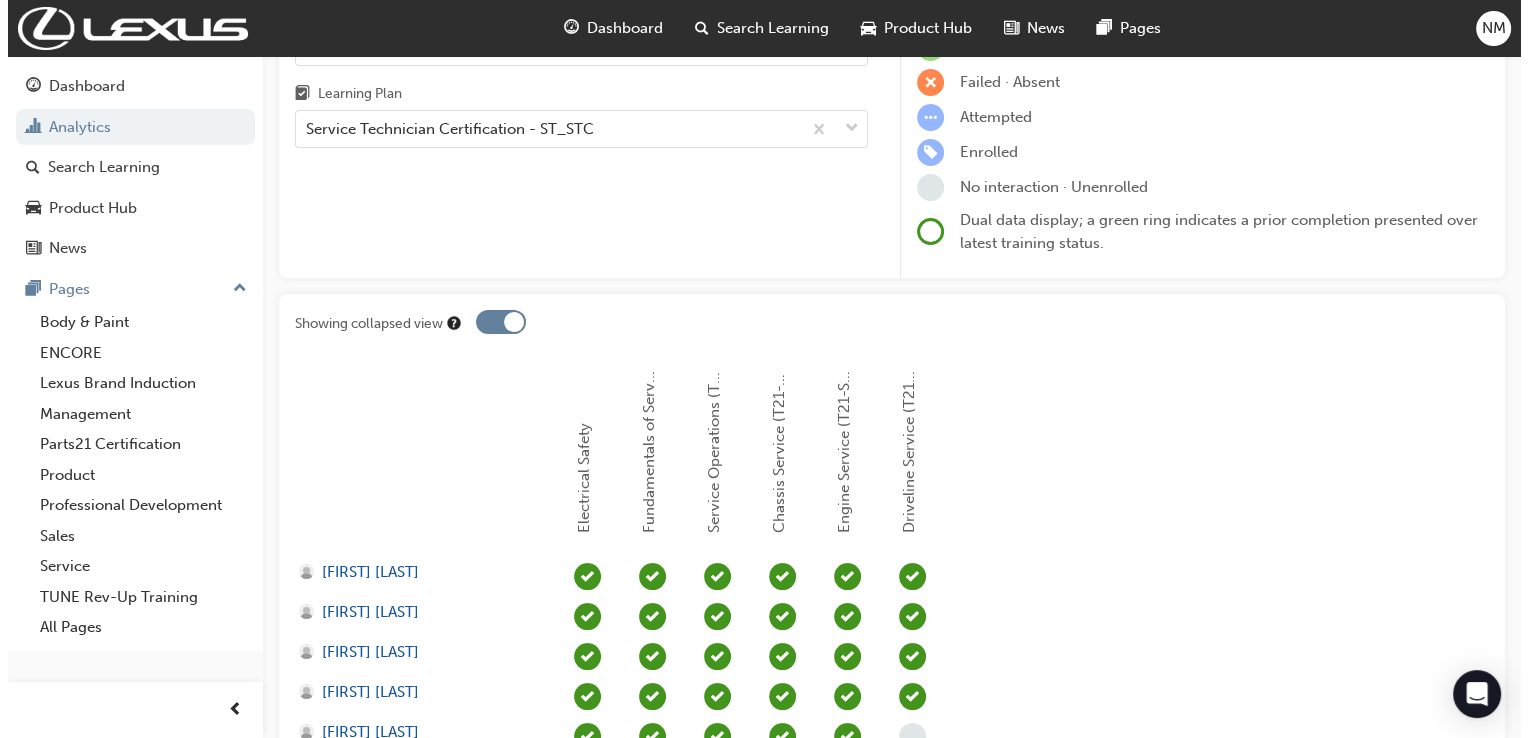scroll, scrollTop: 0, scrollLeft: 0, axis: both 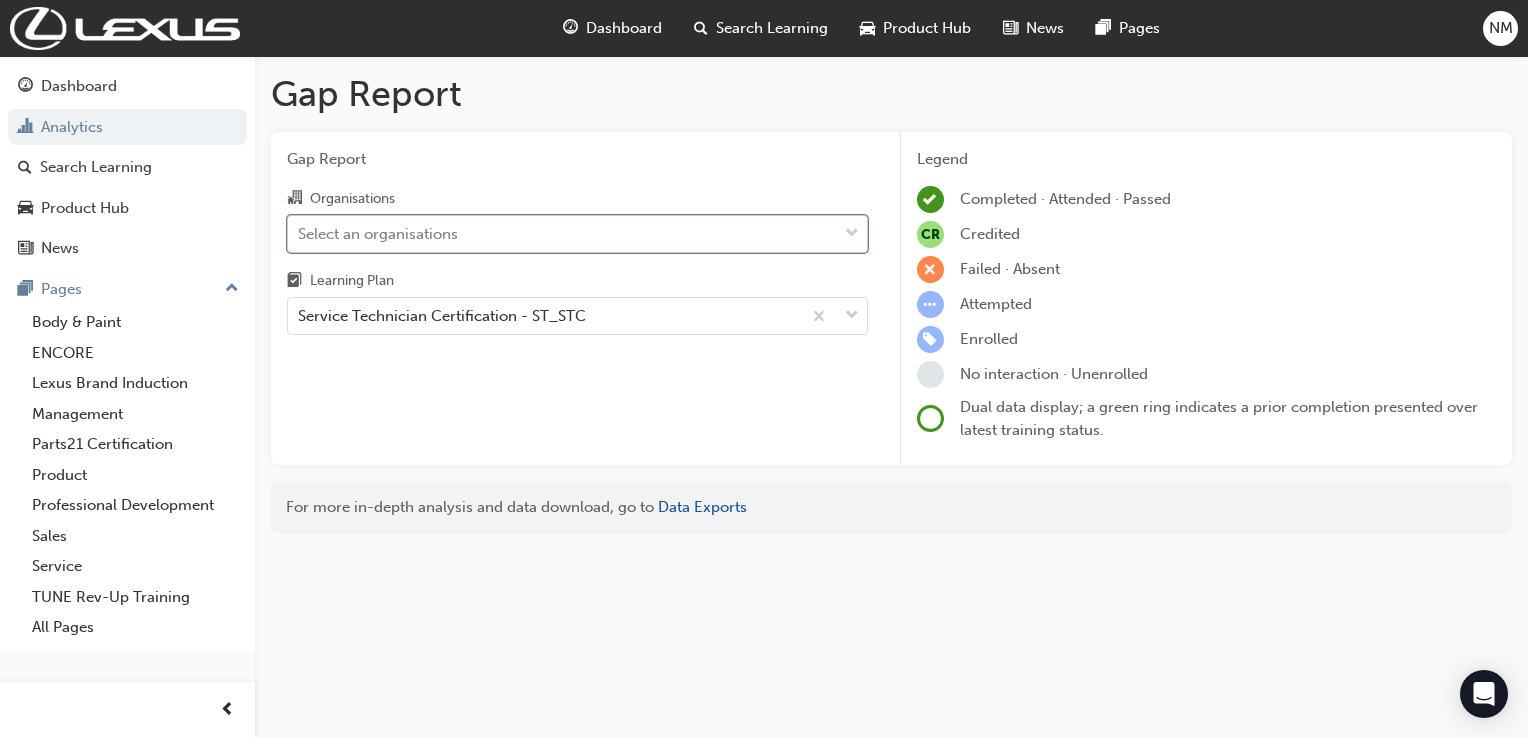 click at bounding box center [852, 234] 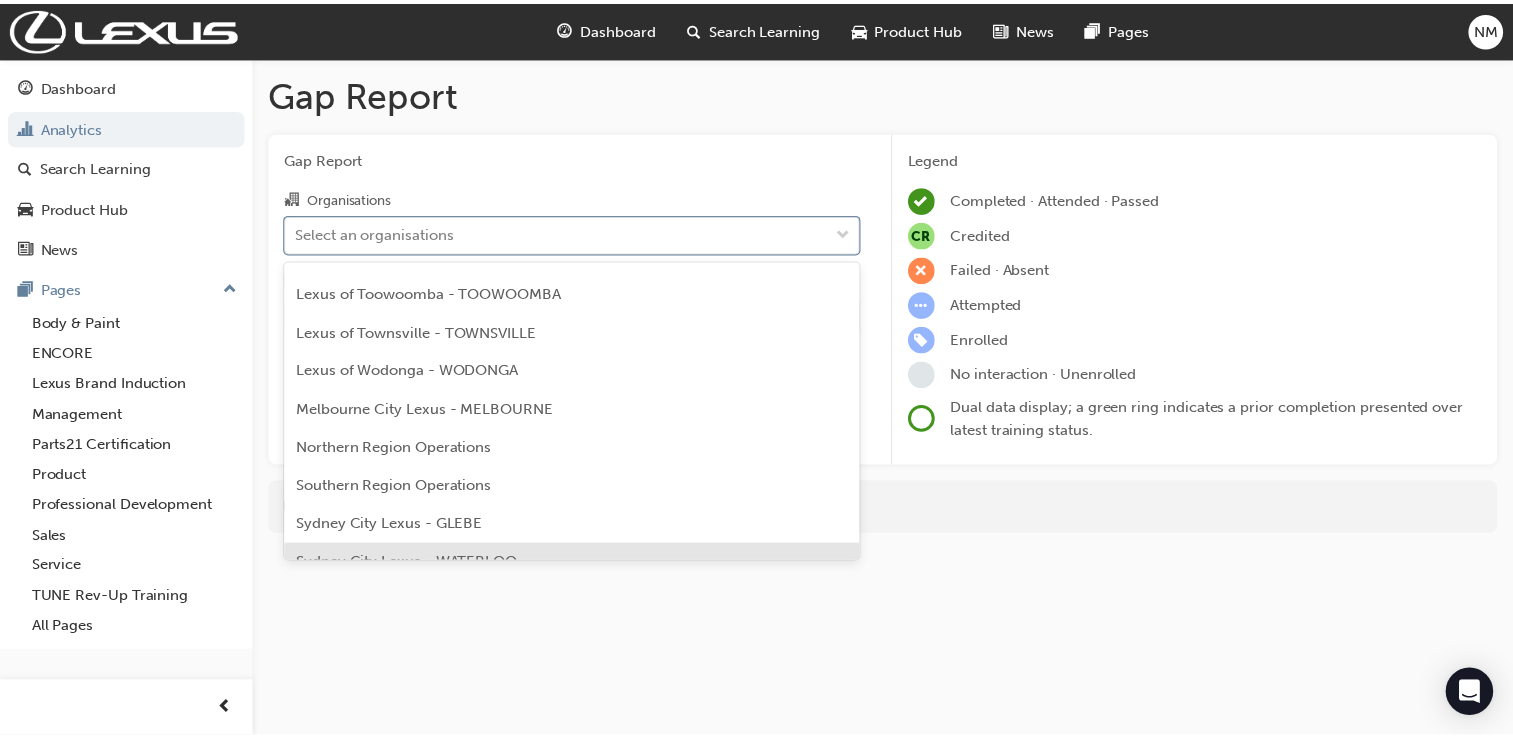 scroll, scrollTop: 1004, scrollLeft: 0, axis: vertical 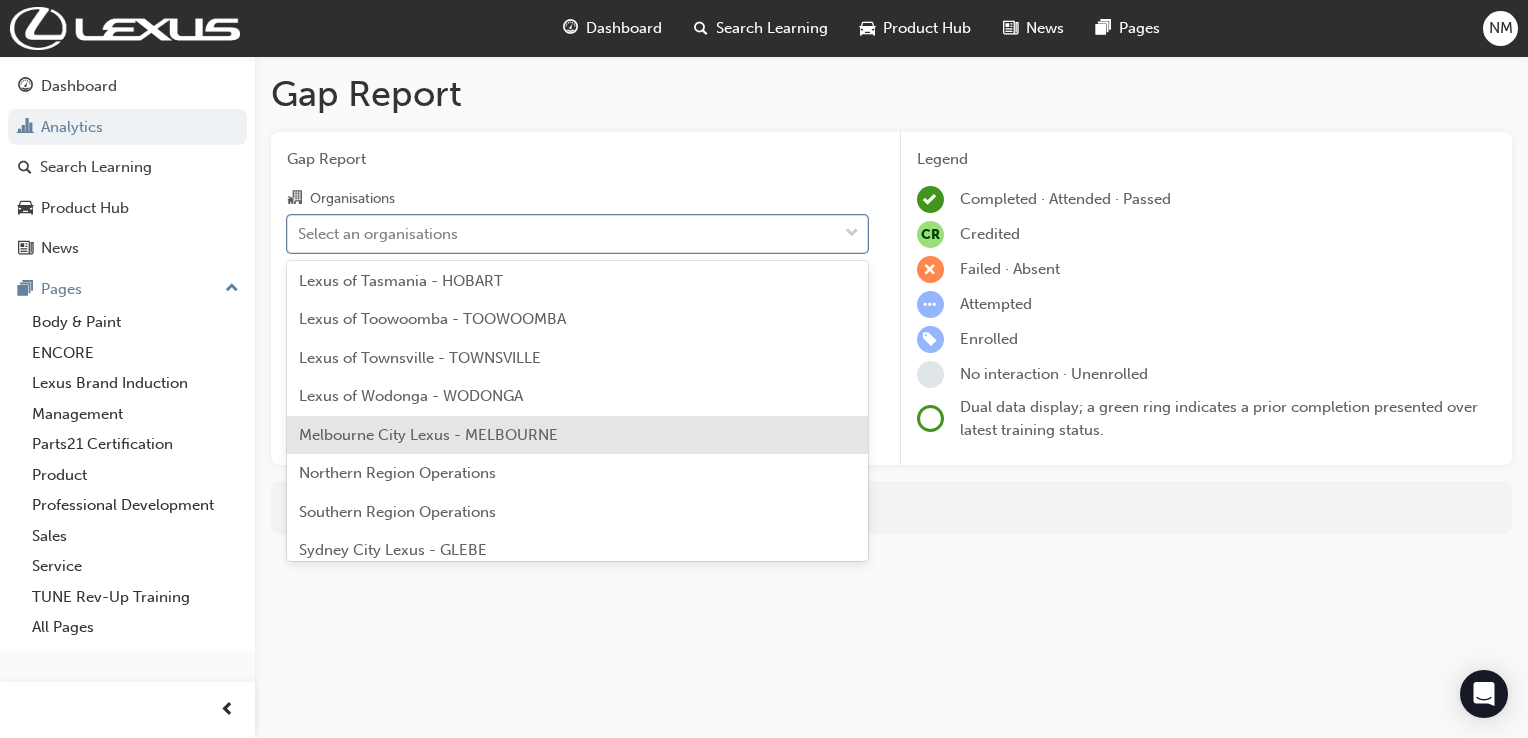 click on "Melbourne City Lexus - MELBOURNE" at bounding box center [428, 435] 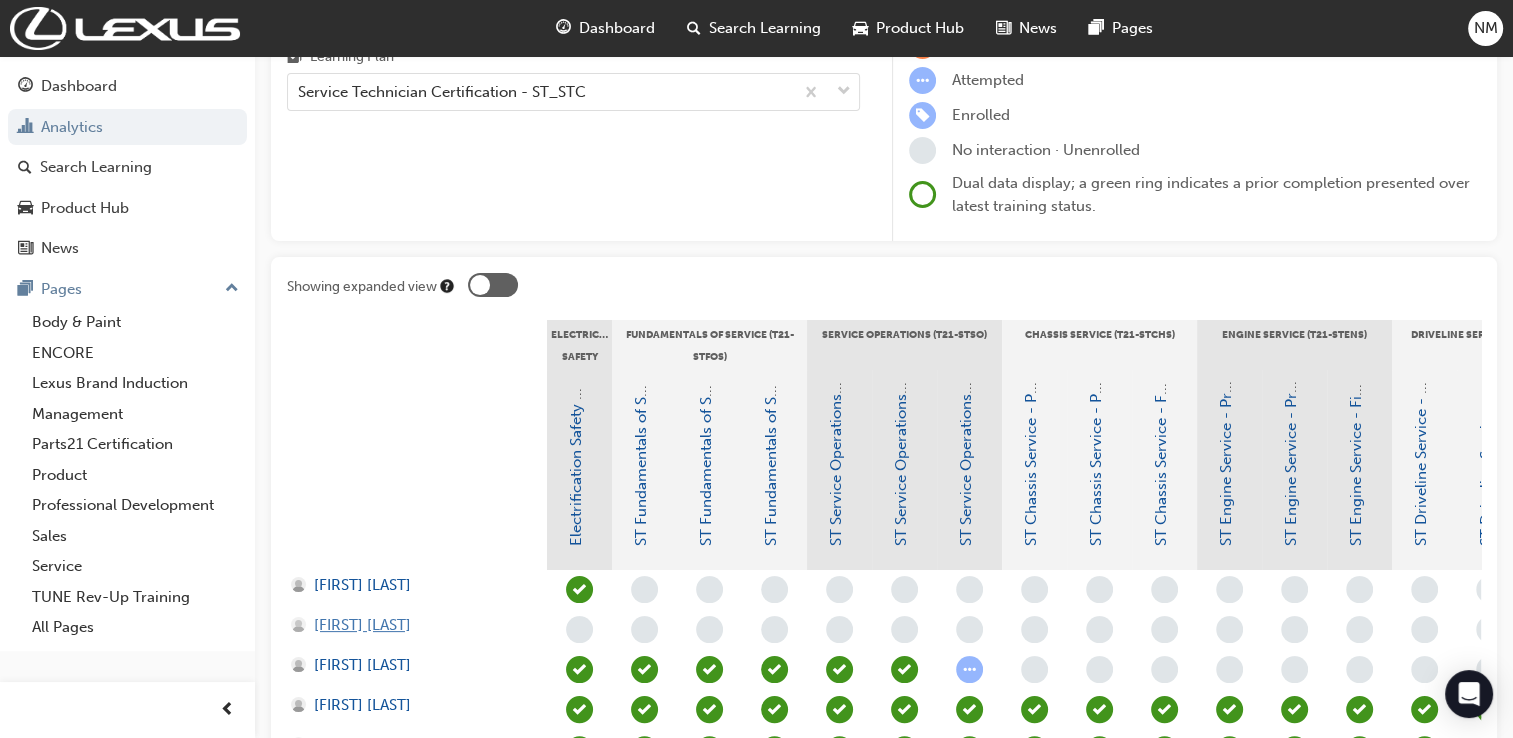 scroll, scrollTop: 333, scrollLeft: 0, axis: vertical 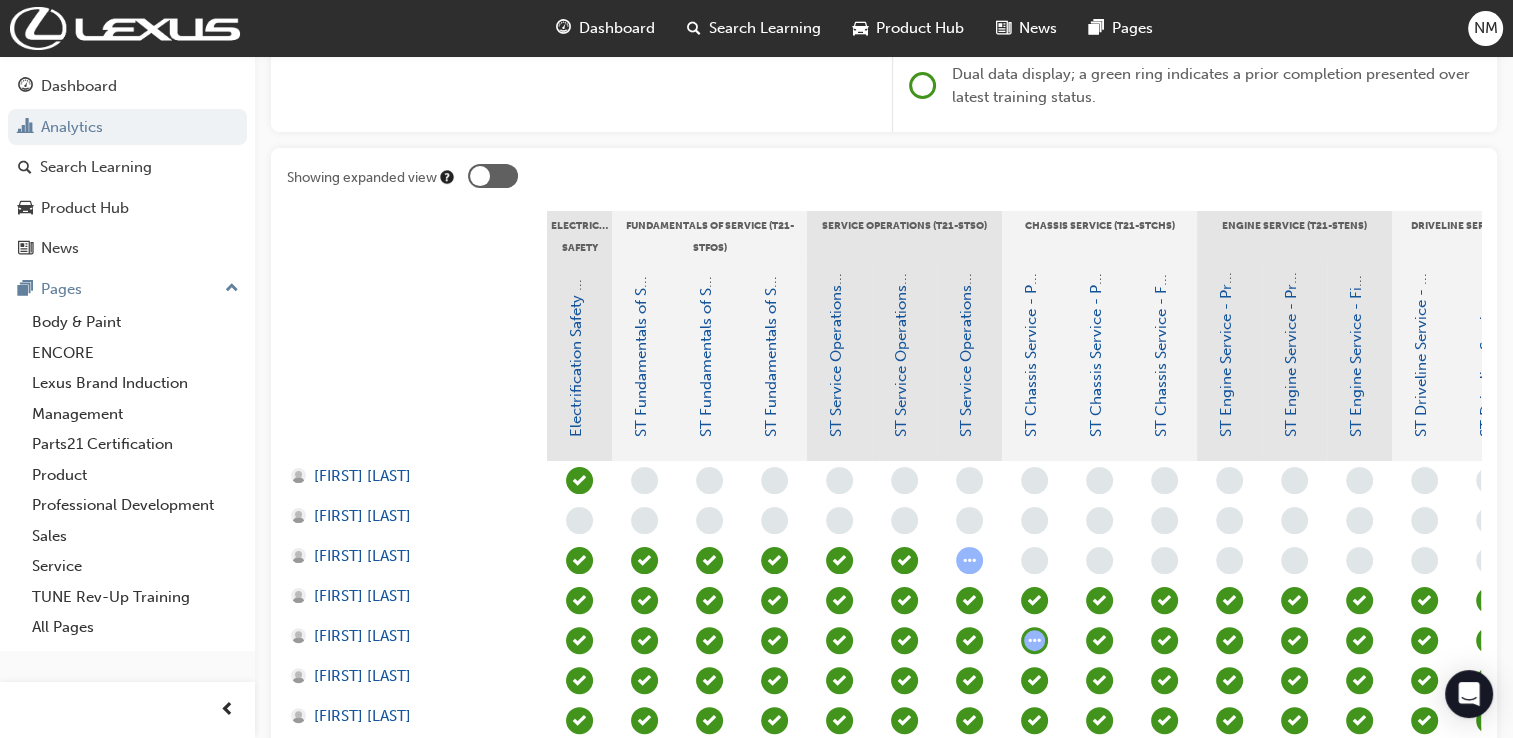 click at bounding box center (493, 176) 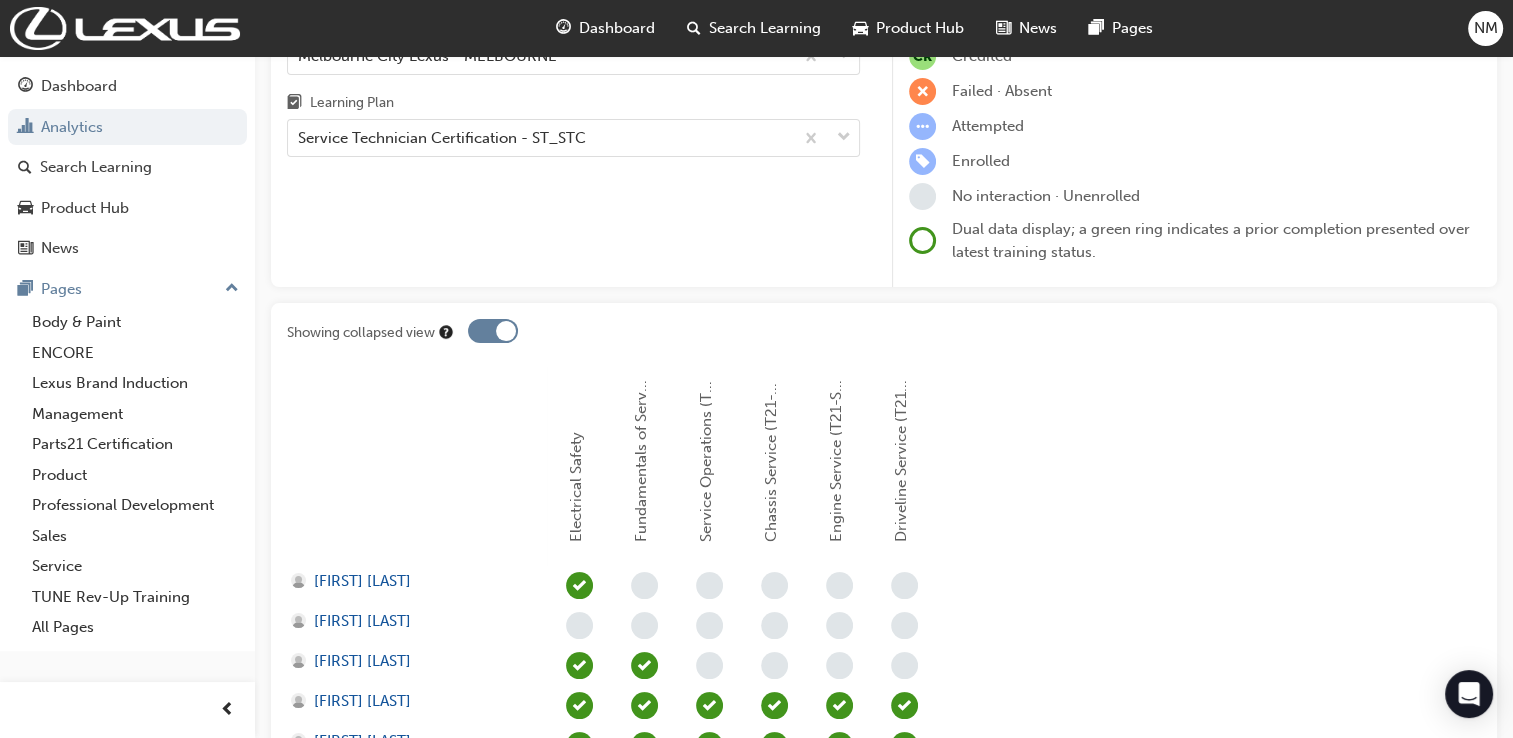 scroll, scrollTop: 0, scrollLeft: 0, axis: both 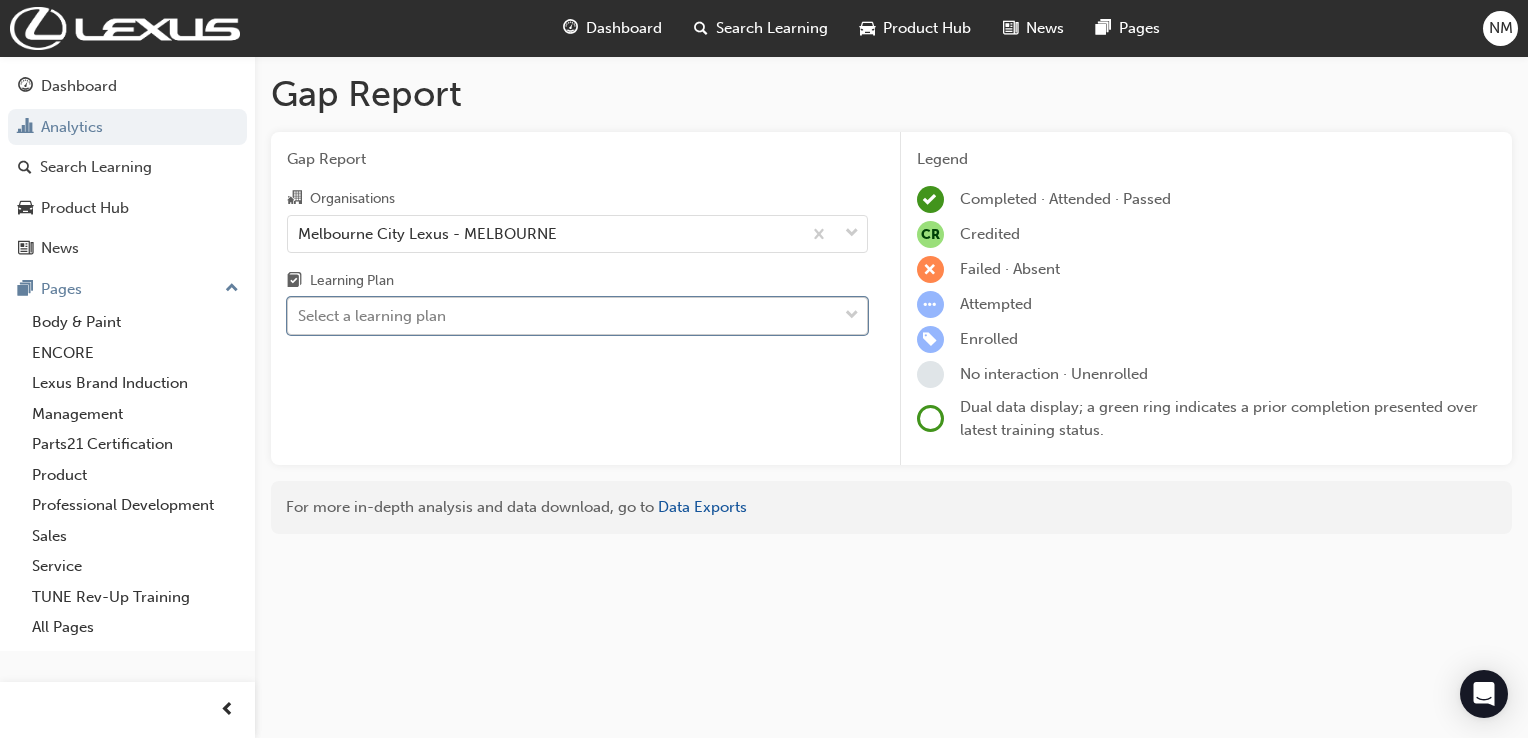 click on "Select a learning plan" at bounding box center (562, 316) 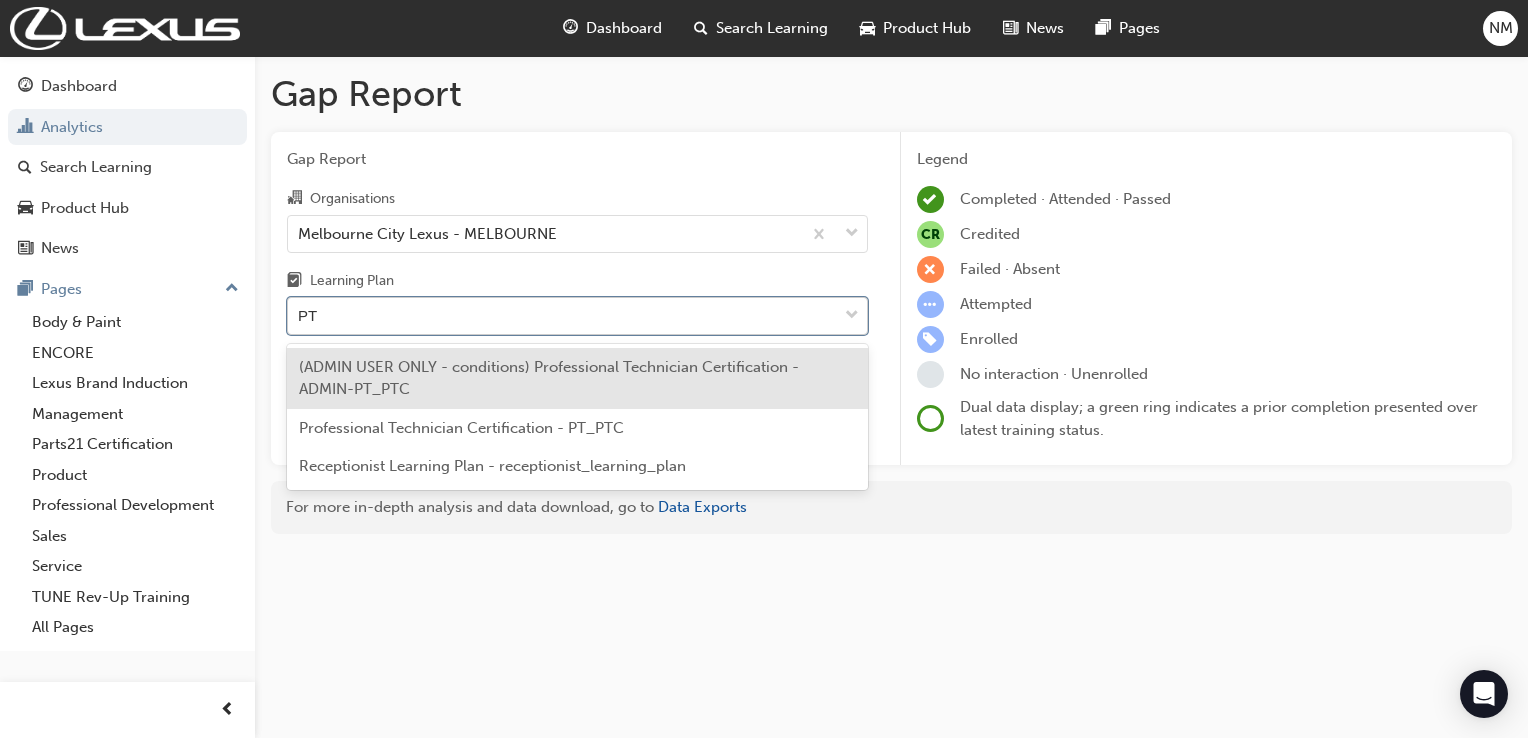 type on "PTC" 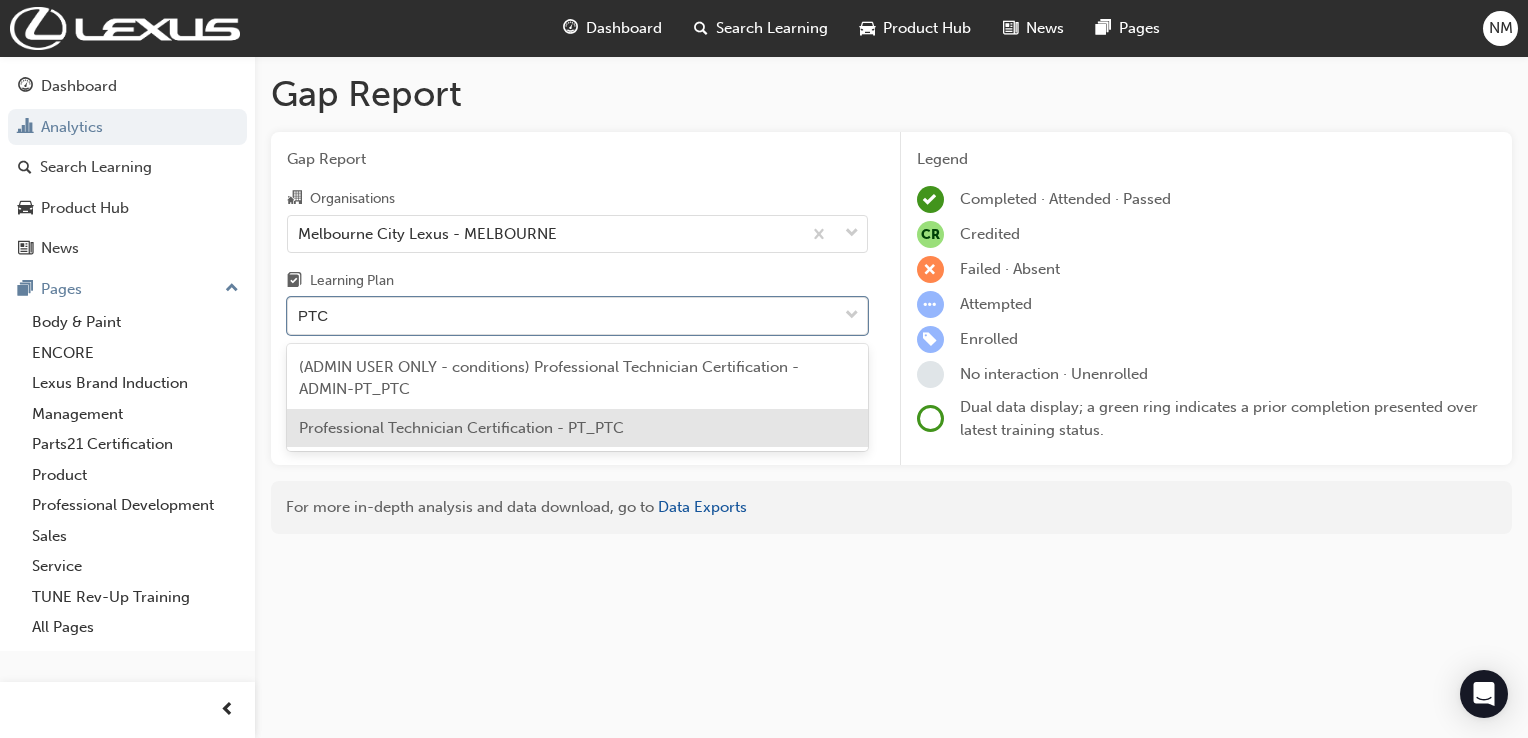click on "Professional Technician Certification - PT_PTC" at bounding box center [577, 428] 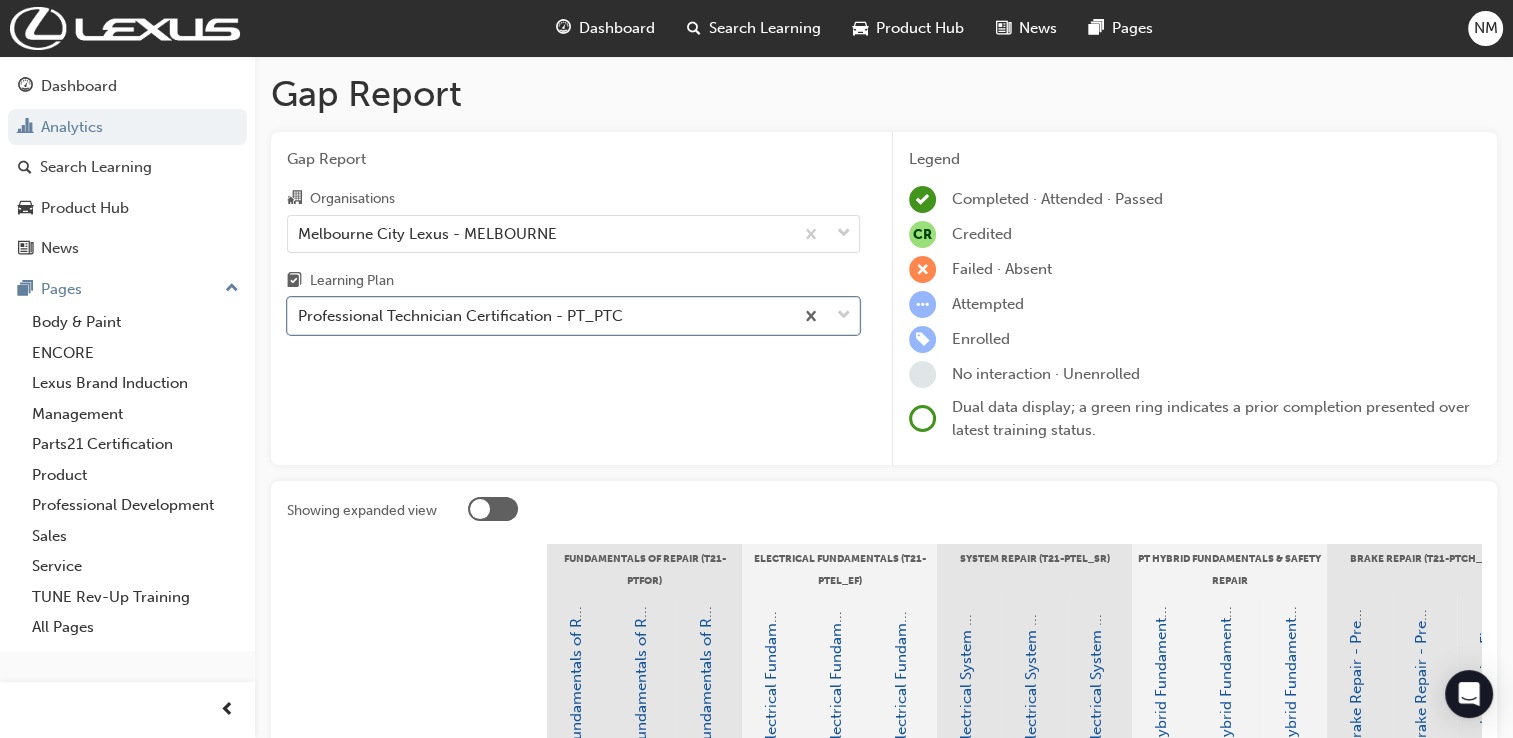 click at bounding box center [493, 509] 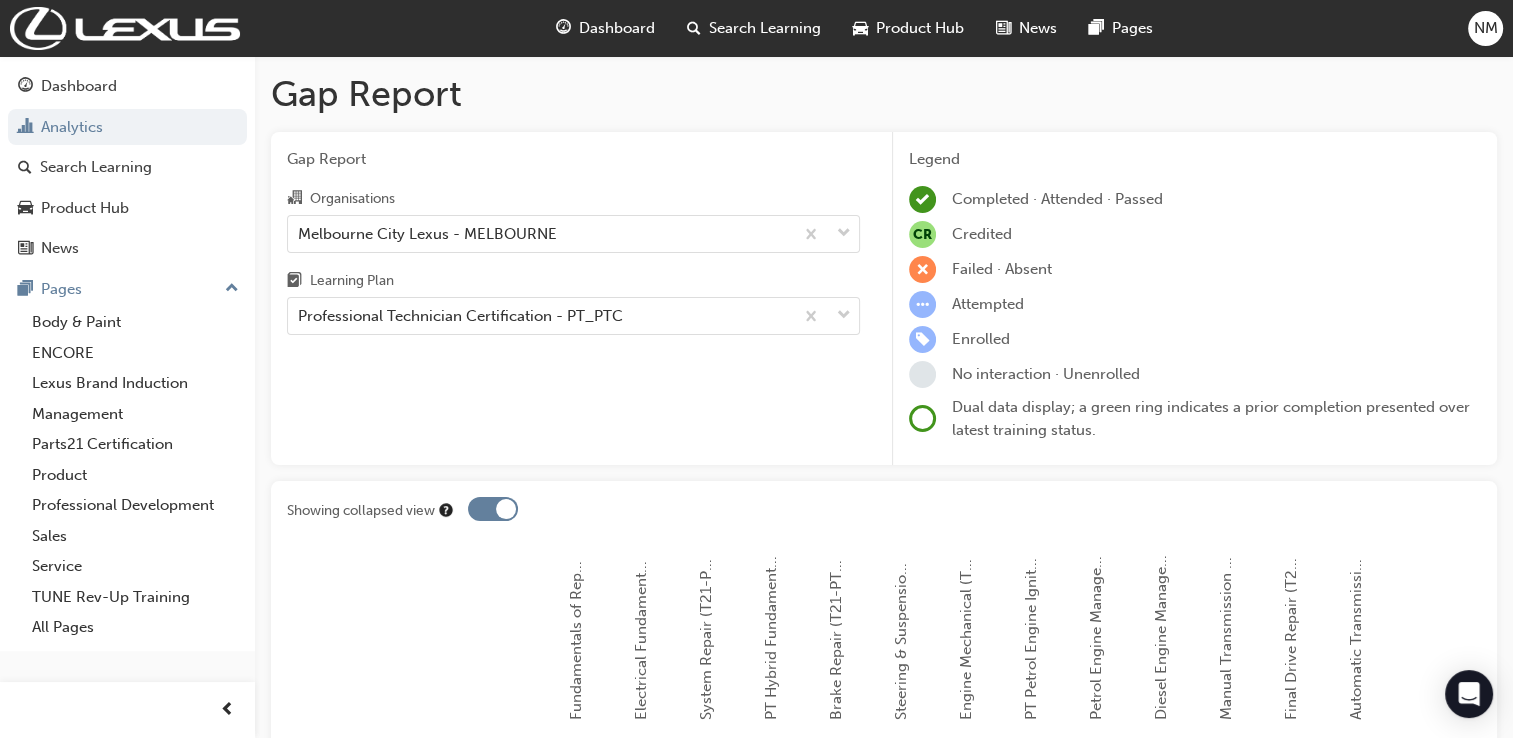 scroll, scrollTop: 0, scrollLeft: 0, axis: both 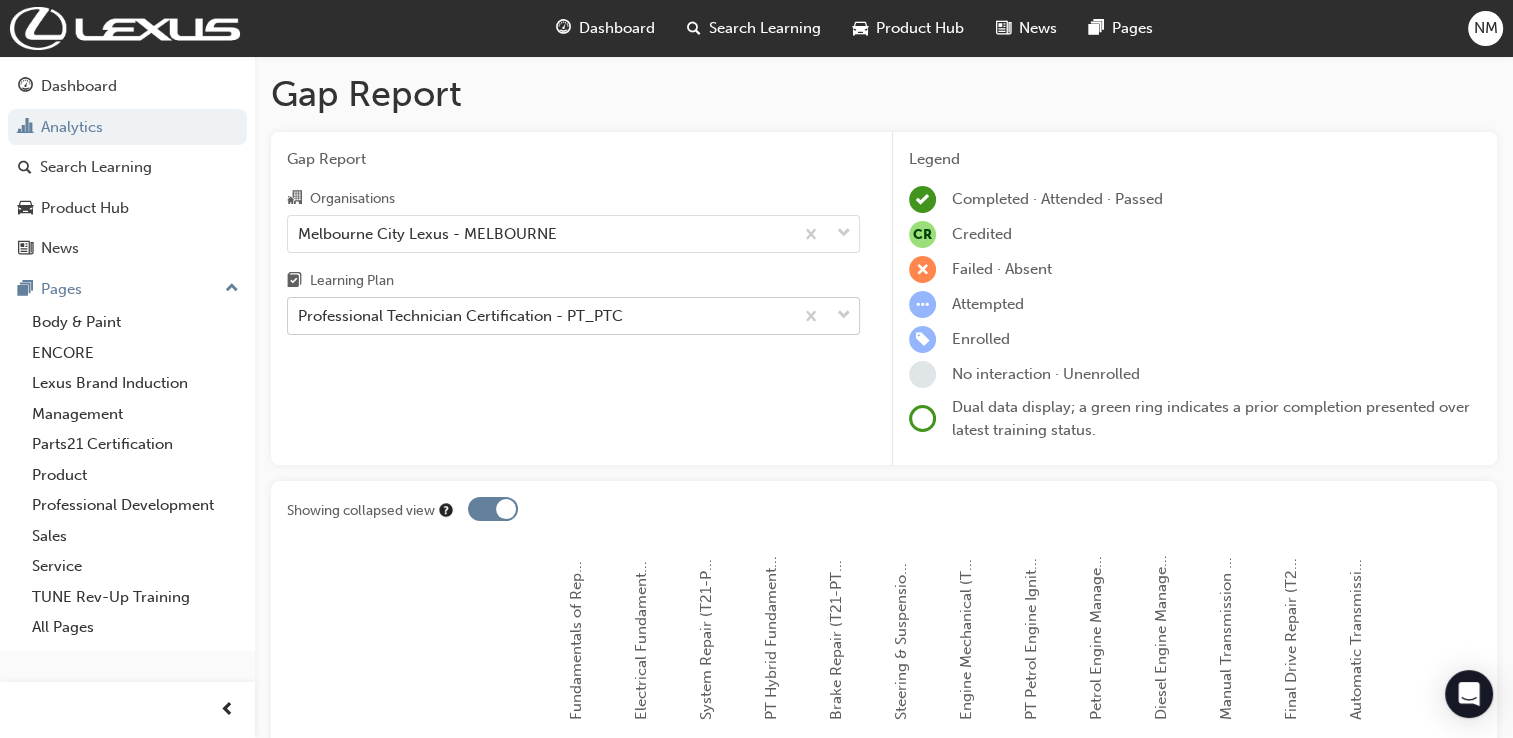 drag, startPoint x: 806, startPoint y: 319, endPoint x: 794, endPoint y: 311, distance: 14.422205 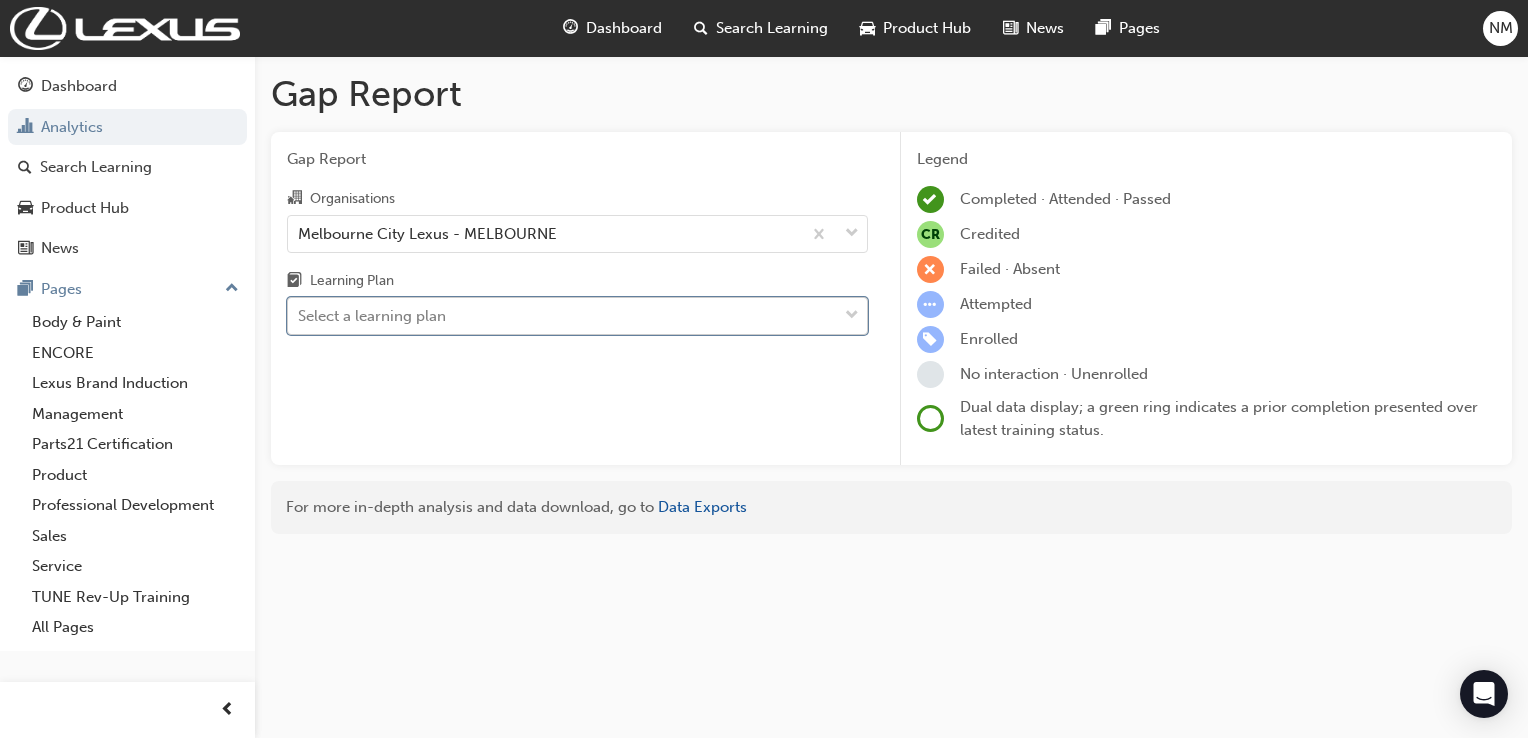 click on "Select a learning plan" at bounding box center [562, 316] 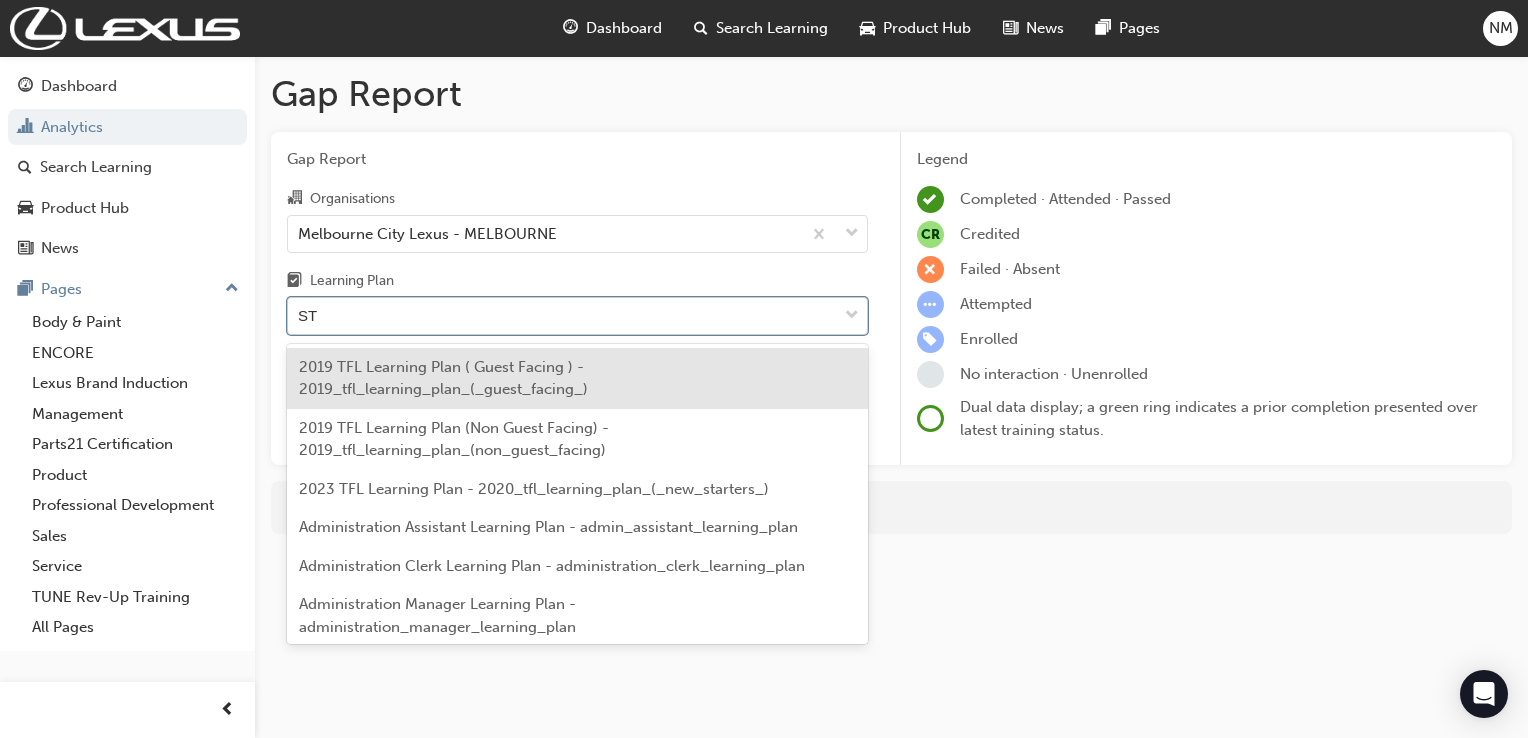 type on "STC" 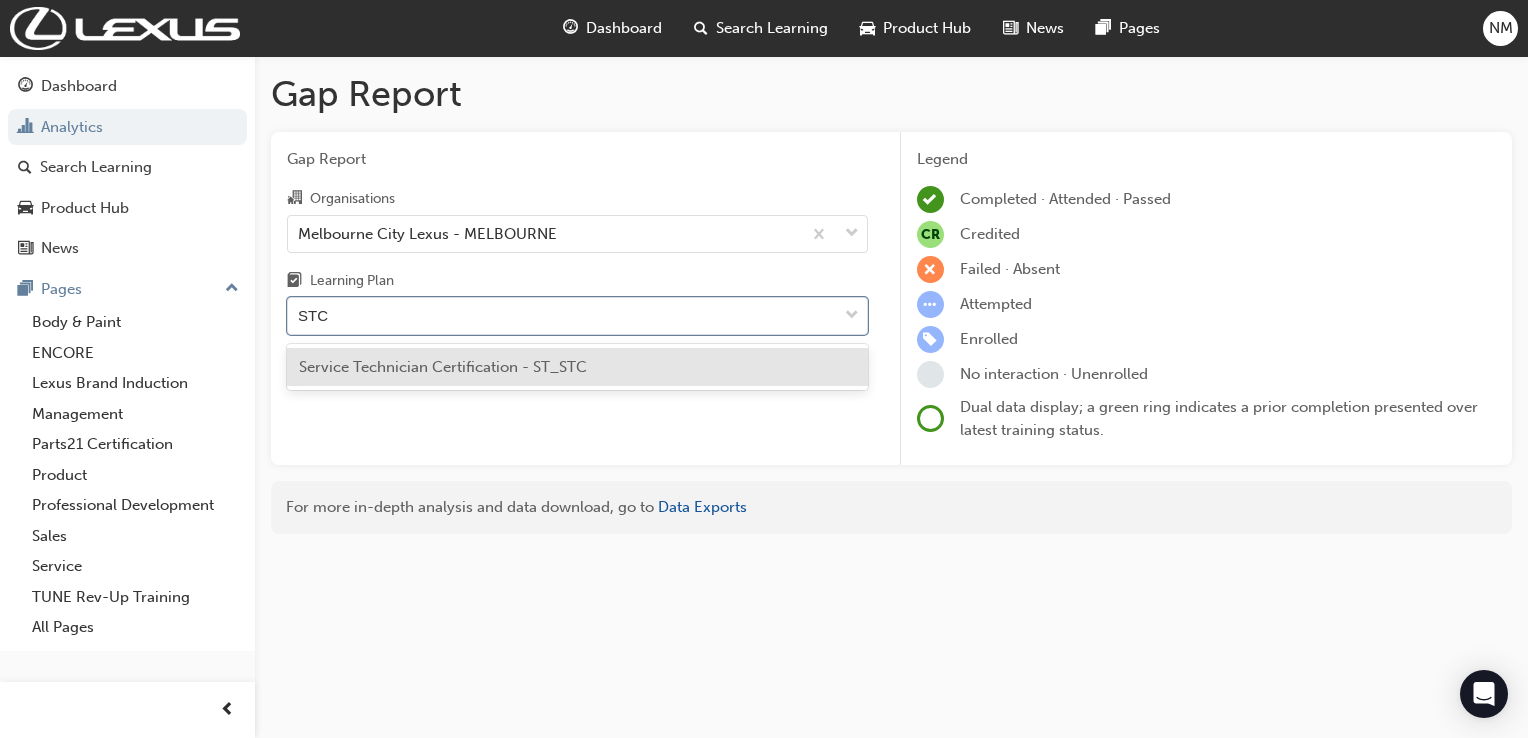 click on "Service Technician Certification - ST_STC" at bounding box center (443, 367) 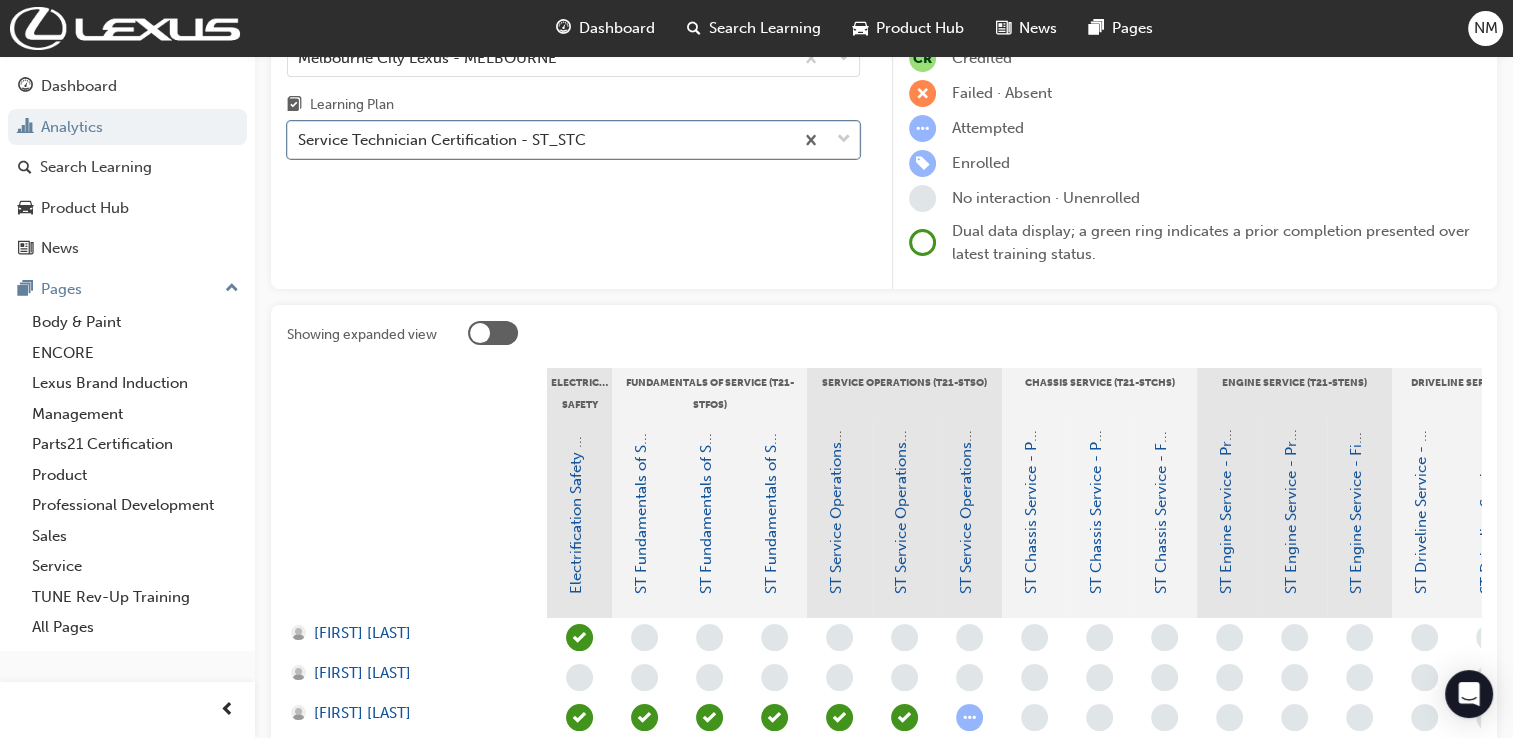 scroll, scrollTop: 333, scrollLeft: 0, axis: vertical 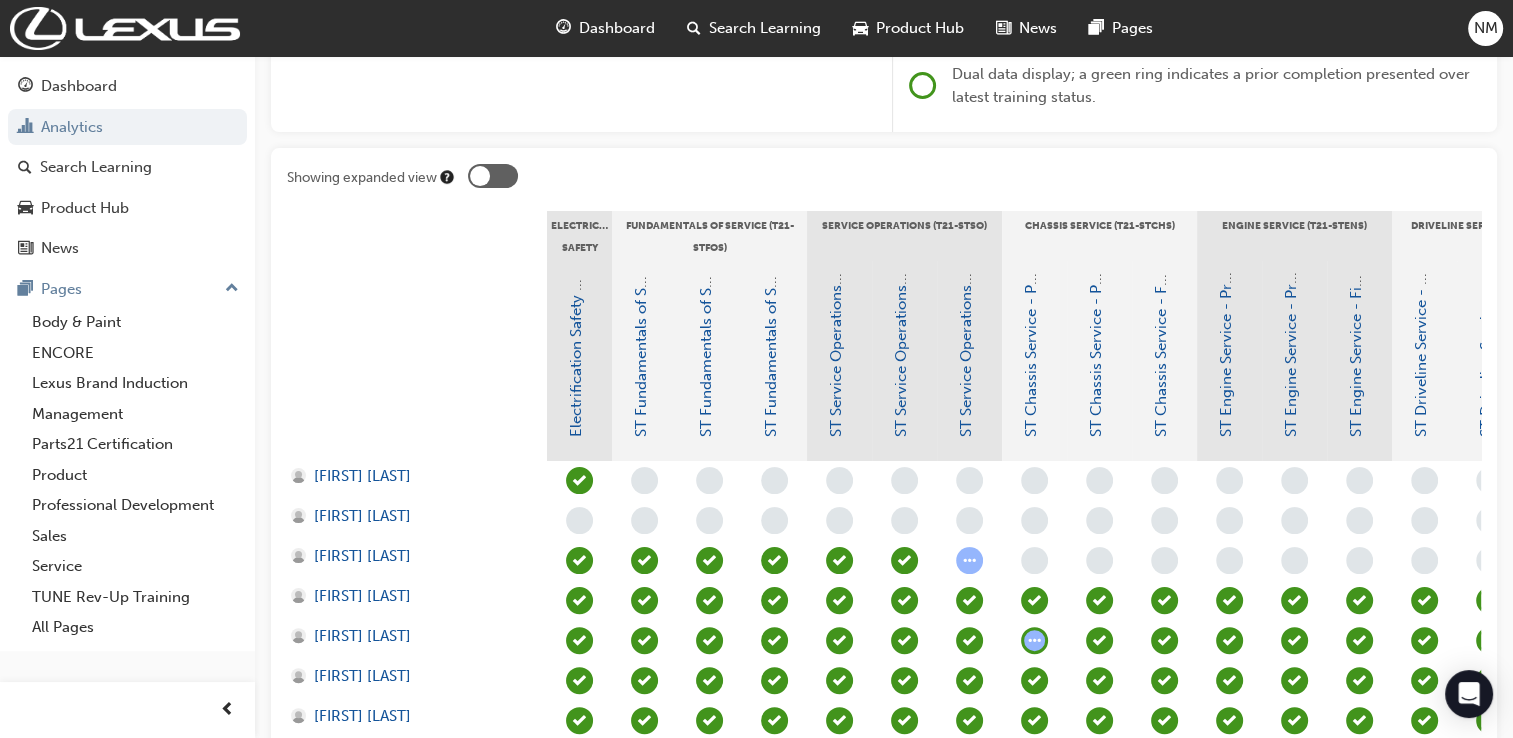 click at bounding box center [493, 176] 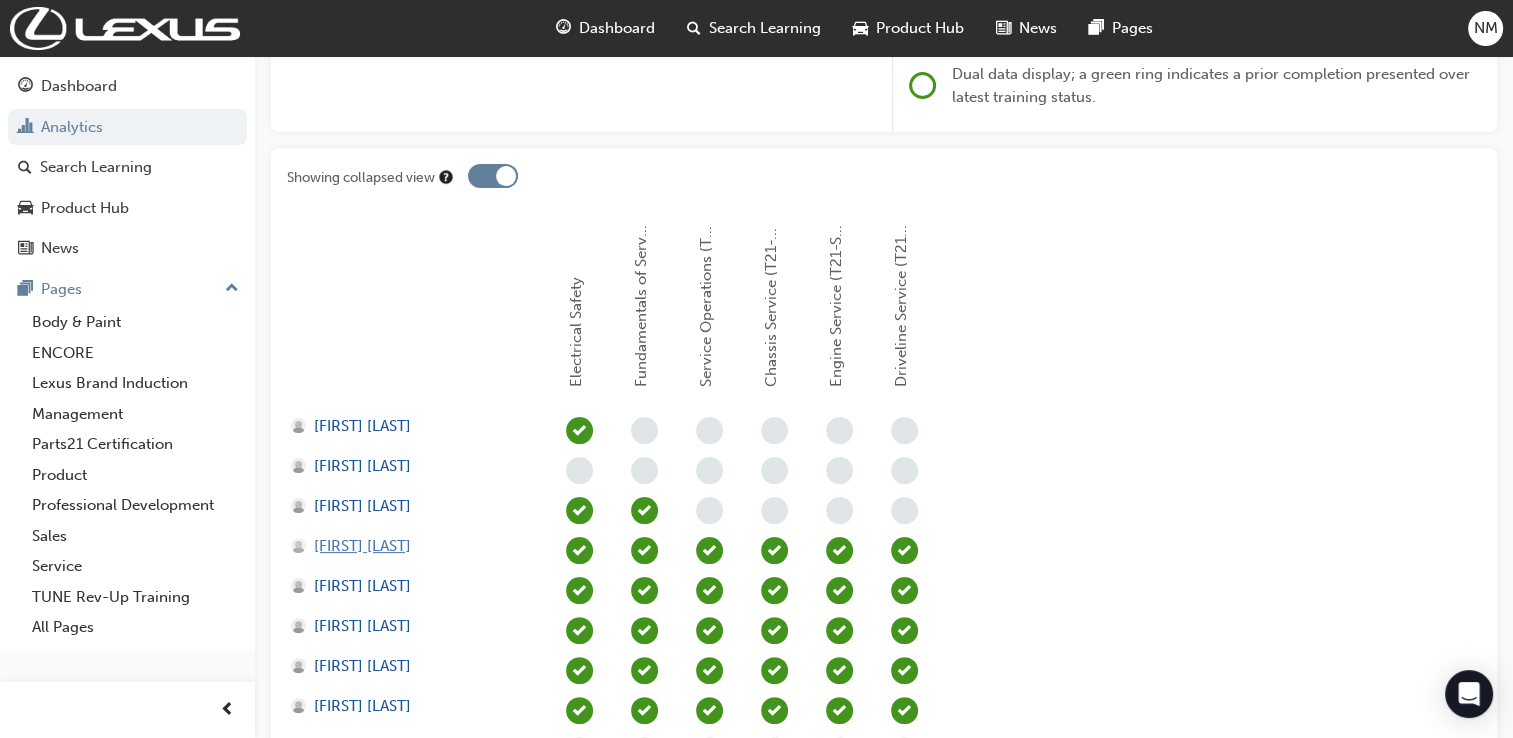 click on "[FIRST] [LAST]" at bounding box center [362, 546] 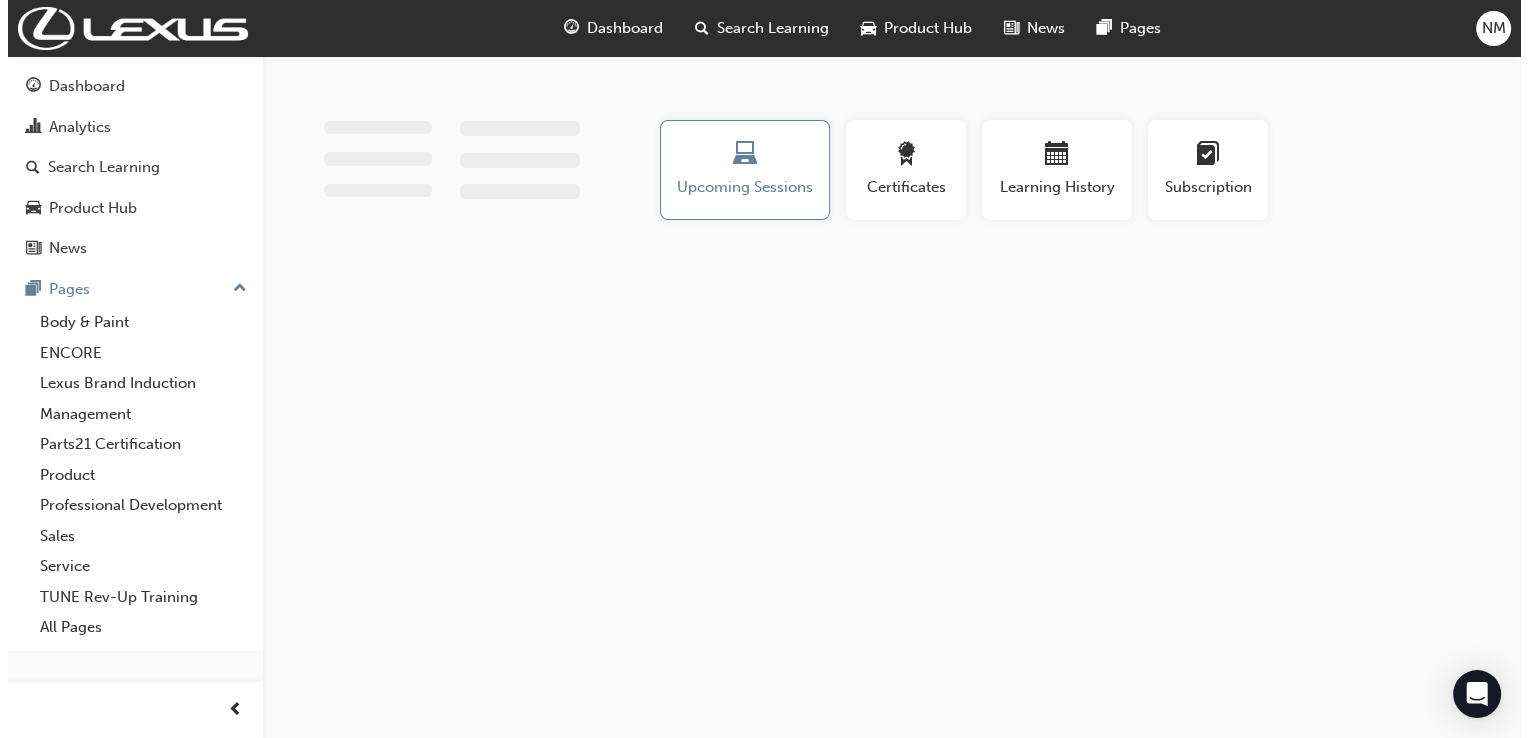 scroll, scrollTop: 0, scrollLeft: 0, axis: both 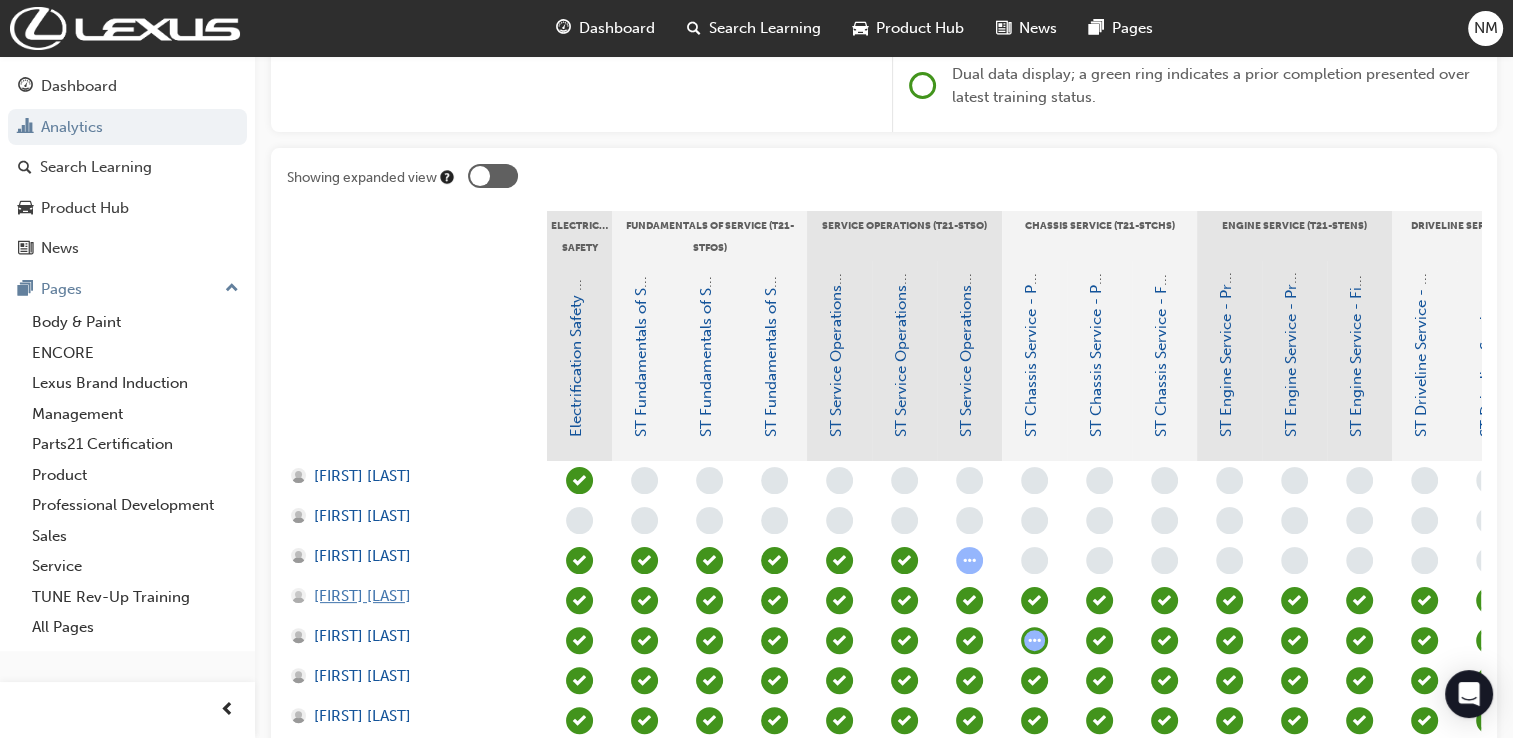 click on "[FIRST] [LAST]" at bounding box center (362, 596) 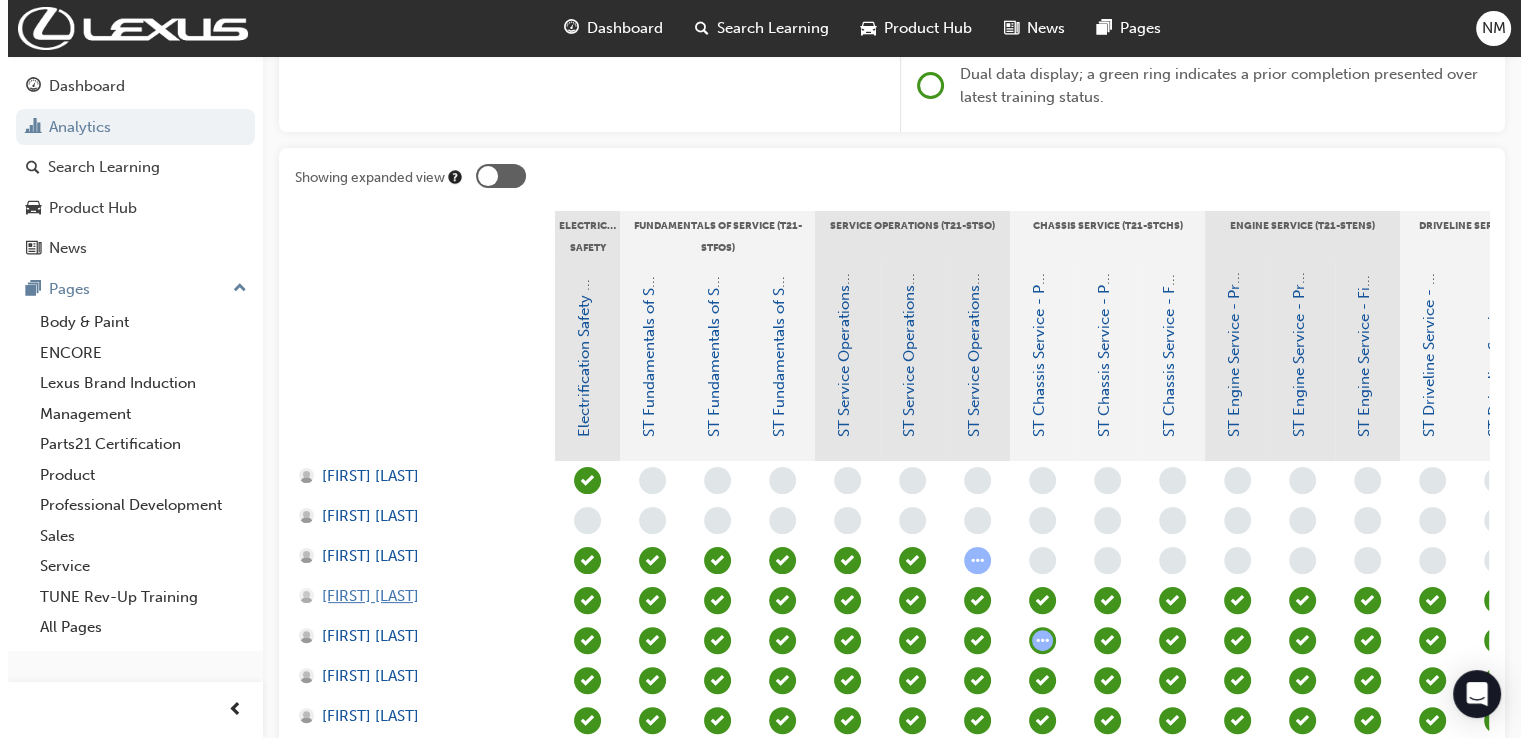 scroll, scrollTop: 0, scrollLeft: 0, axis: both 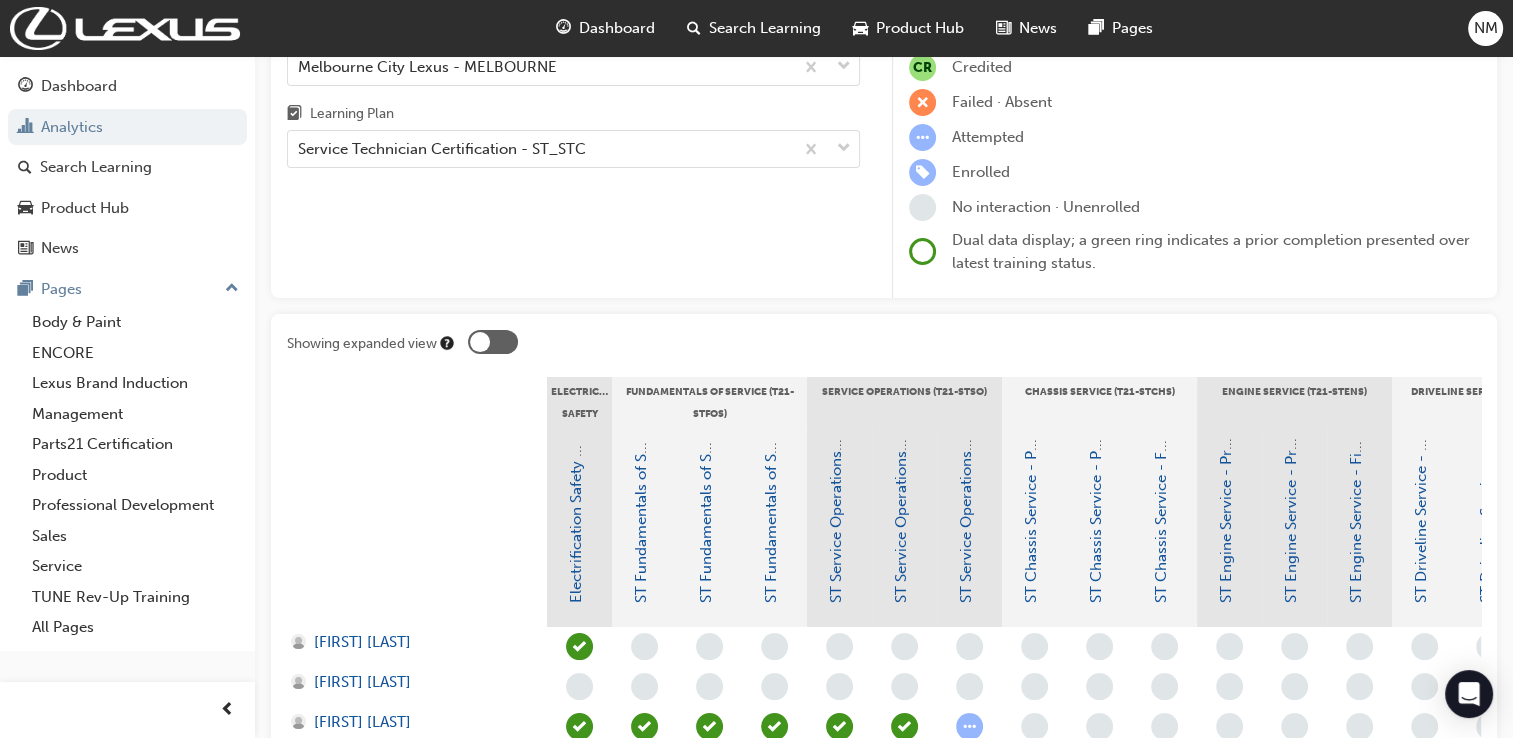 click at bounding box center [493, 342] 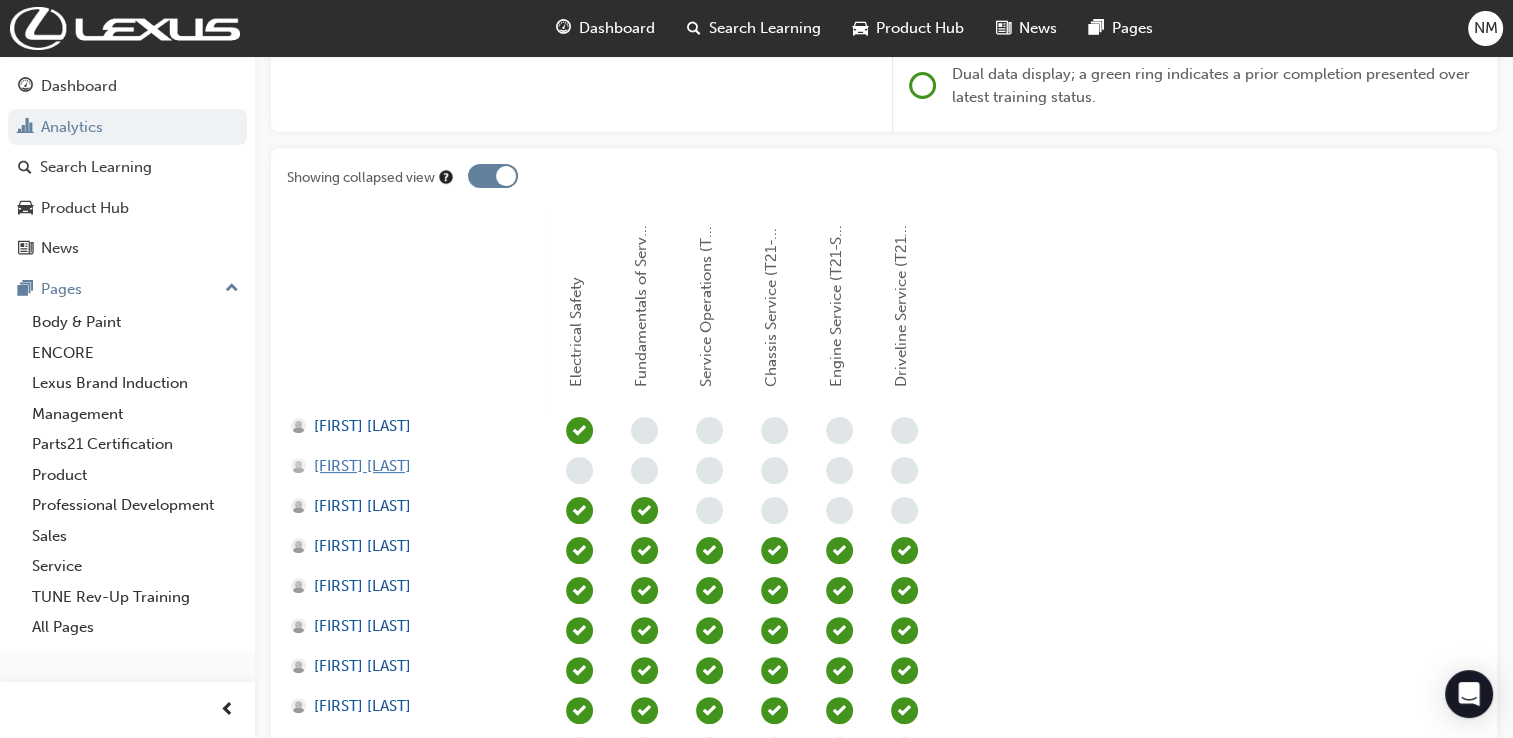 scroll, scrollTop: 167, scrollLeft: 0, axis: vertical 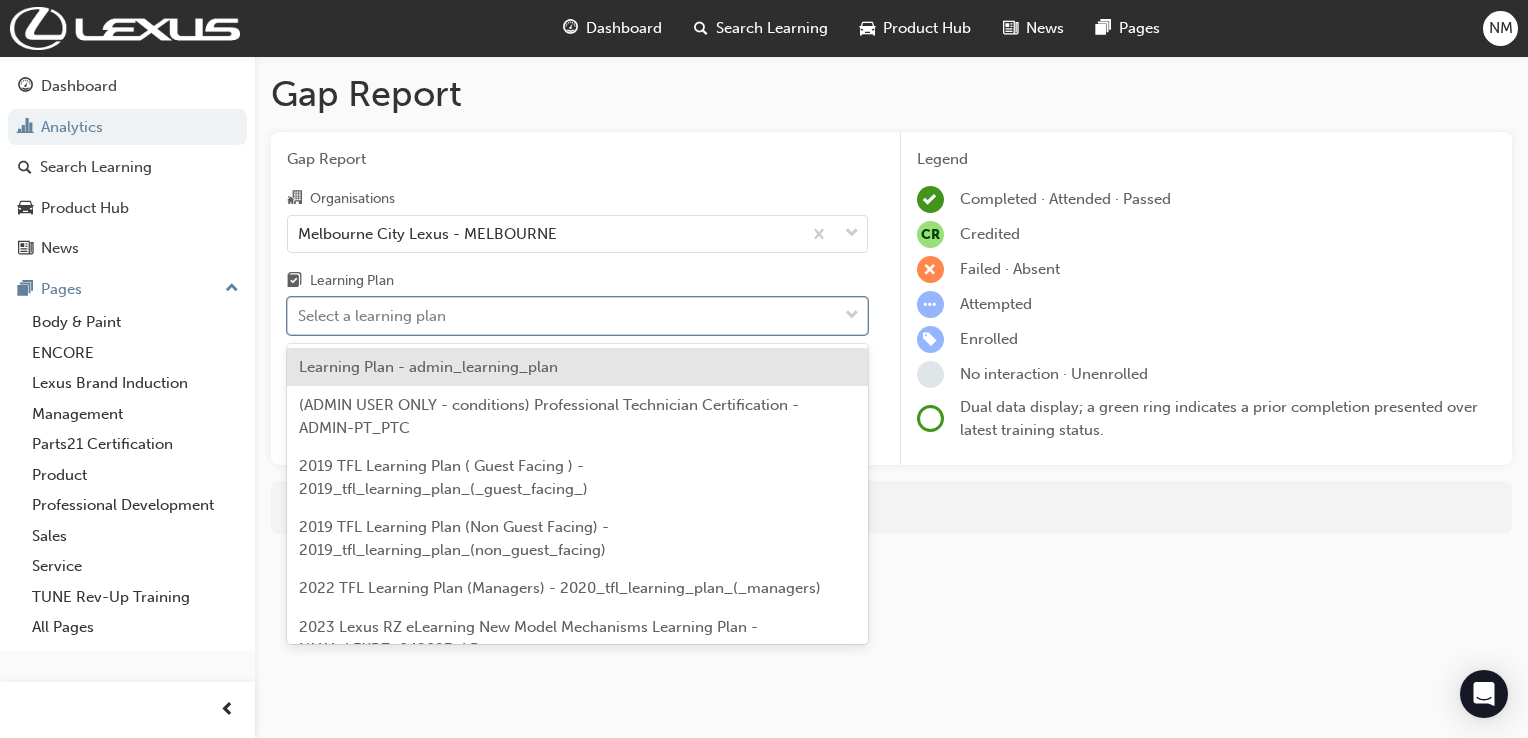 click on "Select a learning plan" at bounding box center (562, 316) 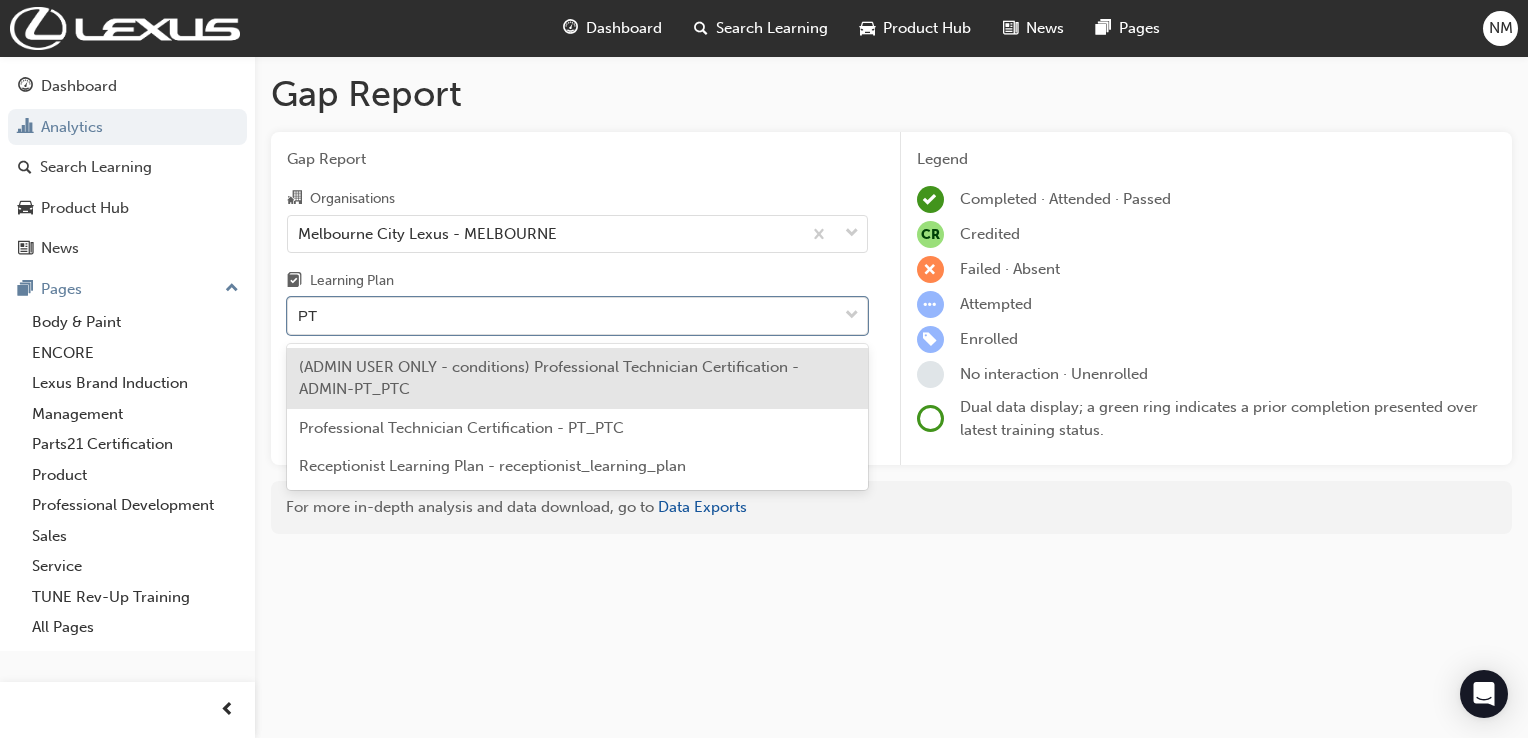 type on "PTC" 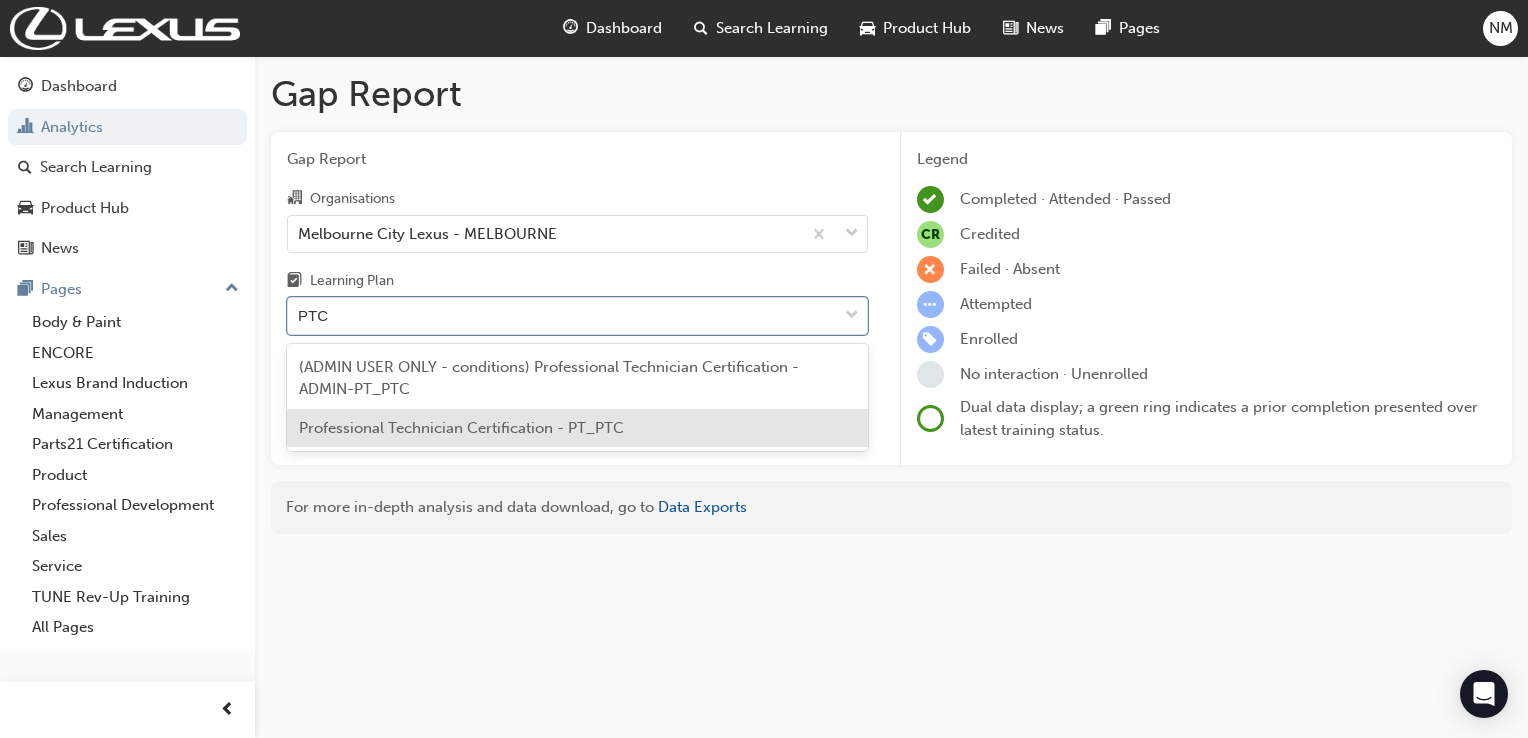 click on "Professional Technician Certification - PT_PTC" at bounding box center (461, 428) 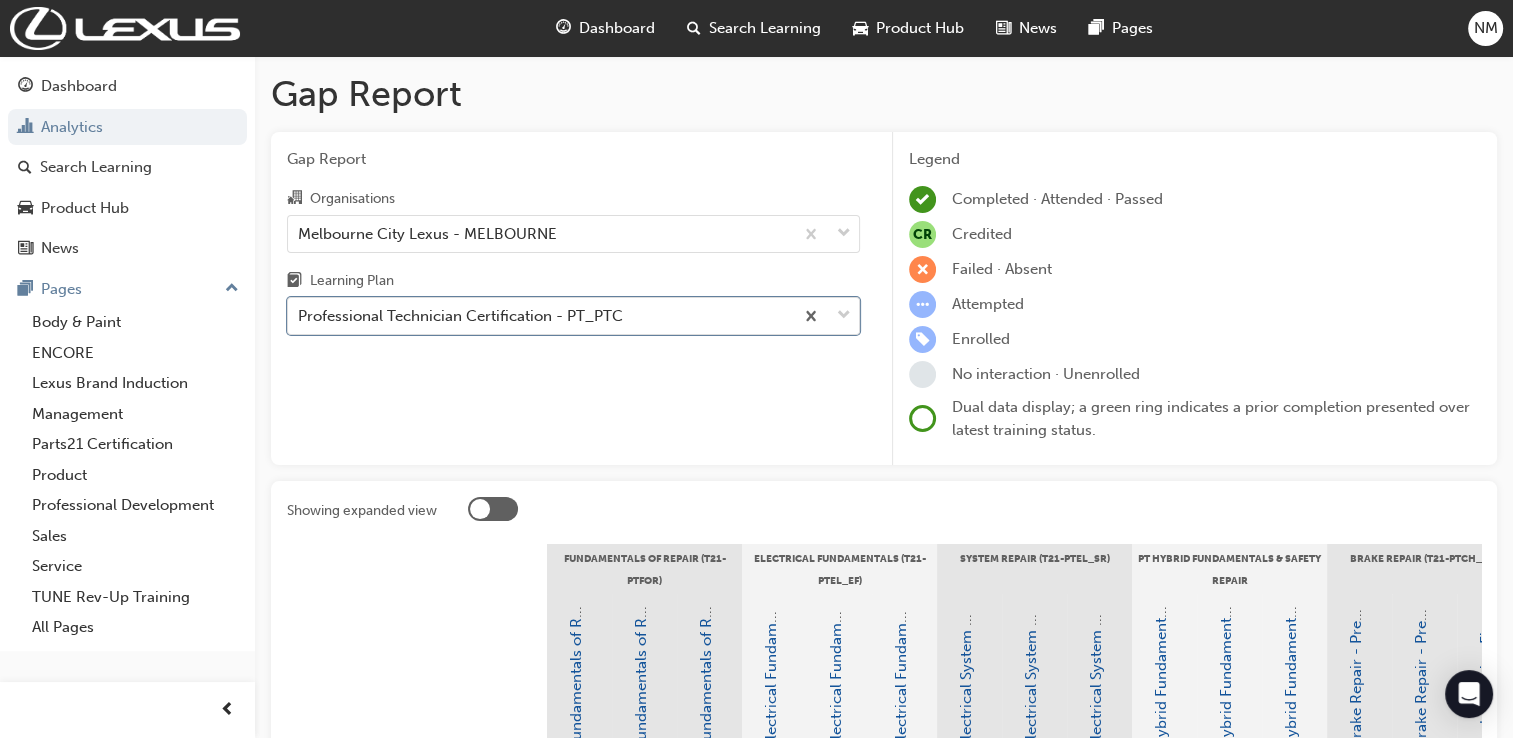 click at bounding box center [493, 509] 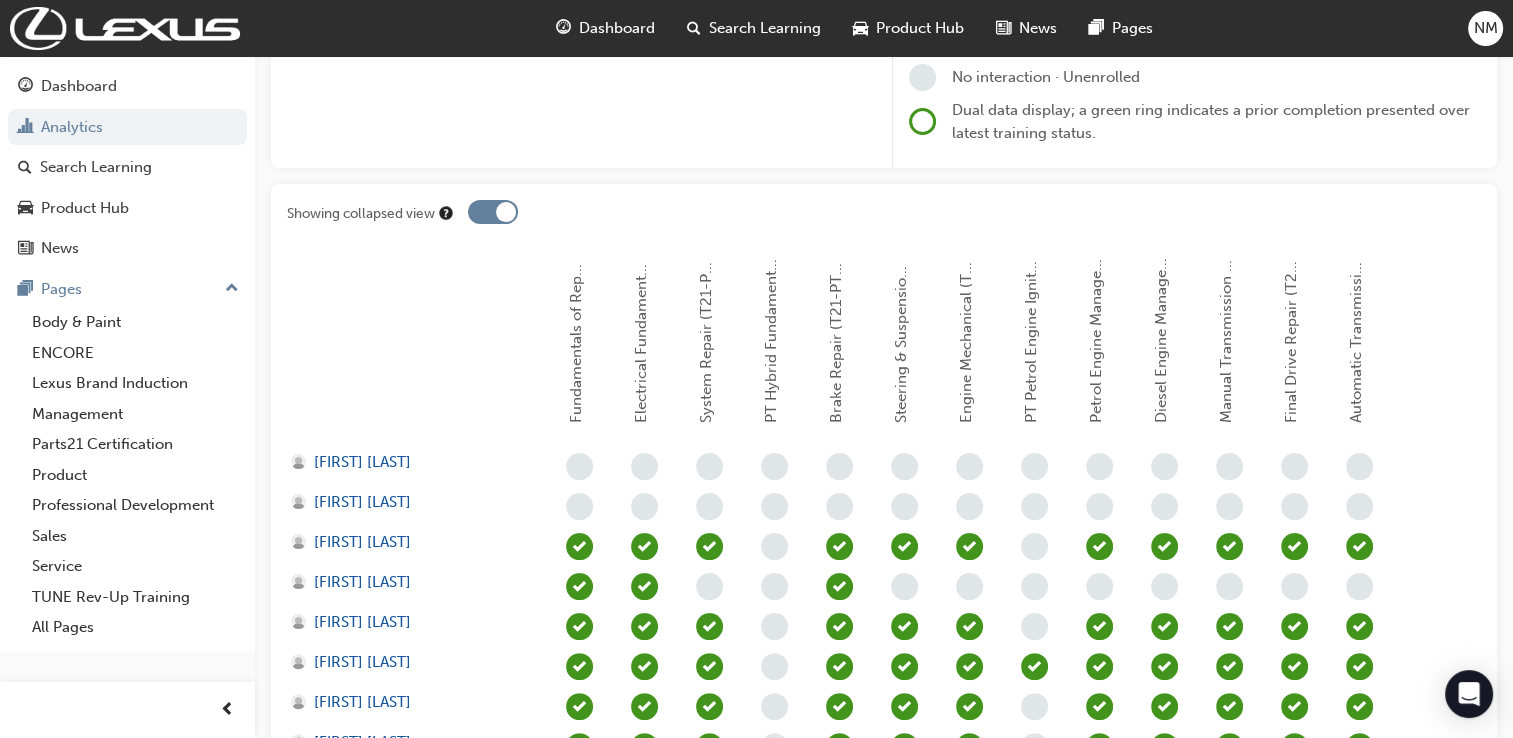 scroll, scrollTop: 333, scrollLeft: 0, axis: vertical 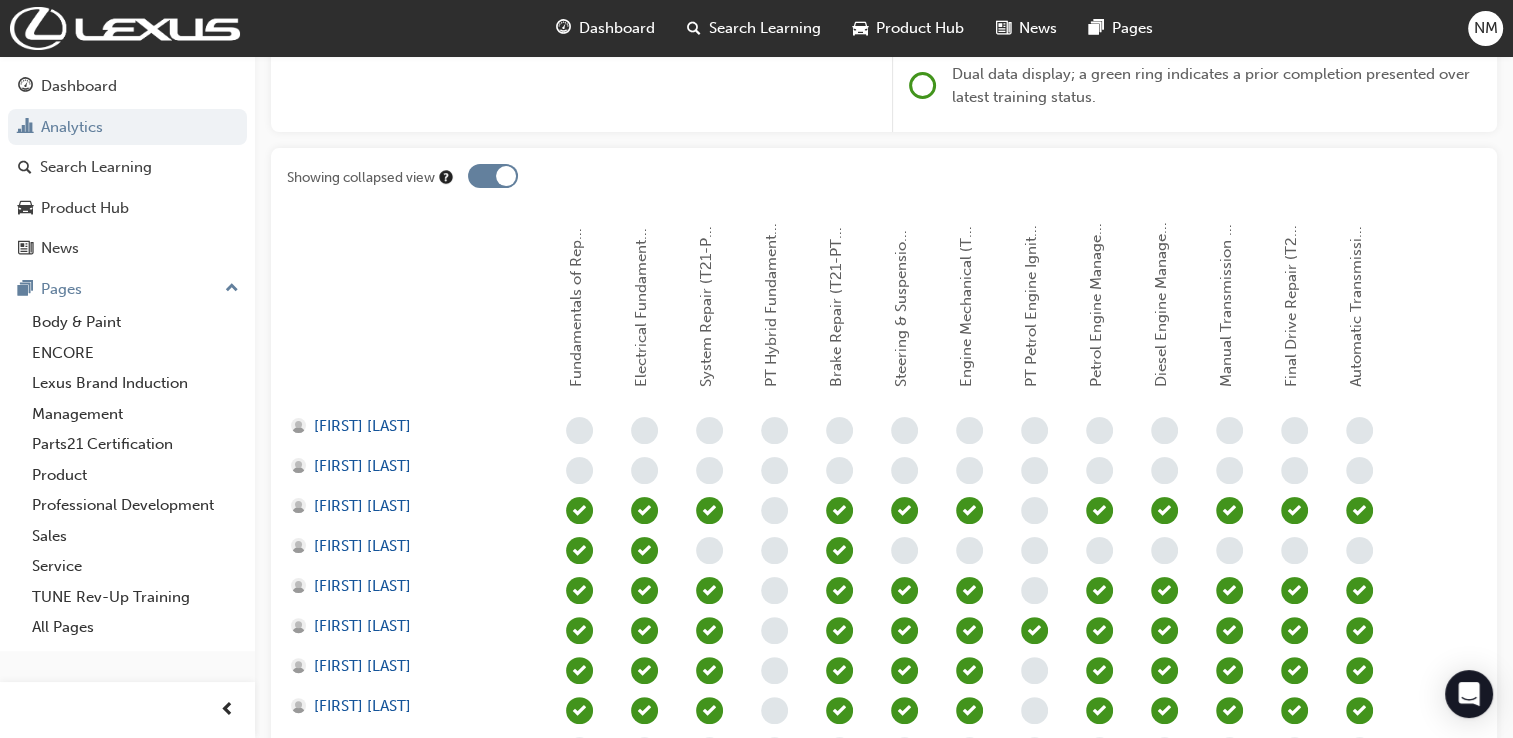 click at bounding box center [493, 176] 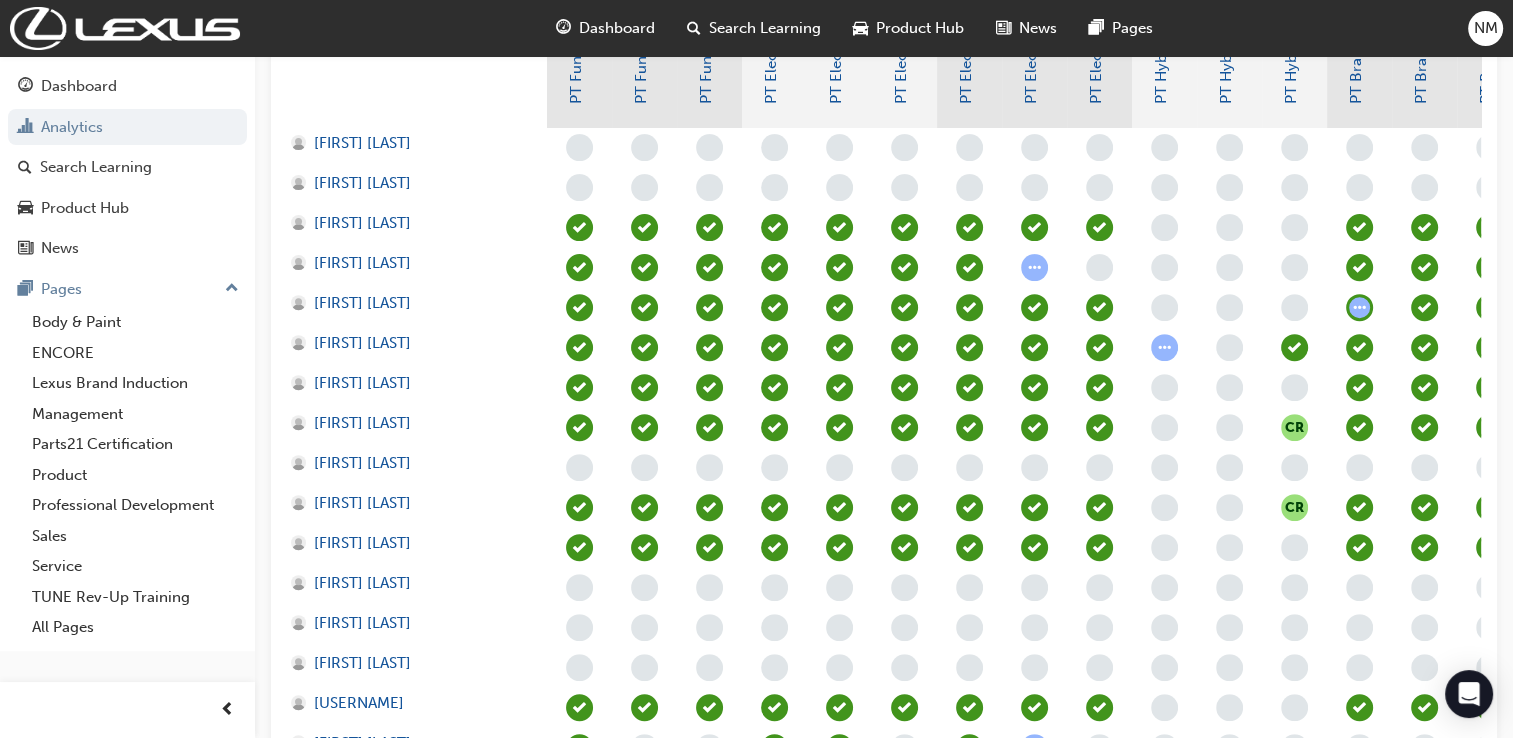 scroll, scrollTop: 833, scrollLeft: 0, axis: vertical 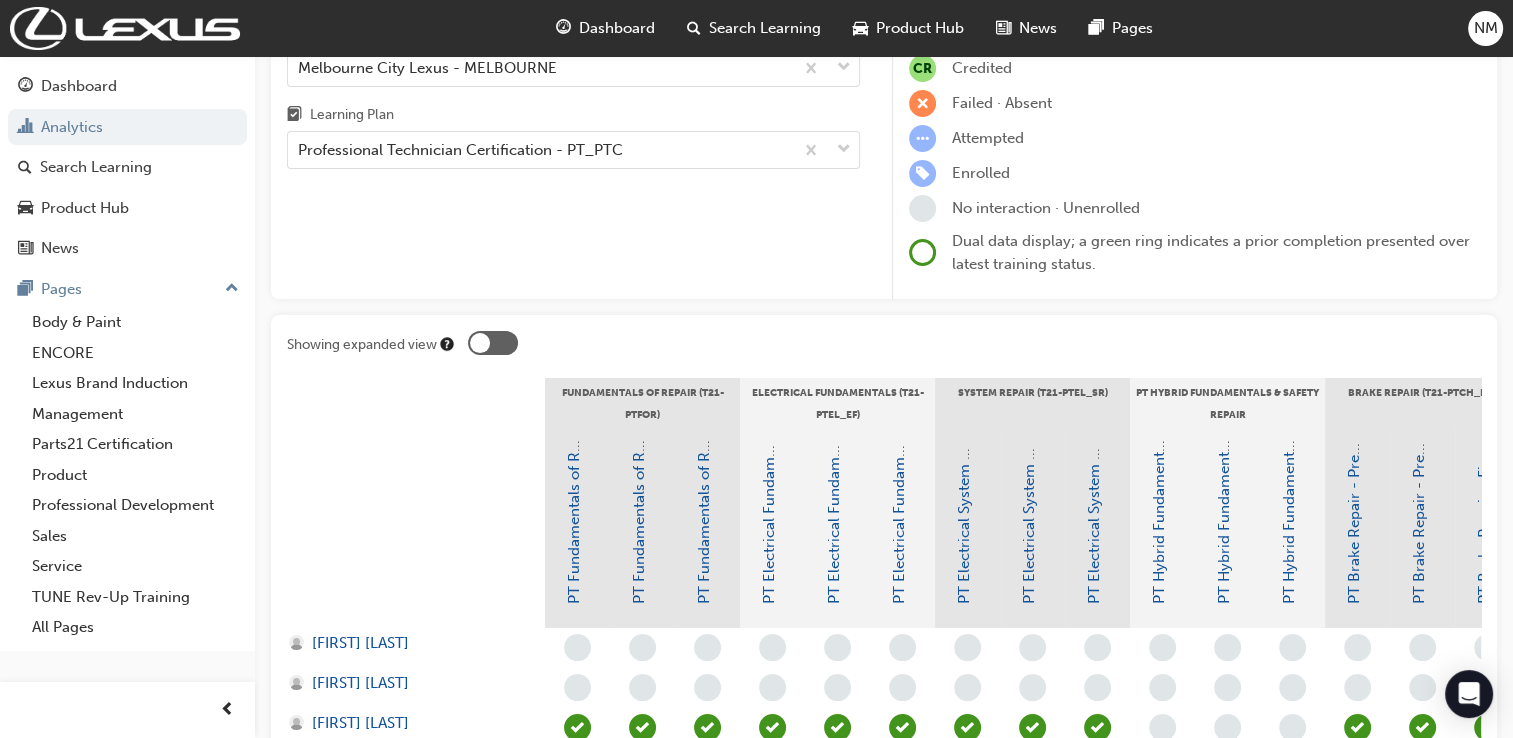 click at bounding box center [480, 343] 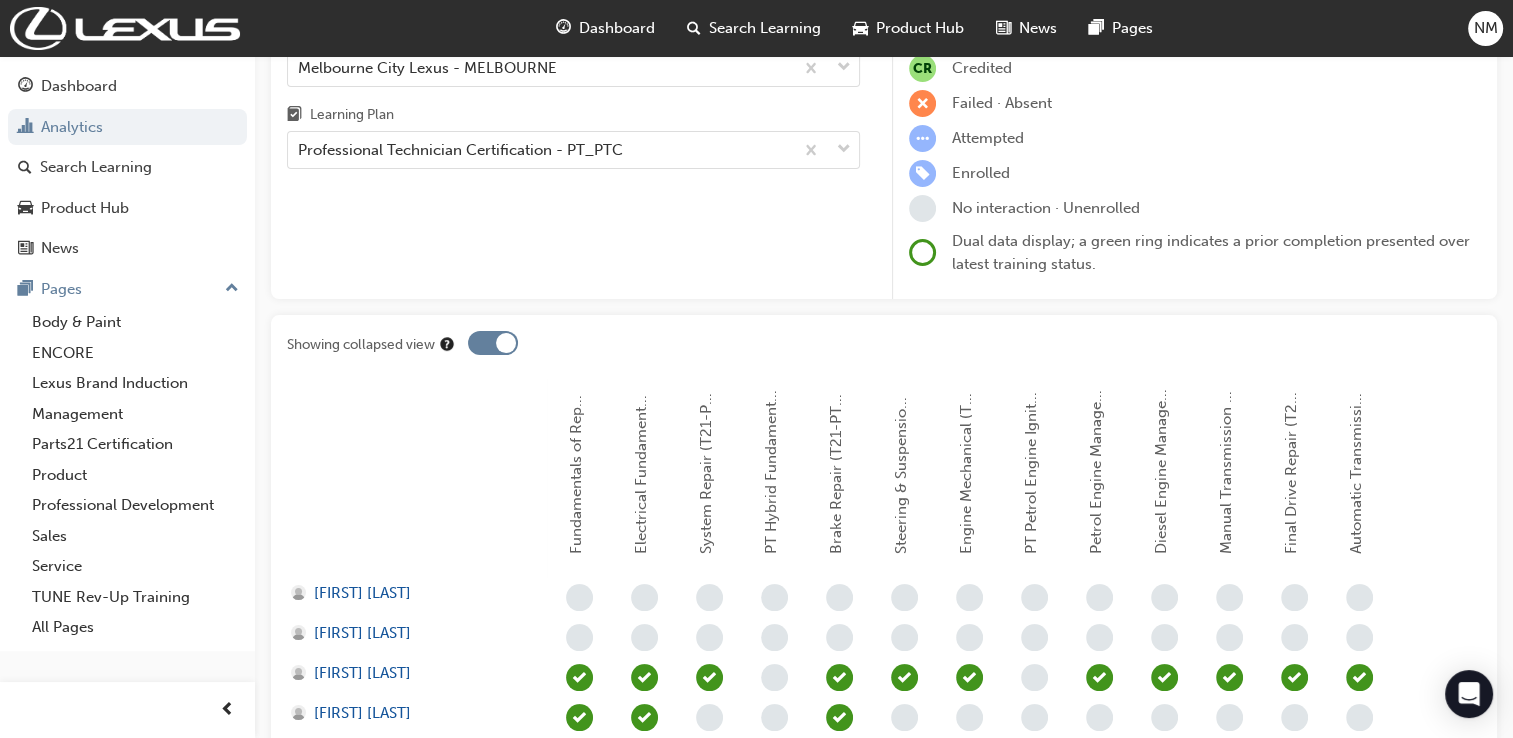 scroll, scrollTop: 0, scrollLeft: 0, axis: both 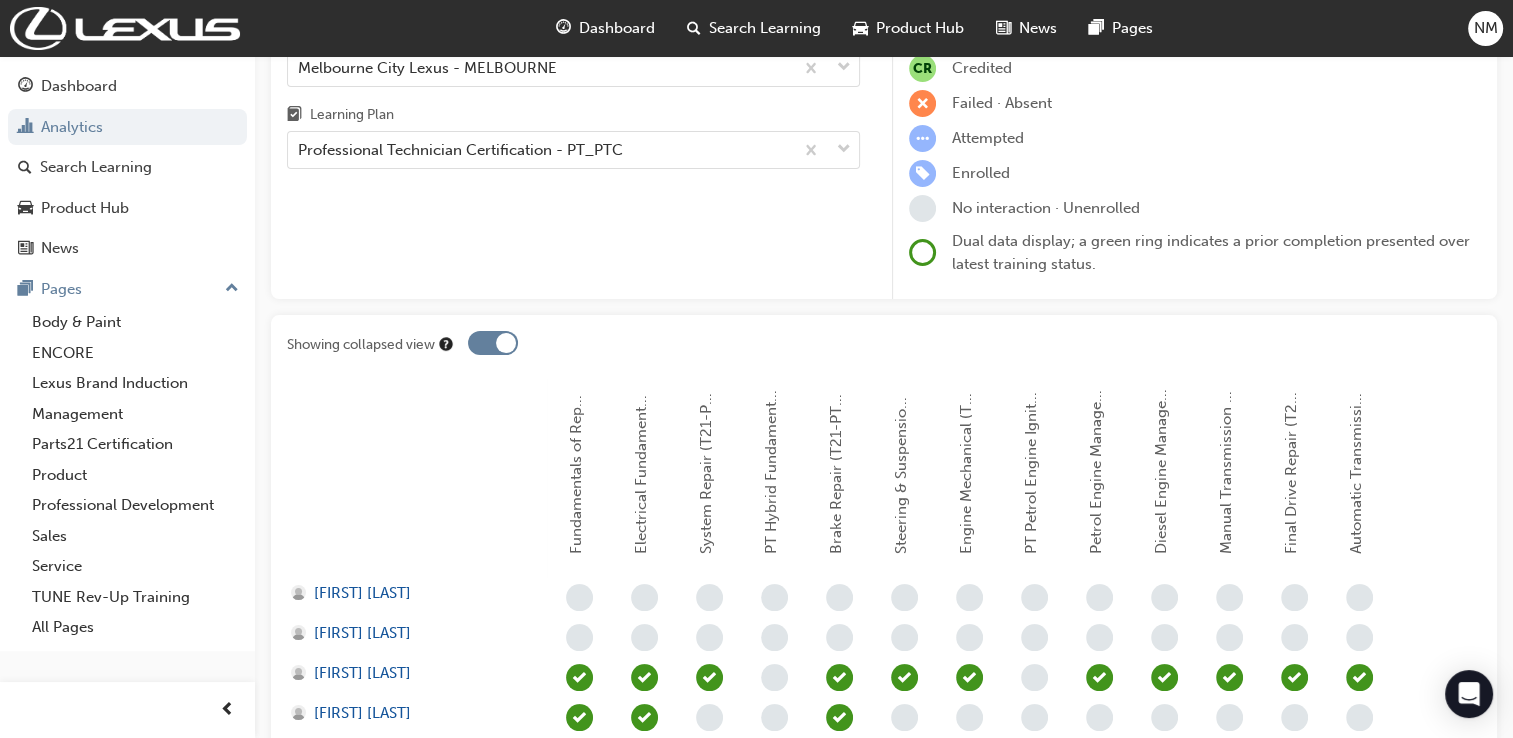 click at bounding box center (493, 343) 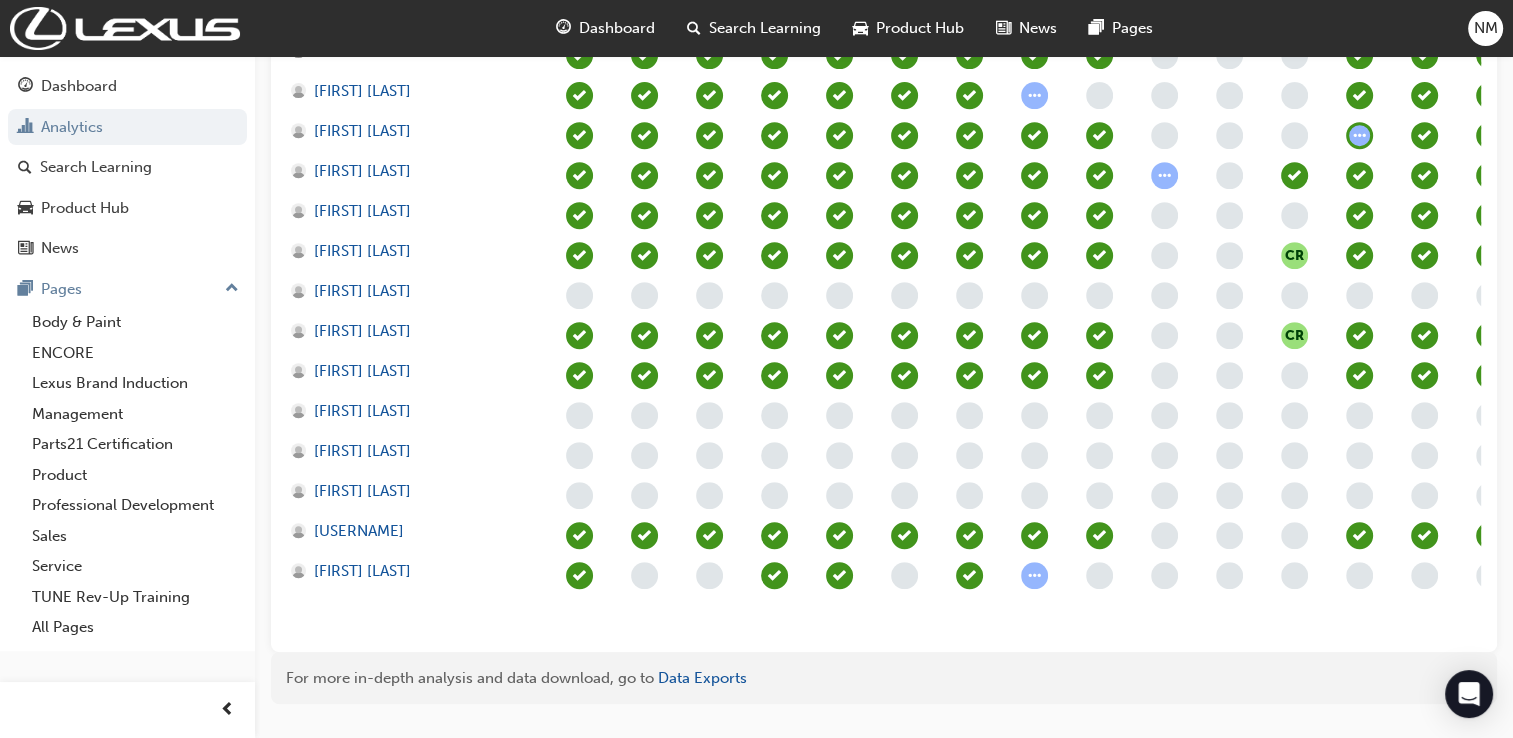 scroll, scrollTop: 900, scrollLeft: 0, axis: vertical 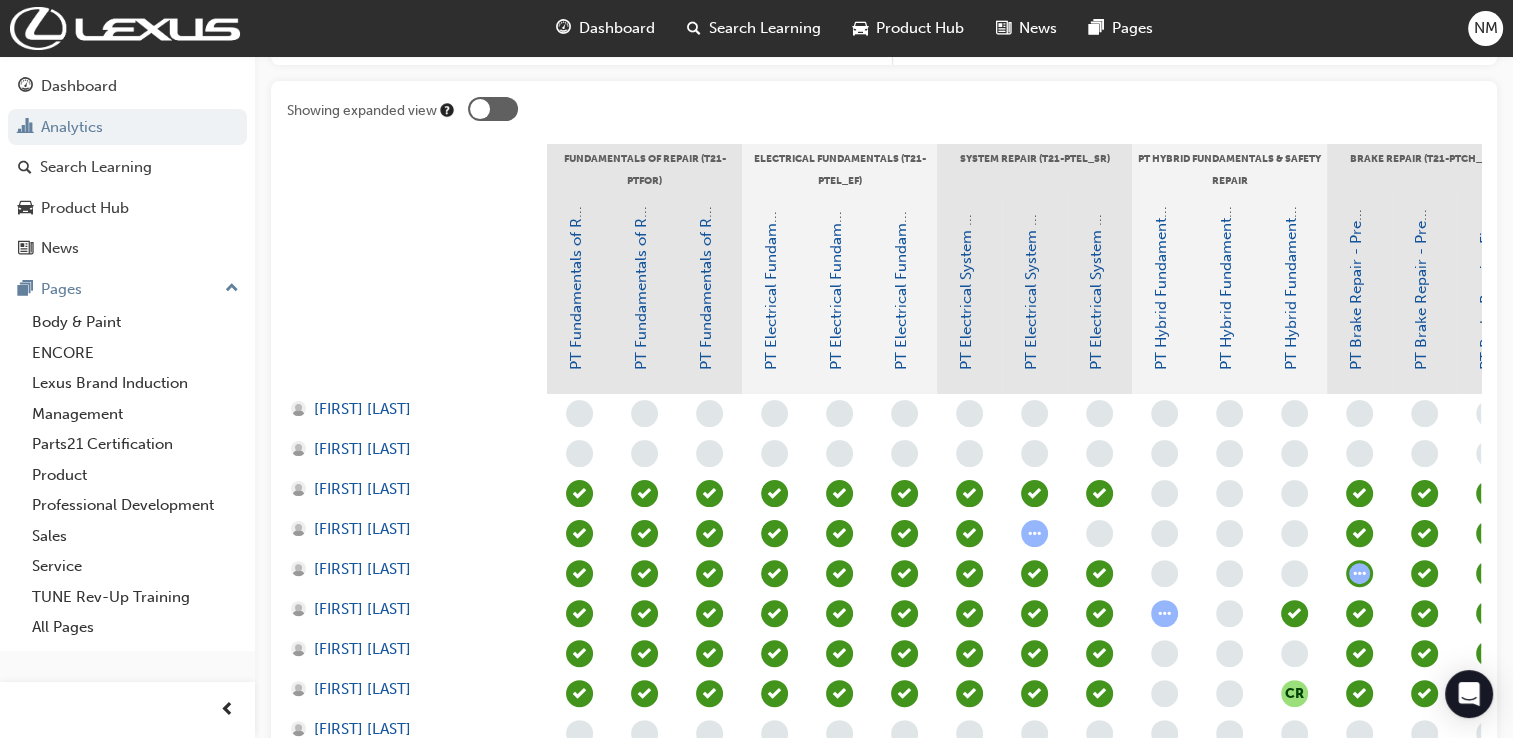 click at bounding box center [493, 109] 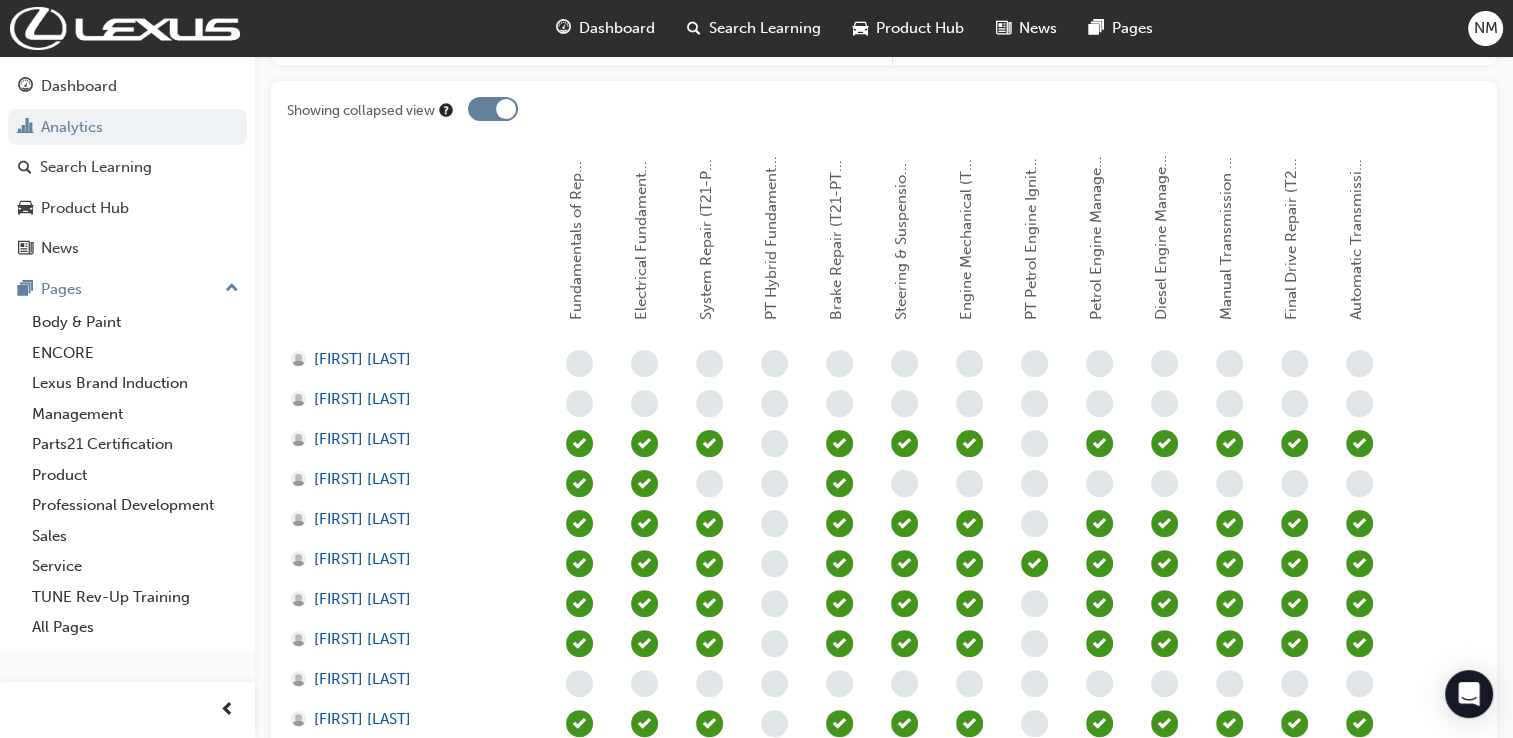 scroll, scrollTop: 0, scrollLeft: 0, axis: both 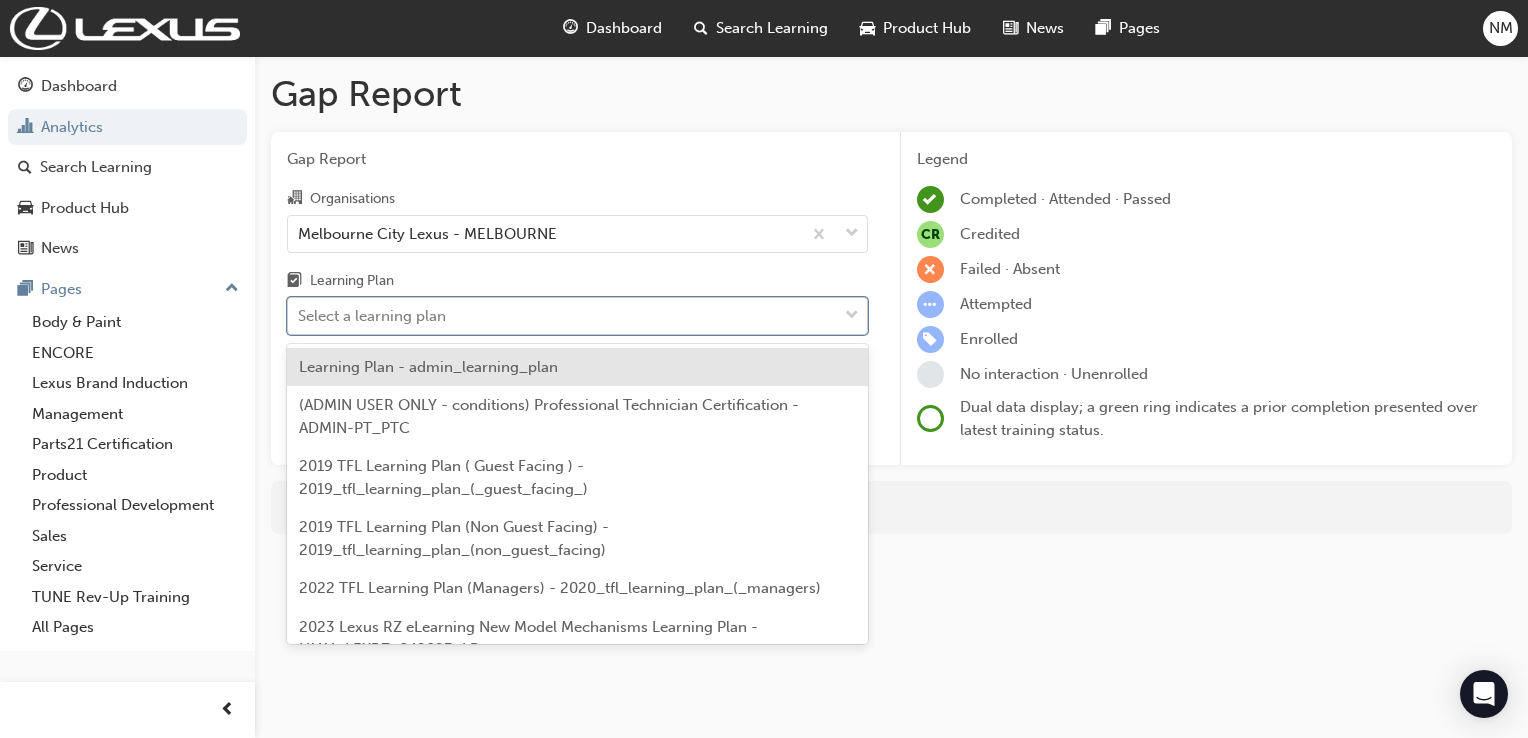 click on "Select a learning plan" at bounding box center (562, 316) 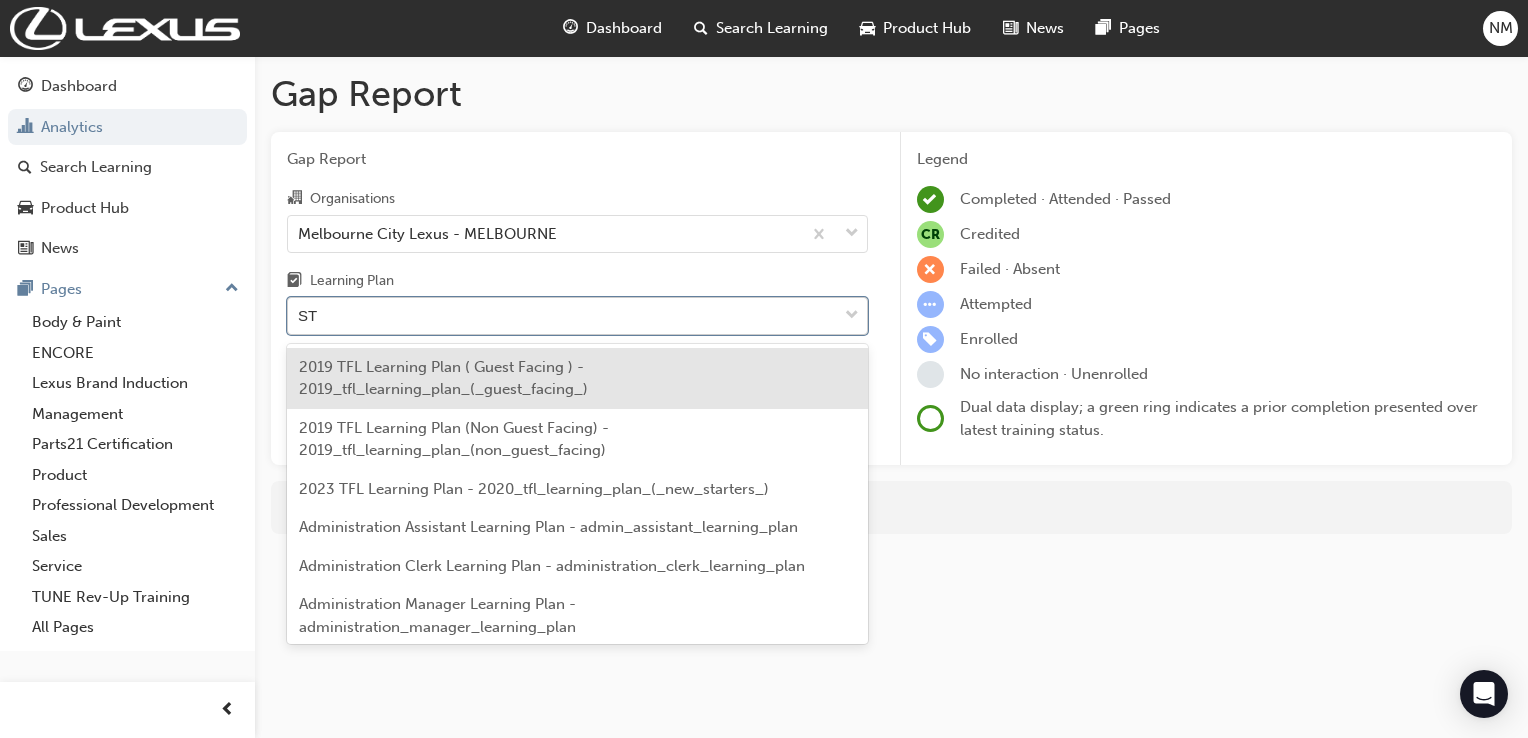 type on "STC" 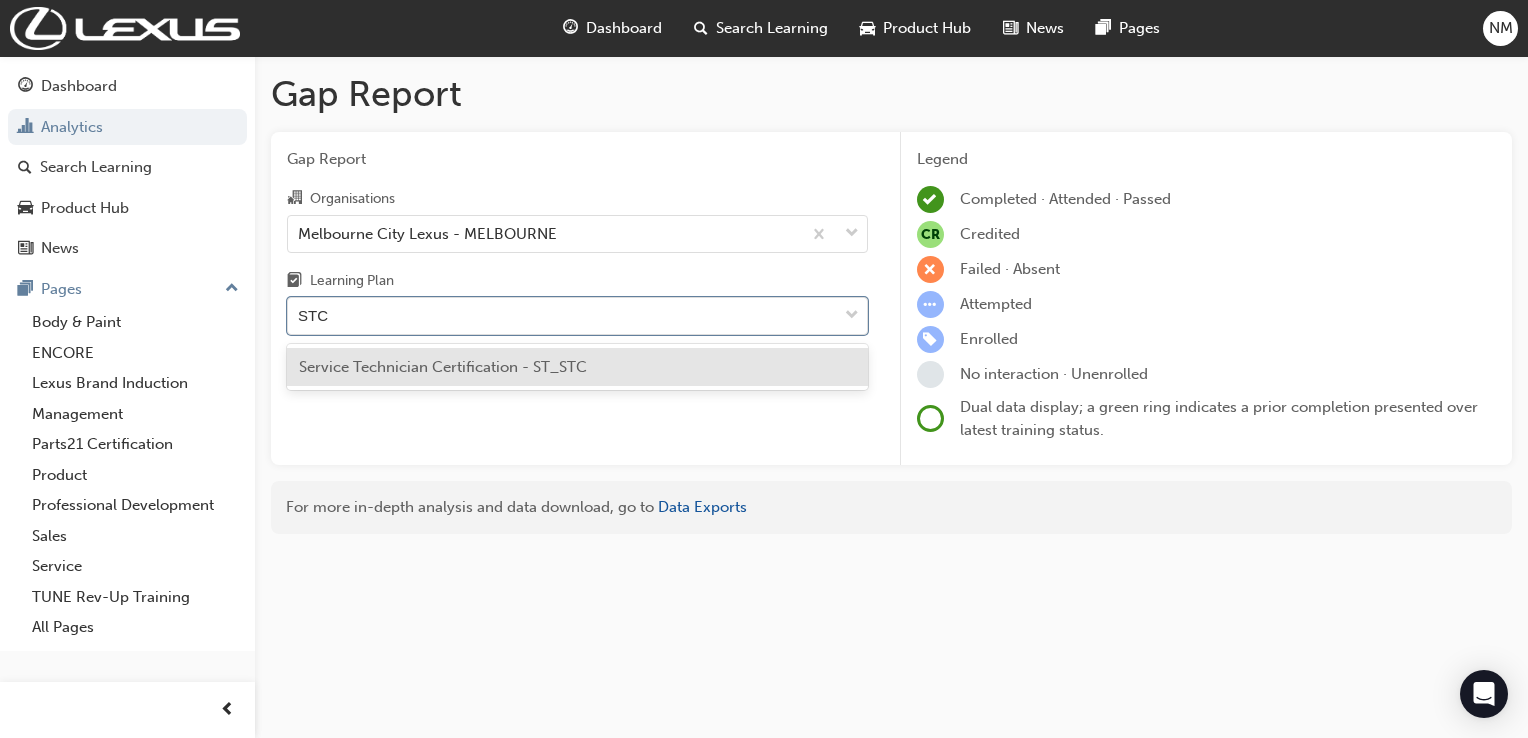 click on "Service Technician Certification - ST_STC" at bounding box center (577, 367) 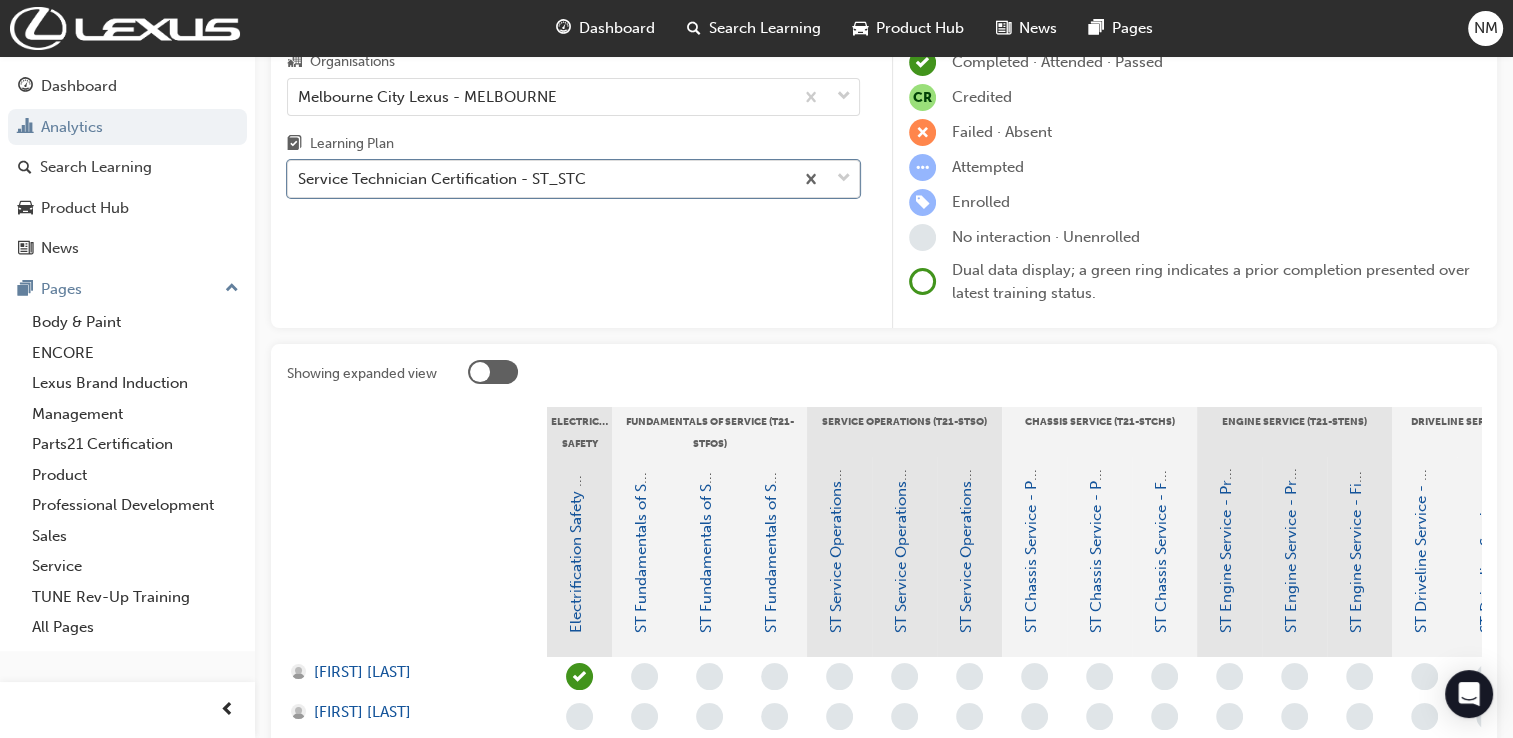 scroll, scrollTop: 166, scrollLeft: 0, axis: vertical 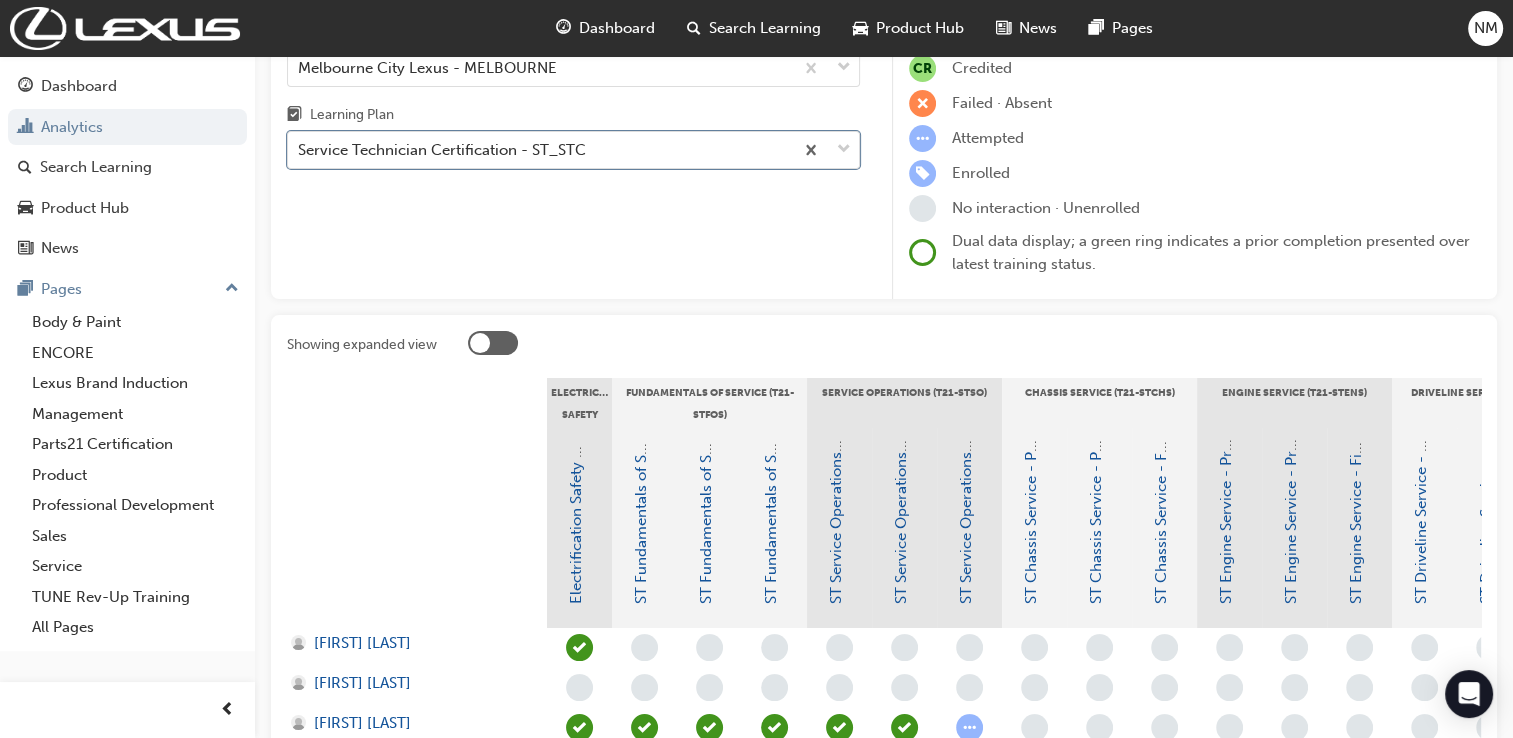 click at bounding box center [493, 343] 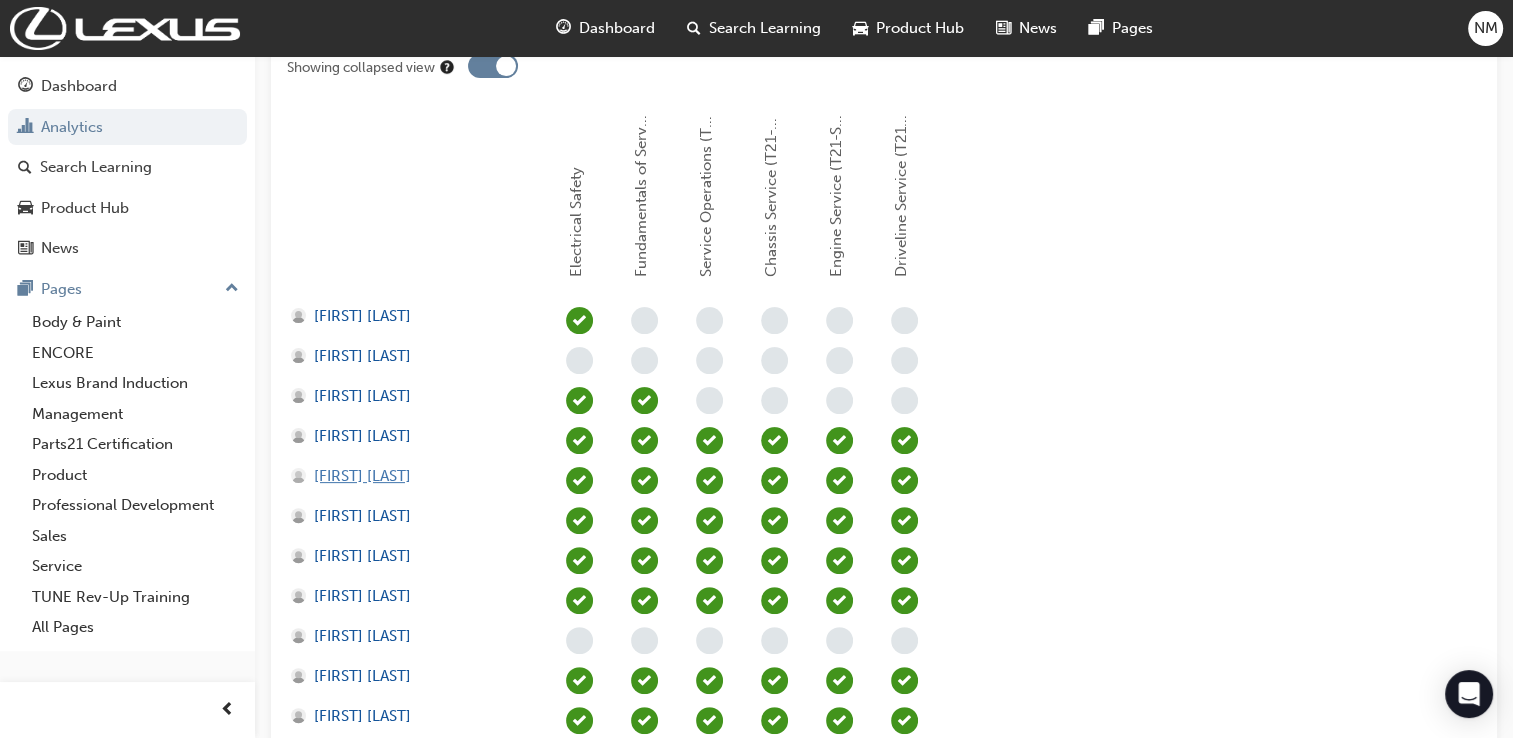 scroll, scrollTop: 500, scrollLeft: 0, axis: vertical 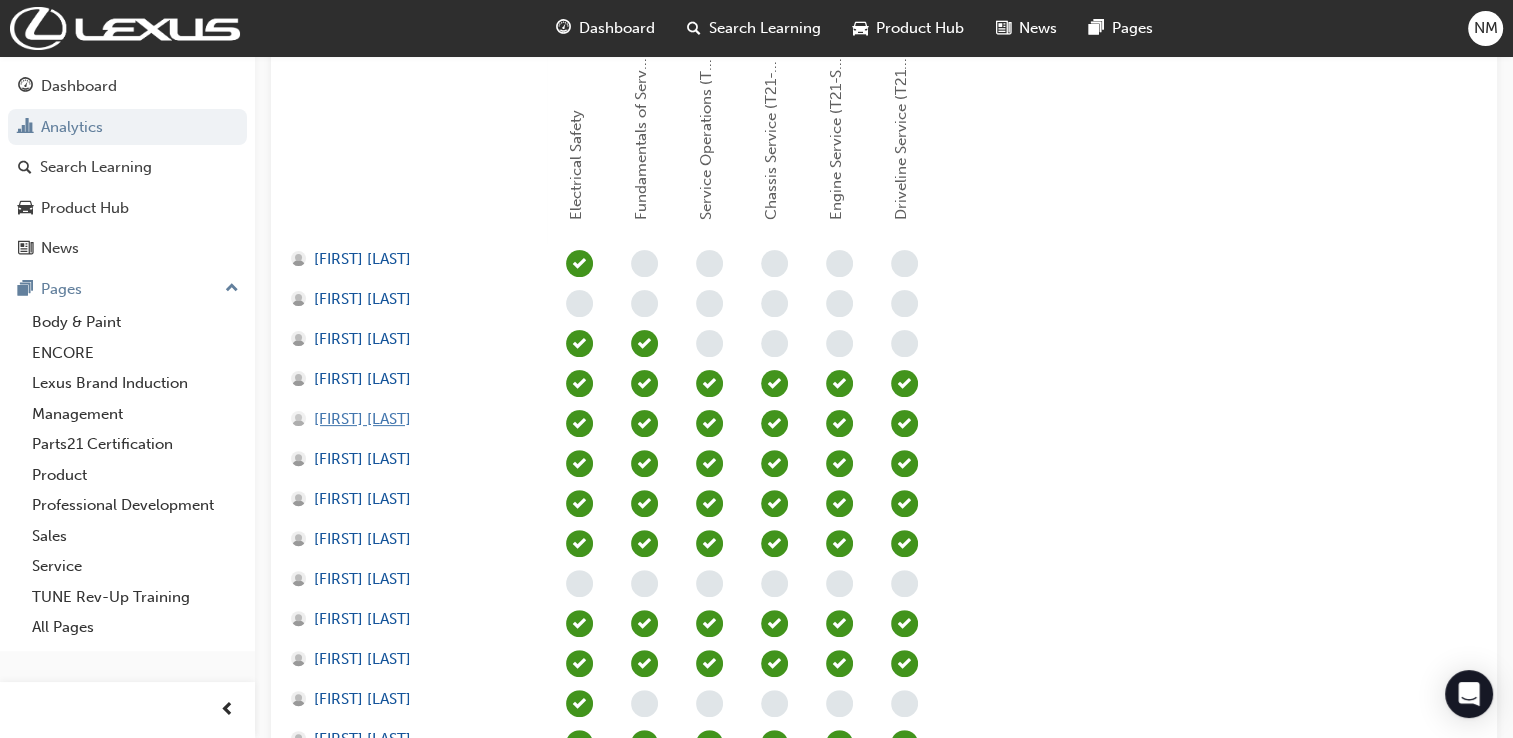 click on "[FIRST] [LAST]" at bounding box center [362, 419] 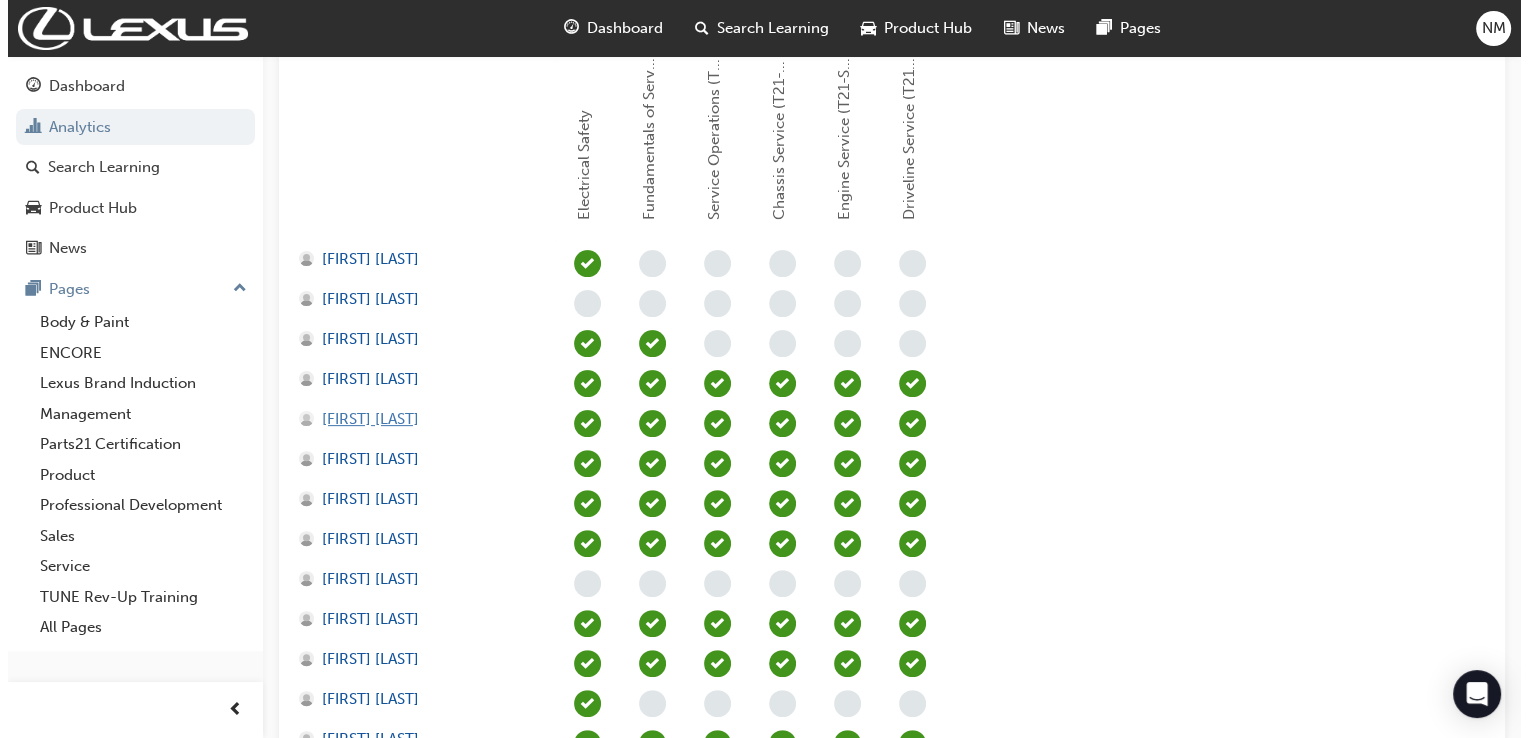 scroll, scrollTop: 0, scrollLeft: 0, axis: both 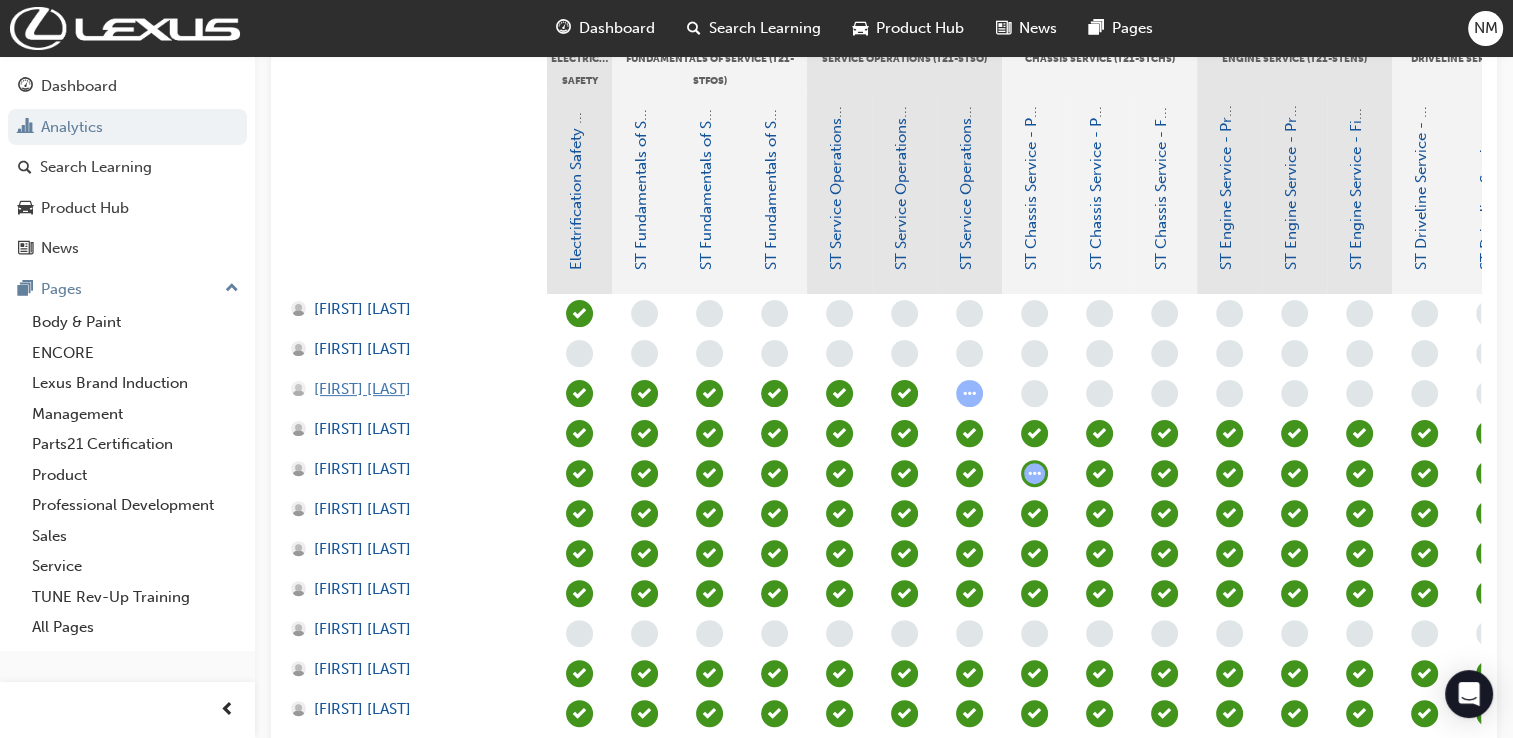 click on "[FIRST] [LAST]" at bounding box center (362, 389) 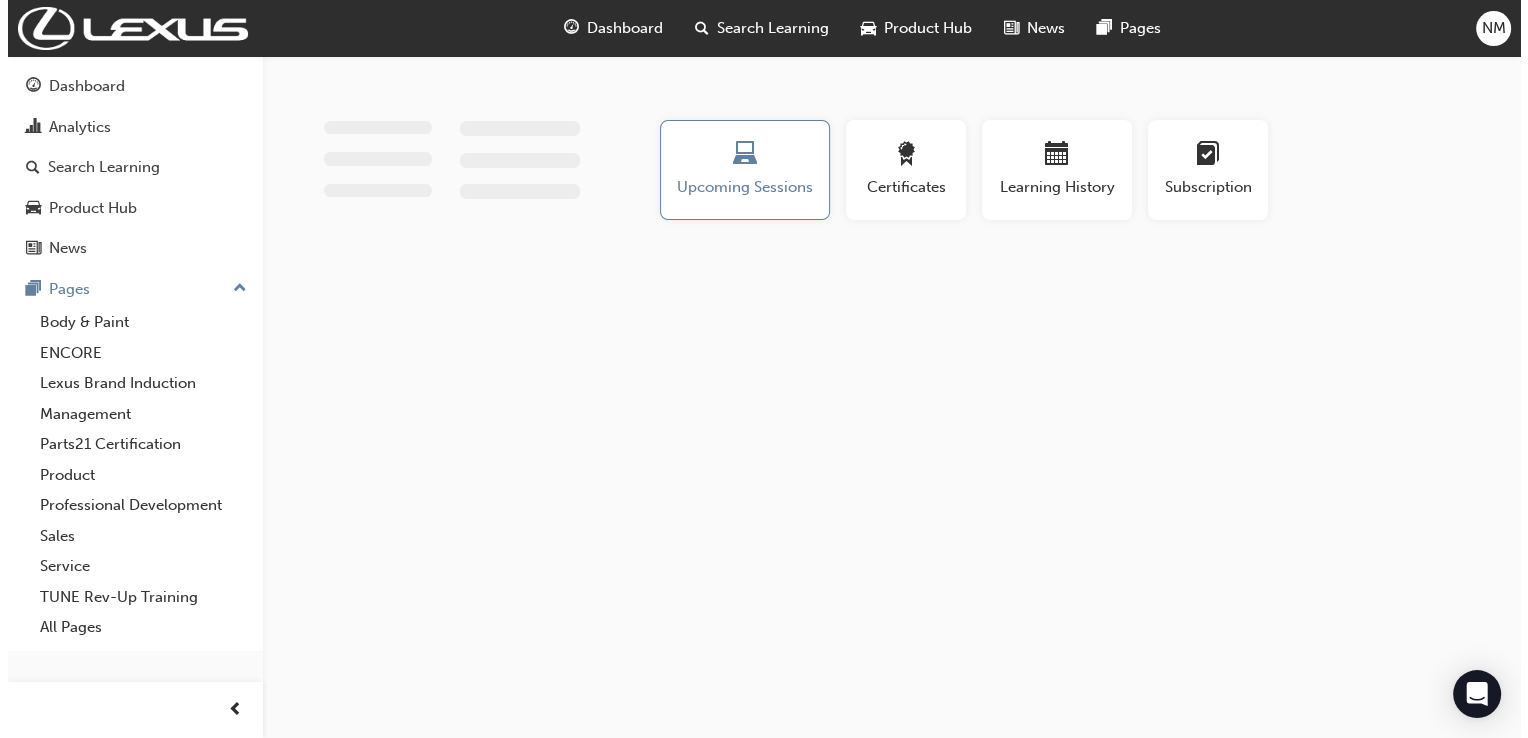 scroll, scrollTop: 0, scrollLeft: 0, axis: both 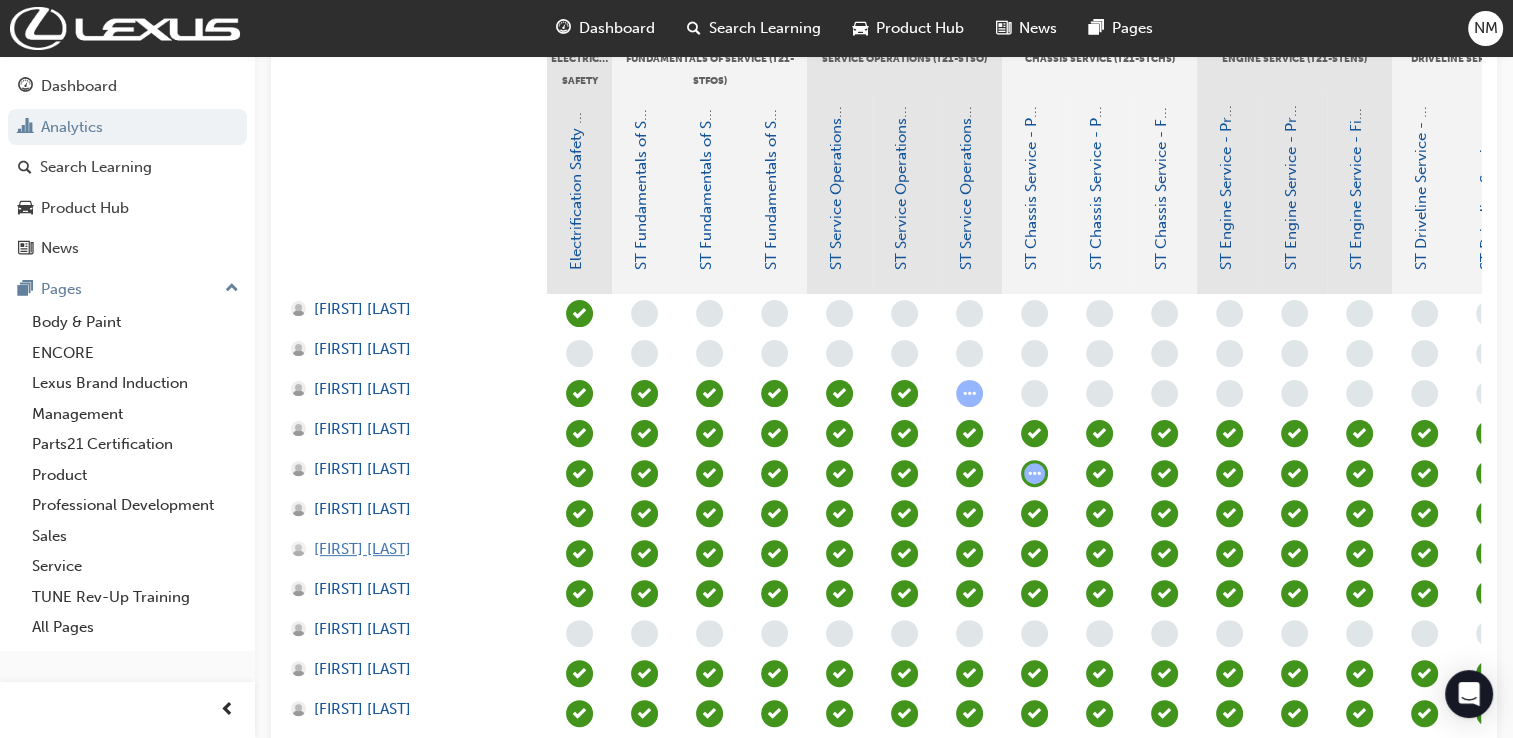 click on "[FIRST] [LAST]" at bounding box center (362, 549) 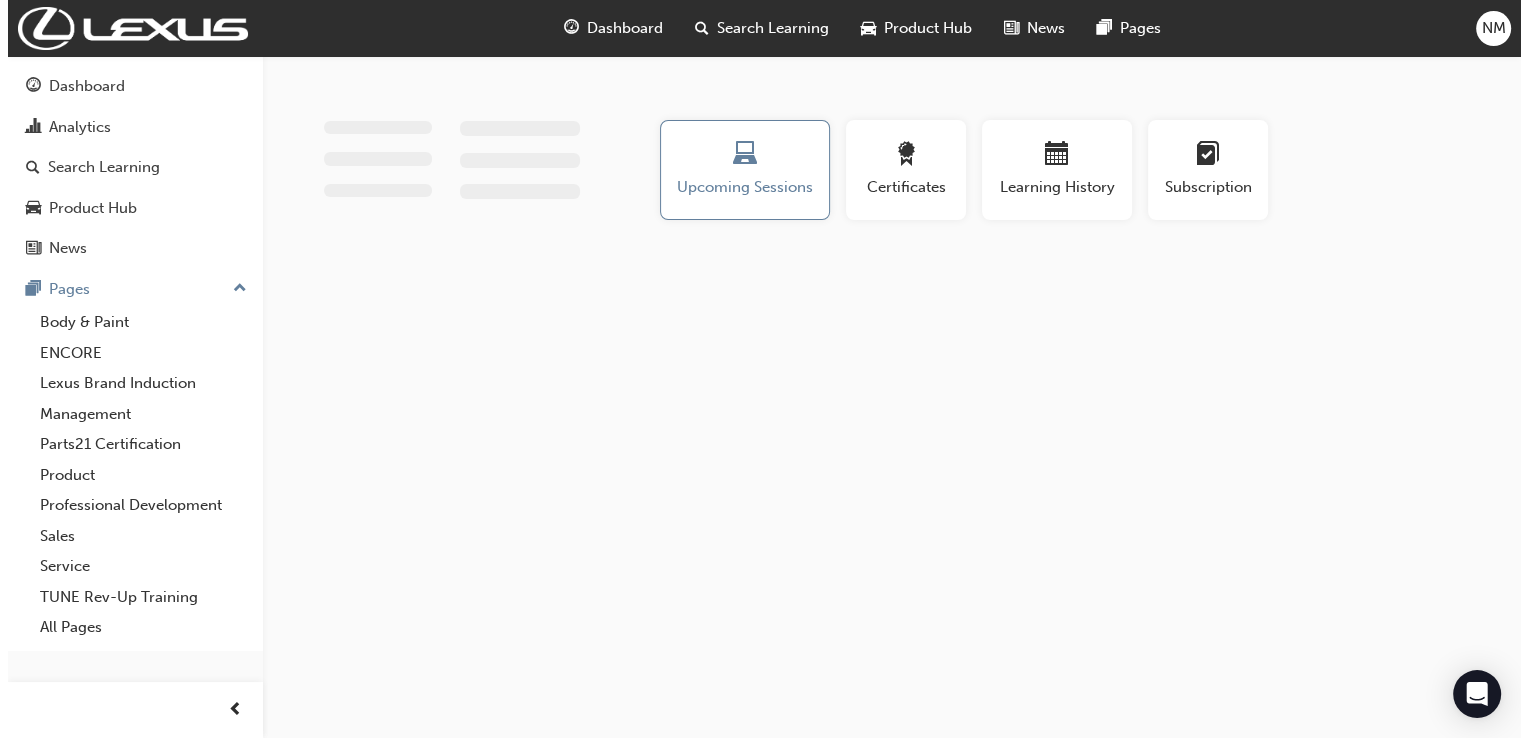 scroll, scrollTop: 0, scrollLeft: 0, axis: both 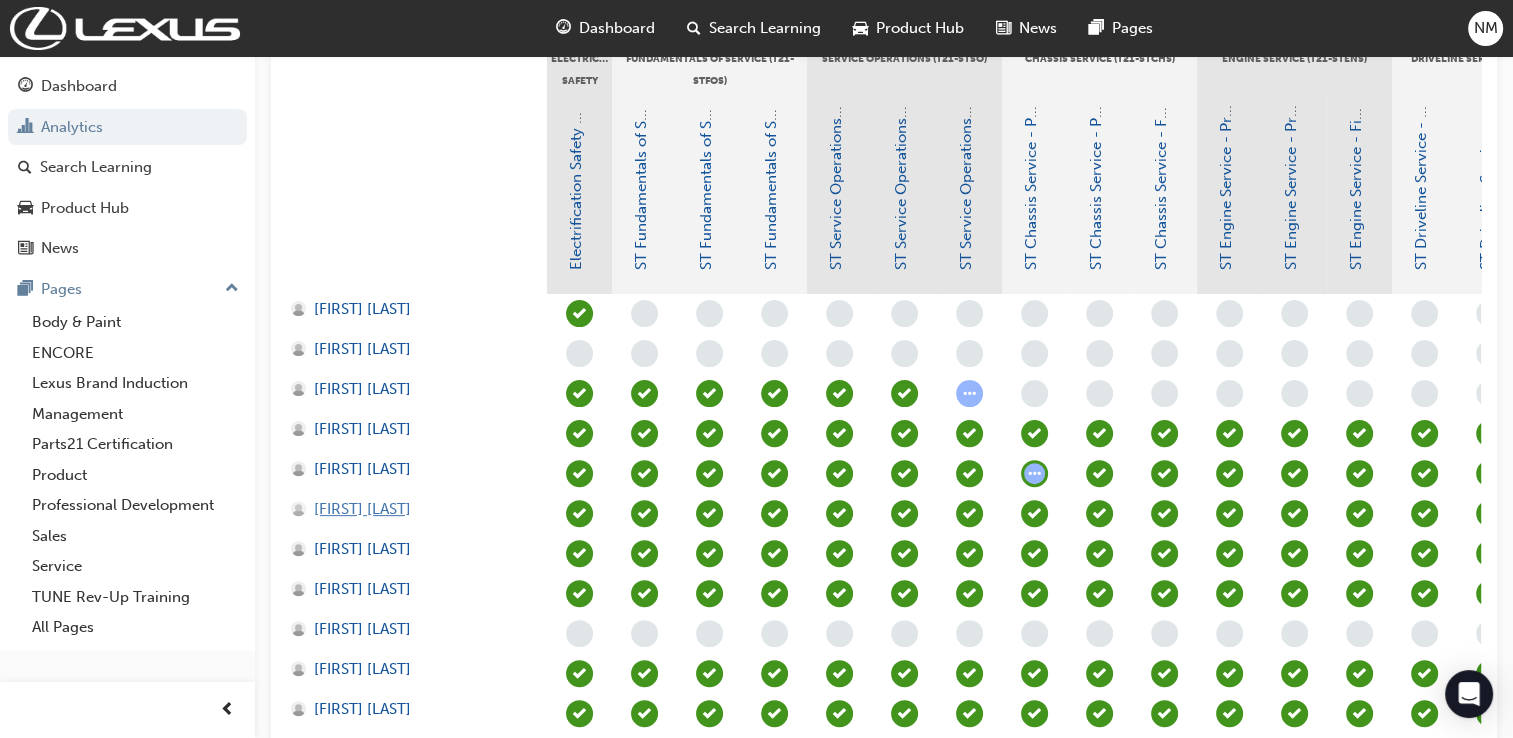 click on "[FIRST] [LAST]" at bounding box center (362, 509) 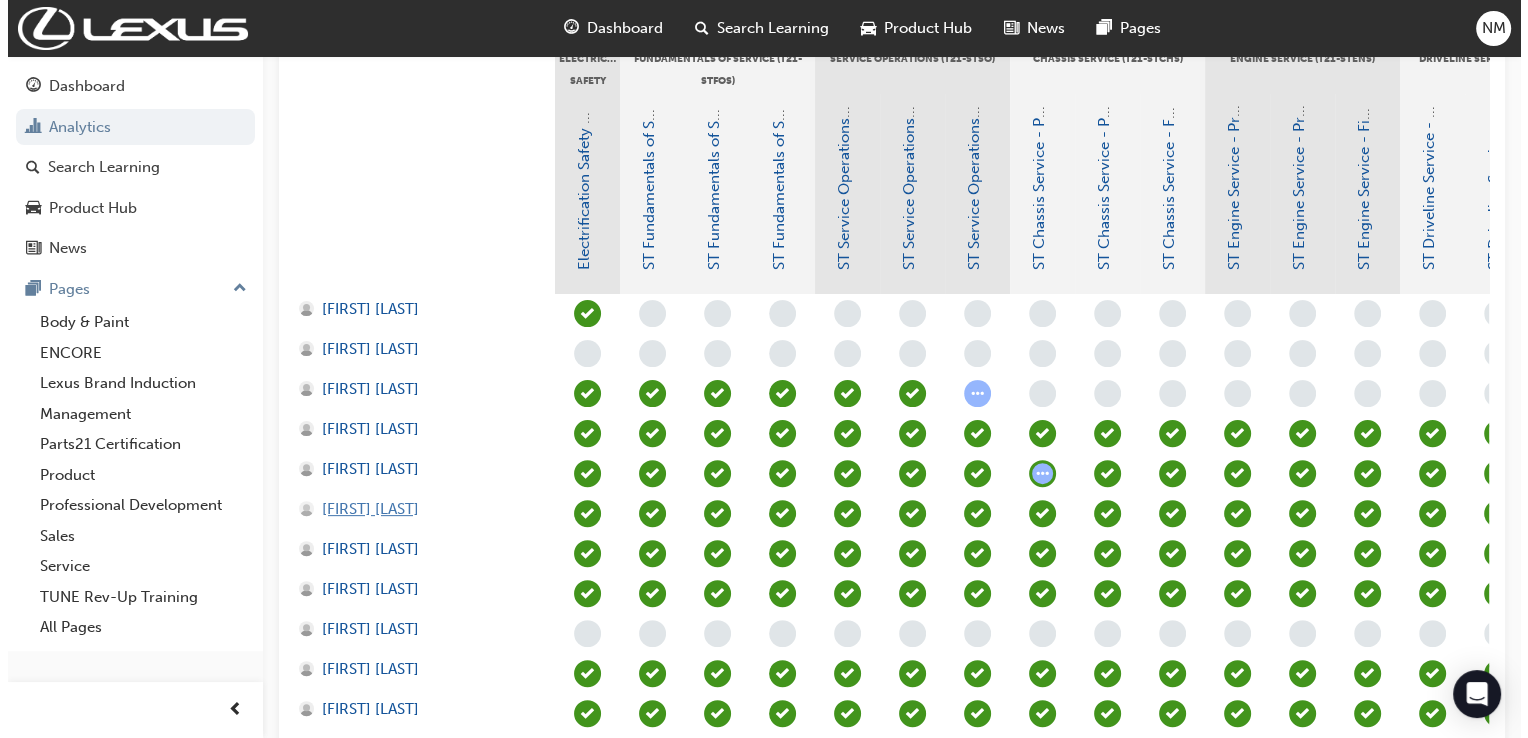 scroll, scrollTop: 0, scrollLeft: 0, axis: both 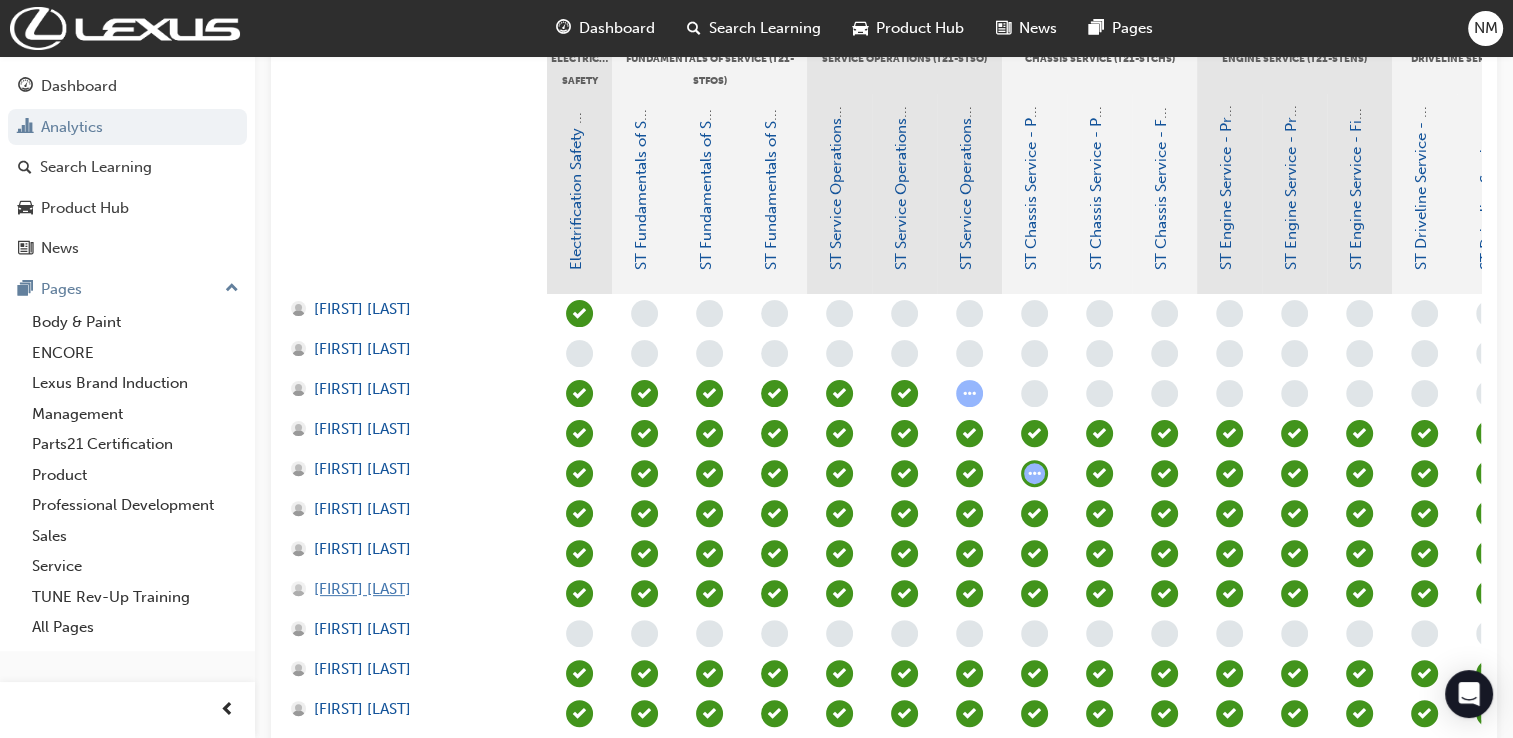 click on "[FIRST] [LAST]" at bounding box center (362, 589) 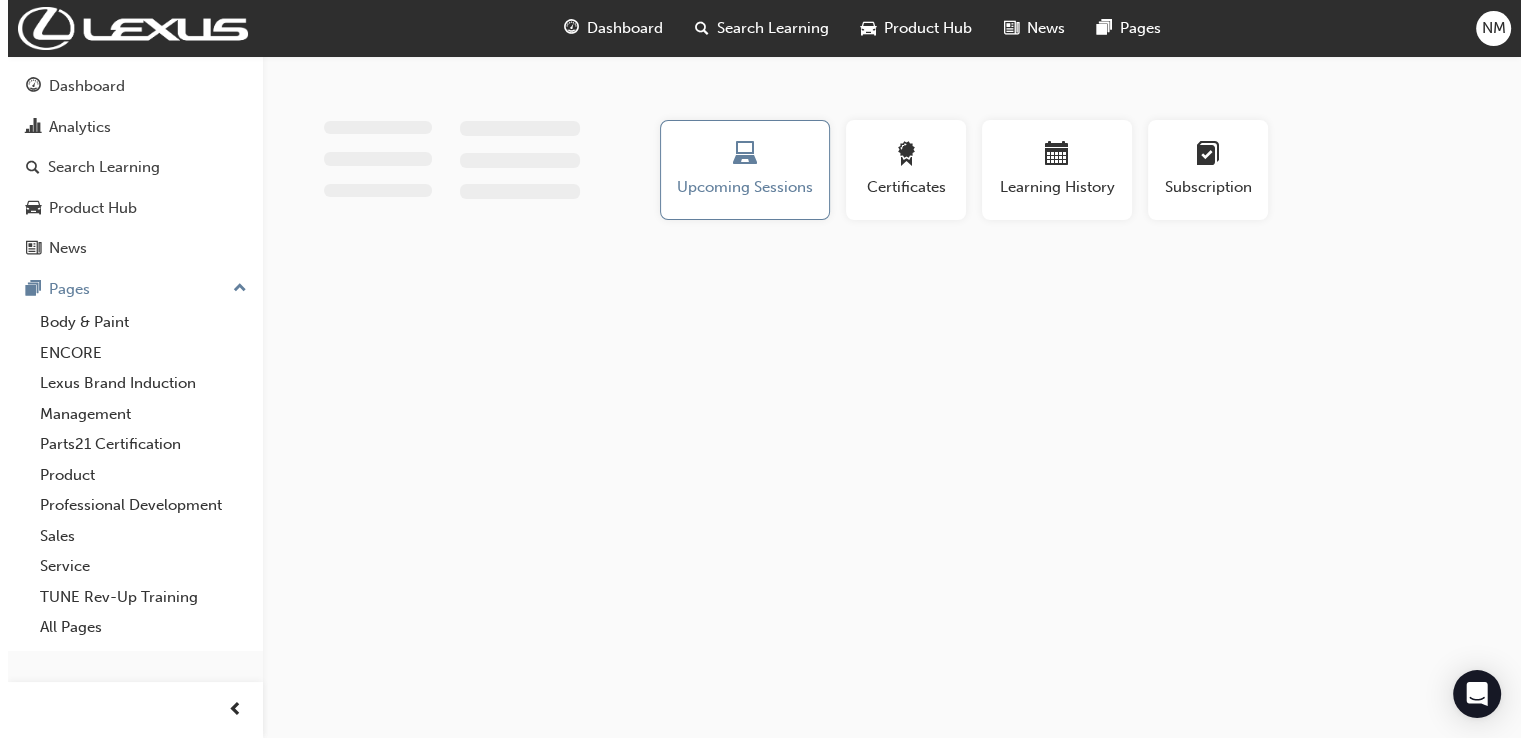 scroll, scrollTop: 0, scrollLeft: 0, axis: both 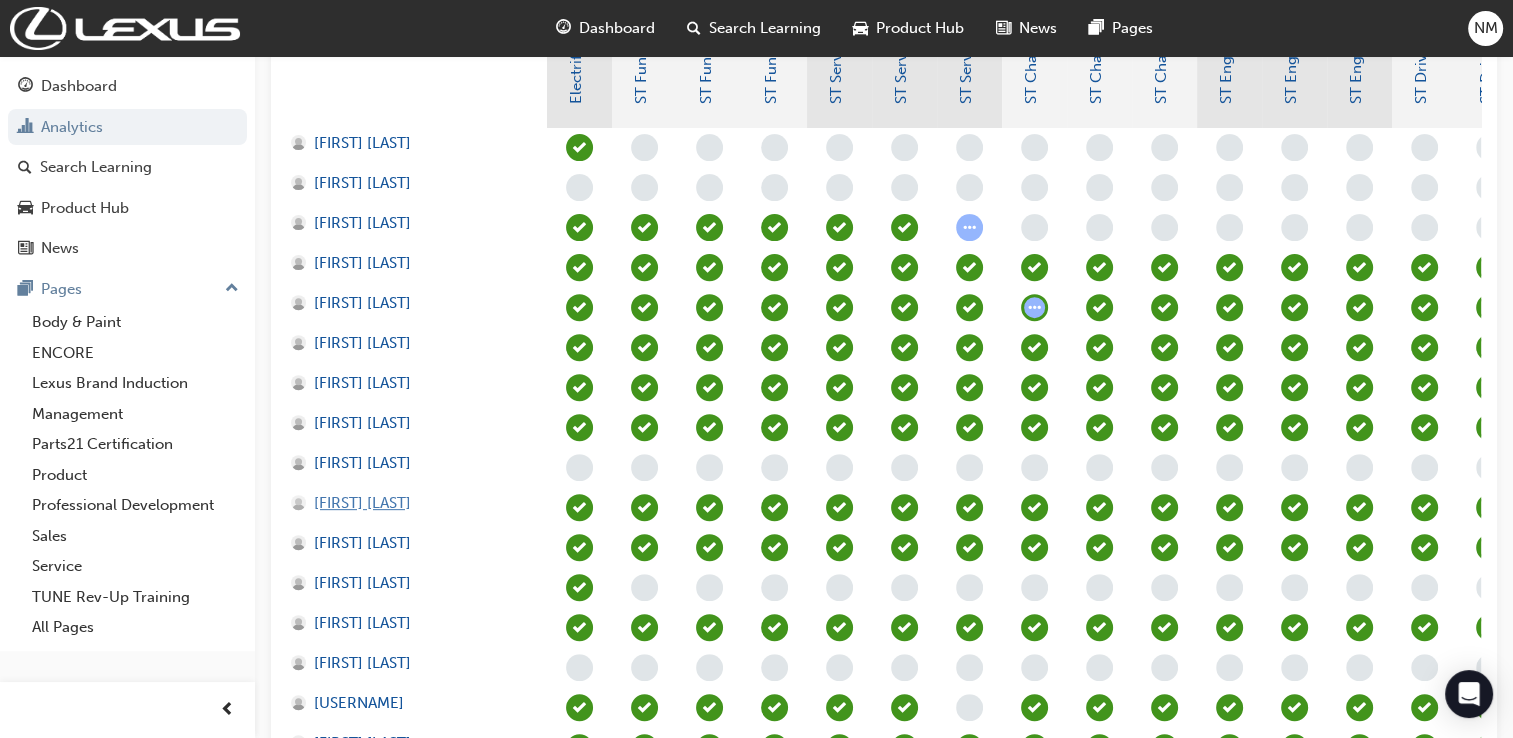 click on "[FIRST] [LAST]" at bounding box center (362, 503) 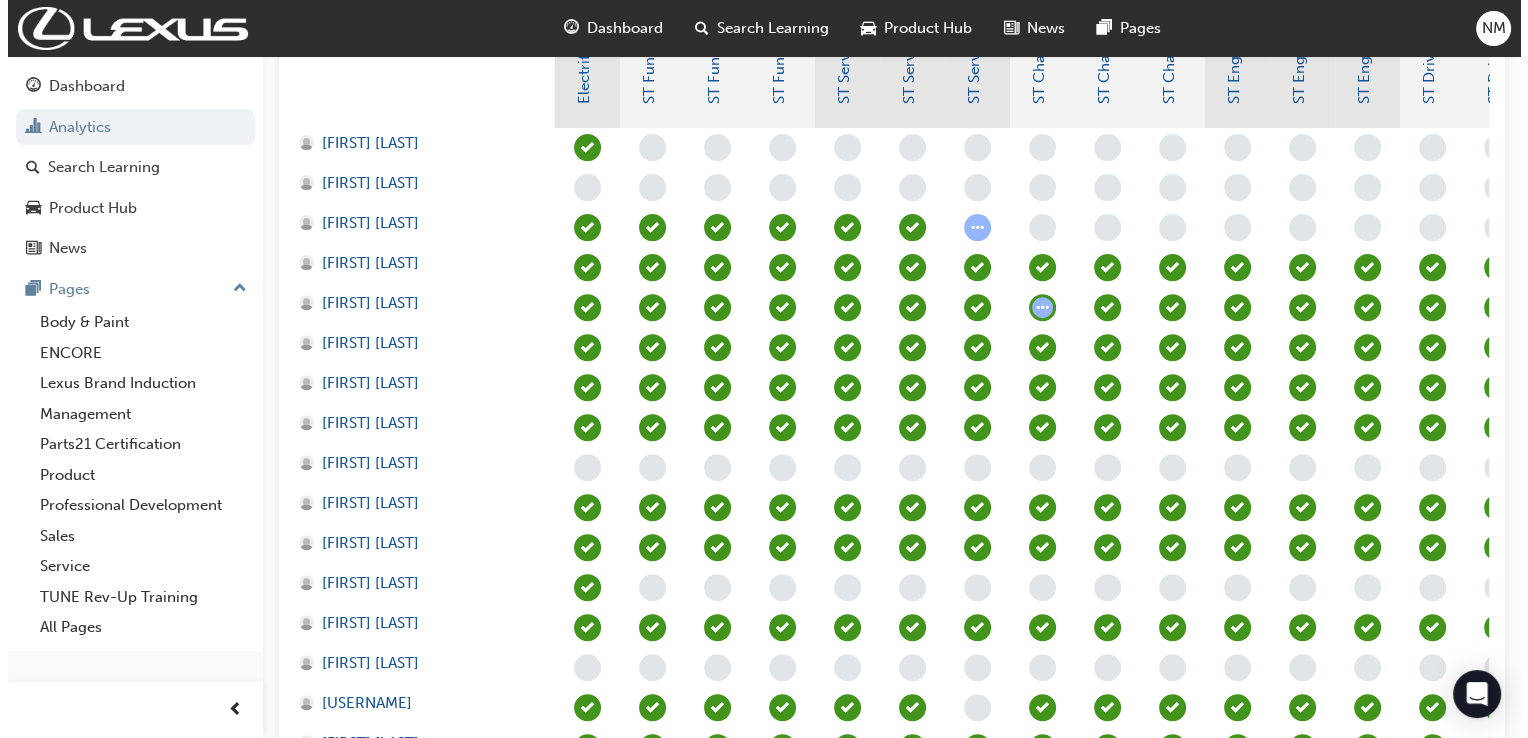 scroll, scrollTop: 0, scrollLeft: 0, axis: both 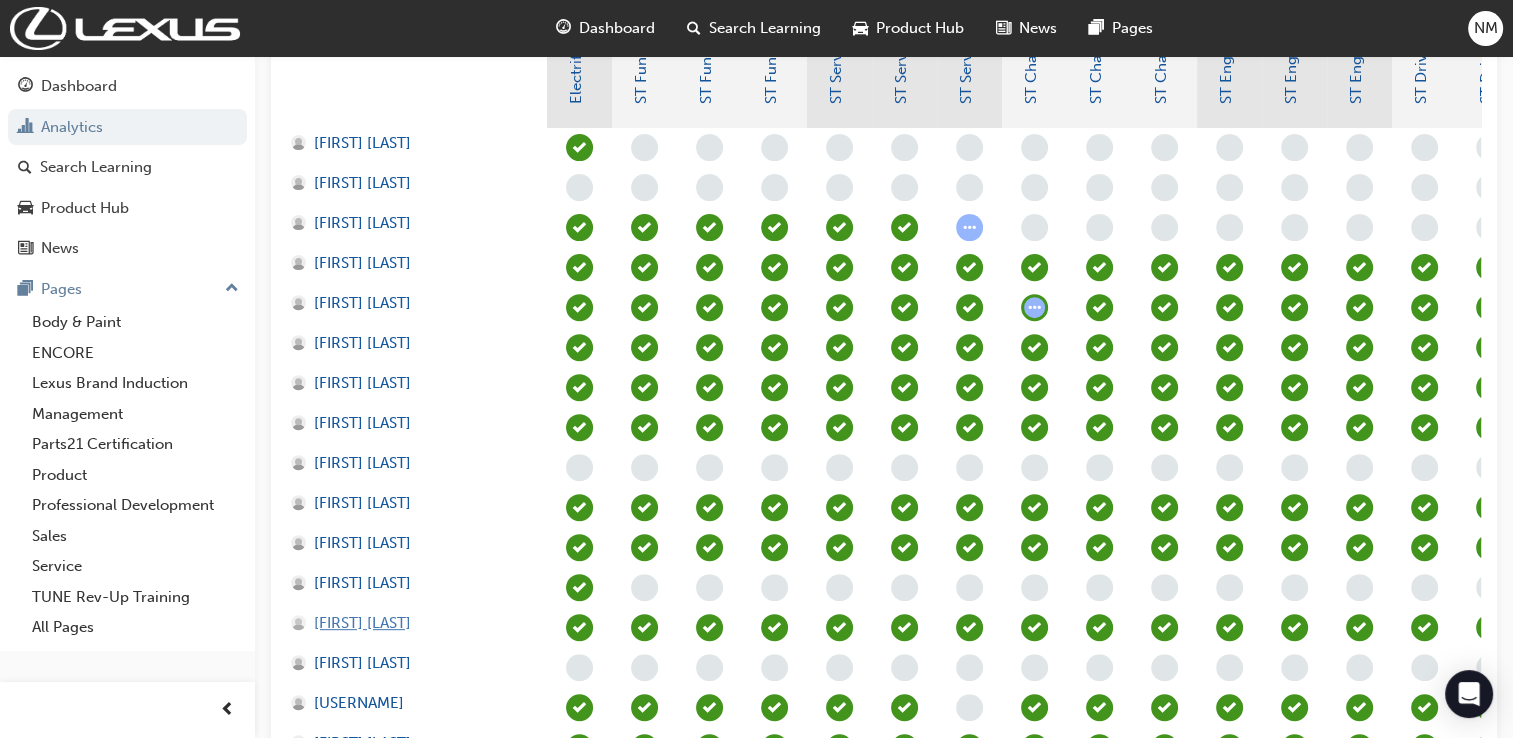 click on "[FIRST] [LAST]" at bounding box center [362, 623] 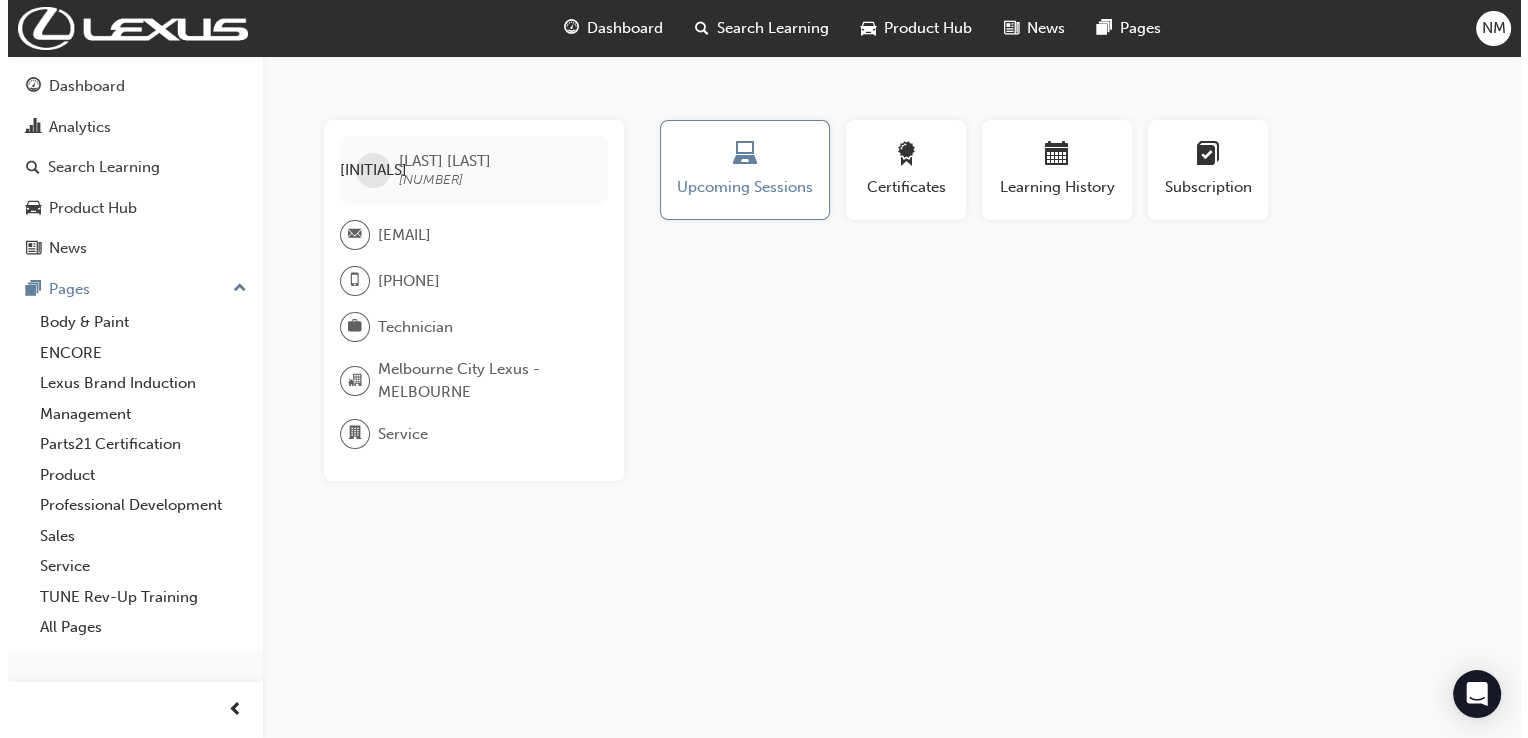 scroll, scrollTop: 0, scrollLeft: 0, axis: both 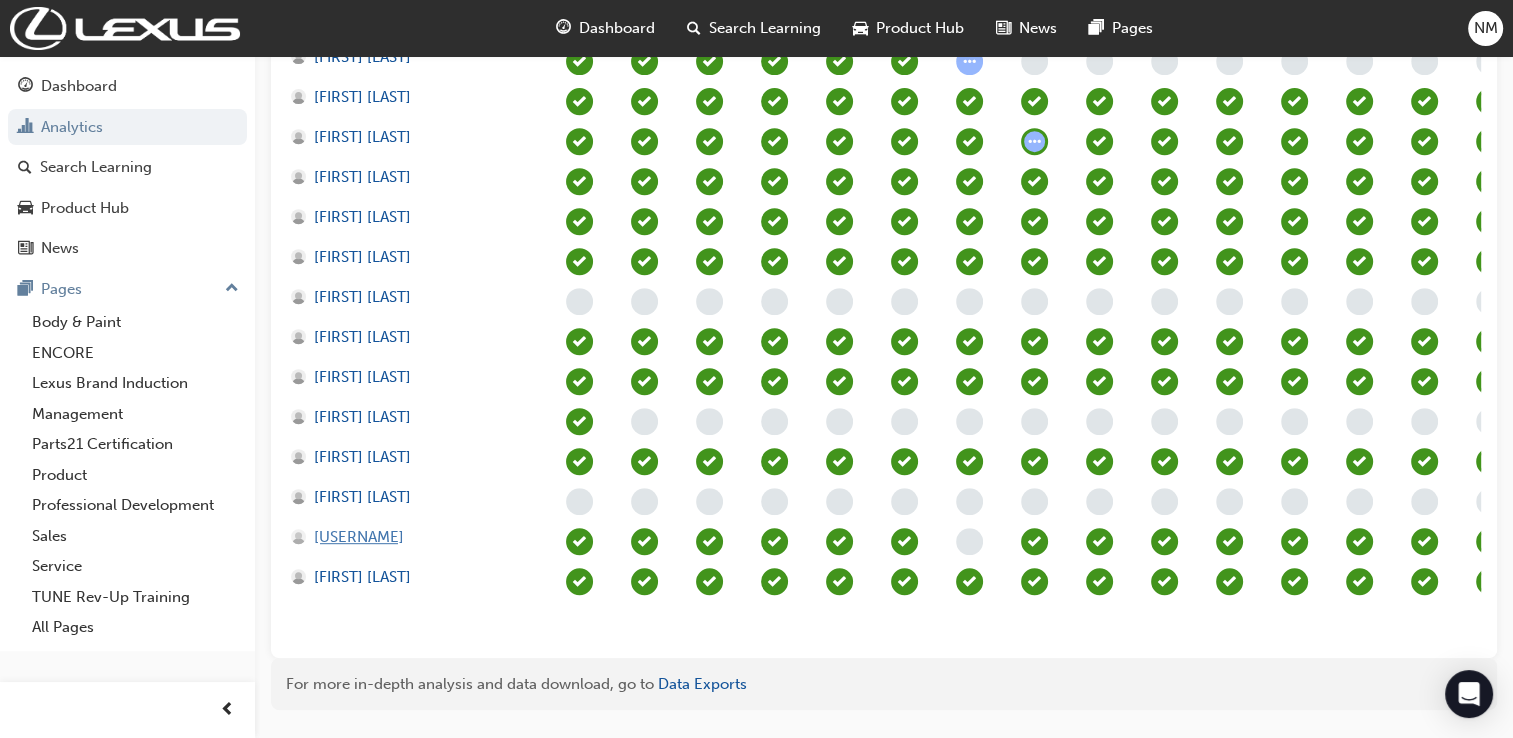 click on "[USERNAME]" at bounding box center (359, 537) 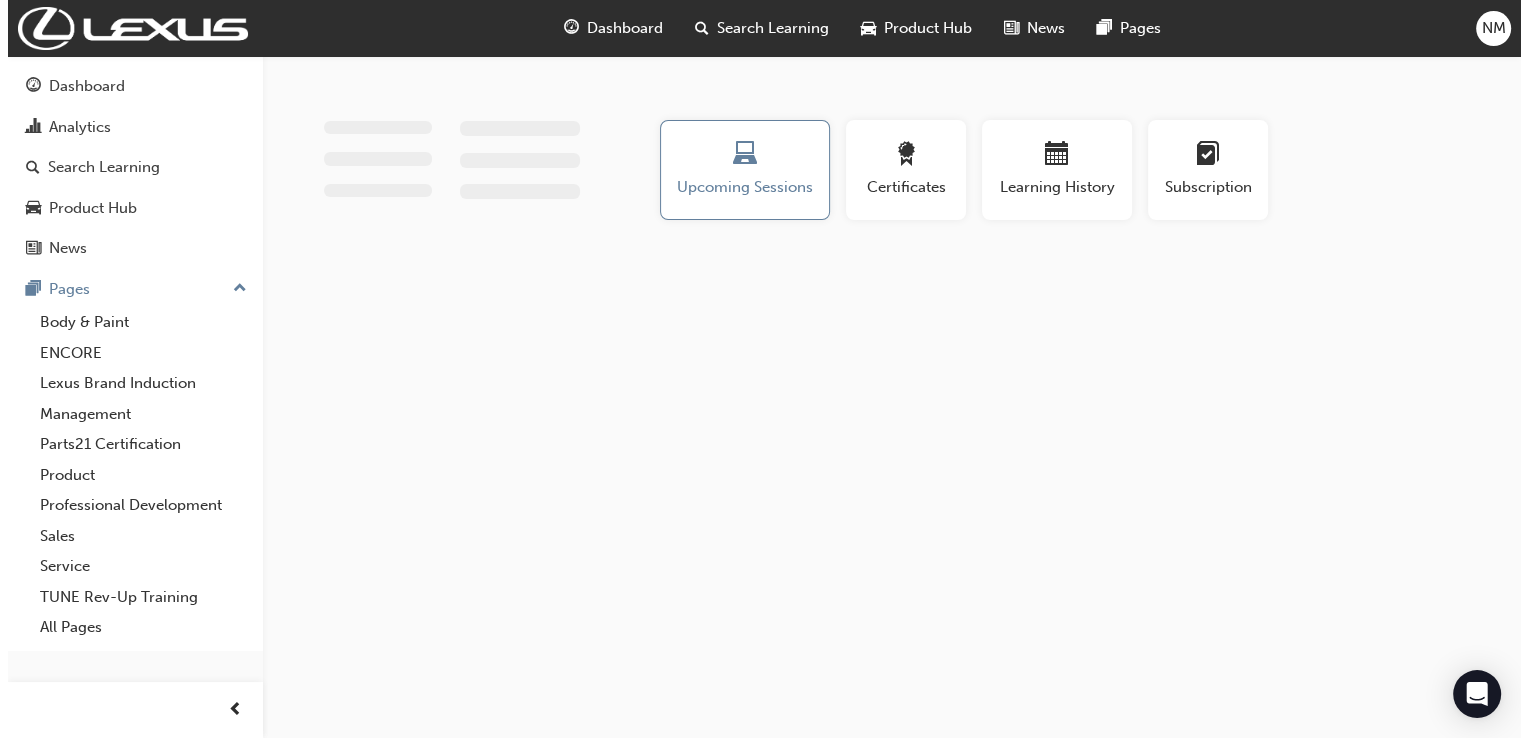 scroll, scrollTop: 0, scrollLeft: 0, axis: both 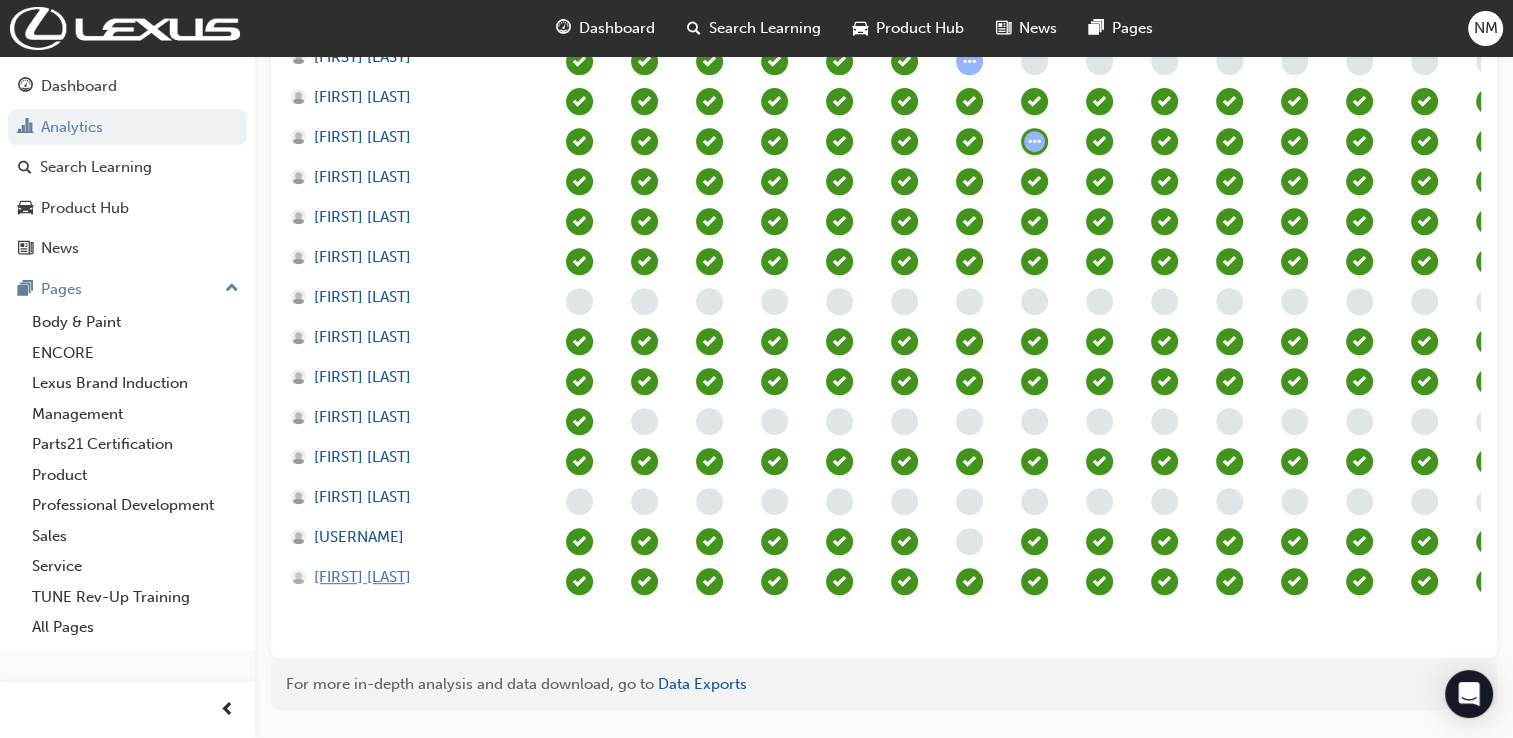 click on "[FIRST] [LAST]" at bounding box center [362, 577] 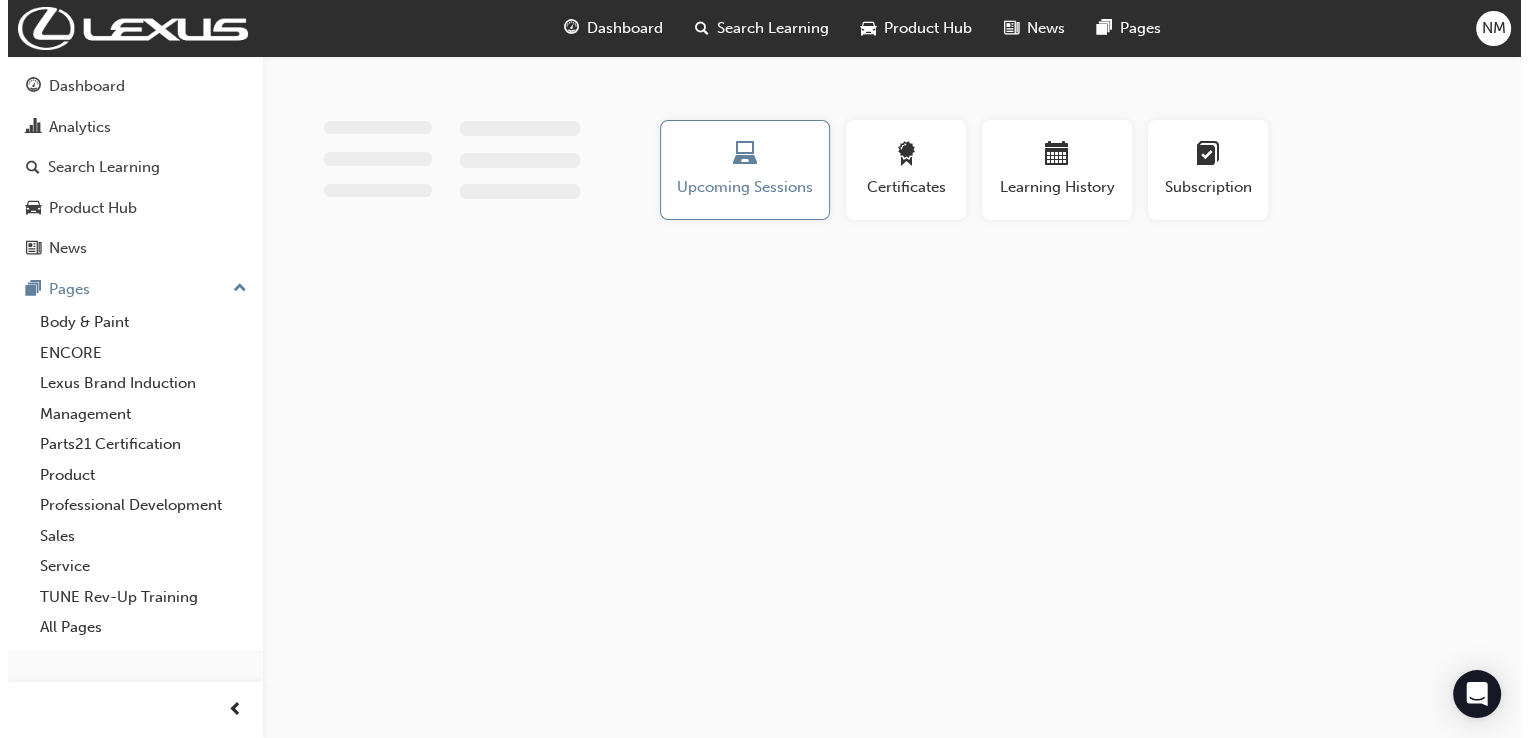 scroll, scrollTop: 0, scrollLeft: 0, axis: both 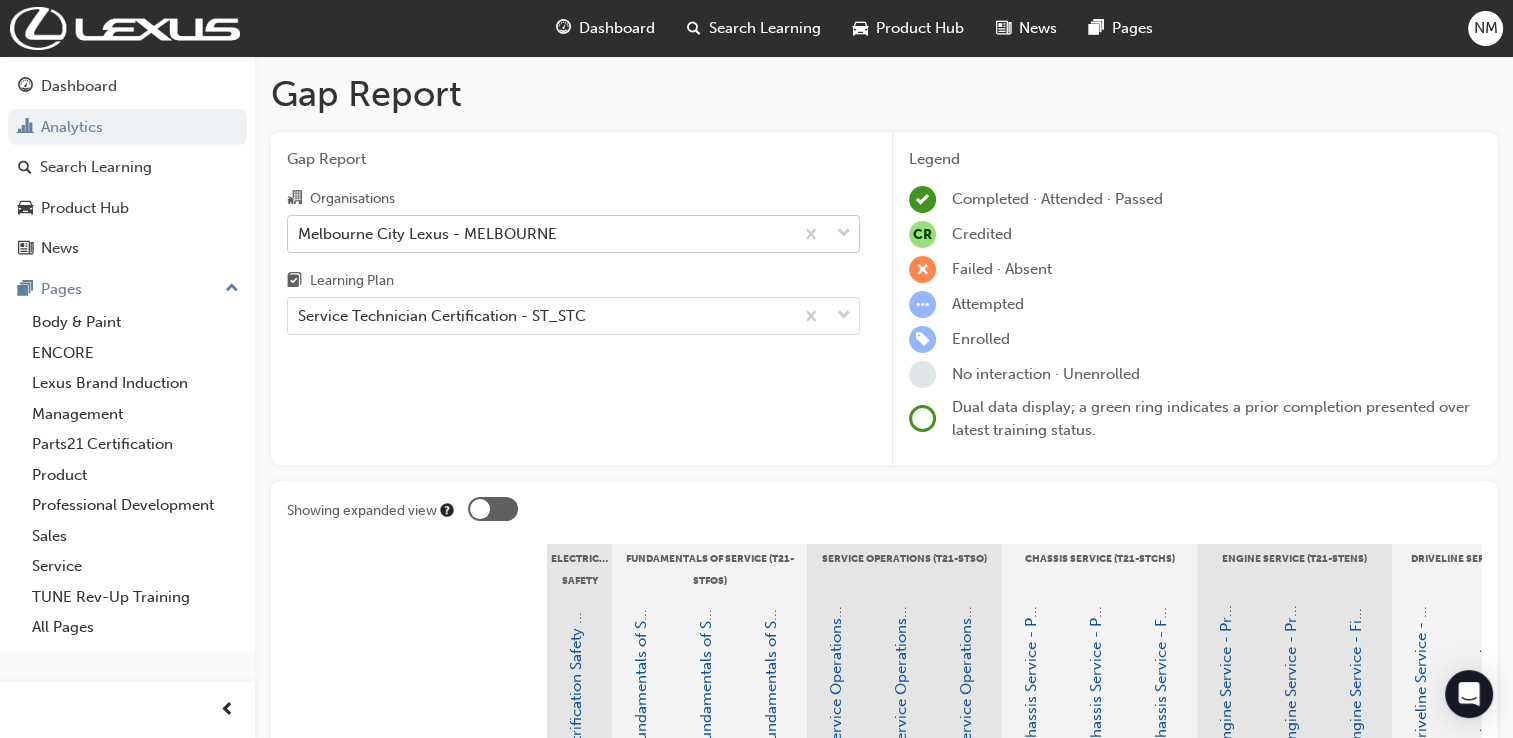 click at bounding box center [844, 234] 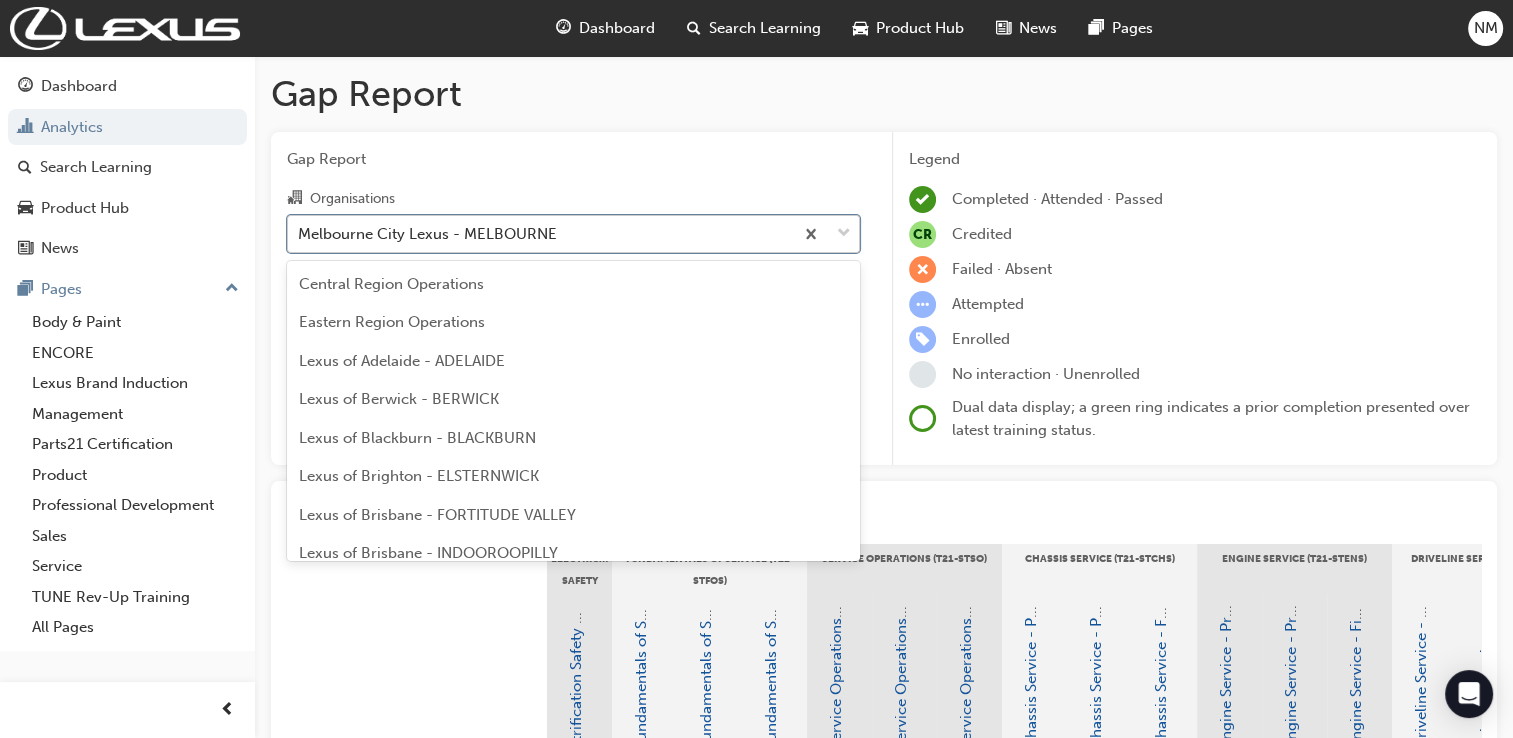 scroll, scrollTop: 911, scrollLeft: 0, axis: vertical 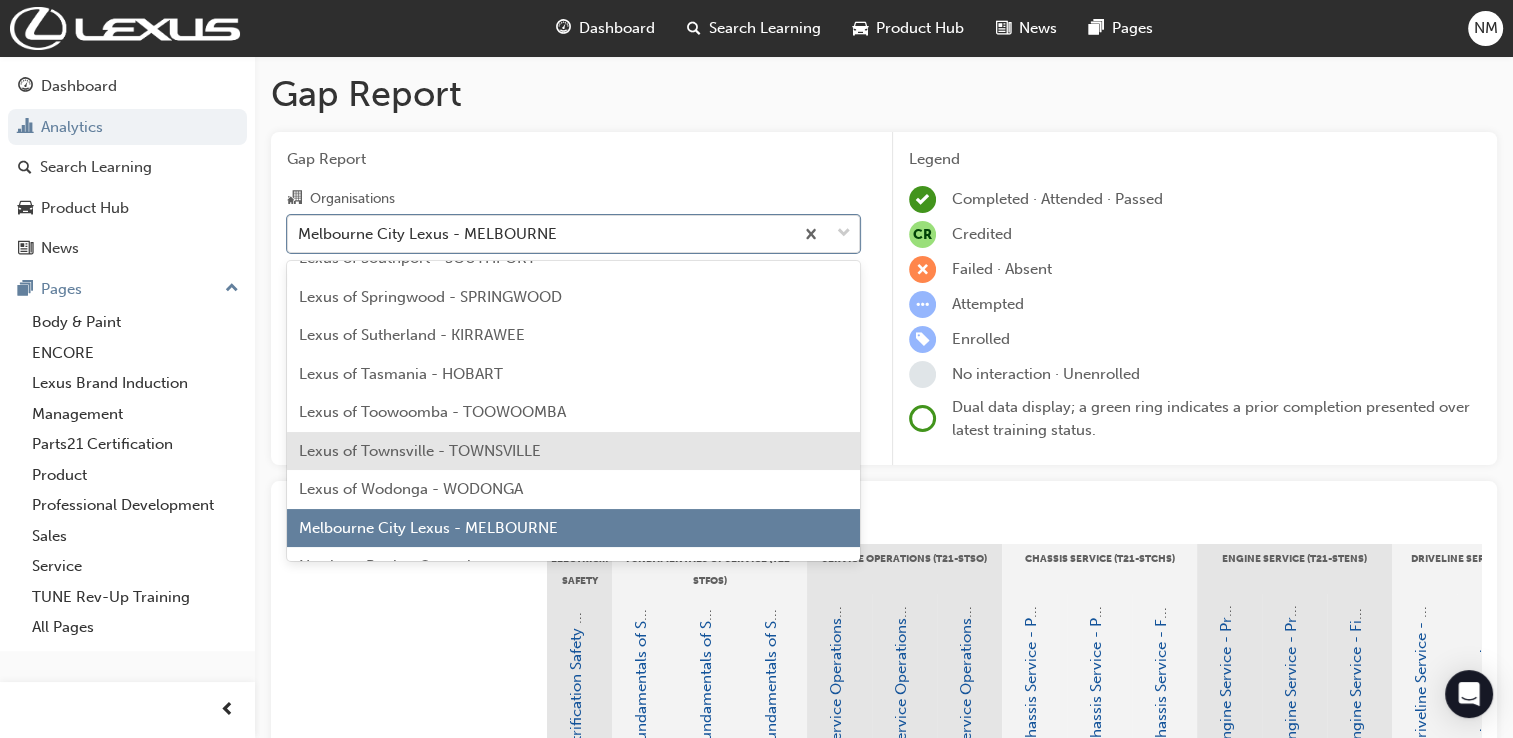 click on "Lexus of Townsville - TOWNSVILLE" at bounding box center (420, 451) 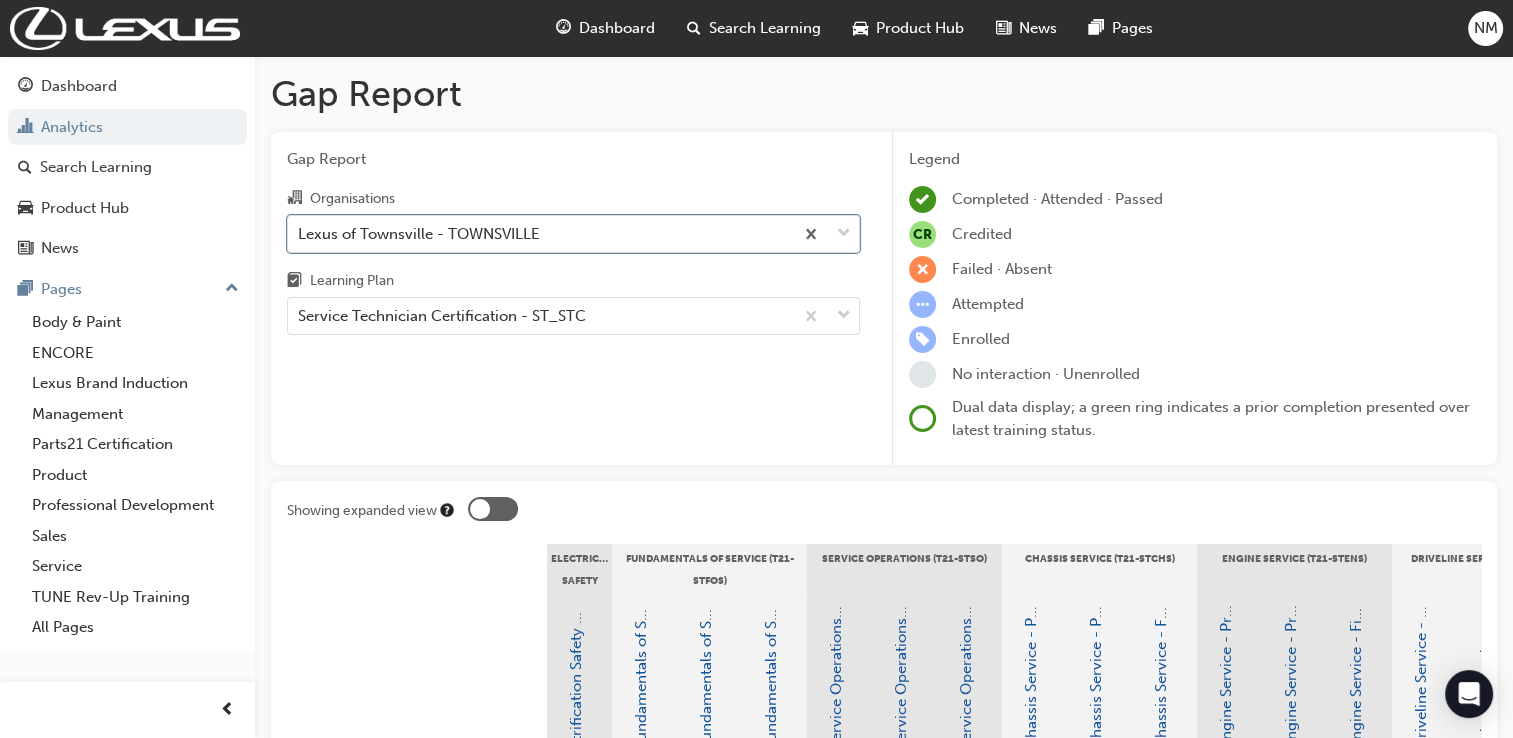 scroll, scrollTop: 166, scrollLeft: 0, axis: vertical 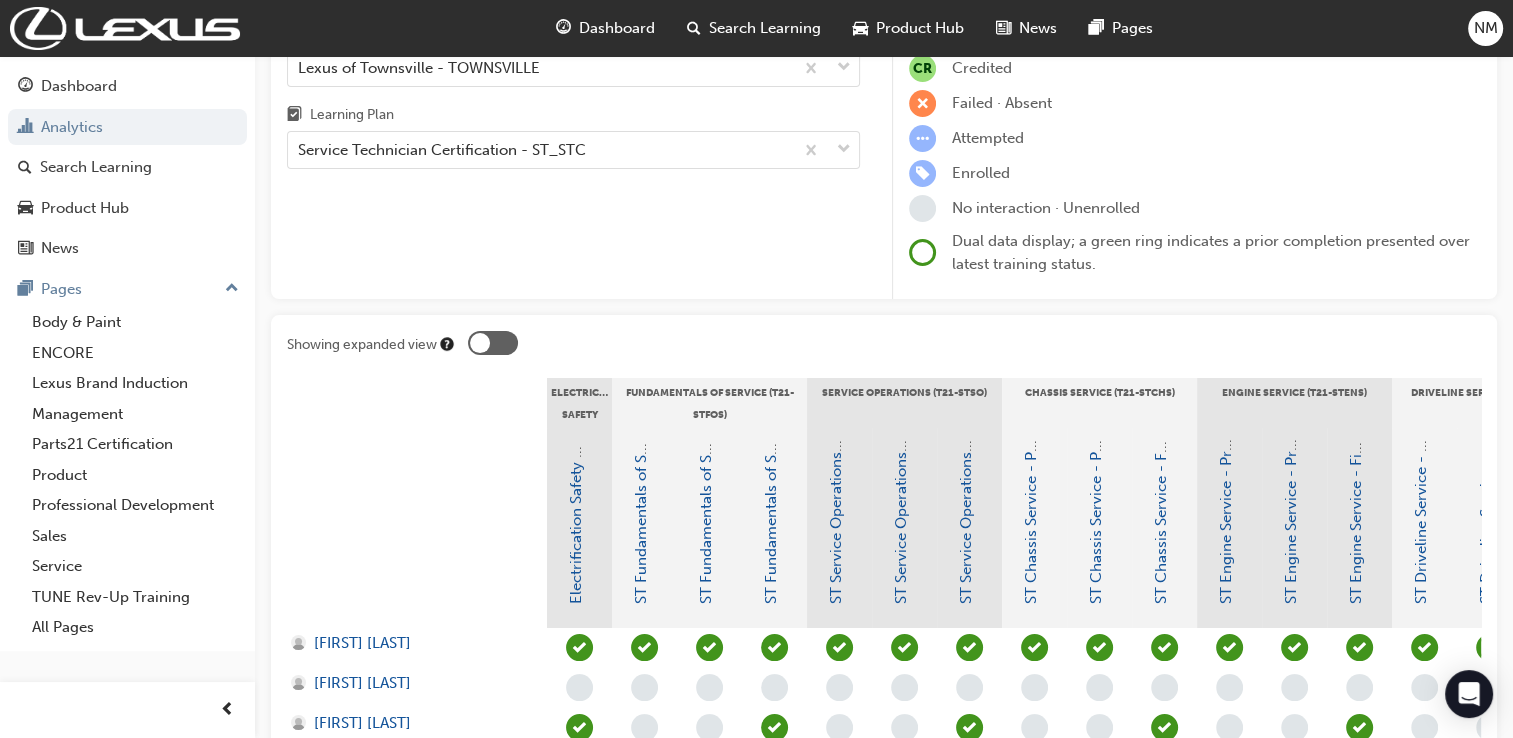 click at bounding box center (493, 343) 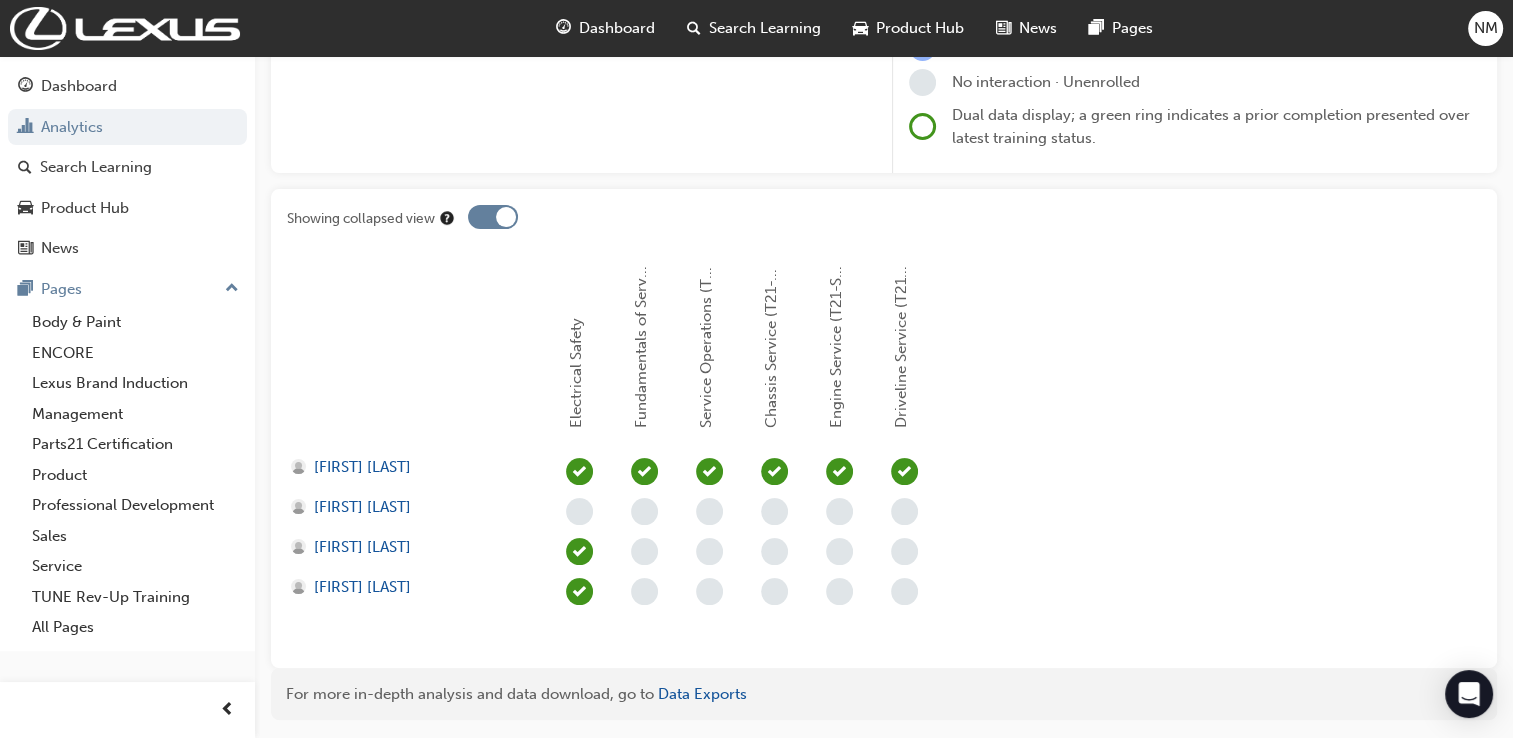 scroll, scrollTop: 356, scrollLeft: 0, axis: vertical 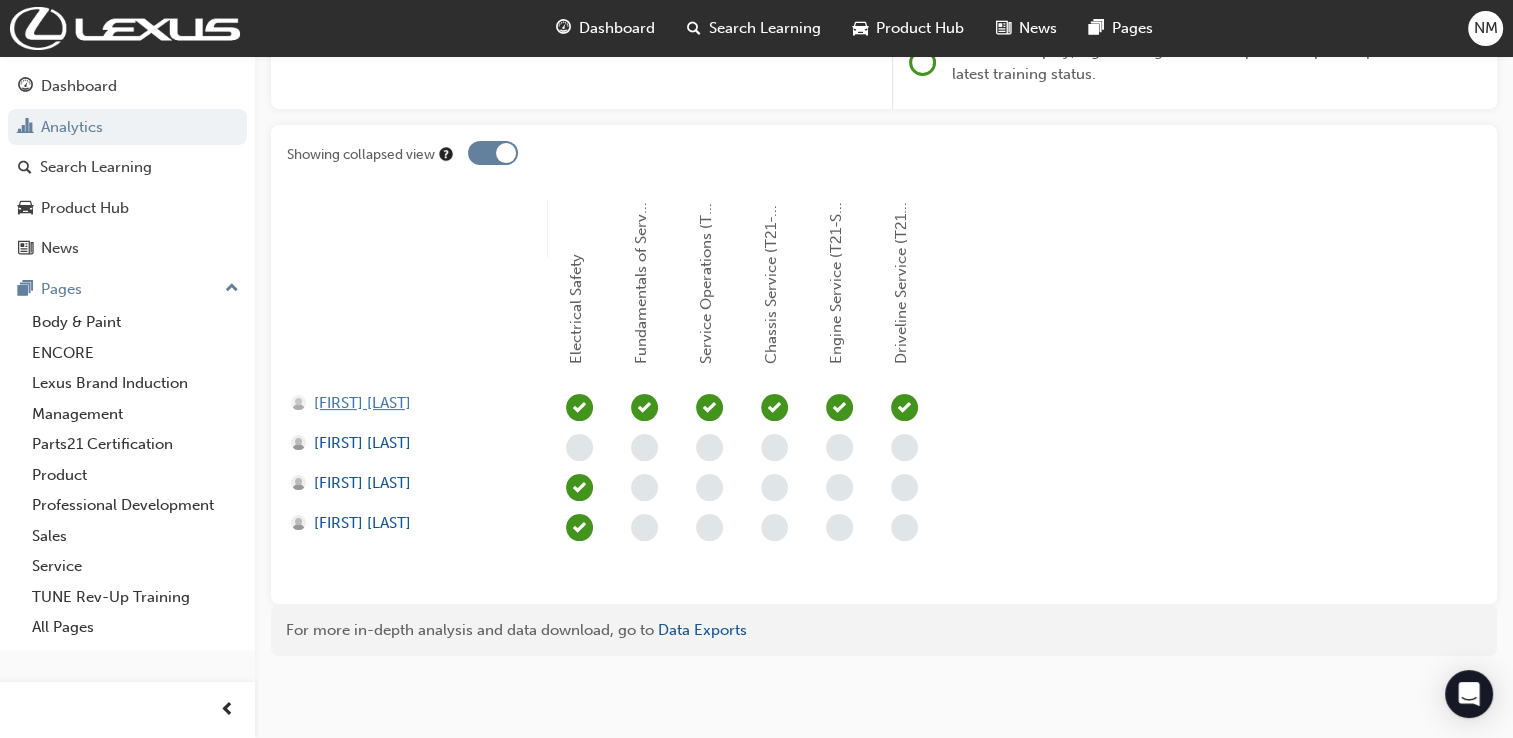 click on "[FIRST] [LAST]" at bounding box center [362, 403] 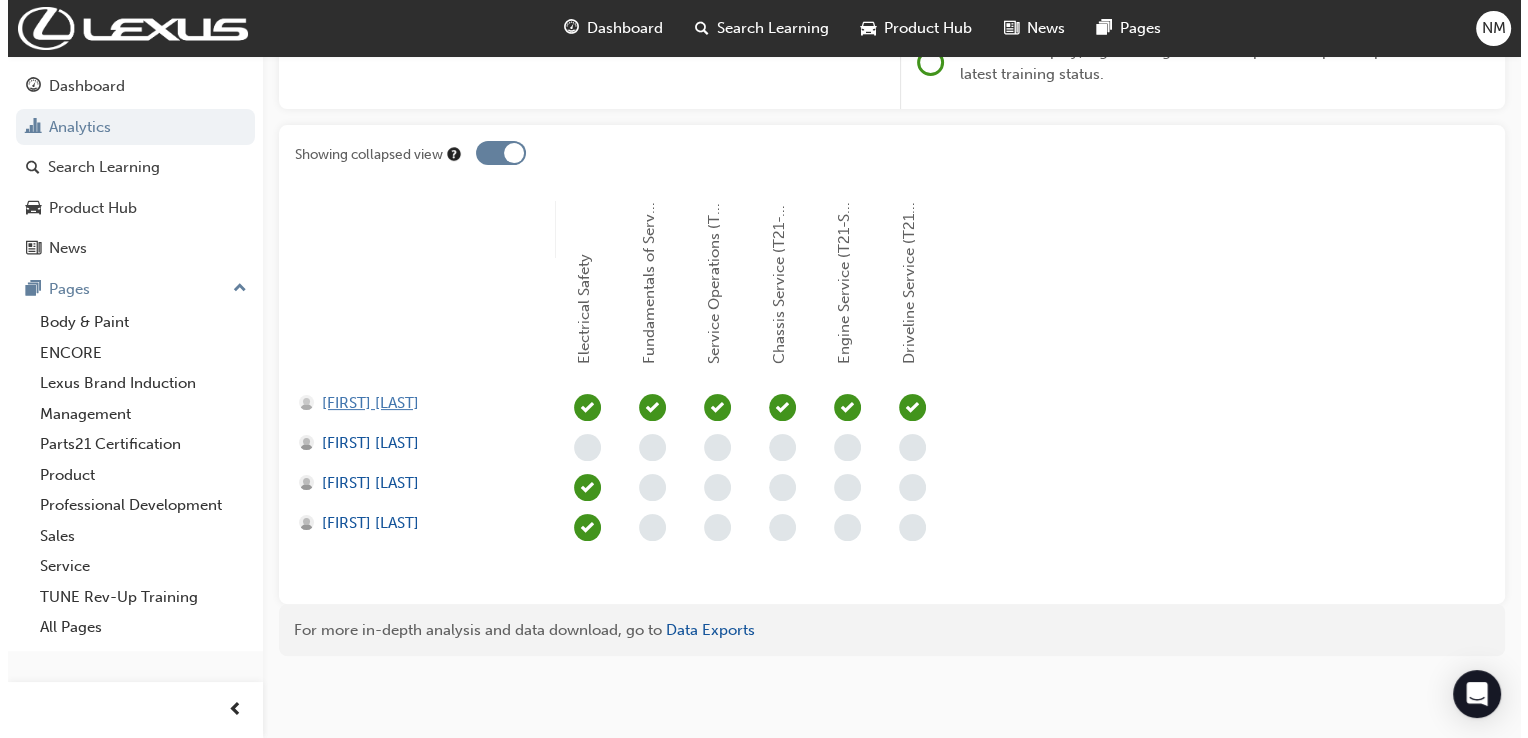 scroll, scrollTop: 0, scrollLeft: 0, axis: both 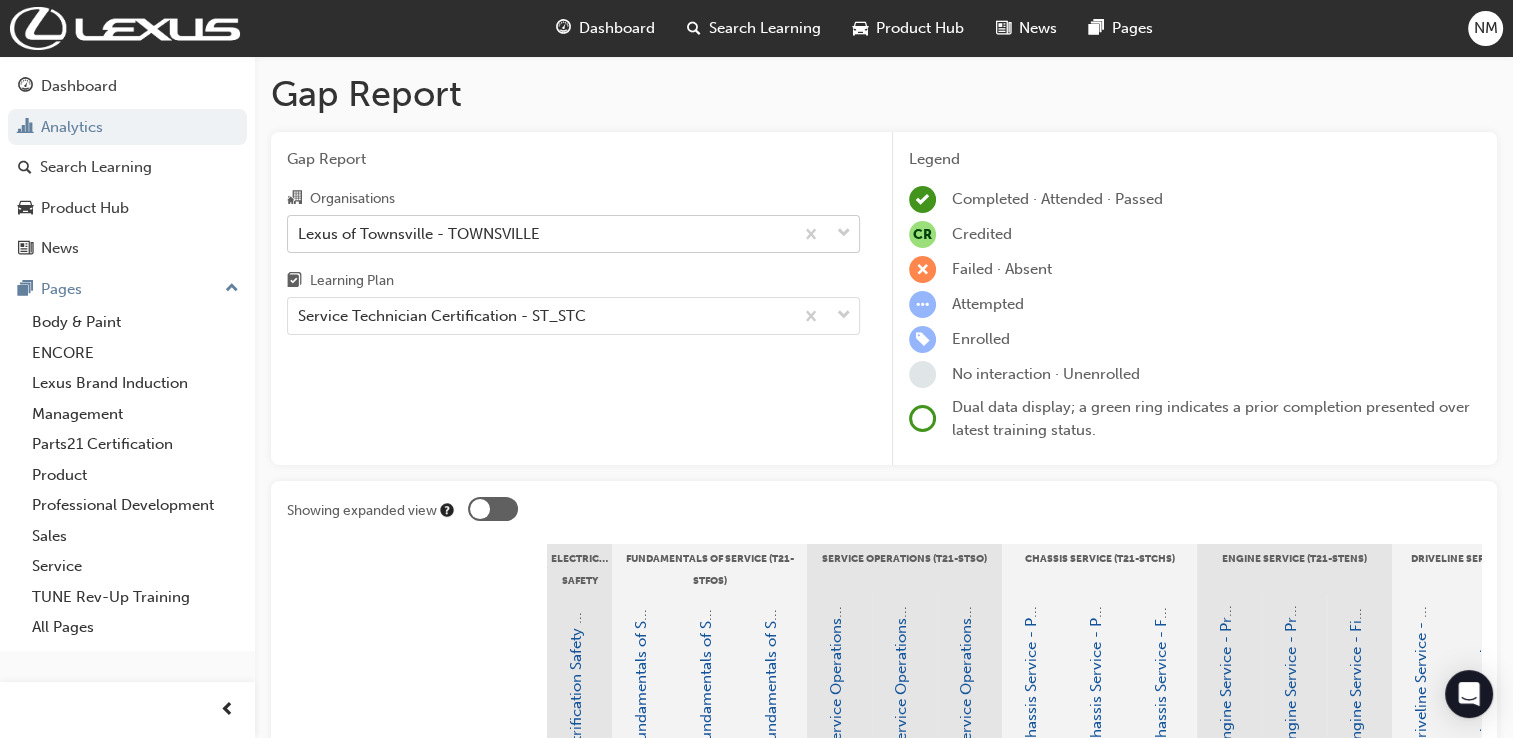 click at bounding box center [844, 234] 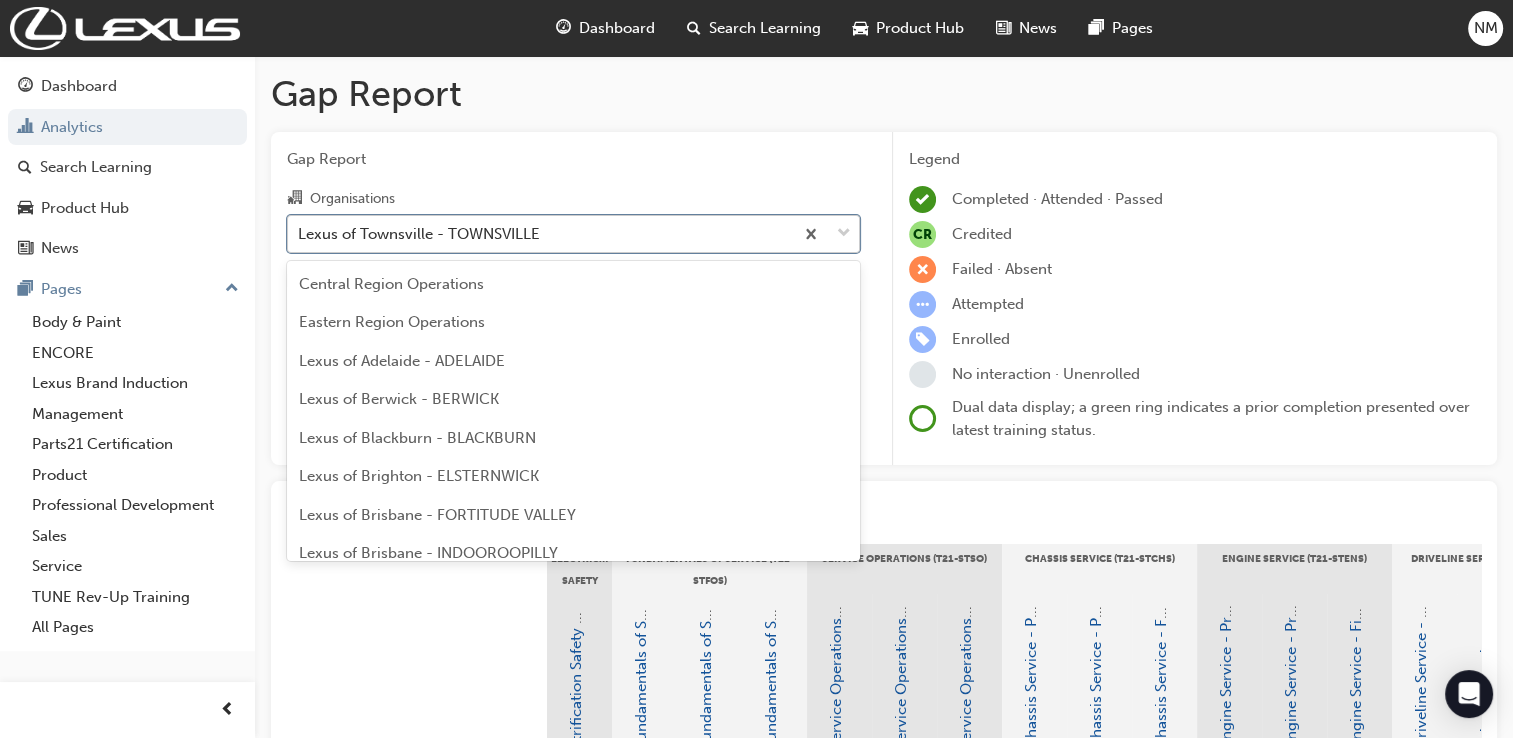 scroll, scrollTop: 834, scrollLeft: 0, axis: vertical 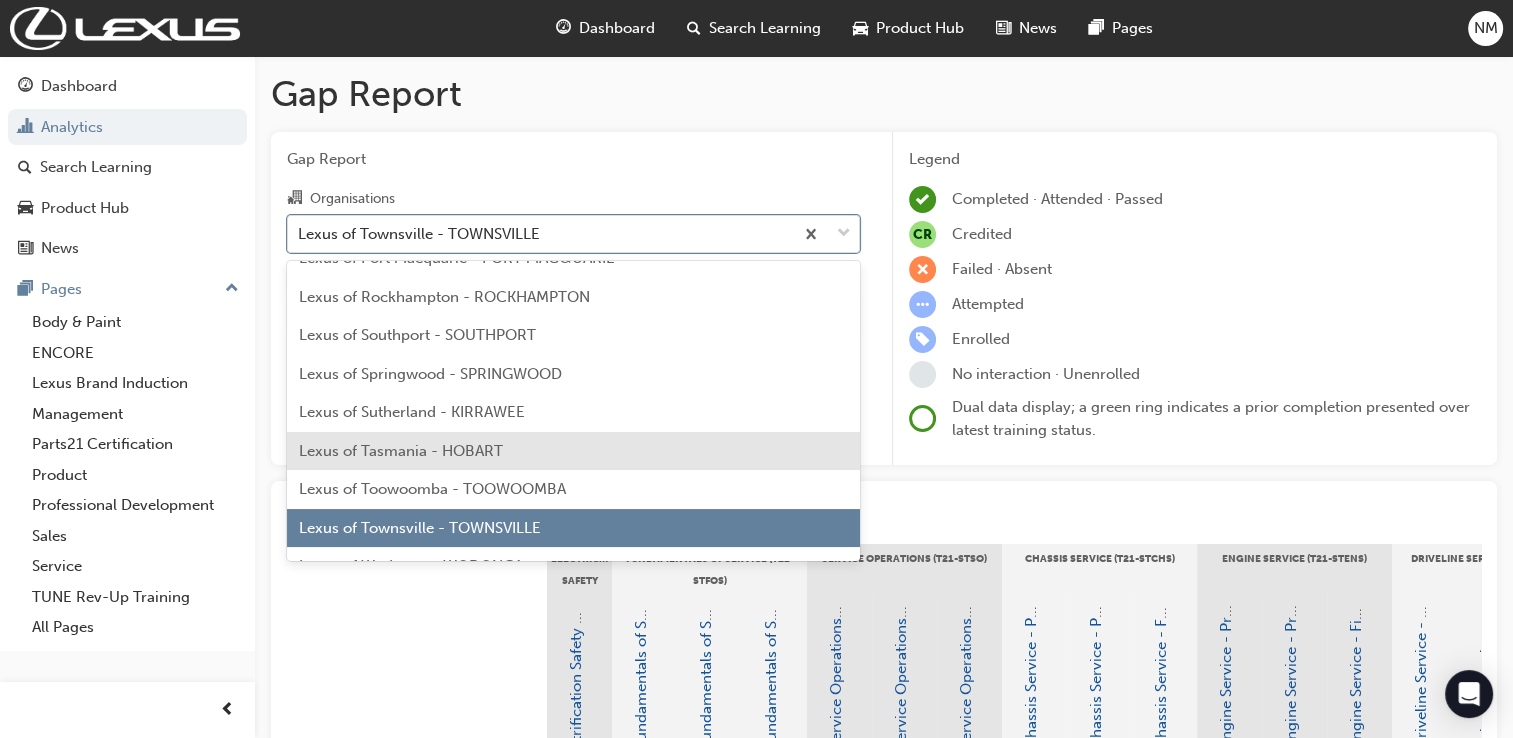 click on "Lexus of Tasmania - HOBART" at bounding box center (401, 451) 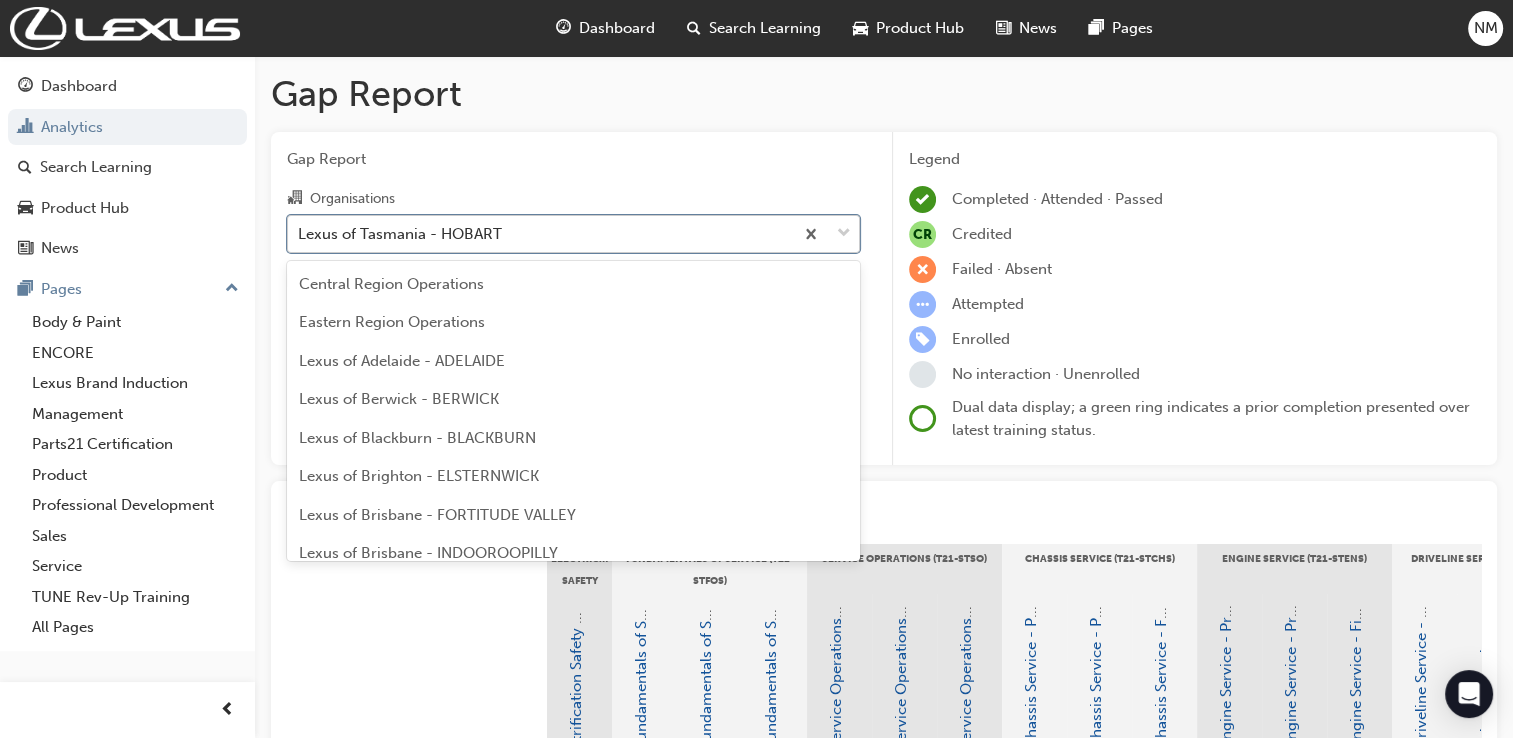 click at bounding box center (844, 234) 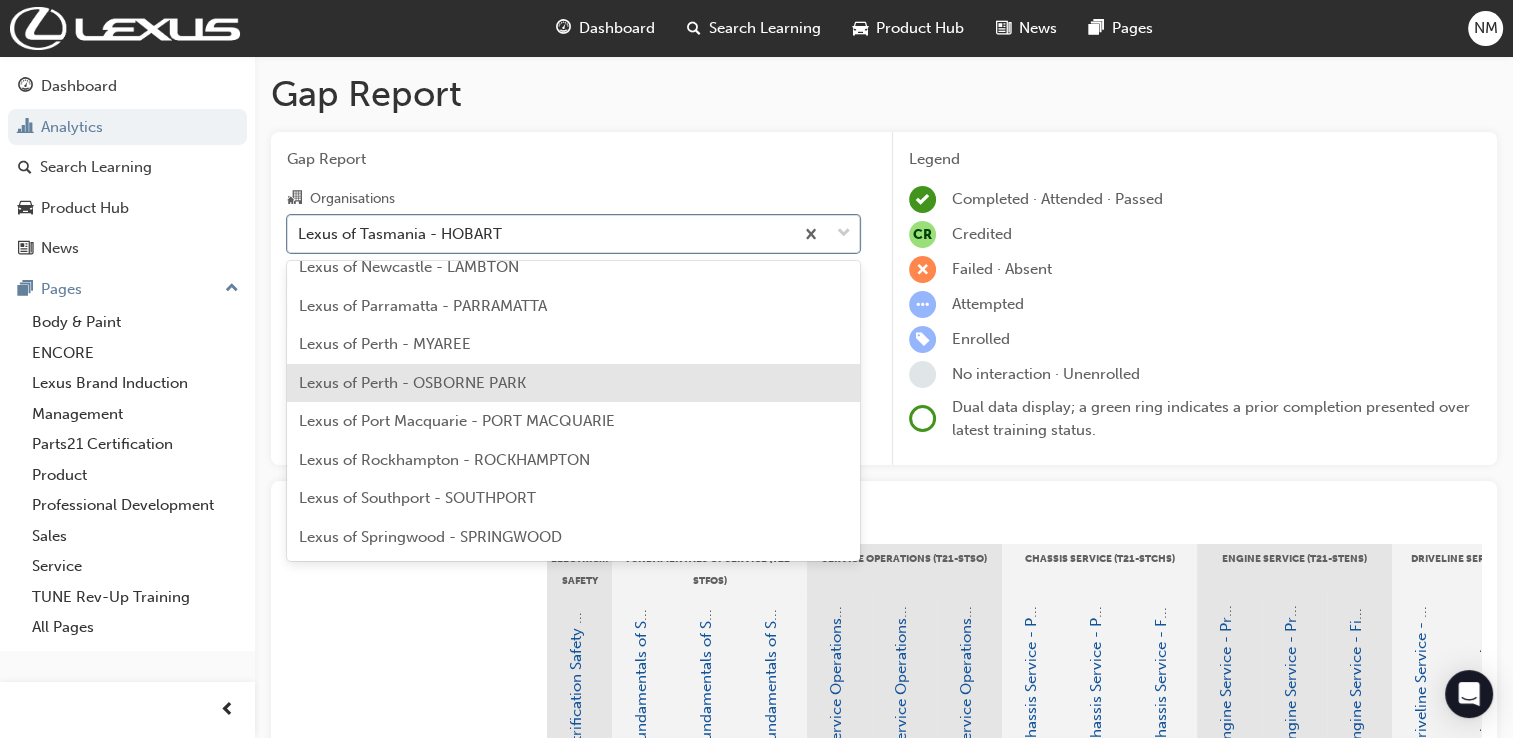 scroll, scrollTop: 504, scrollLeft: 0, axis: vertical 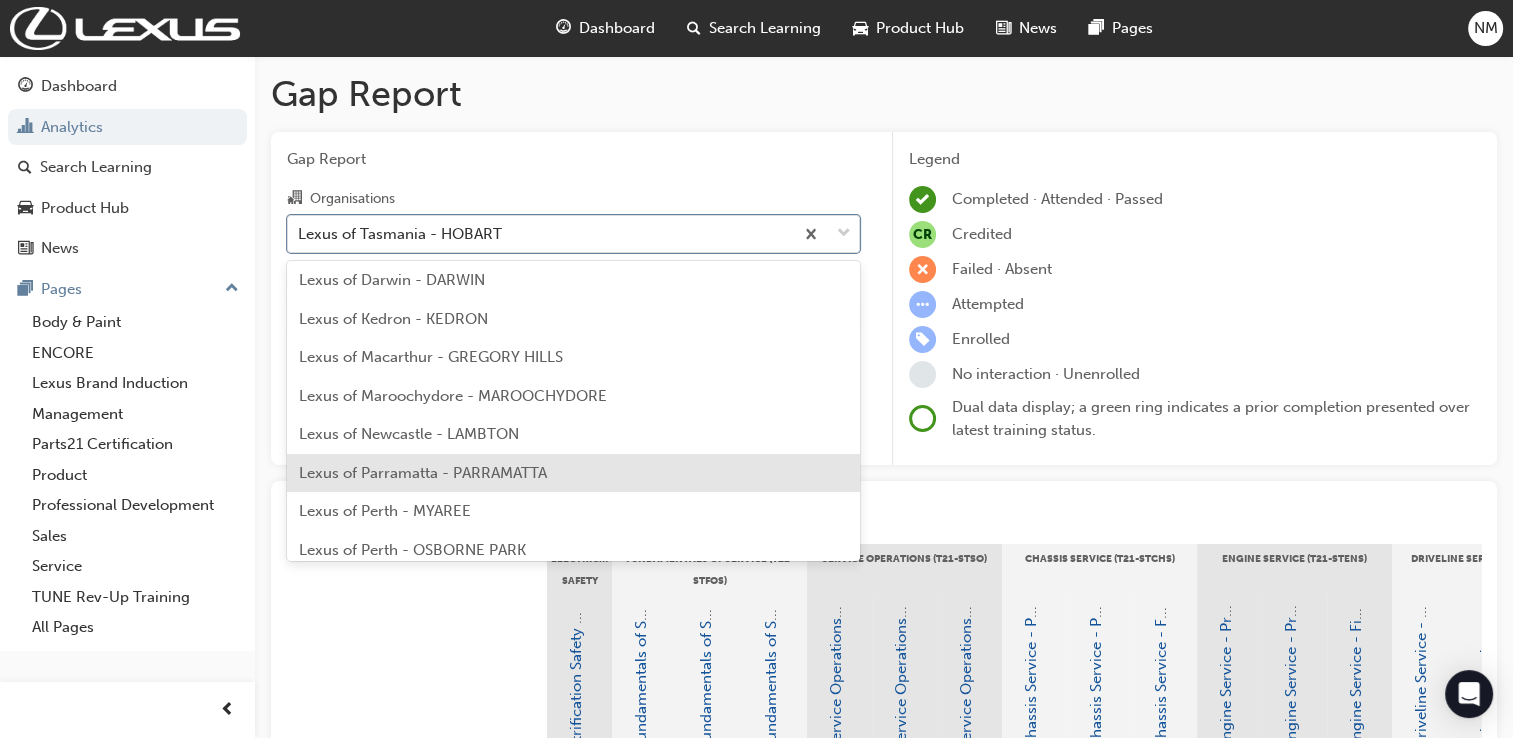 click on "Lexus of Parramatta - PARRAMATTA" at bounding box center [423, 473] 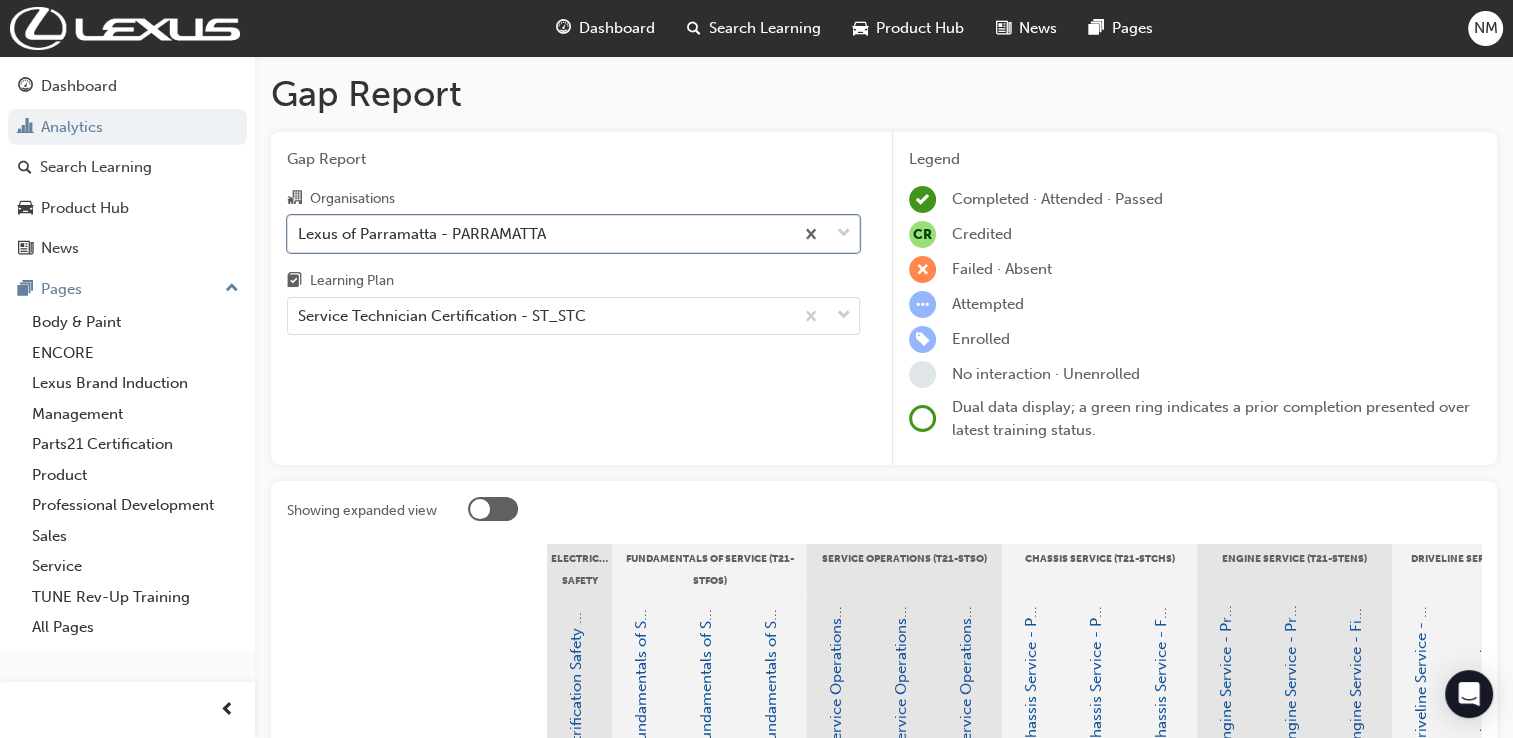 click at bounding box center [493, 509] 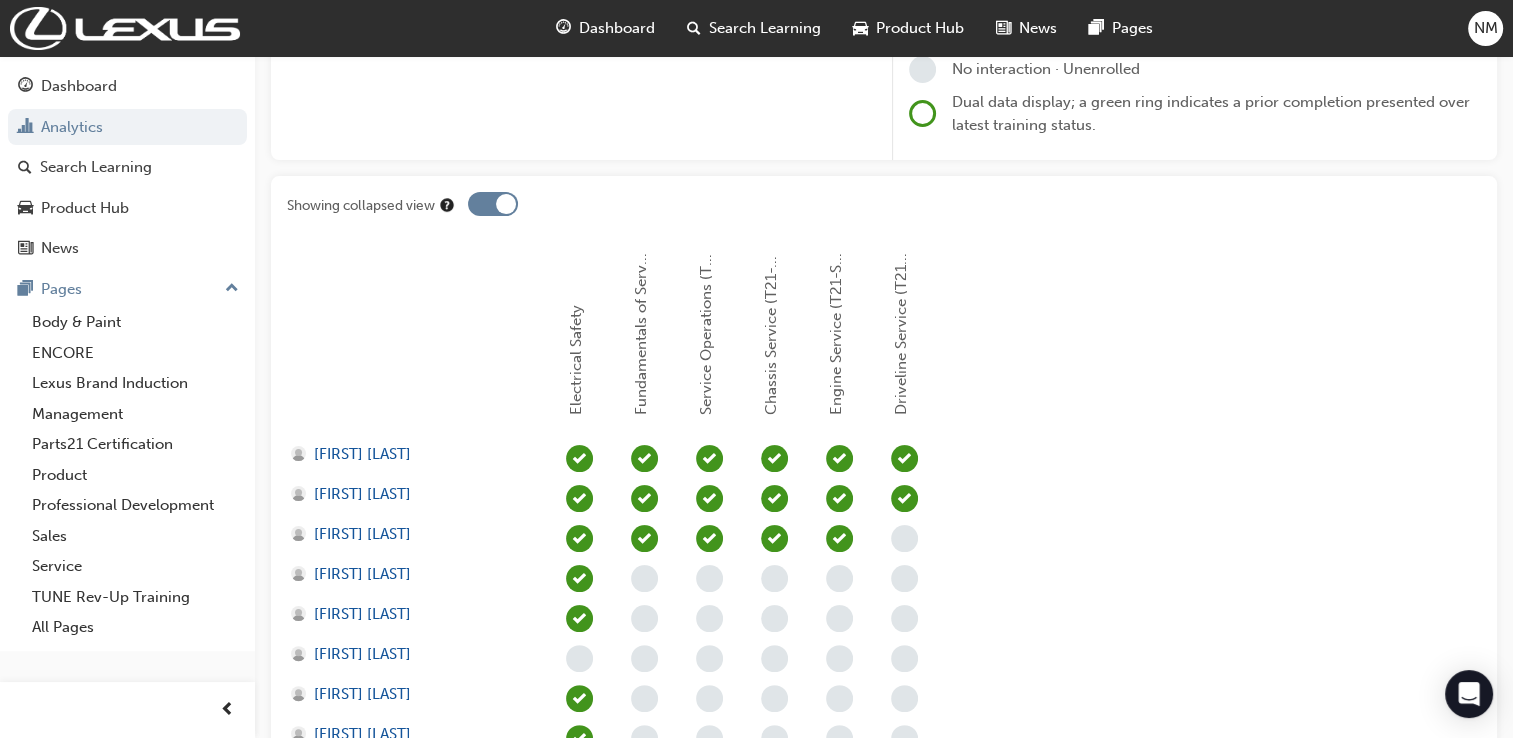 scroll, scrollTop: 333, scrollLeft: 0, axis: vertical 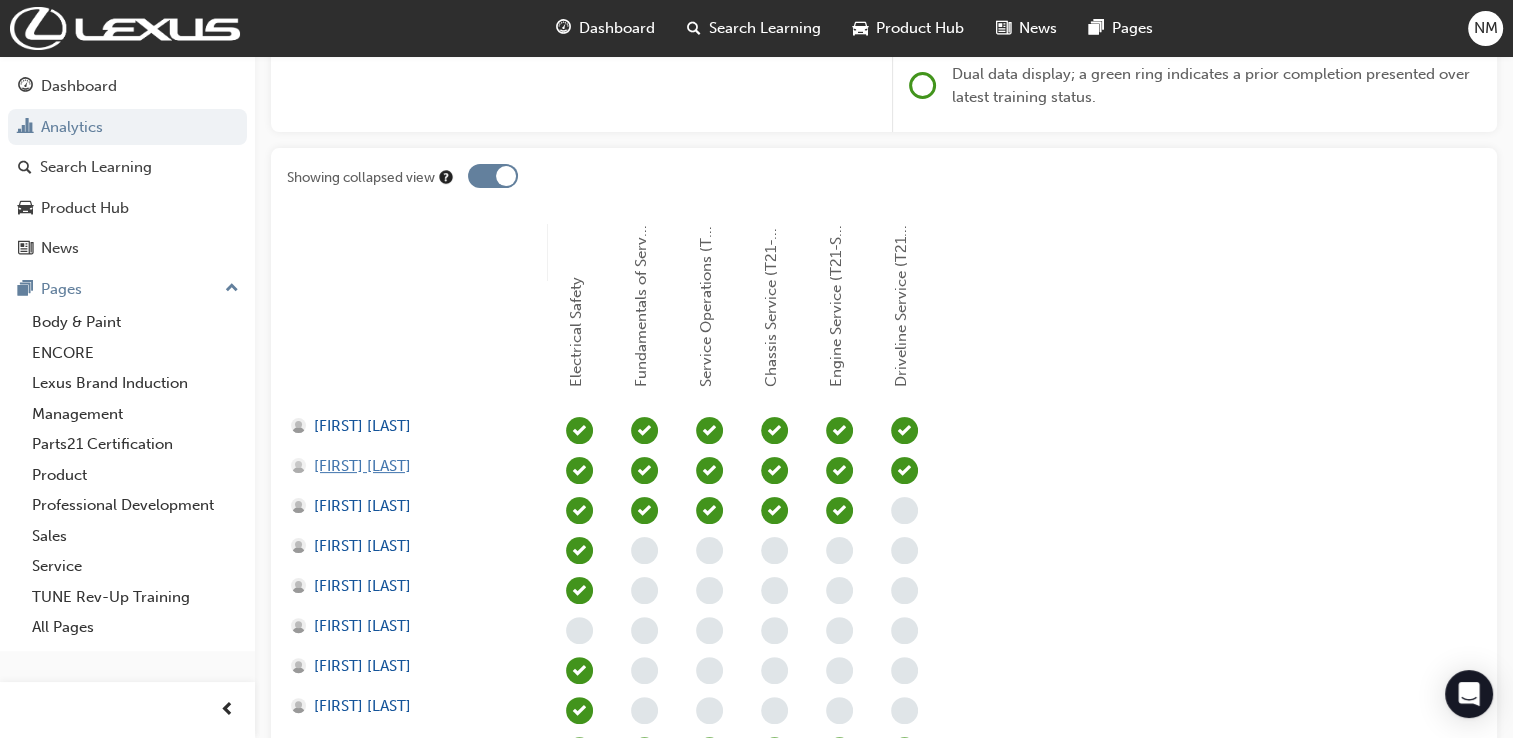 click on "[FIRST] [LAST]" at bounding box center (362, 466) 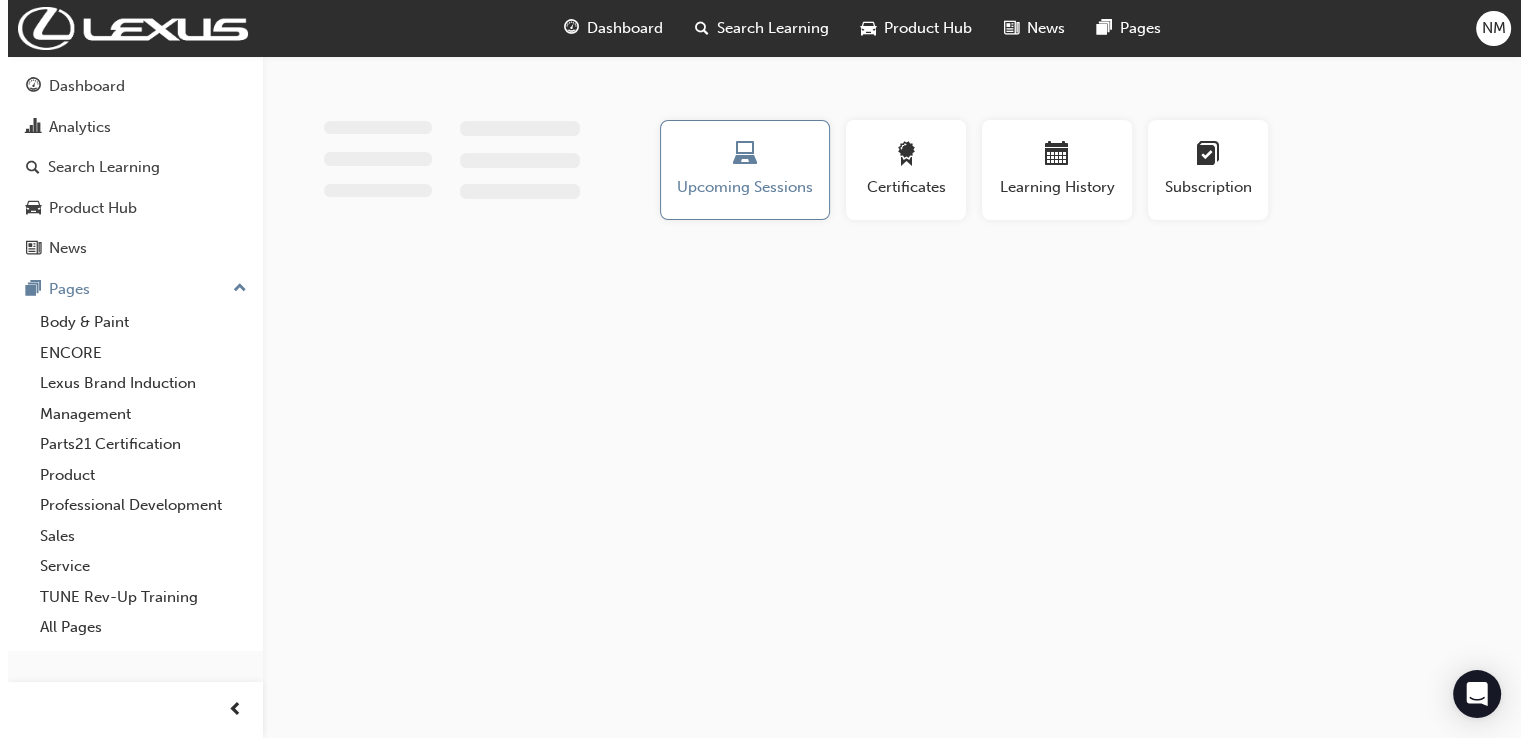 scroll, scrollTop: 0, scrollLeft: 0, axis: both 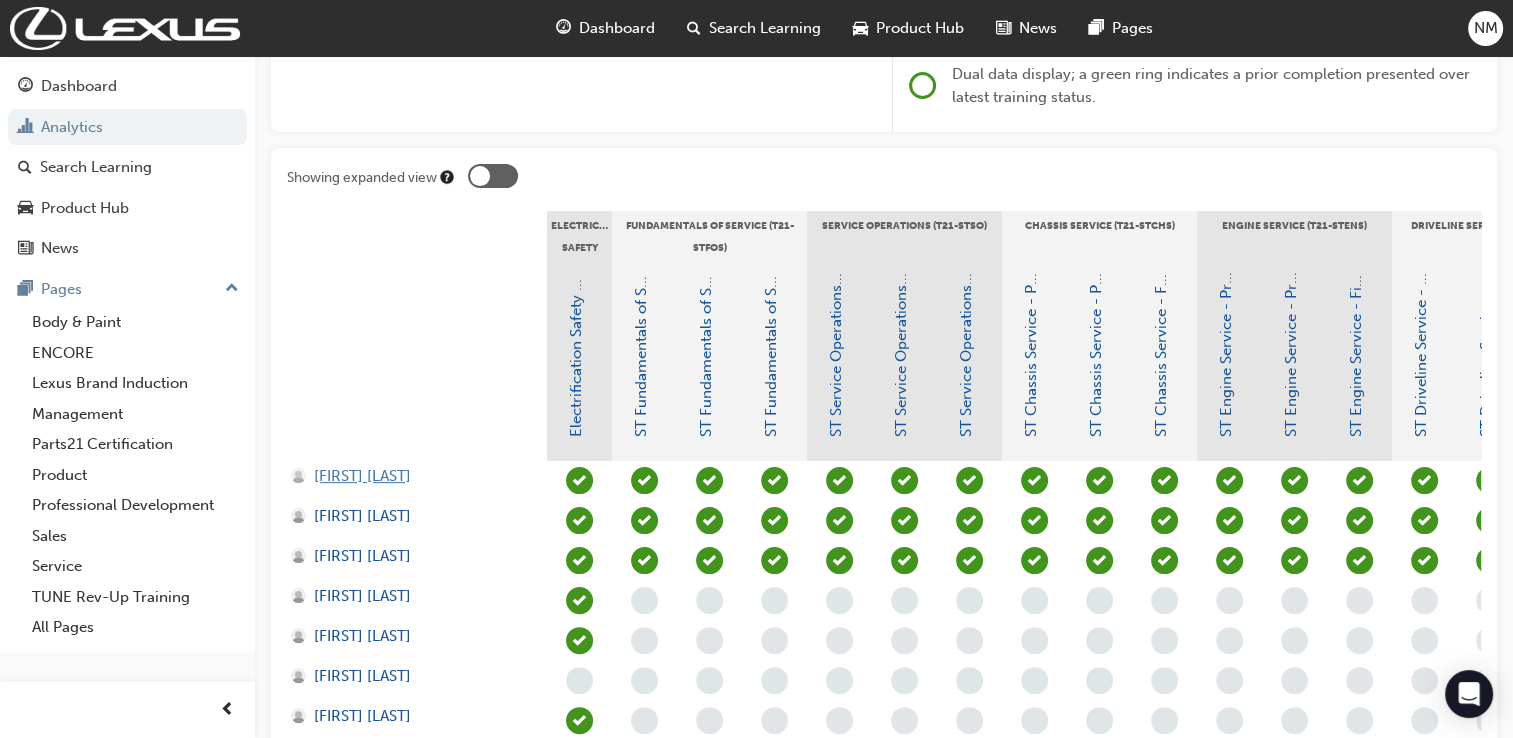 click on "[FIRST] [LAST]" at bounding box center (362, 476) 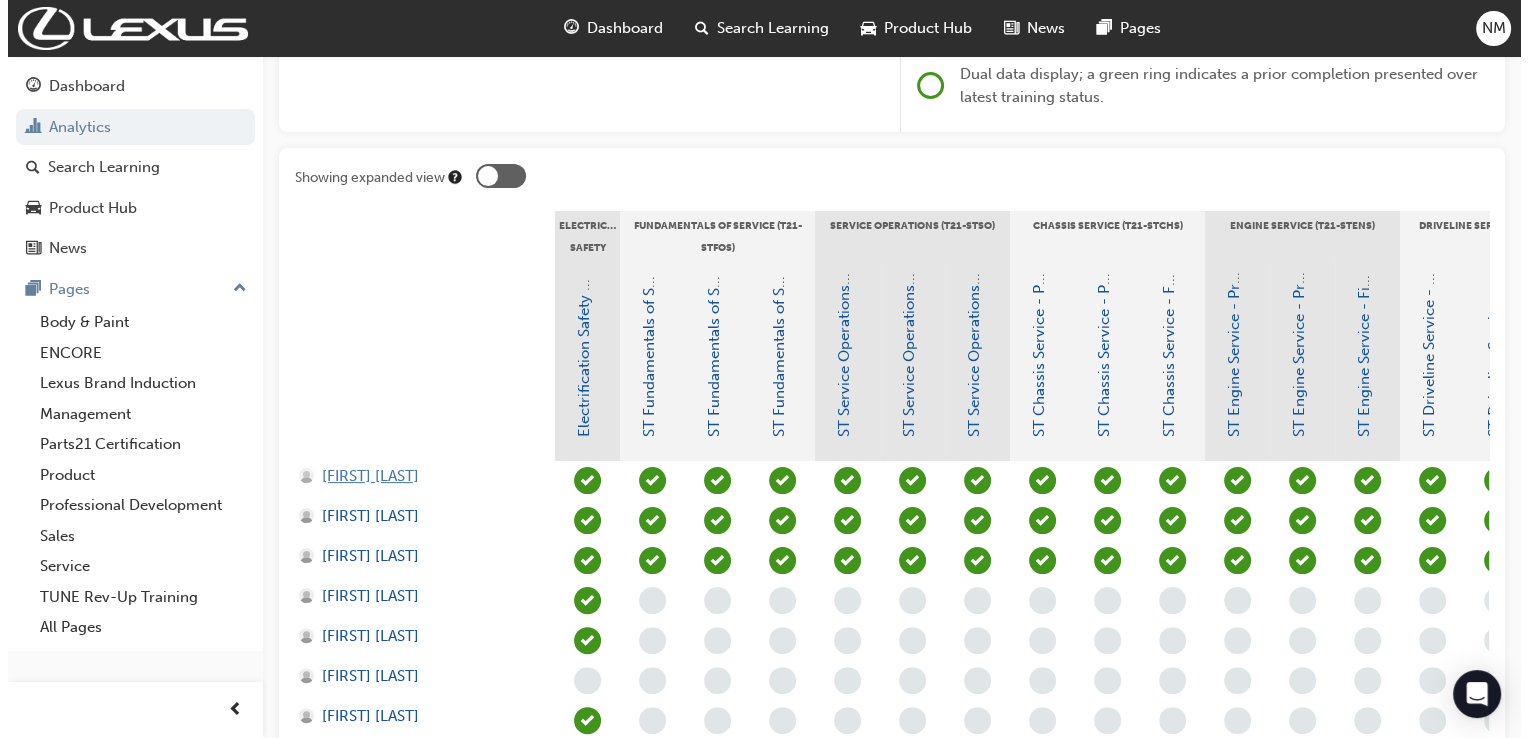 scroll, scrollTop: 0, scrollLeft: 0, axis: both 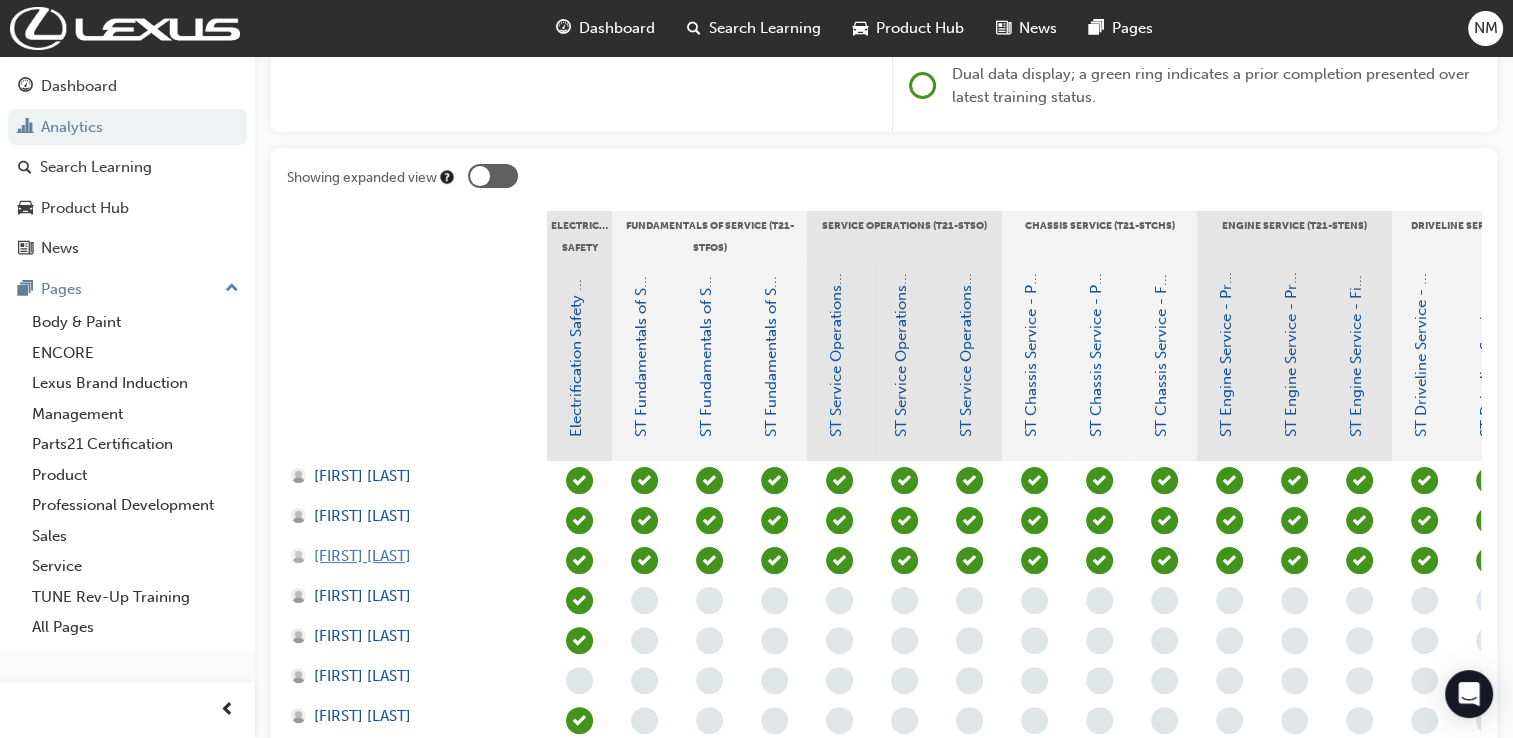 click on "[FIRST] [LAST]" at bounding box center [362, 556] 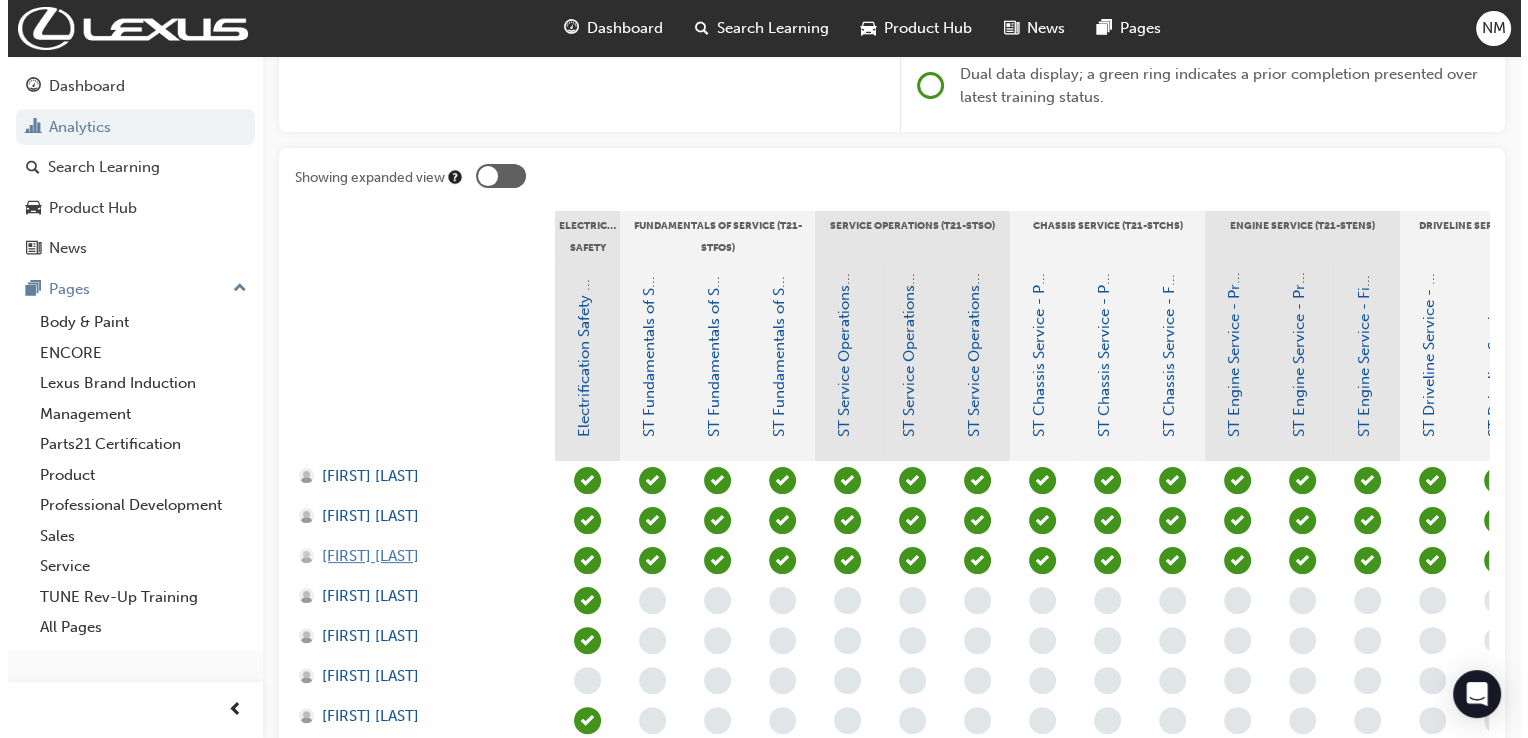 scroll, scrollTop: 0, scrollLeft: 0, axis: both 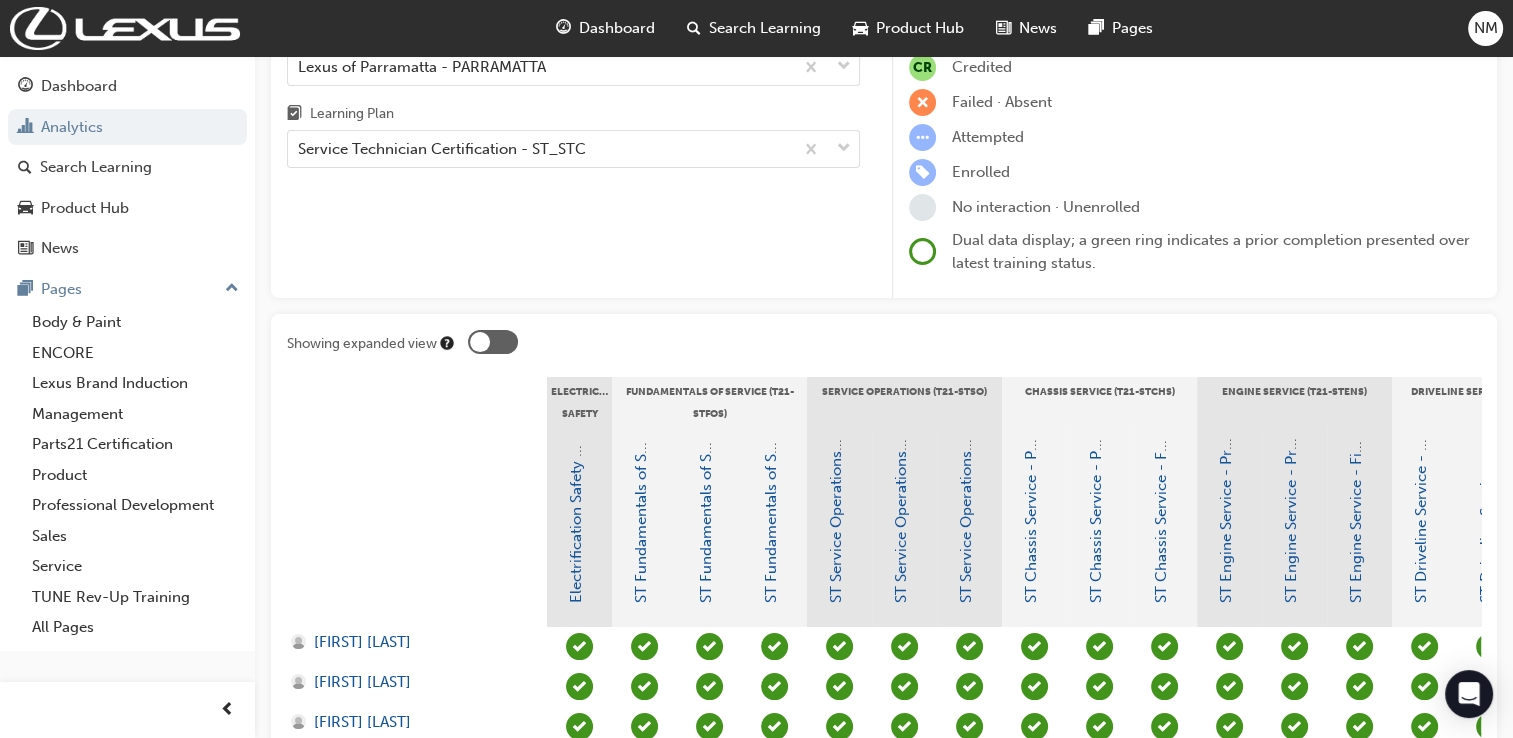 click at bounding box center (493, 342) 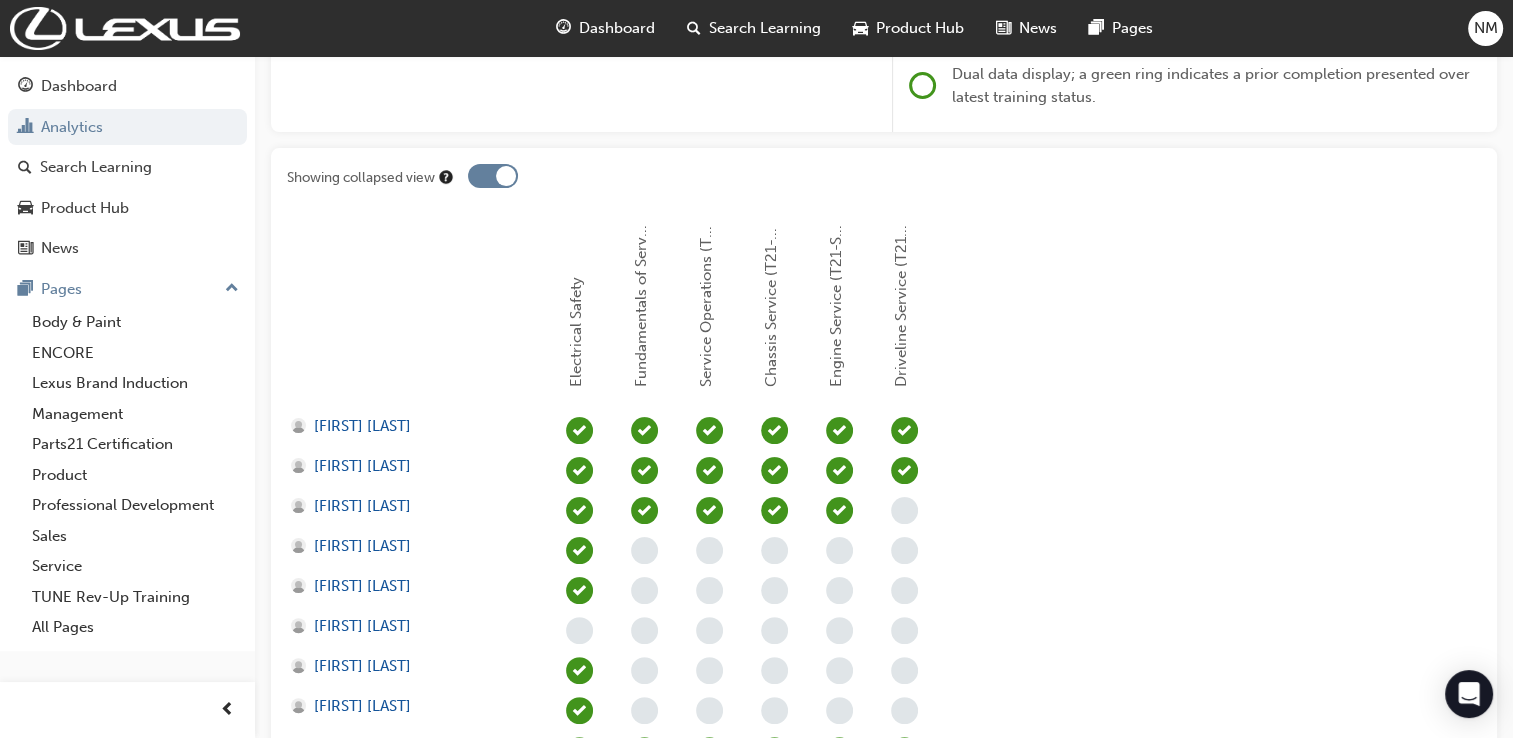 scroll, scrollTop: 0, scrollLeft: 0, axis: both 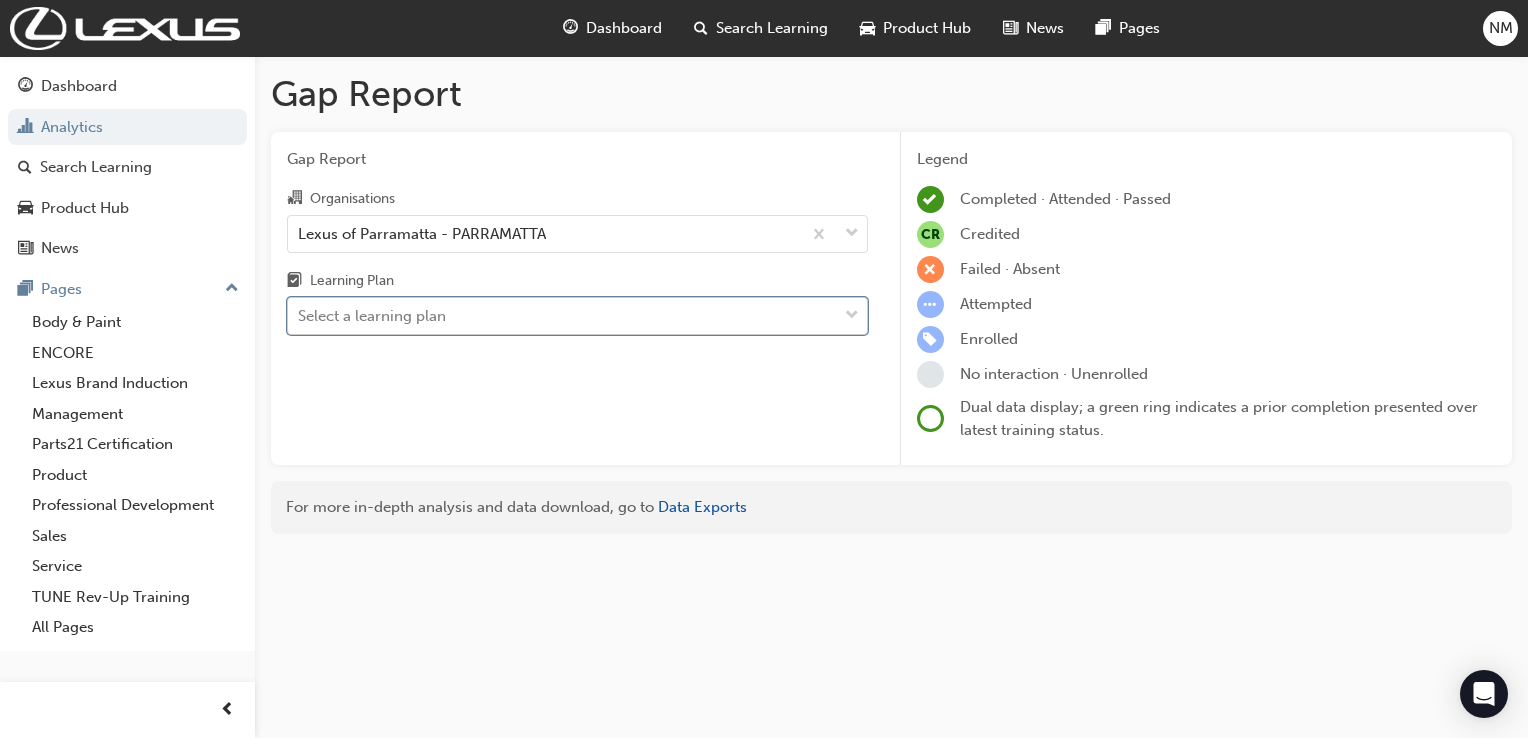 click on "Select a learning plan" at bounding box center [562, 316] 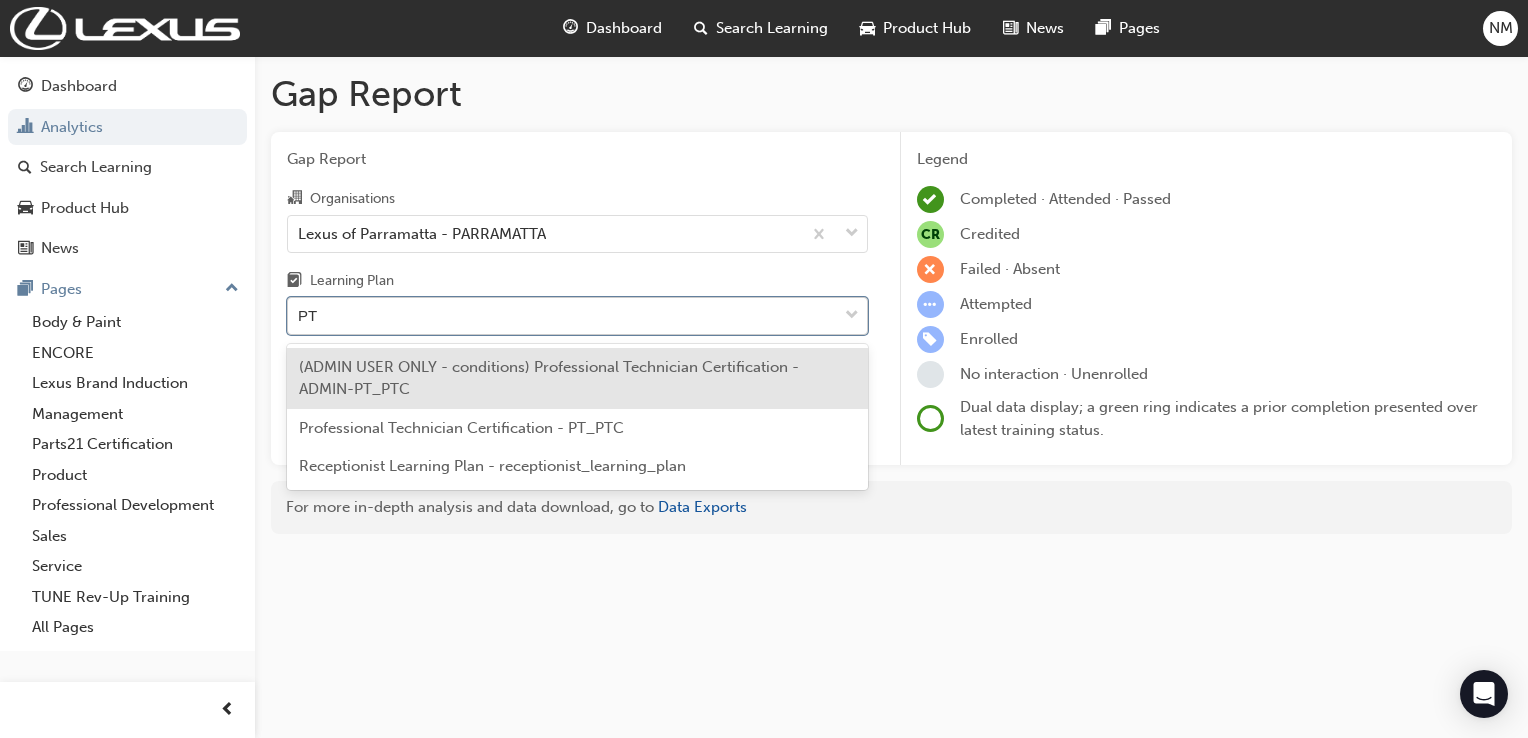 type on "PTC" 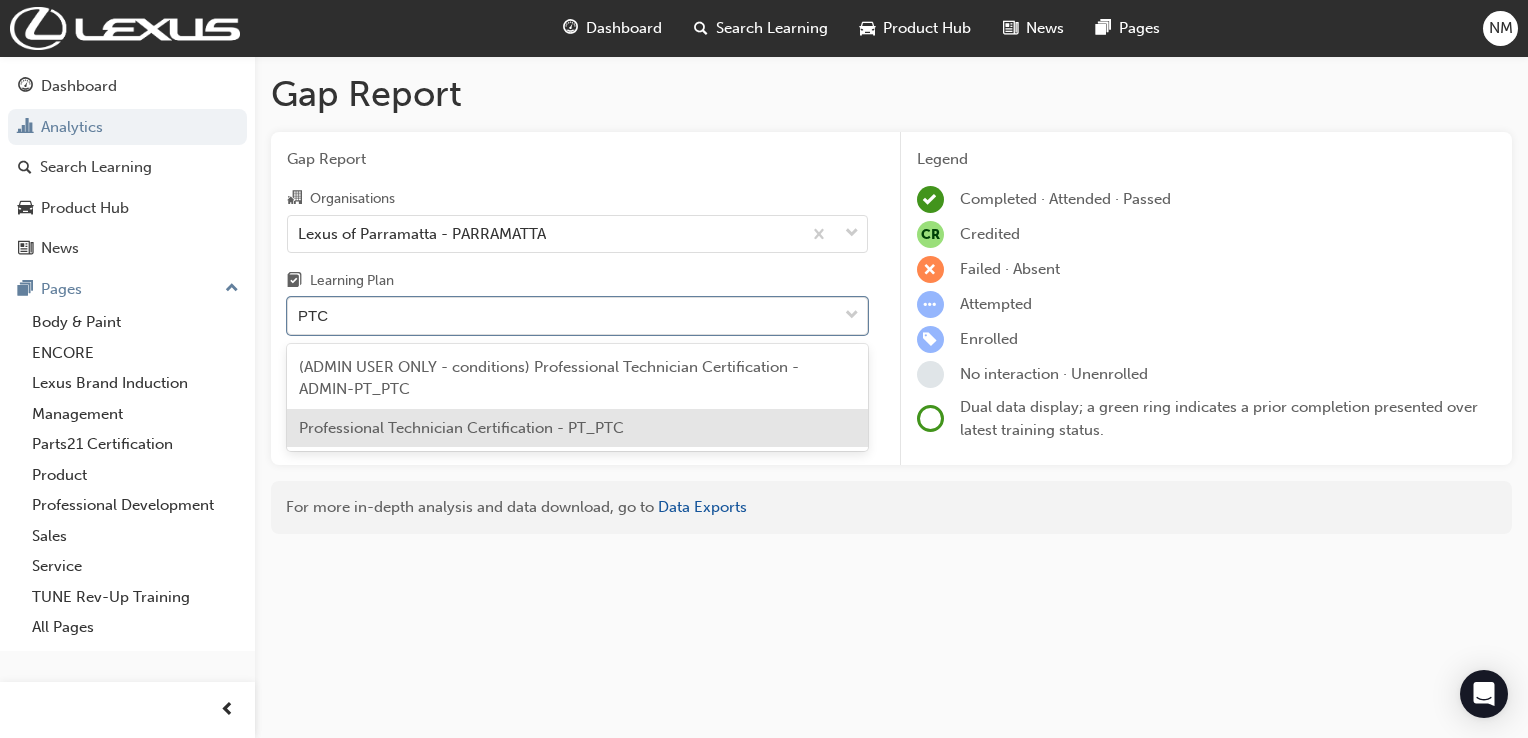 click on "Professional Technician Certification - PT_PTC" at bounding box center [577, 428] 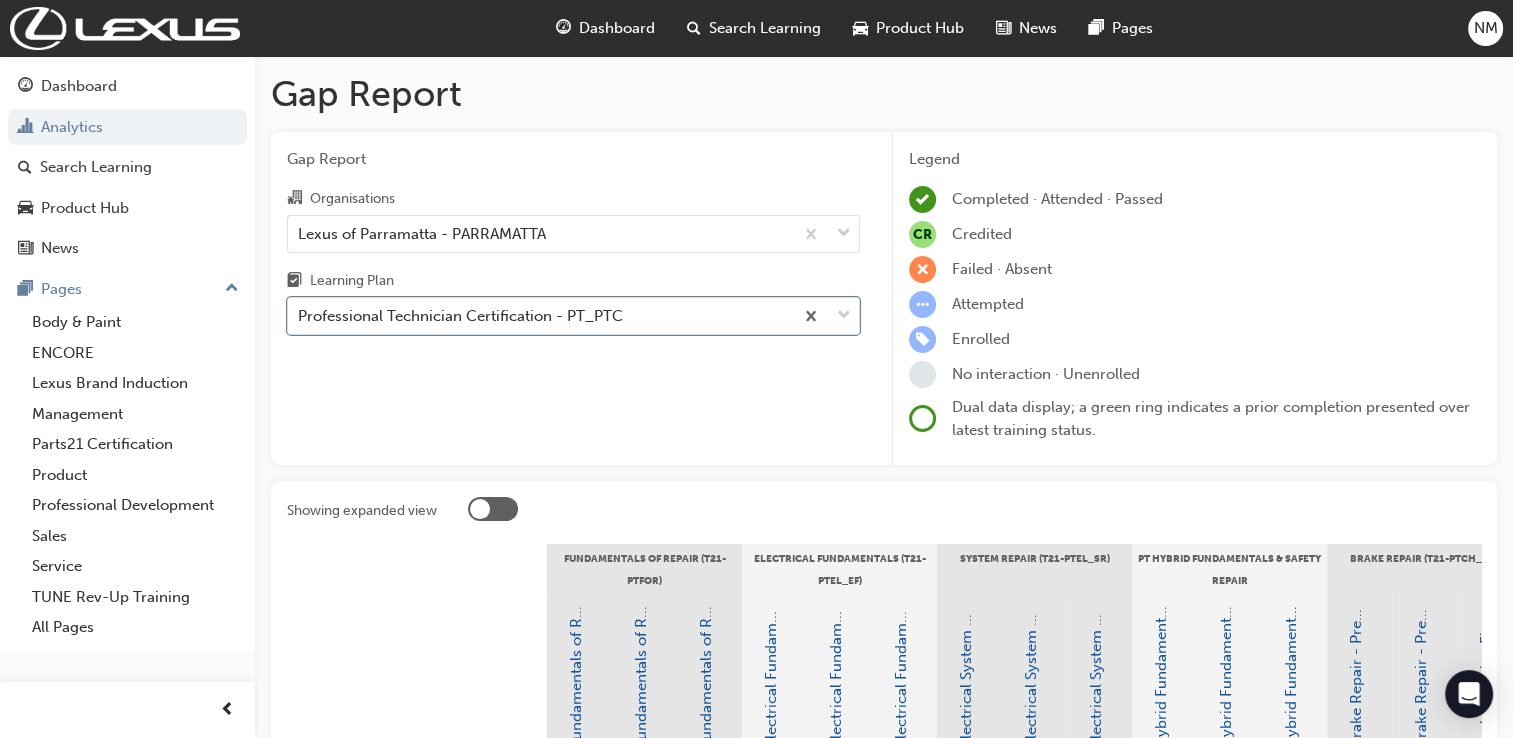 scroll, scrollTop: 333, scrollLeft: 0, axis: vertical 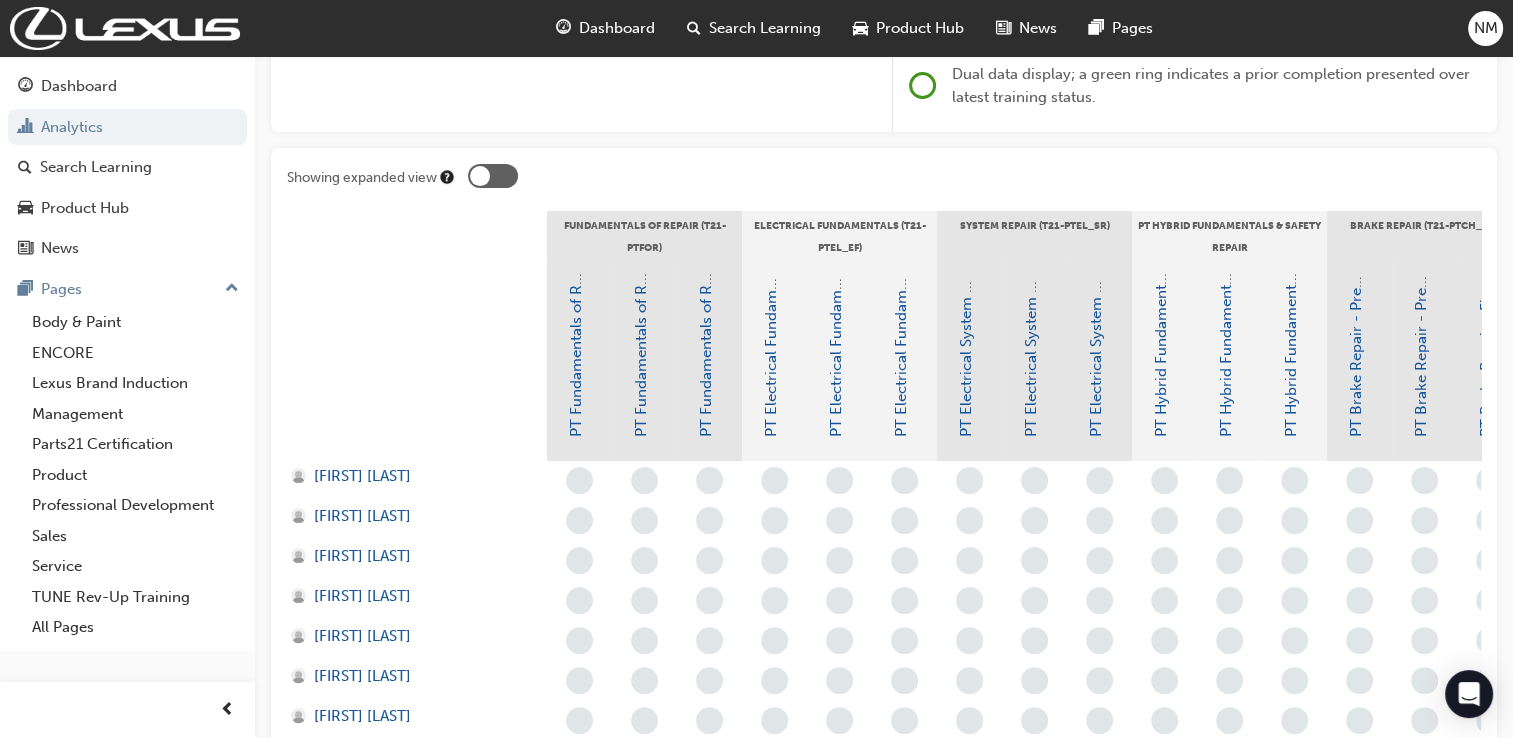 click at bounding box center [493, 176] 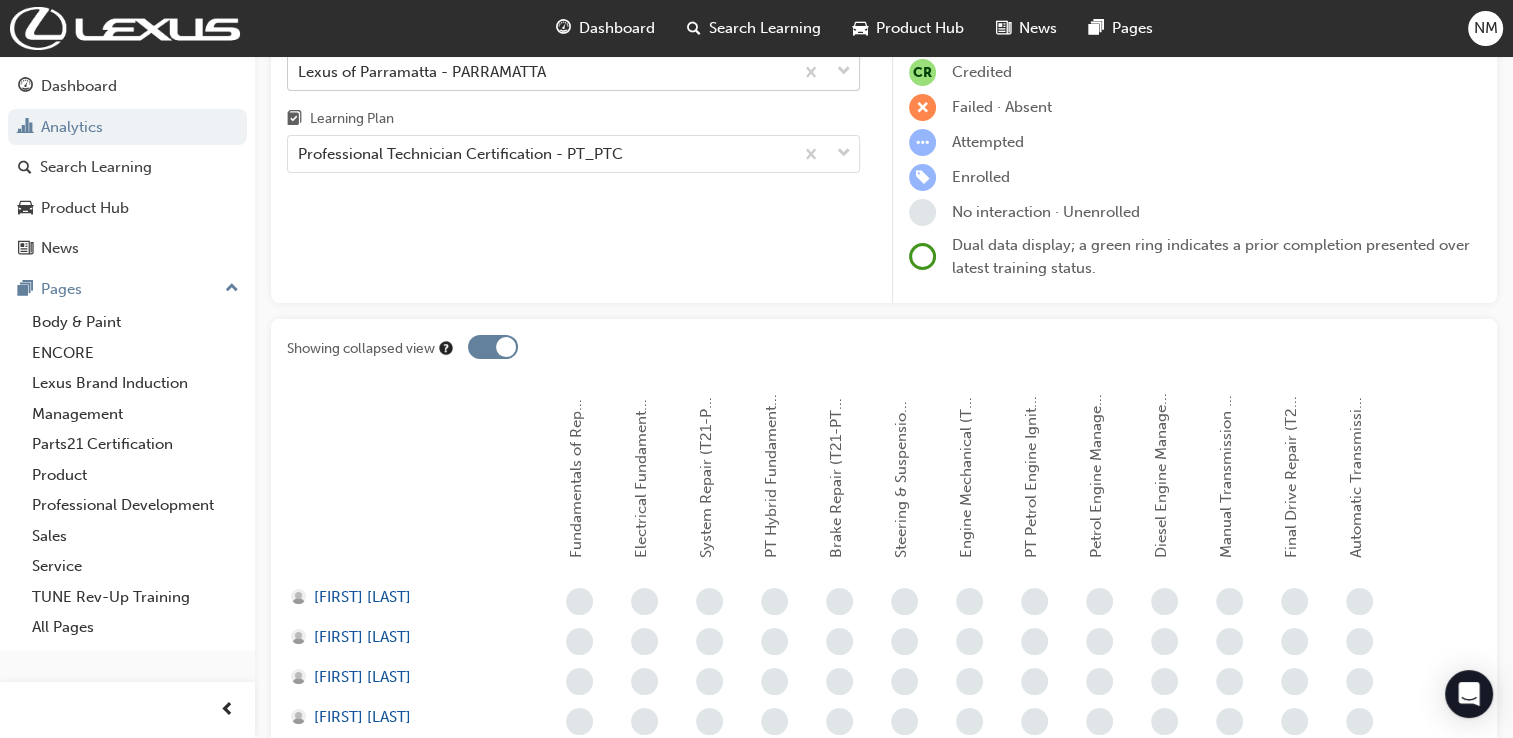 scroll, scrollTop: 0, scrollLeft: 0, axis: both 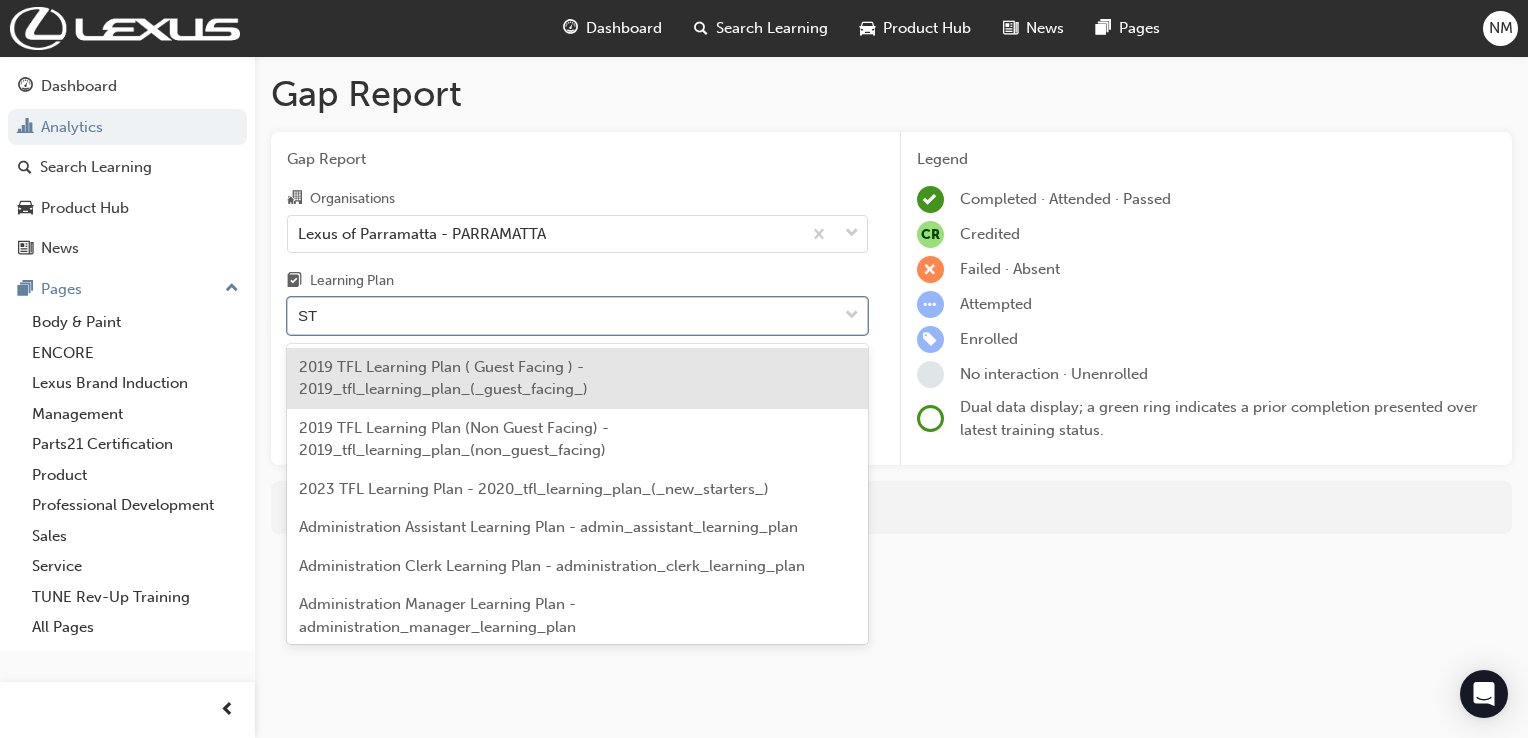type on "STC" 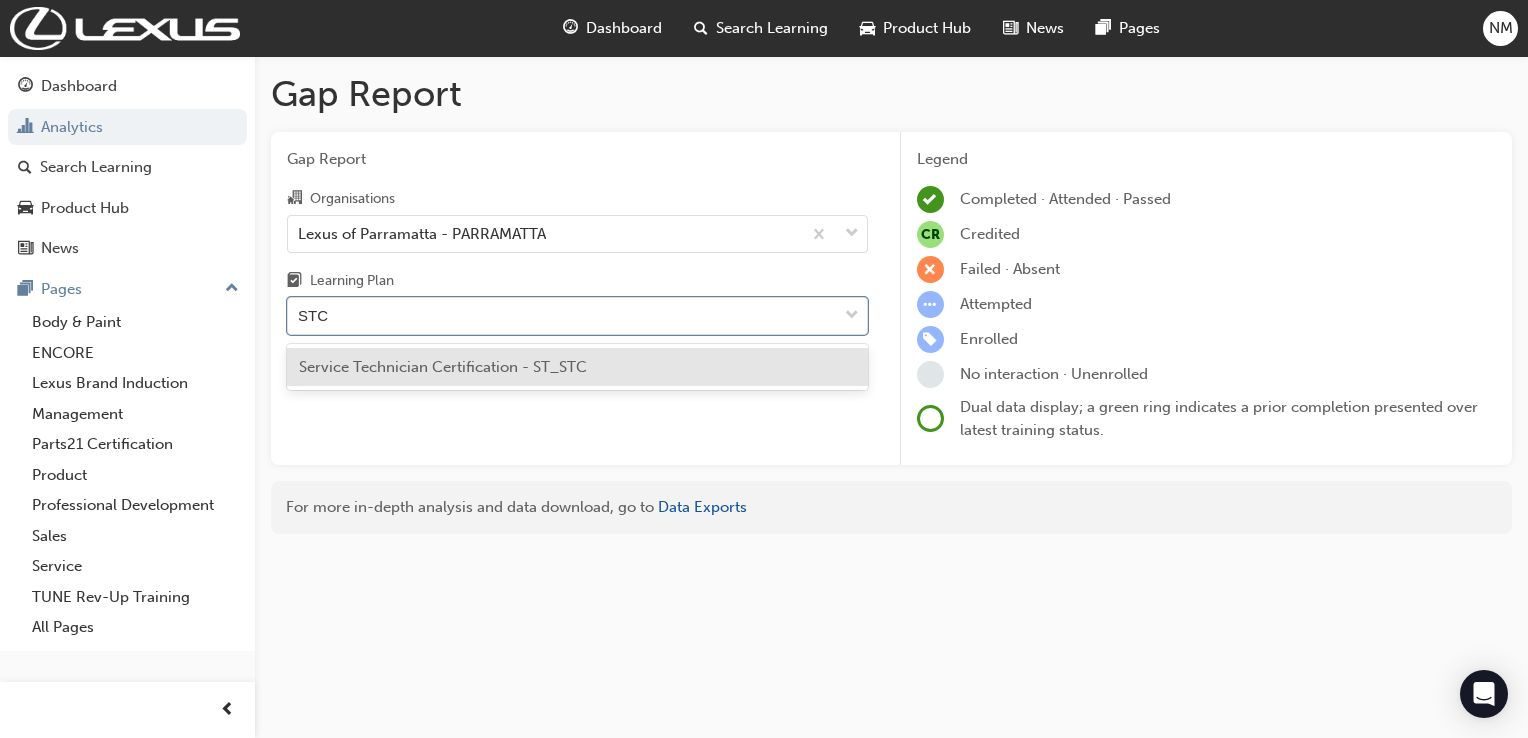 click on "Service Technician Certification - ST_STC" at bounding box center (577, 367) 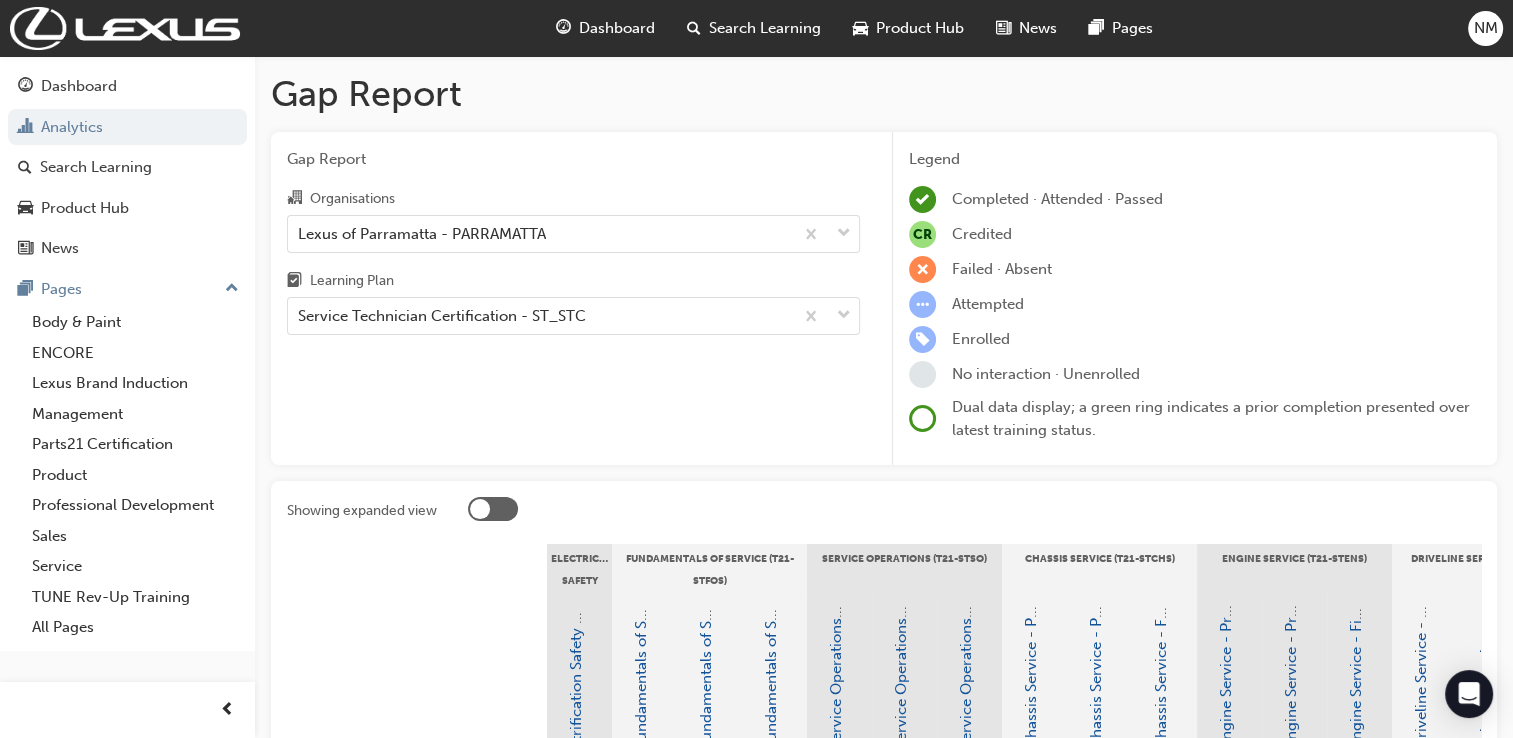click at bounding box center (480, 509) 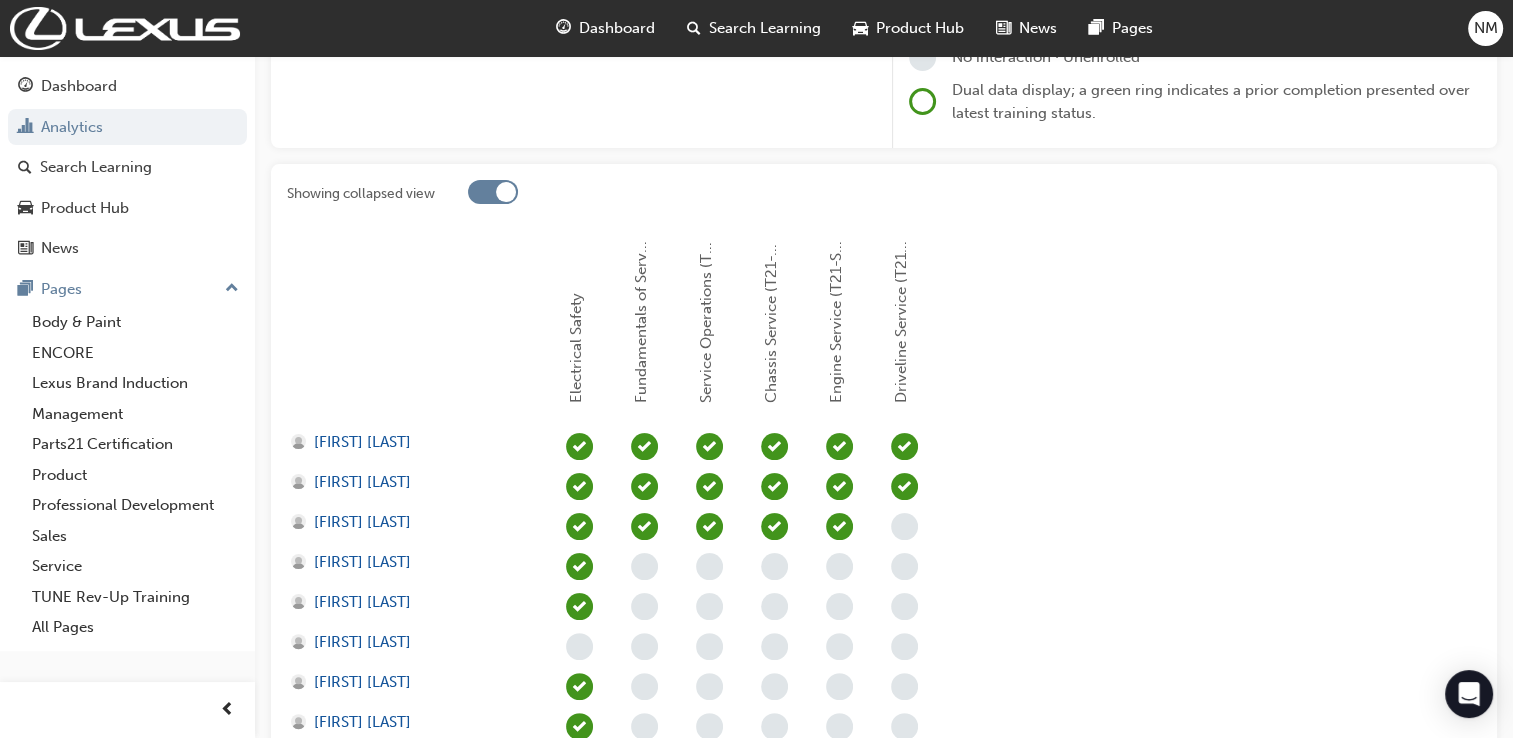 scroll, scrollTop: 333, scrollLeft: 0, axis: vertical 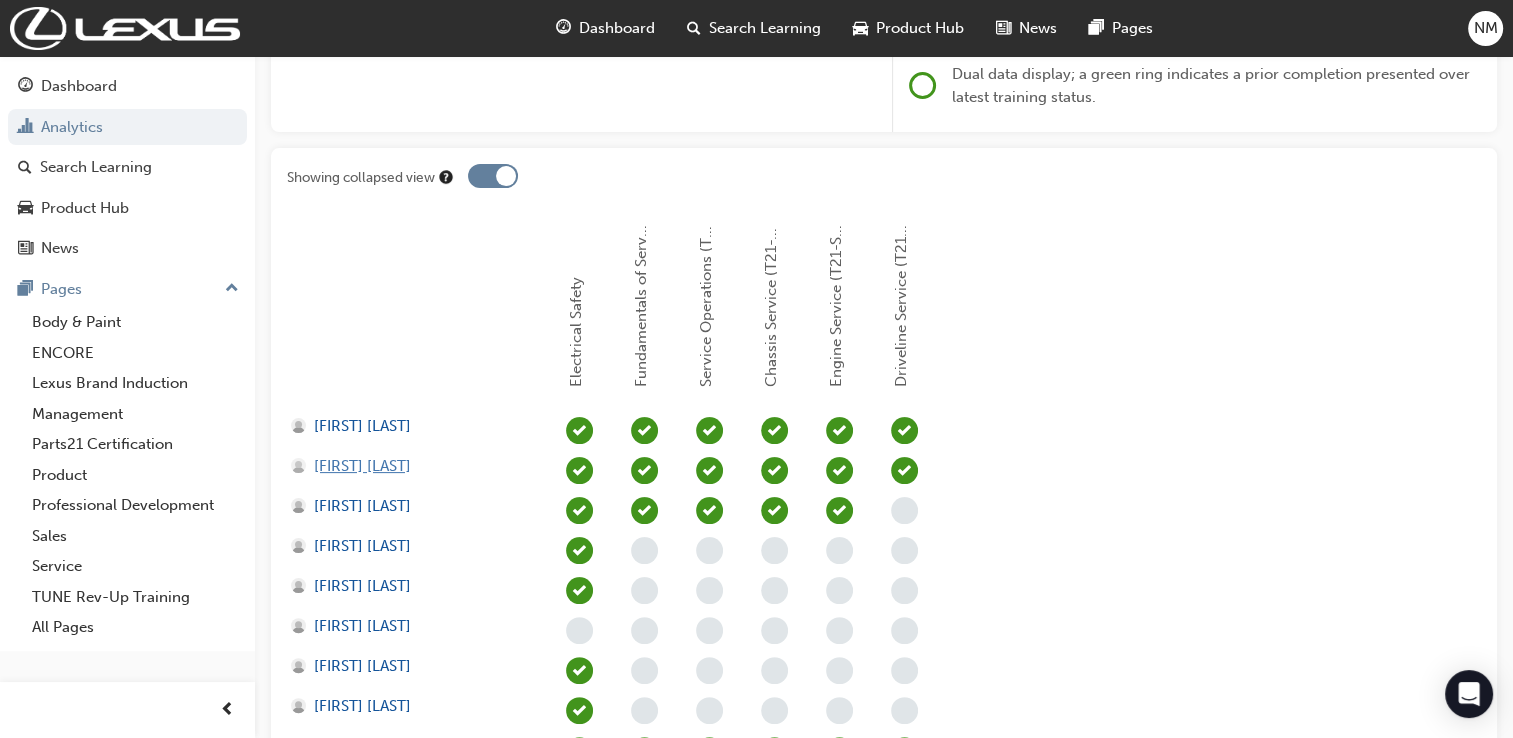 click on "[FIRST] [LAST]" at bounding box center (362, 466) 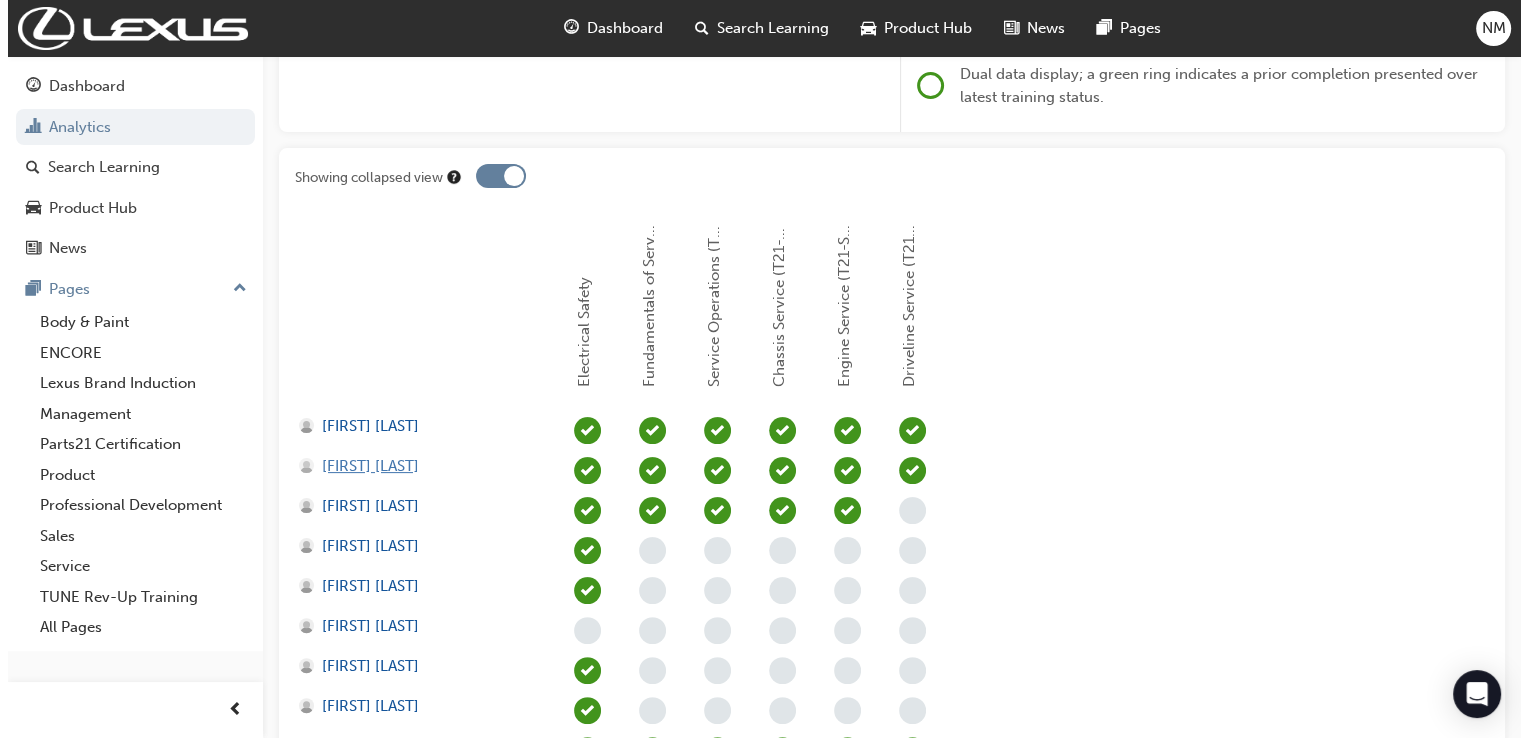 scroll, scrollTop: 0, scrollLeft: 0, axis: both 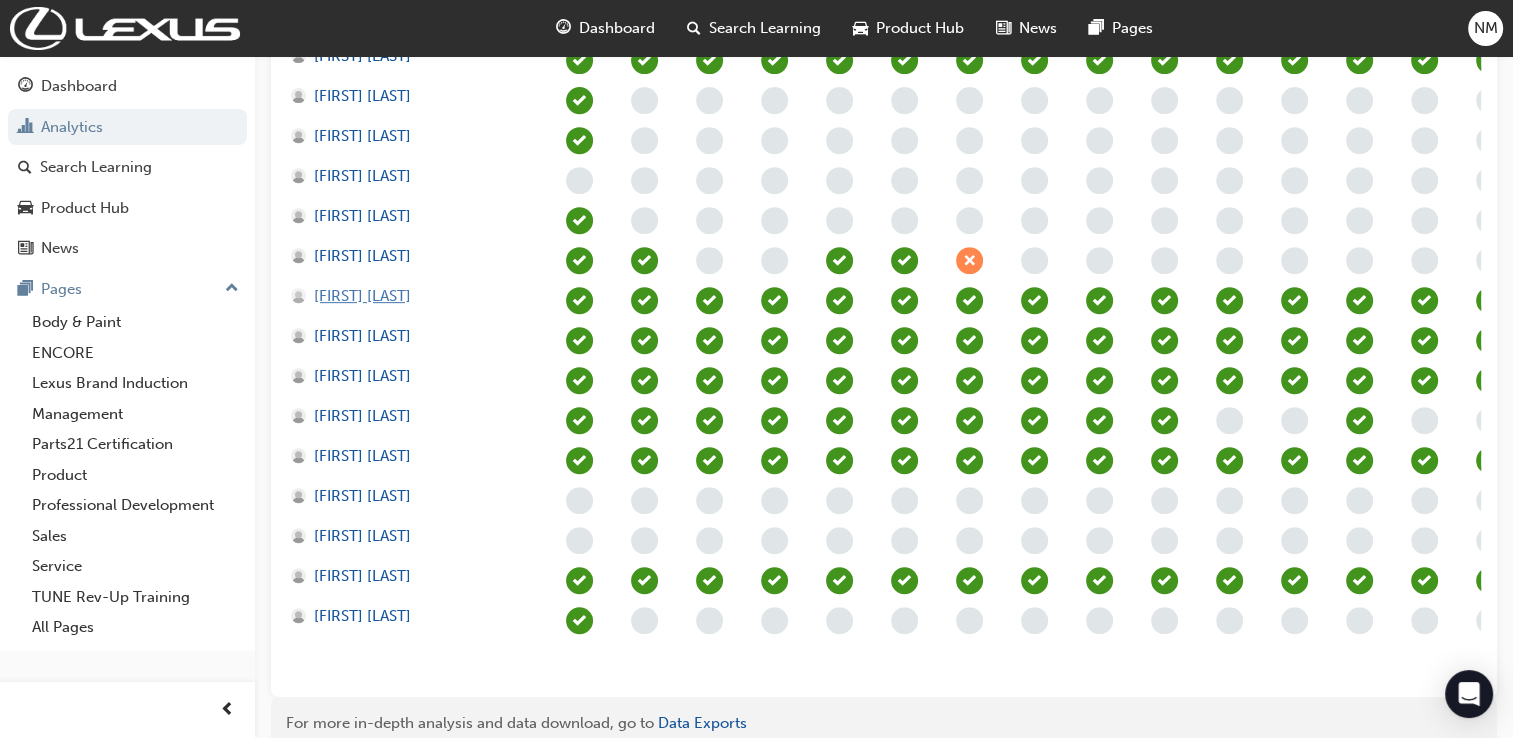 click on "[FIRST] [LAST]" at bounding box center (362, 296) 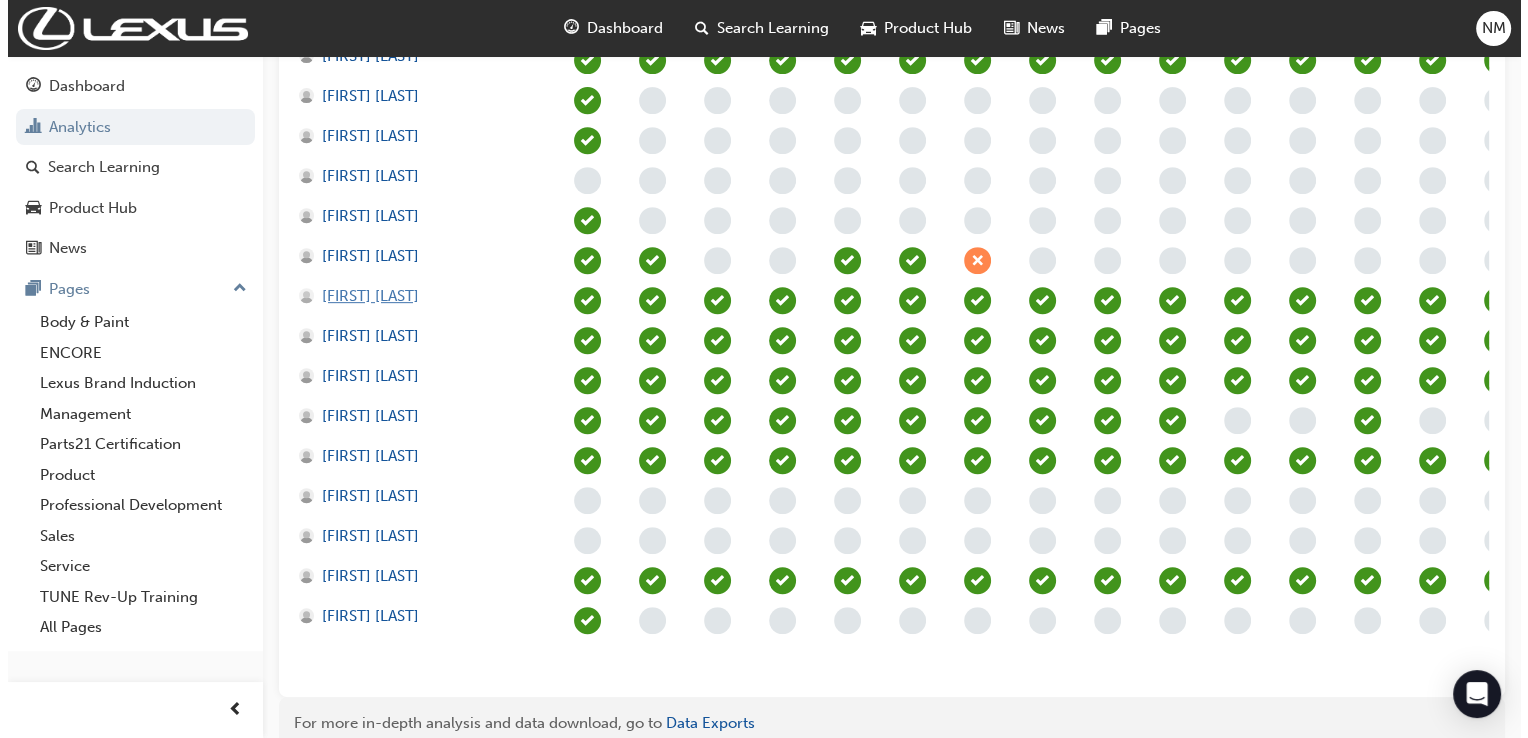 scroll, scrollTop: 0, scrollLeft: 0, axis: both 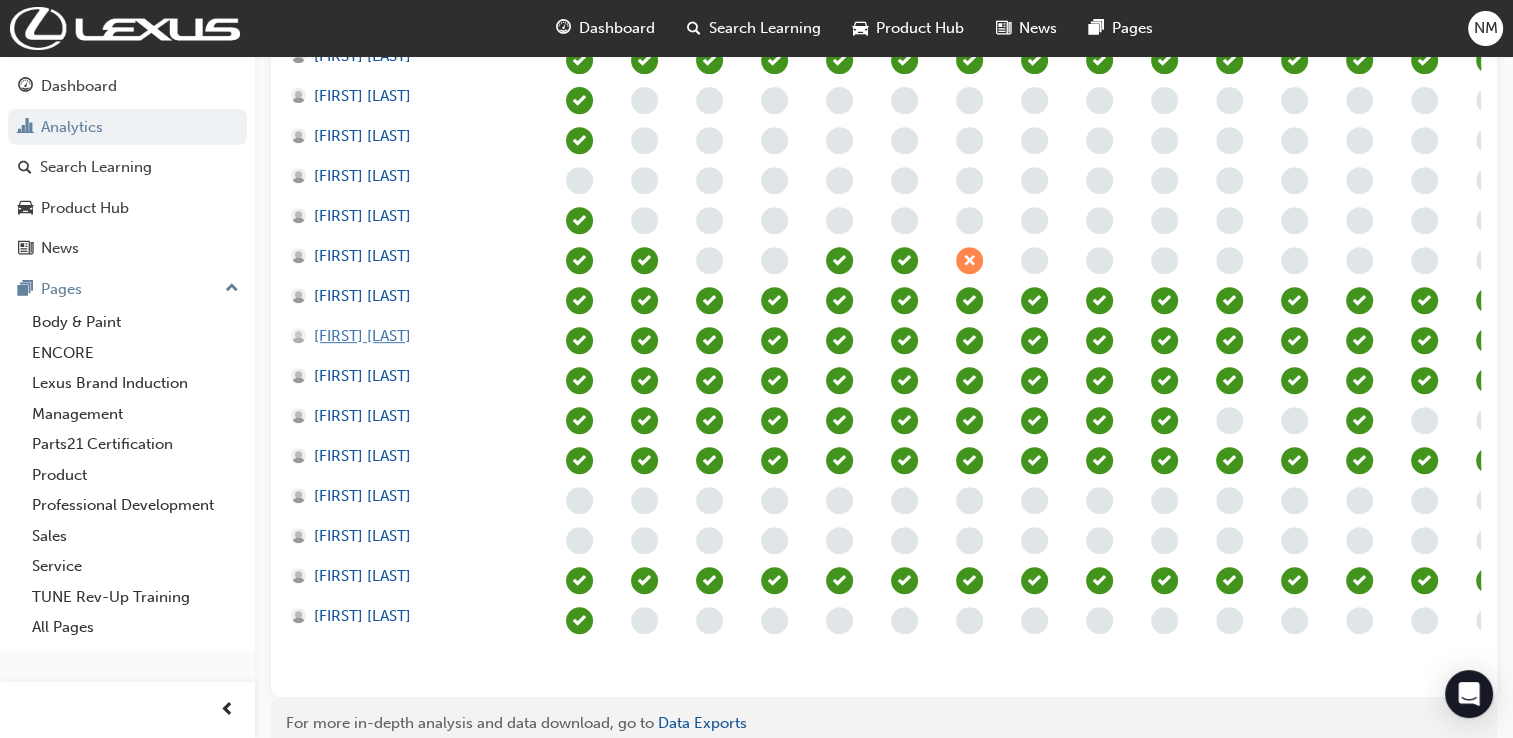 click on "[FIRST] [LAST]" at bounding box center [362, 336] 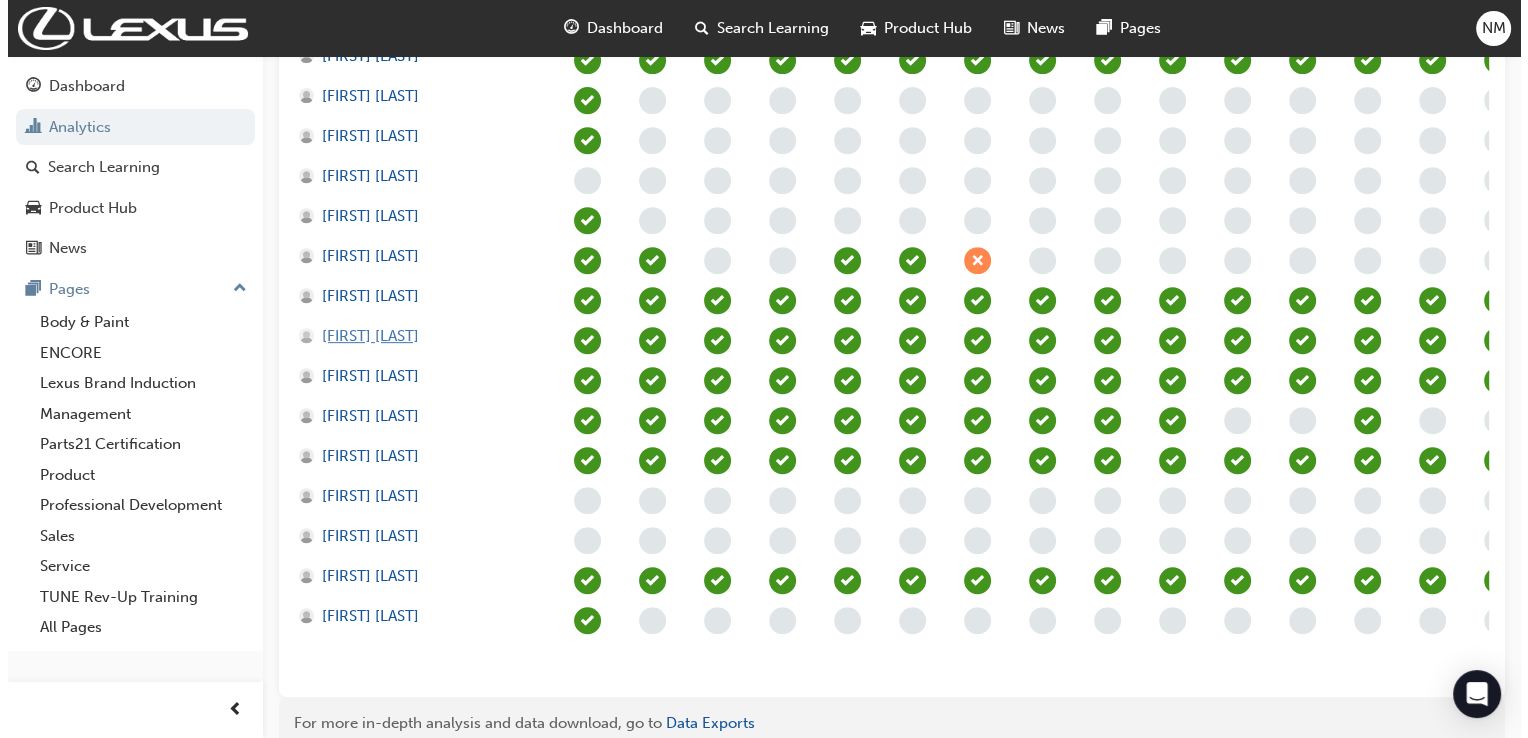 scroll, scrollTop: 0, scrollLeft: 0, axis: both 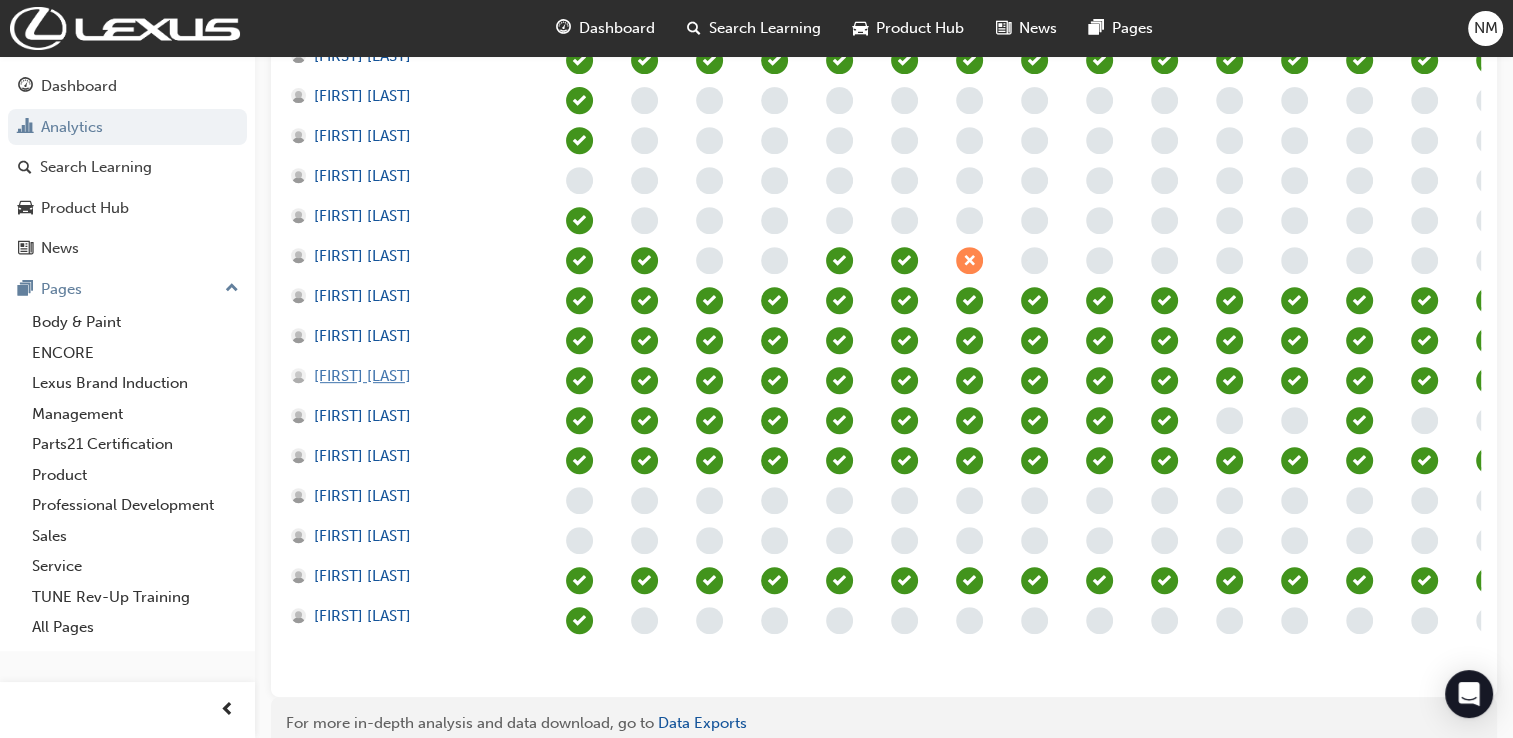 click on "[FIRST] [LAST]" at bounding box center (362, 376) 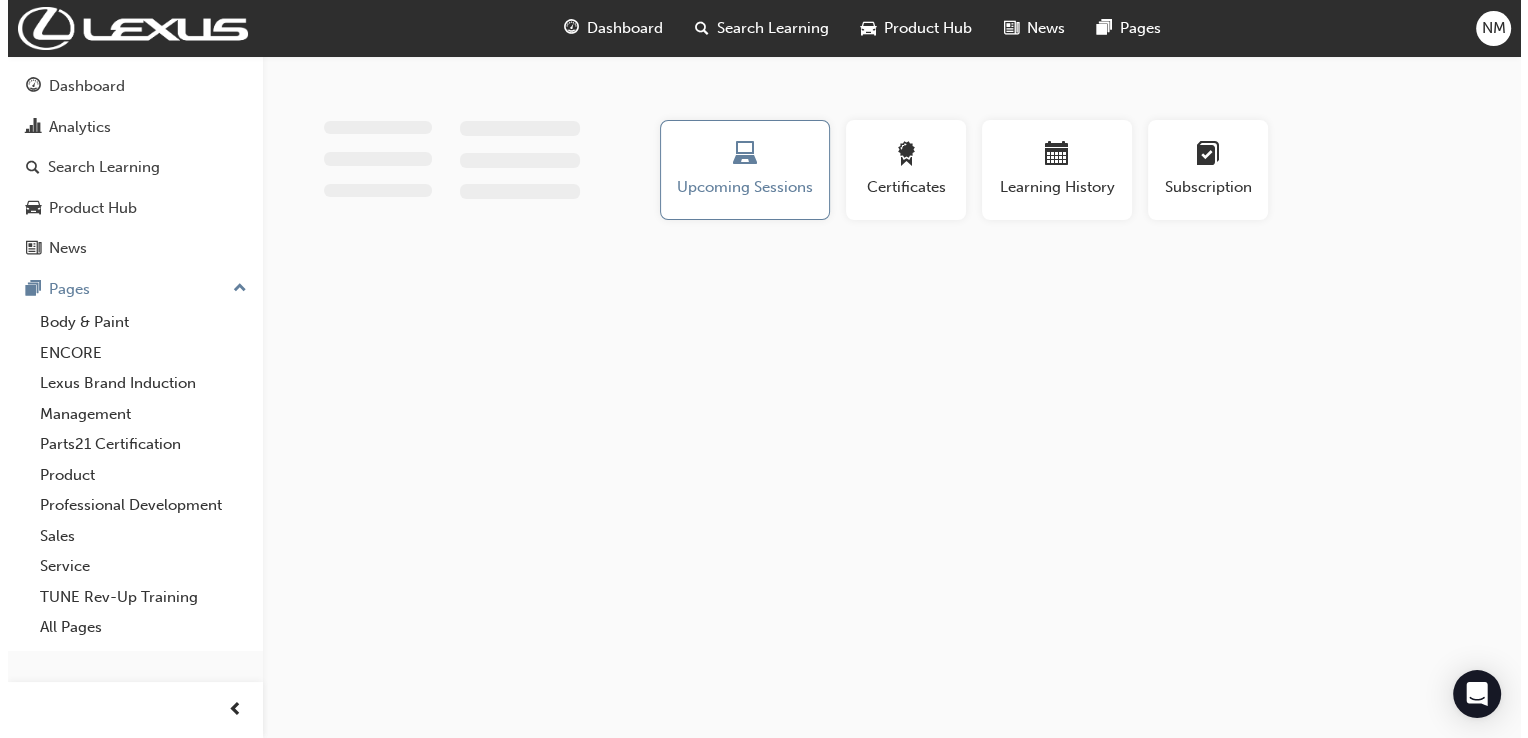 scroll, scrollTop: 0, scrollLeft: 0, axis: both 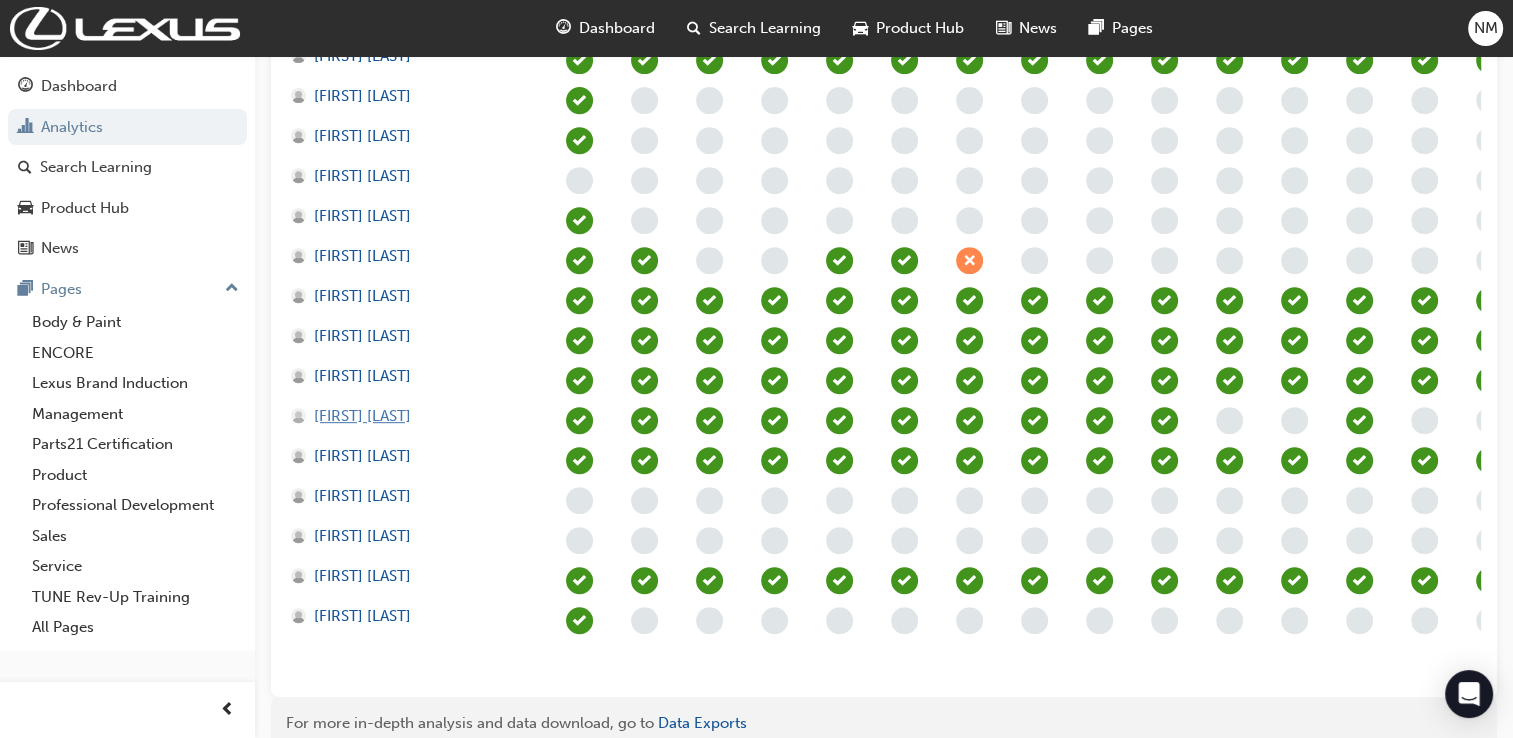 click on "[FIRST] [LAST]" at bounding box center [362, 416] 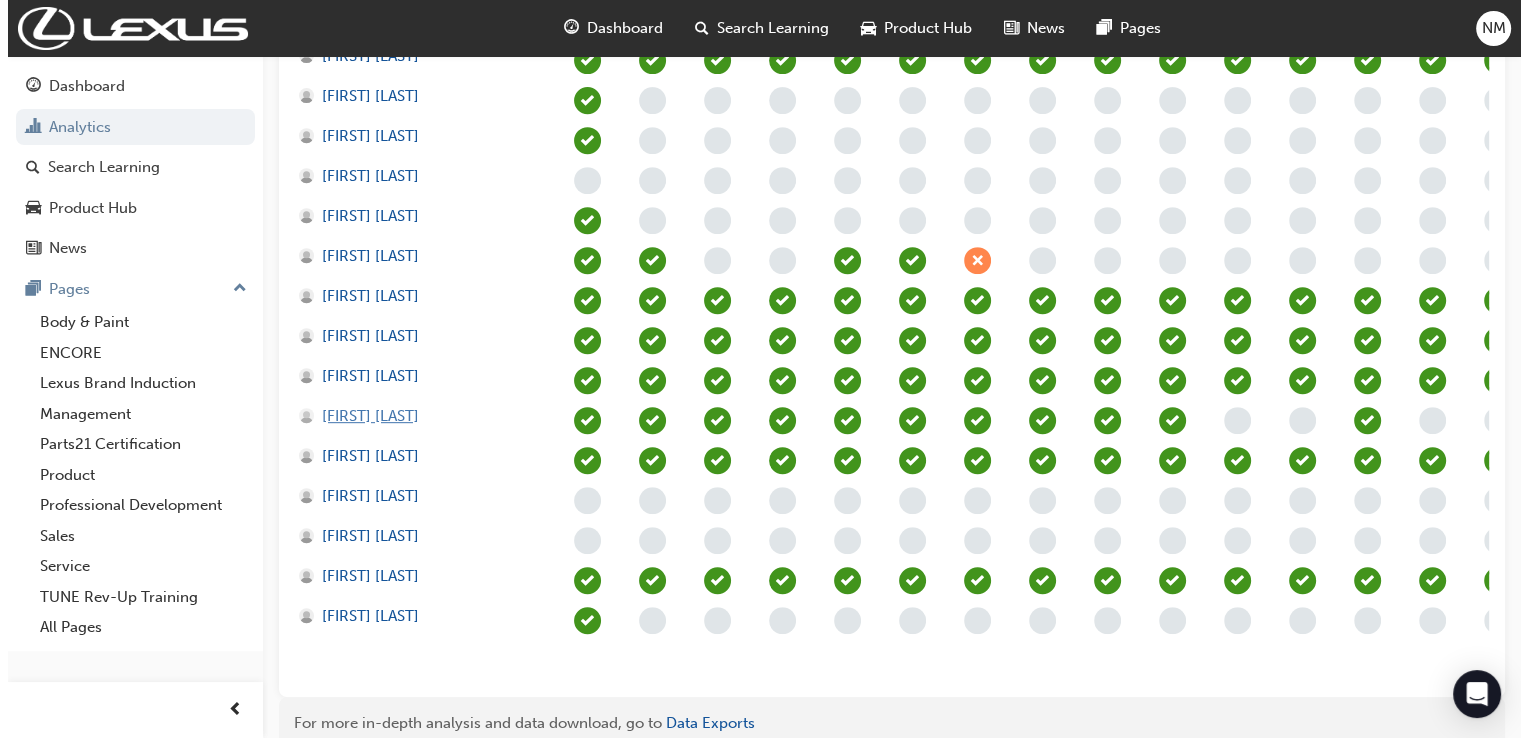 scroll, scrollTop: 0, scrollLeft: 0, axis: both 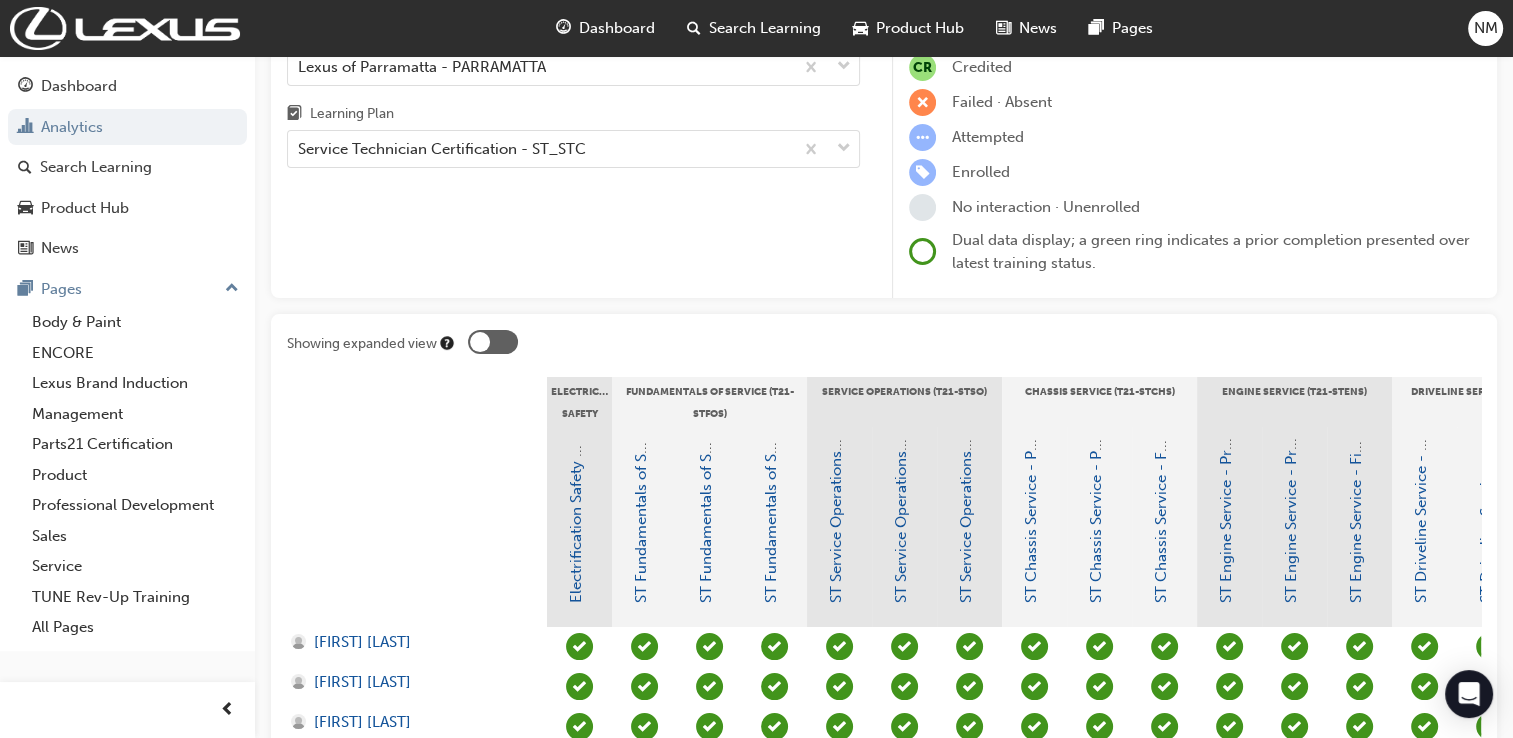 click at bounding box center (493, 342) 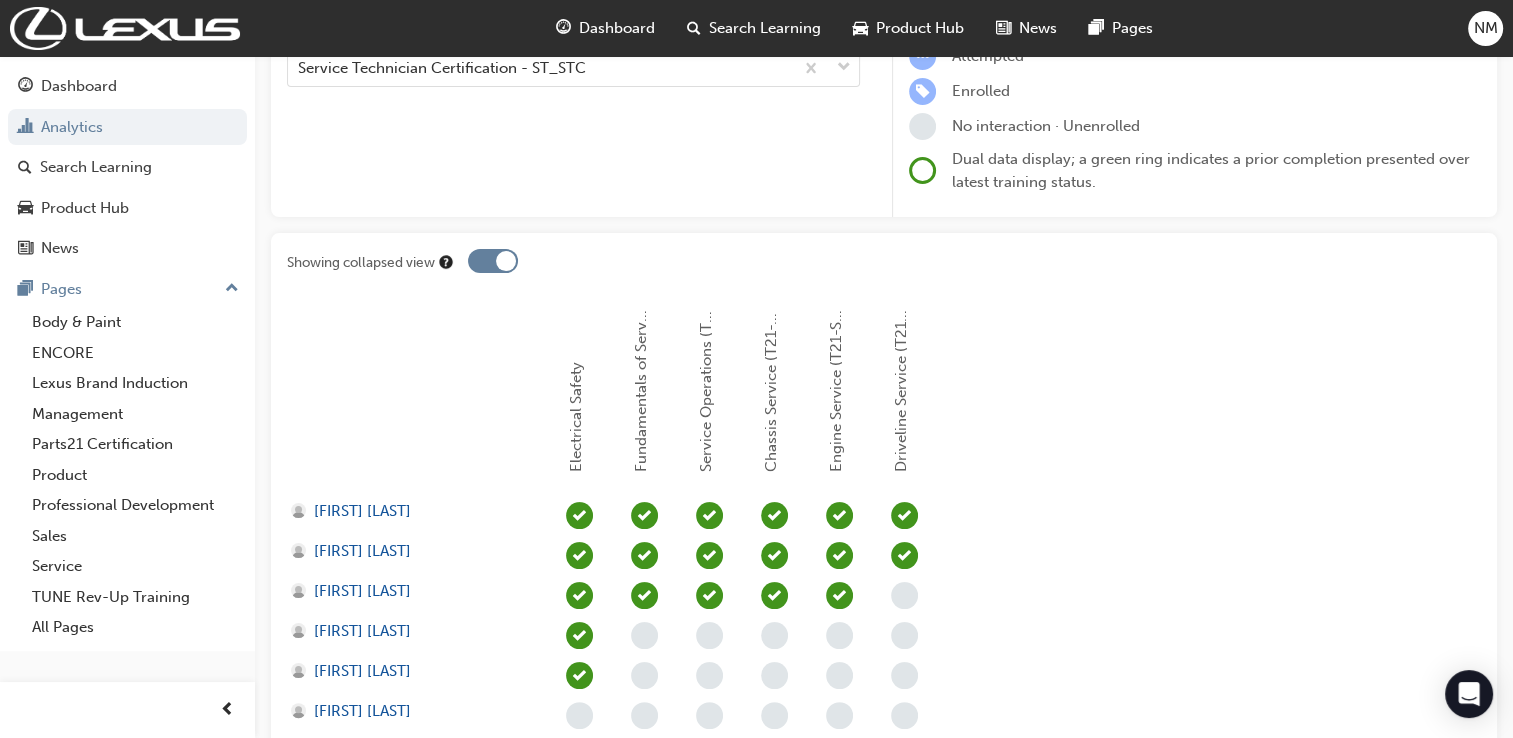 scroll, scrollTop: 0, scrollLeft: 0, axis: both 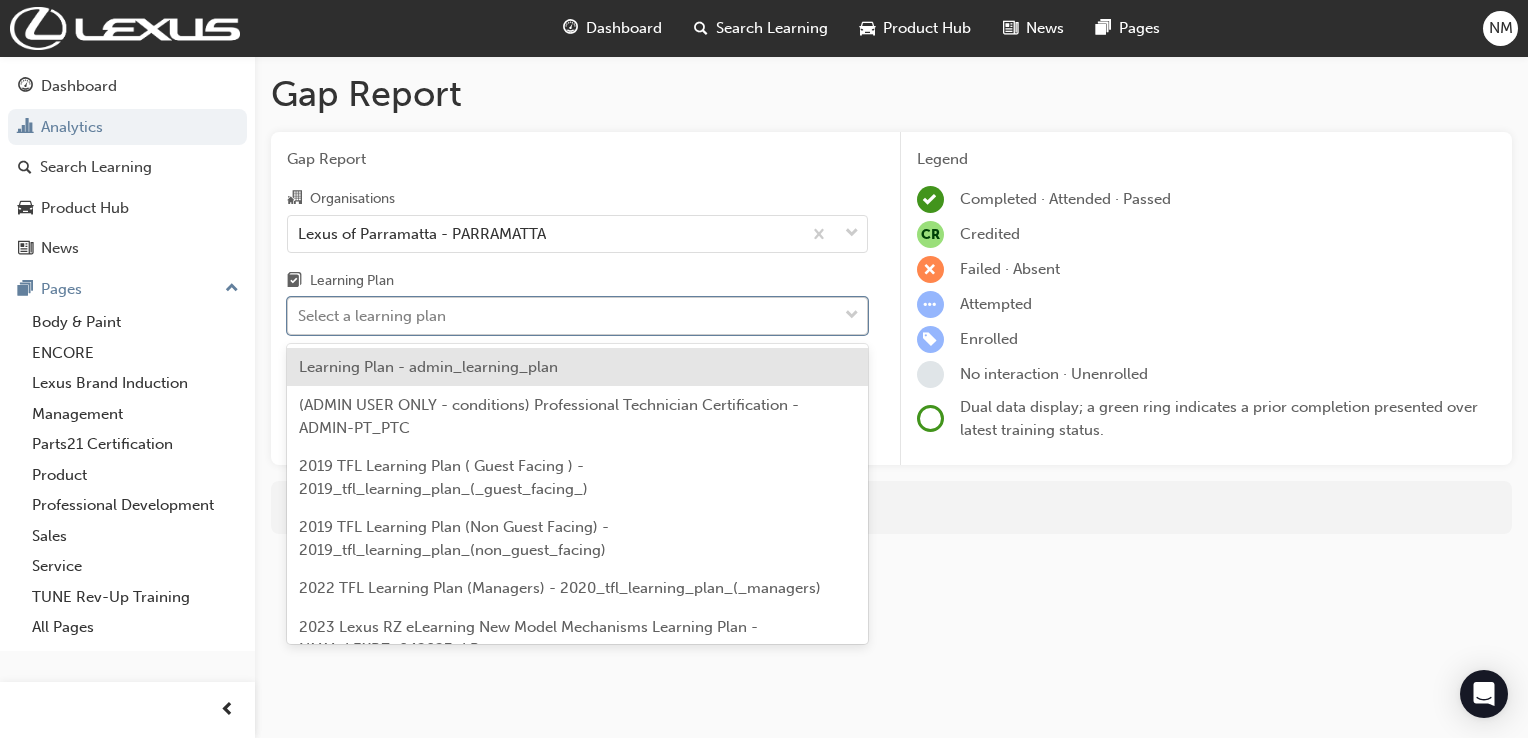 click on "Select a learning plan" at bounding box center [562, 316] 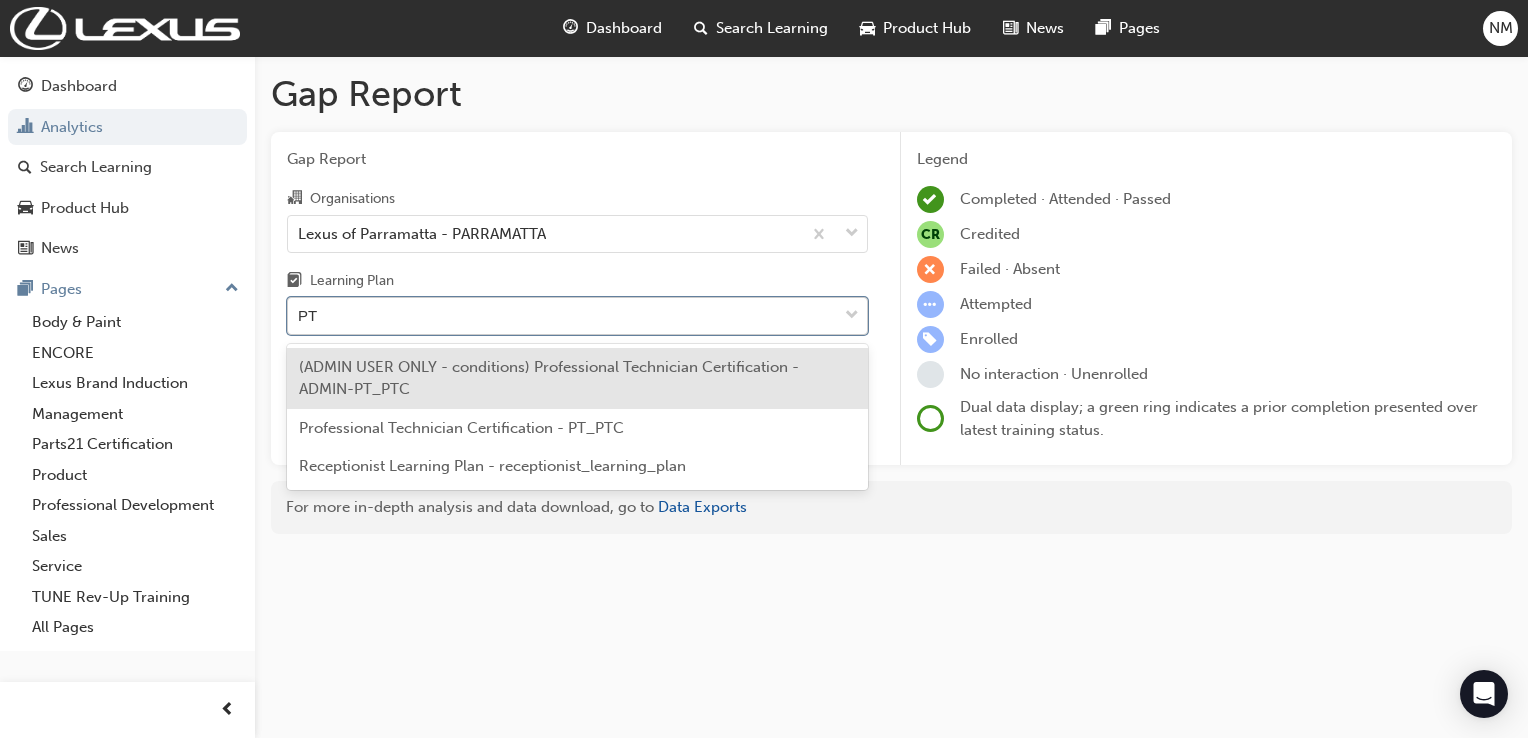 type on "PTC" 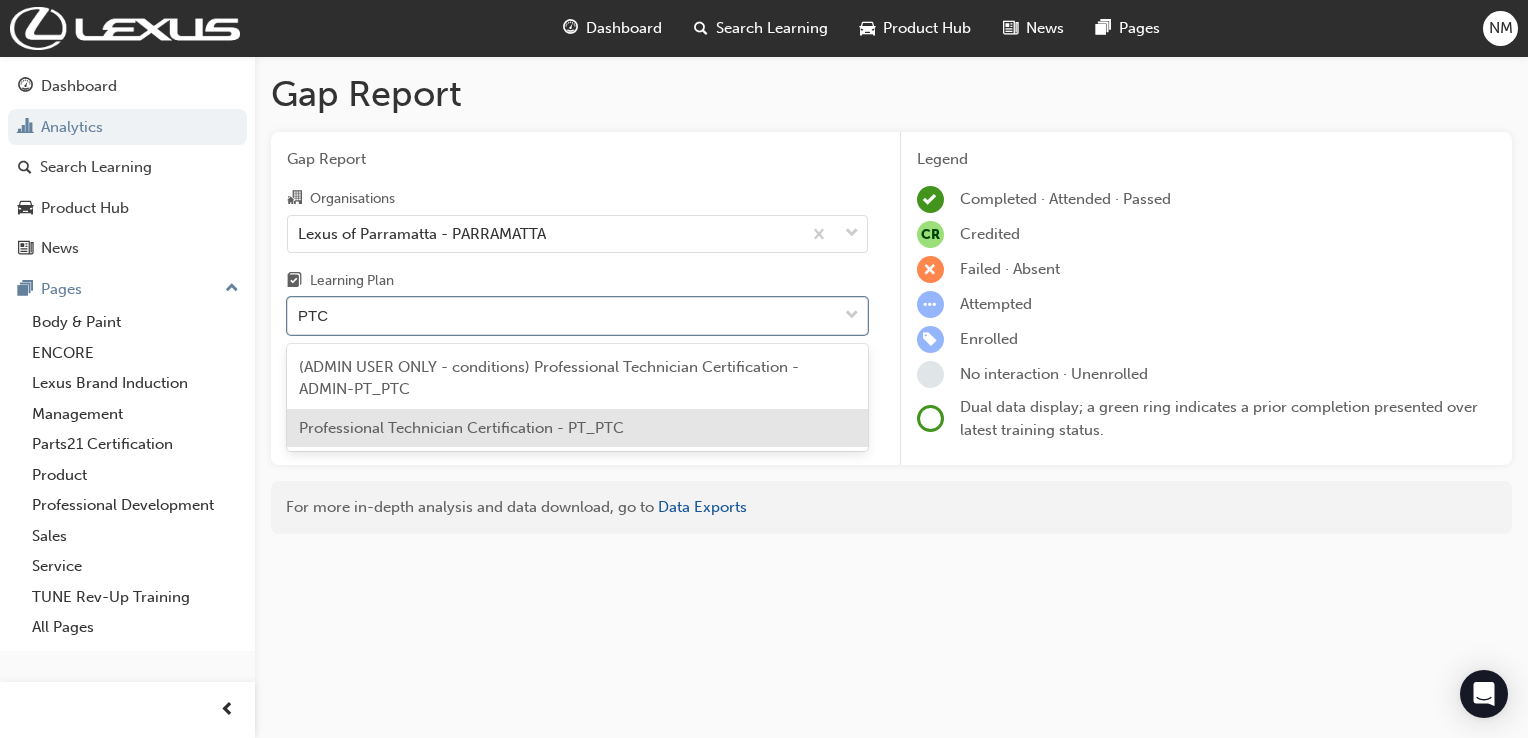 click on "Professional Technician Certification - PT_PTC" at bounding box center [461, 428] 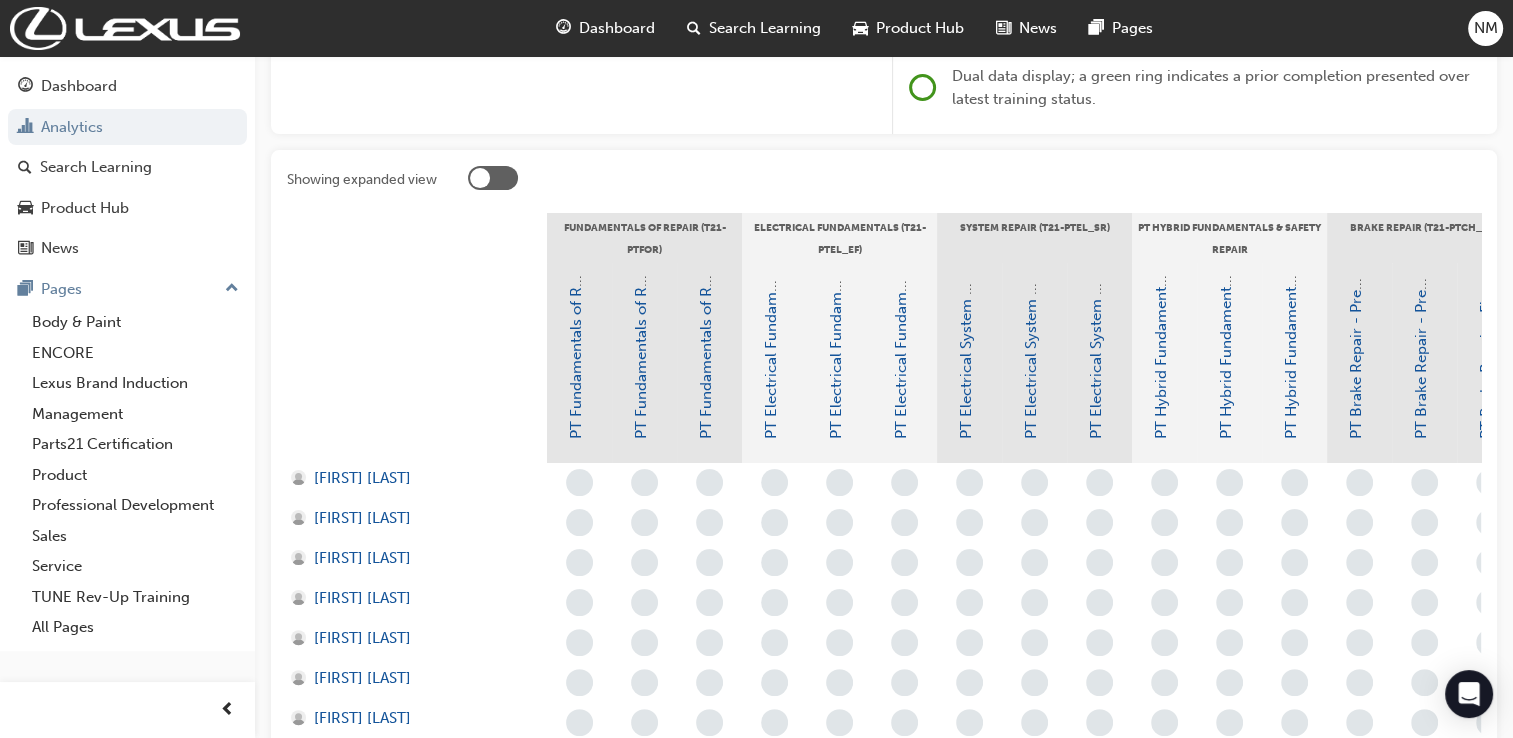 scroll, scrollTop: 333, scrollLeft: 0, axis: vertical 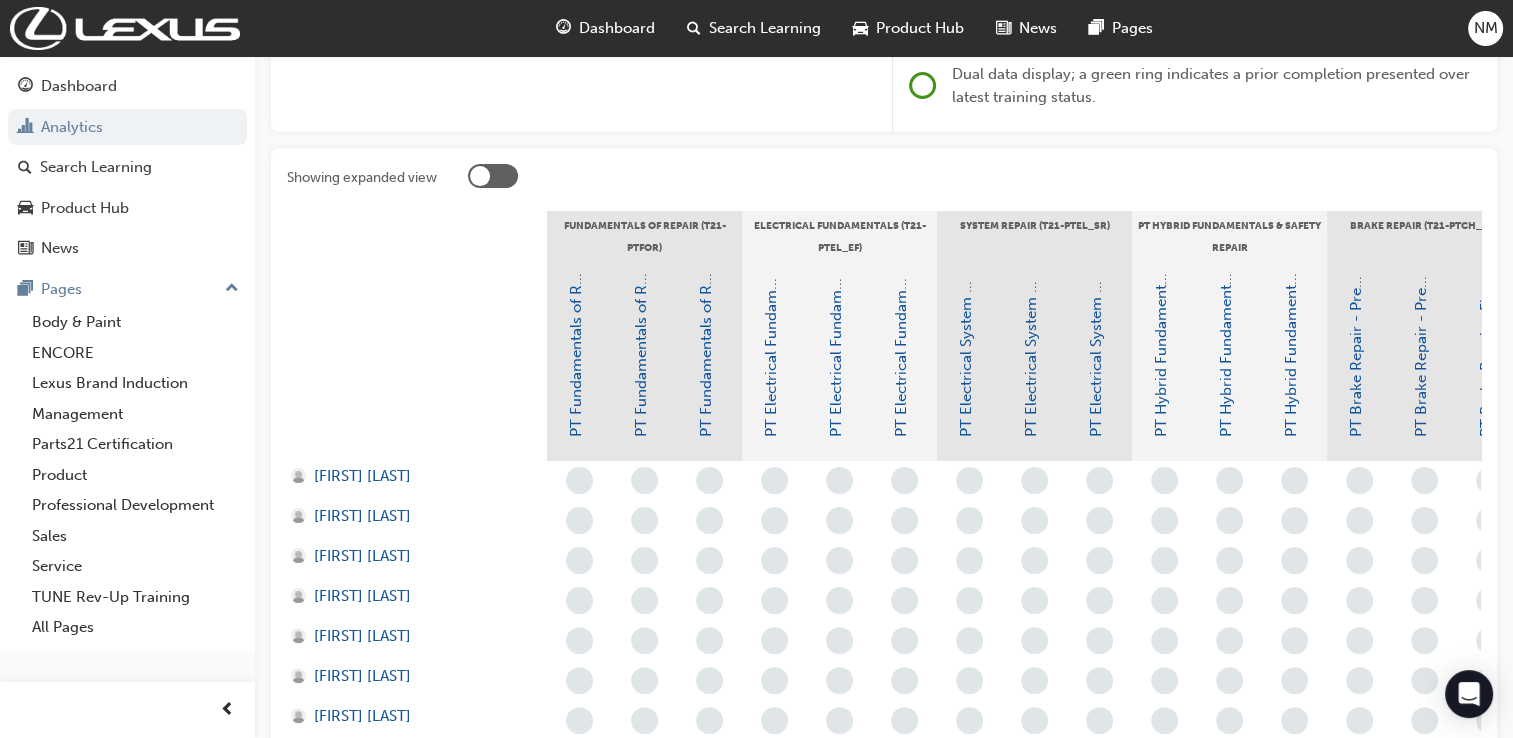 click at bounding box center [493, 176] 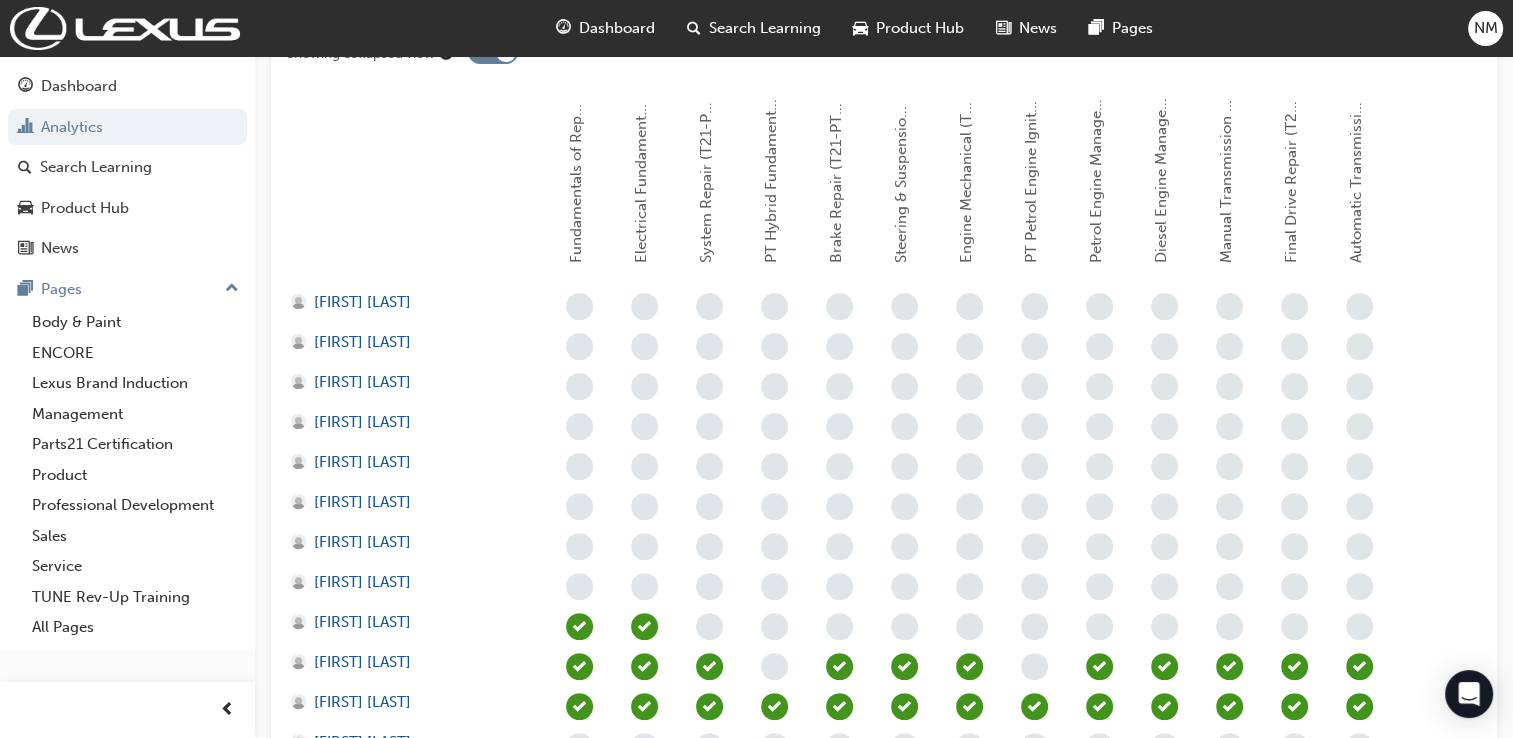 scroll, scrollTop: 209, scrollLeft: 0, axis: vertical 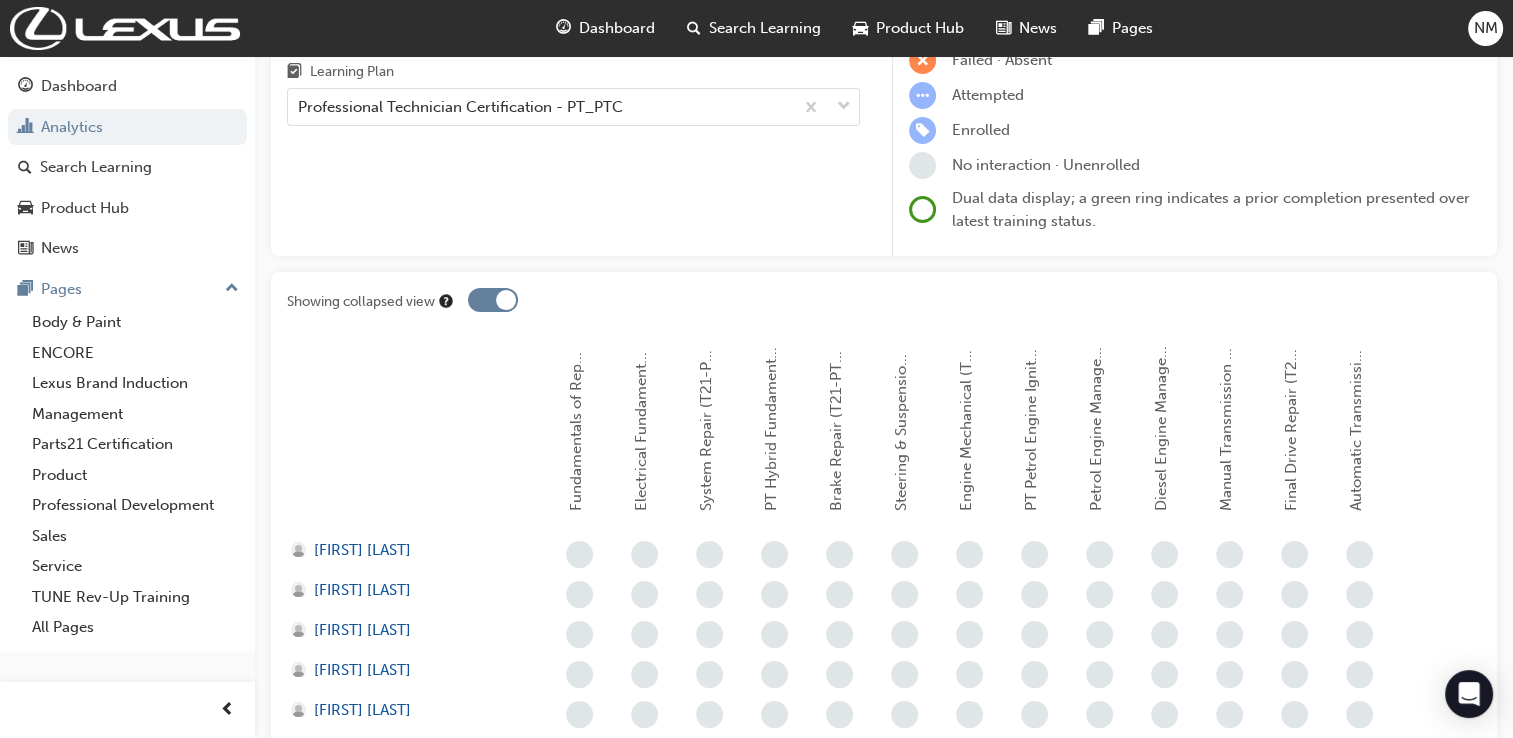 click at bounding box center (493, 300) 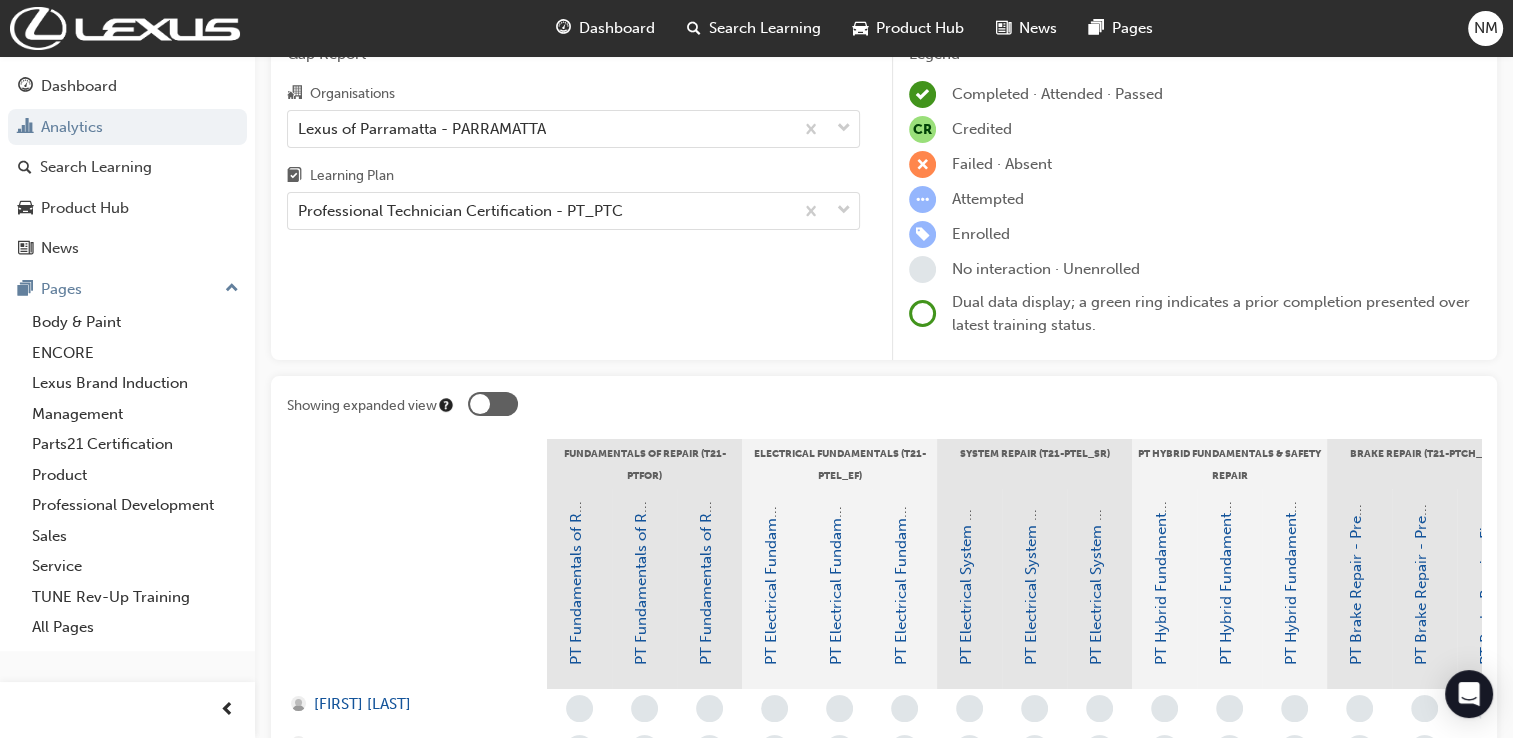 scroll, scrollTop: 0, scrollLeft: 0, axis: both 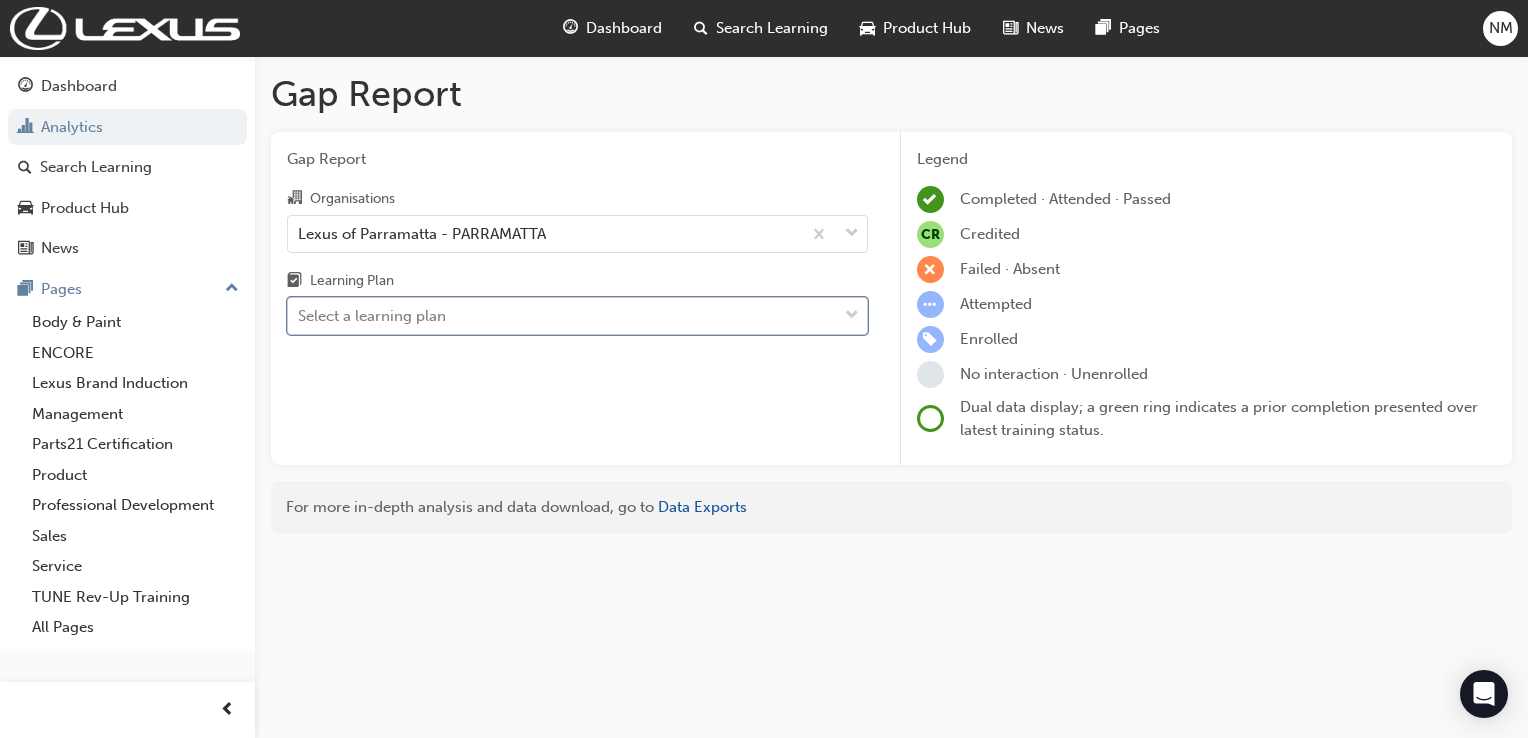 click on "Select a learning plan" at bounding box center [562, 316] 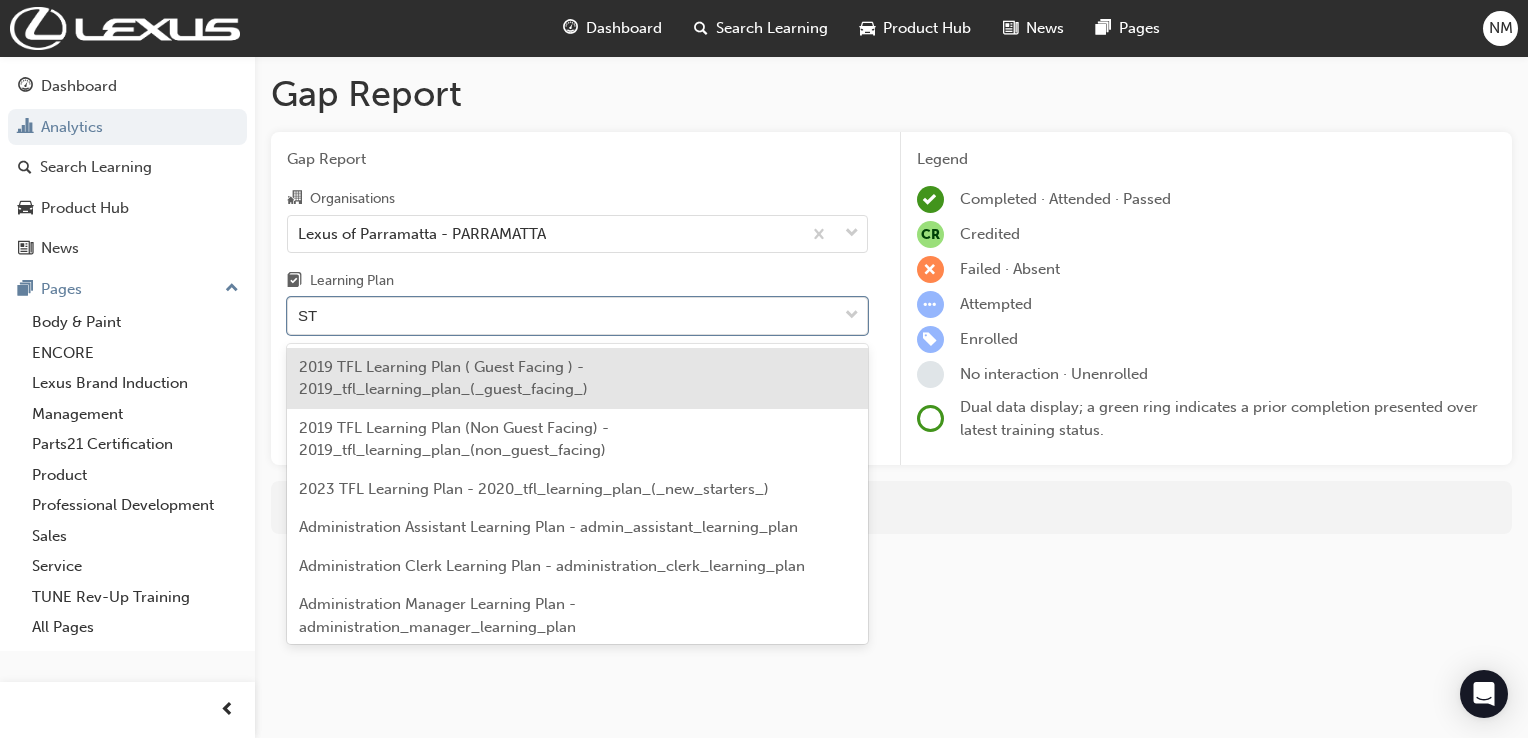 type on "STC" 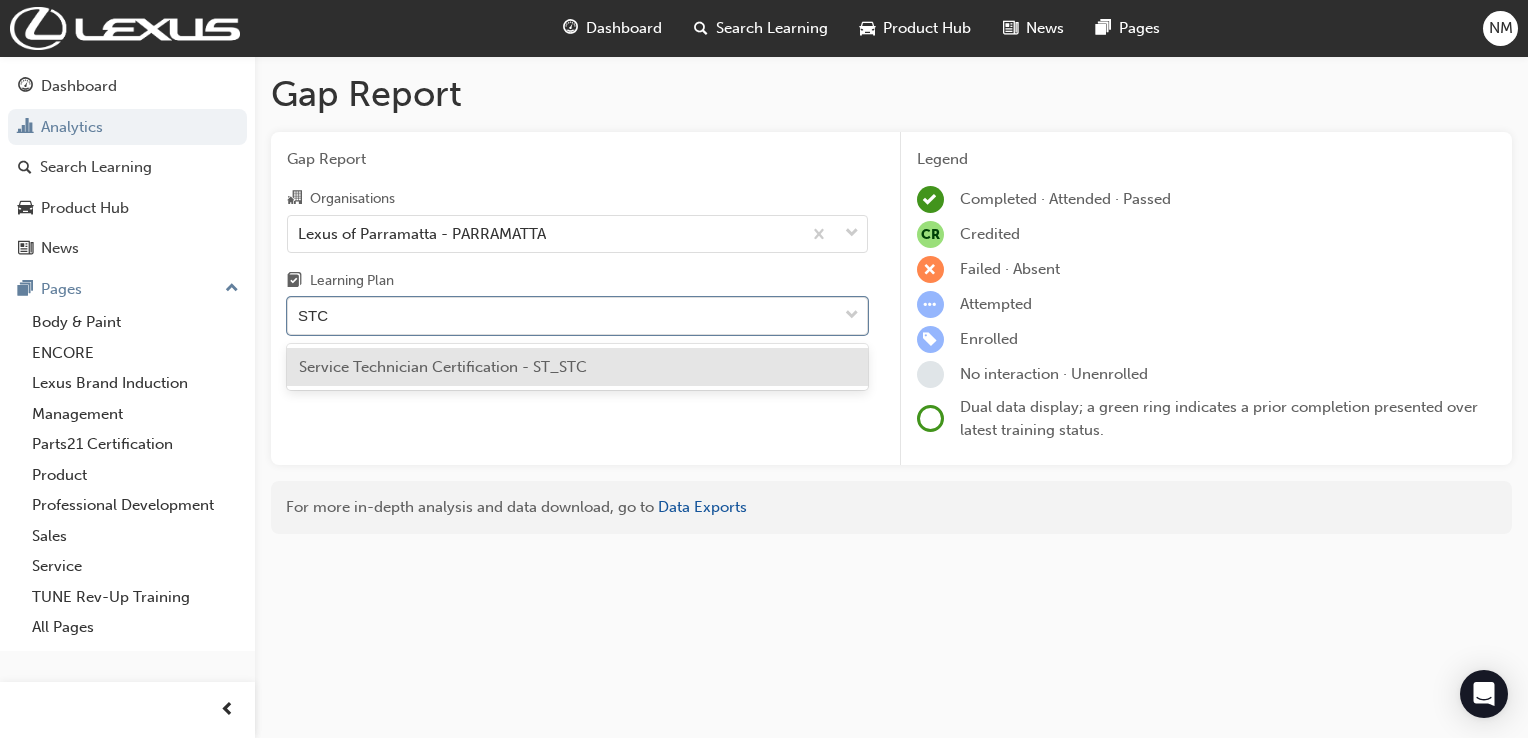 click on "Service Technician Certification - ST_STC" at bounding box center (443, 367) 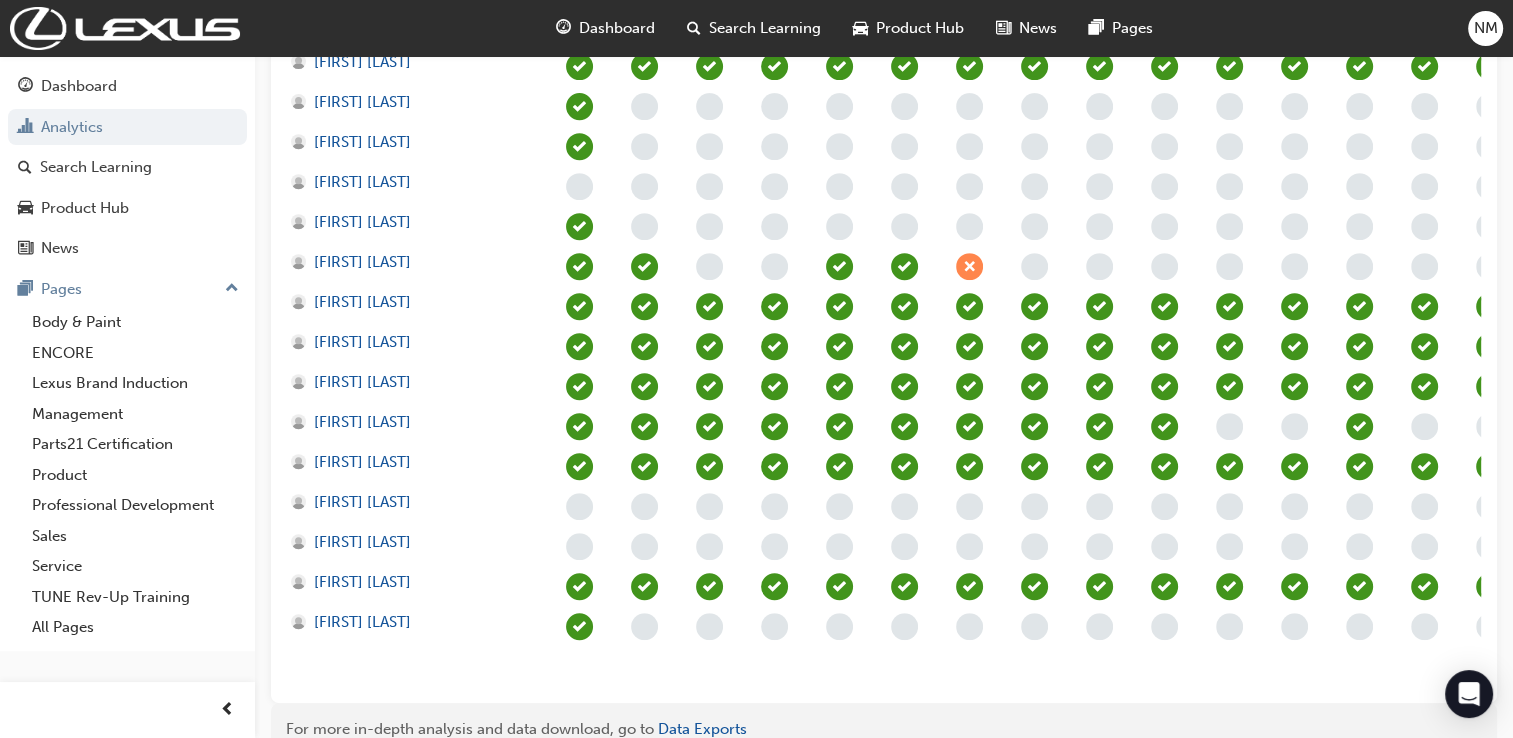 scroll, scrollTop: 833, scrollLeft: 0, axis: vertical 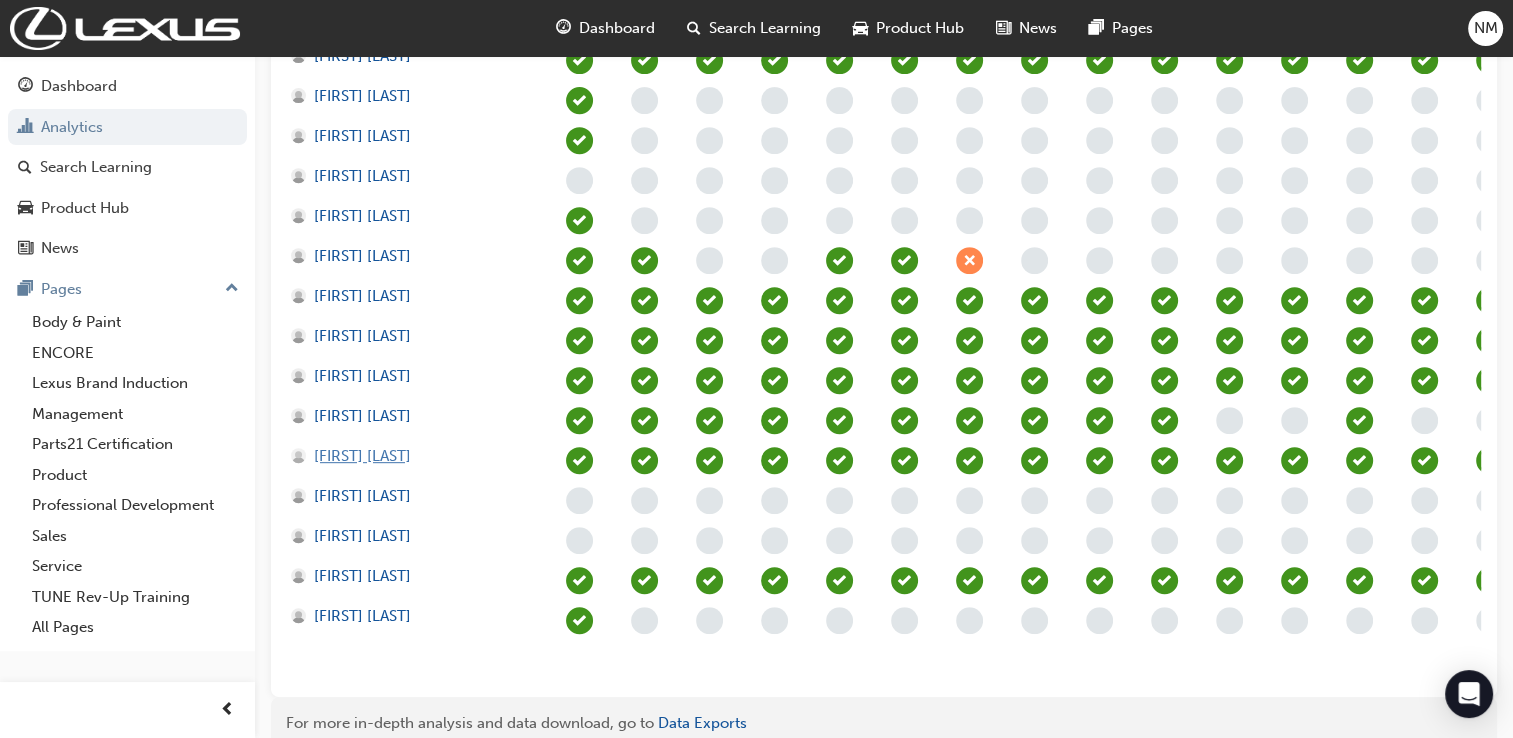 click on "[FIRST] [LAST]" at bounding box center (362, 456) 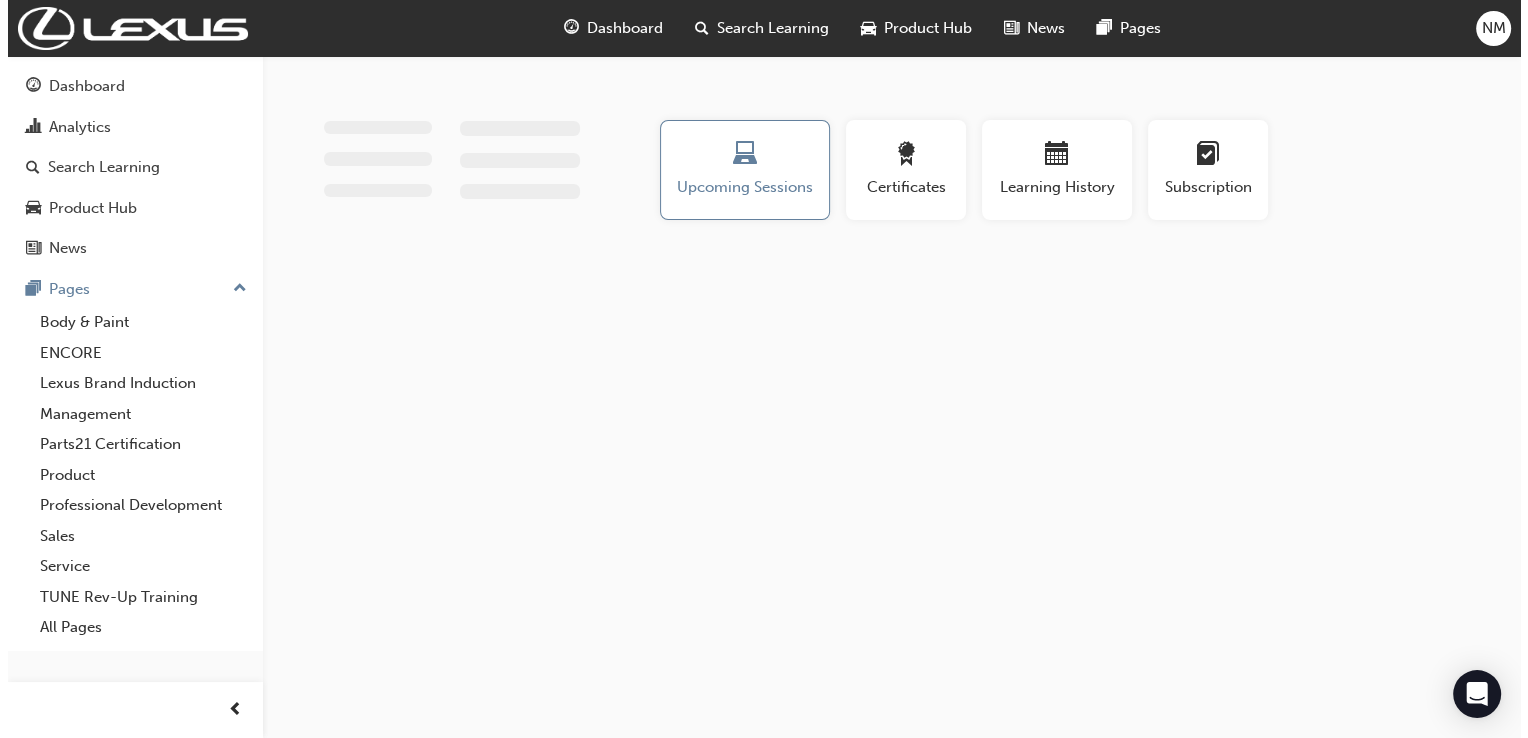 scroll, scrollTop: 0, scrollLeft: 0, axis: both 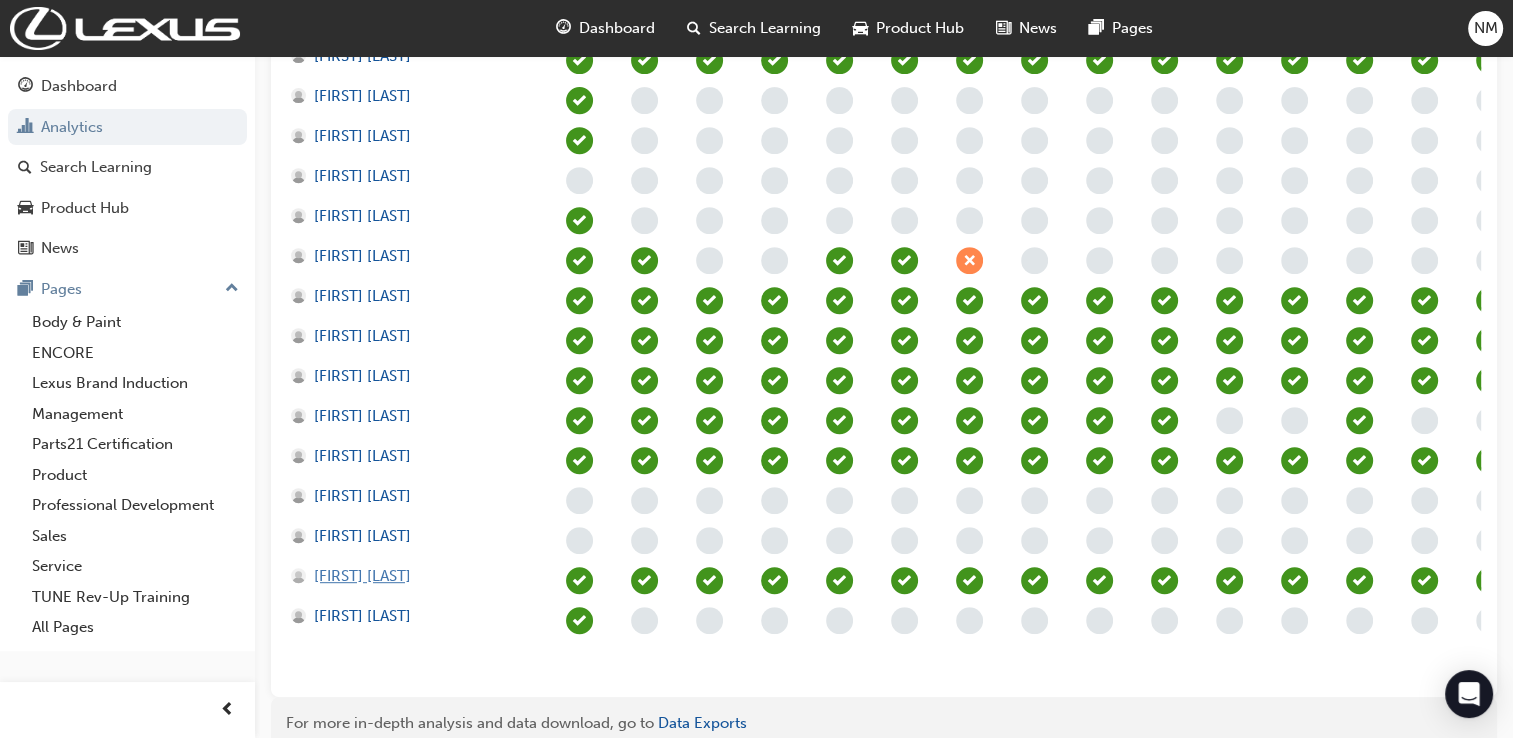 click on "[FIRST] [LAST]" at bounding box center [362, 576] 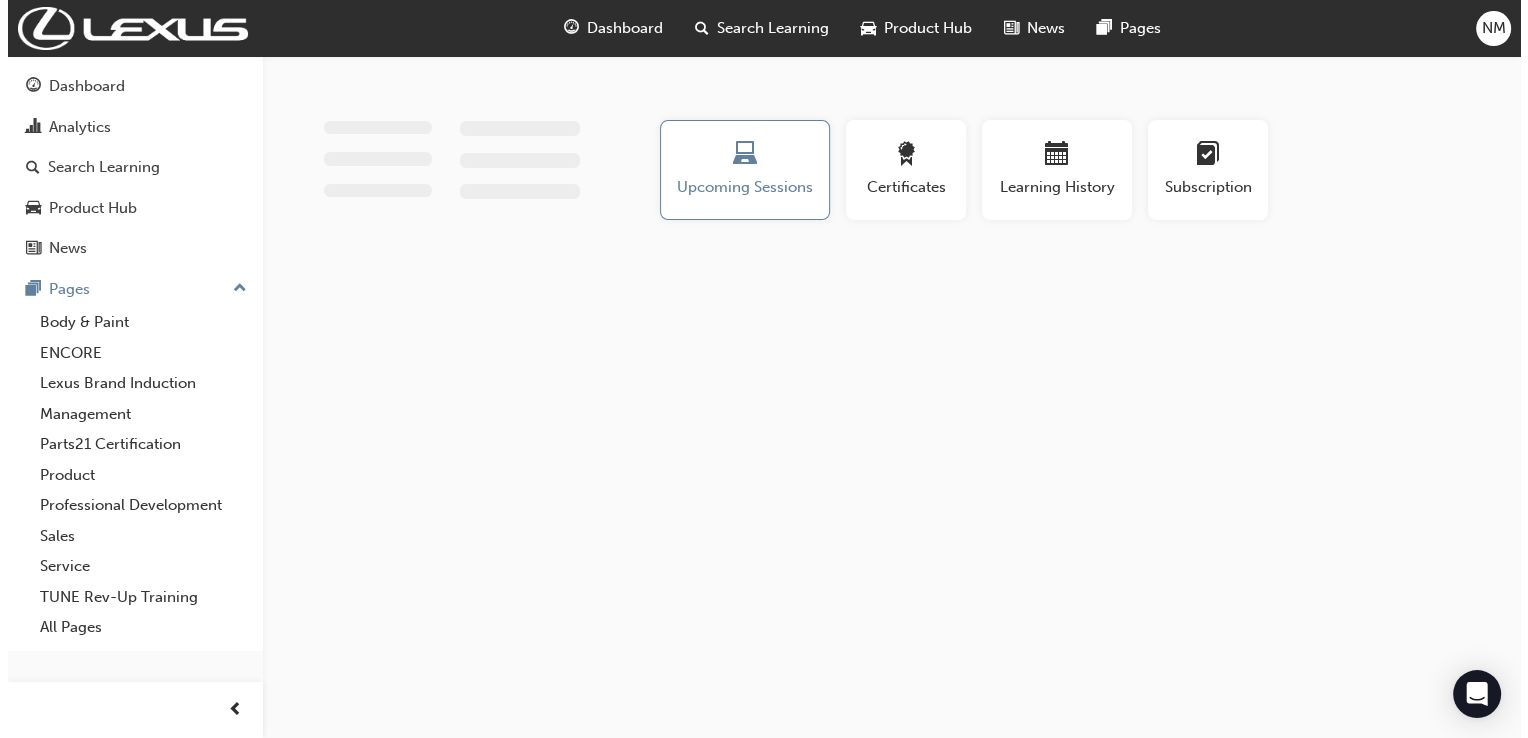 scroll, scrollTop: 0, scrollLeft: 0, axis: both 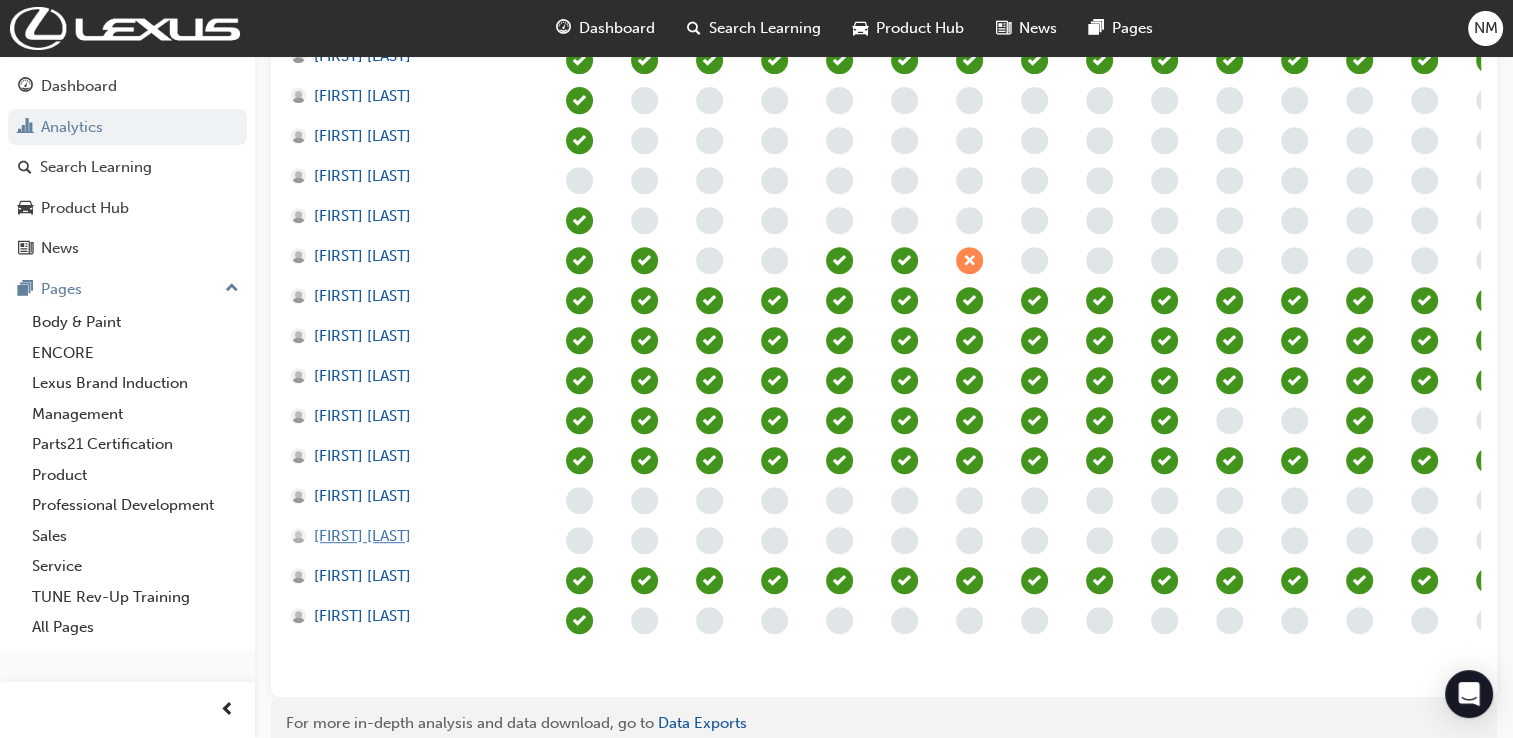 drag, startPoint x: 370, startPoint y: 534, endPoint x: 368, endPoint y: 518, distance: 16.124516 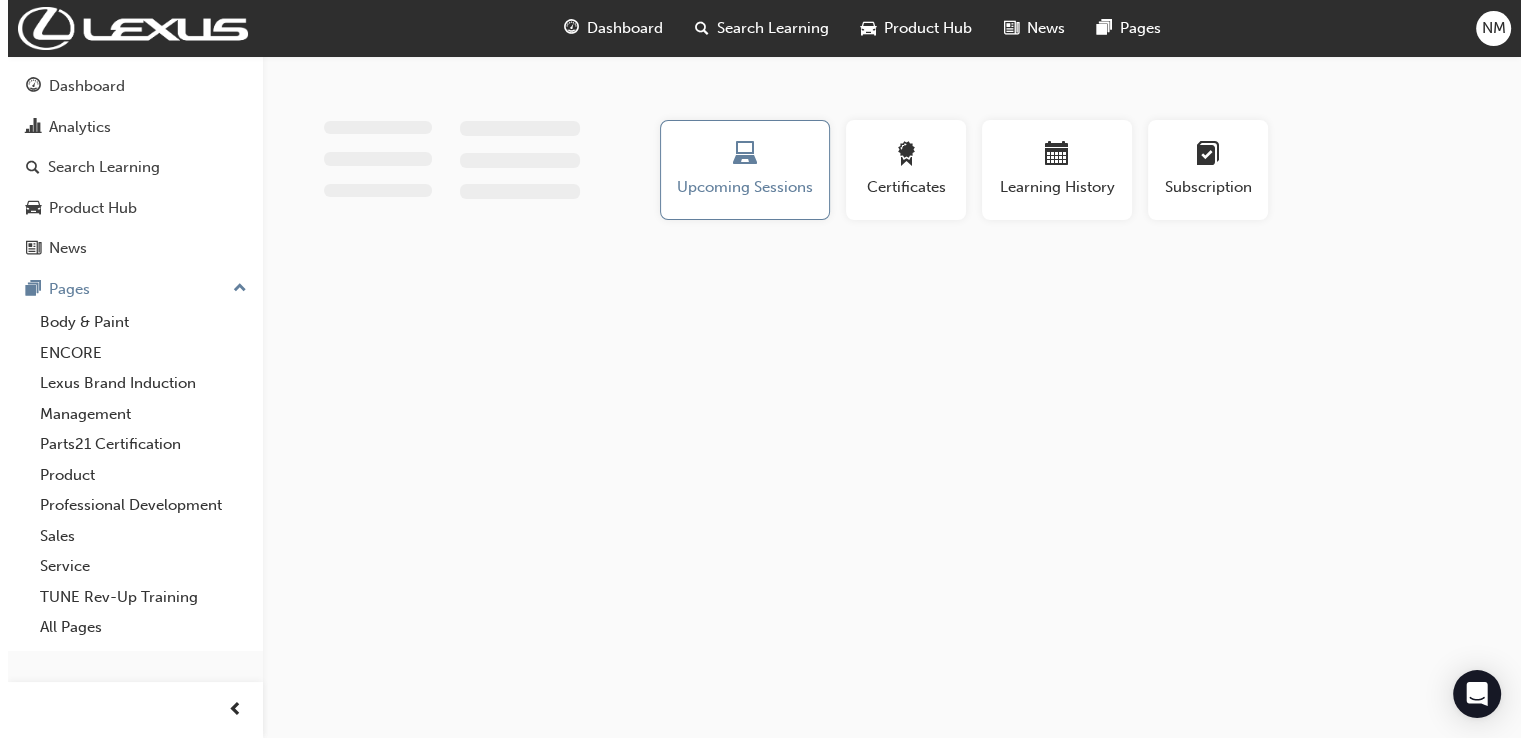 scroll, scrollTop: 0, scrollLeft: 0, axis: both 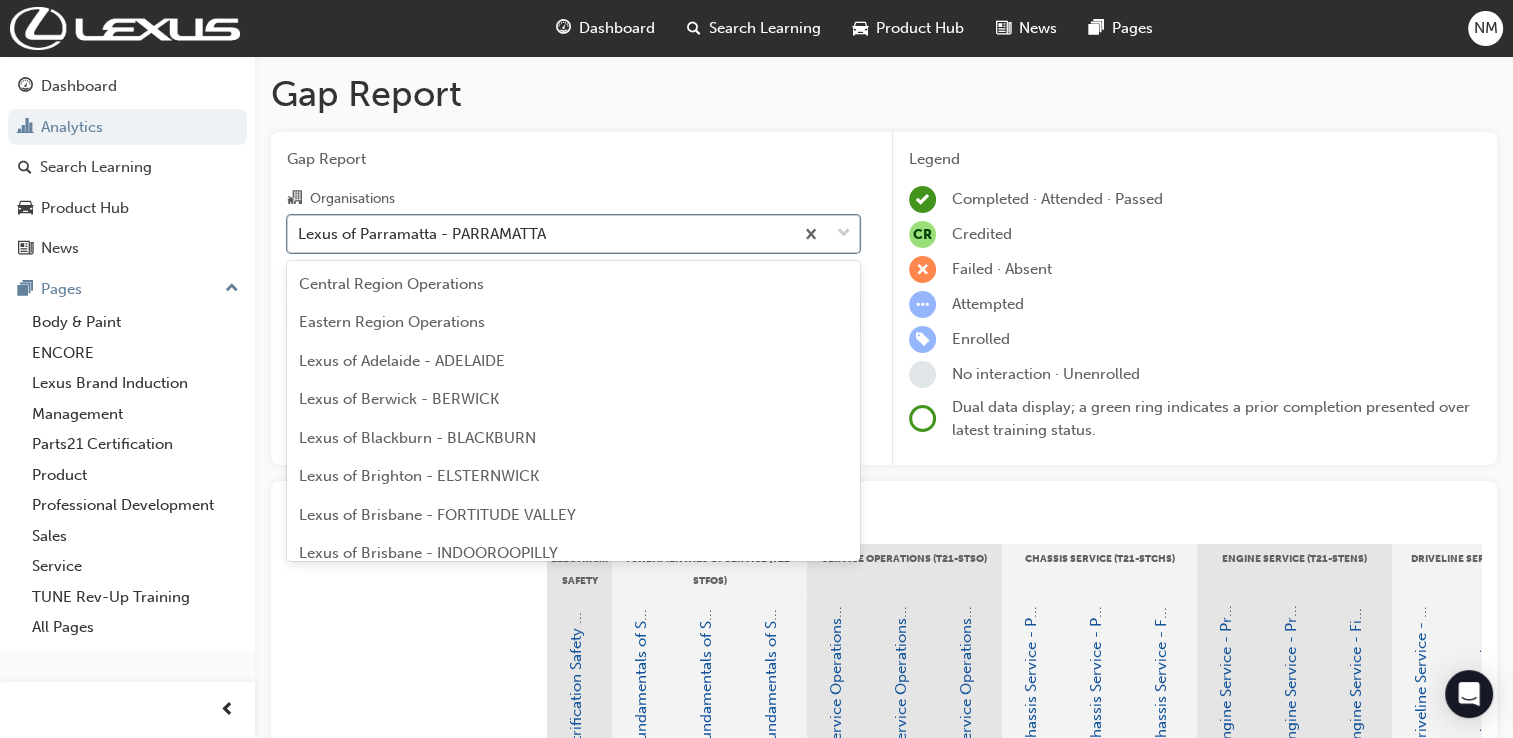 click at bounding box center (844, 234) 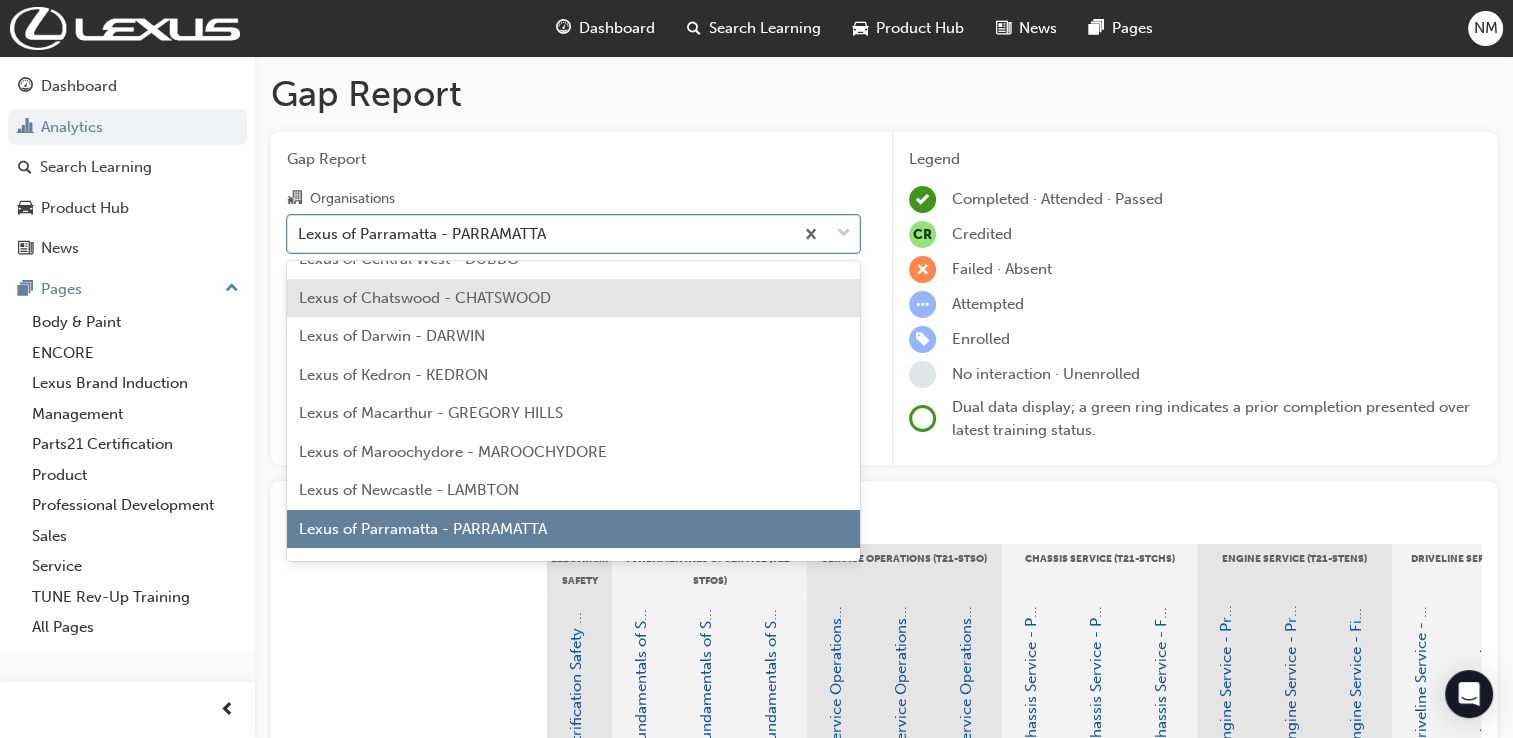 click on "Lexus of Chatswood - CHATSWOOD" at bounding box center (425, 298) 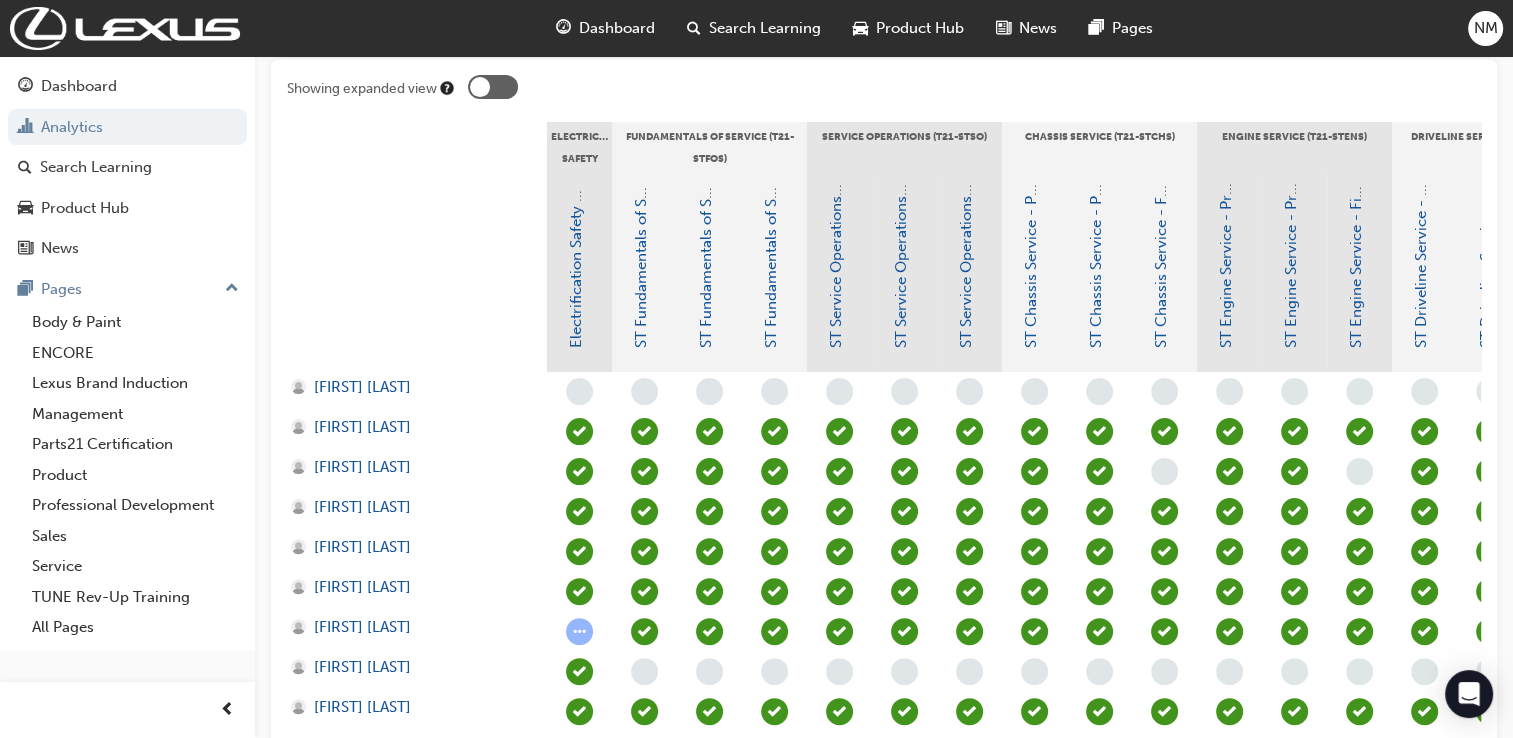 scroll, scrollTop: 500, scrollLeft: 0, axis: vertical 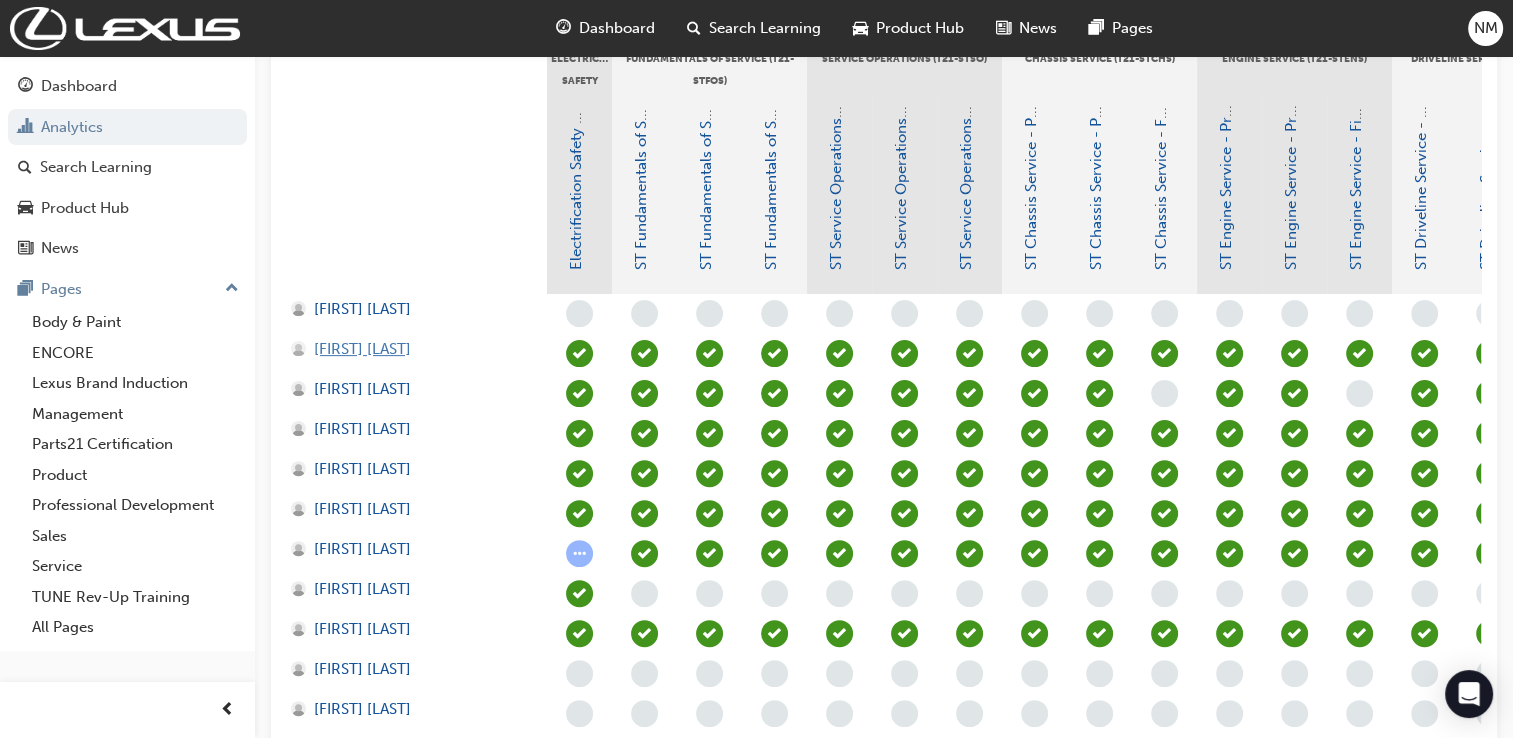click on "[FIRST] [LAST]" at bounding box center [362, 349] 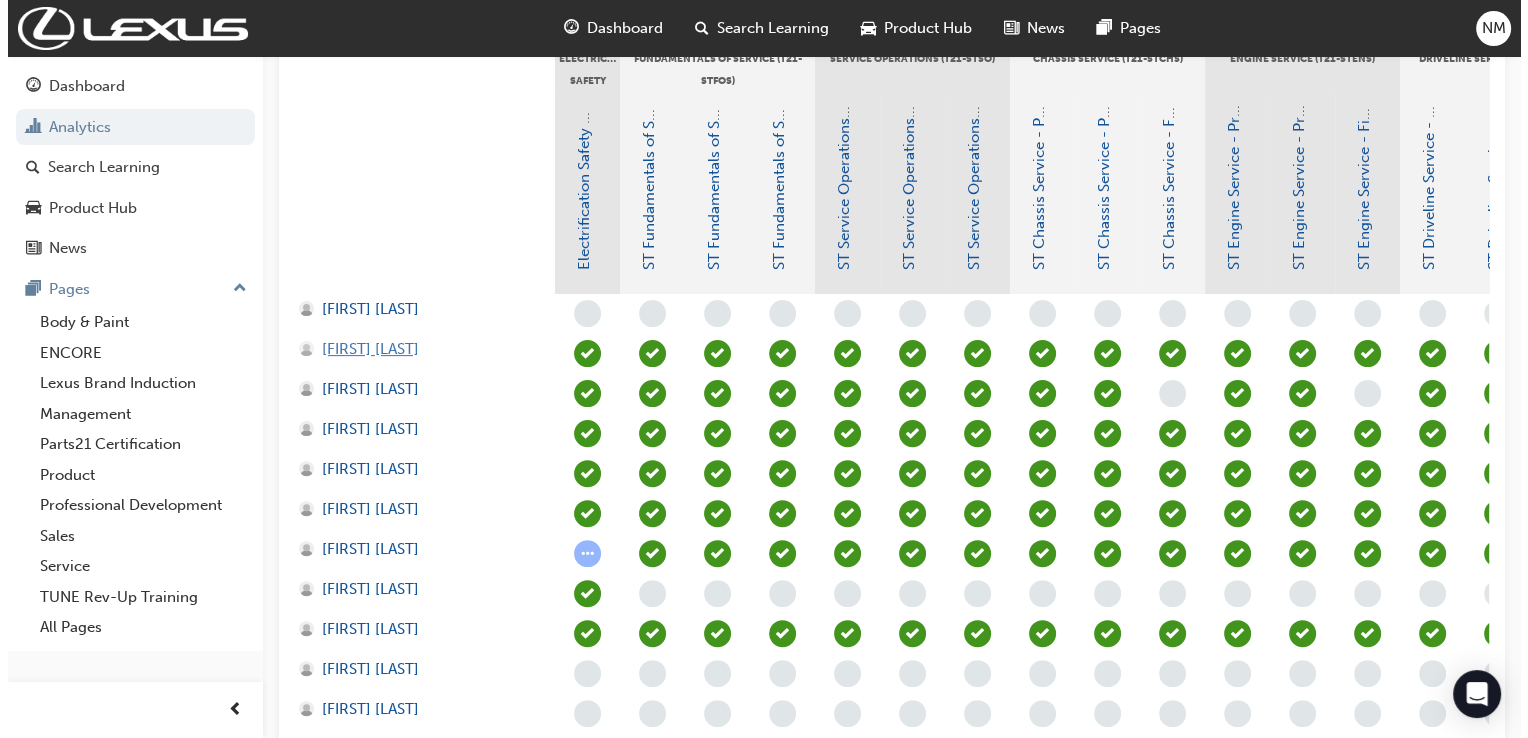 scroll, scrollTop: 0, scrollLeft: 0, axis: both 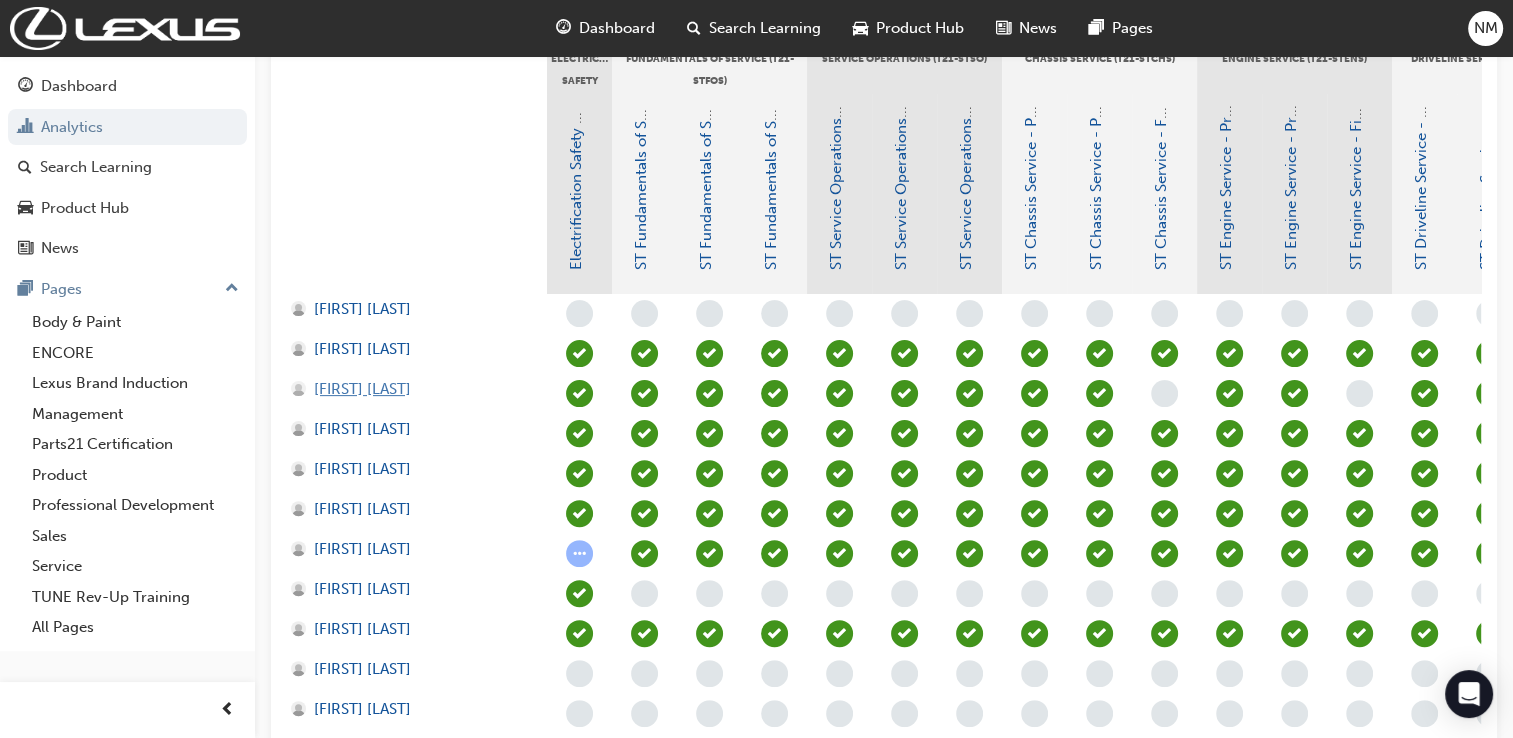 click on "[FIRST] [LAST]" at bounding box center [362, 389] 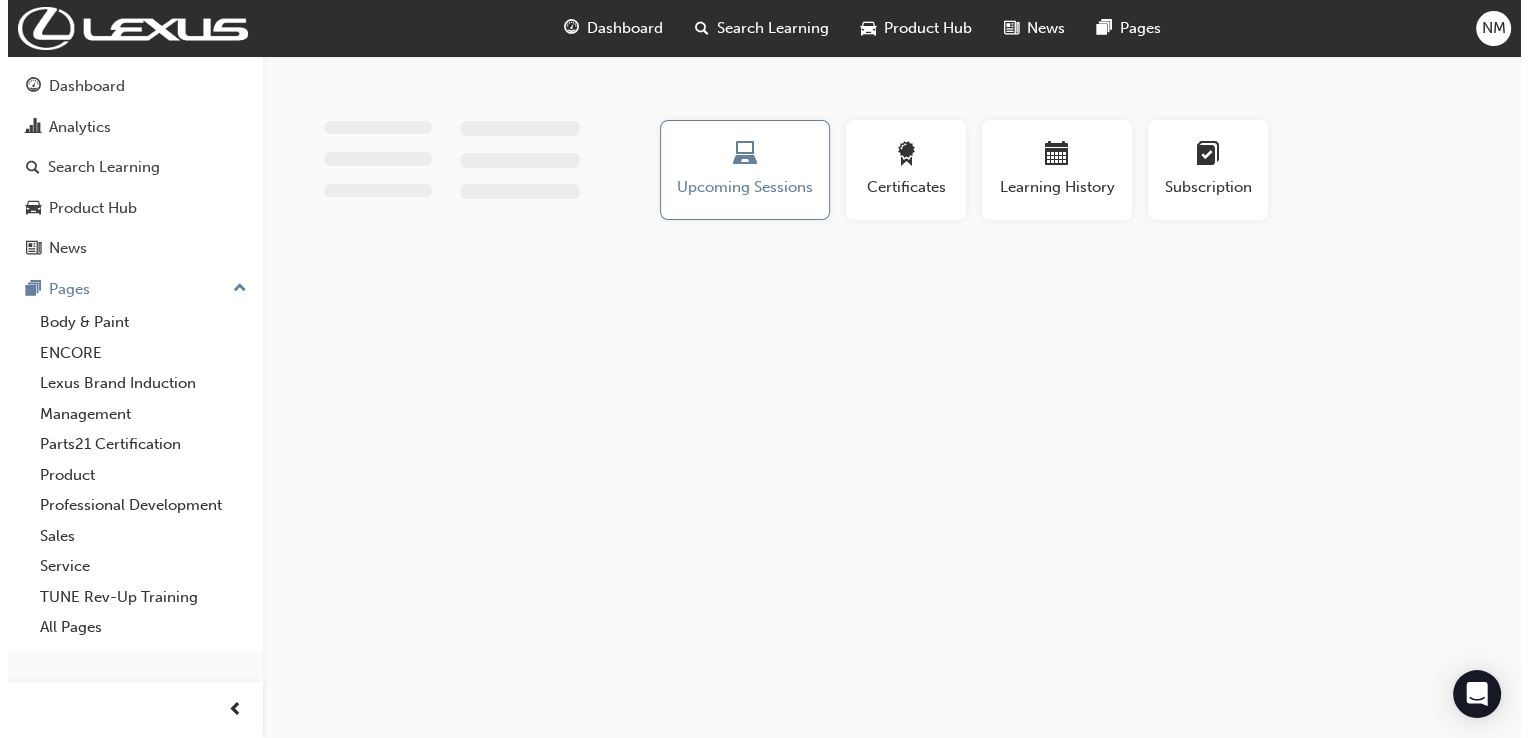scroll, scrollTop: 0, scrollLeft: 0, axis: both 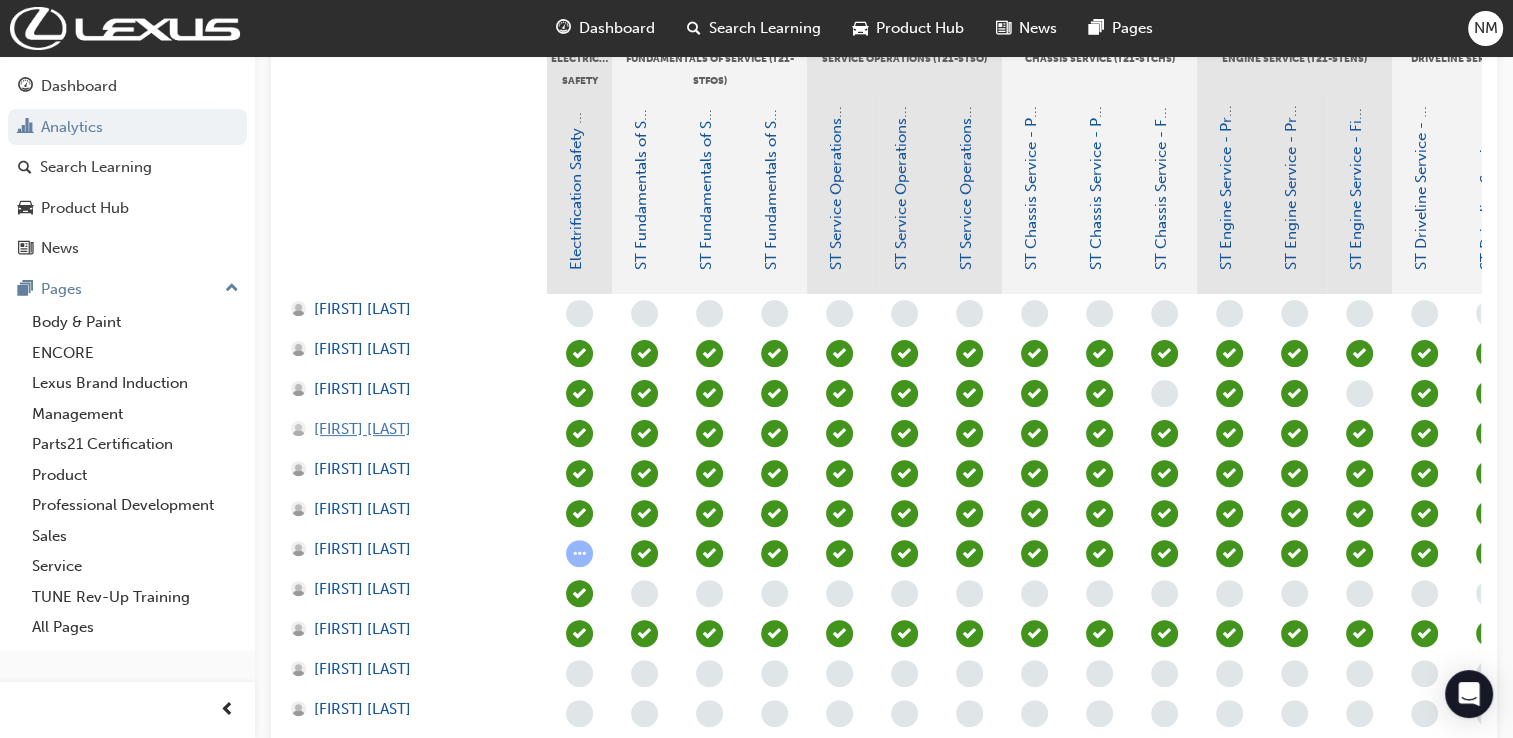 click on "[FIRST] [LAST]" at bounding box center [362, 429] 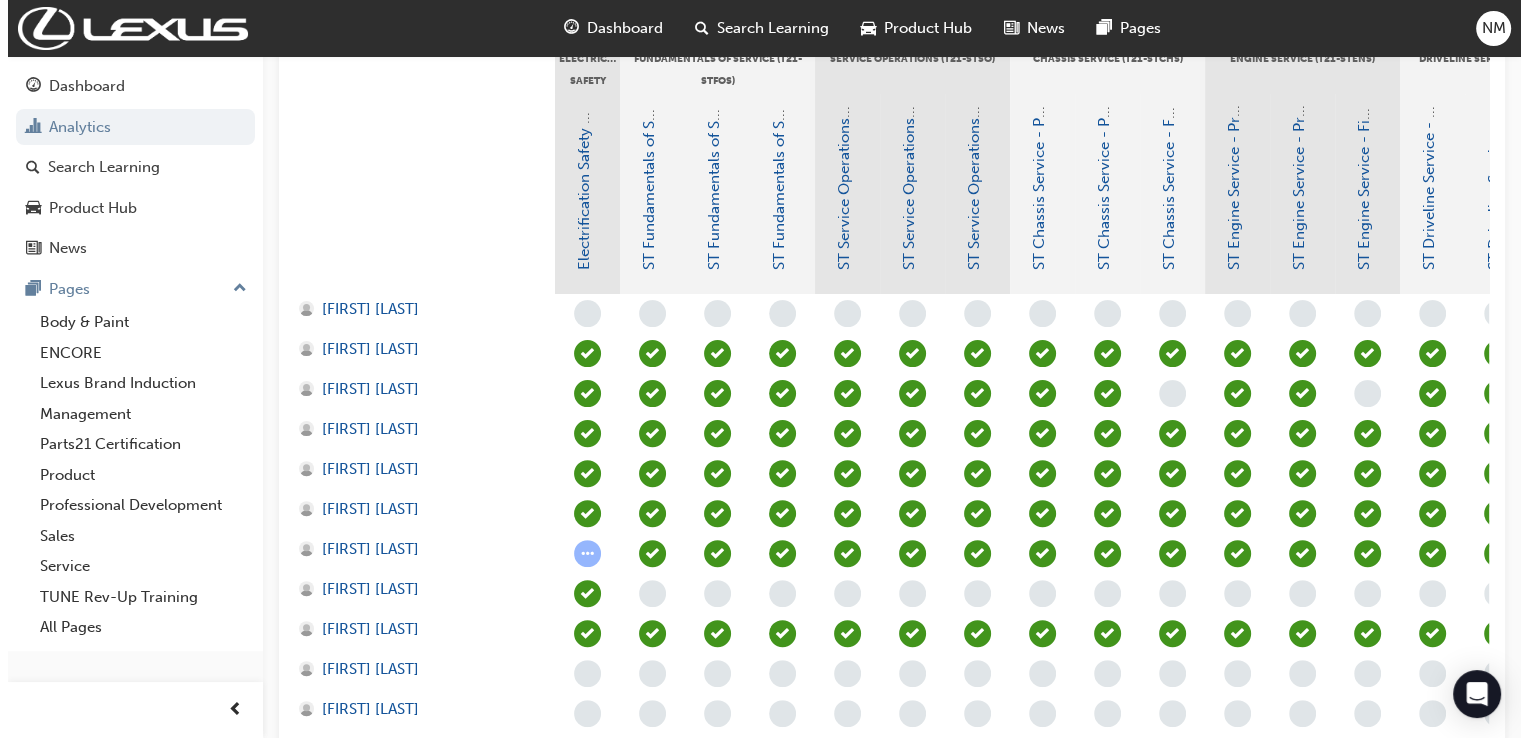 scroll, scrollTop: 0, scrollLeft: 0, axis: both 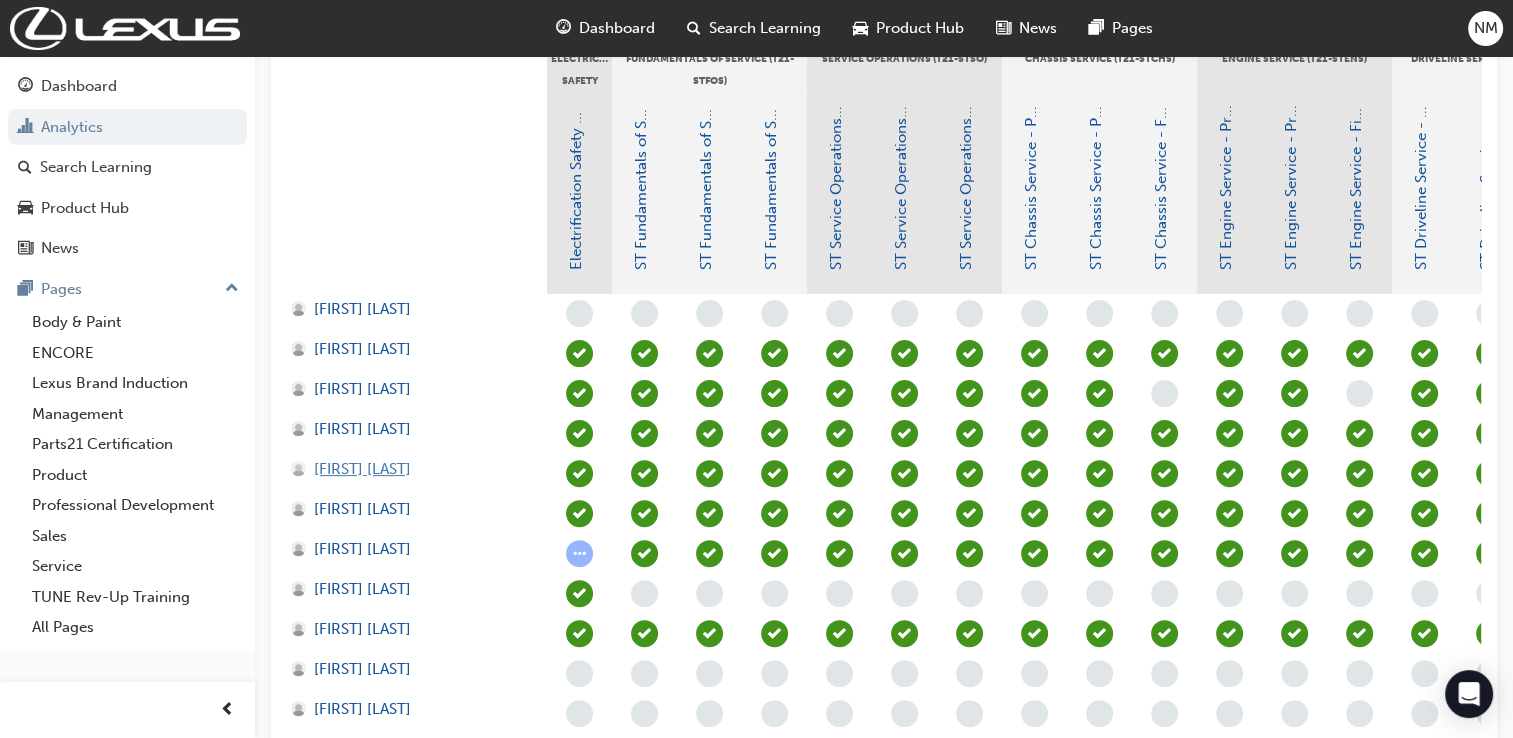 click on "[FIRST] [LAST]" at bounding box center [362, 469] 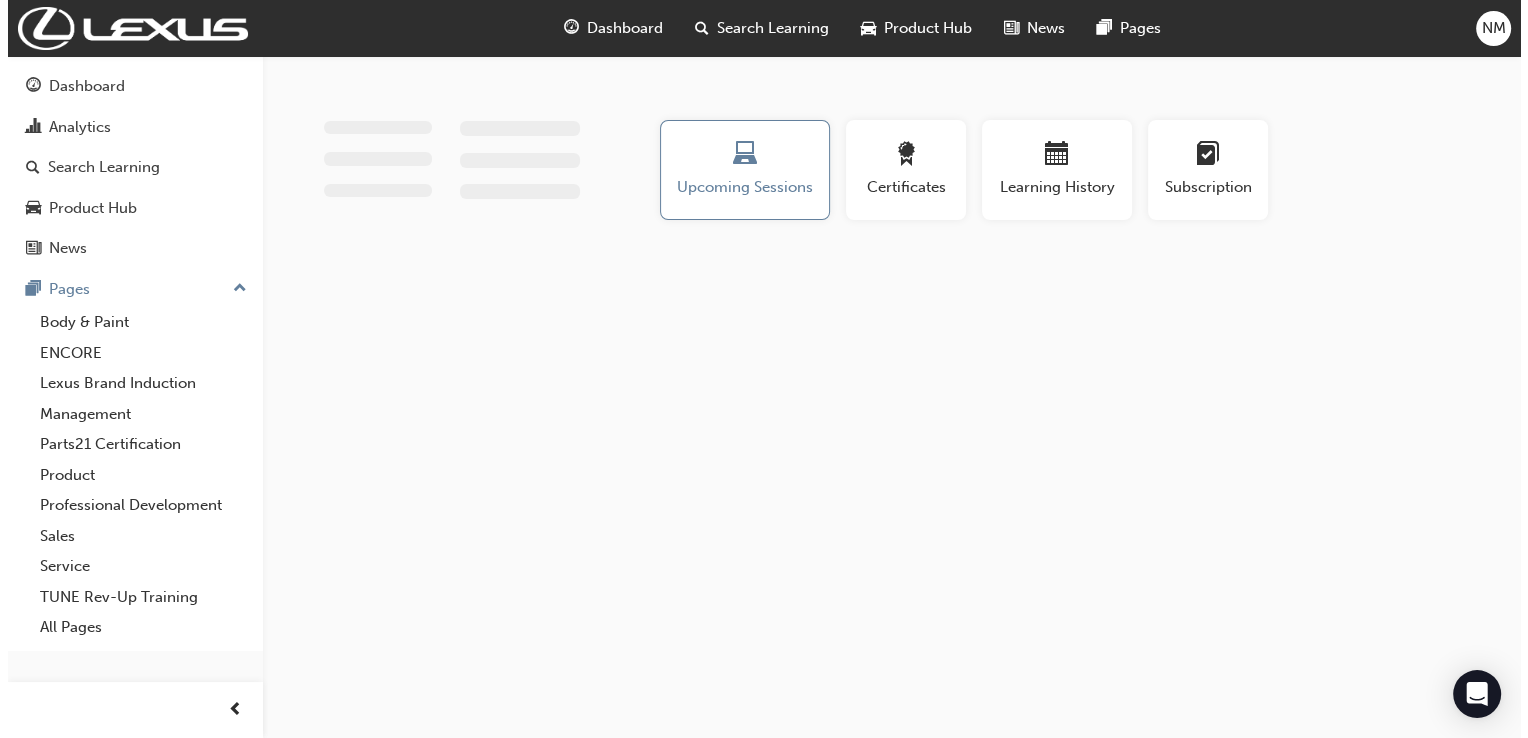 scroll, scrollTop: 0, scrollLeft: 0, axis: both 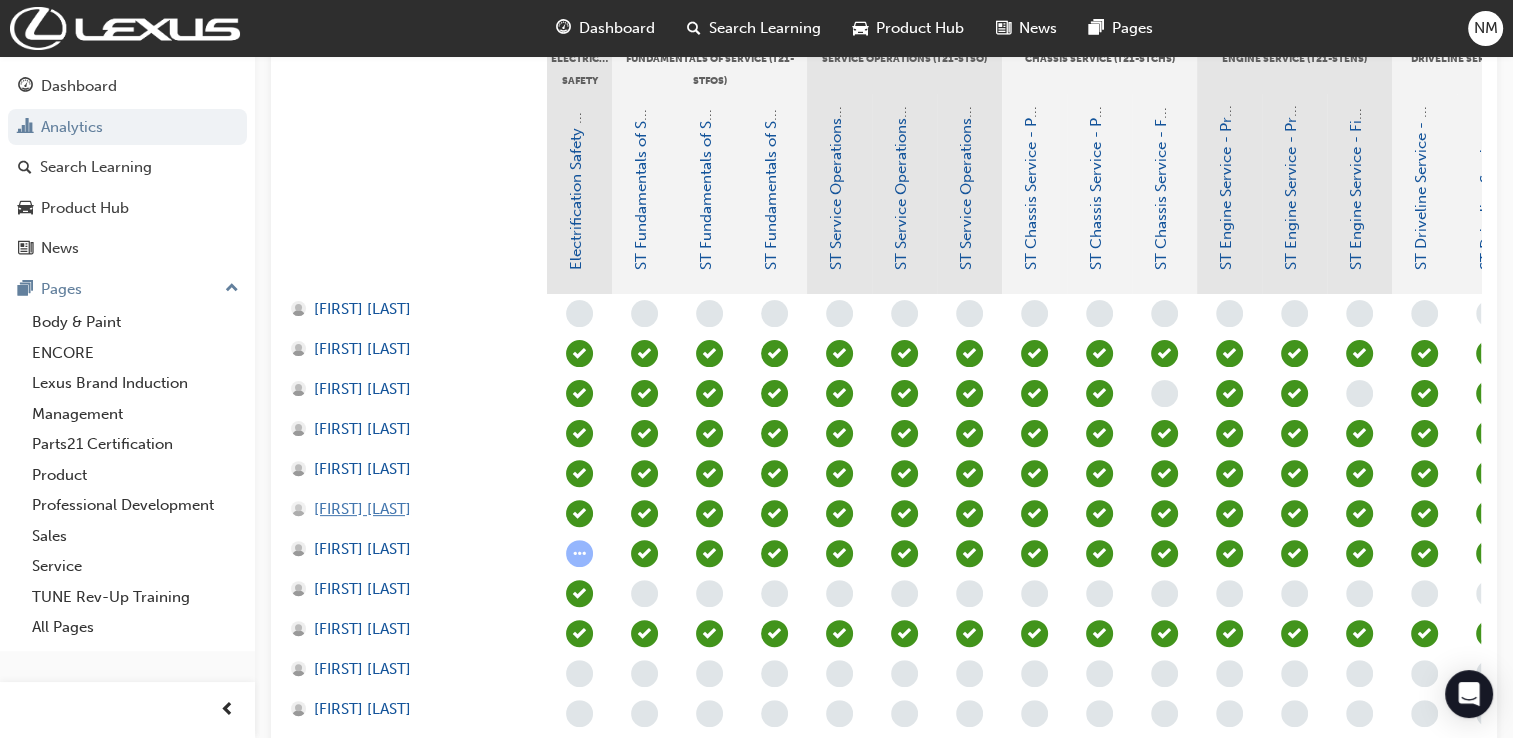 click on "[FIRST] [LAST]" at bounding box center (362, 509) 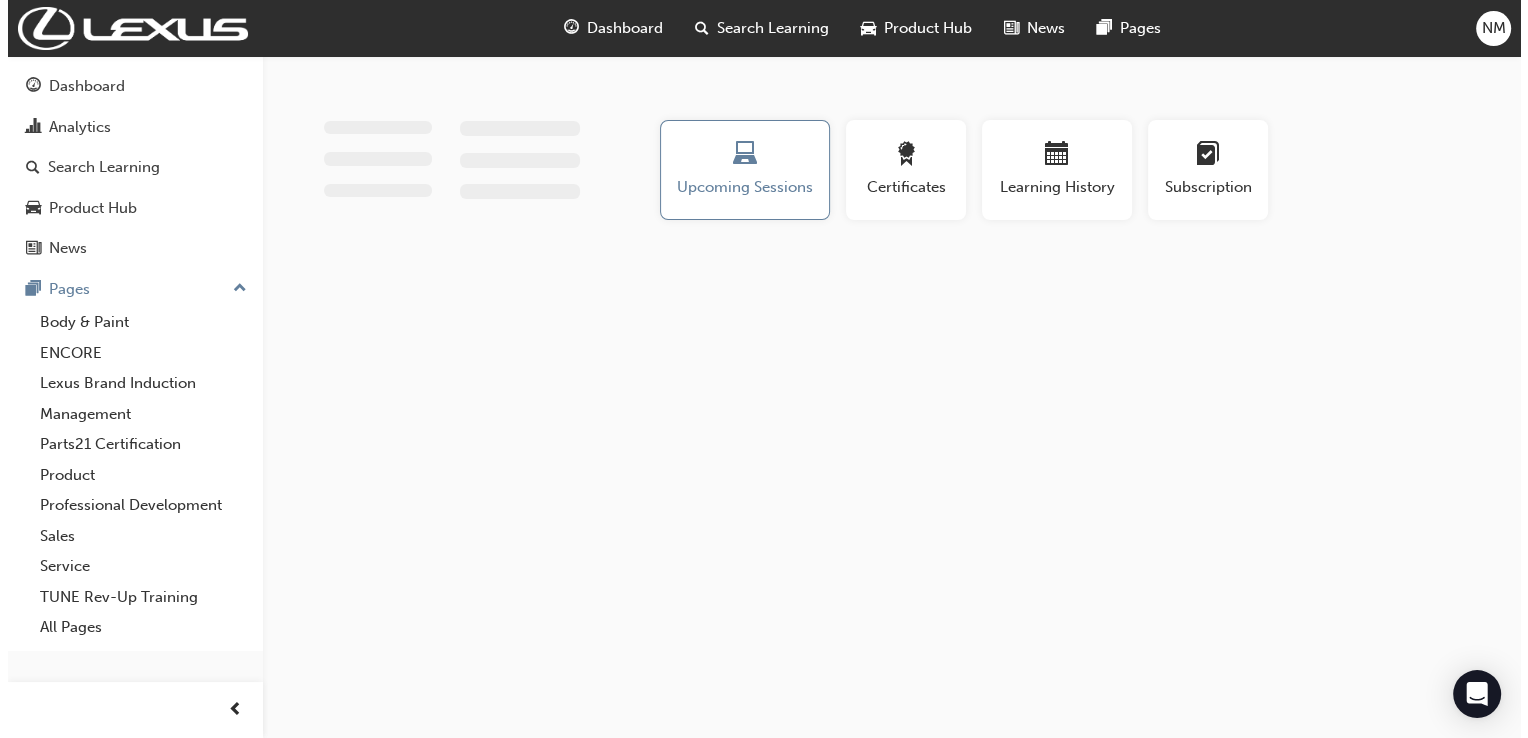 scroll, scrollTop: 0, scrollLeft: 0, axis: both 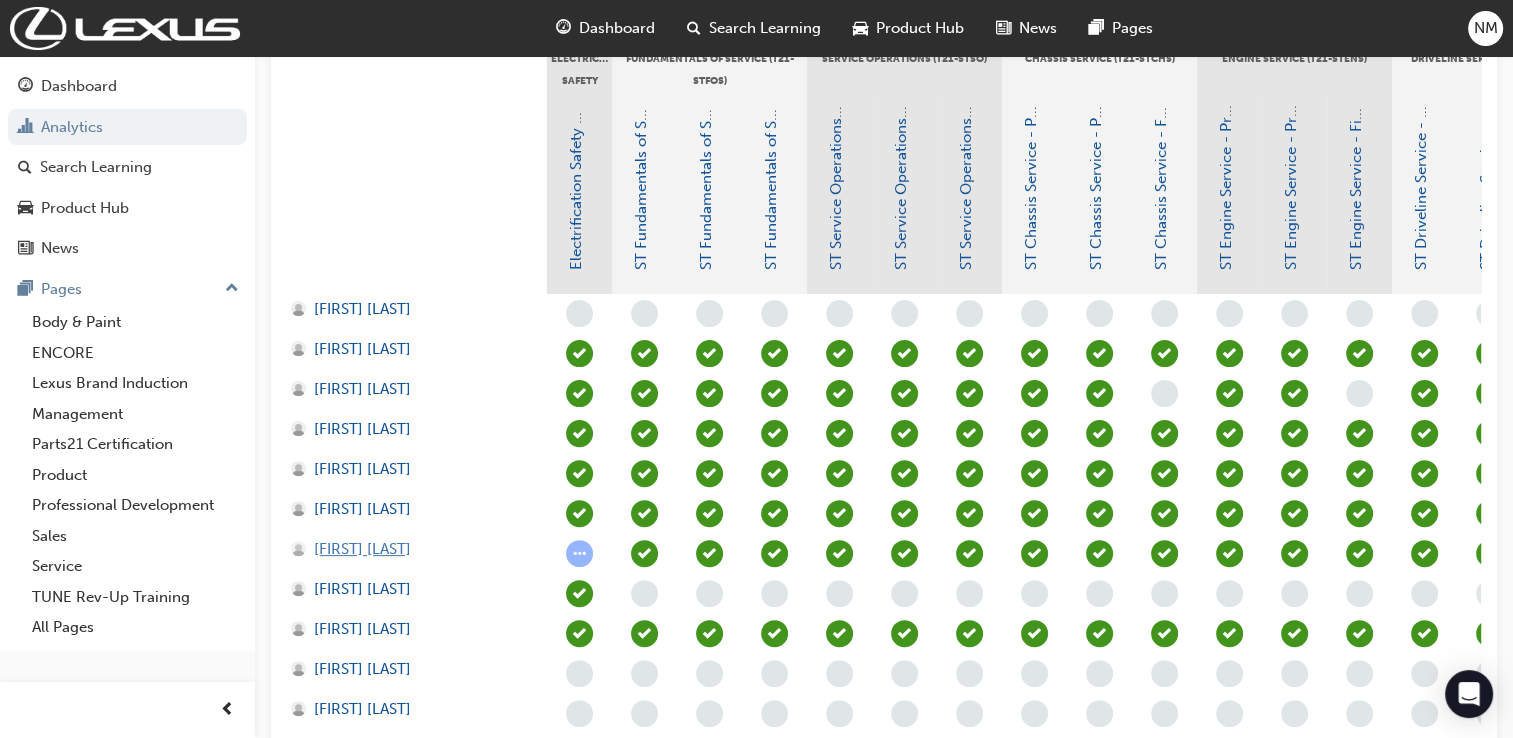 click on "[FIRST] [LAST]" at bounding box center (362, 549) 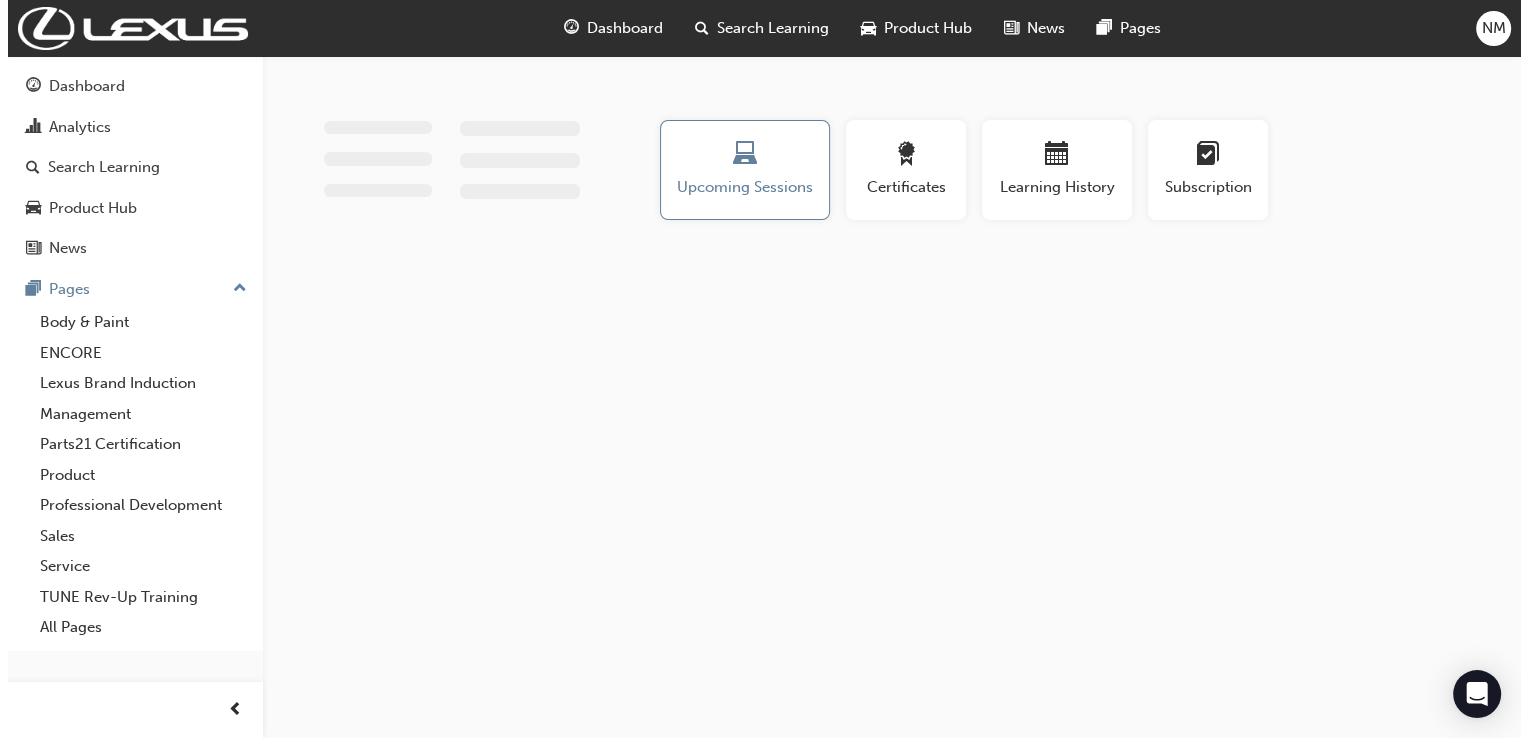 scroll, scrollTop: 0, scrollLeft: 0, axis: both 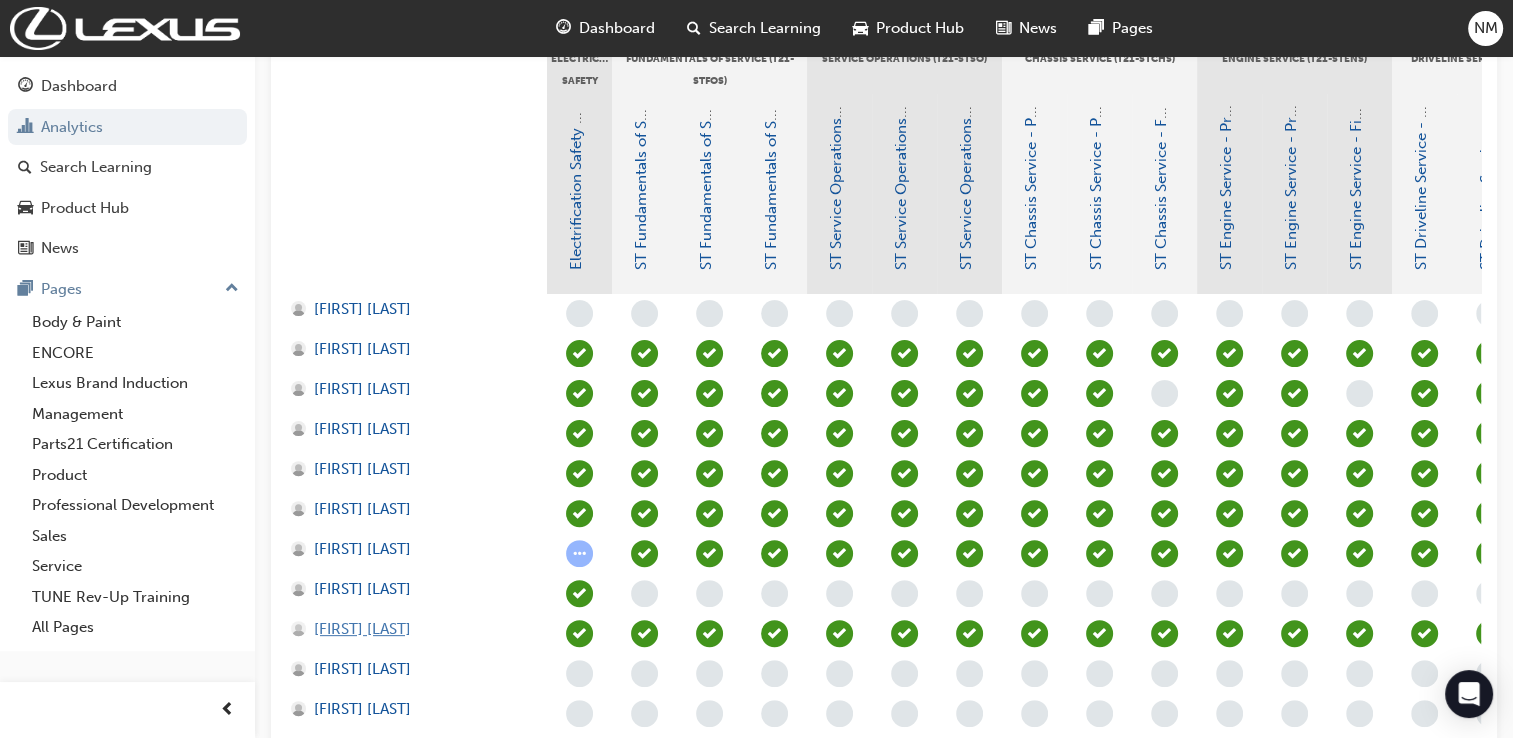 click on "[FIRST] [LAST]" at bounding box center [362, 629] 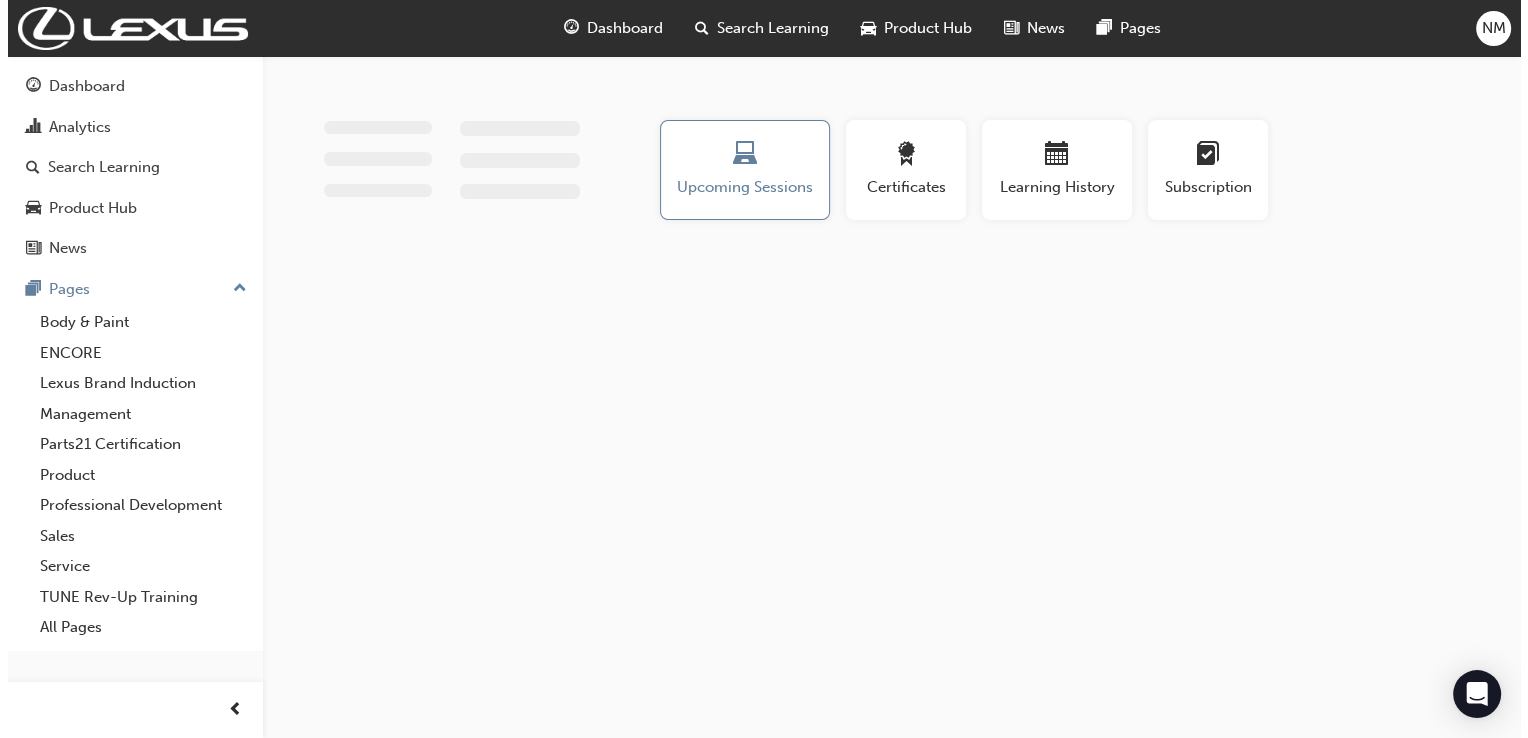 scroll, scrollTop: 0, scrollLeft: 0, axis: both 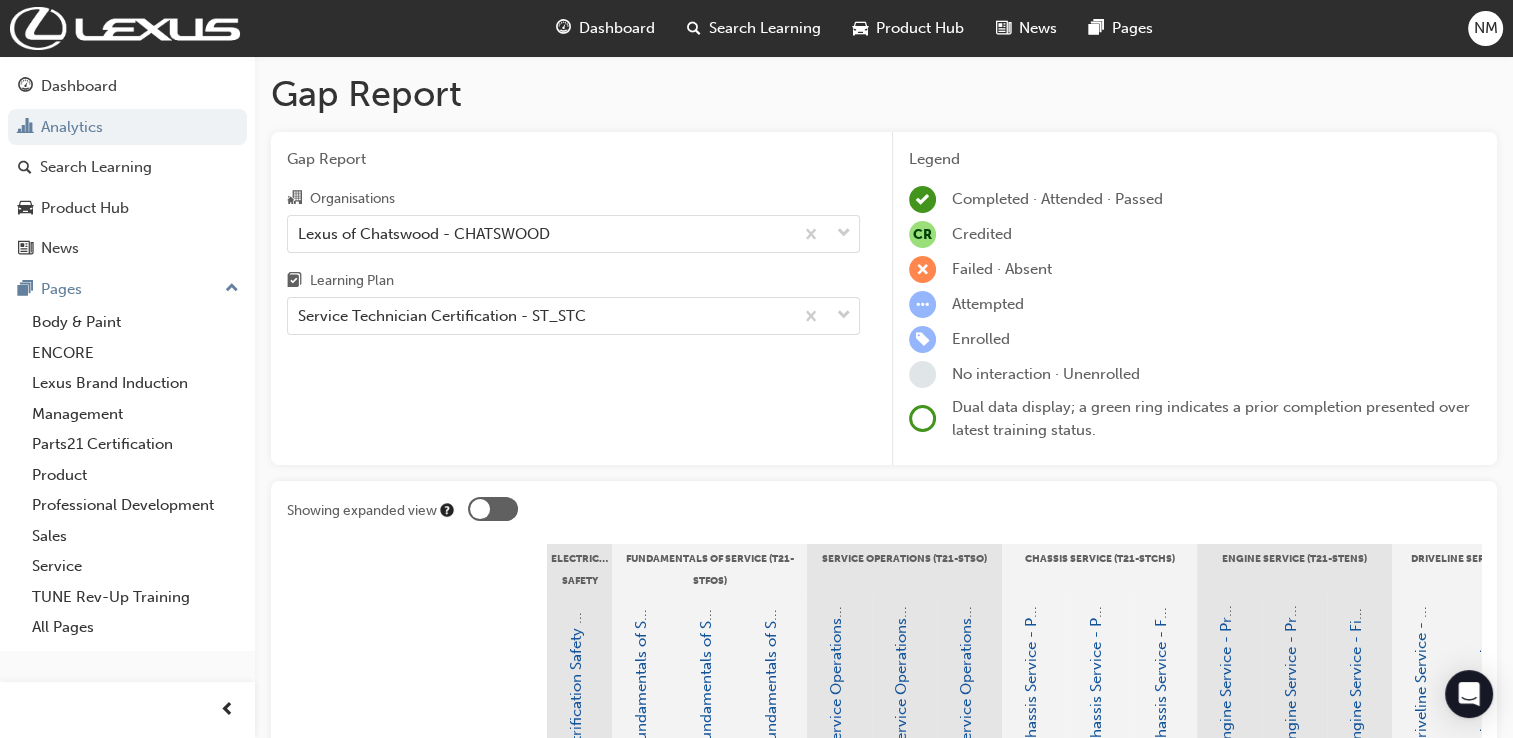 click at bounding box center [493, 509] 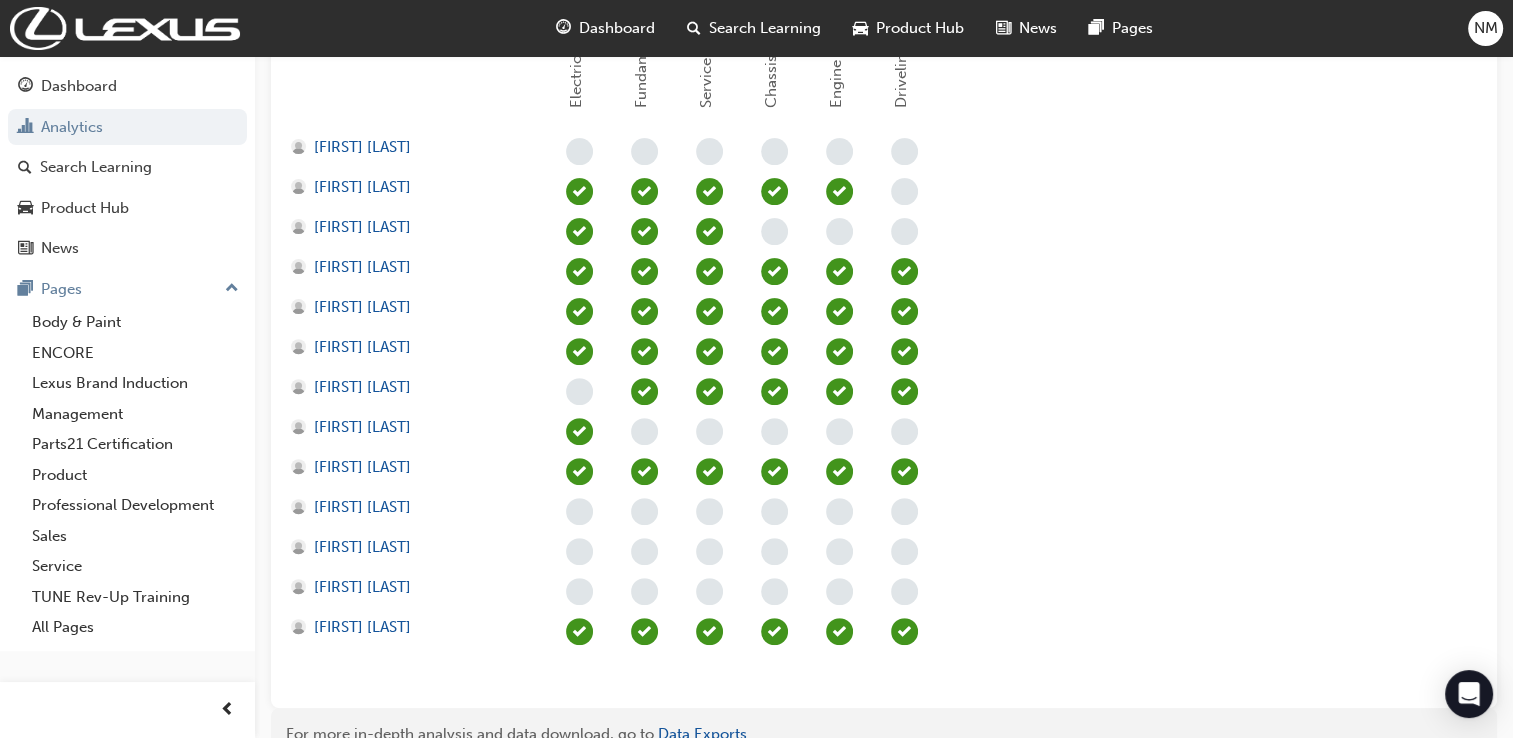 scroll, scrollTop: 666, scrollLeft: 0, axis: vertical 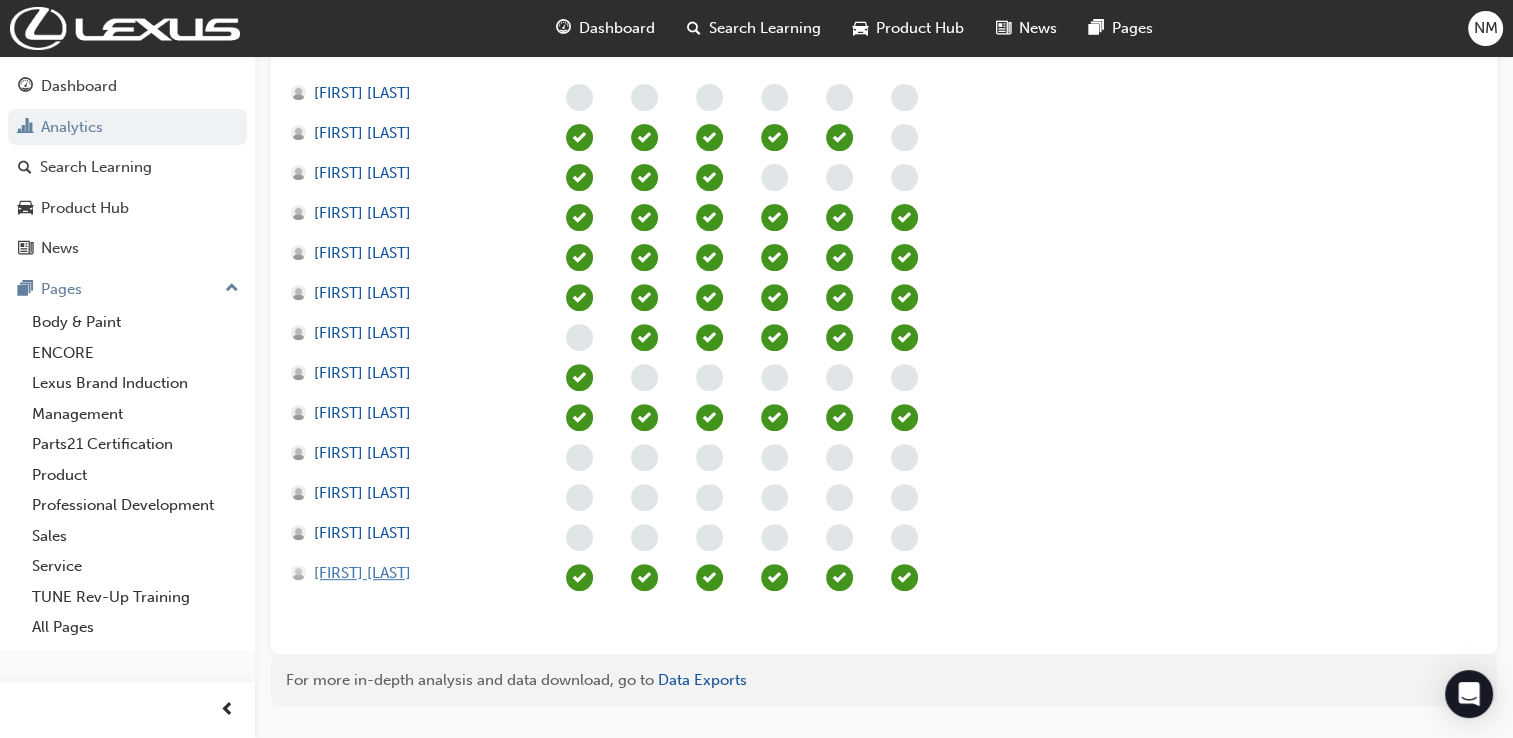 click on "[FIRST] [LAST]" at bounding box center [362, 573] 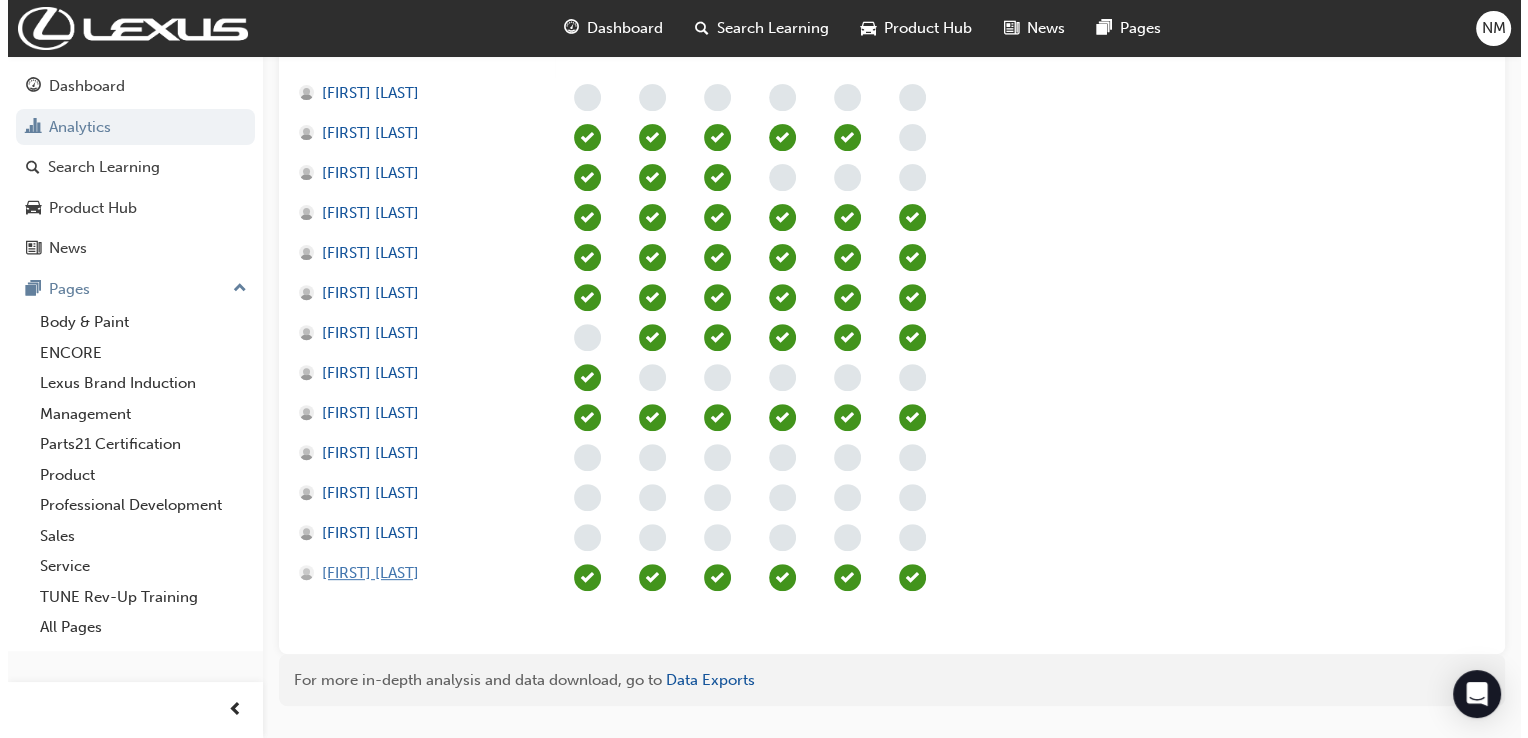 scroll, scrollTop: 0, scrollLeft: 0, axis: both 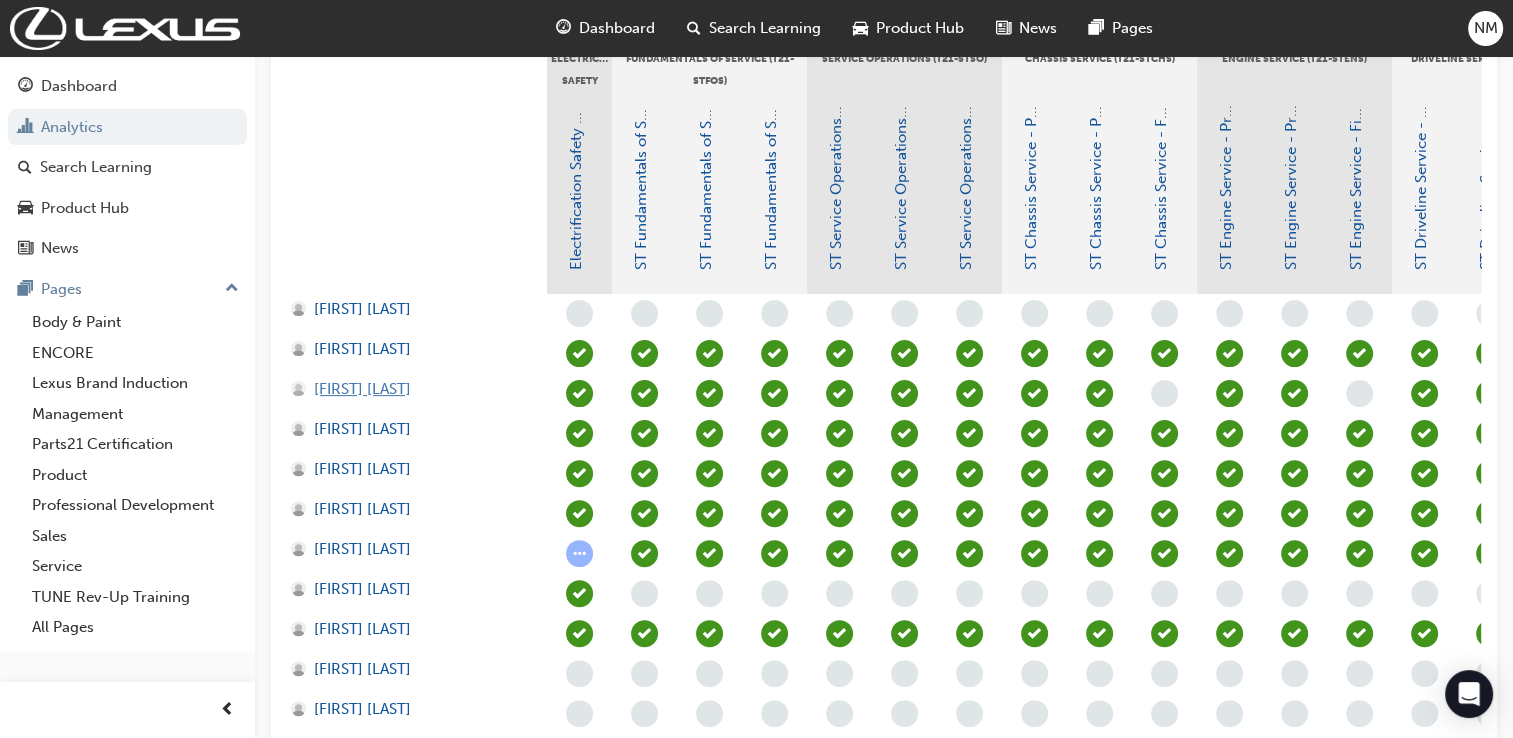 click on "[FIRST] [LAST]" at bounding box center [362, 389] 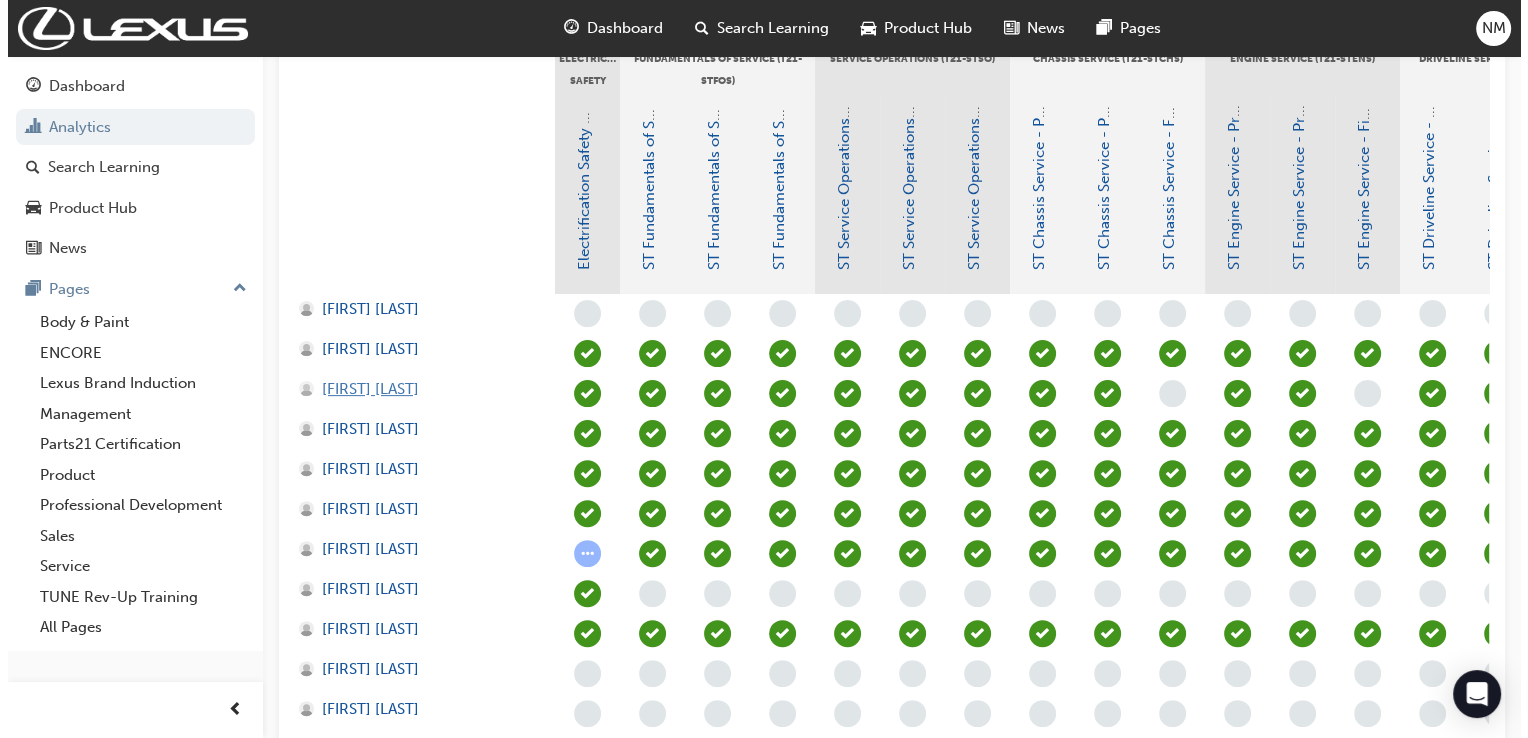 scroll, scrollTop: 0, scrollLeft: 0, axis: both 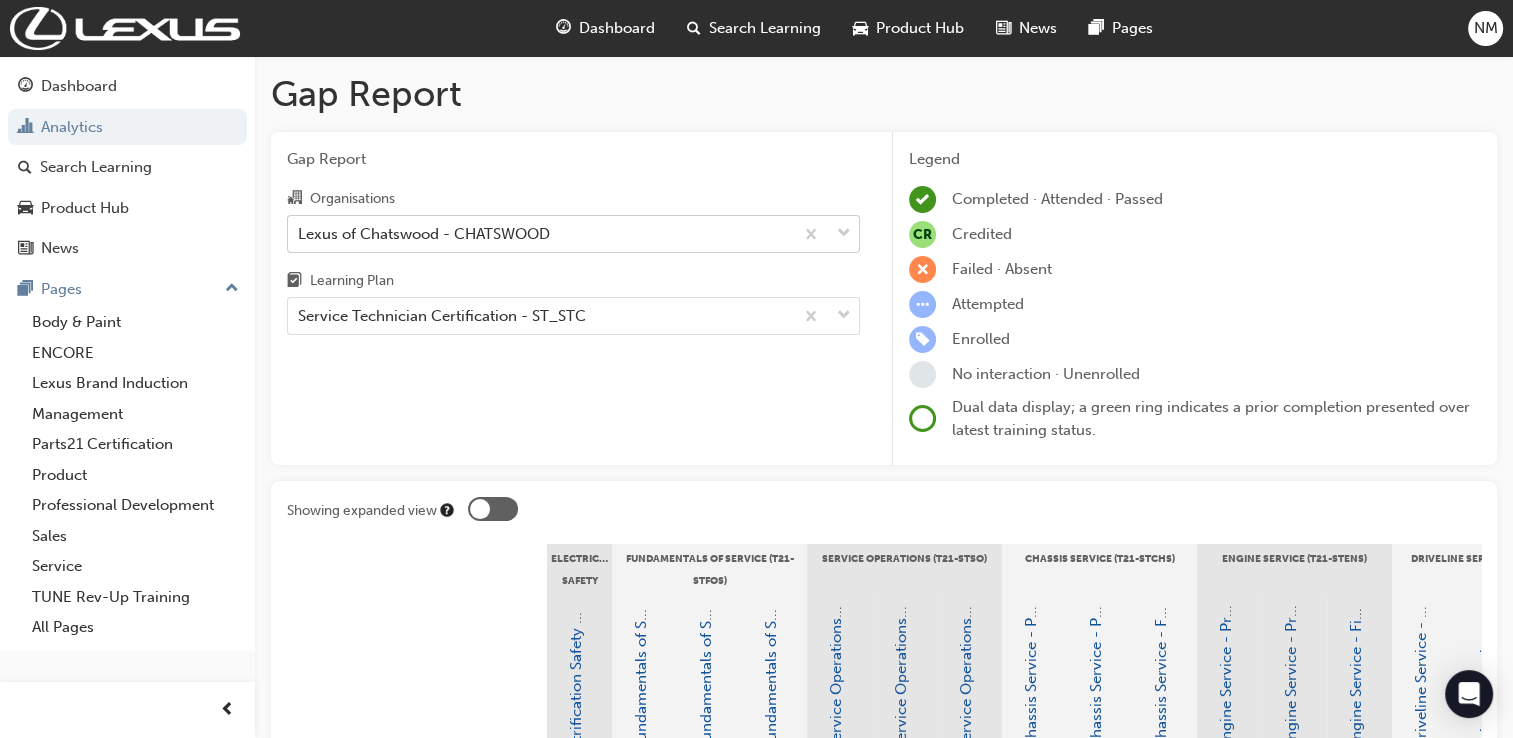 click at bounding box center (826, 234) 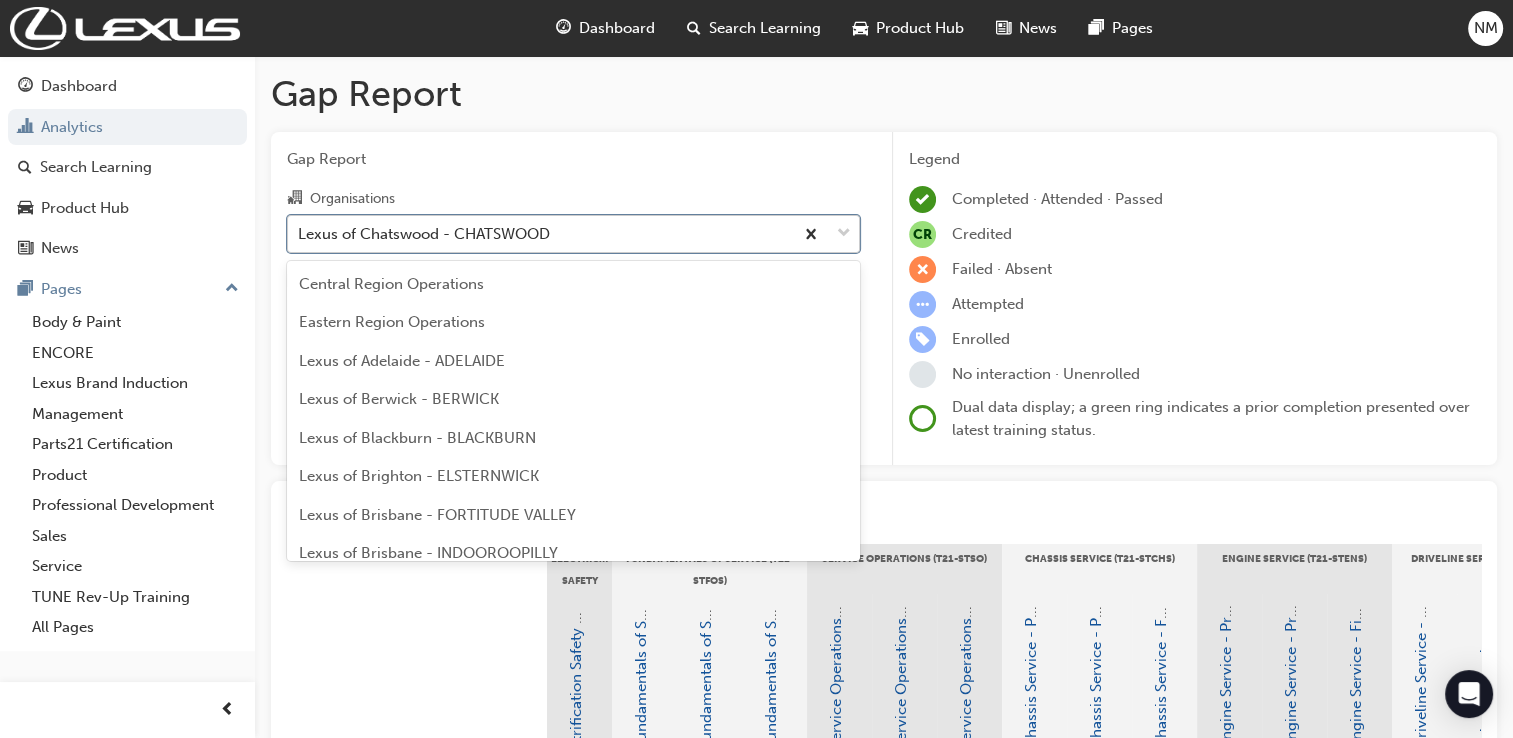 scroll, scrollTop: 218, scrollLeft: 0, axis: vertical 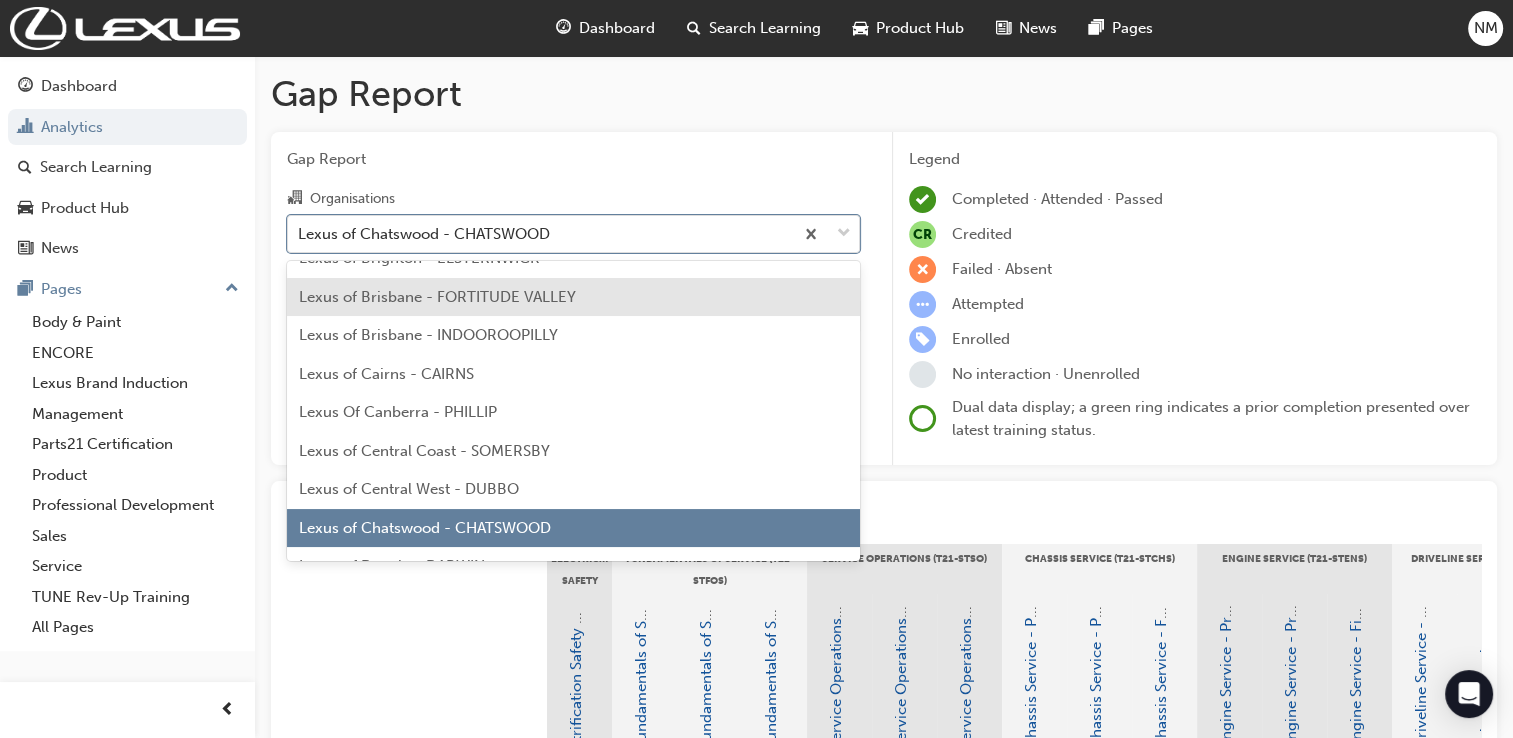 click on "Lexus of Brisbane - FORTITUDE VALLEY" at bounding box center (573, 297) 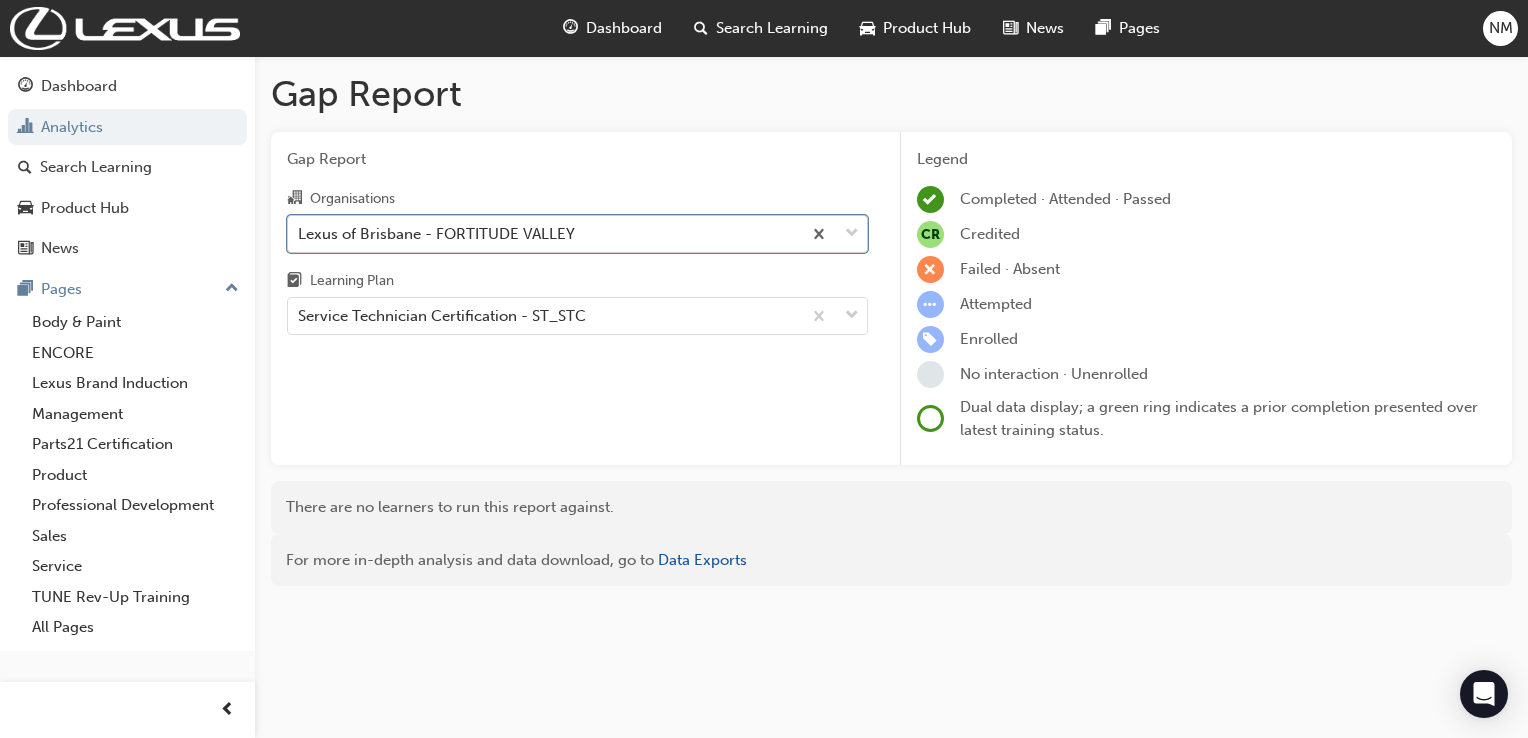 click at bounding box center [852, 234] 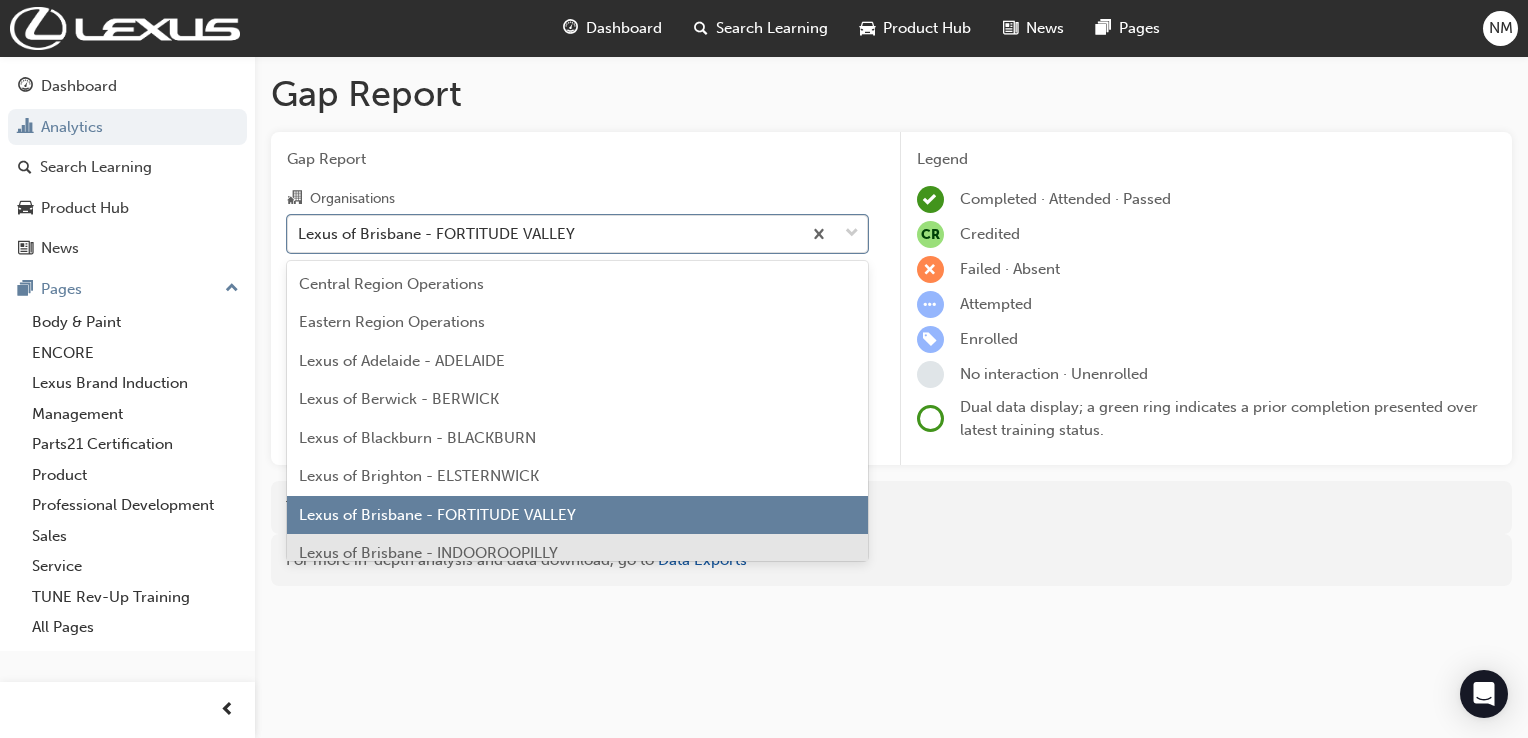 click on "Lexus of Brisbane - INDOOROOPILLY" at bounding box center [428, 553] 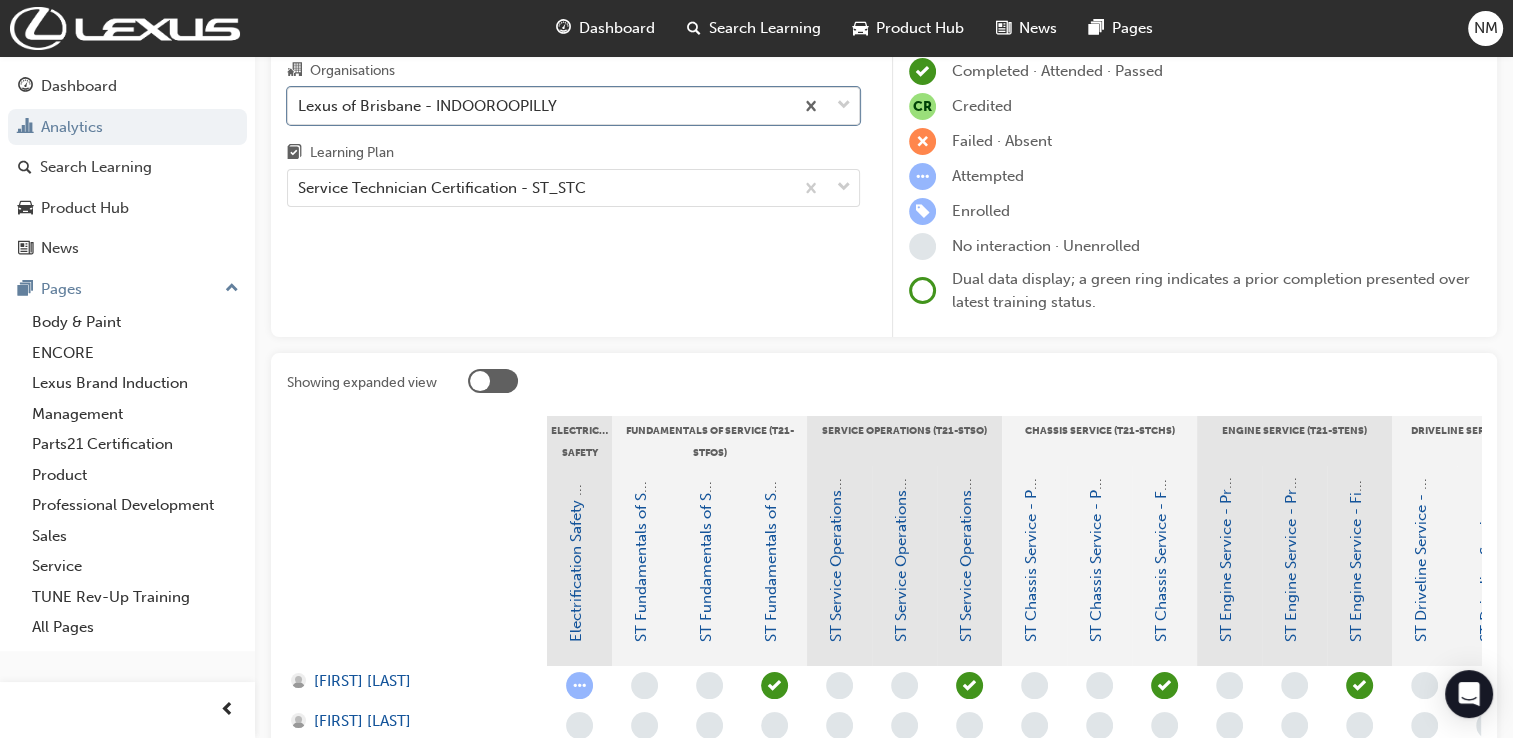 scroll, scrollTop: 166, scrollLeft: 0, axis: vertical 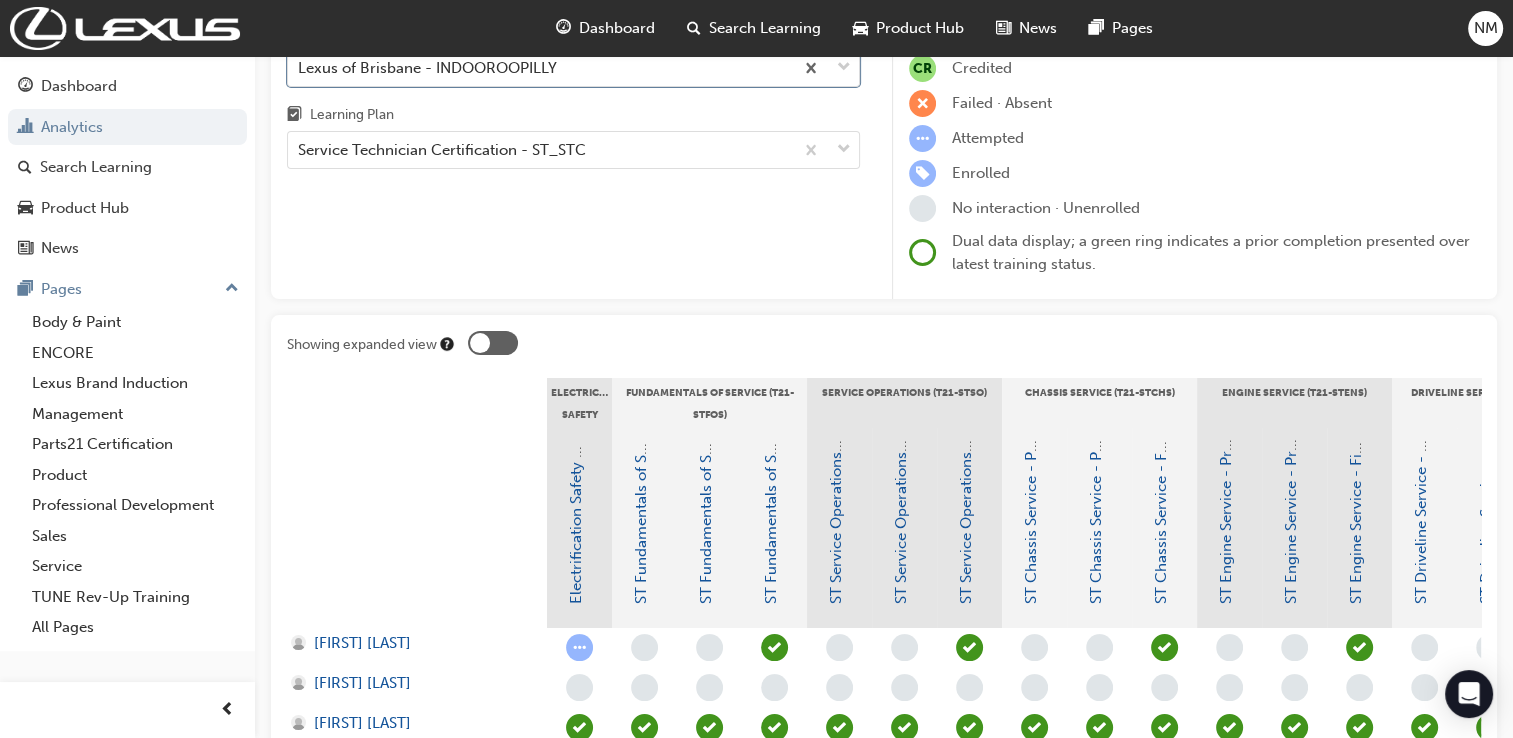 click at bounding box center (493, 343) 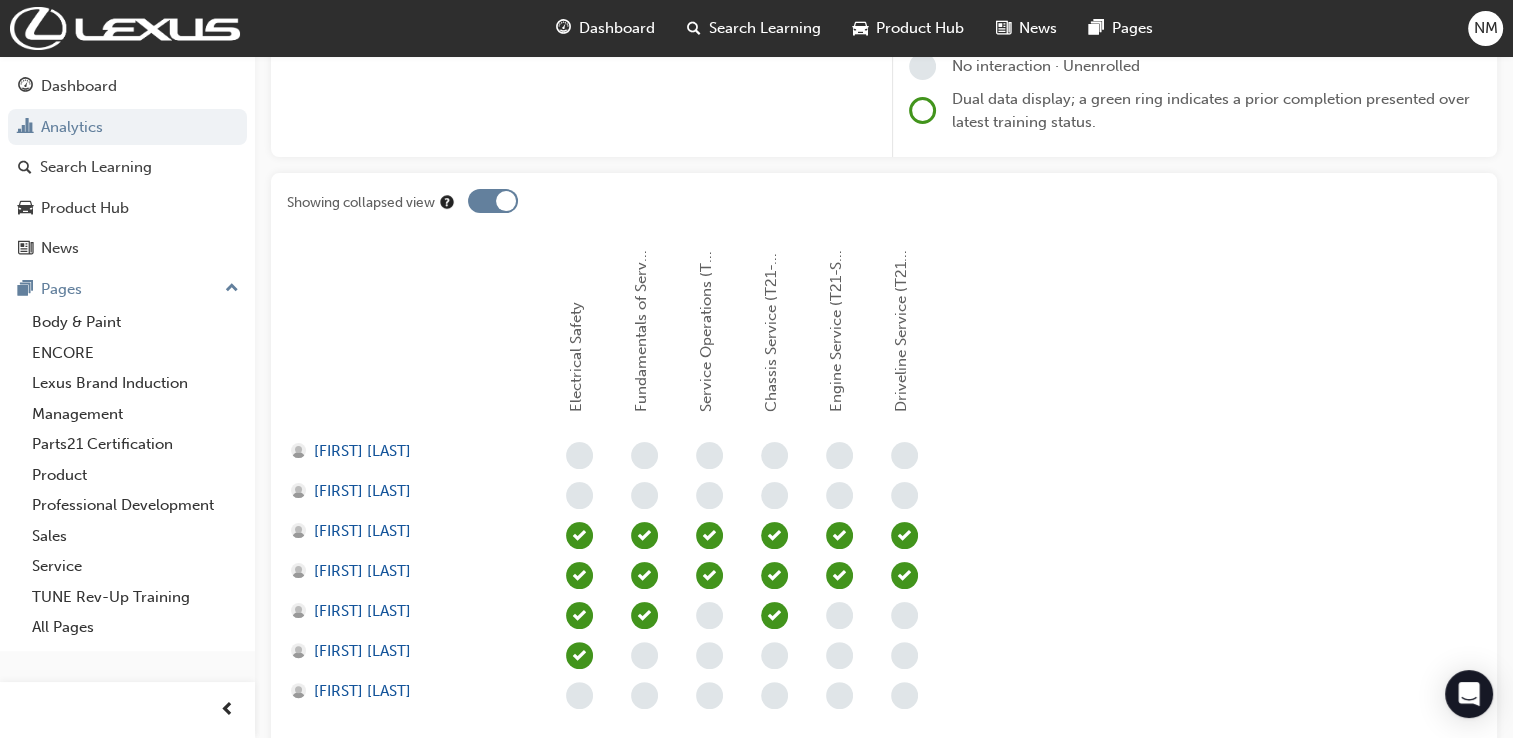 scroll, scrollTop: 476, scrollLeft: 0, axis: vertical 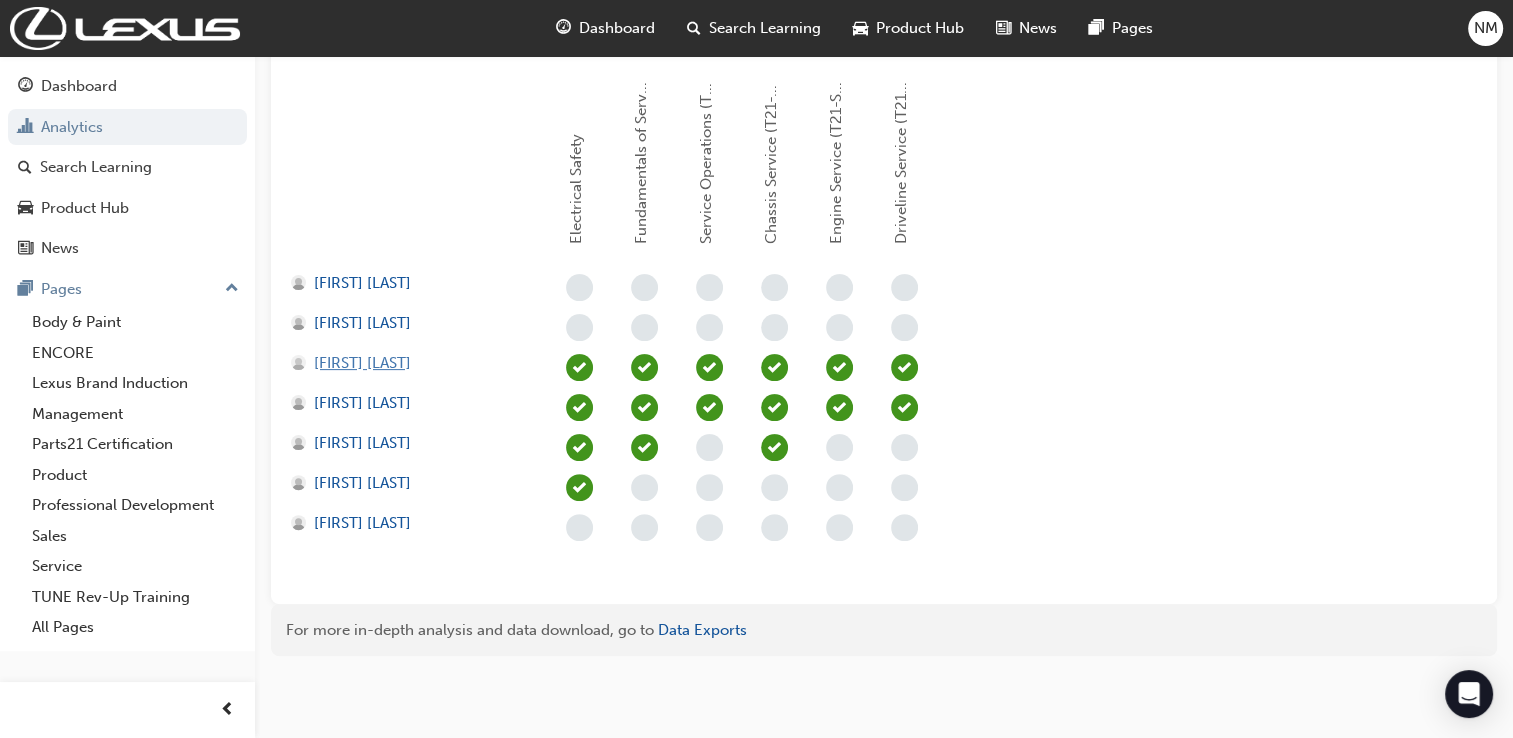 click on "[FIRST] [LAST]" at bounding box center (362, 363) 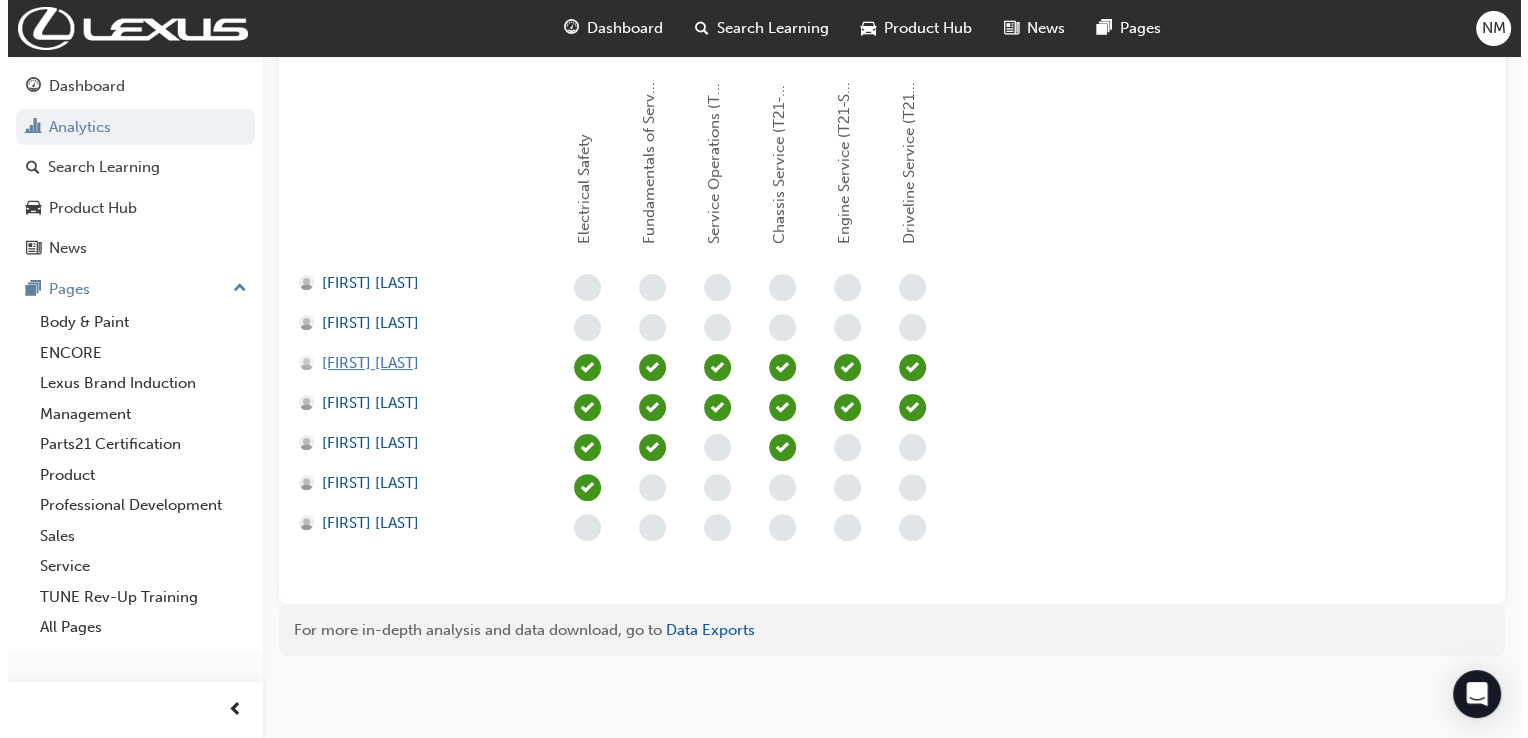 scroll, scrollTop: 0, scrollLeft: 0, axis: both 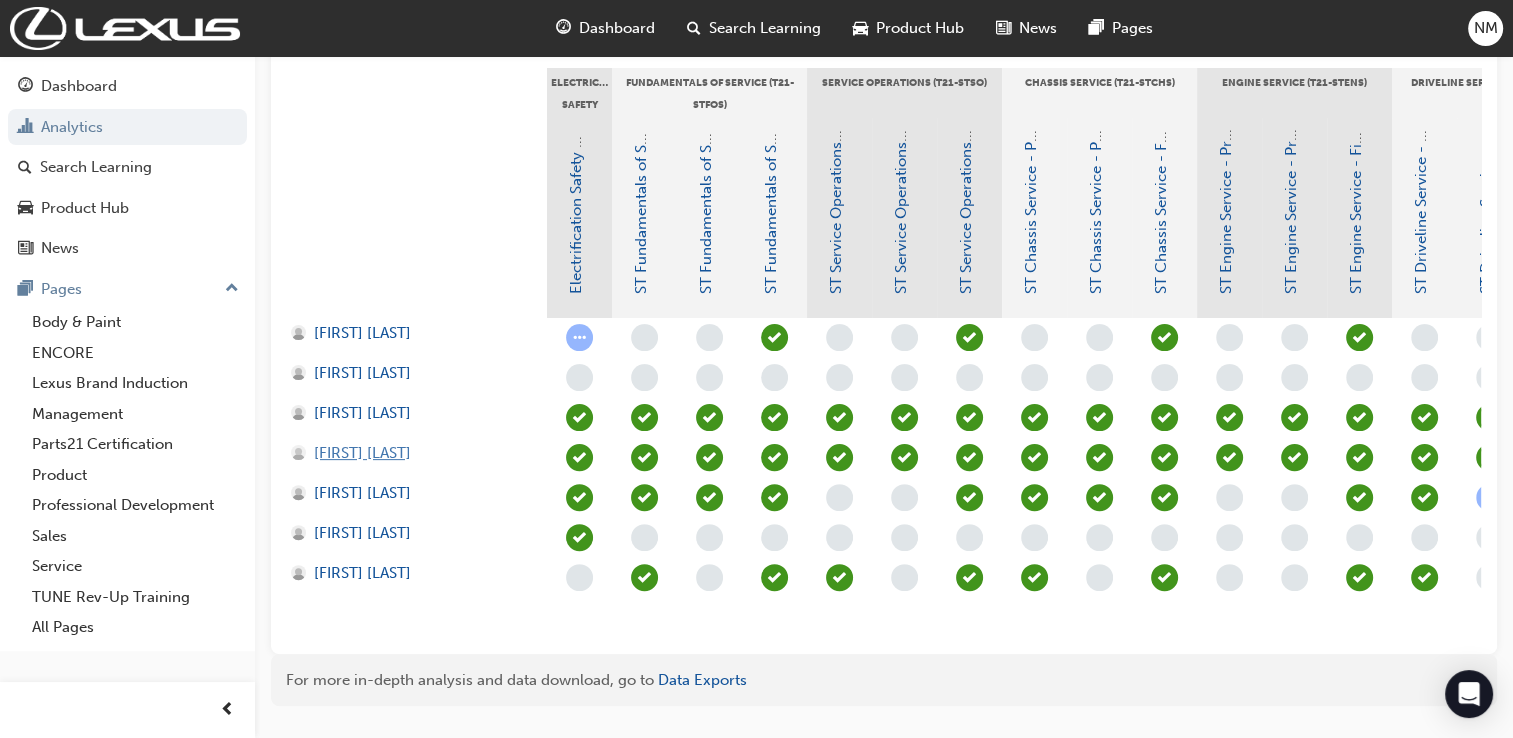 click on "[FIRST] [LAST]" at bounding box center [362, 453] 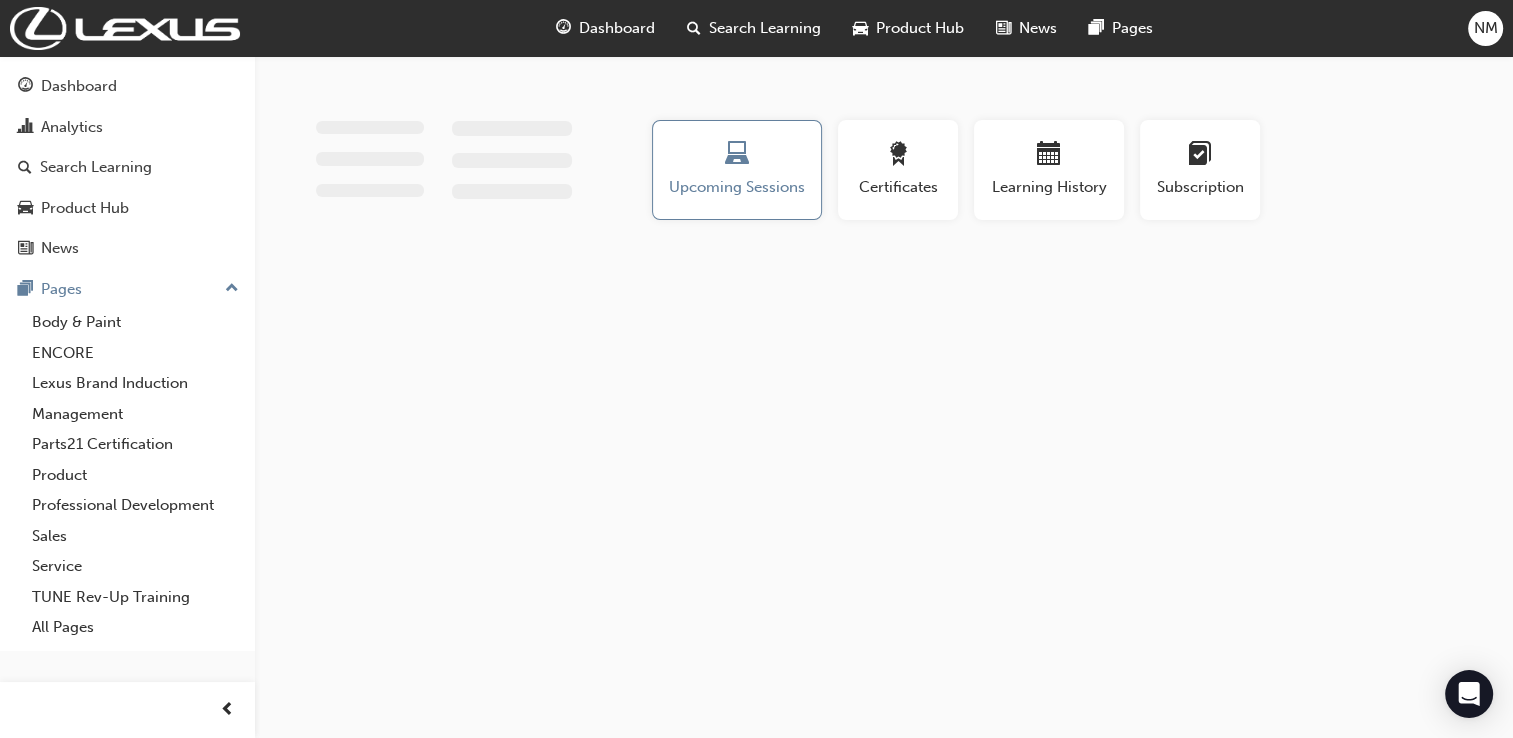 scroll, scrollTop: 0, scrollLeft: 0, axis: both 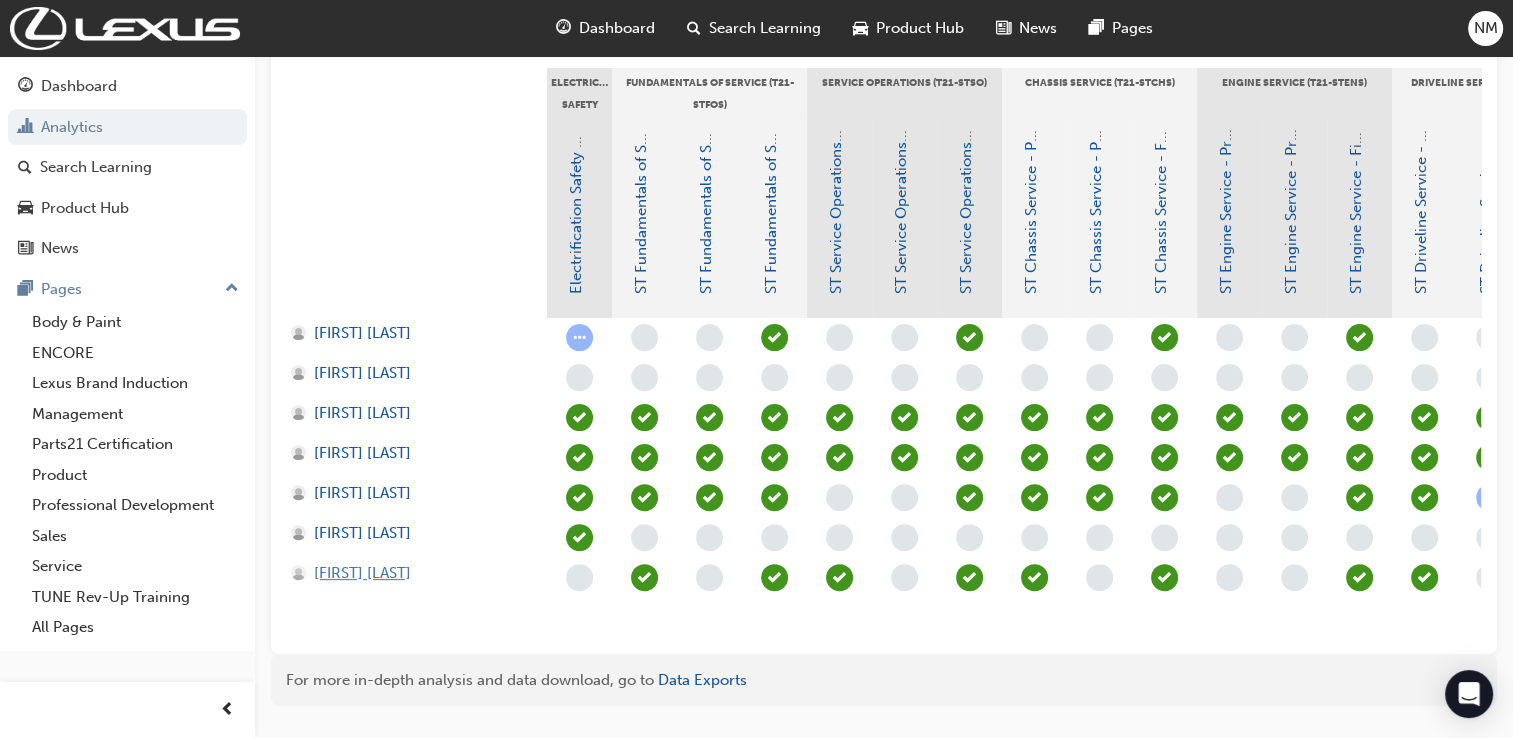click on "[FIRST] [LAST]" at bounding box center [362, 573] 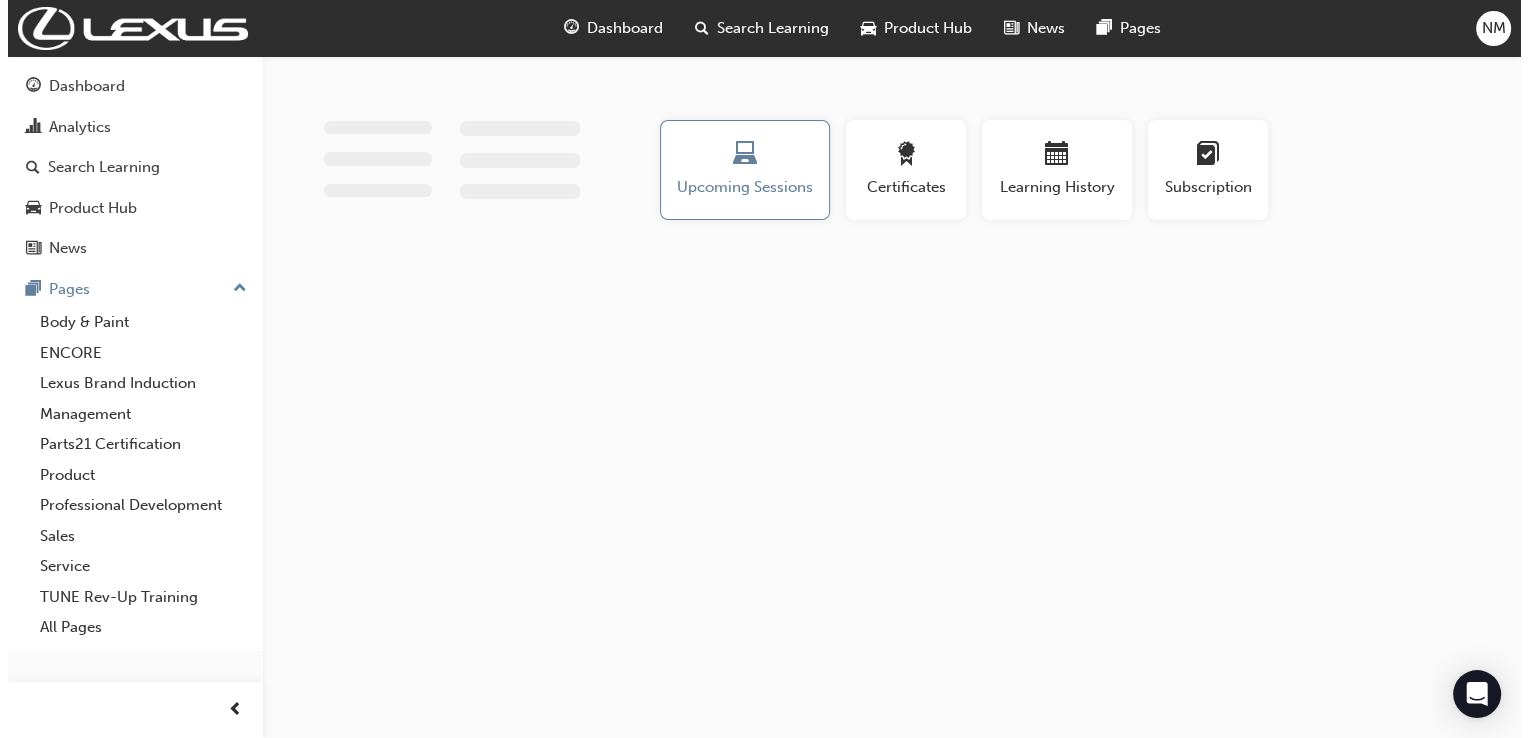 scroll, scrollTop: 0, scrollLeft: 0, axis: both 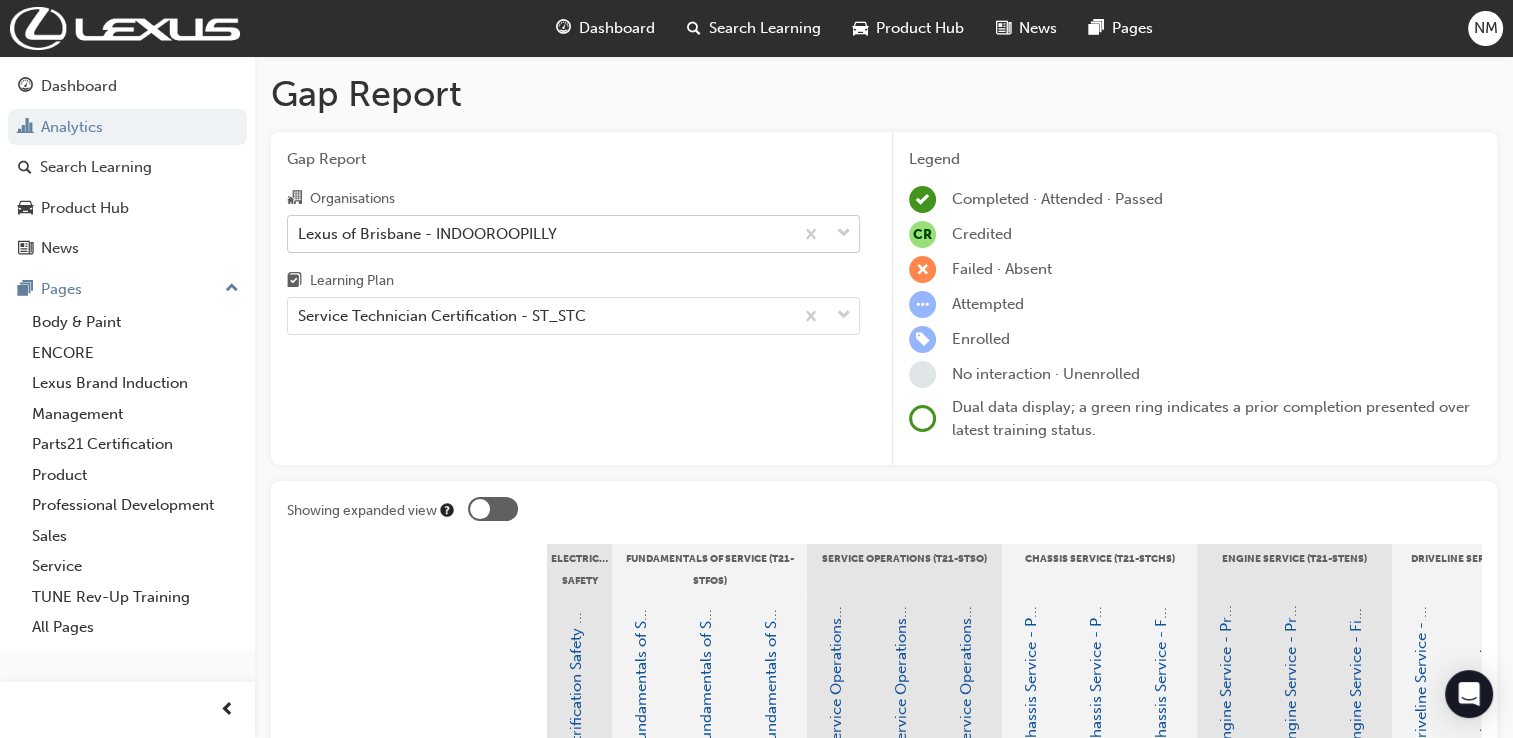 click at bounding box center [826, 234] 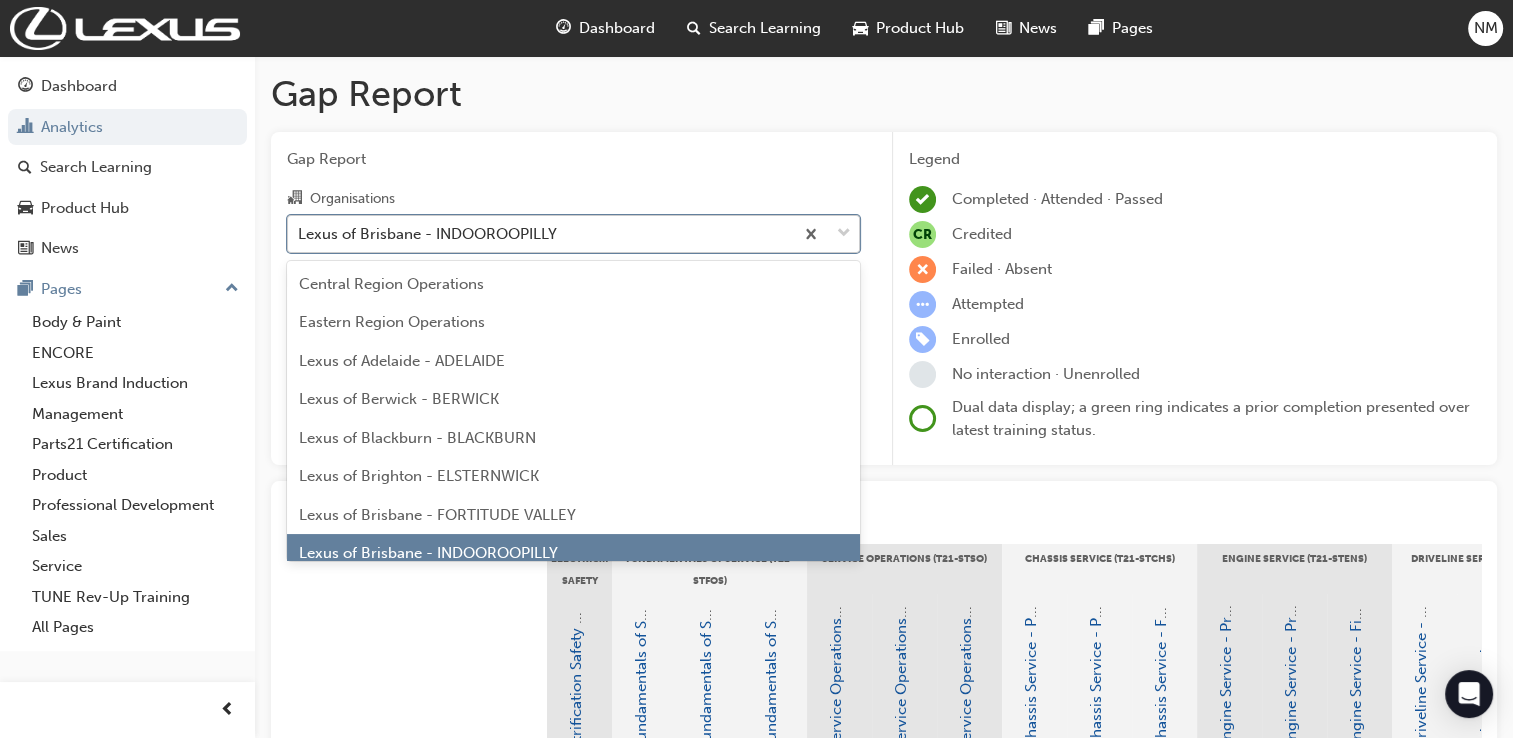 scroll, scrollTop: 26, scrollLeft: 0, axis: vertical 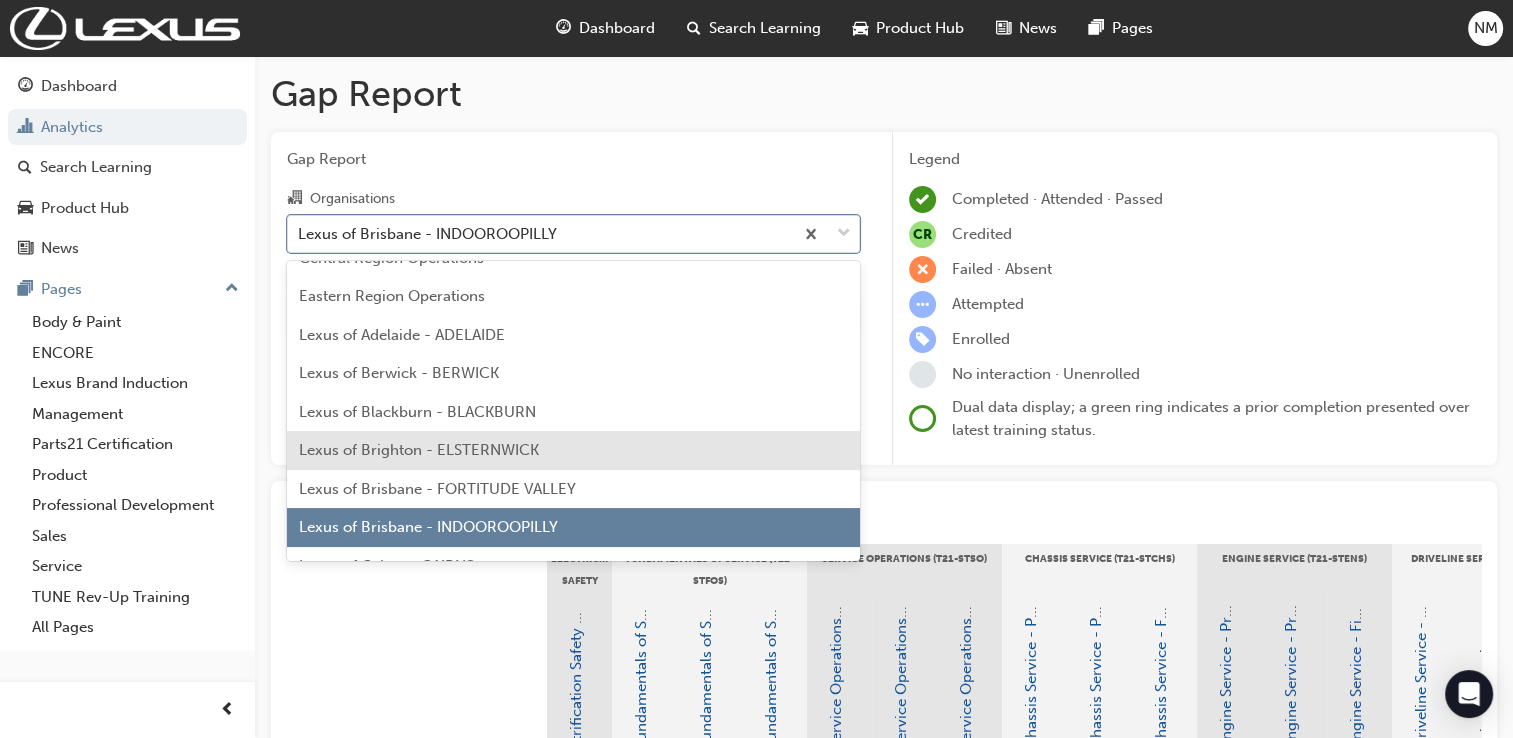 click on "Lexus of Brighton - ELSTERNWICK" at bounding box center [573, 450] 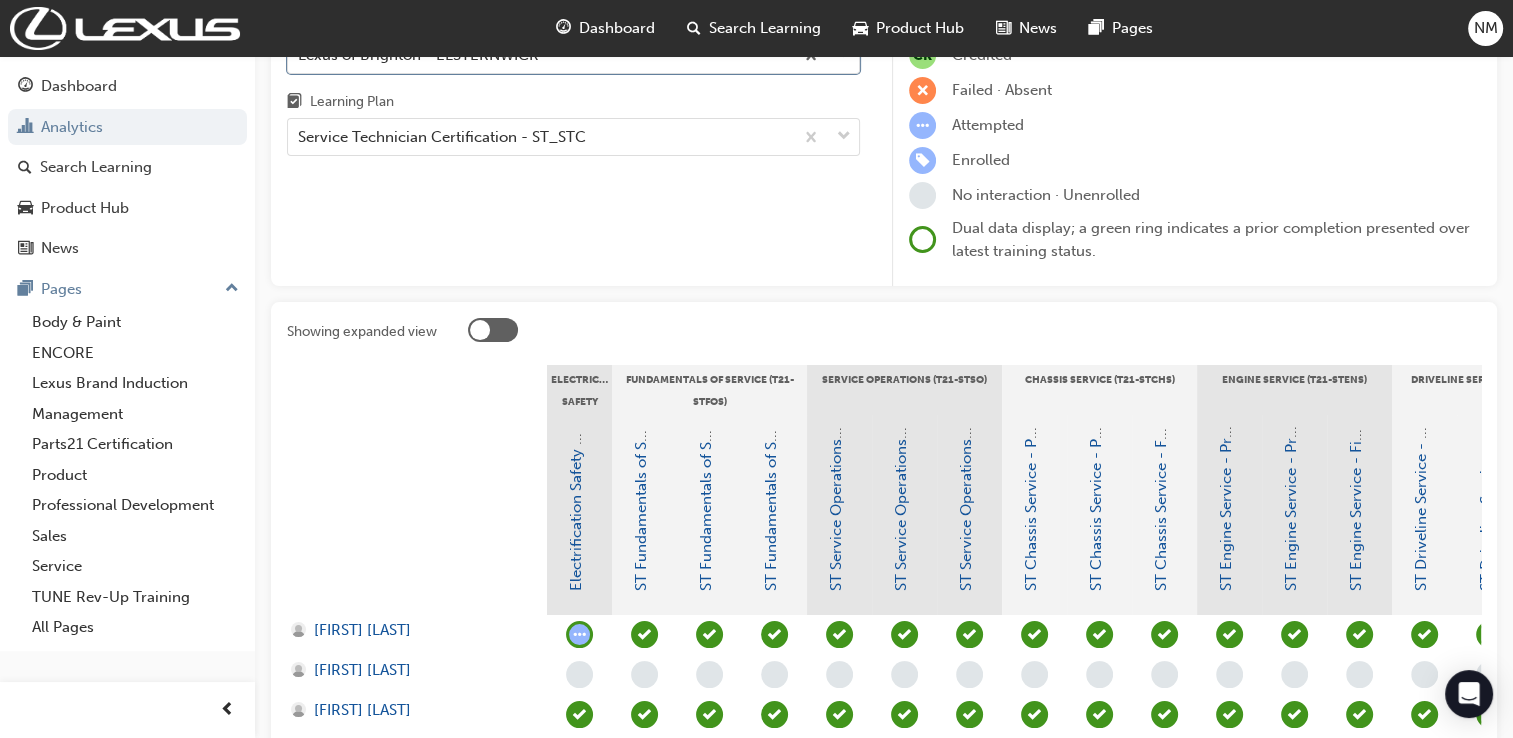 scroll, scrollTop: 333, scrollLeft: 0, axis: vertical 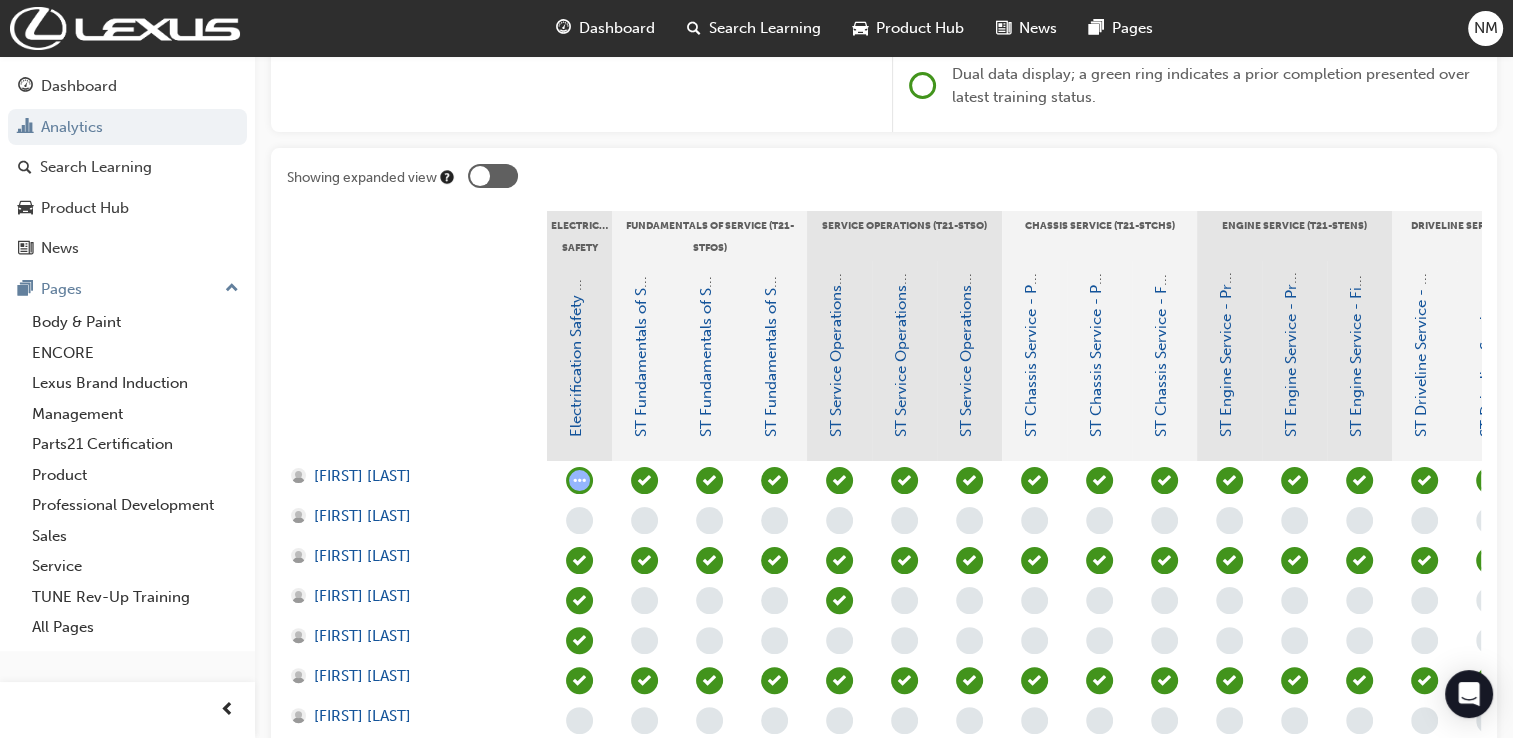 click at bounding box center [974, 179] 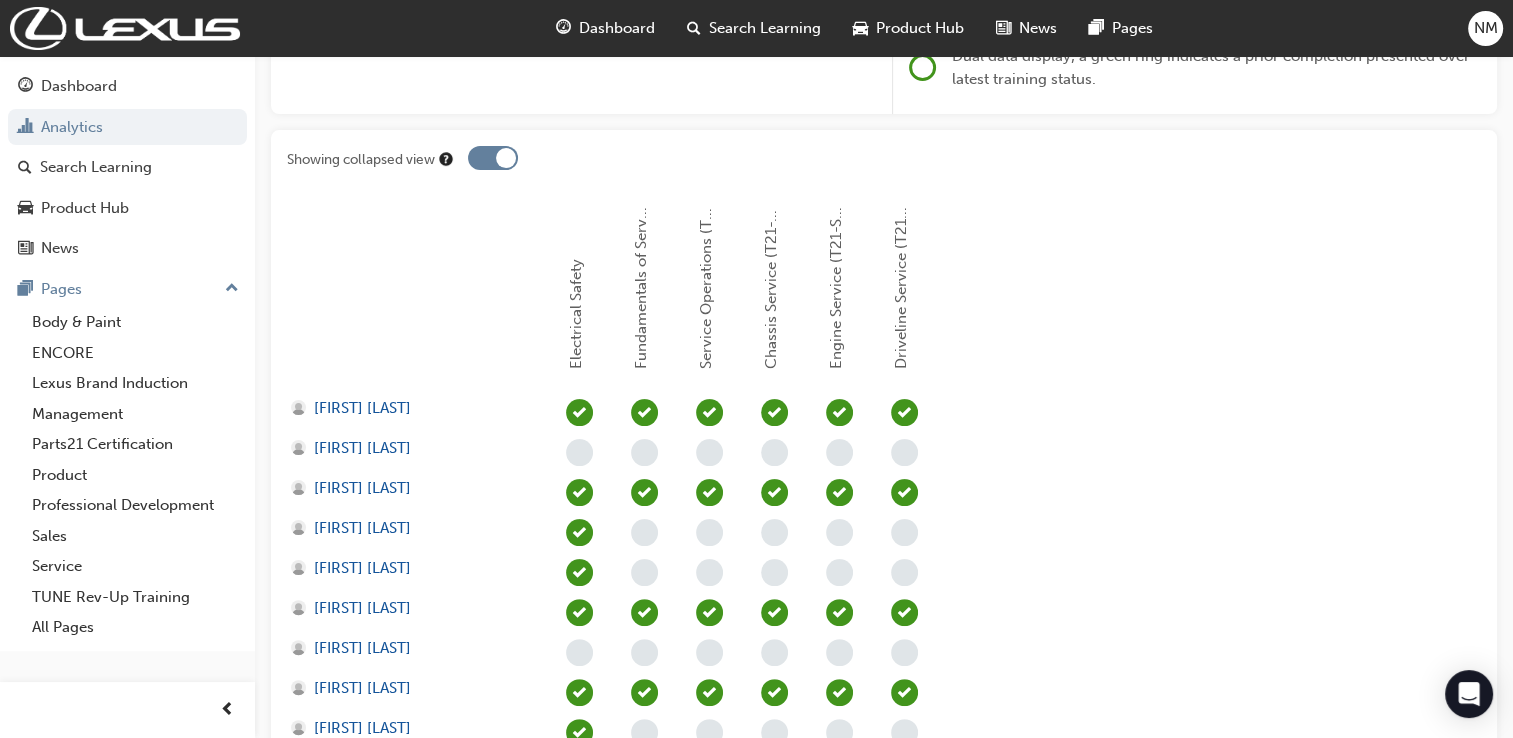 scroll, scrollTop: 333, scrollLeft: 0, axis: vertical 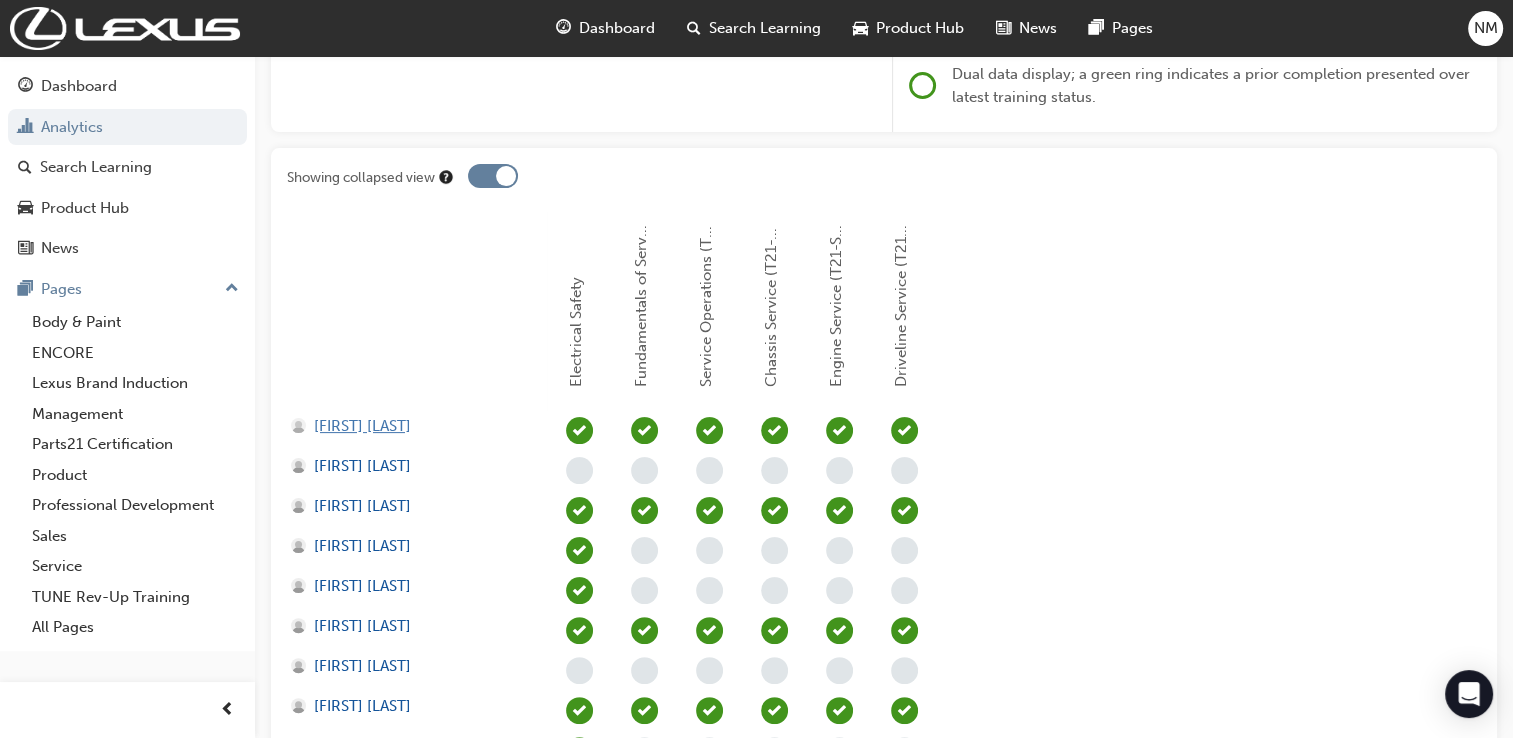 click on "[FIRST] [LAST]" at bounding box center (362, 426) 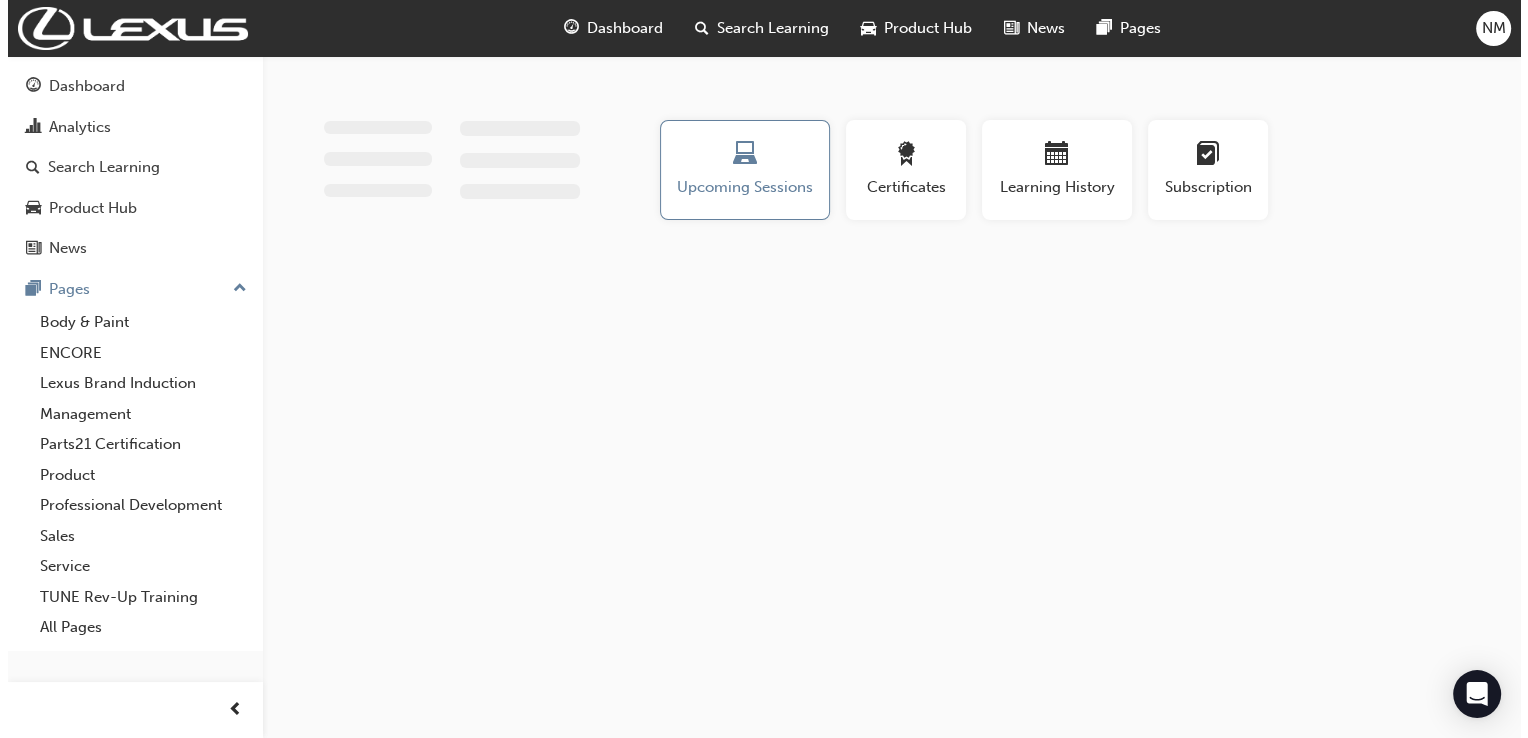 scroll, scrollTop: 0, scrollLeft: 0, axis: both 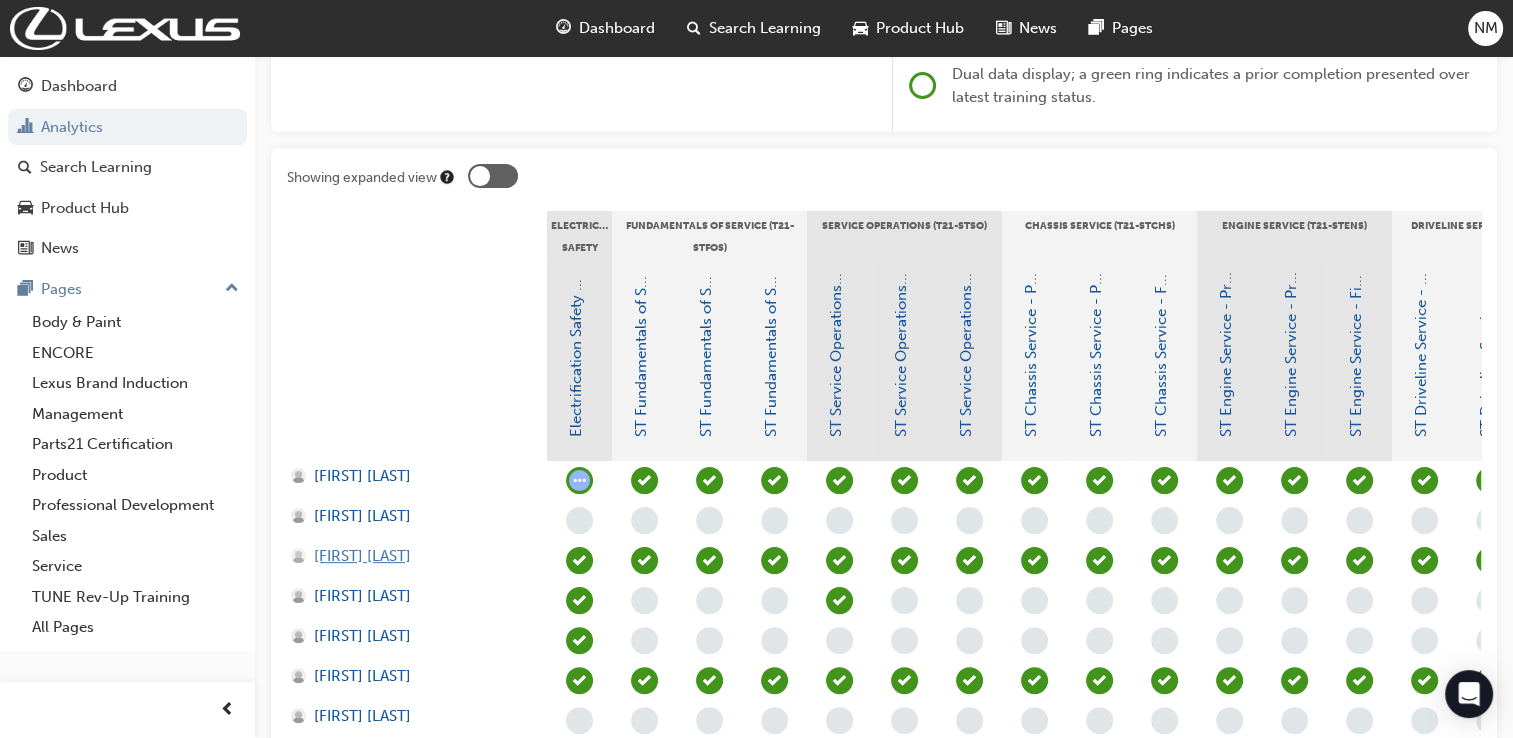 click on "[FIRST] [LAST]" at bounding box center (362, 556) 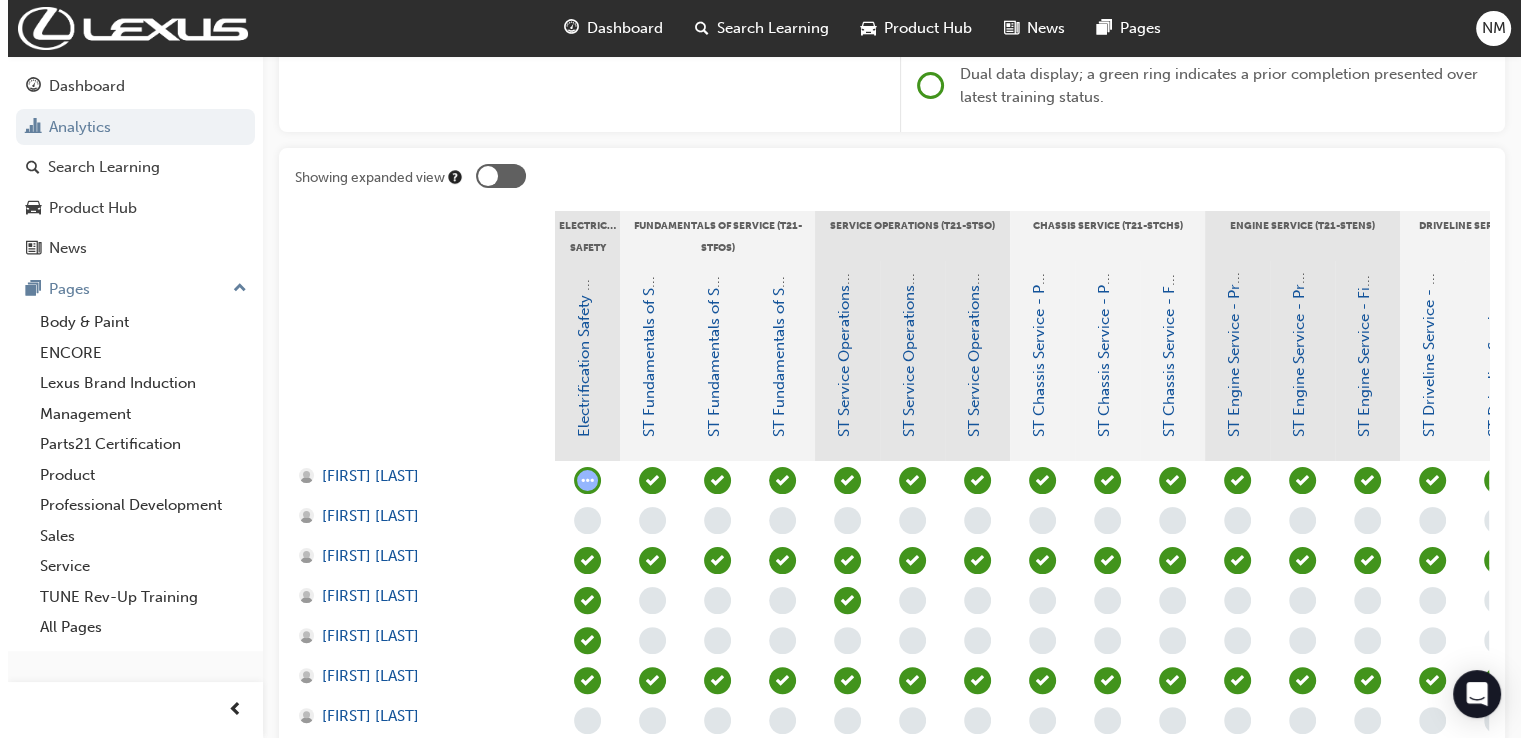 scroll, scrollTop: 0, scrollLeft: 0, axis: both 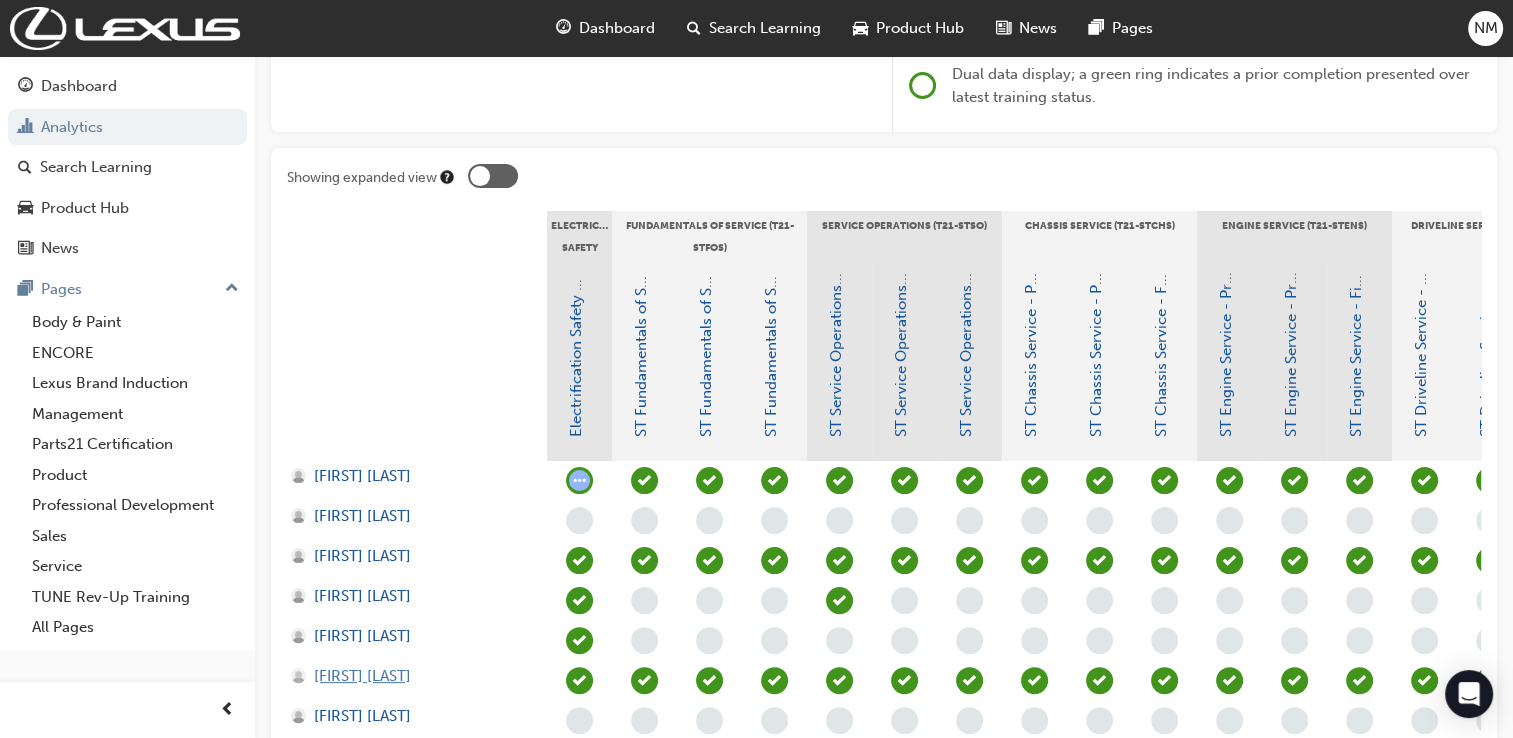 click on "[FIRST] [LAST]" at bounding box center (362, 676) 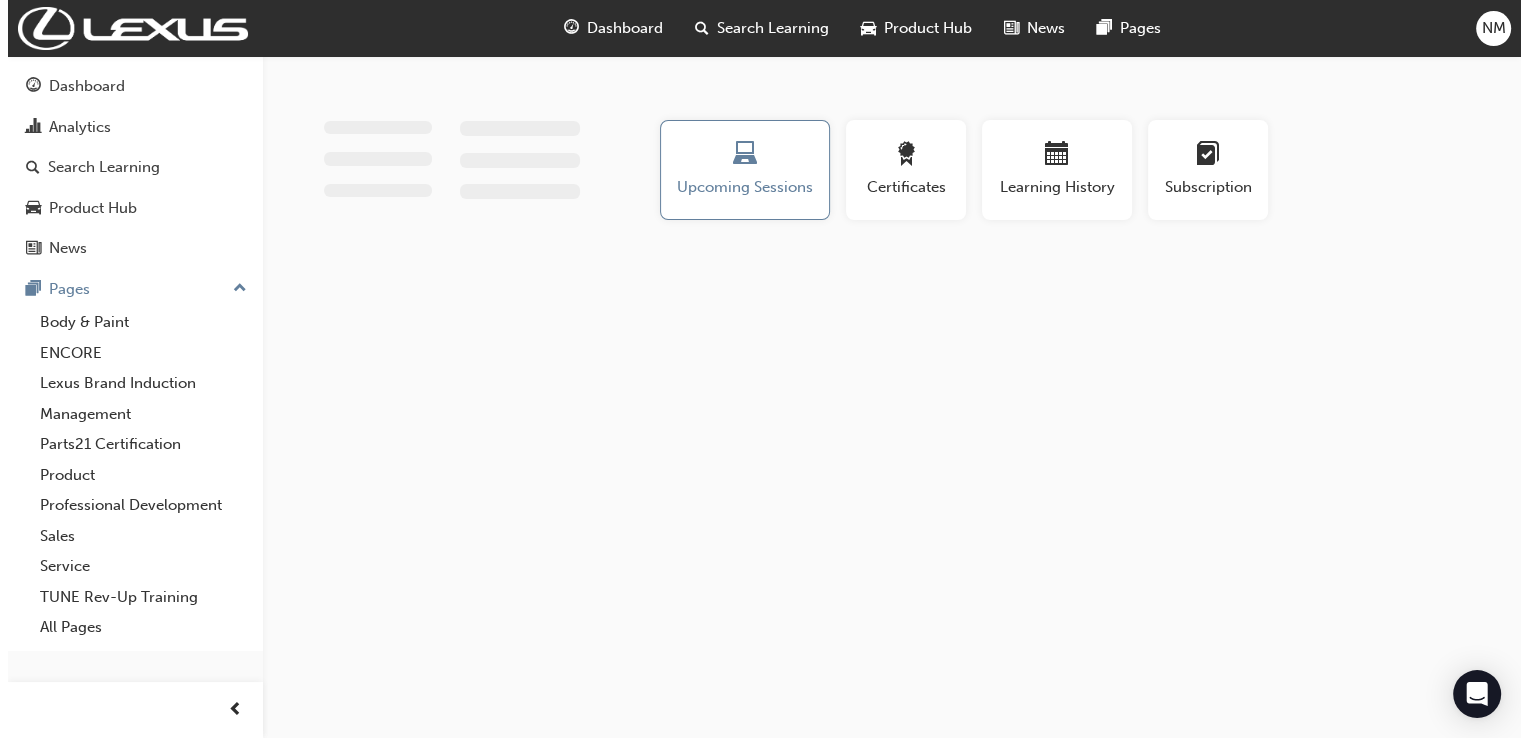 scroll, scrollTop: 0, scrollLeft: 0, axis: both 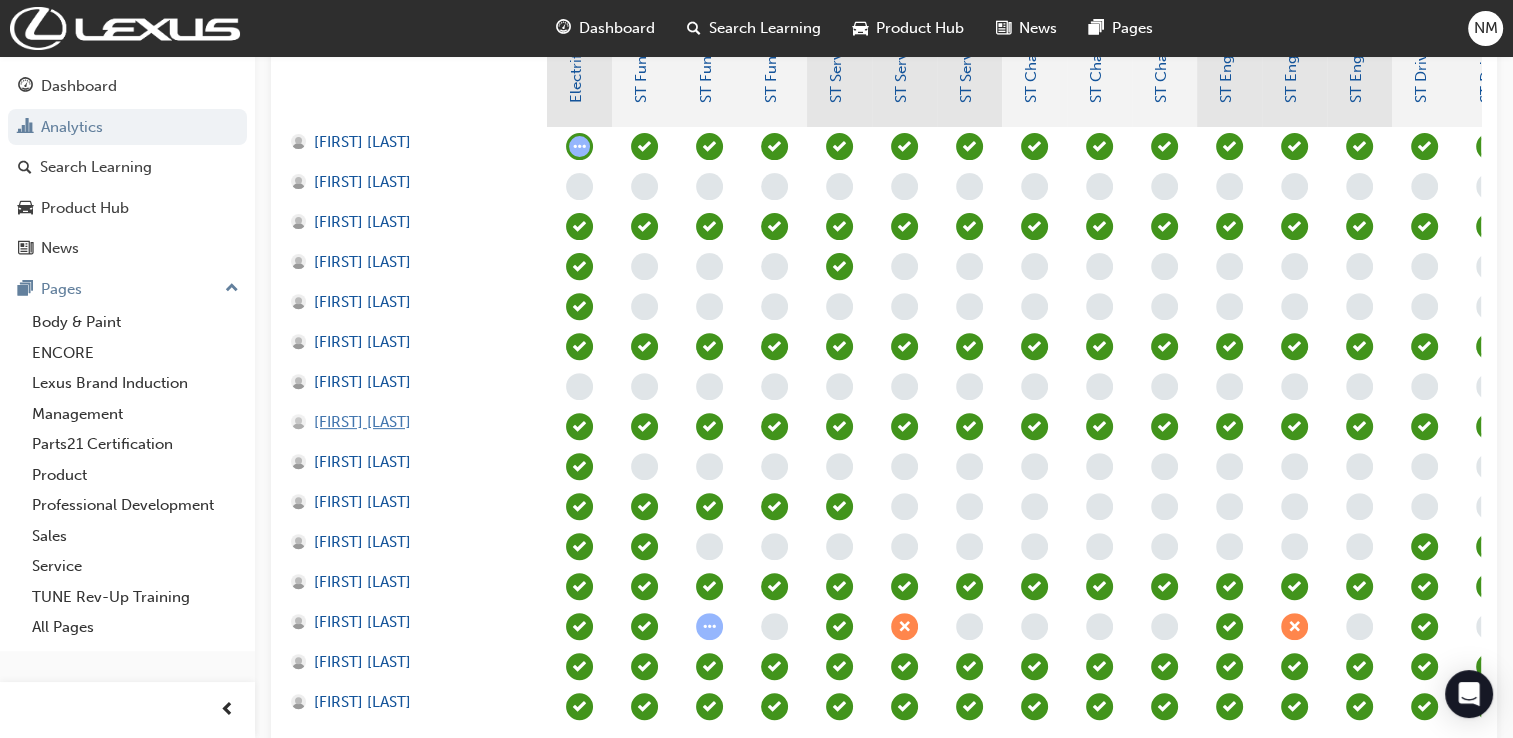 click on "[FIRST] [LAST]" at bounding box center [362, 422] 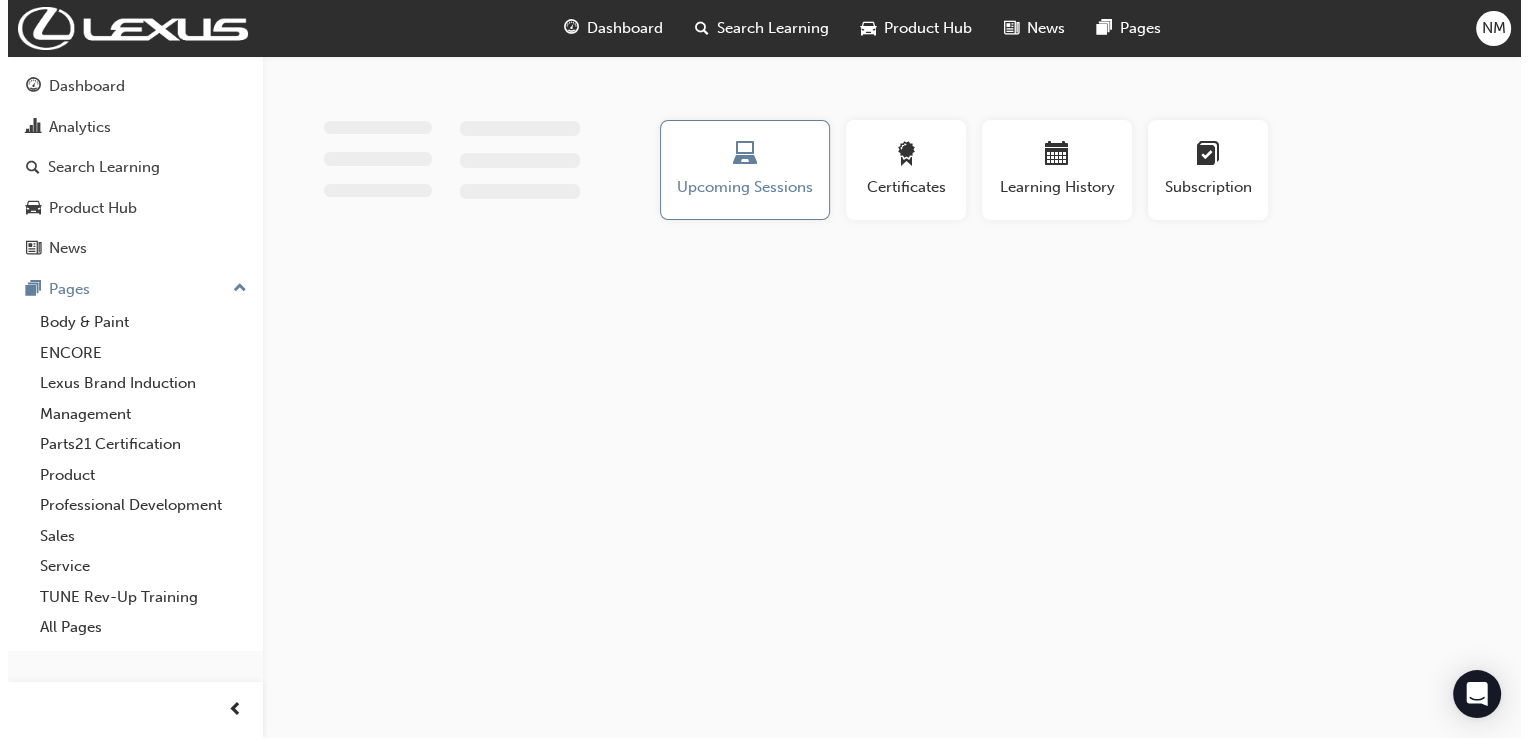 scroll, scrollTop: 0, scrollLeft: 0, axis: both 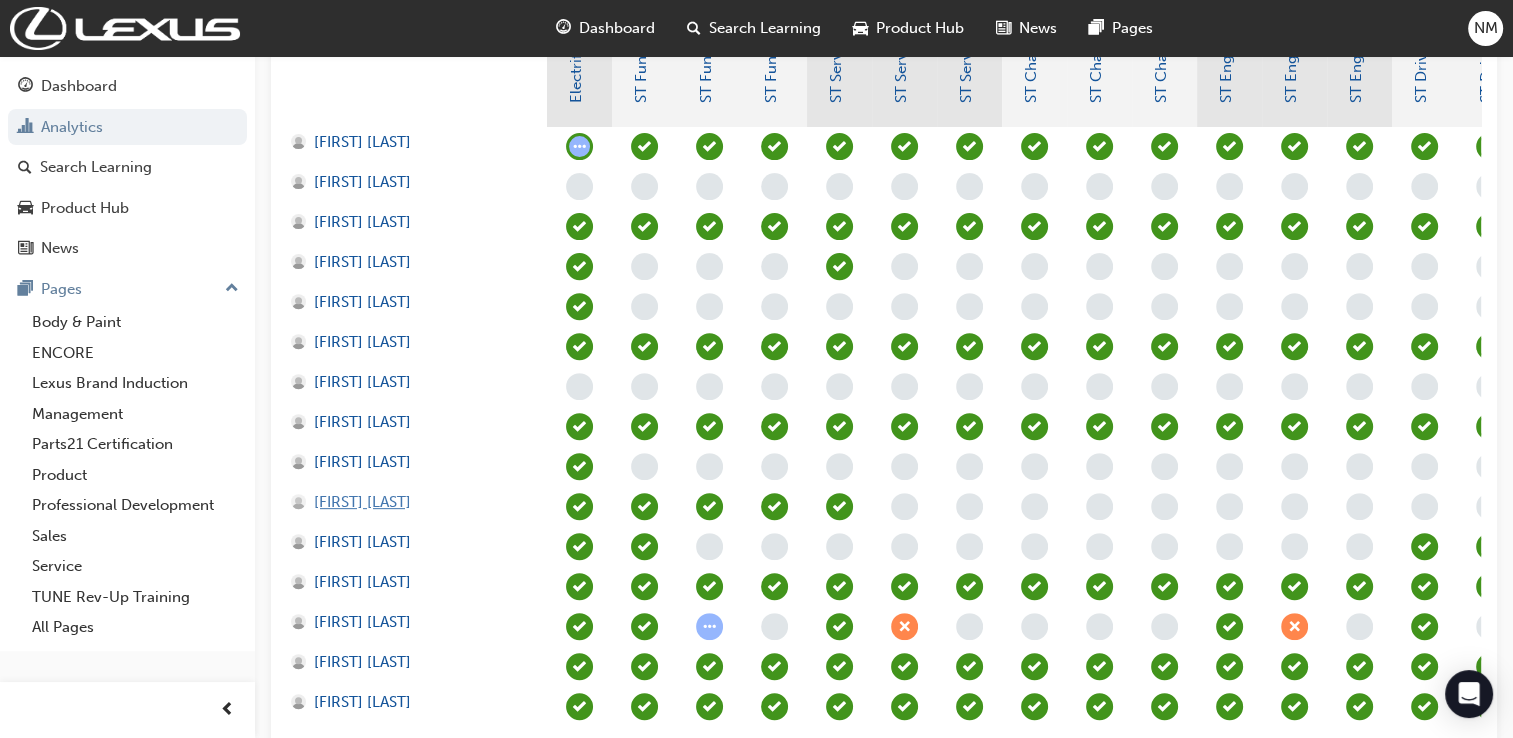click on "[FIRST] [LAST]" at bounding box center (362, 502) 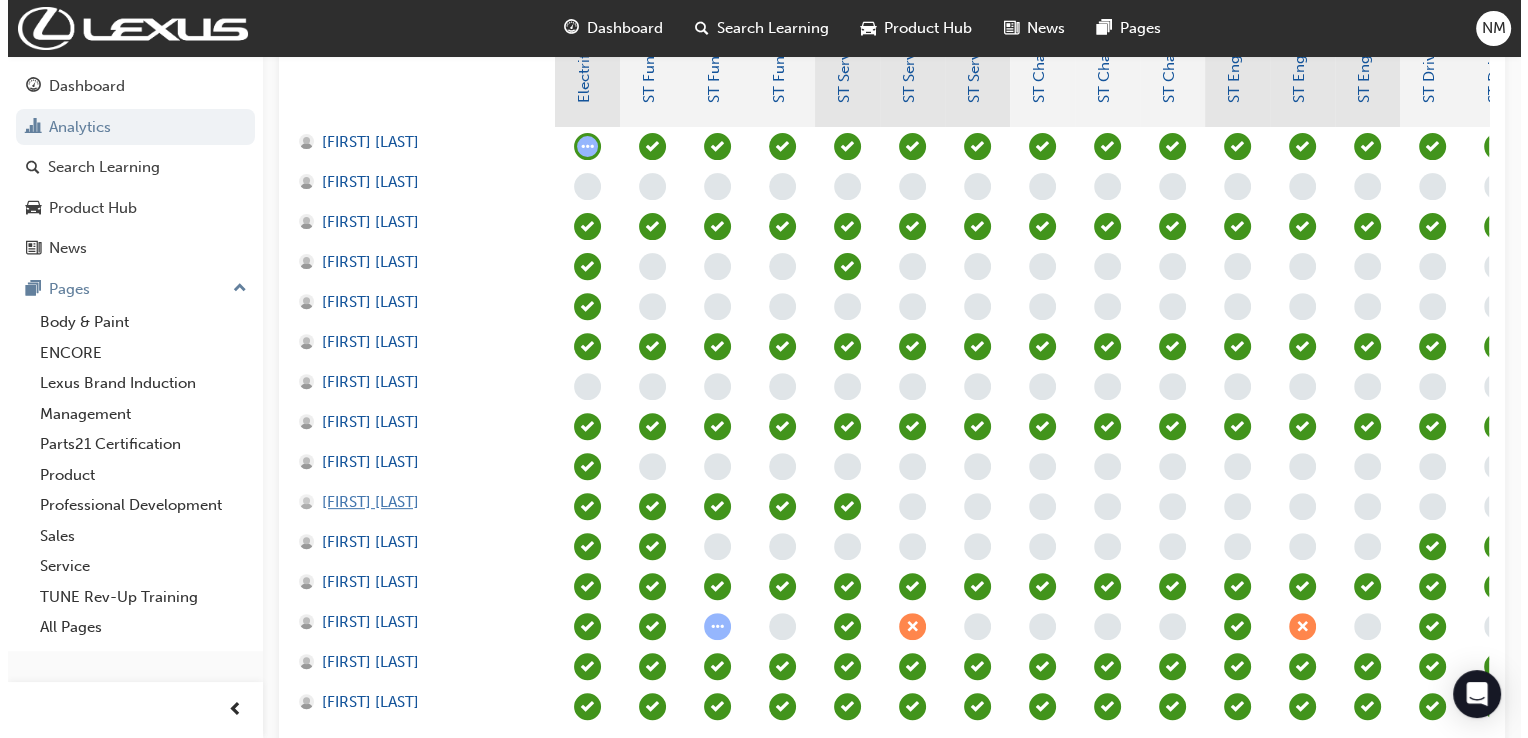 scroll, scrollTop: 0, scrollLeft: 0, axis: both 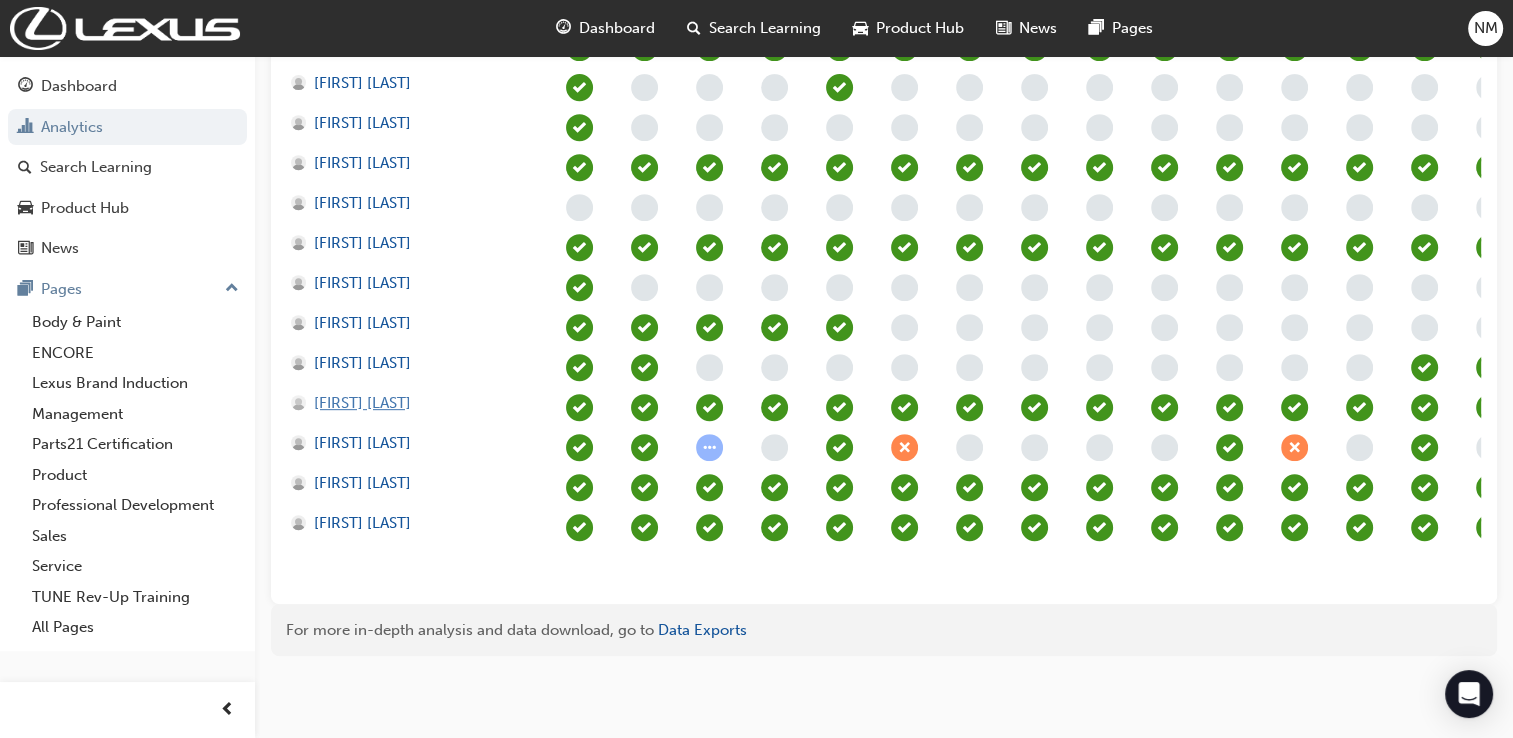 click on "[FIRST] [LAST]" at bounding box center [362, 403] 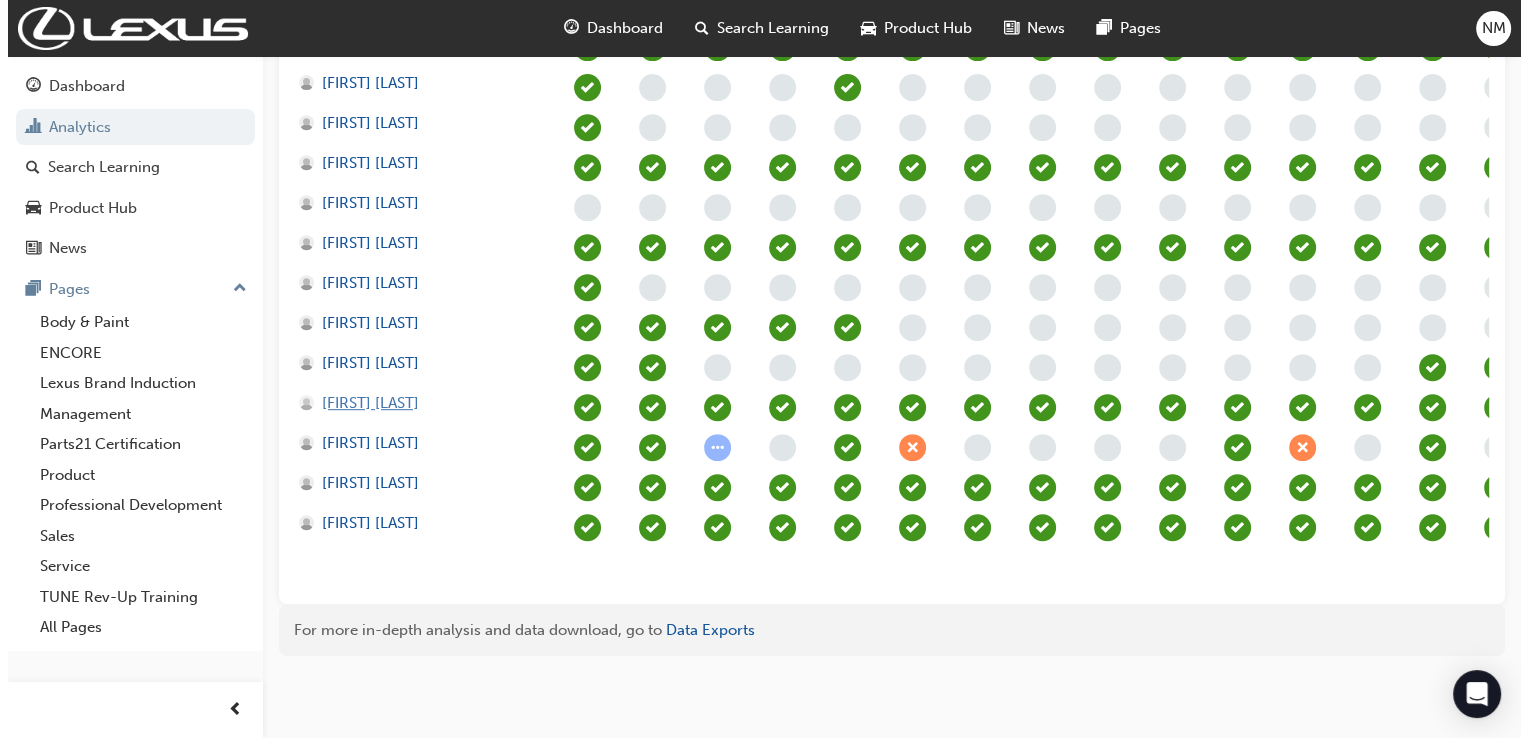 scroll, scrollTop: 0, scrollLeft: 0, axis: both 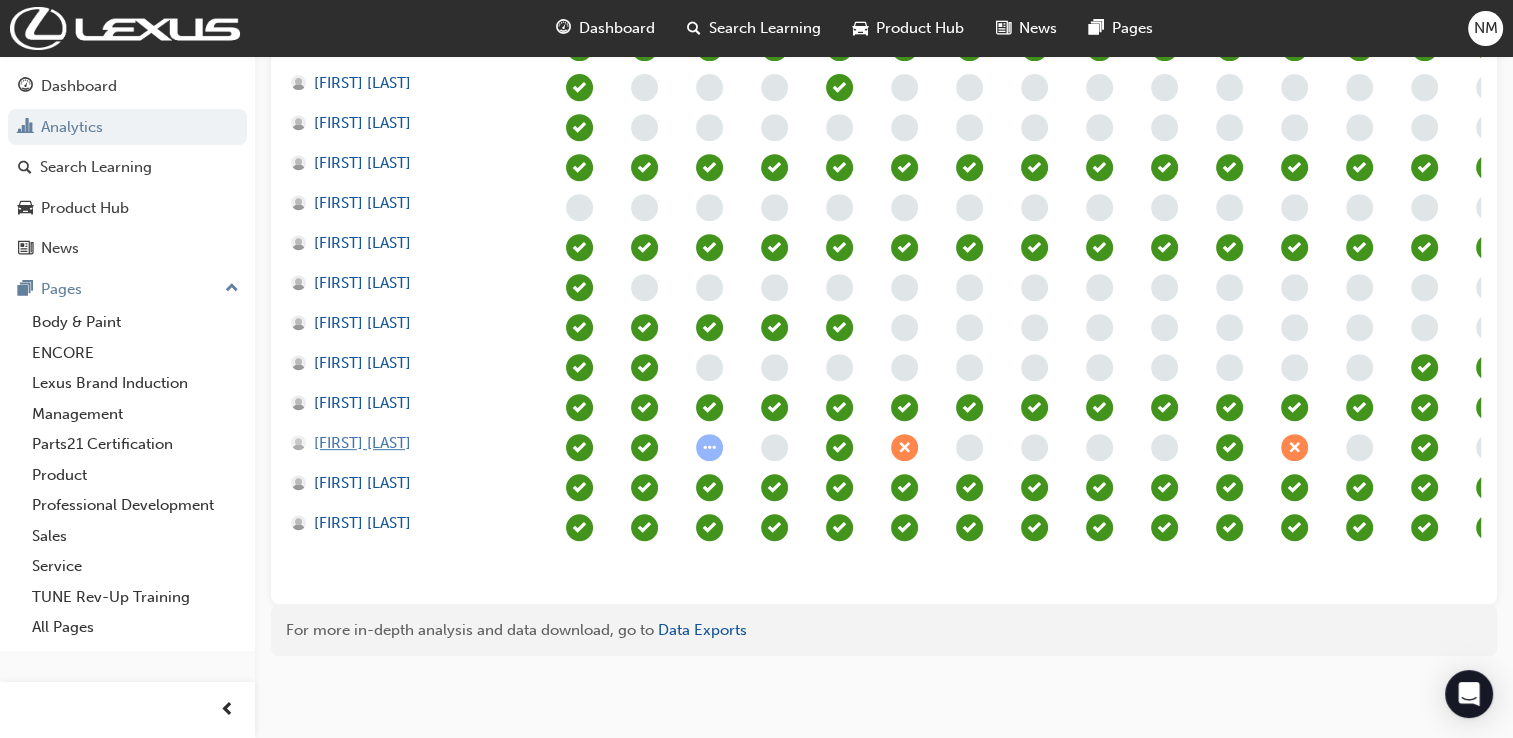click on "[FIRST] [LAST]" at bounding box center [362, 443] 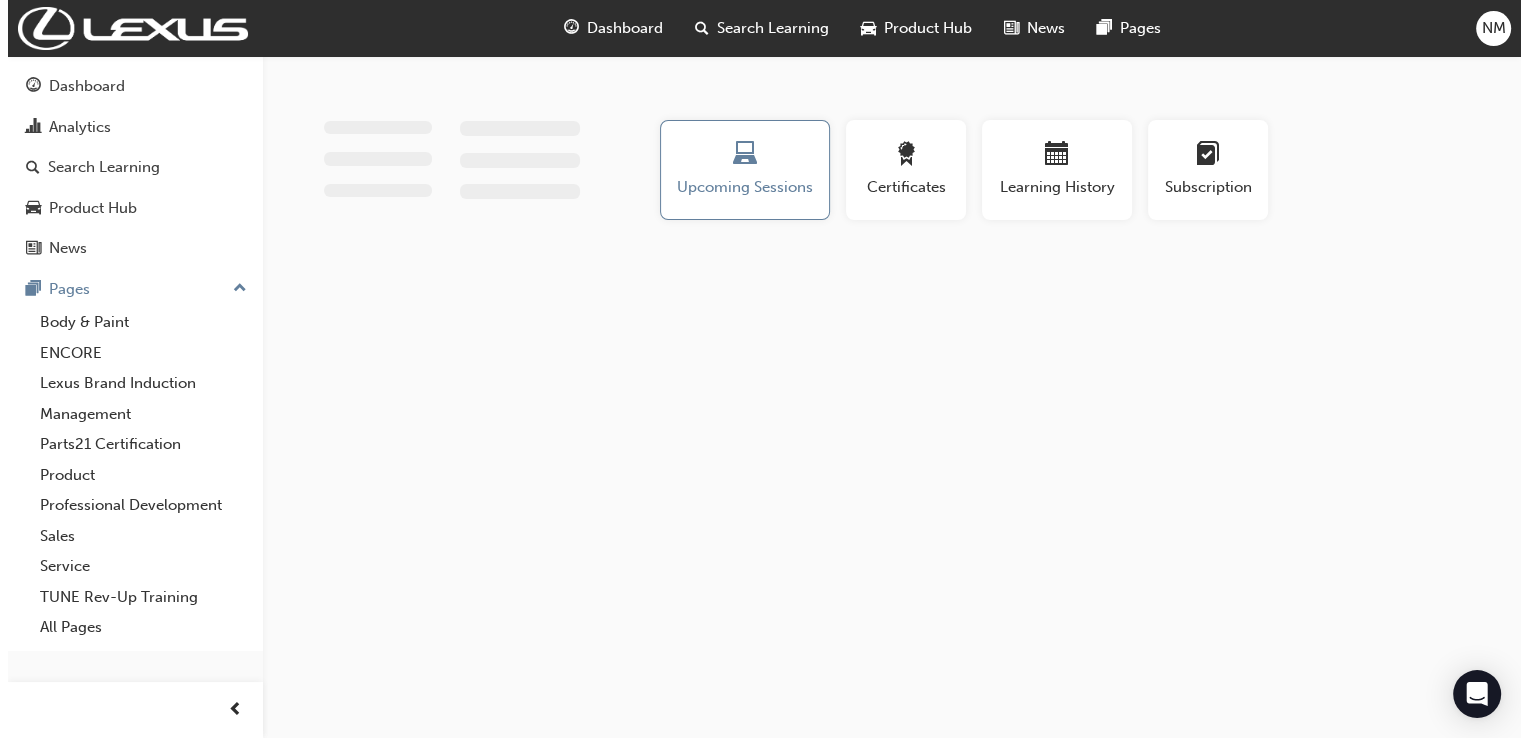 scroll, scrollTop: 0, scrollLeft: 0, axis: both 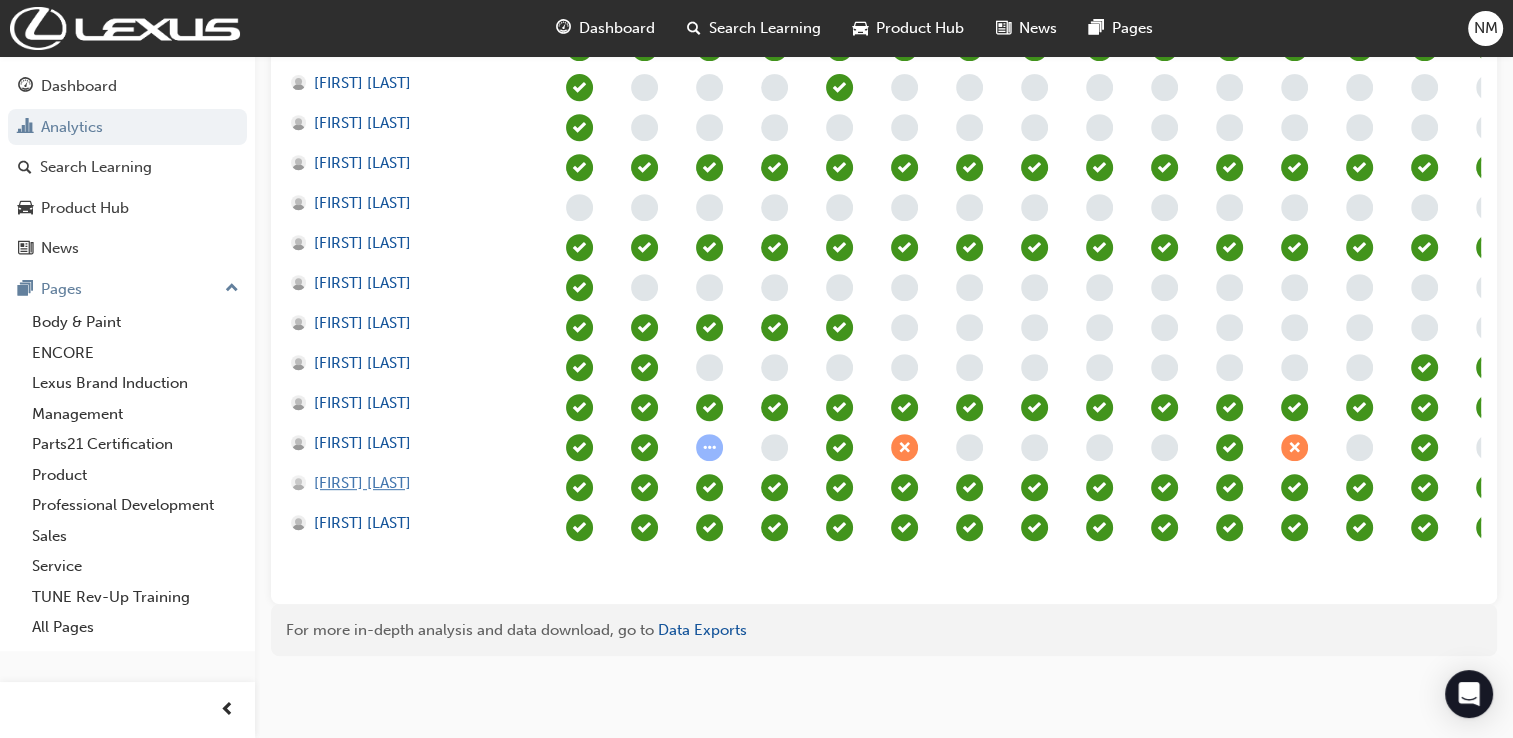 click on "[FIRST] [LAST]" at bounding box center (362, 483) 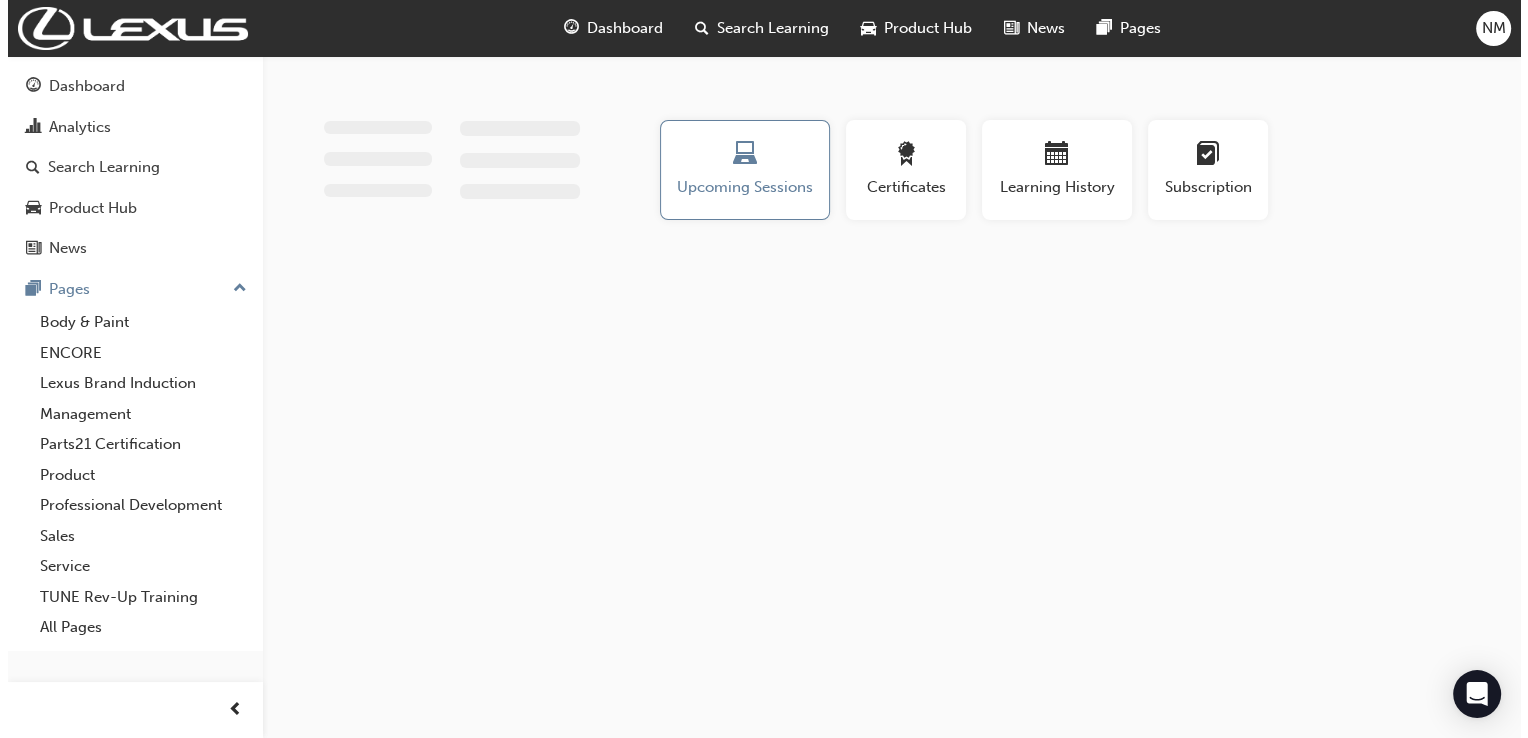 scroll, scrollTop: 0, scrollLeft: 0, axis: both 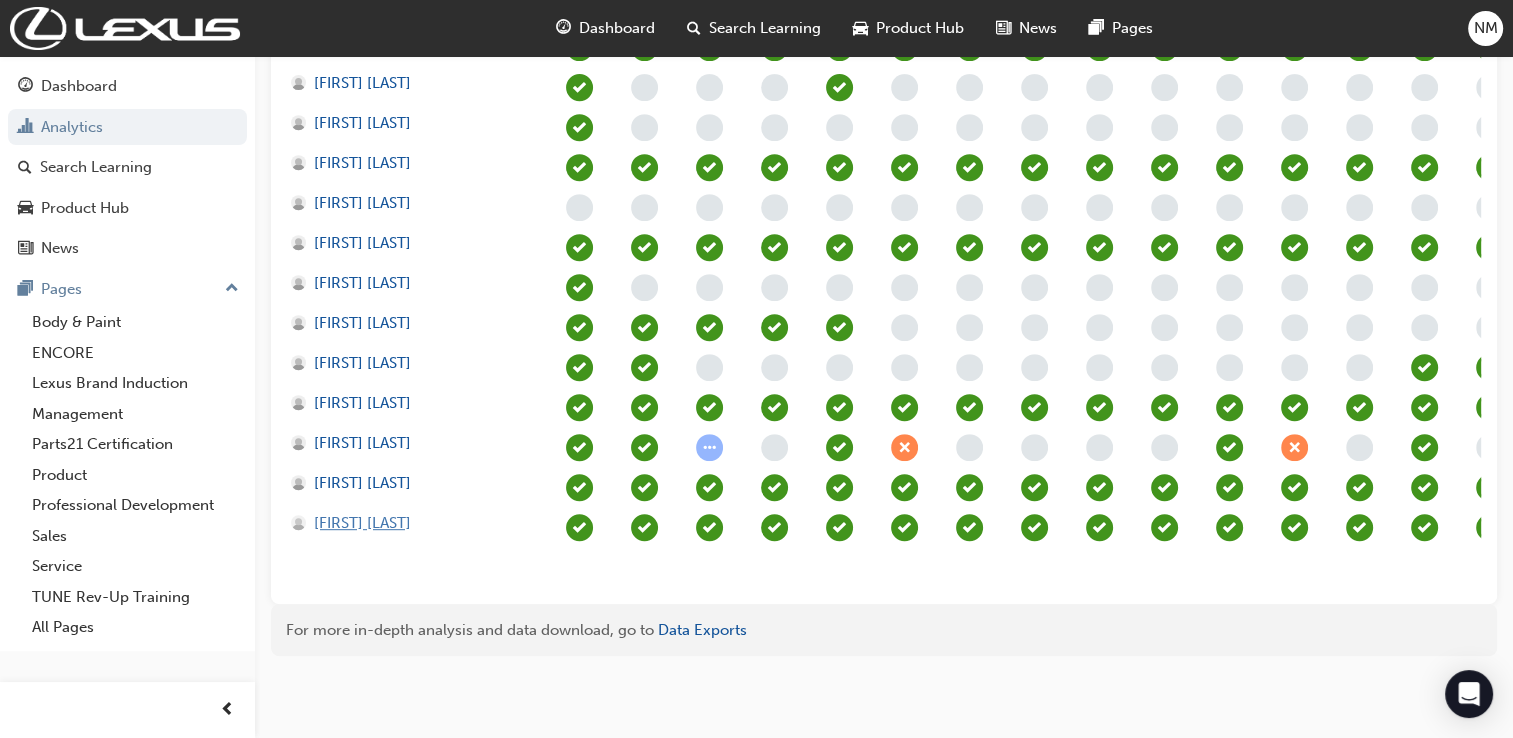 click on "[FIRST] [LAST]" at bounding box center [362, 523] 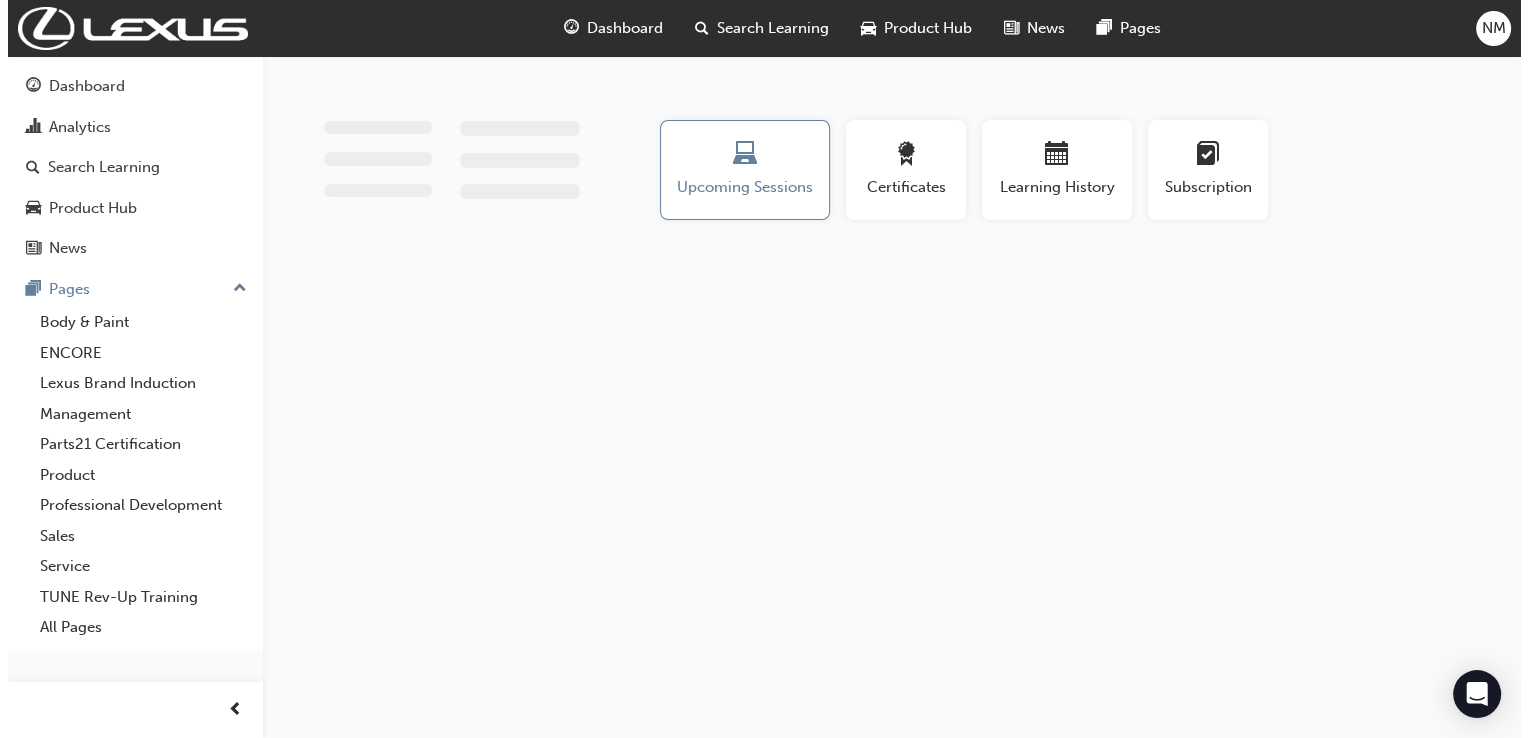 scroll, scrollTop: 0, scrollLeft: 0, axis: both 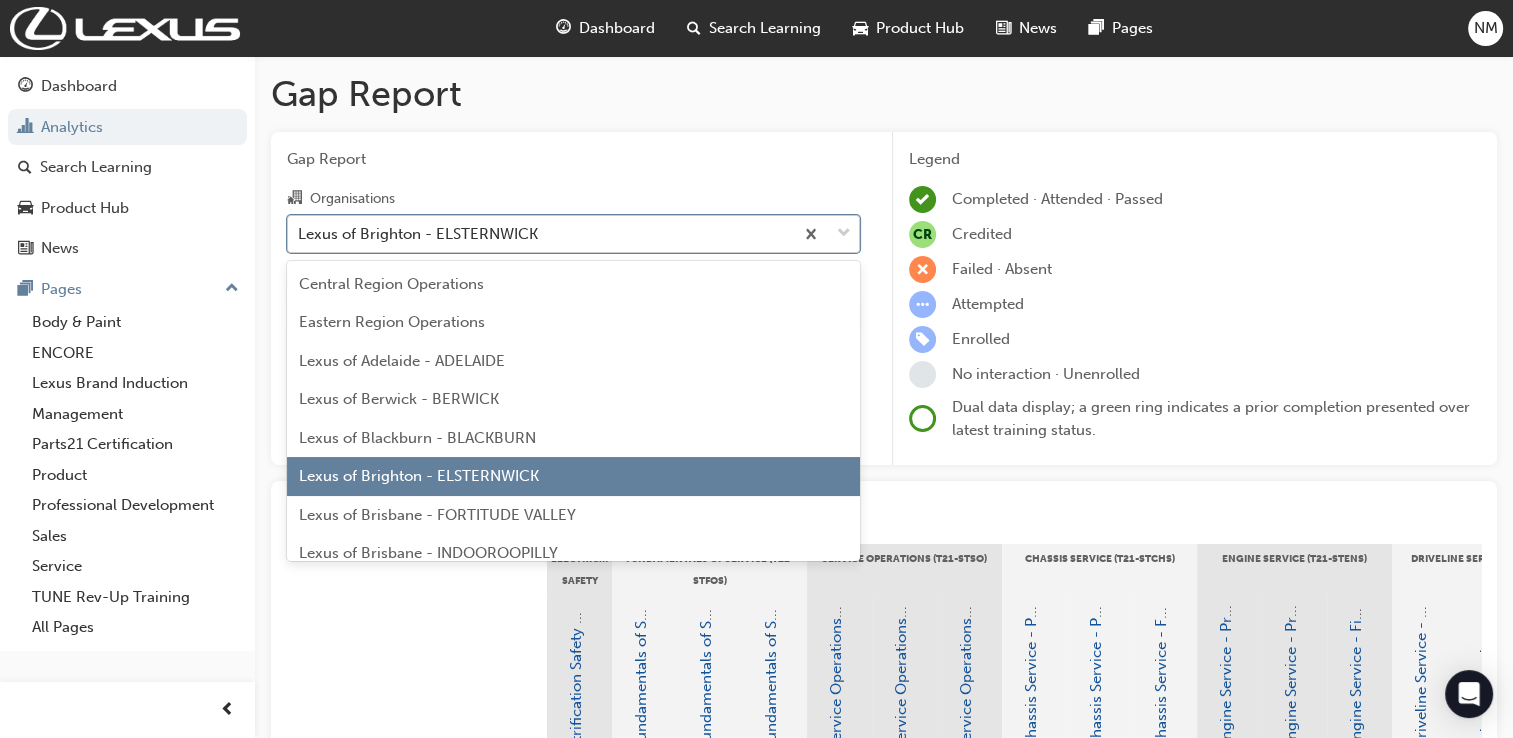 click at bounding box center (844, 234) 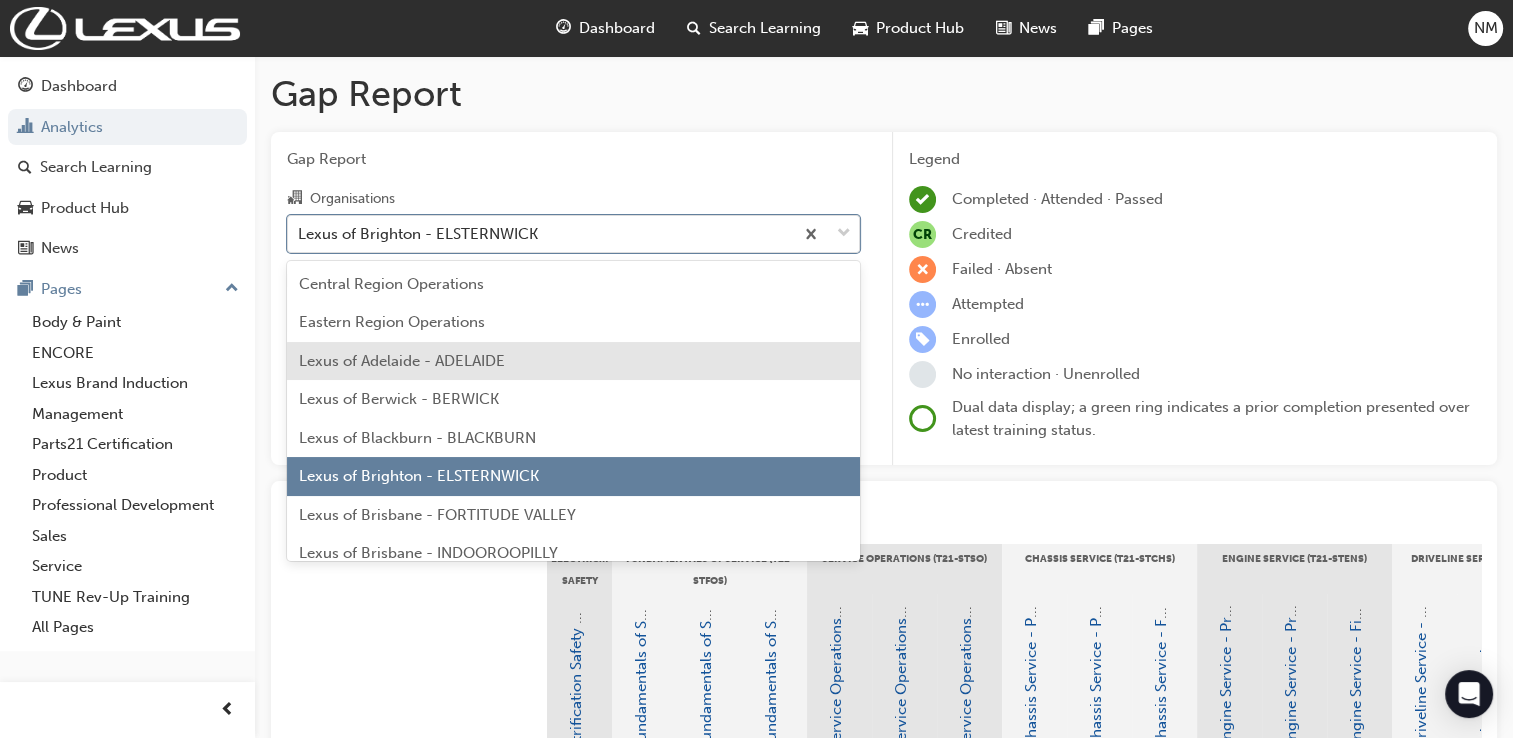 click on "Lexus of Adelaide - ADELAIDE" at bounding box center (402, 361) 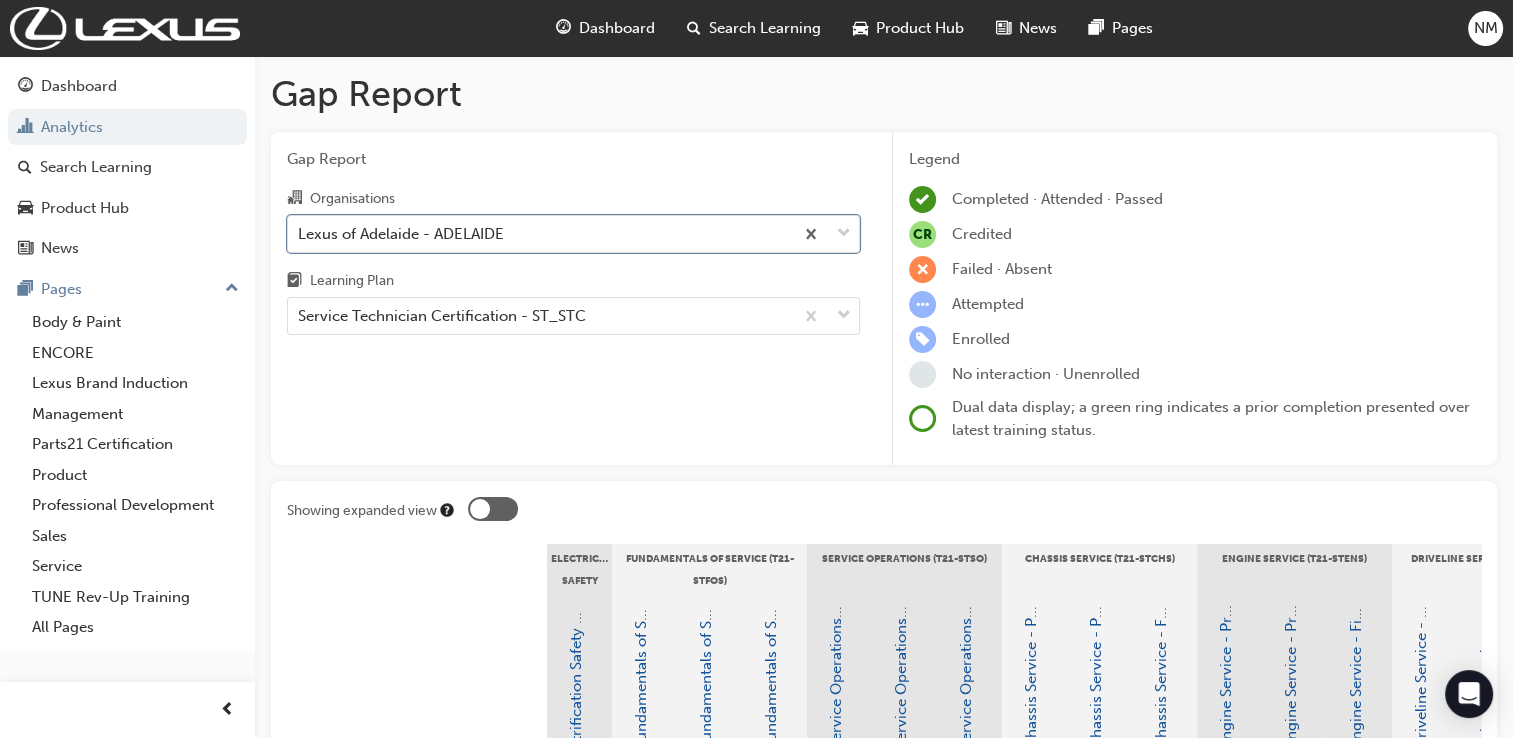 click at bounding box center (493, 509) 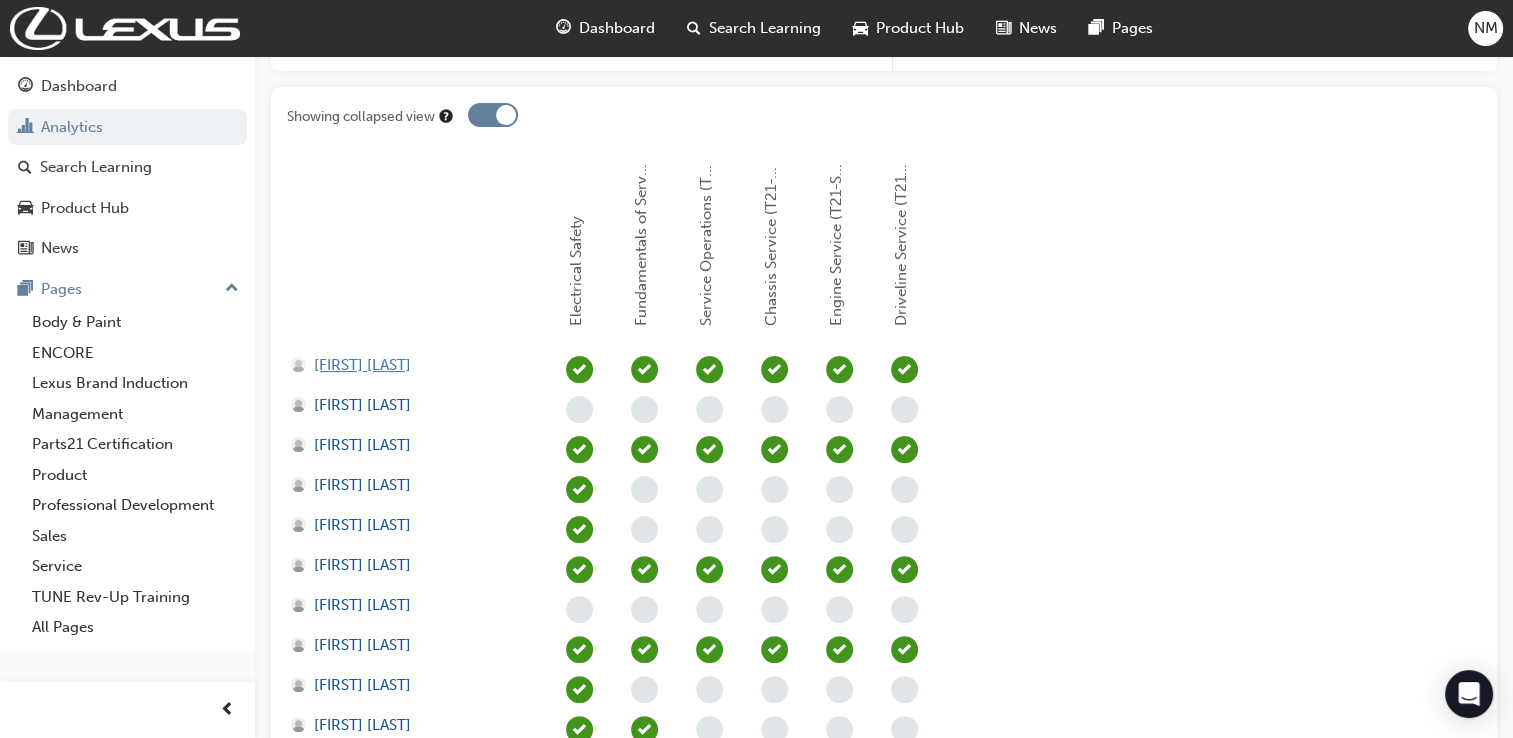 scroll, scrollTop: 333, scrollLeft: 0, axis: vertical 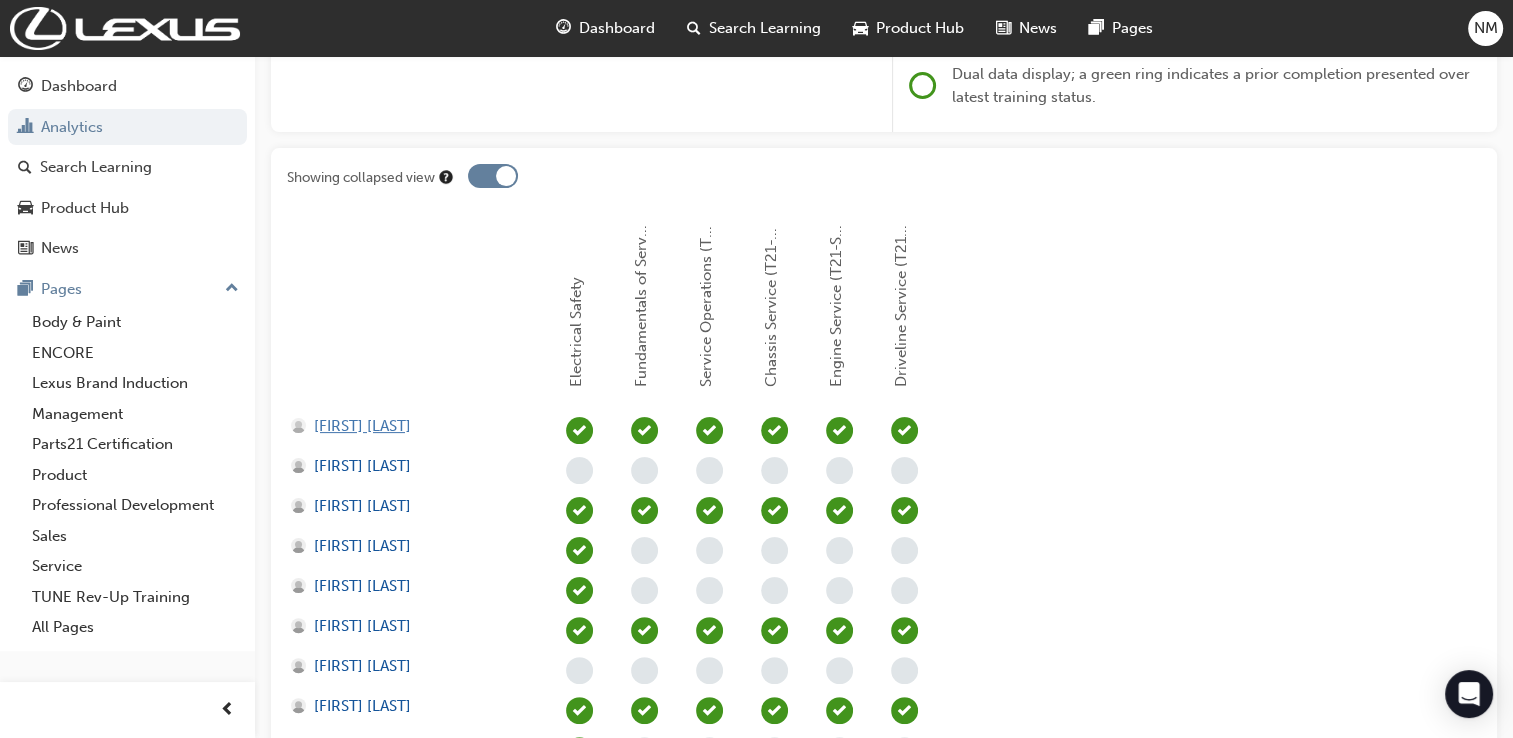 click on "[FIRST] [LAST]" at bounding box center (362, 426) 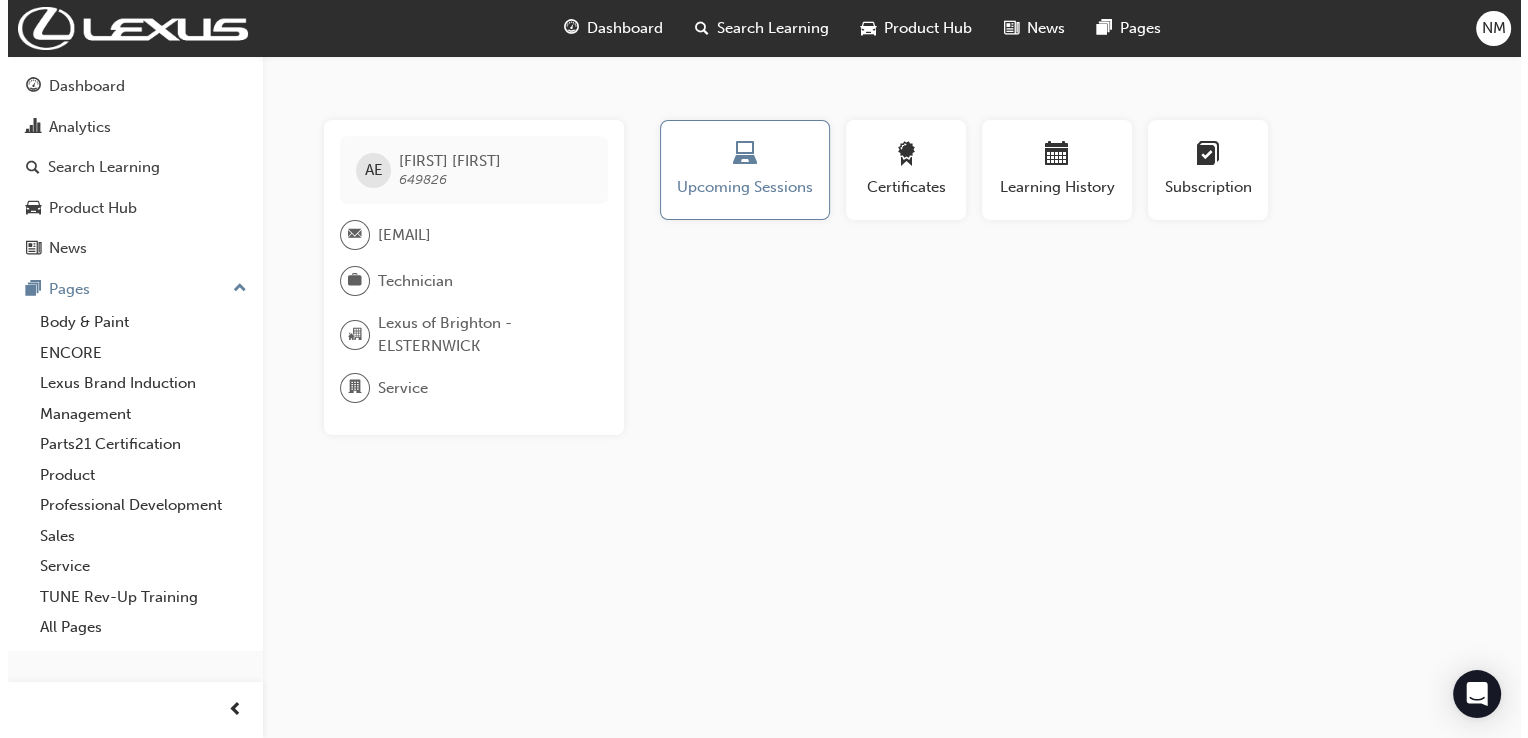 scroll, scrollTop: 0, scrollLeft: 0, axis: both 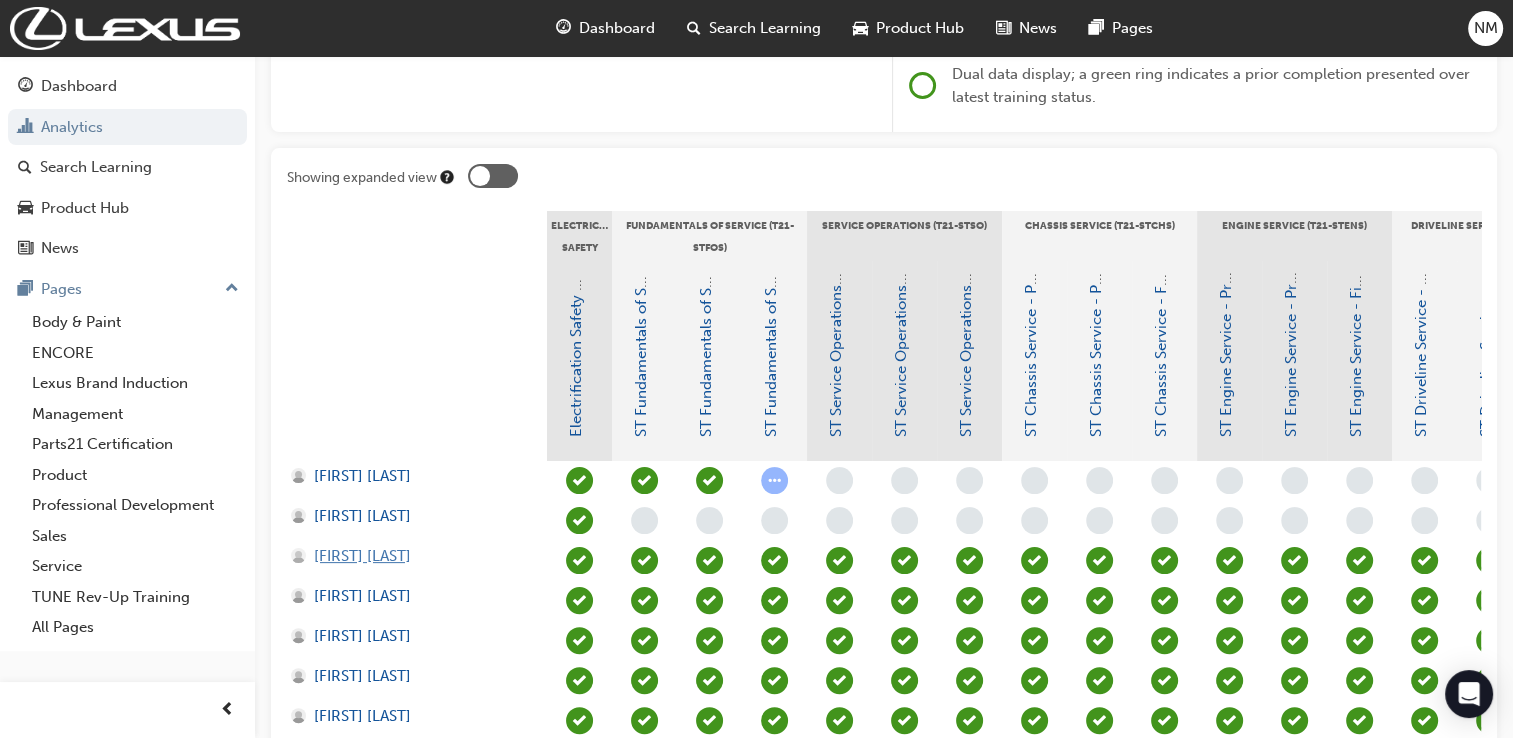 click on "[FIRST] [LAST]" at bounding box center [362, 556] 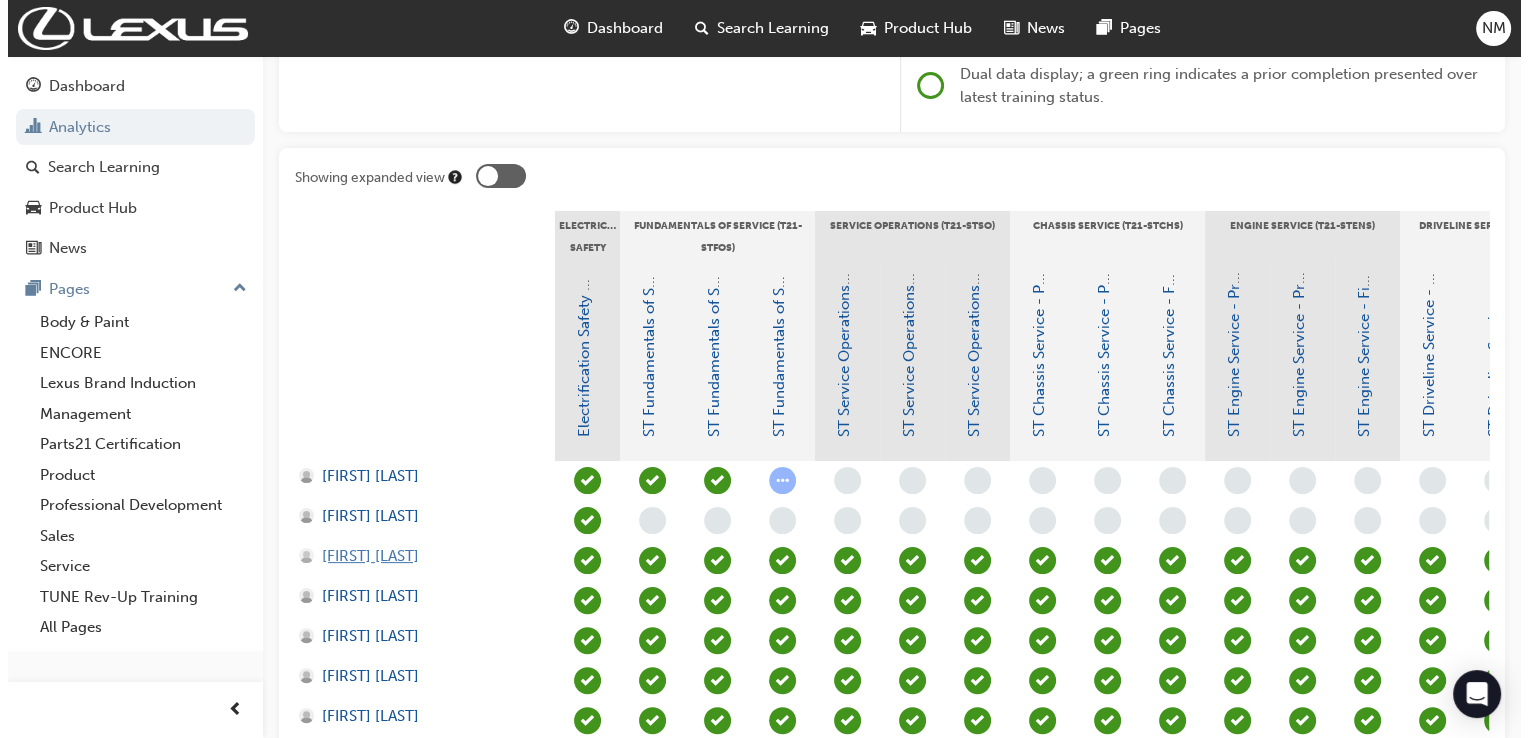 scroll, scrollTop: 0, scrollLeft: 0, axis: both 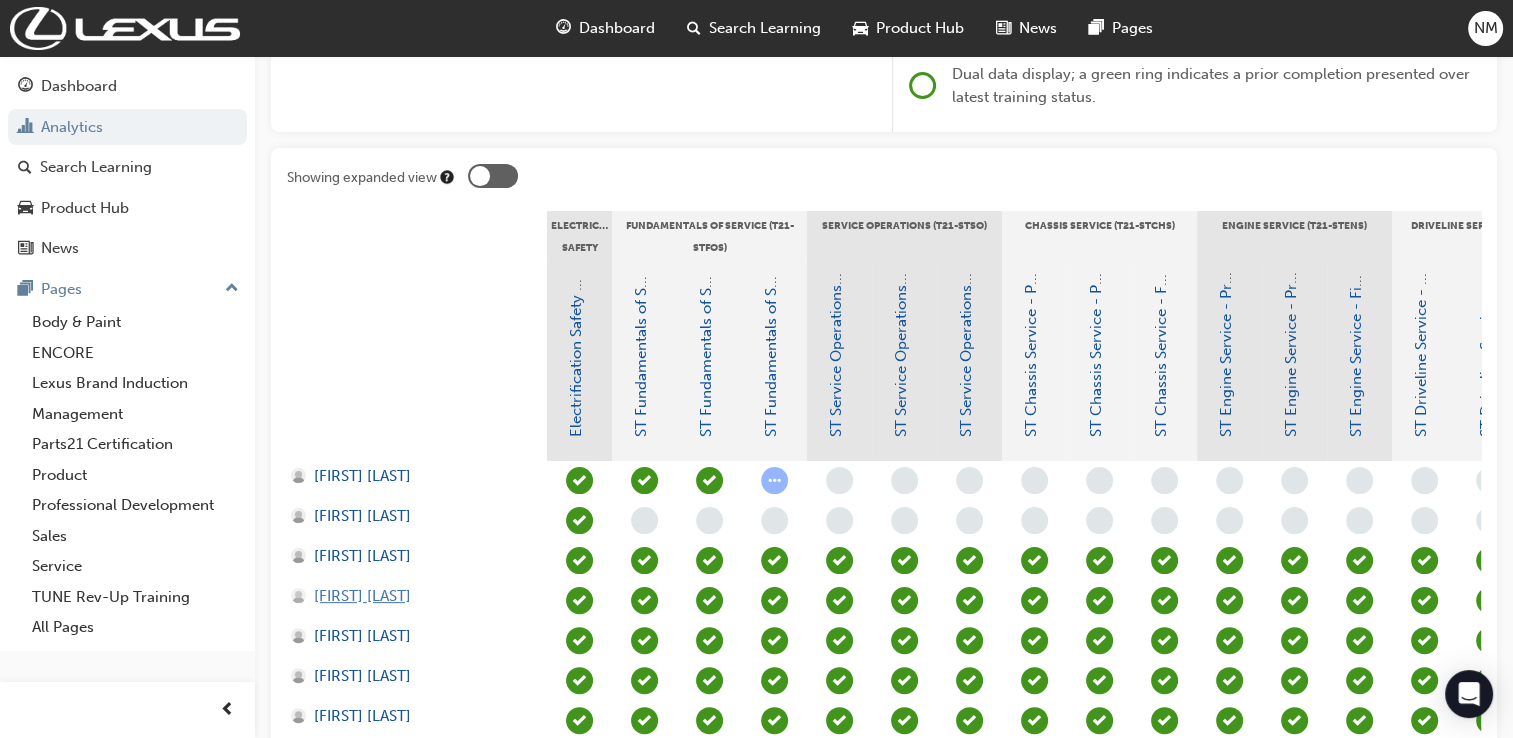 click on "[FIRST] [LAST]" at bounding box center (362, 596) 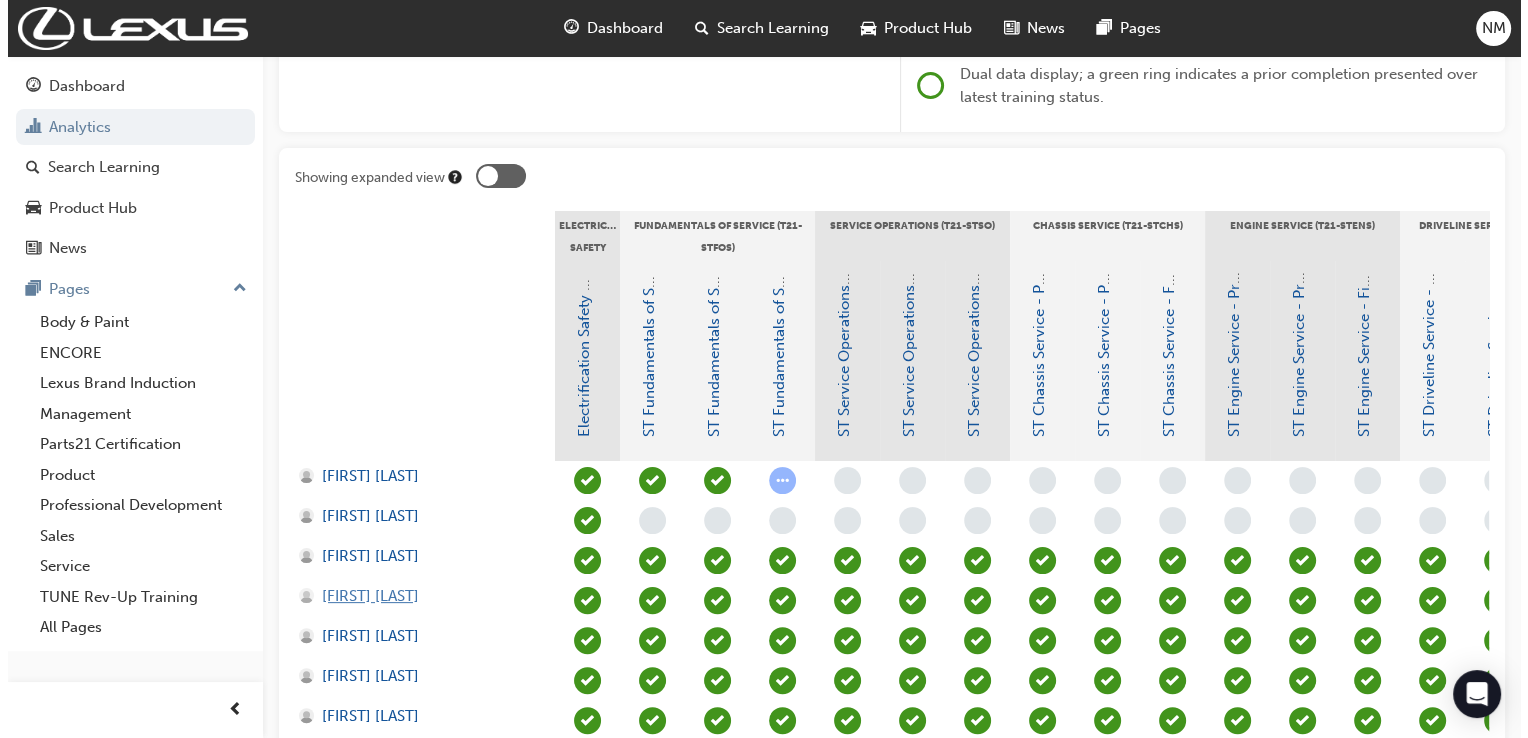 scroll, scrollTop: 0, scrollLeft: 0, axis: both 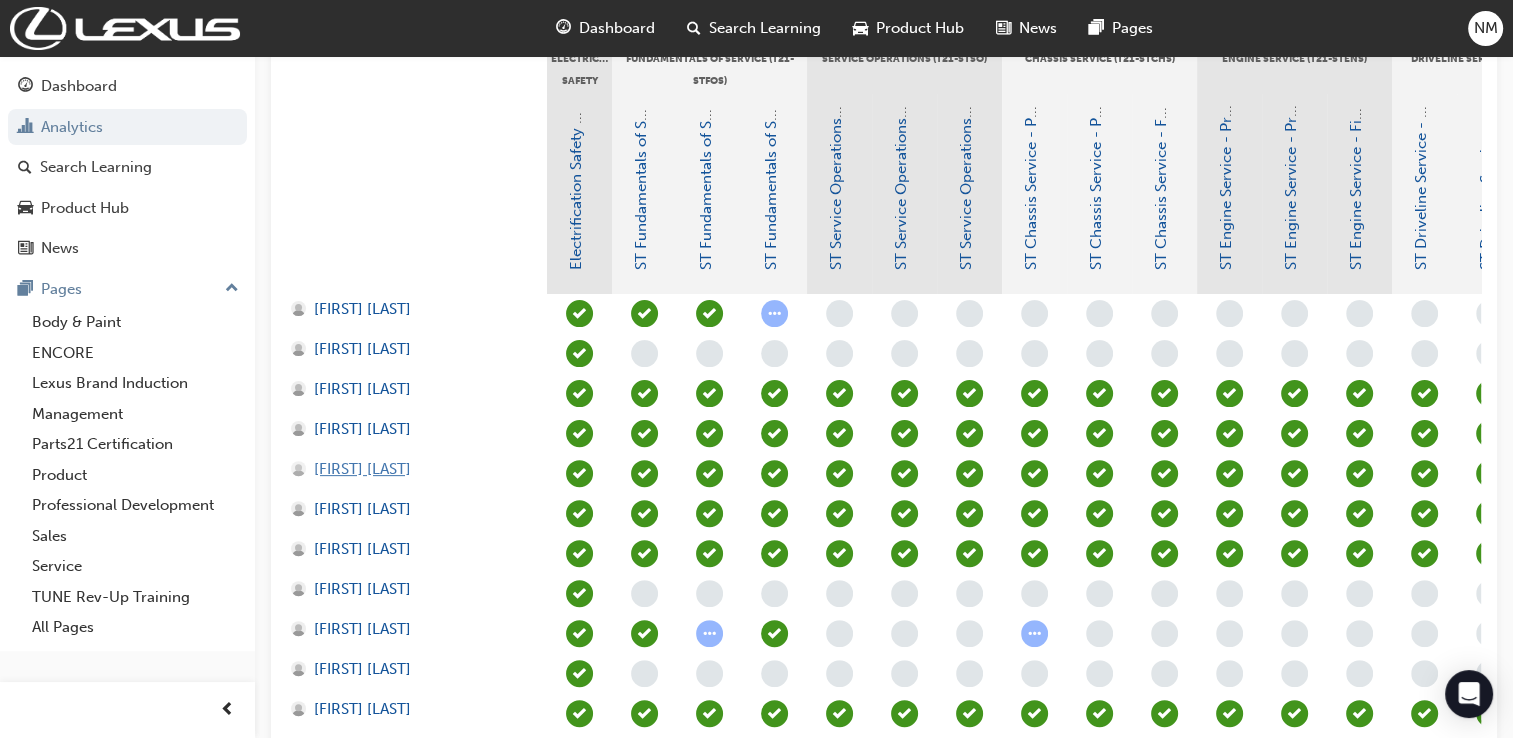 click on "[FIRST] [LAST]" at bounding box center (362, 469) 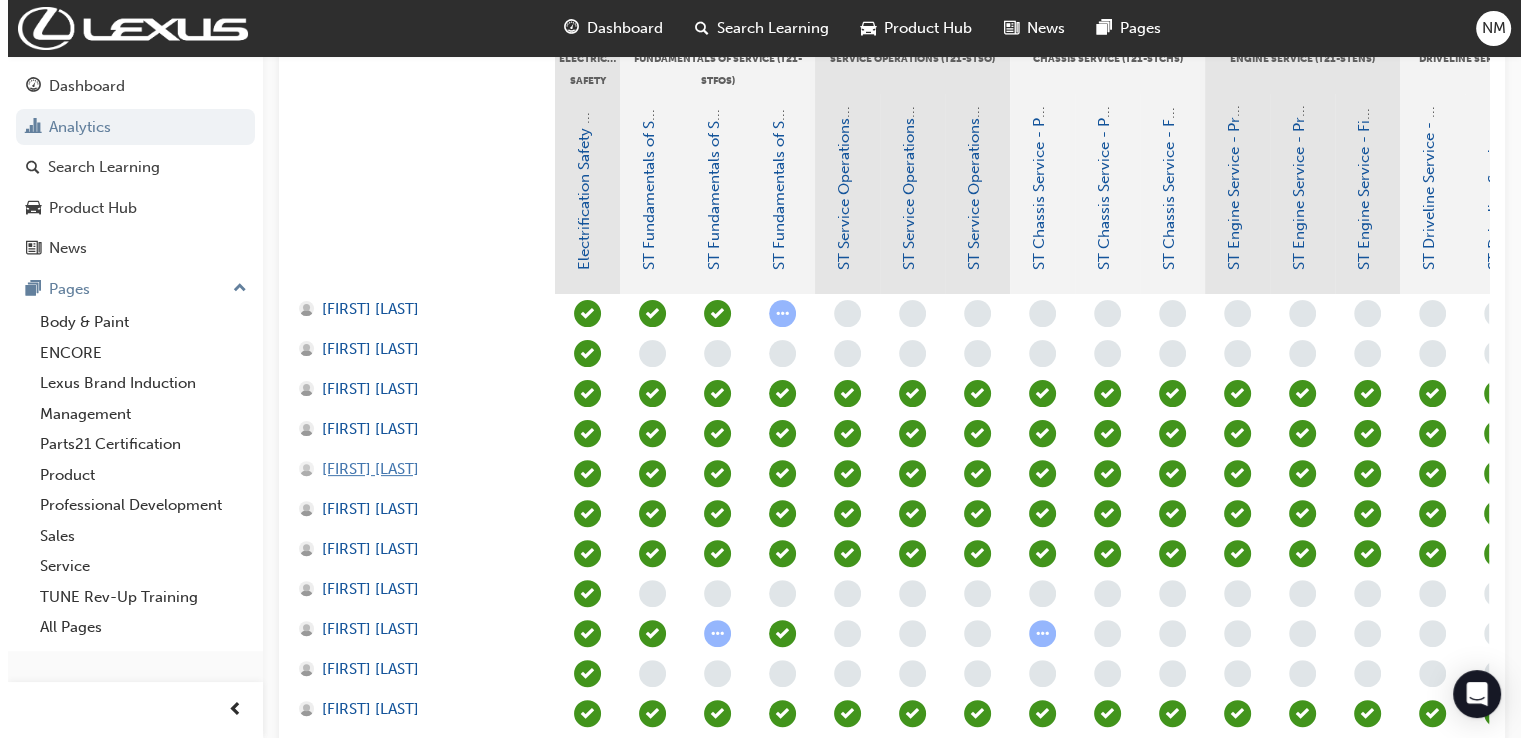 scroll, scrollTop: 0, scrollLeft: 0, axis: both 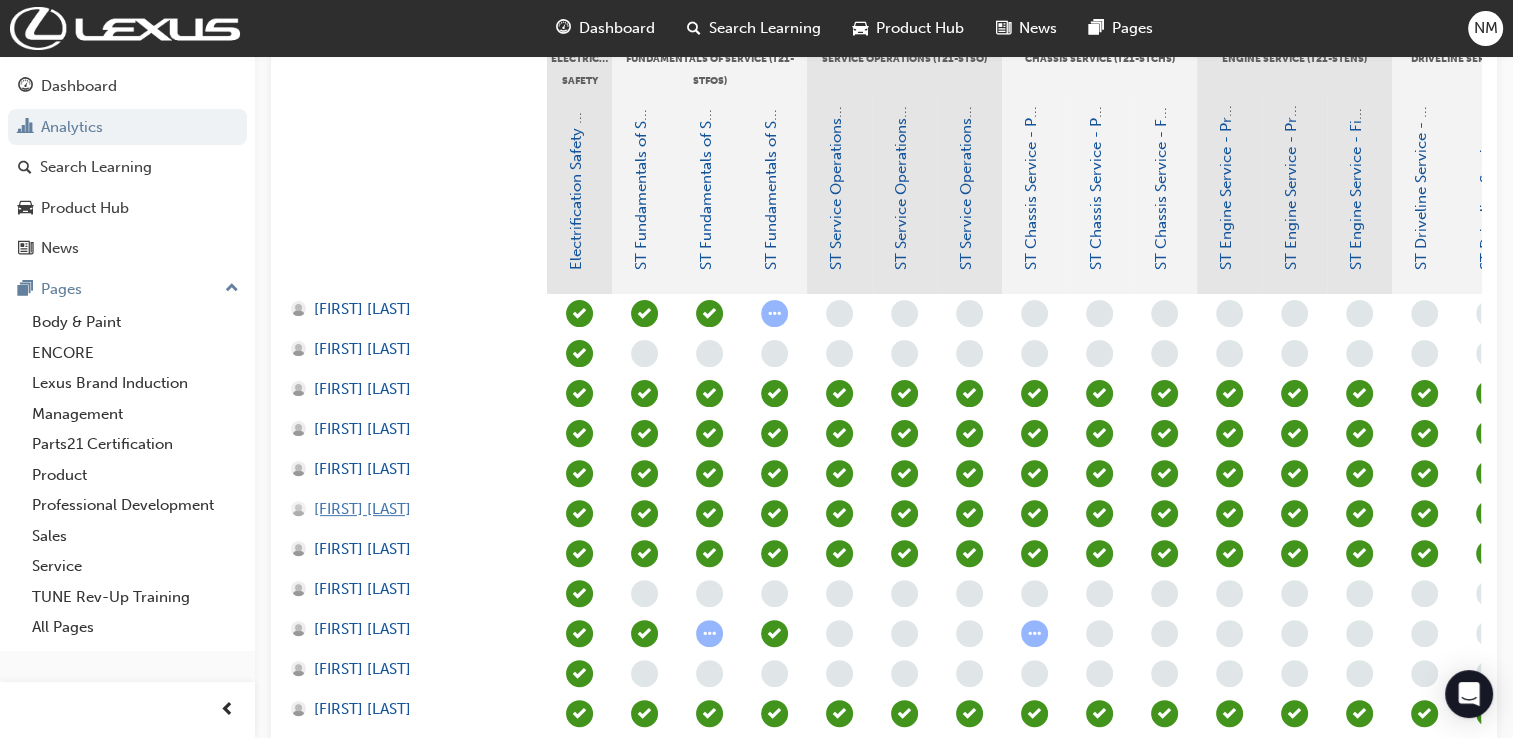 click on "[FIRST] [LAST]" at bounding box center (362, 509) 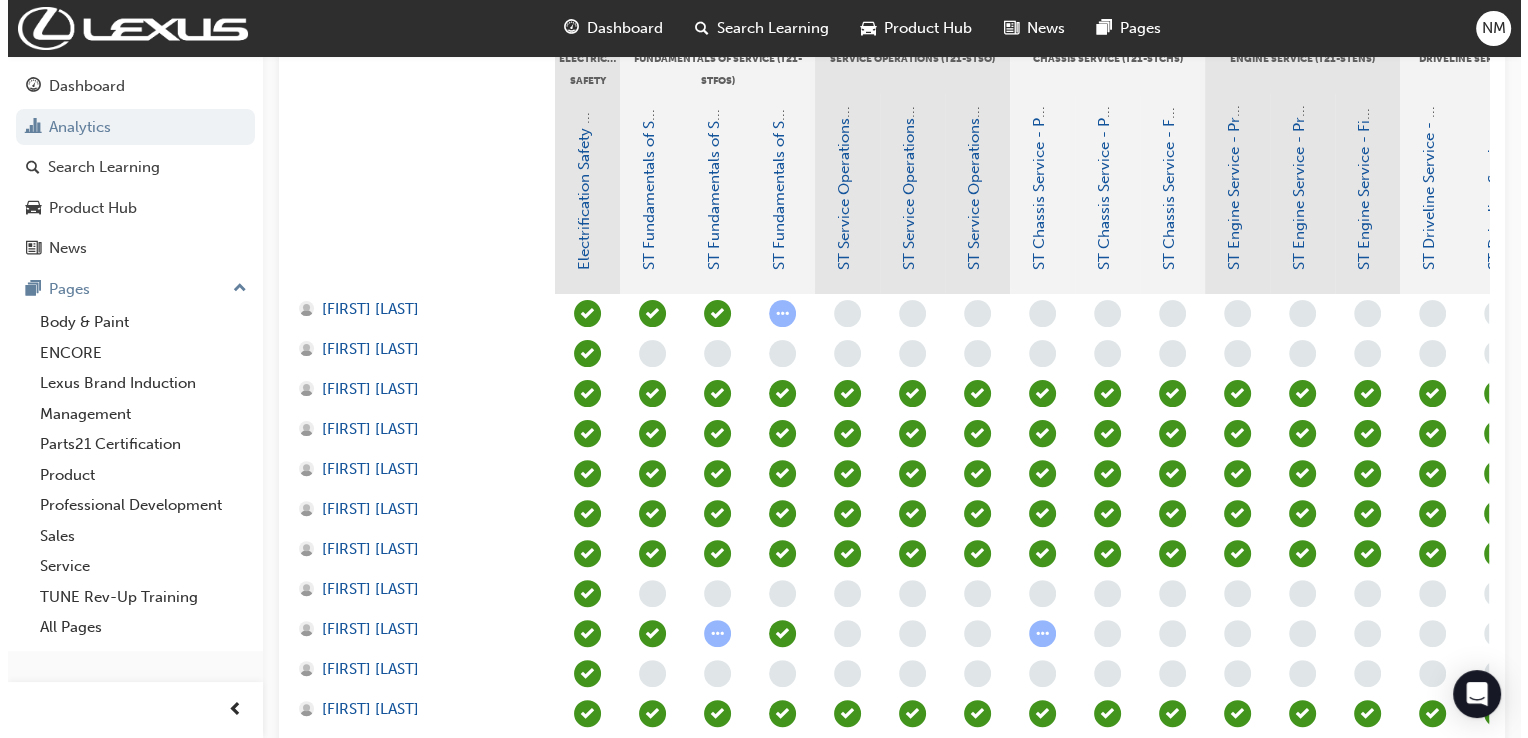 scroll, scrollTop: 0, scrollLeft: 0, axis: both 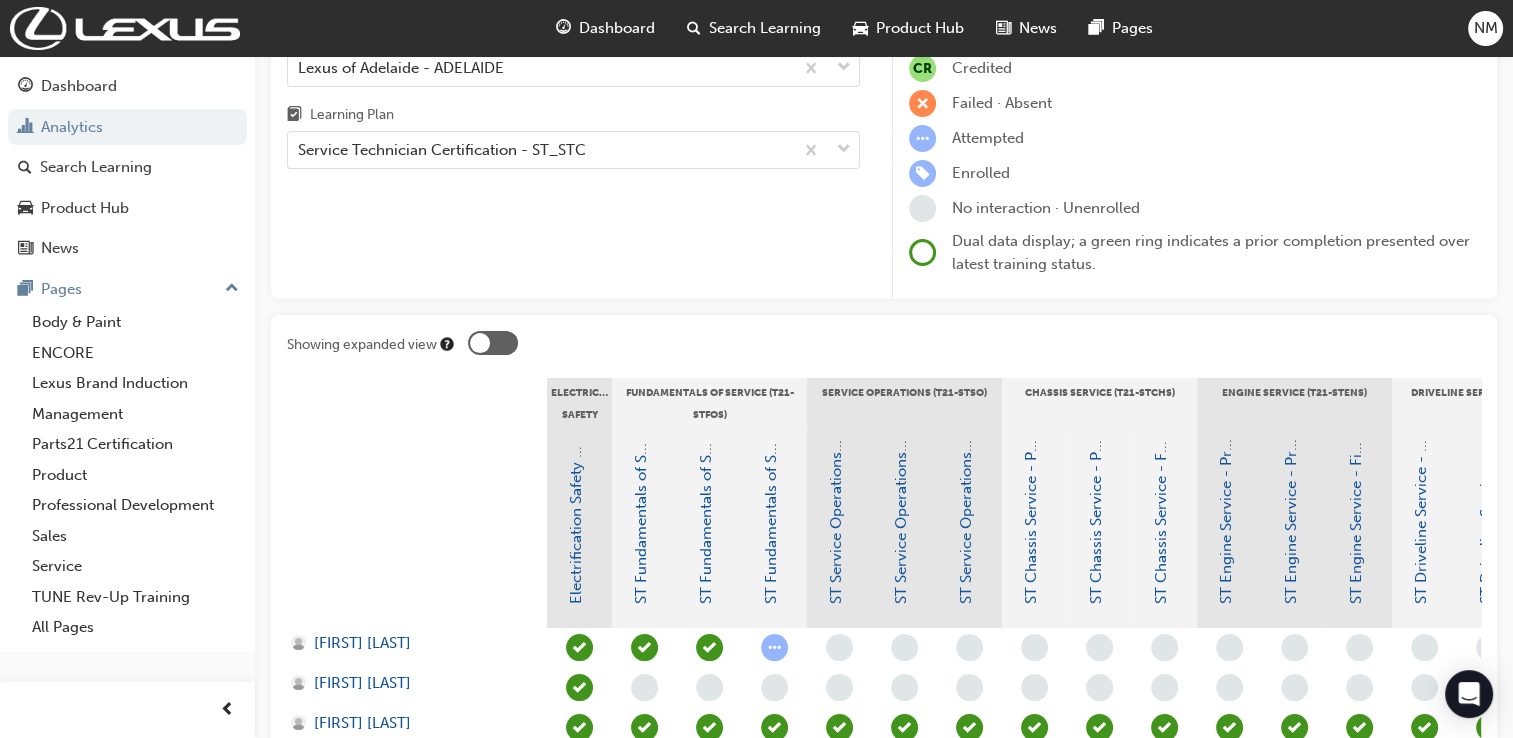 click at bounding box center [493, 343] 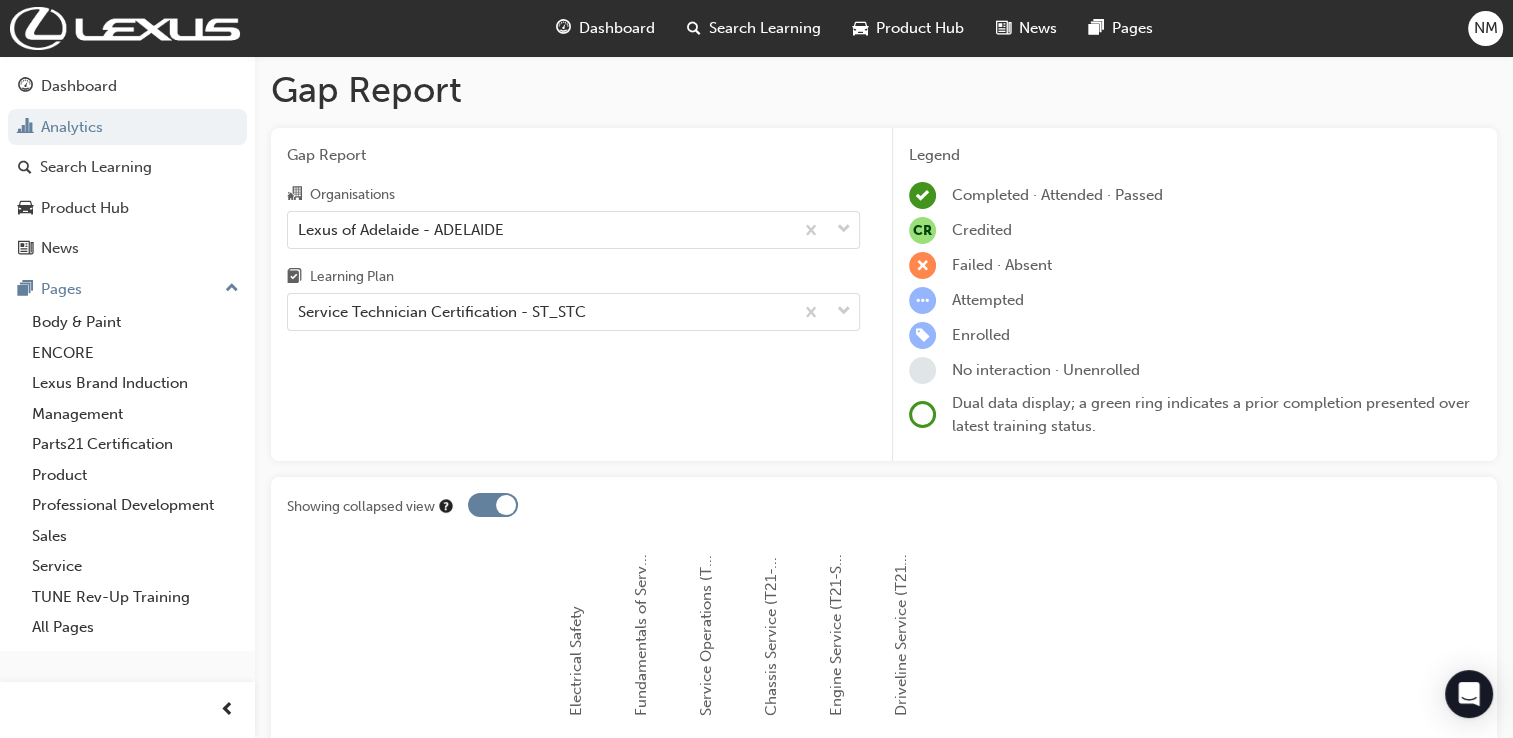 scroll, scrollTop: 0, scrollLeft: 0, axis: both 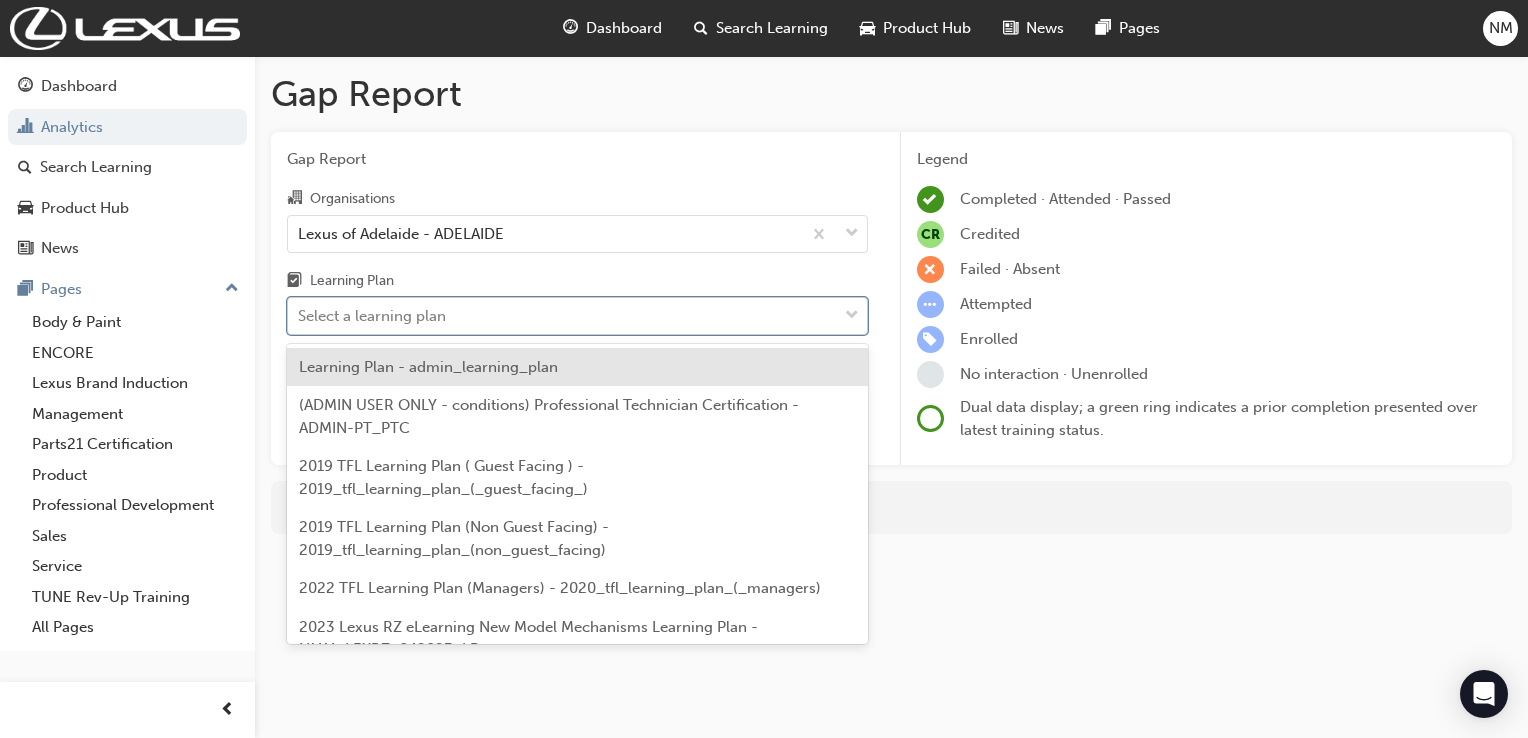click on "Select a learning plan" at bounding box center [562, 316] 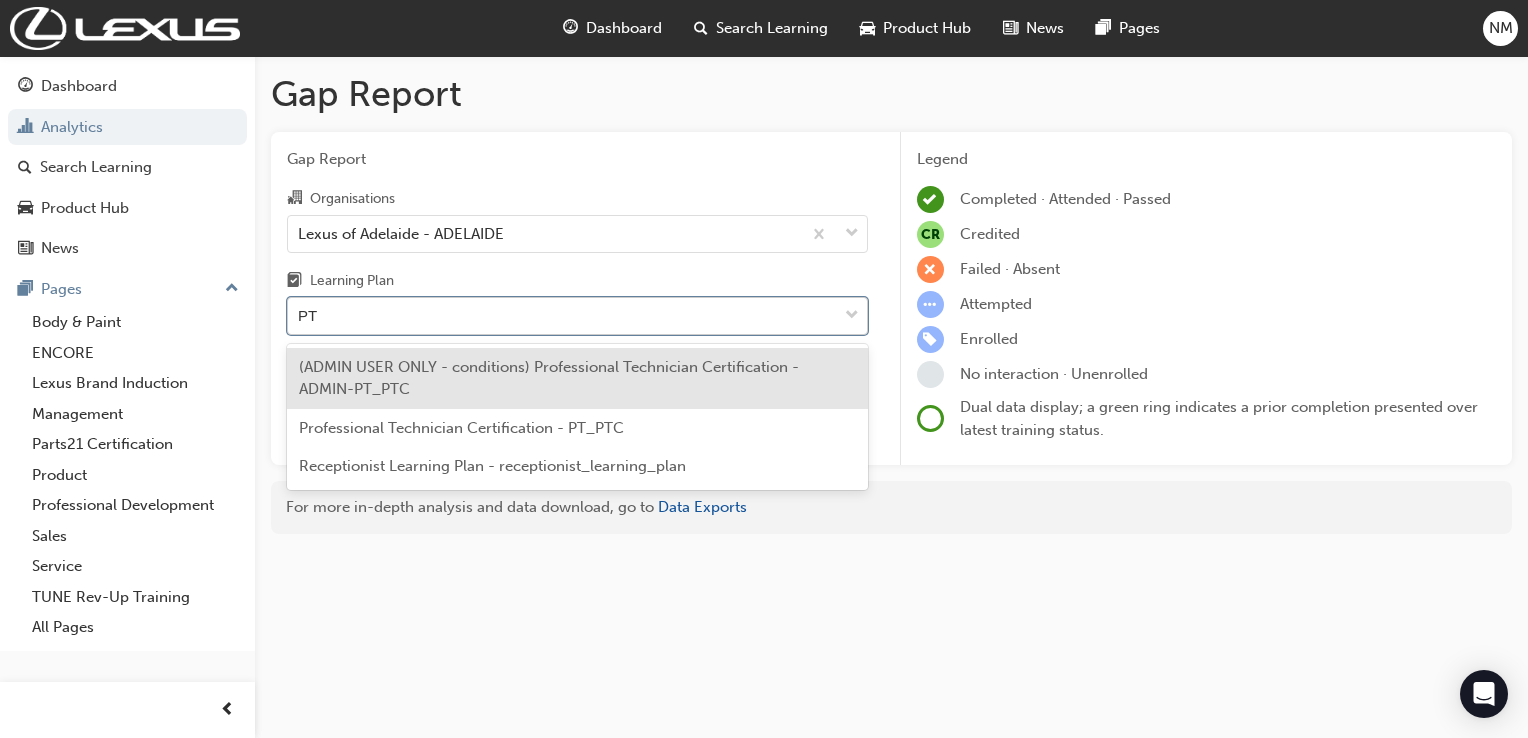 type on "PTC" 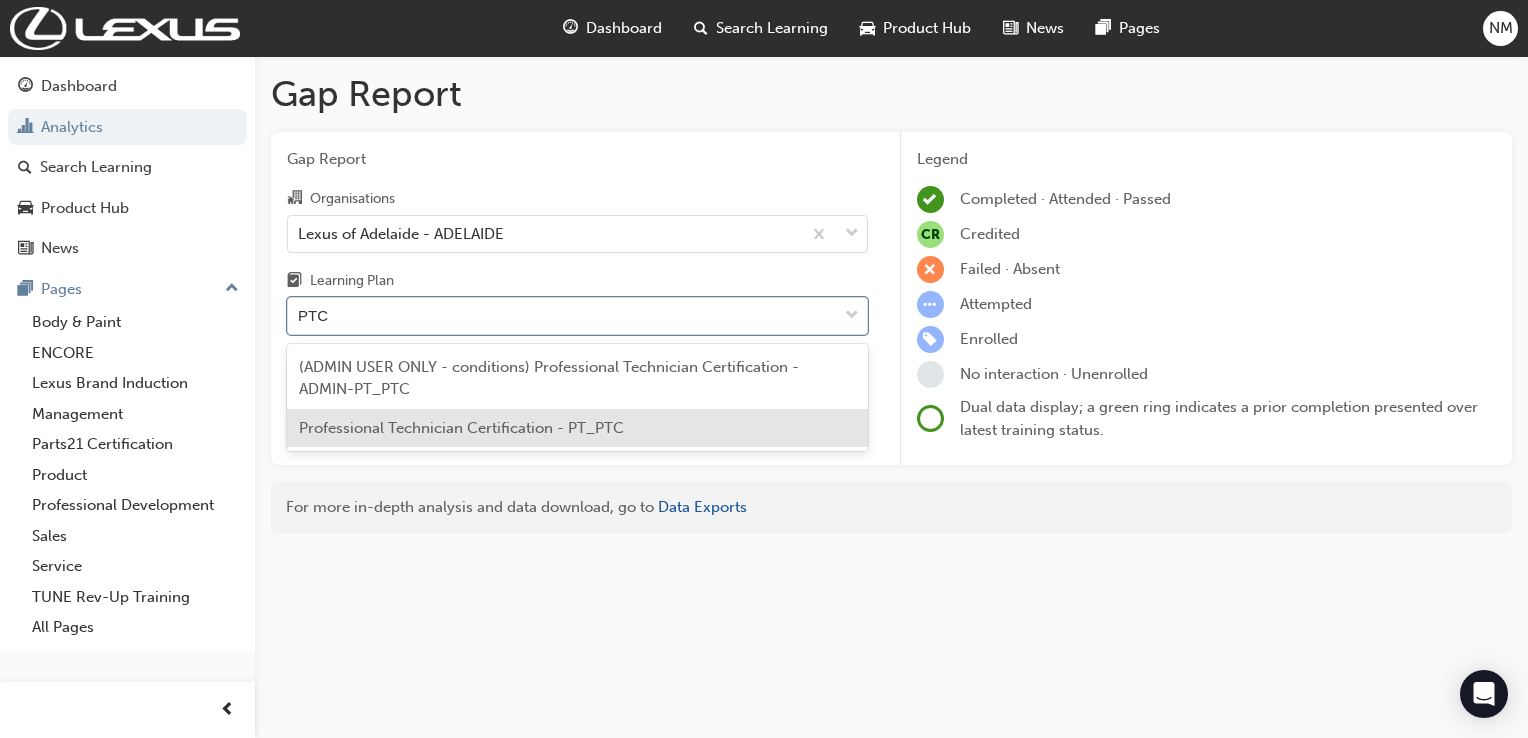 click on "Professional Technician Certification - PT_PTC" at bounding box center (577, 428) 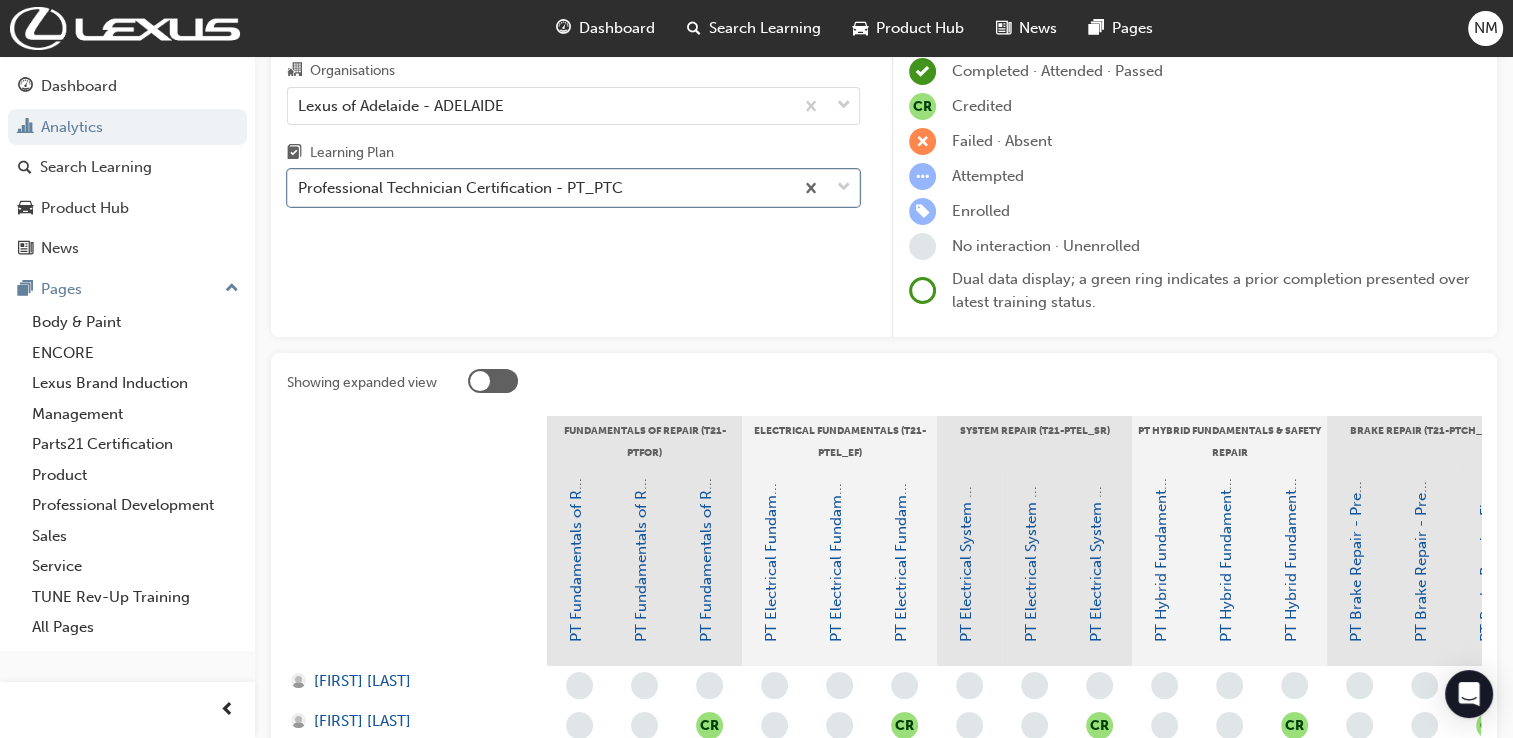 scroll, scrollTop: 166, scrollLeft: 0, axis: vertical 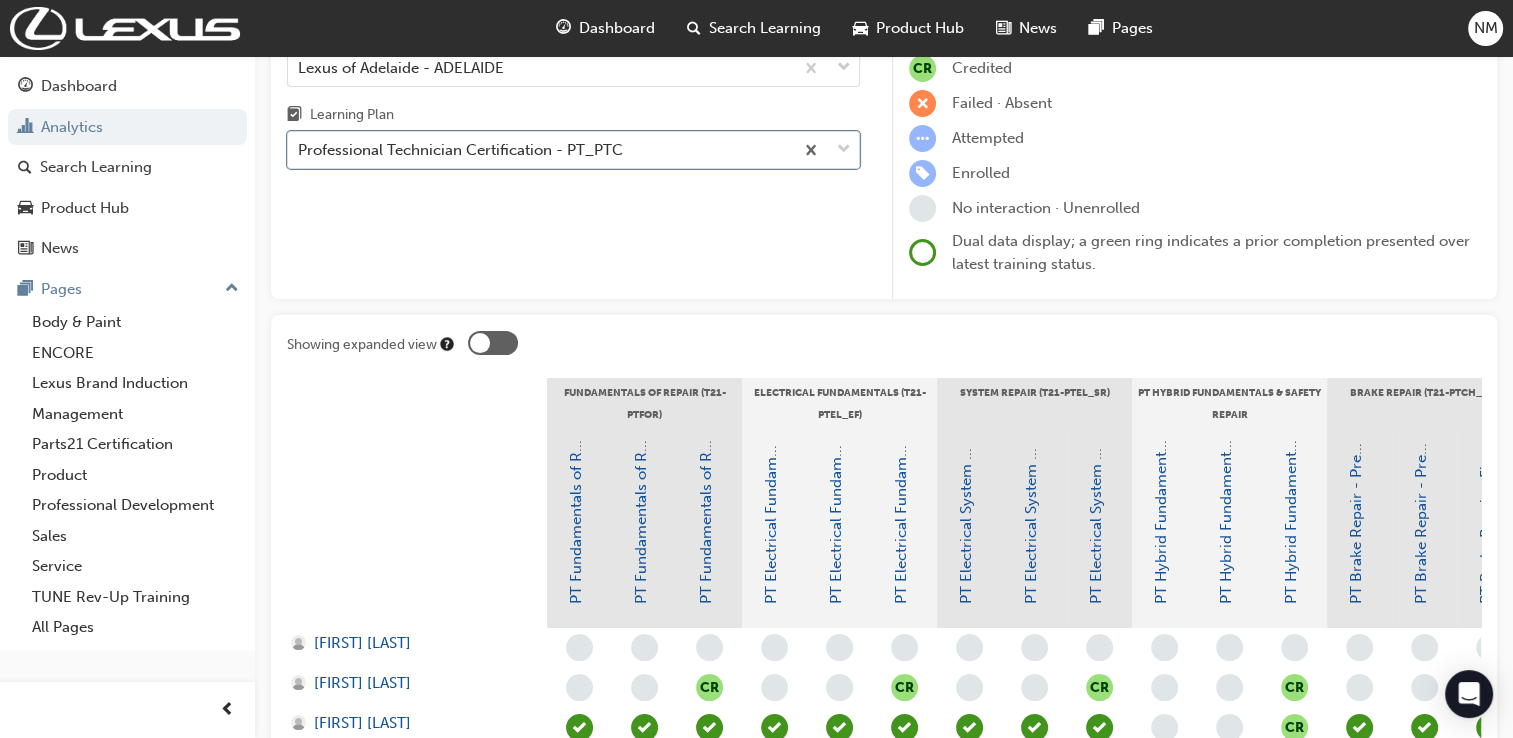 click at bounding box center (493, 343) 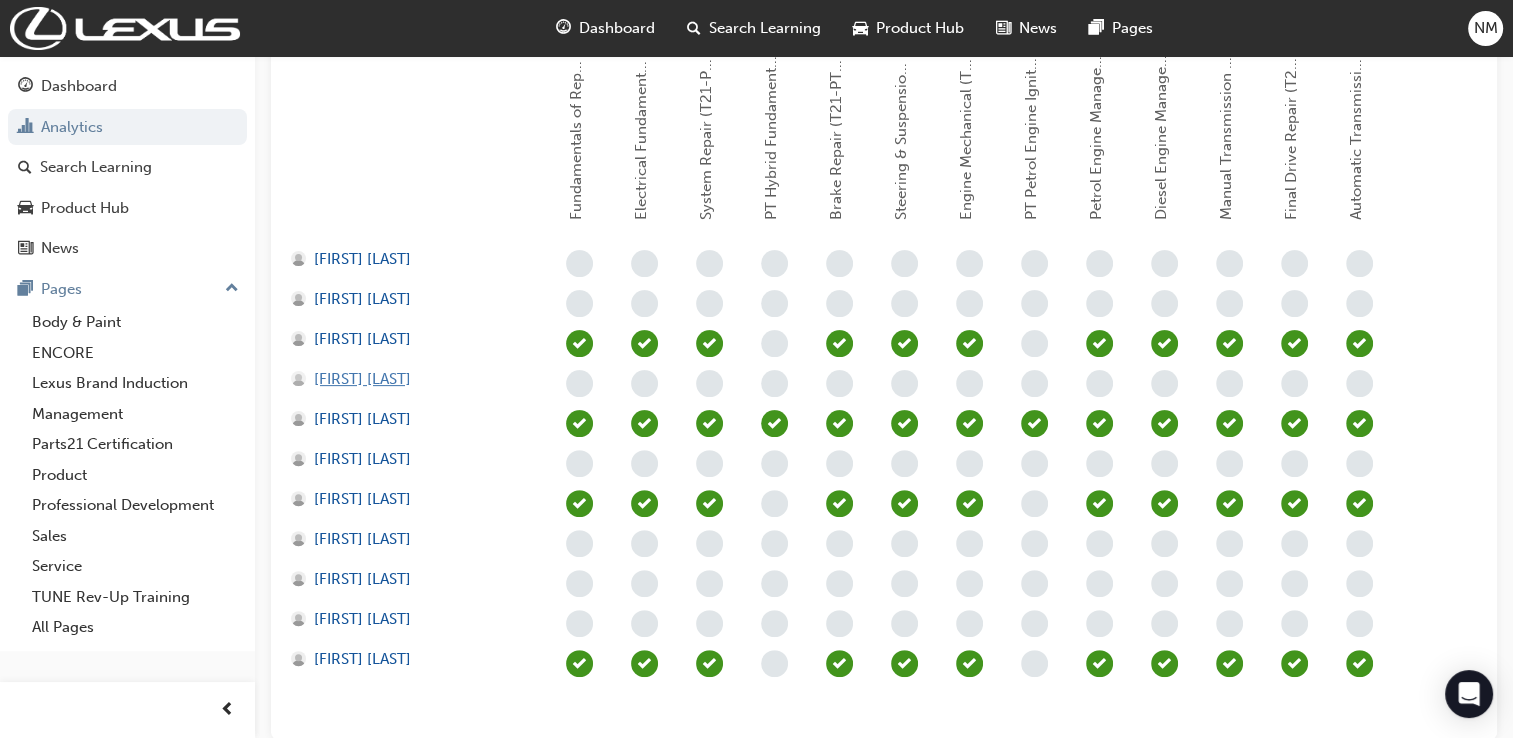 scroll, scrollTop: 0, scrollLeft: 0, axis: both 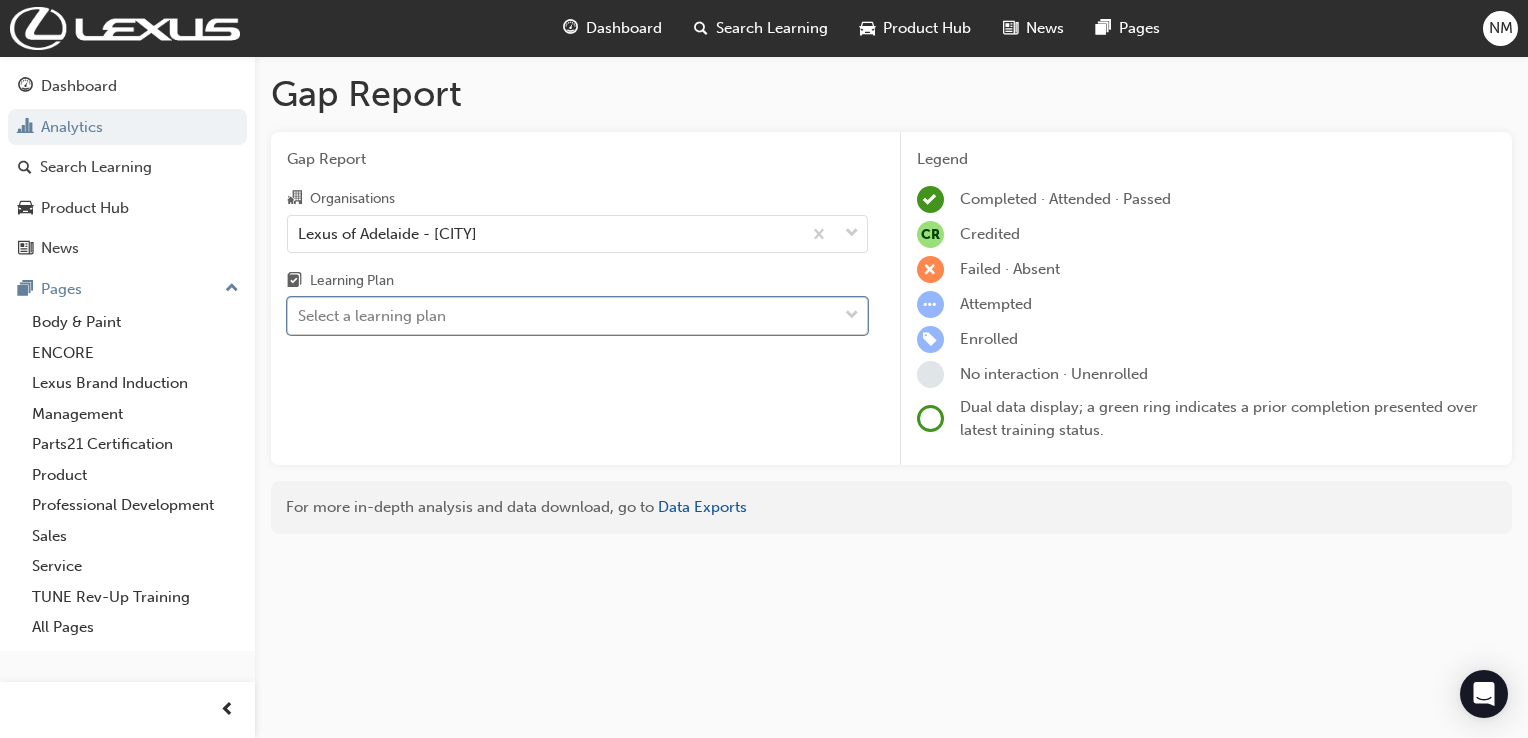 click on "Select a learning plan" at bounding box center [562, 316] 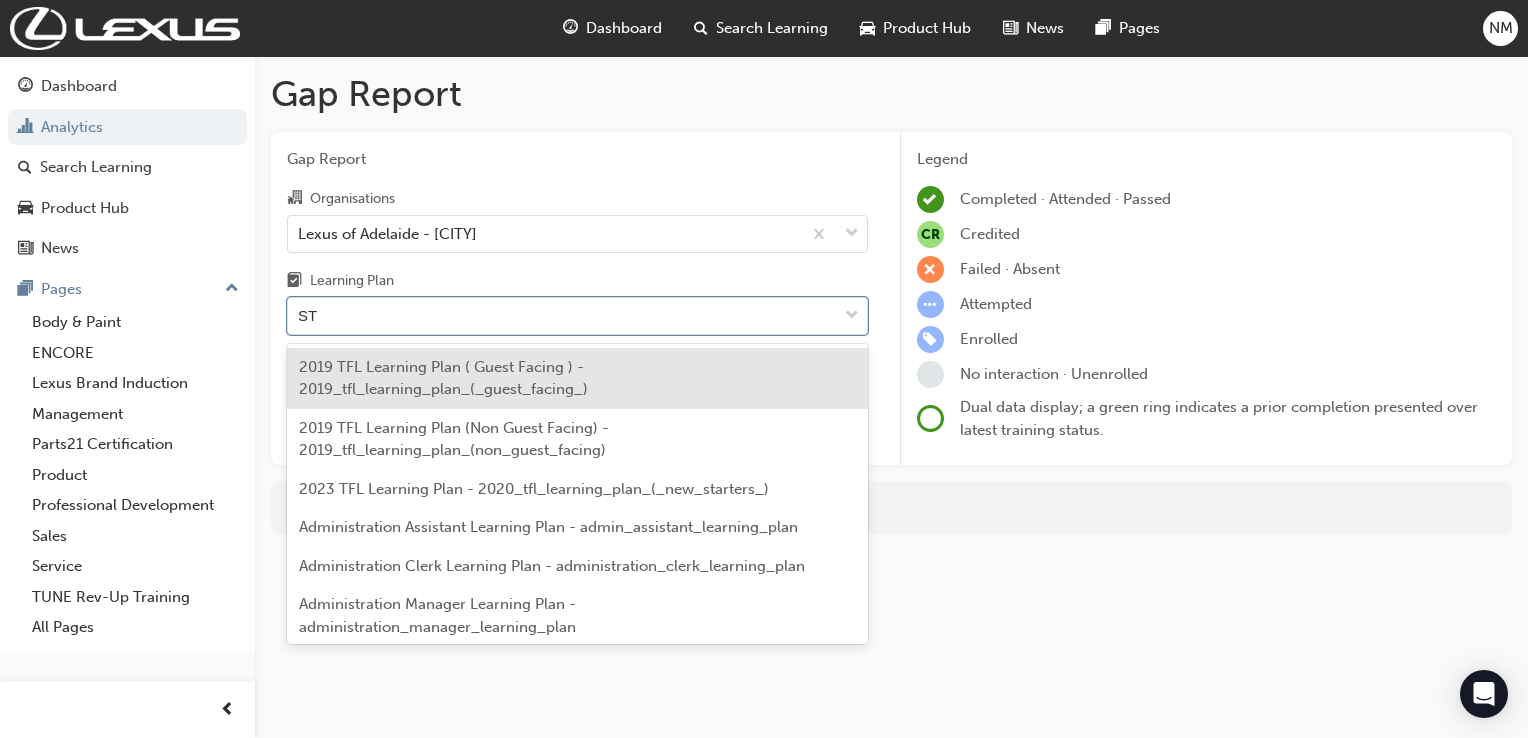 type on "STC" 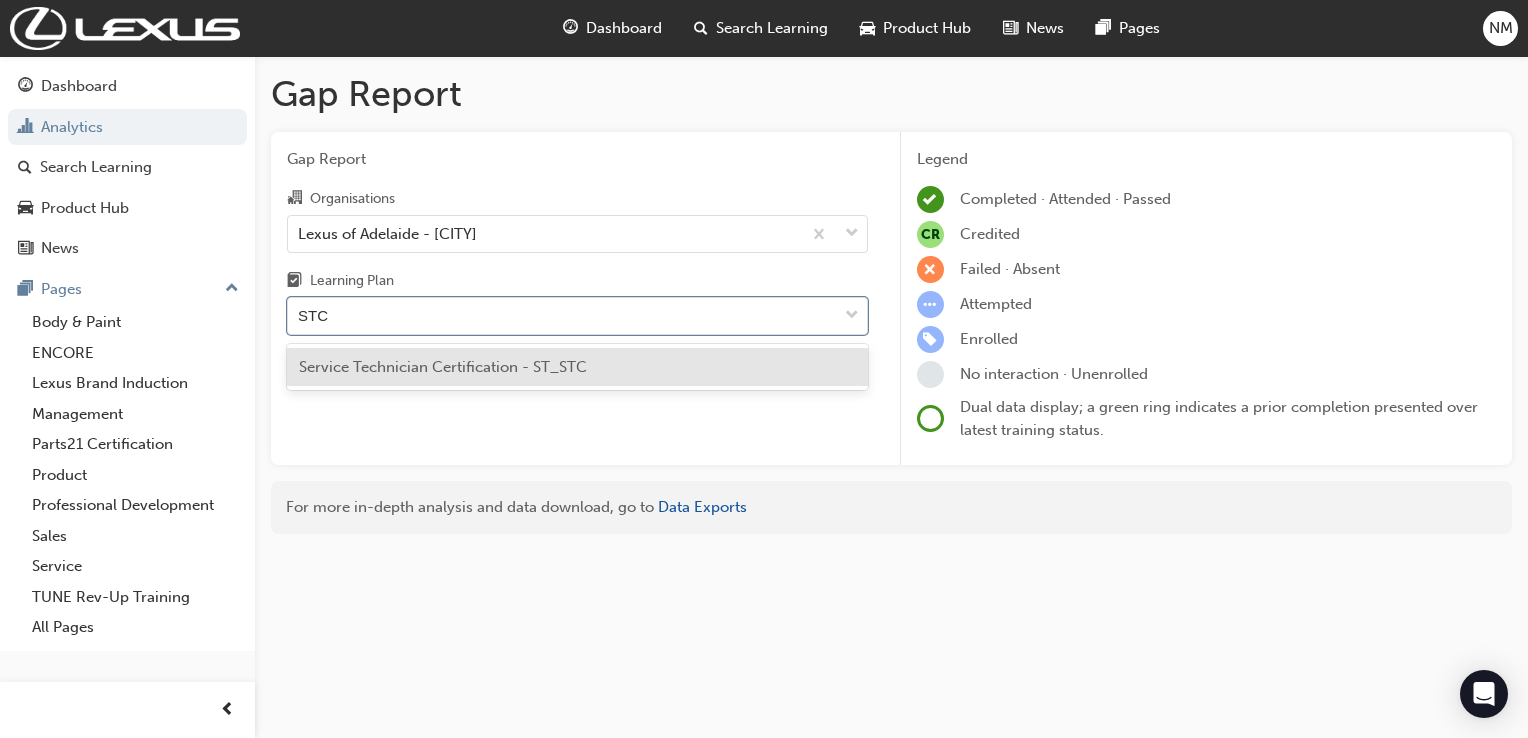 click on "Service Technician Certification - ST_STC" at bounding box center (443, 367) 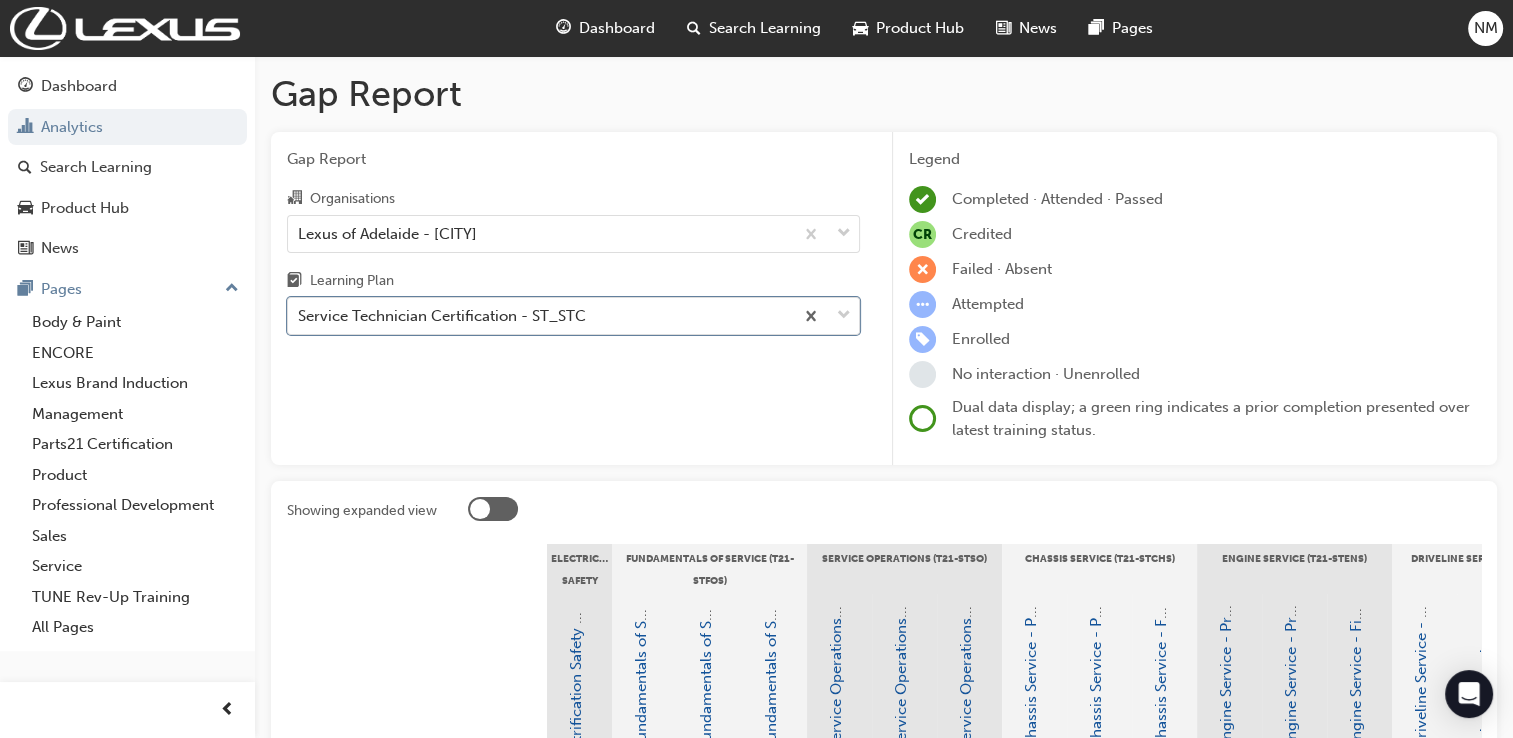 click at bounding box center [493, 509] 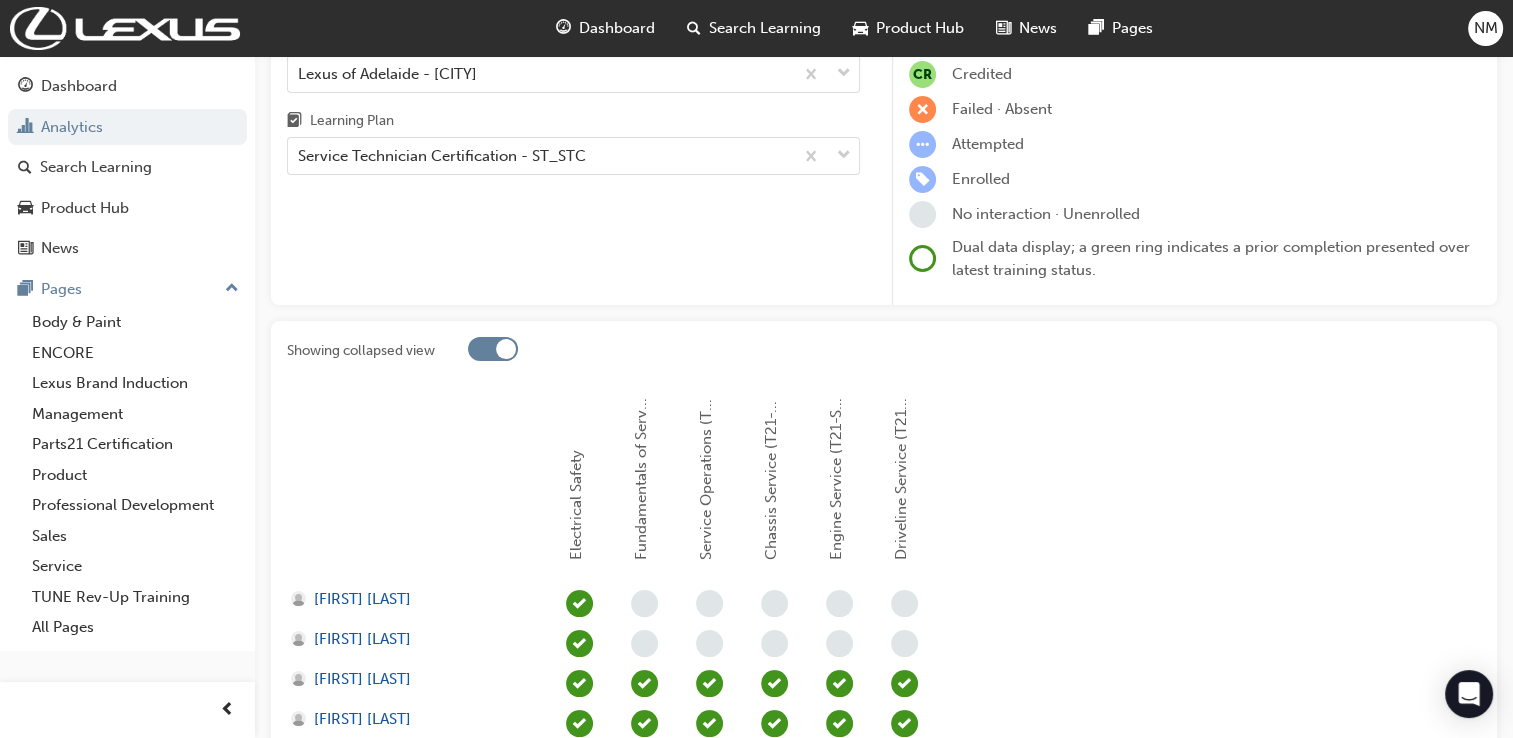 scroll, scrollTop: 500, scrollLeft: 0, axis: vertical 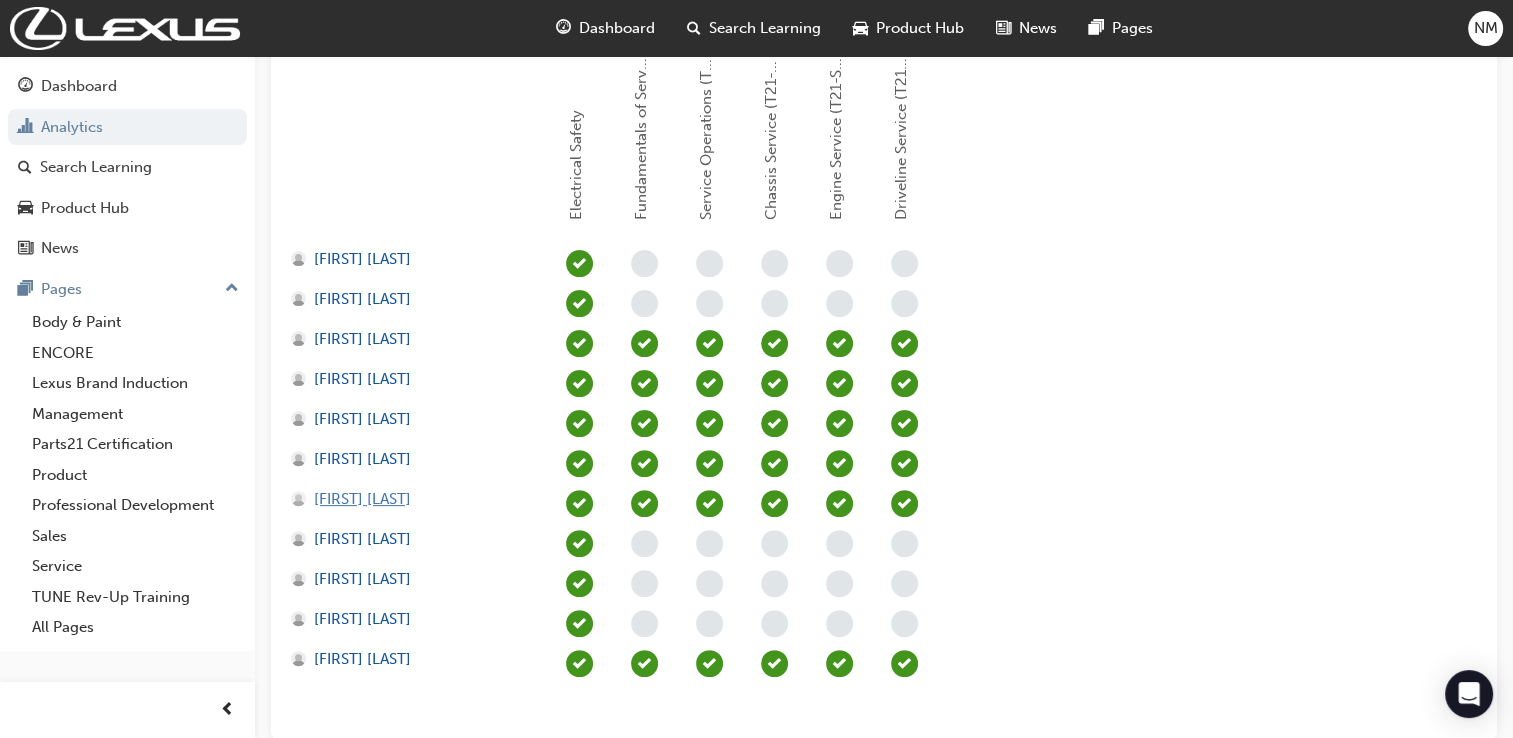 click on "[FIRST] [LAST]" at bounding box center [362, 499] 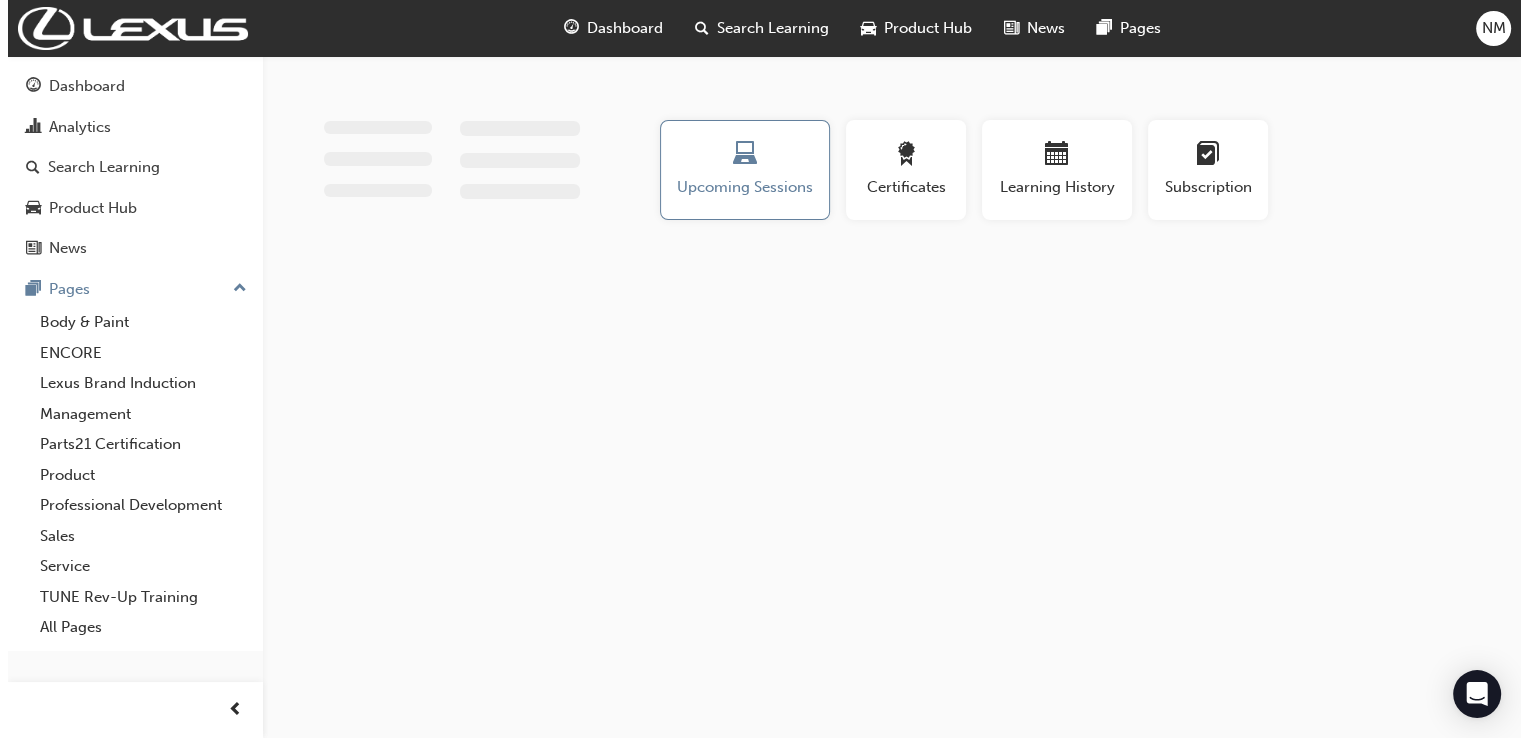 scroll, scrollTop: 0, scrollLeft: 0, axis: both 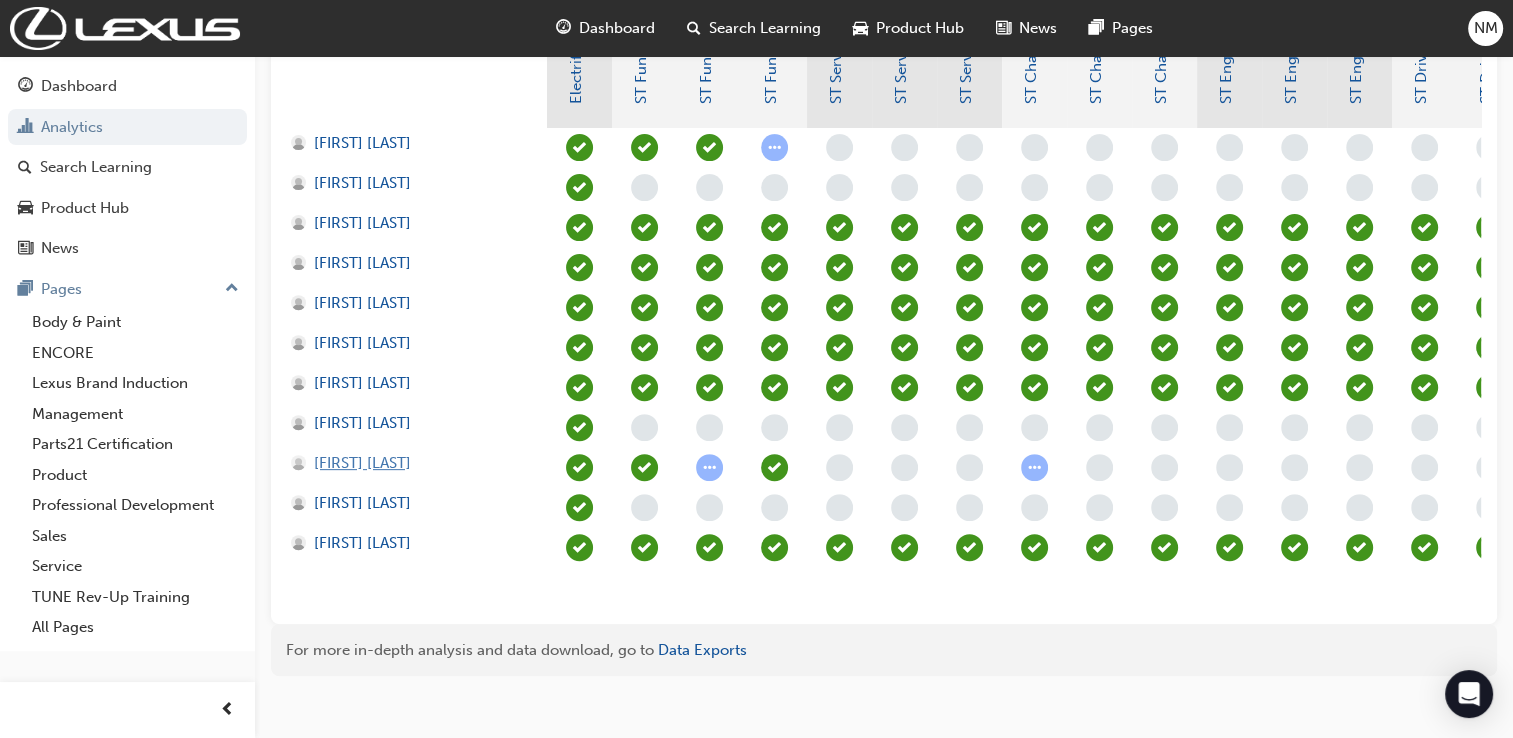 click on "[FIRST] [LAST]" at bounding box center [362, 463] 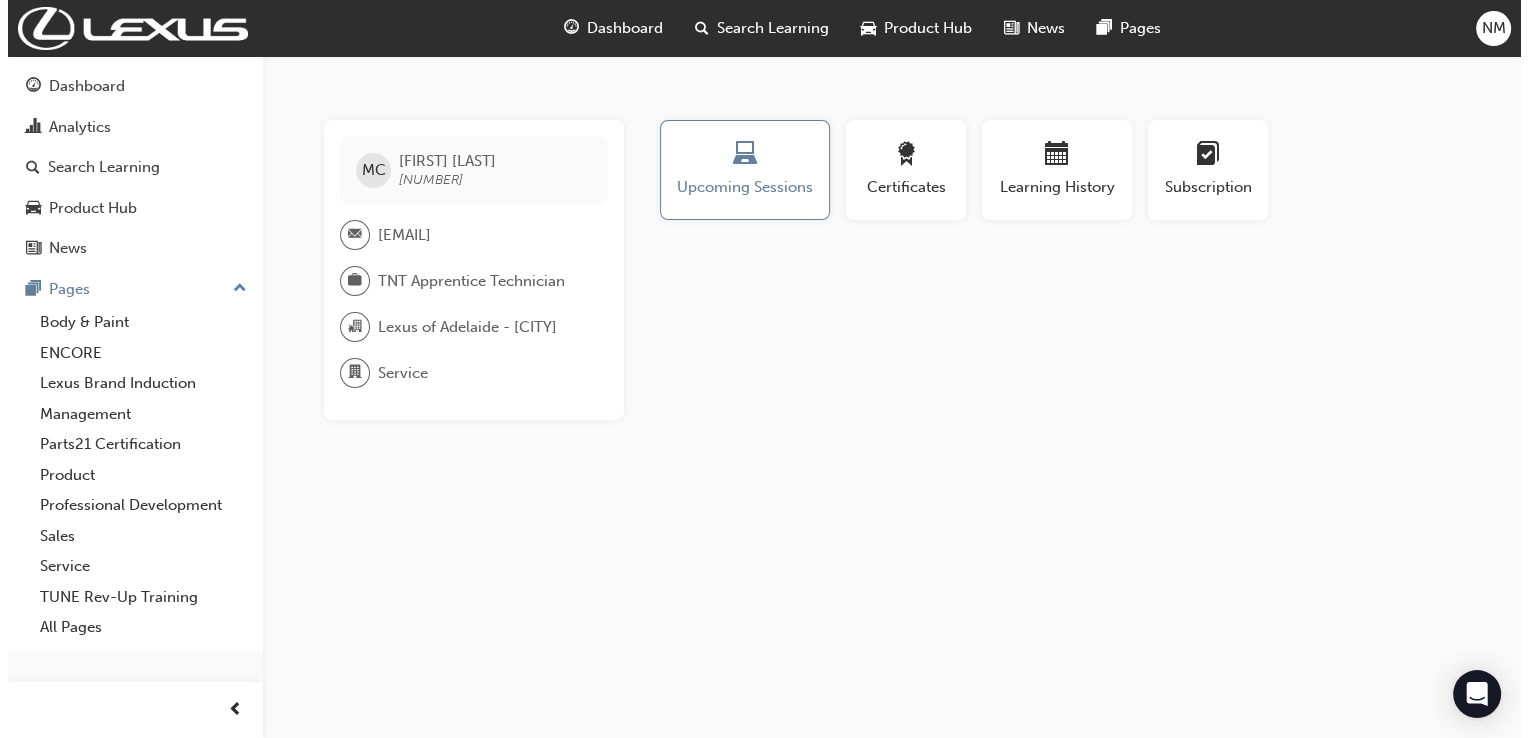 scroll, scrollTop: 0, scrollLeft: 0, axis: both 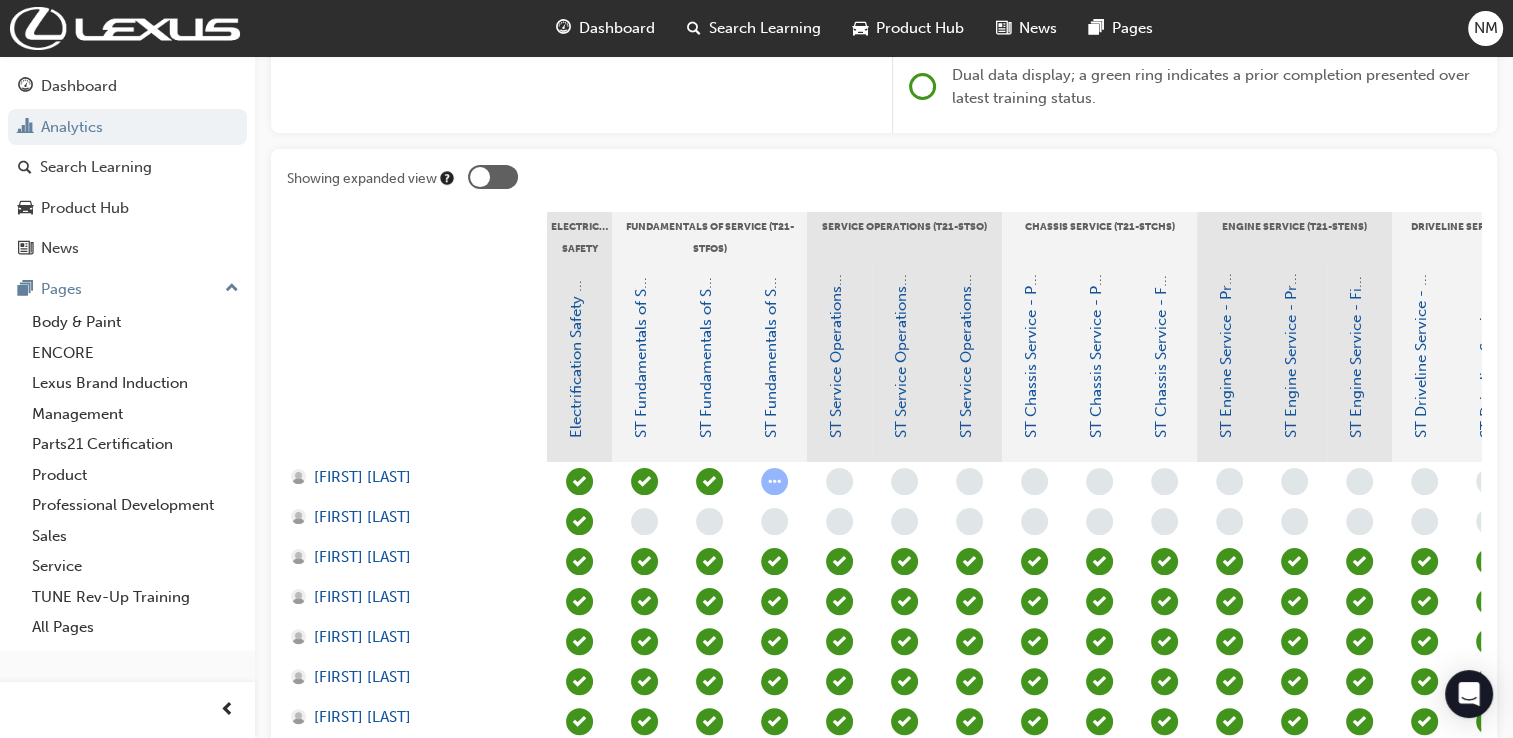 click at bounding box center [493, 177] 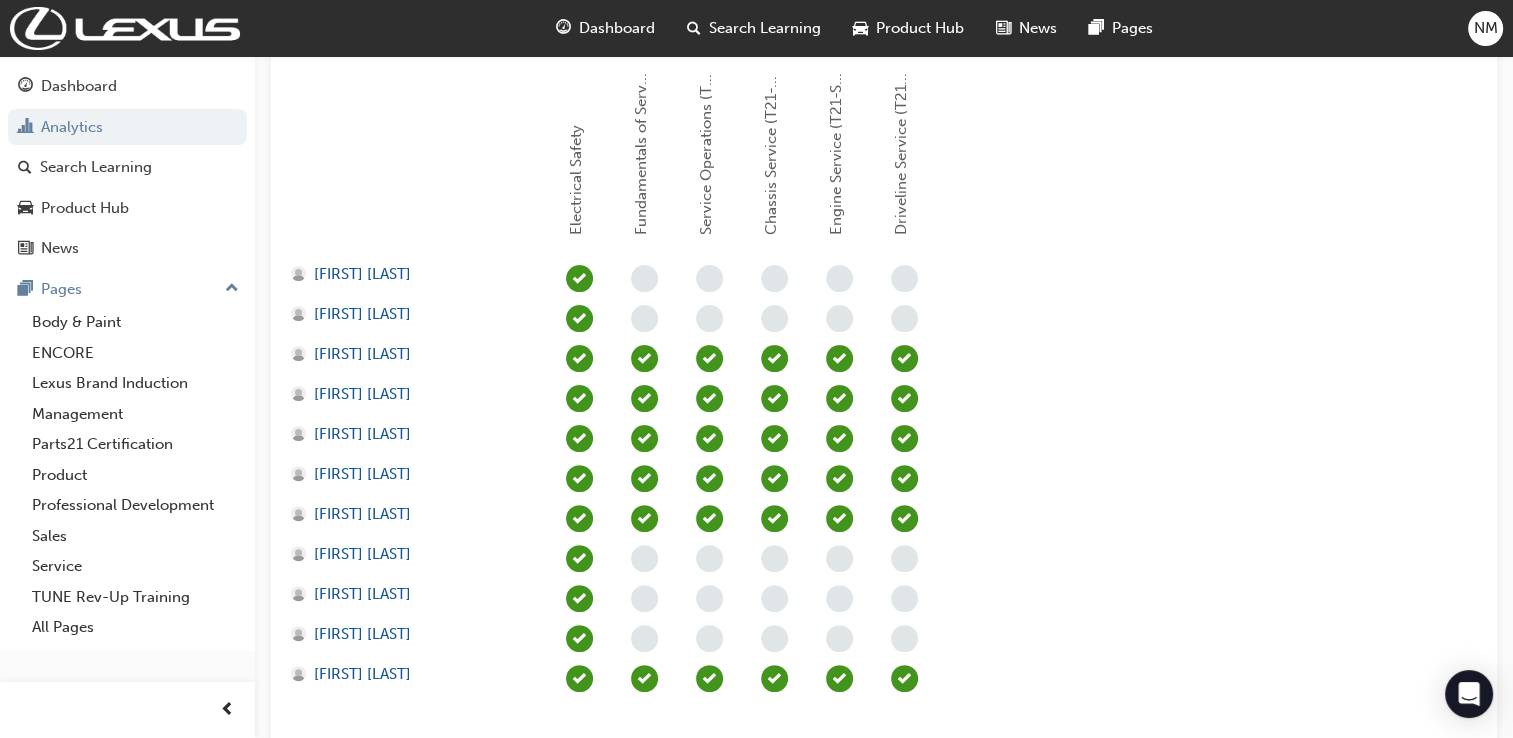 scroll, scrollTop: 500, scrollLeft: 0, axis: vertical 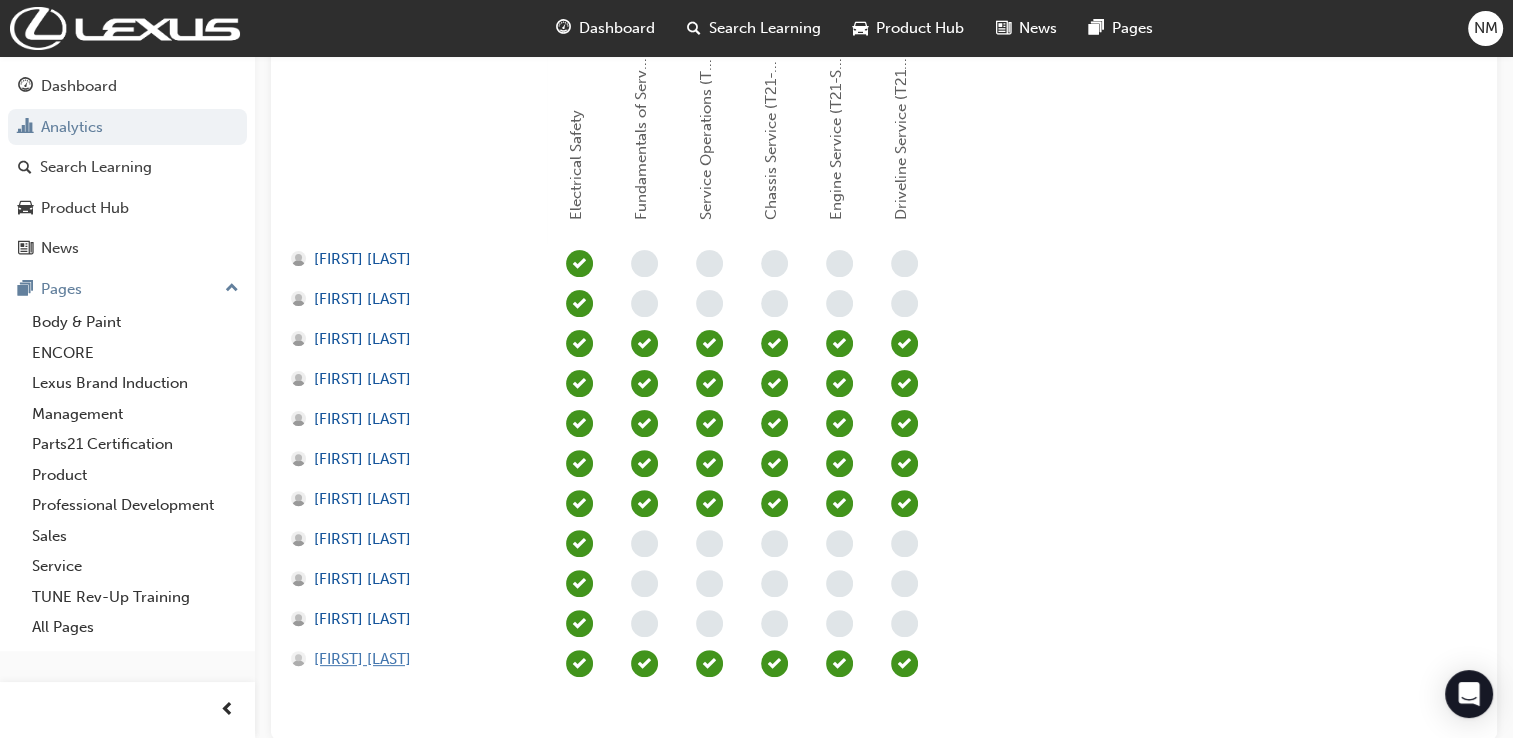 click on "[FIRST] [LAST]" at bounding box center (362, 659) 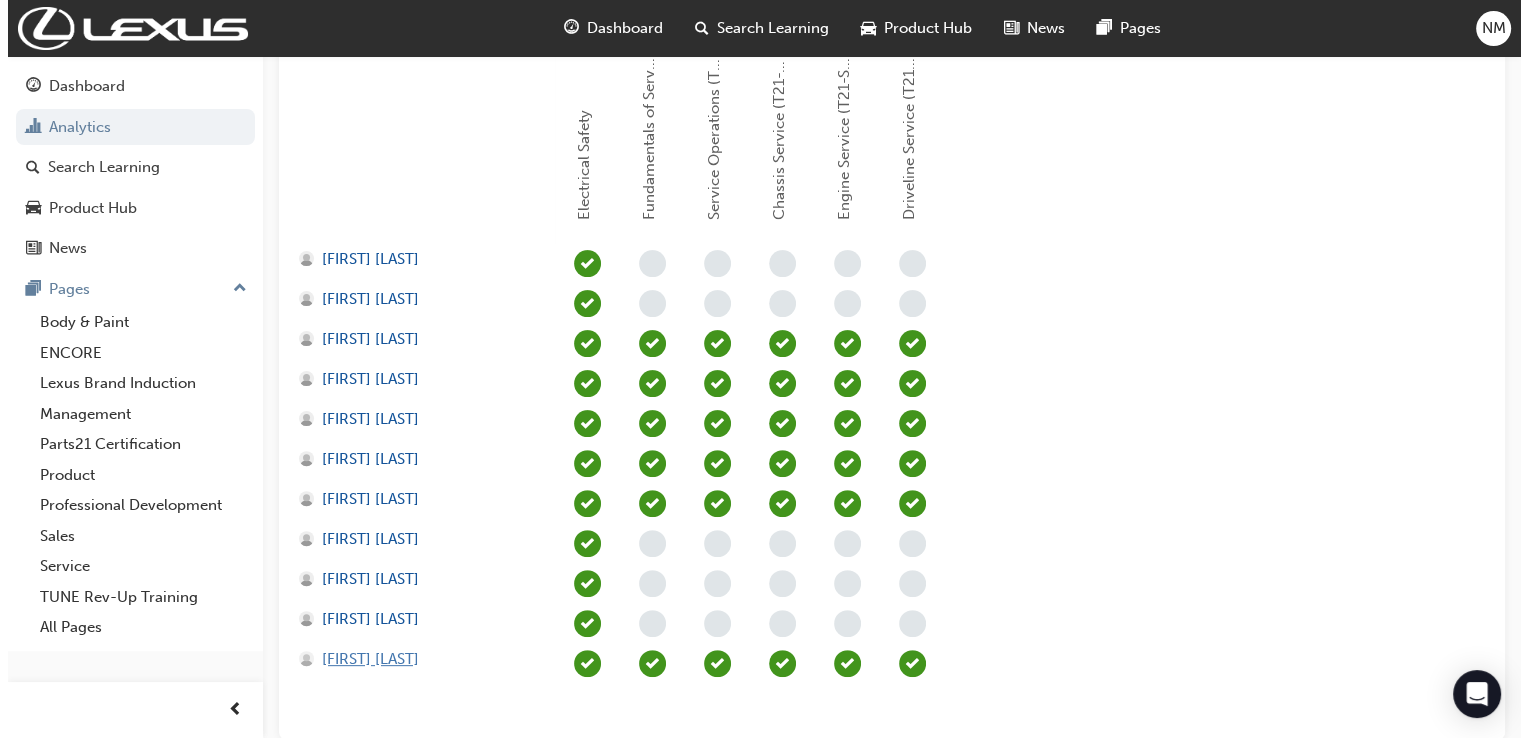 scroll, scrollTop: 0, scrollLeft: 0, axis: both 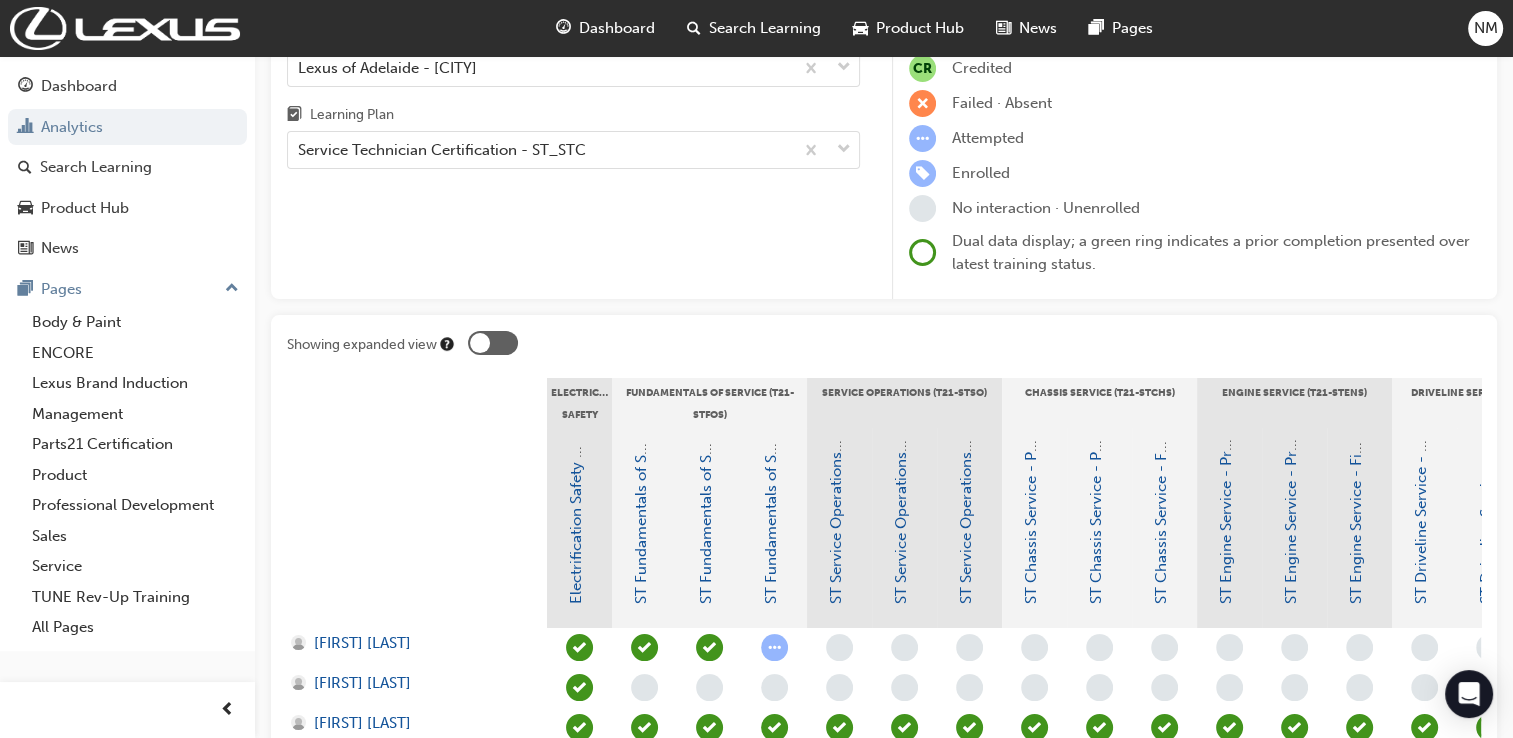 click at bounding box center (493, 343) 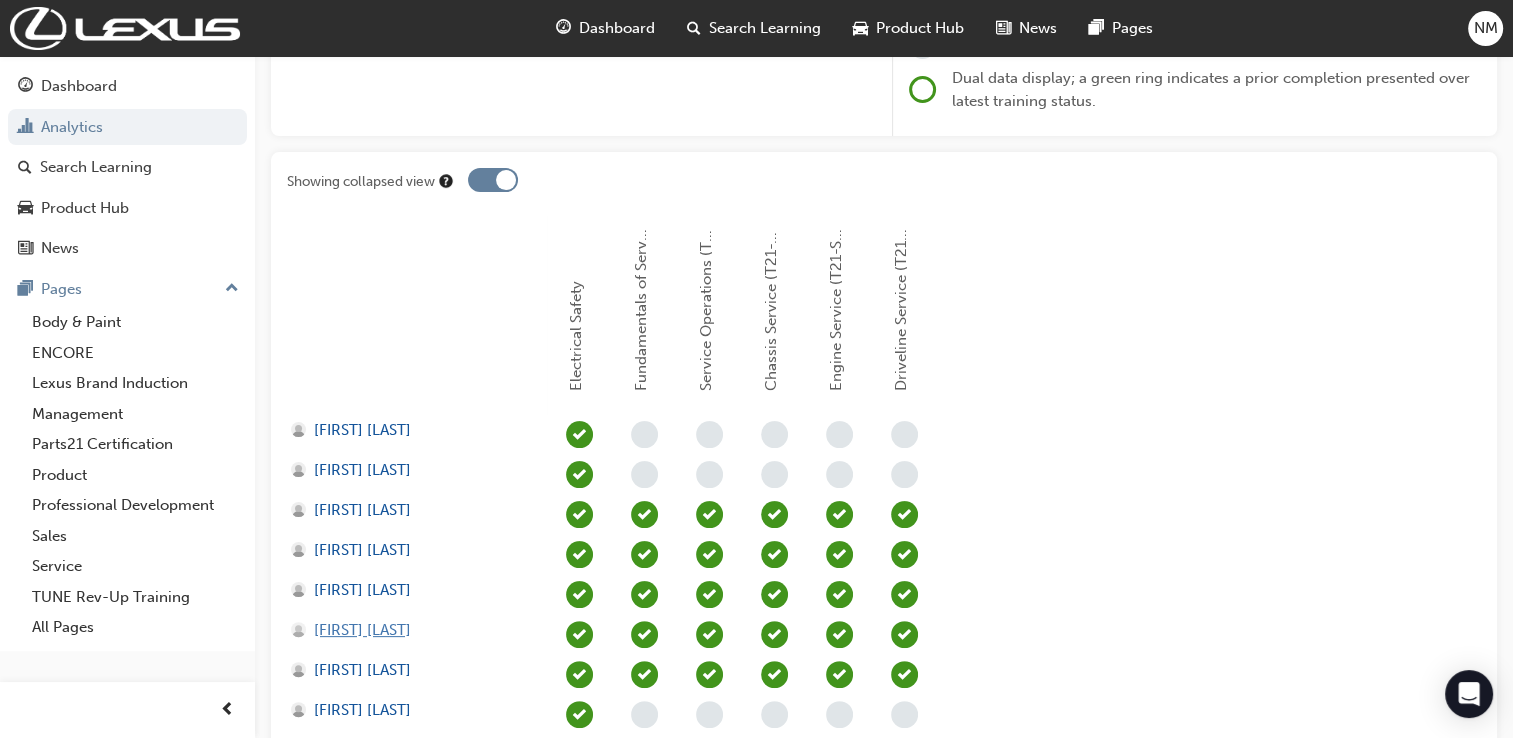 scroll, scrollTop: 166, scrollLeft: 0, axis: vertical 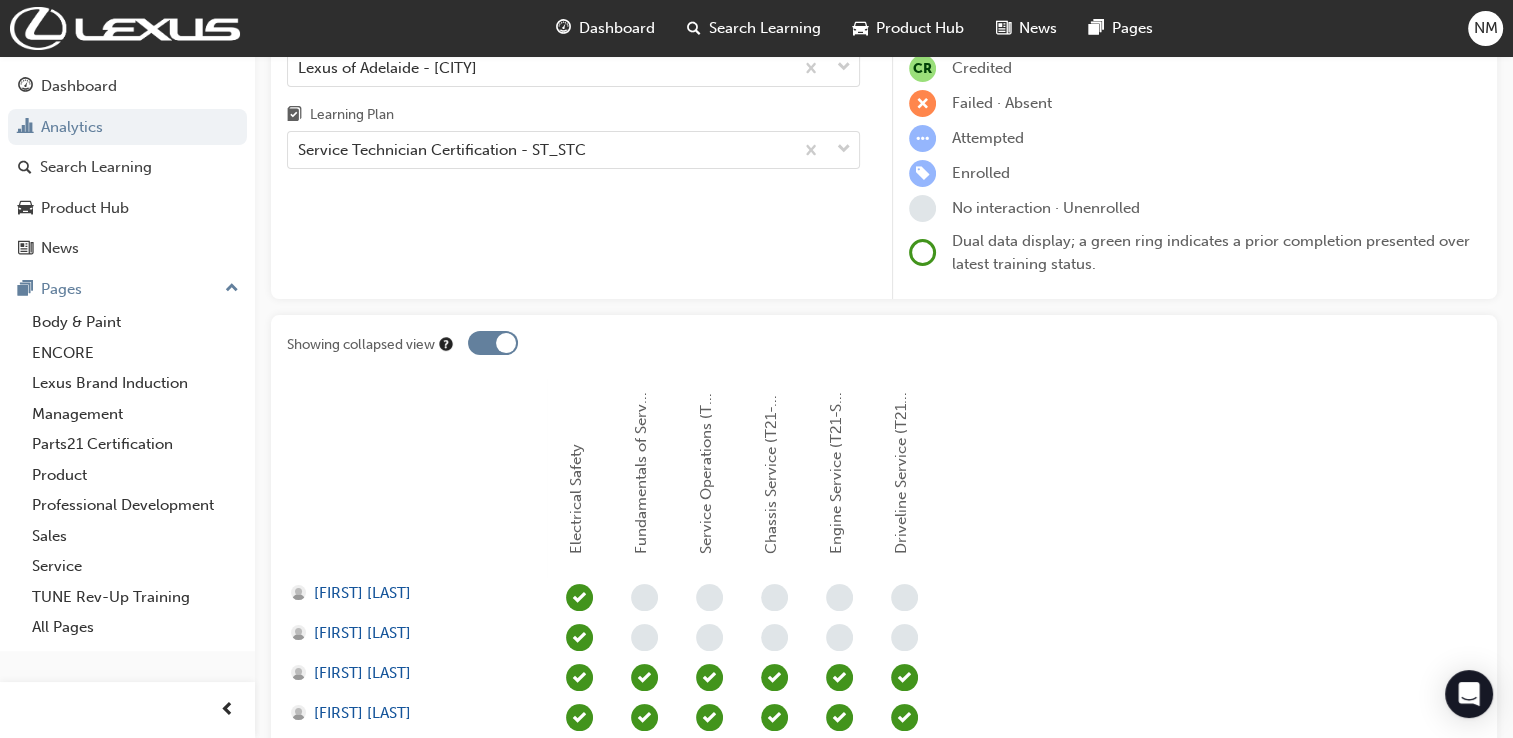 click at bounding box center [493, 343] 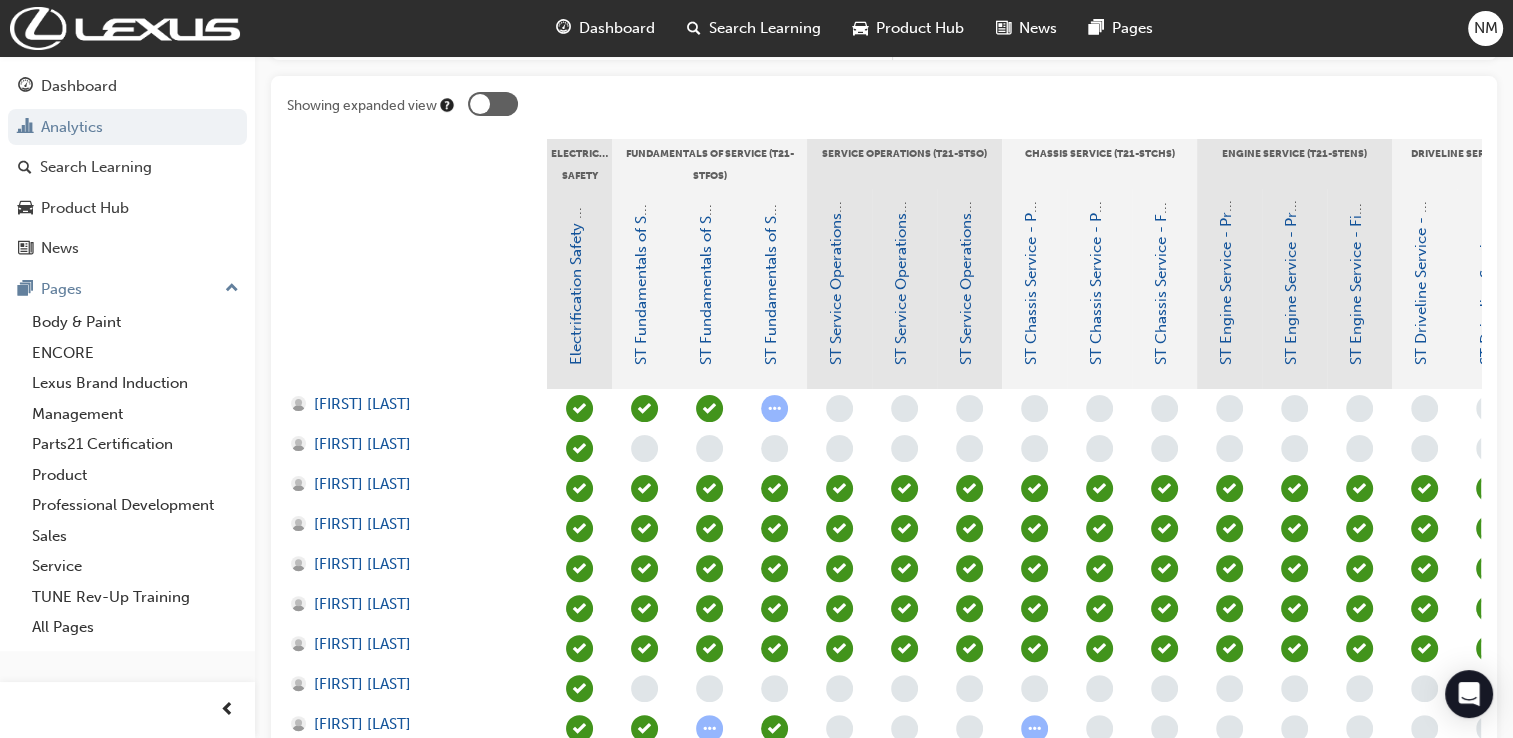scroll, scrollTop: 367, scrollLeft: 0, axis: vertical 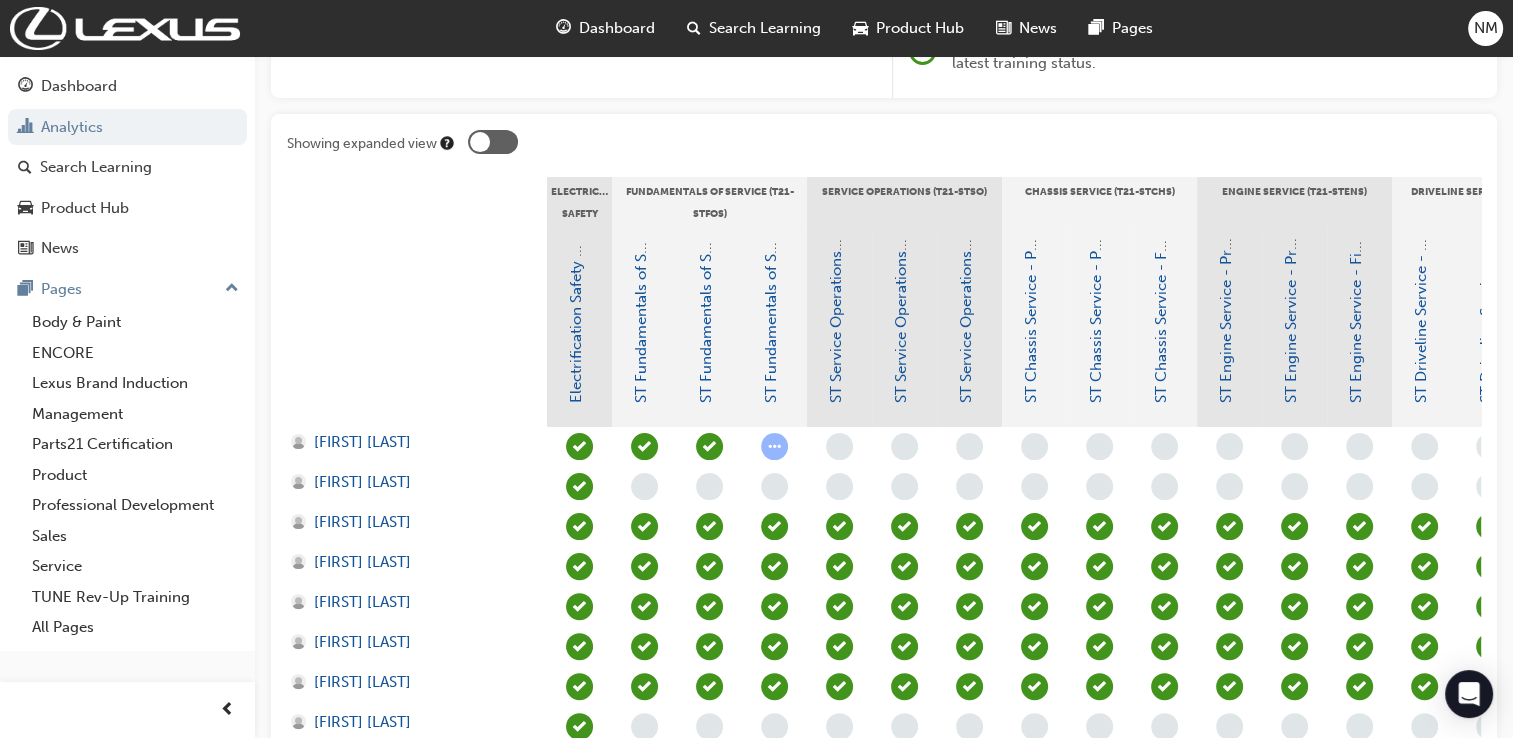 click at bounding box center [974, 145] 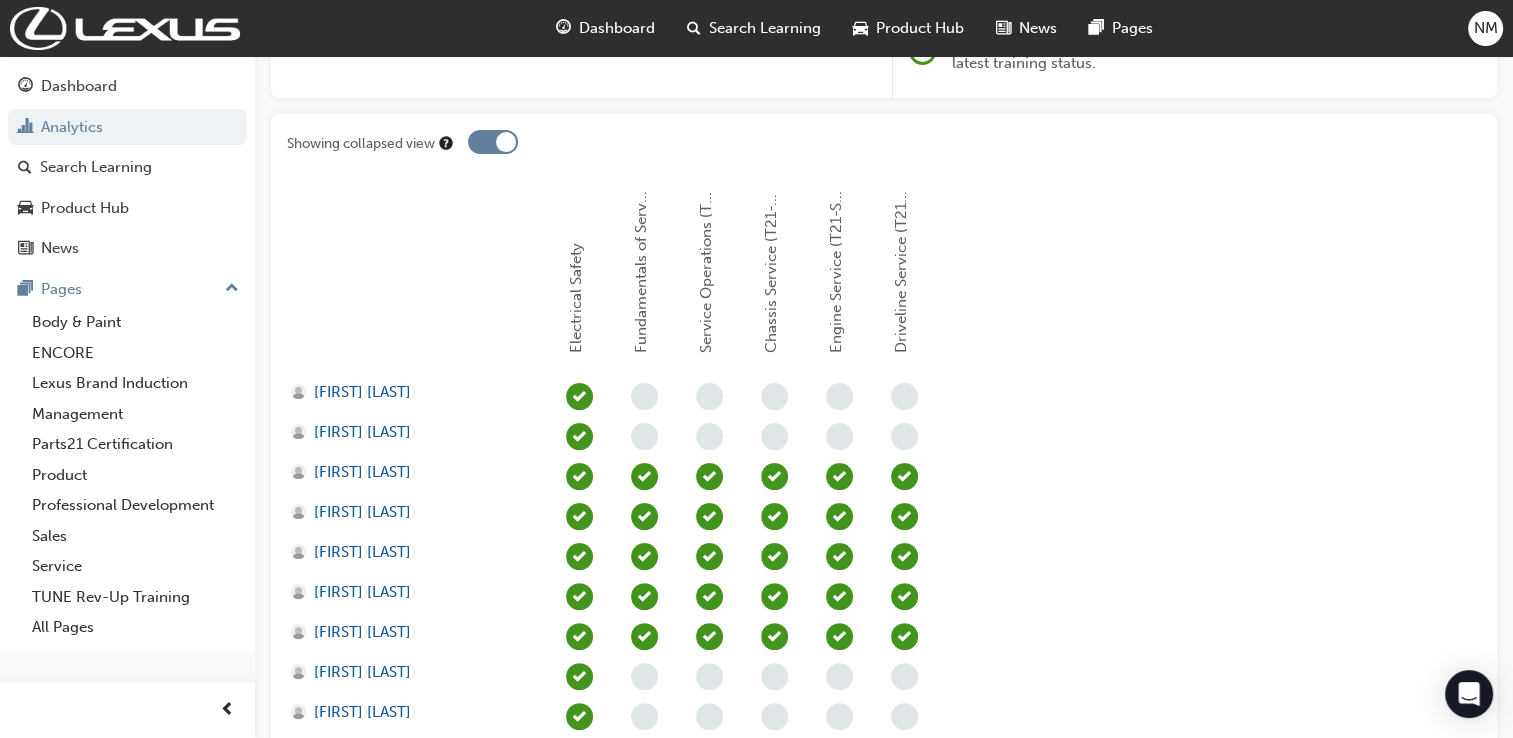 click at bounding box center [506, 142] 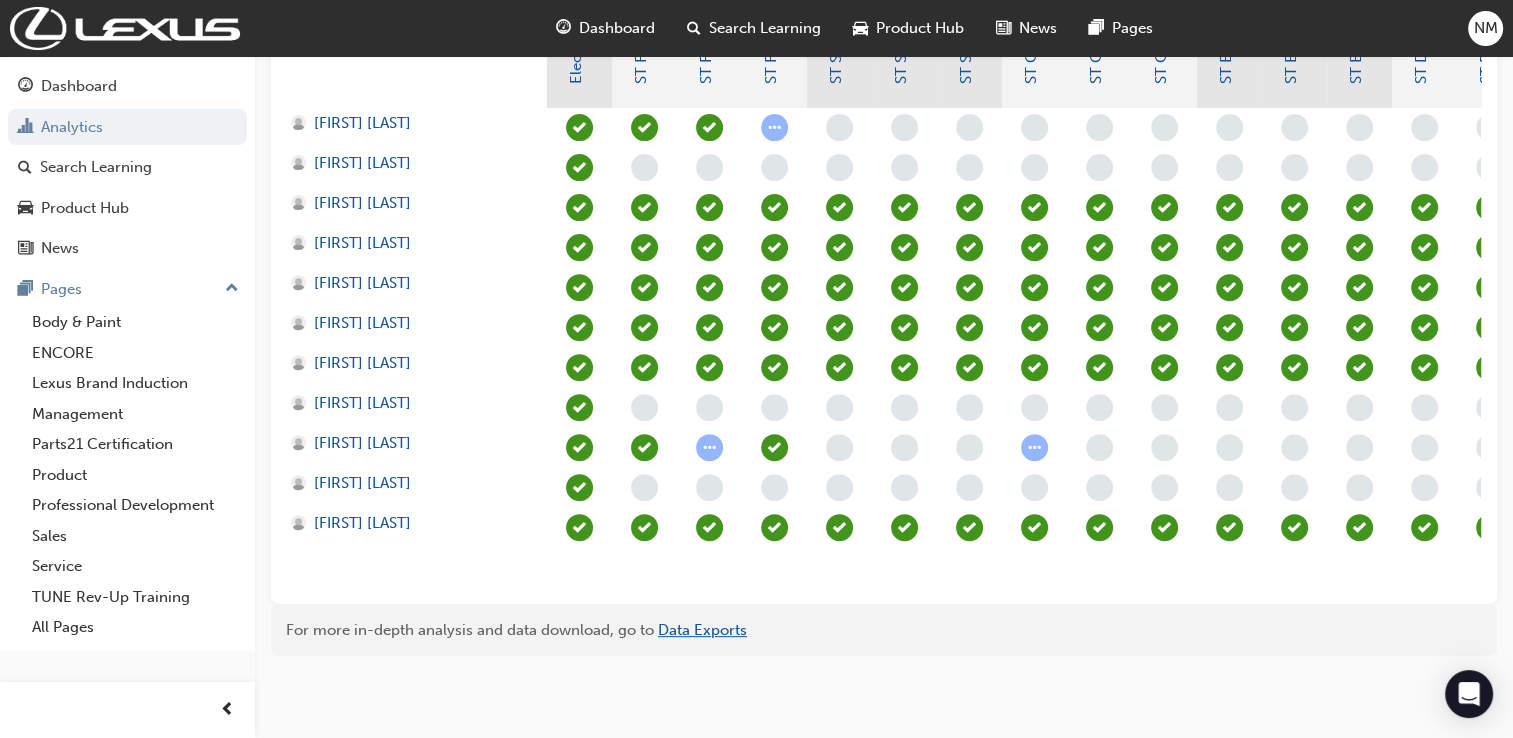 scroll, scrollTop: 700, scrollLeft: 0, axis: vertical 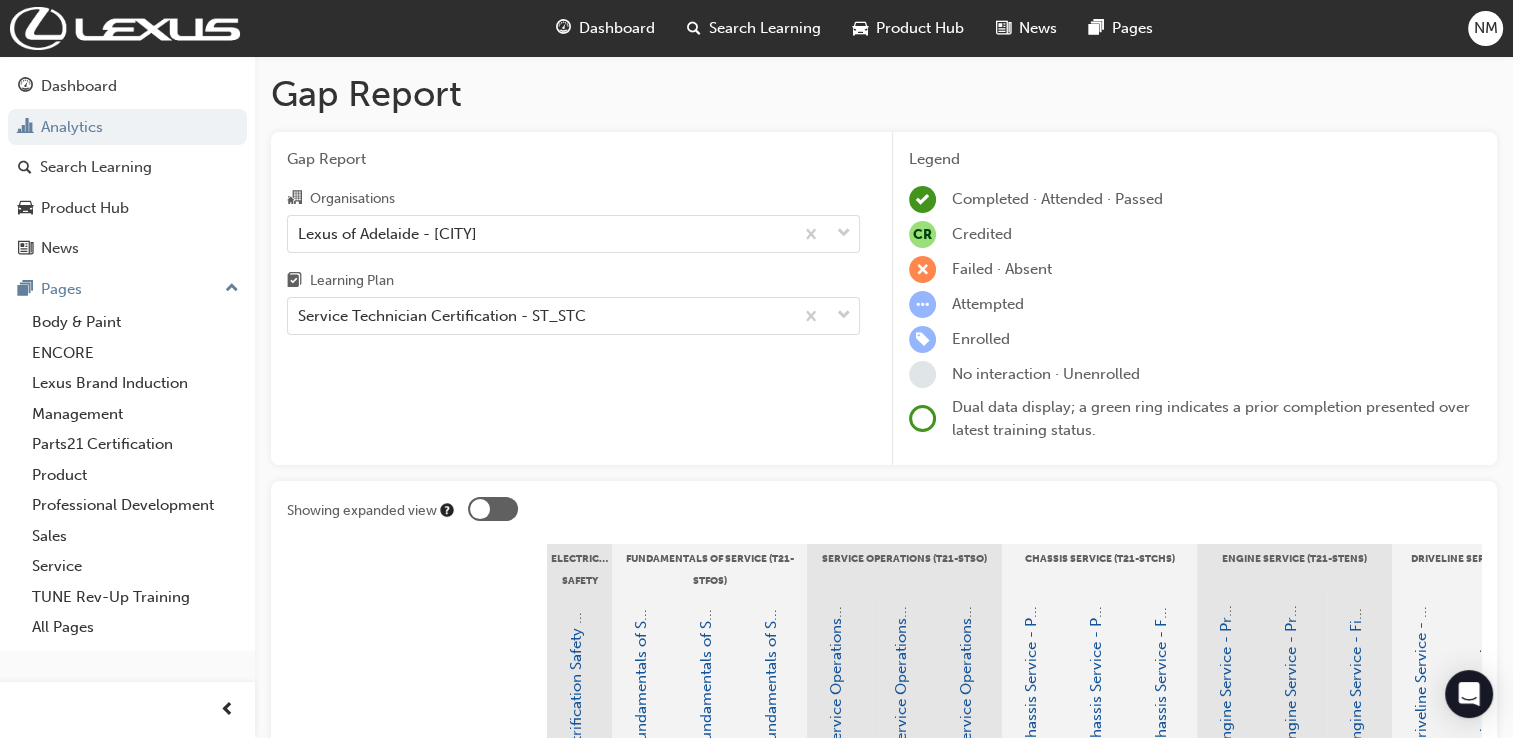 click at bounding box center (480, 509) 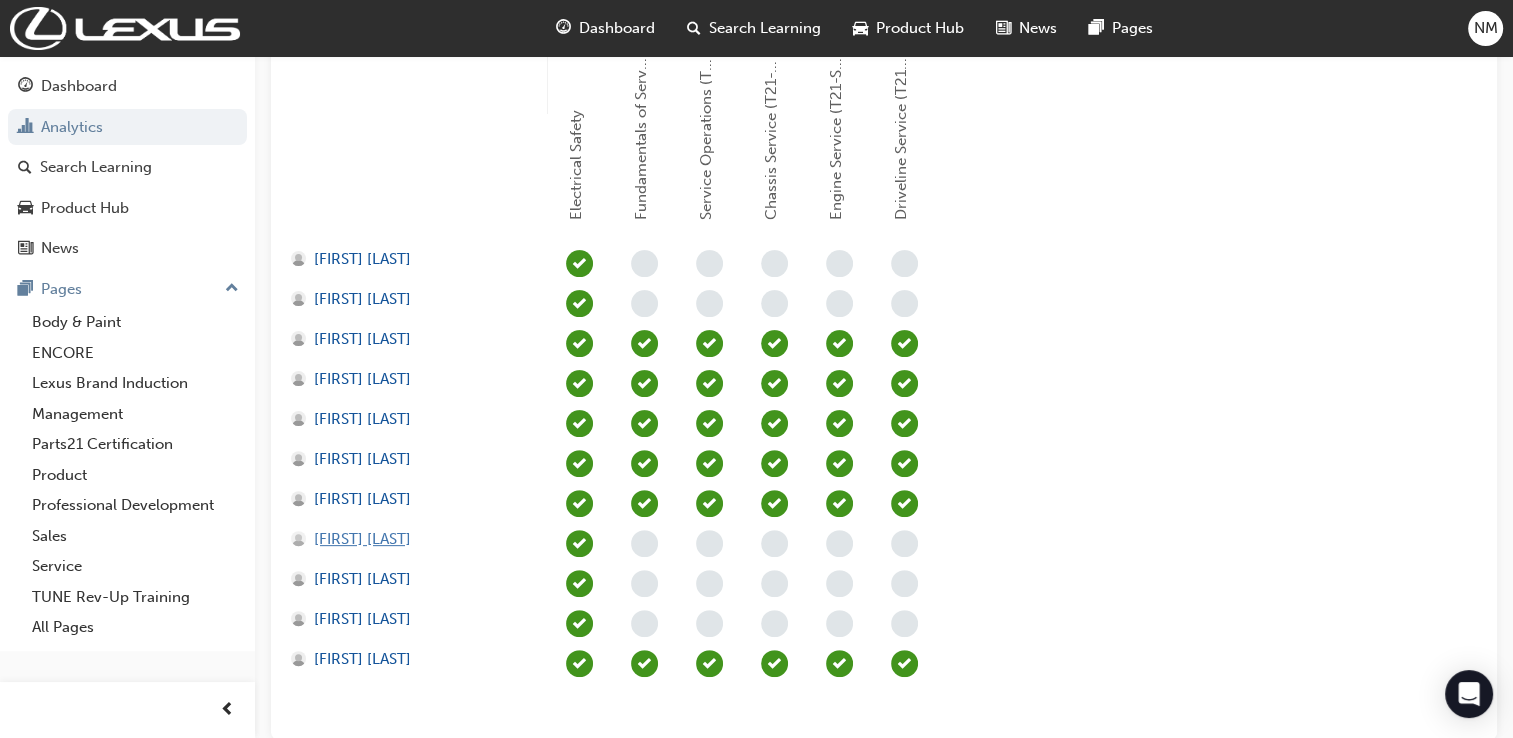 scroll, scrollTop: 333, scrollLeft: 0, axis: vertical 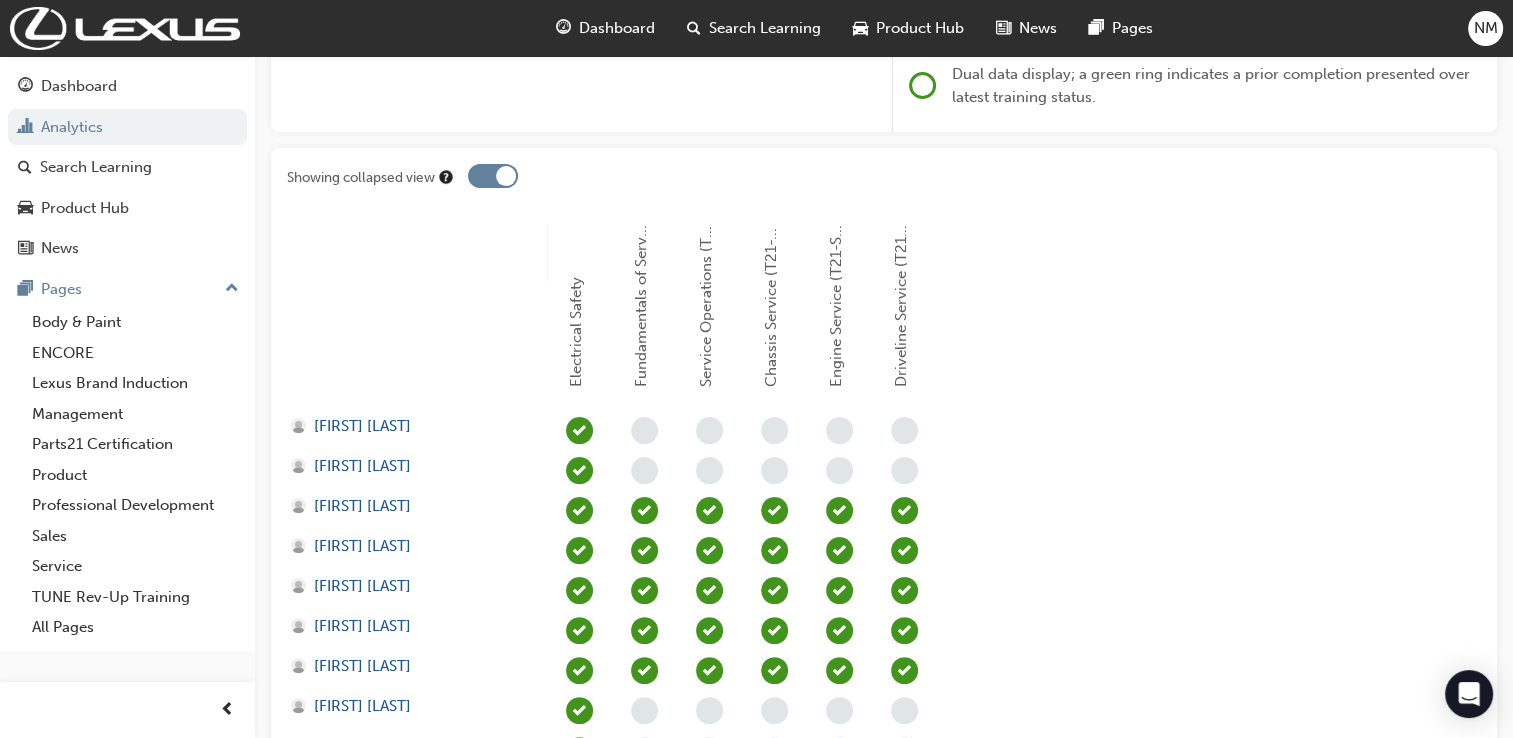 click at bounding box center [493, 176] 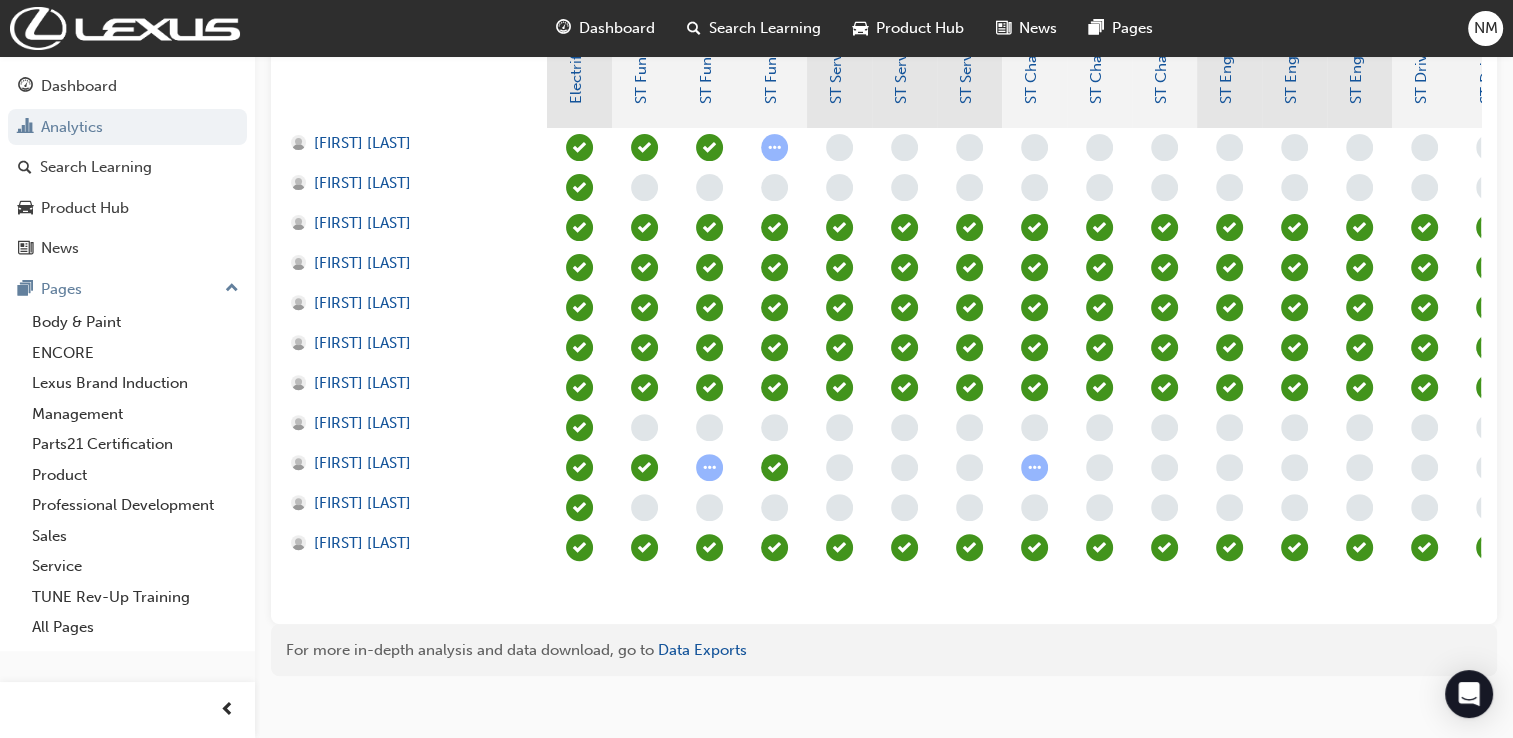 scroll, scrollTop: 0, scrollLeft: 0, axis: both 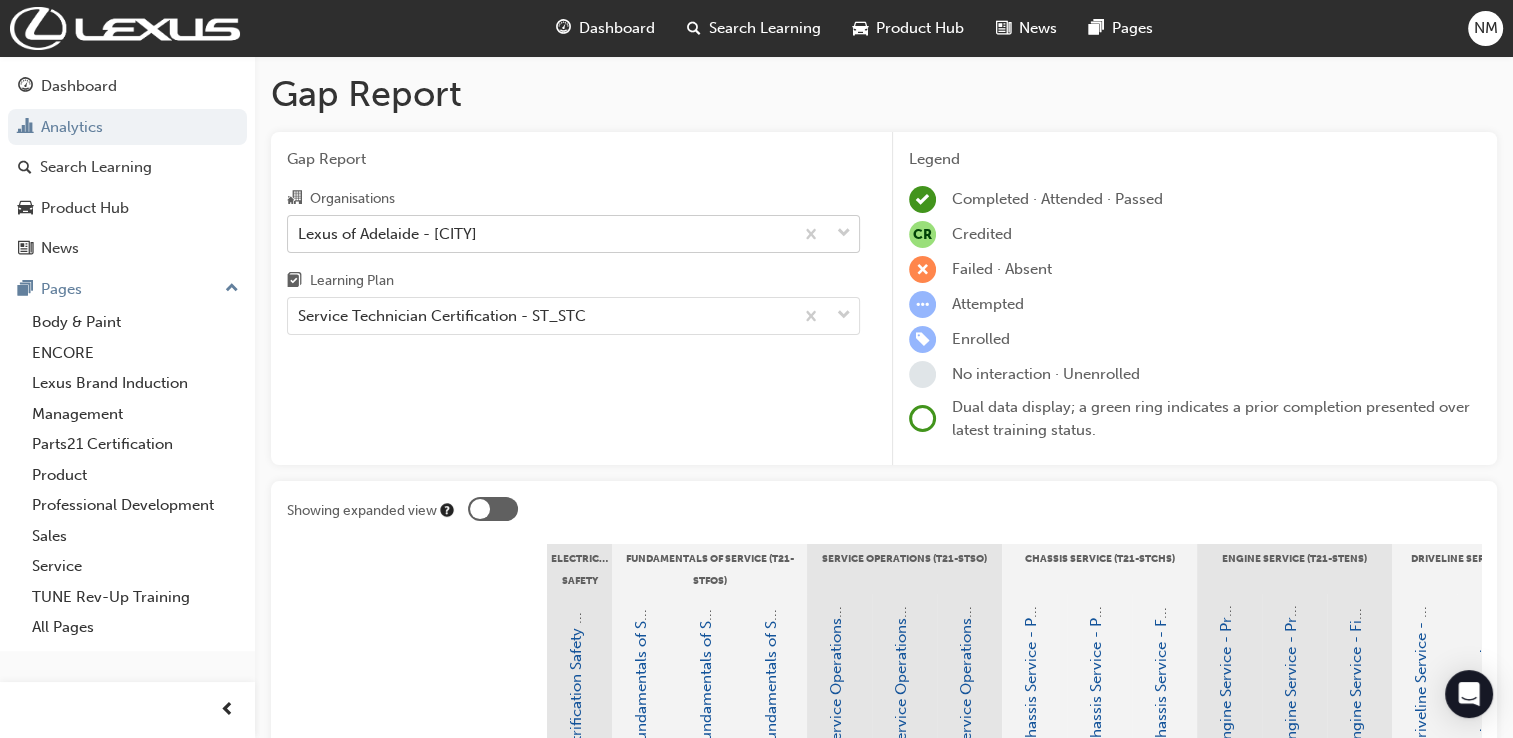 click at bounding box center (844, 234) 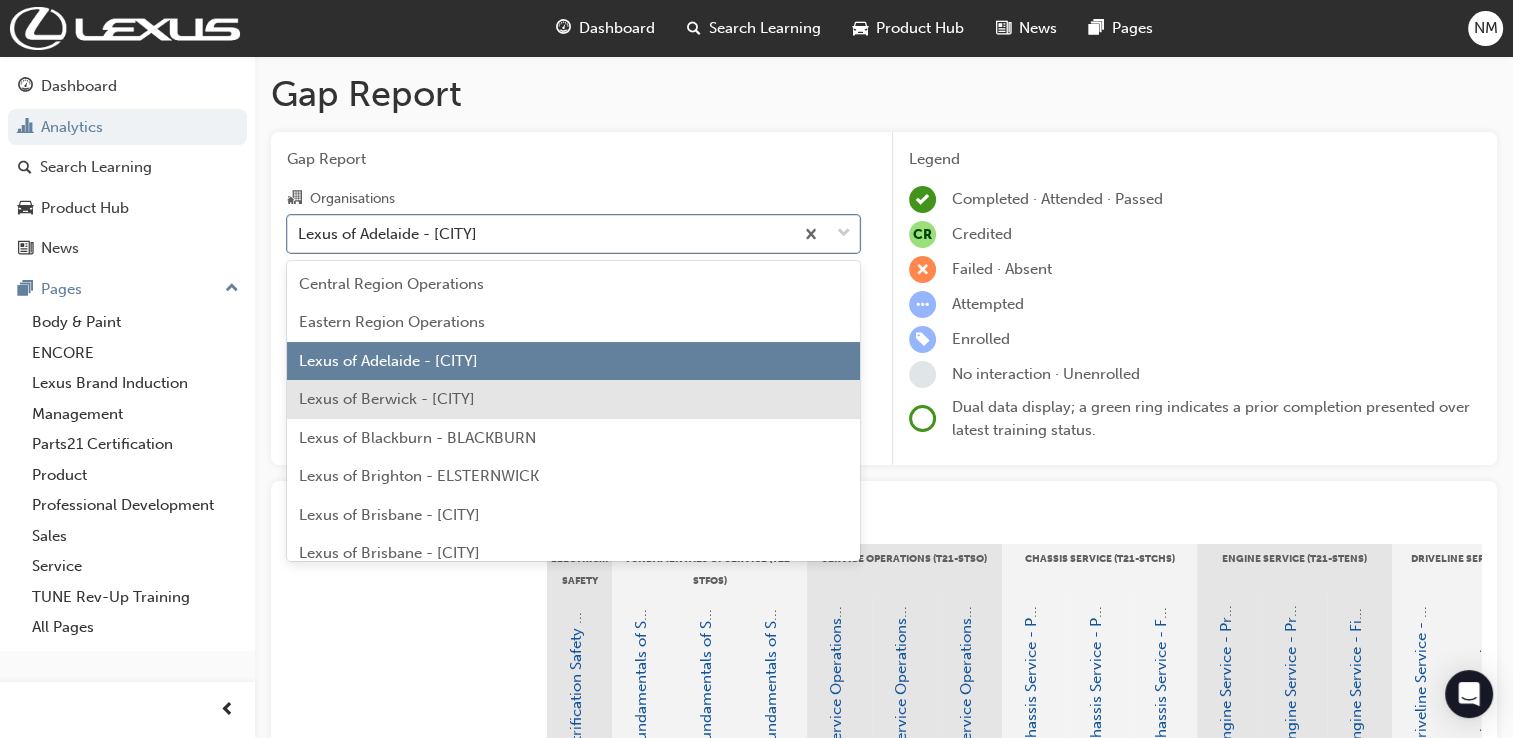 click on "Lexus of Berwick - BERWICK" at bounding box center (387, 399) 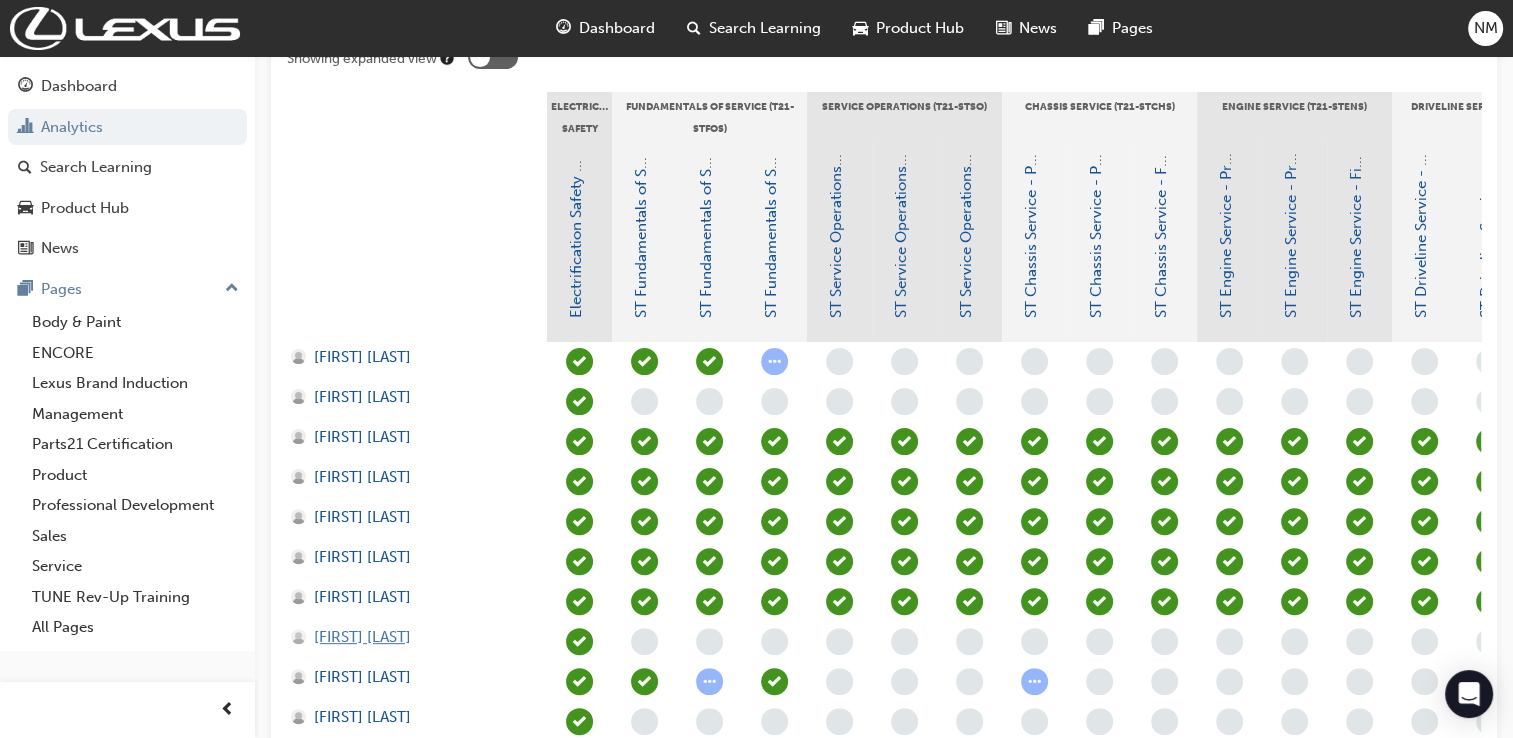 scroll, scrollTop: 333, scrollLeft: 0, axis: vertical 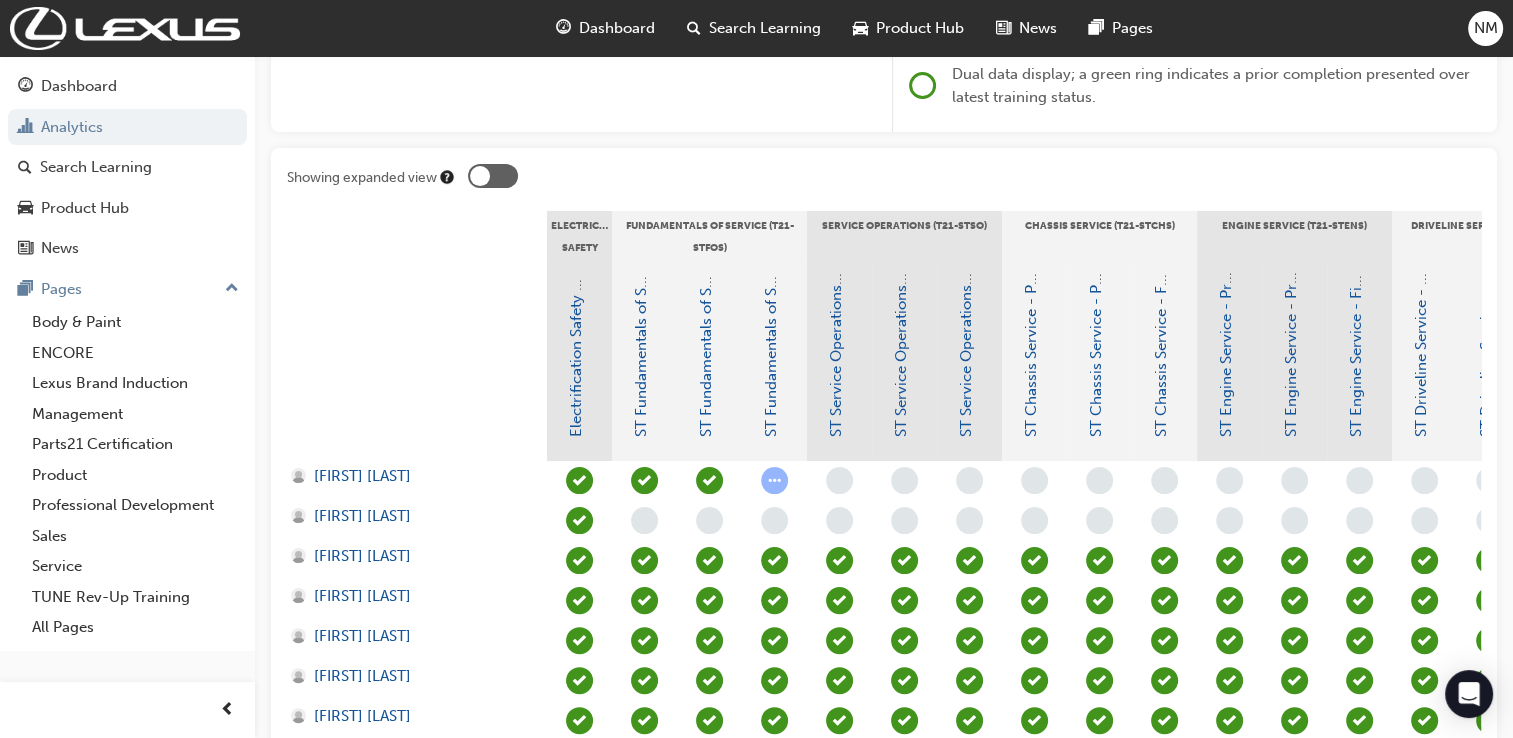 click at bounding box center (493, 176) 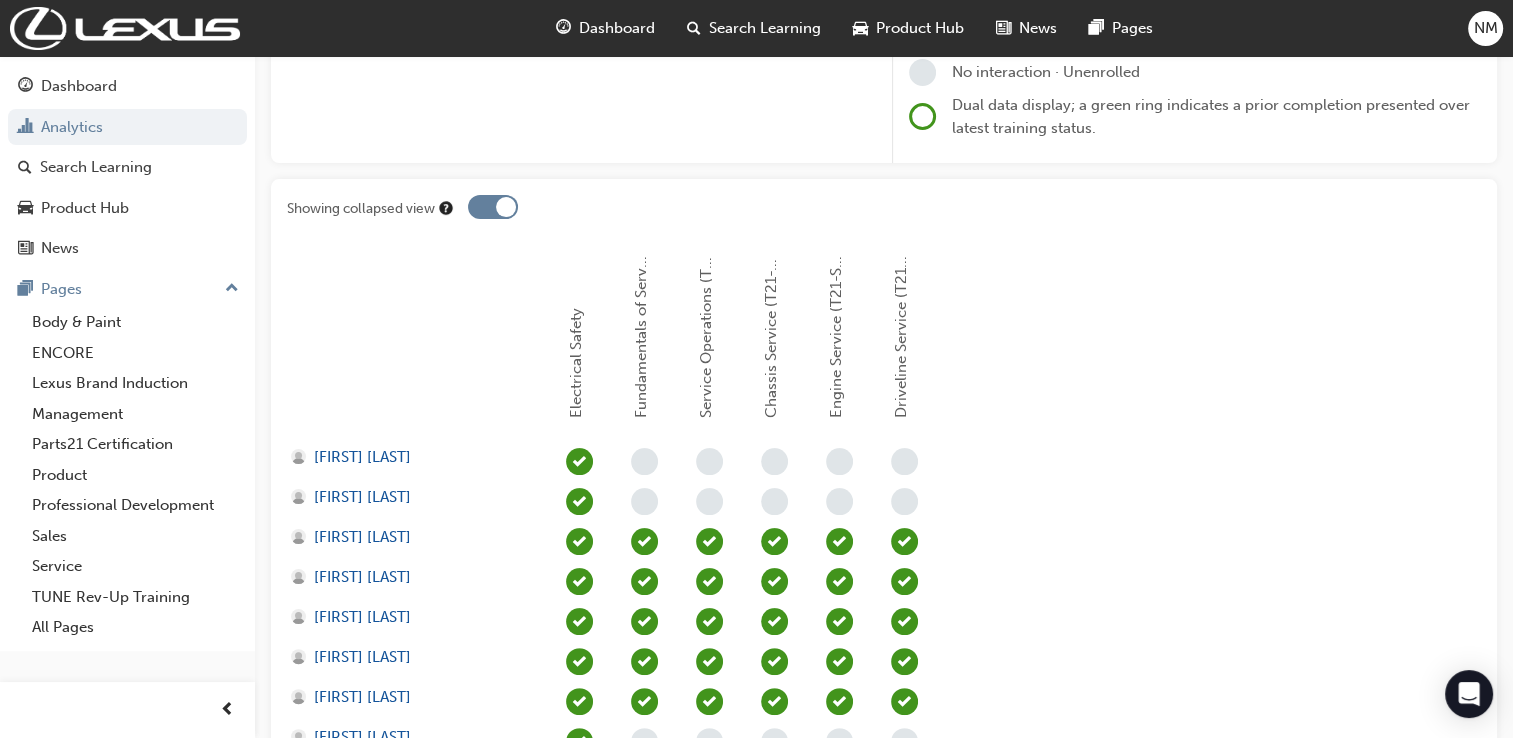 scroll, scrollTop: 0, scrollLeft: 0, axis: both 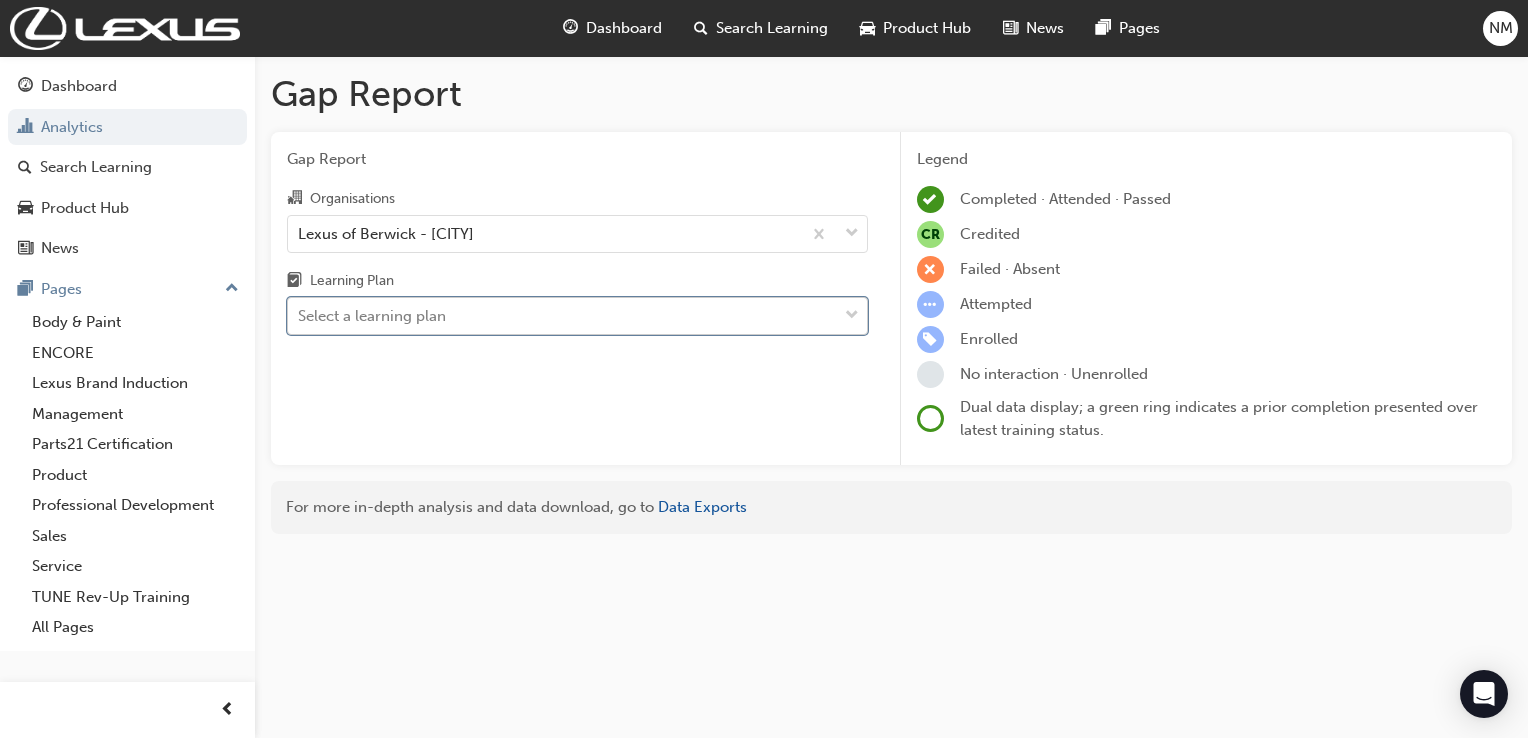 click on "Select a learning plan" at bounding box center [562, 316] 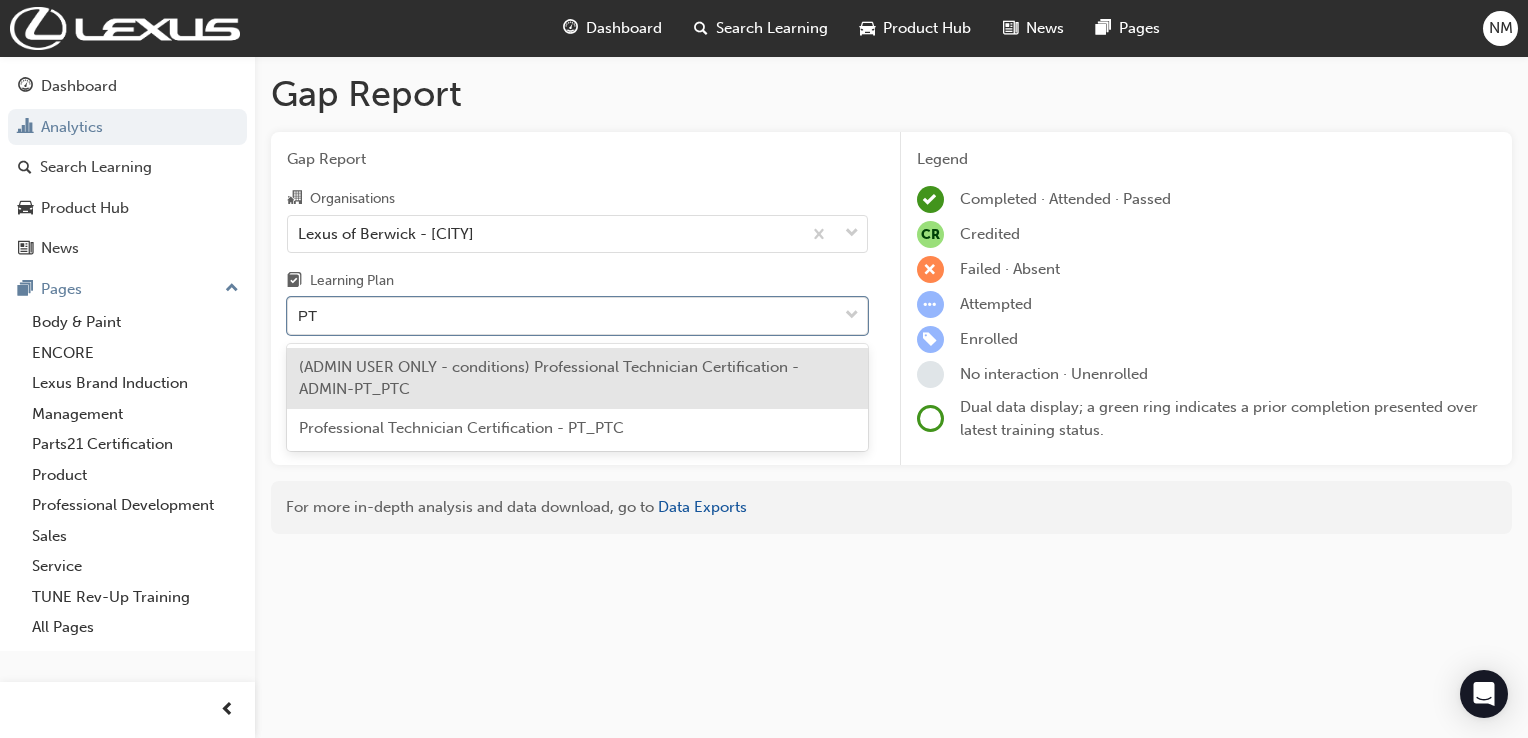 type on "PTC" 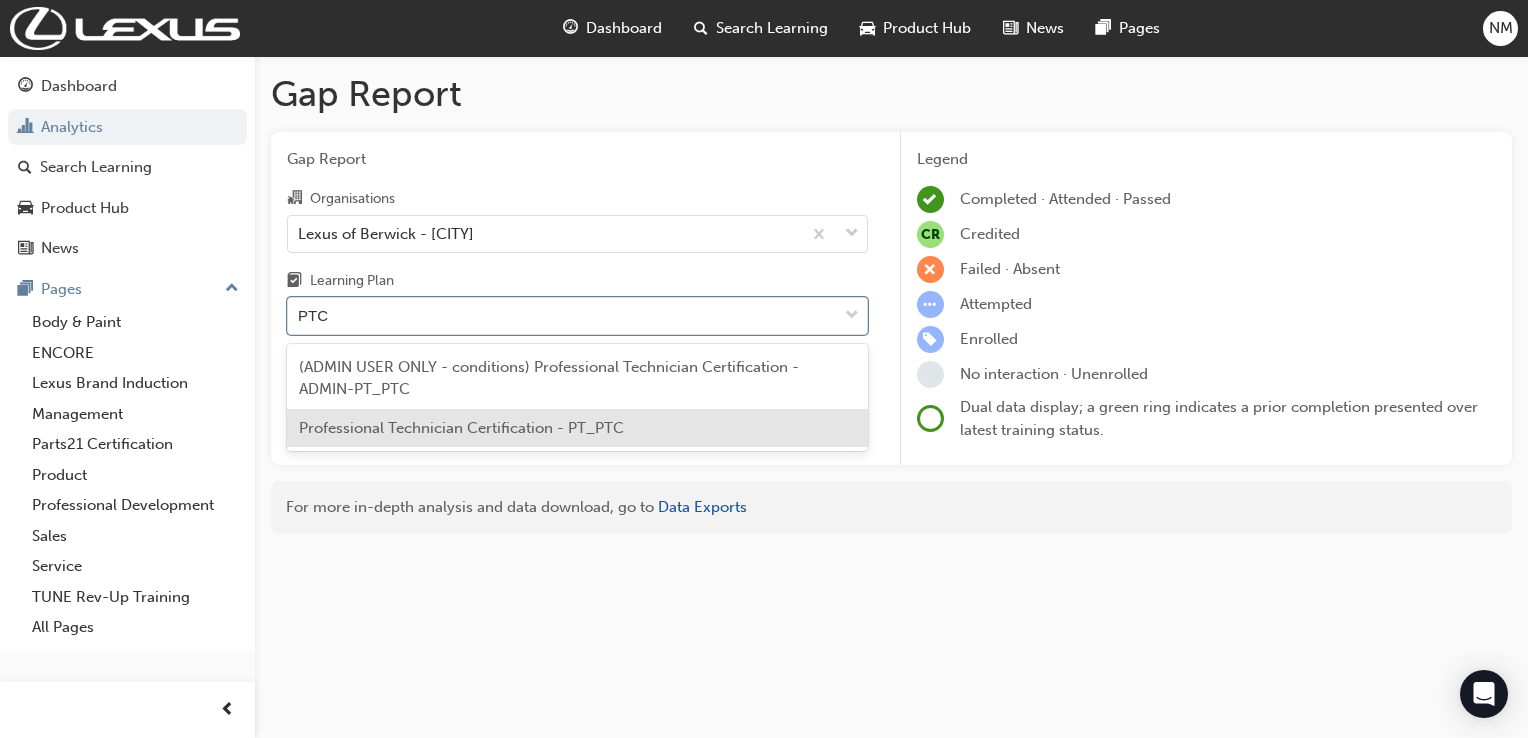 click on "Professional Technician Certification - PT_PTC" at bounding box center [577, 428] 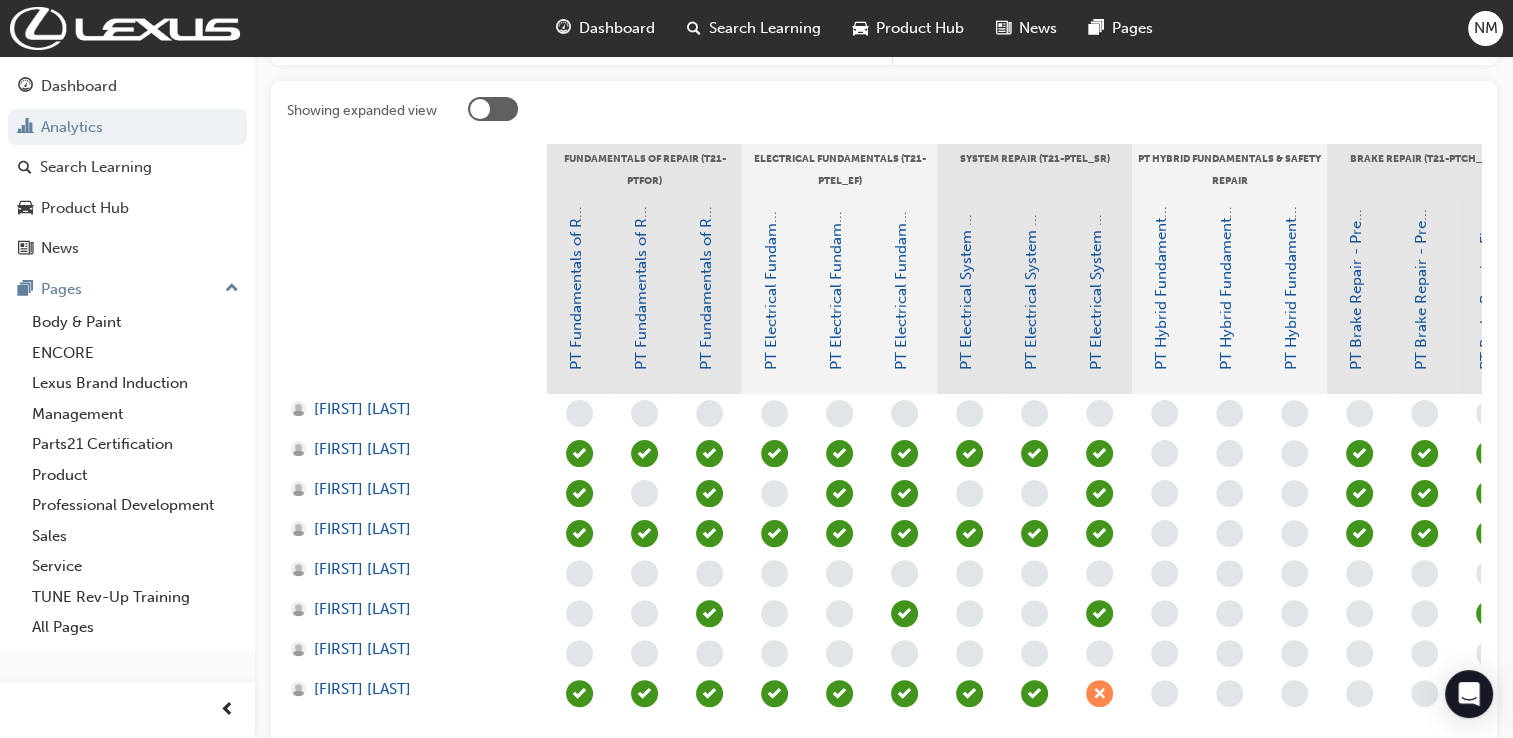 scroll, scrollTop: 500, scrollLeft: 0, axis: vertical 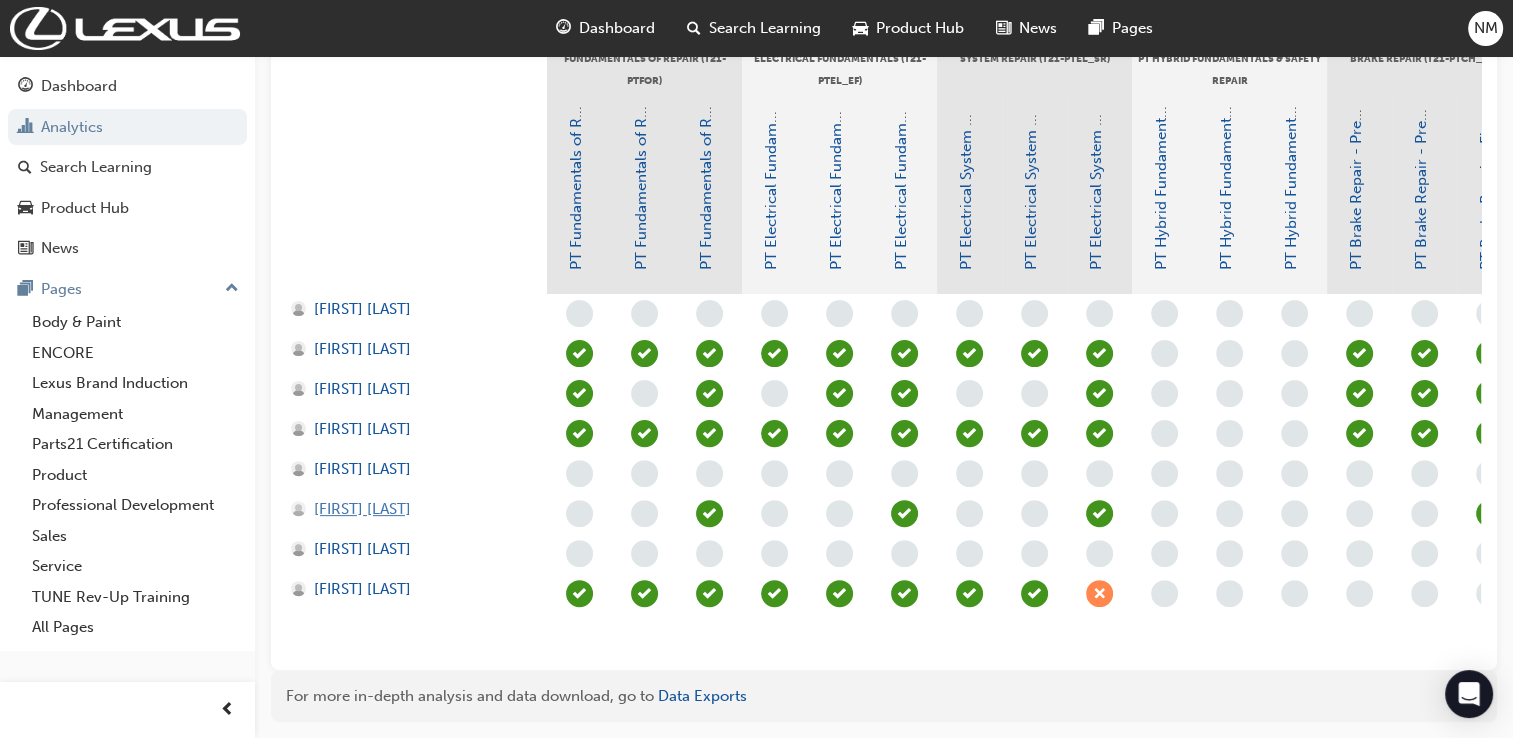 click on "[FIRST] [LAST]" at bounding box center [362, 509] 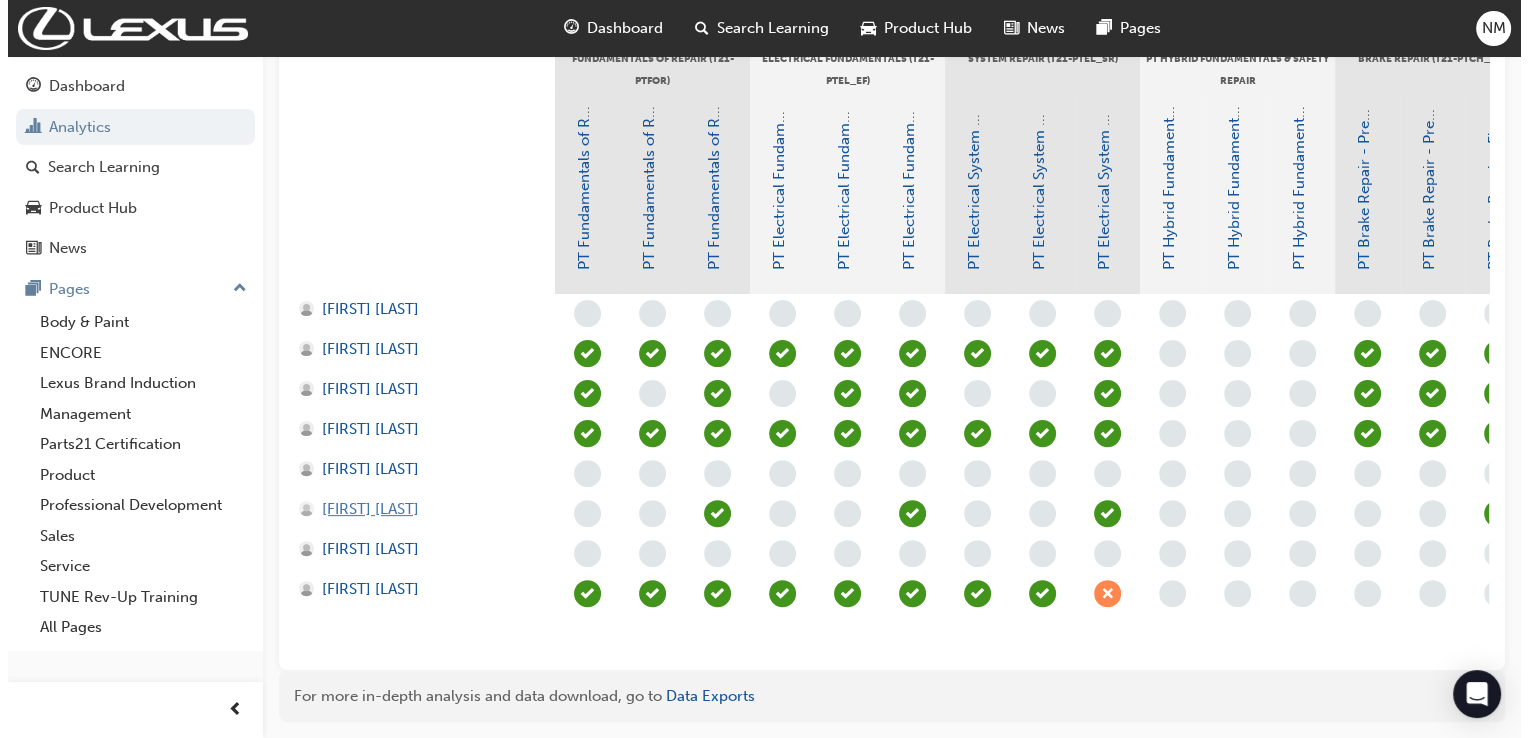 scroll, scrollTop: 0, scrollLeft: 0, axis: both 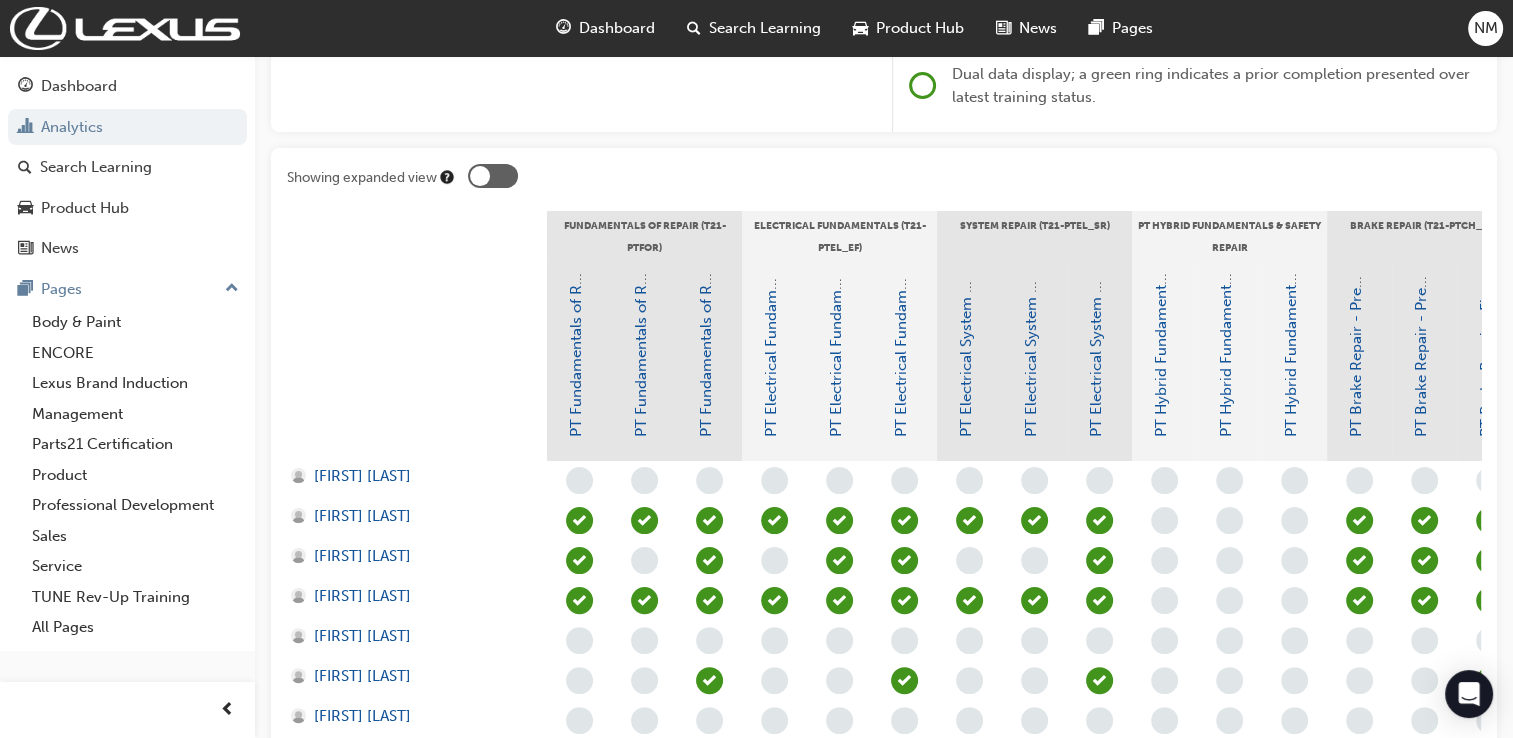 click at bounding box center [493, 176] 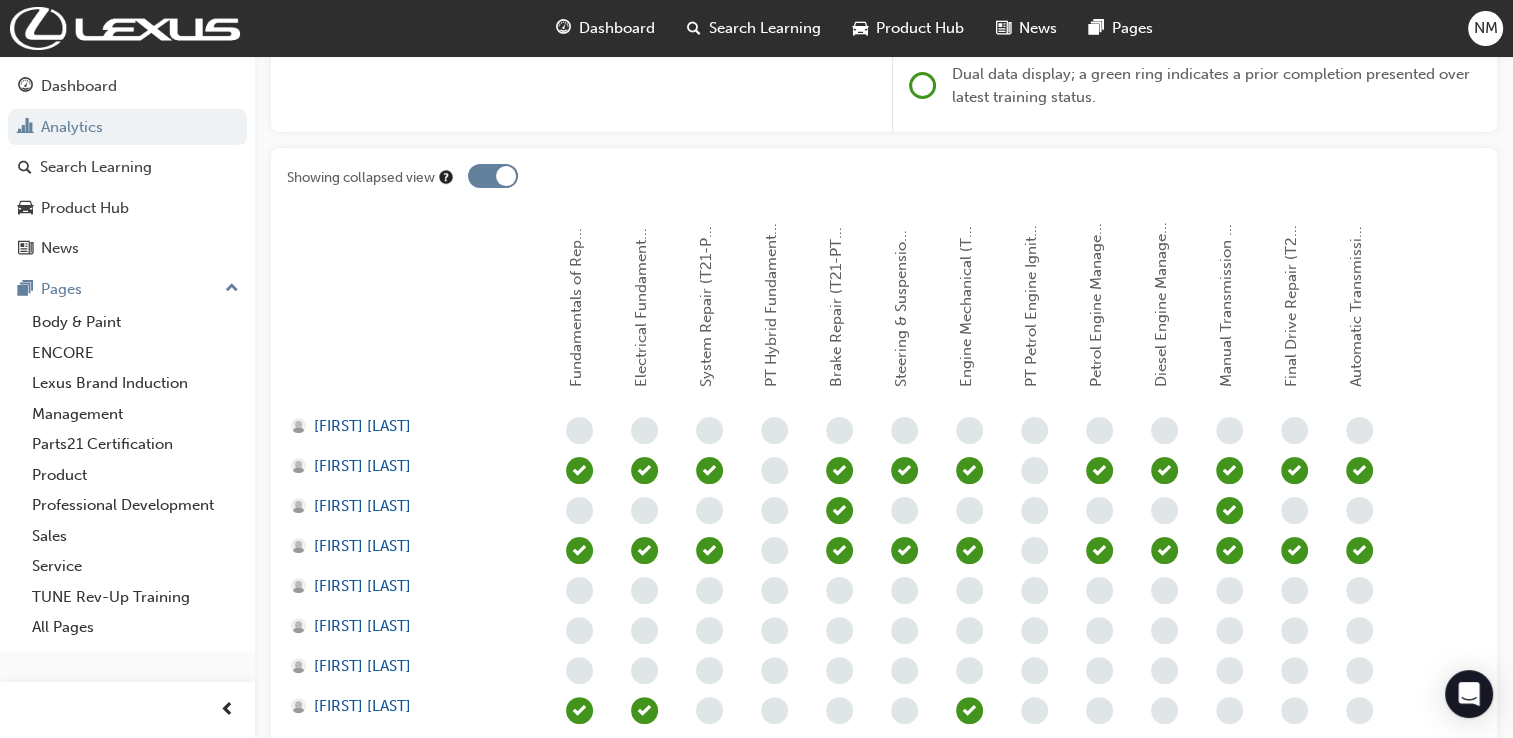 click at bounding box center (493, 176) 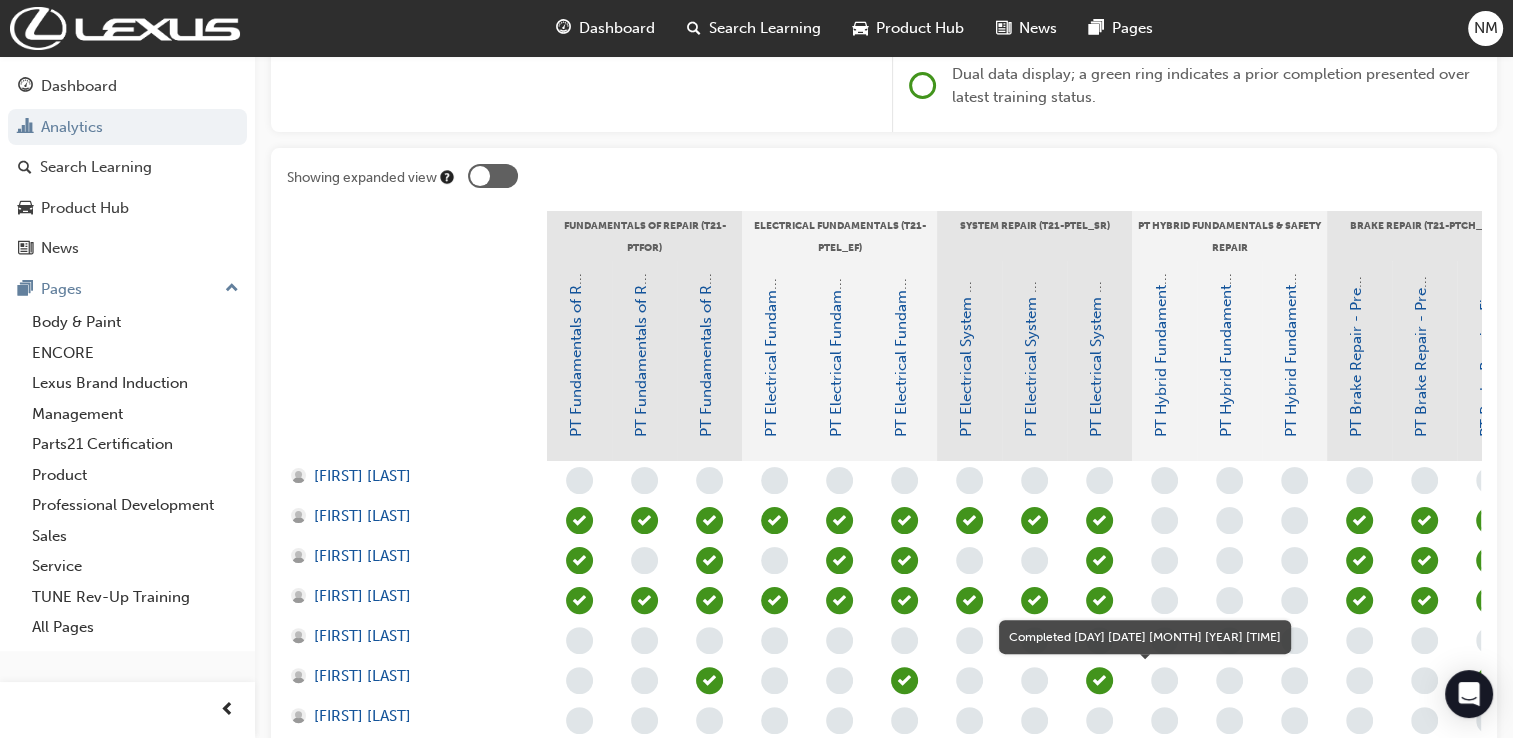 scroll, scrollTop: 500, scrollLeft: 0, axis: vertical 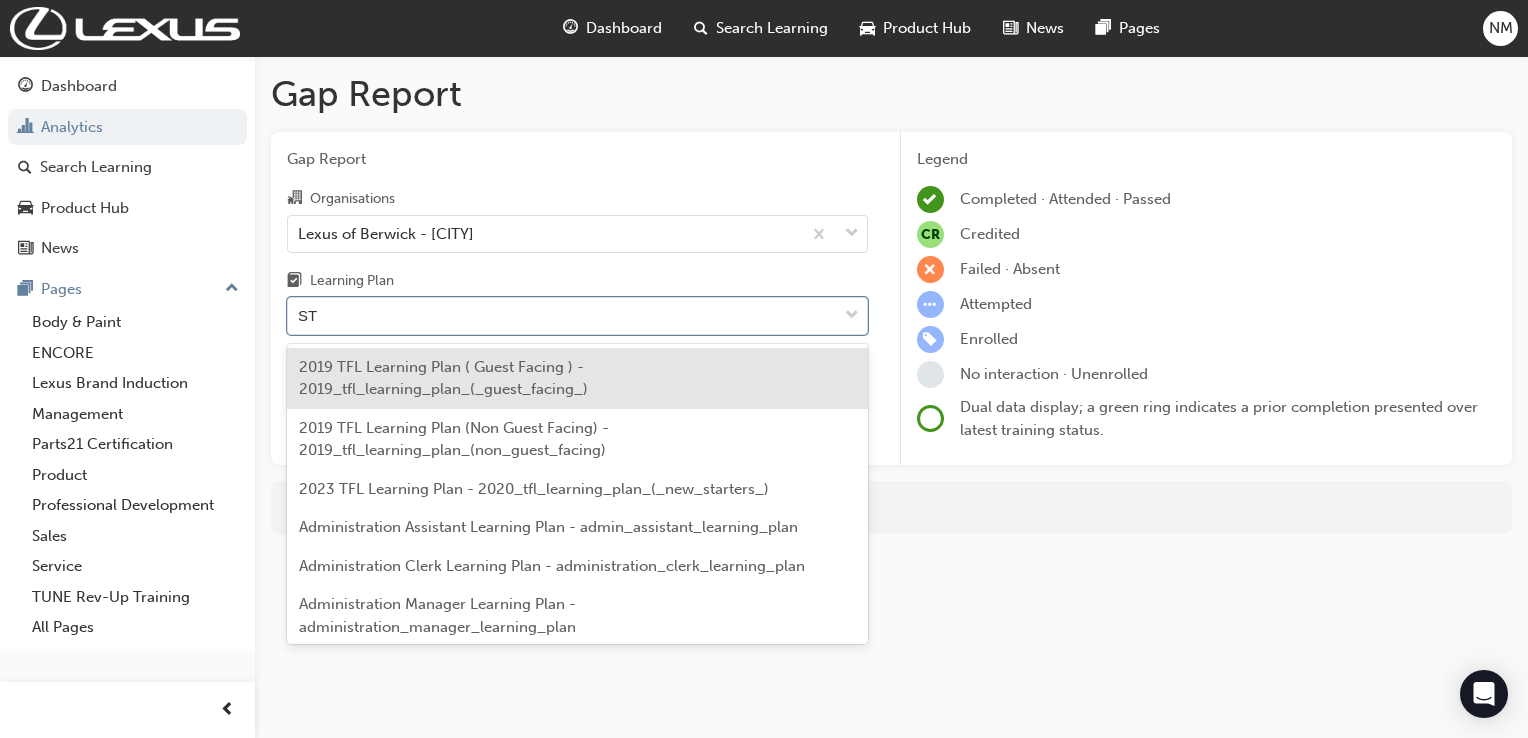 type on "STC" 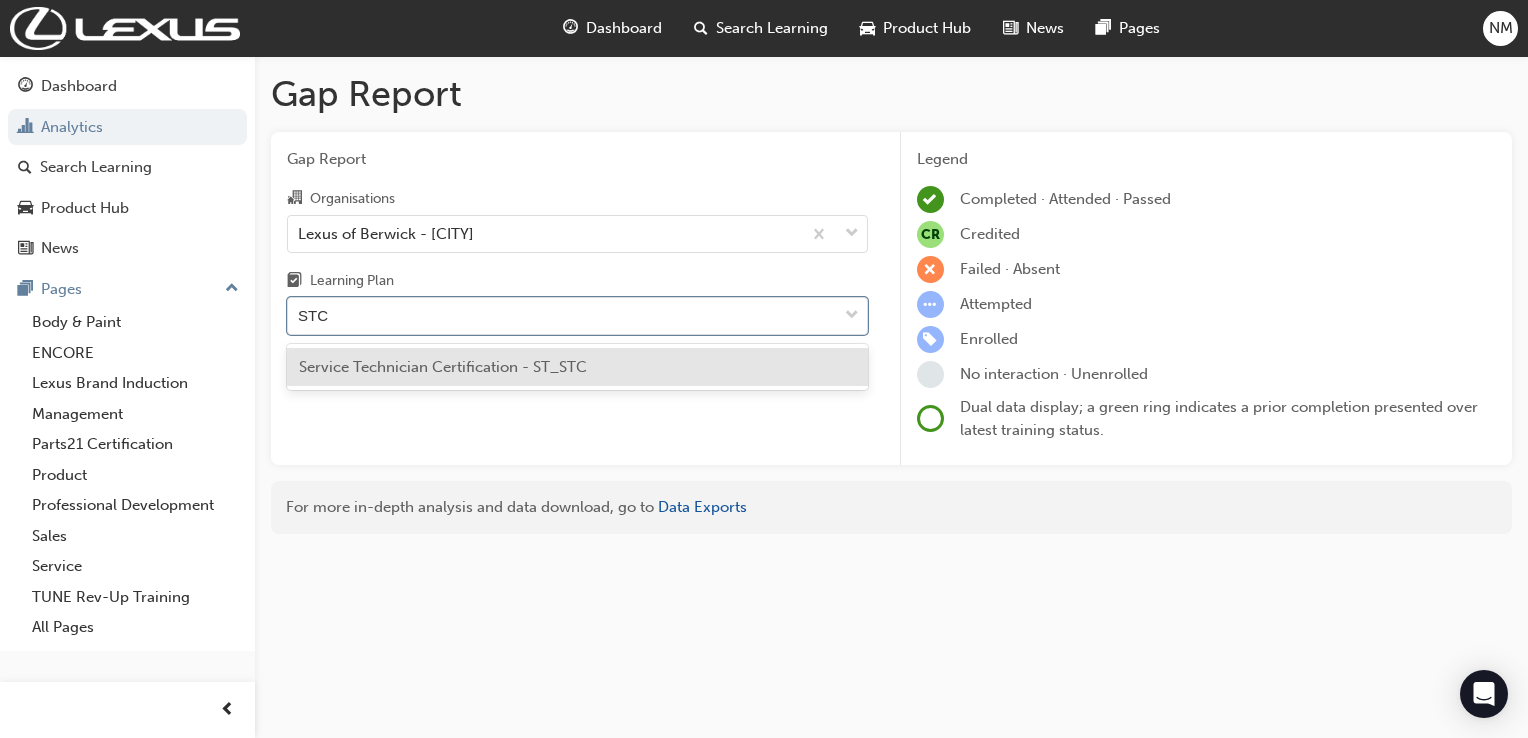 click on "Service Technician Certification - ST_STC" at bounding box center (577, 367) 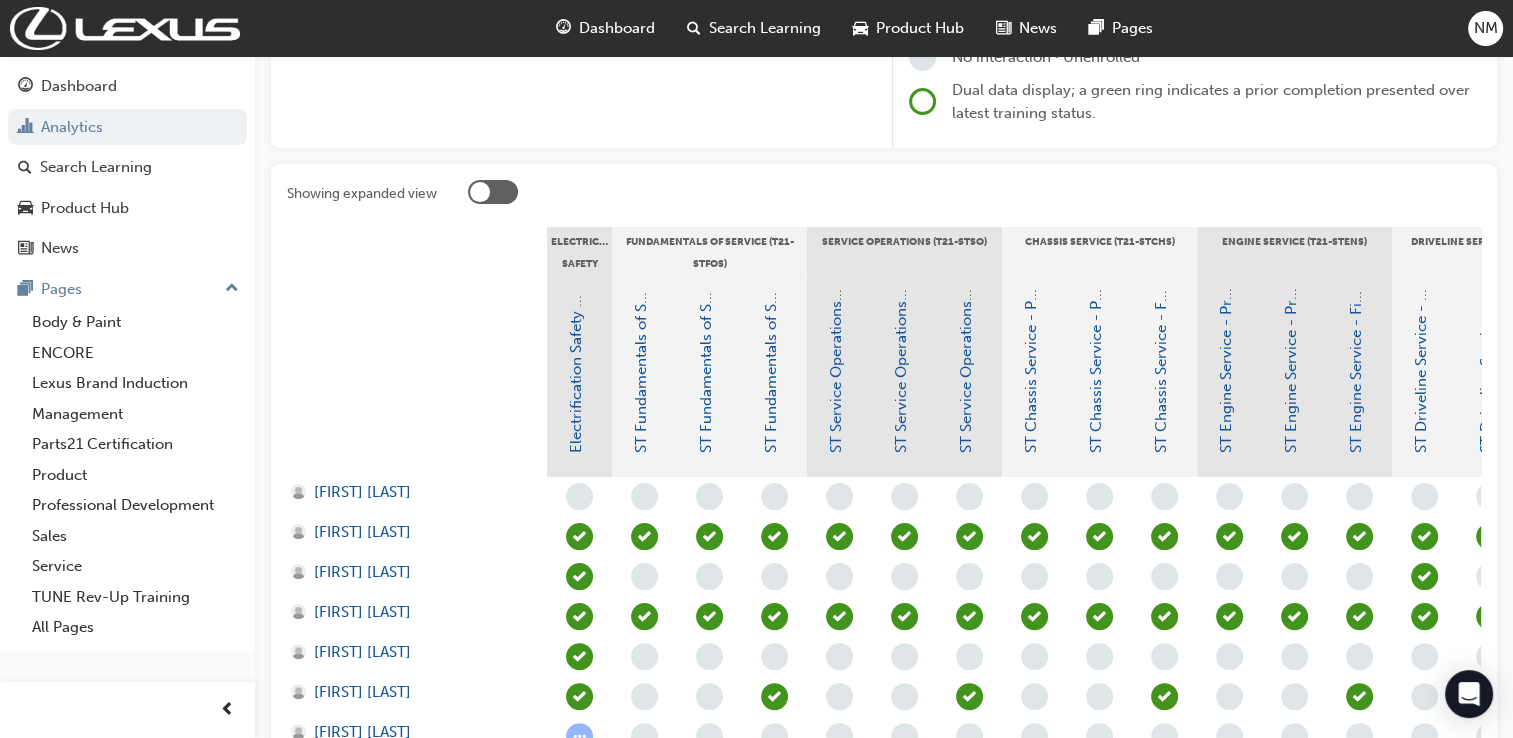 scroll, scrollTop: 333, scrollLeft: 0, axis: vertical 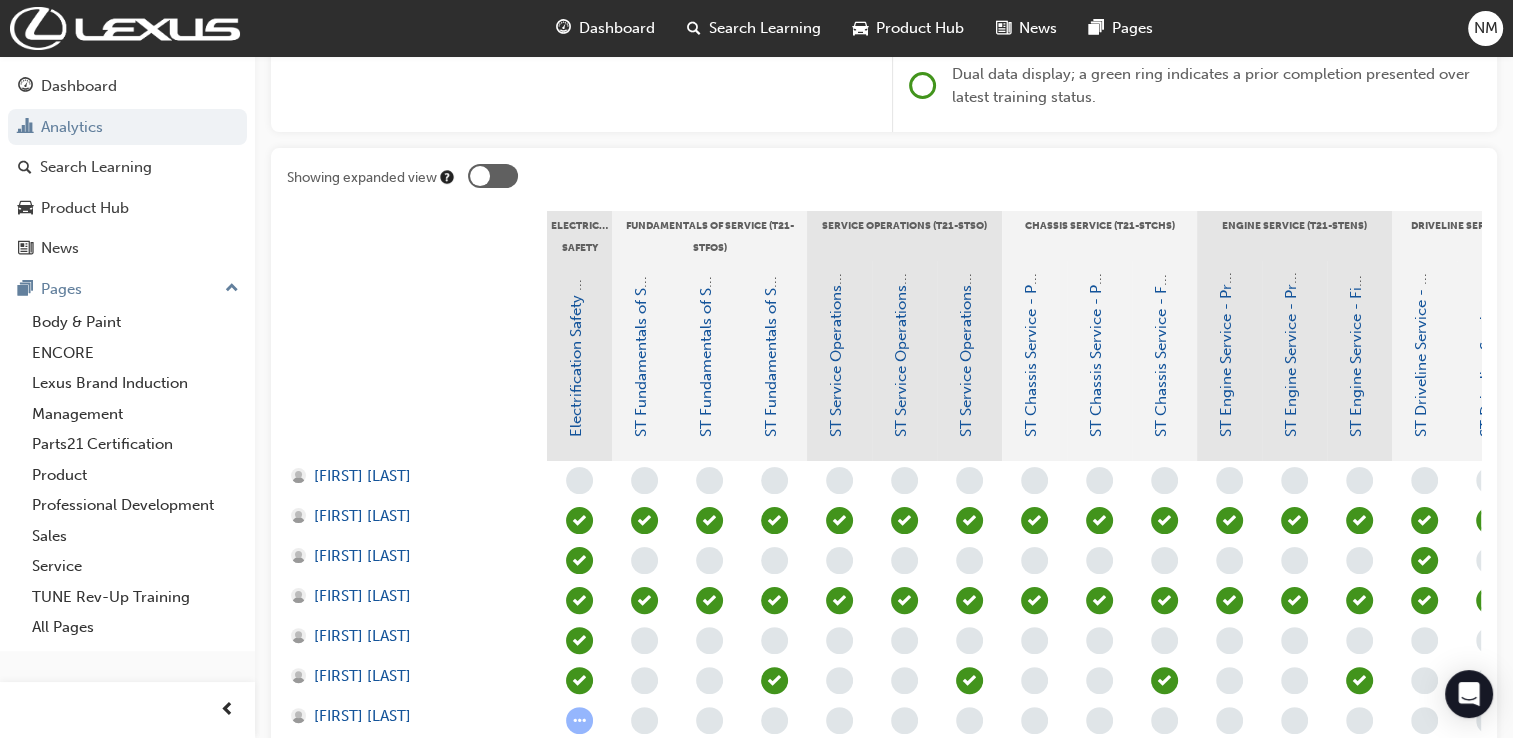 click at bounding box center (493, 176) 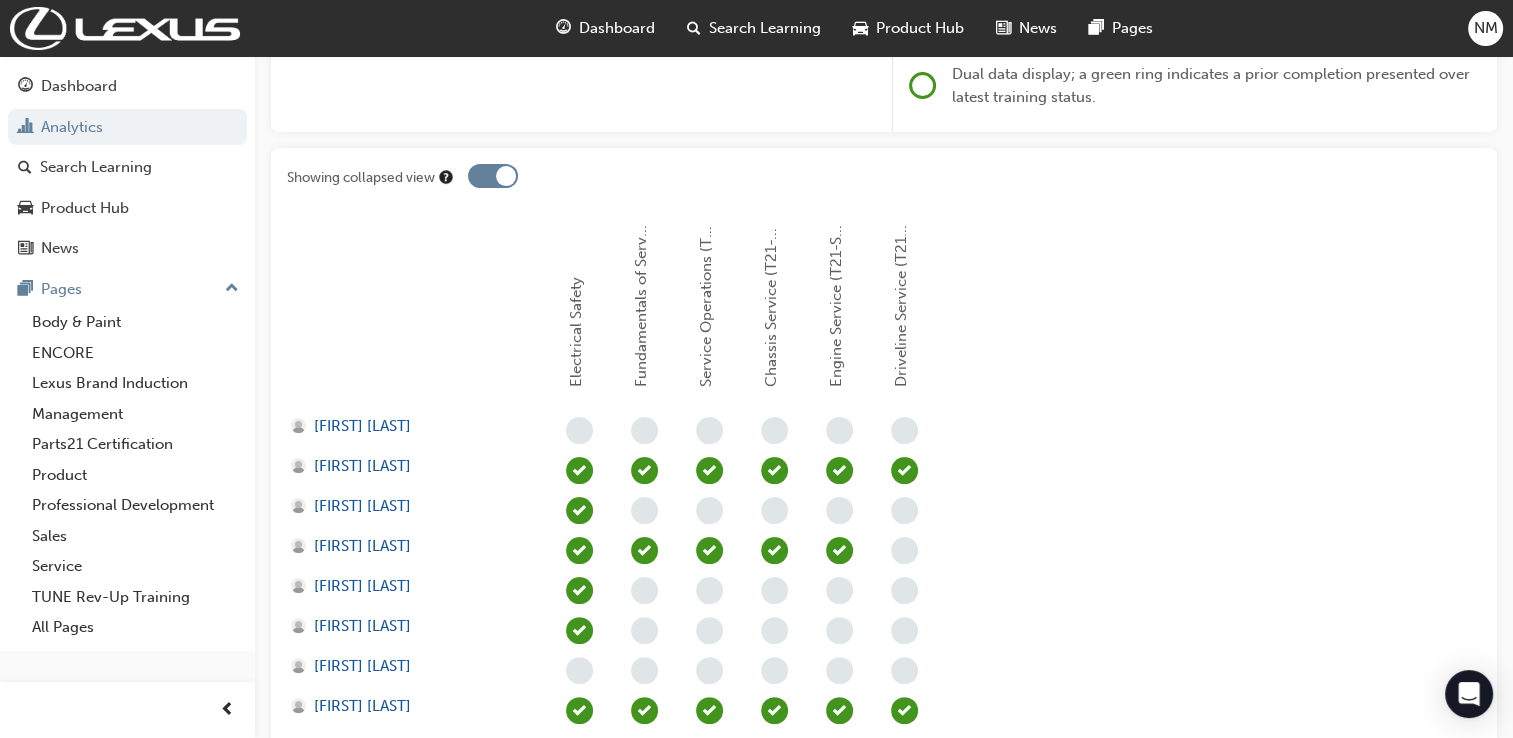 click at bounding box center [506, 176] 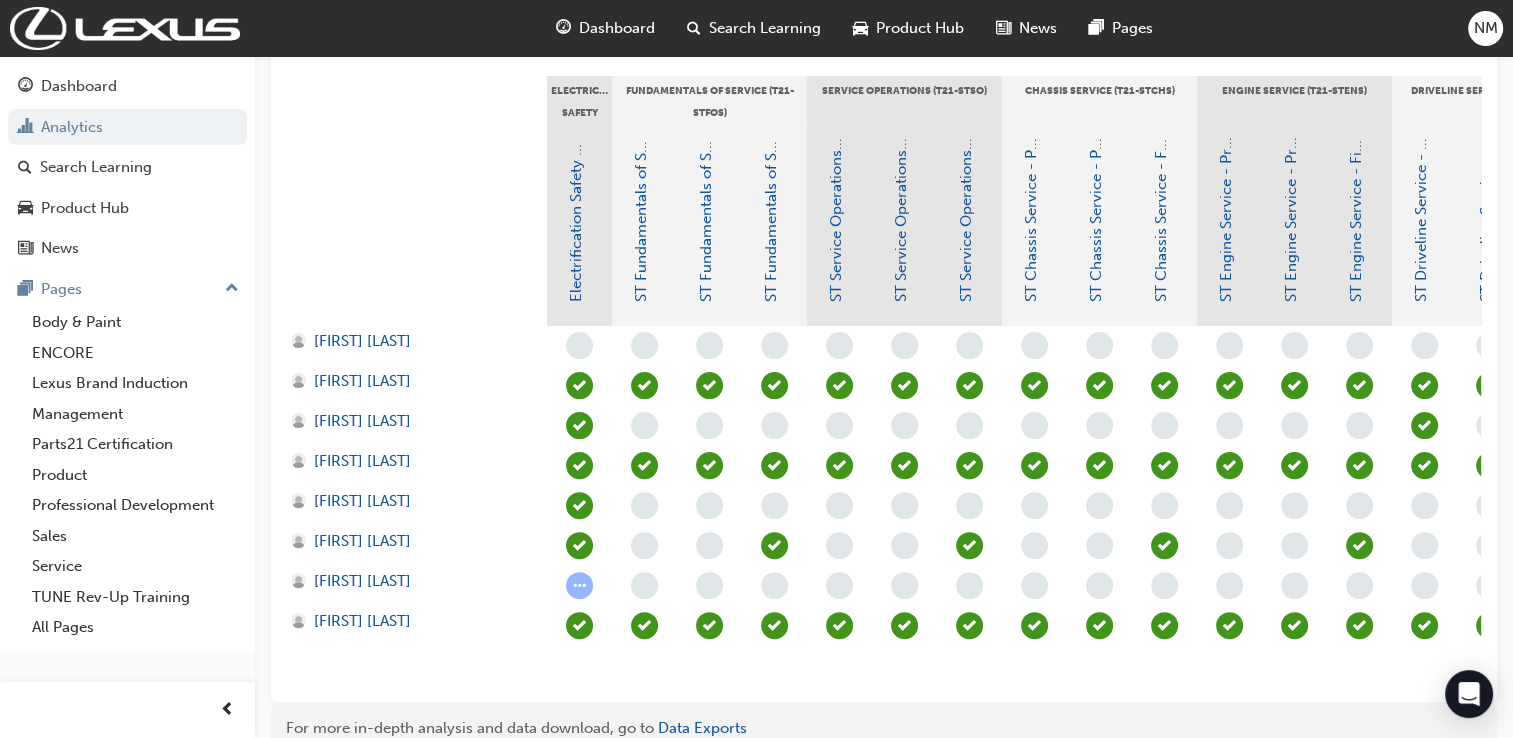 scroll, scrollTop: 500, scrollLeft: 0, axis: vertical 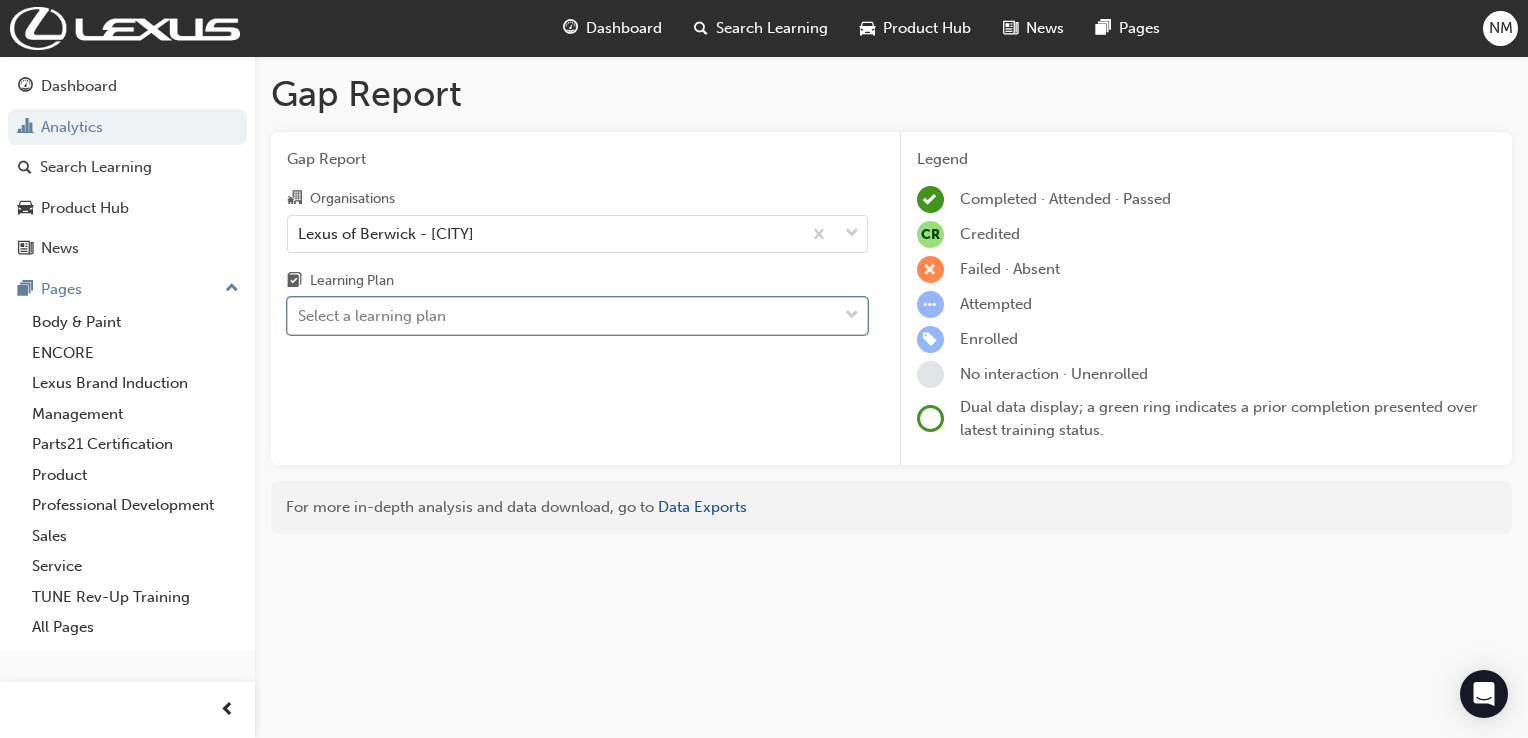 click on "Select a learning plan" at bounding box center [562, 316] 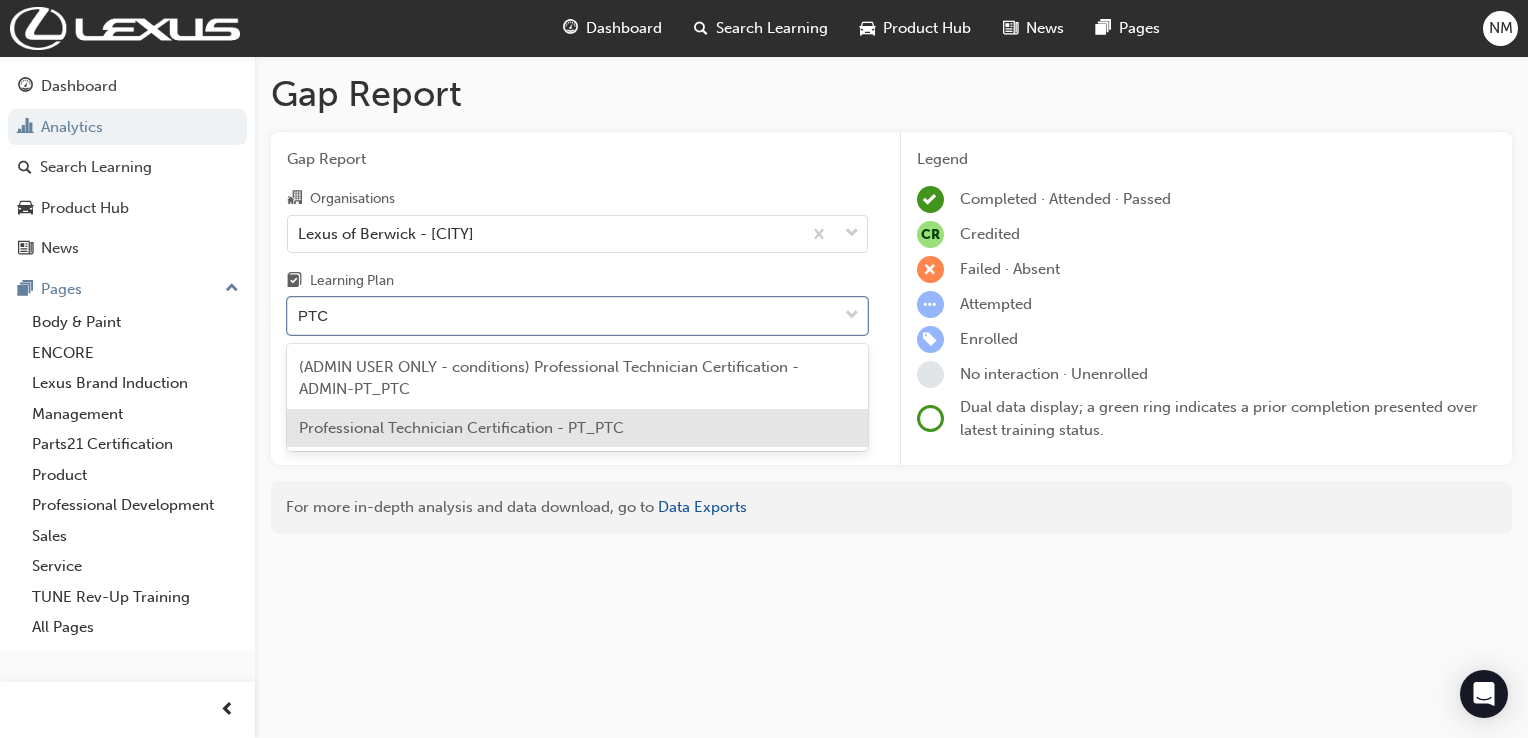 type on "PTC" 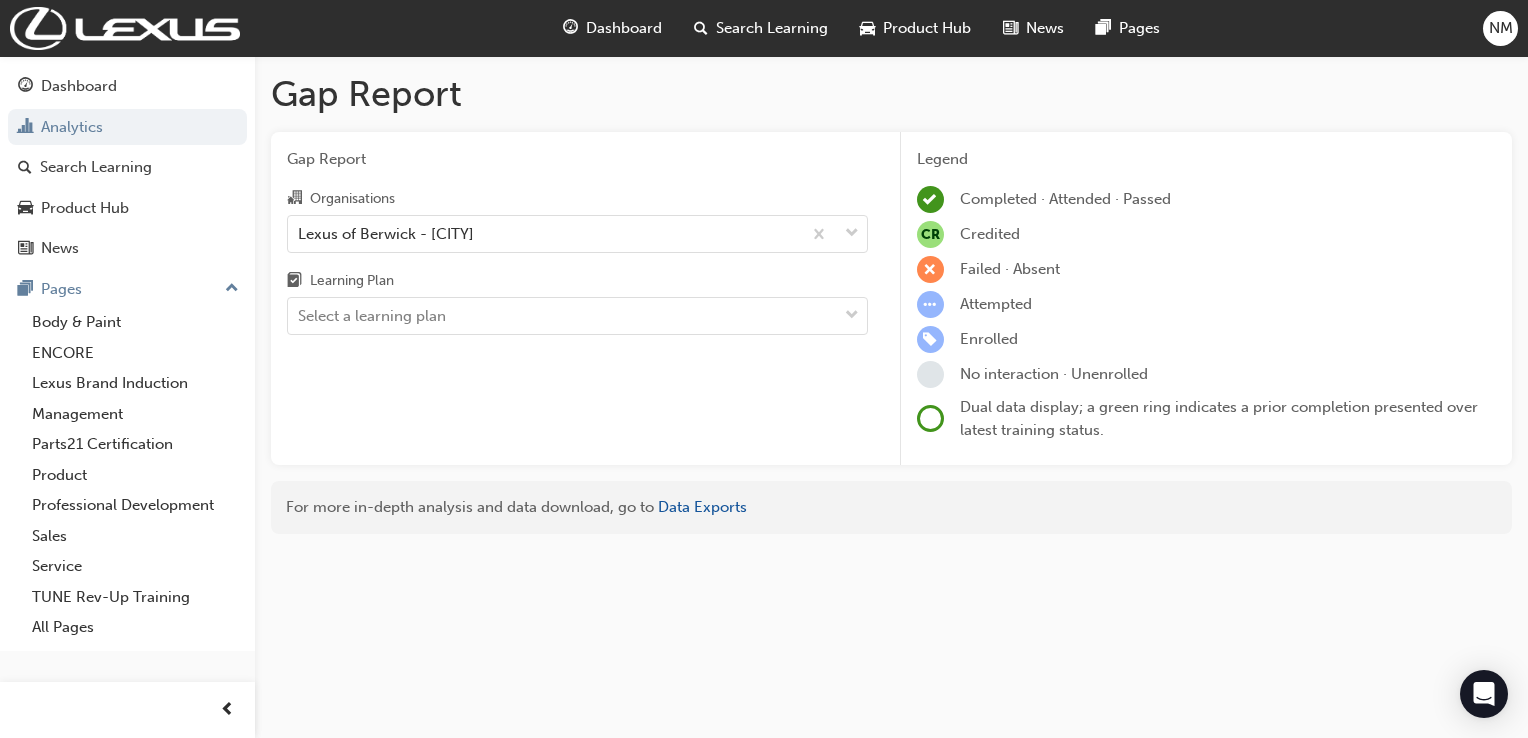 click on "Gap Report Organisations Lexus of Berwick - BERWICK Learning Plan Select a learning plan" at bounding box center (577, 299) 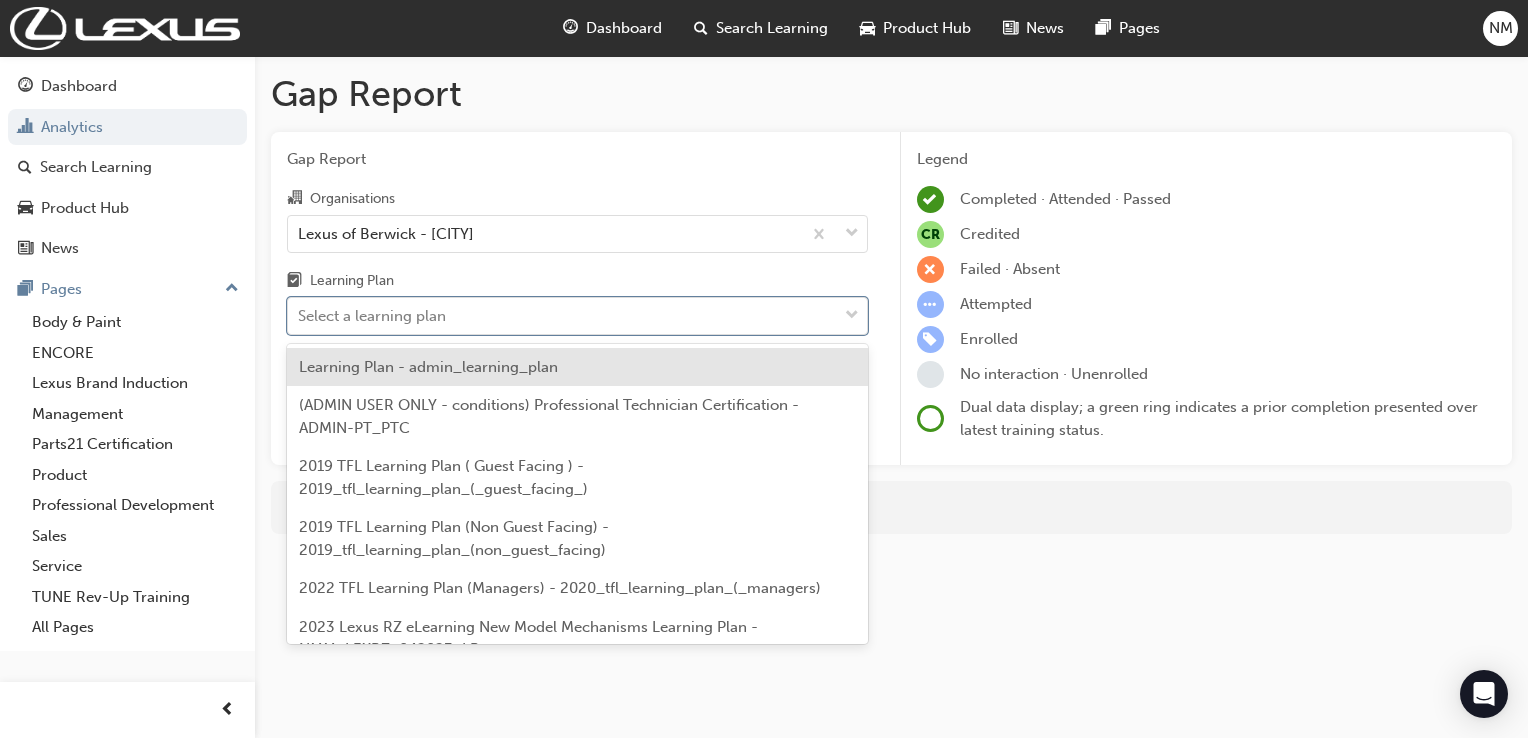 click on "Select a learning plan" at bounding box center (562, 316) 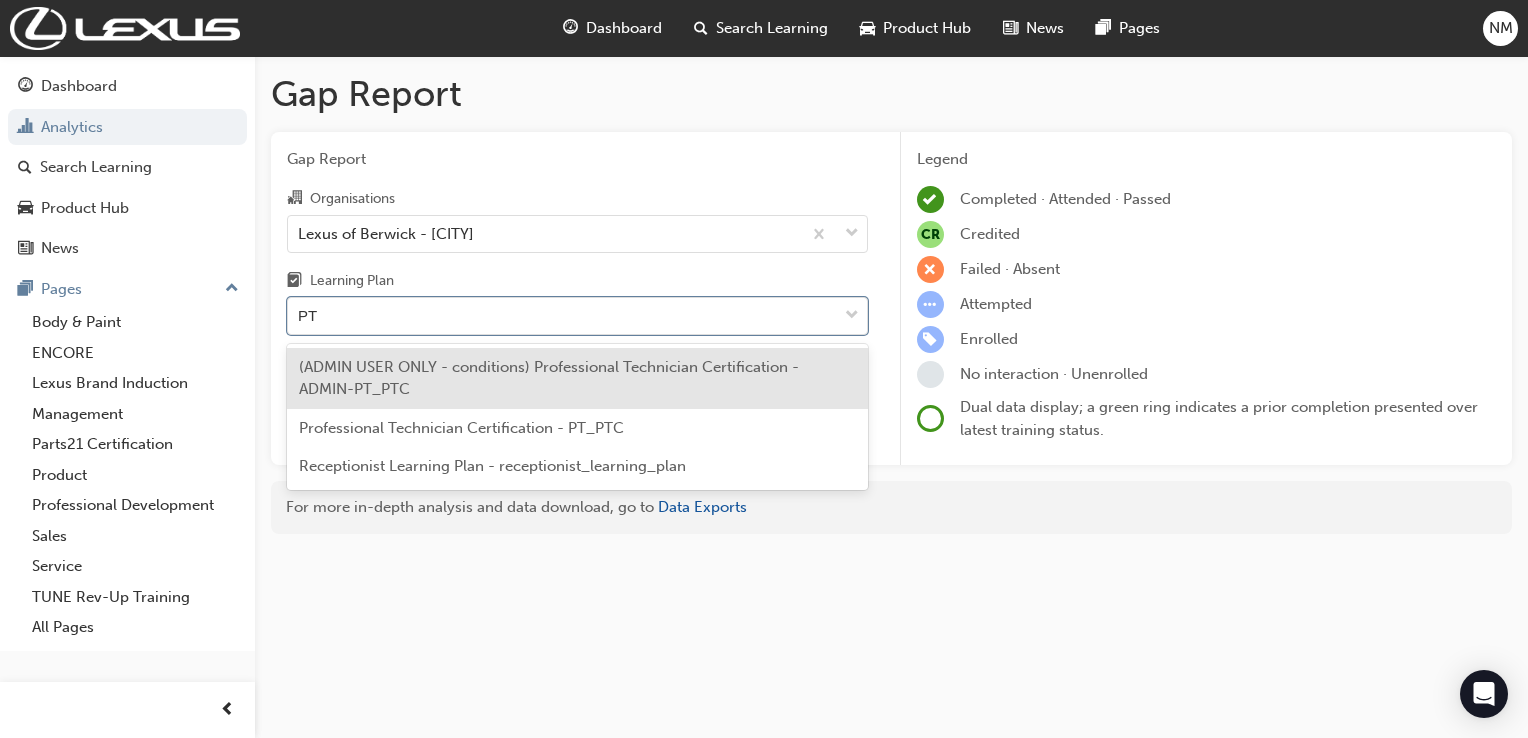 type on "PTC" 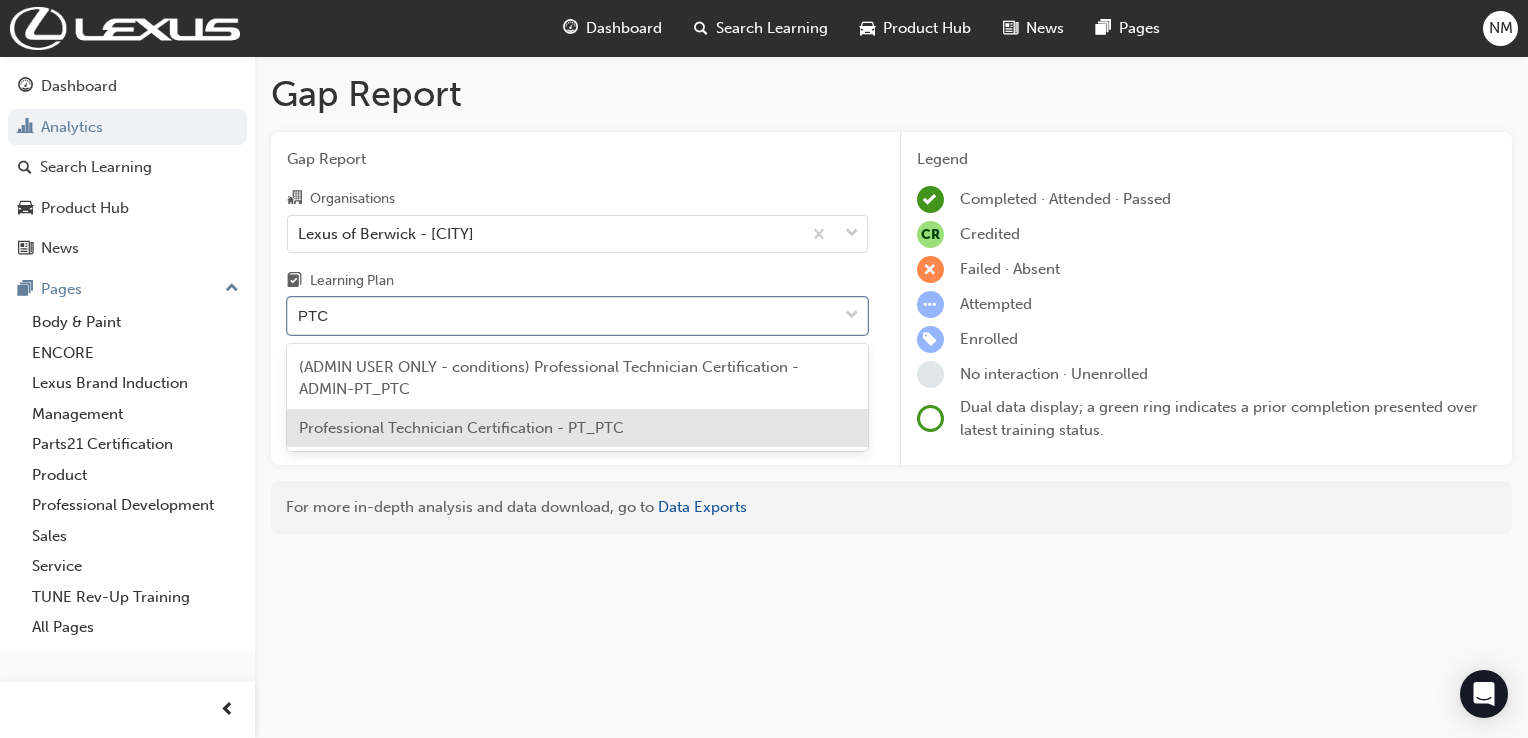 click on "Professional Technician Certification - PT_PTC" at bounding box center (577, 428) 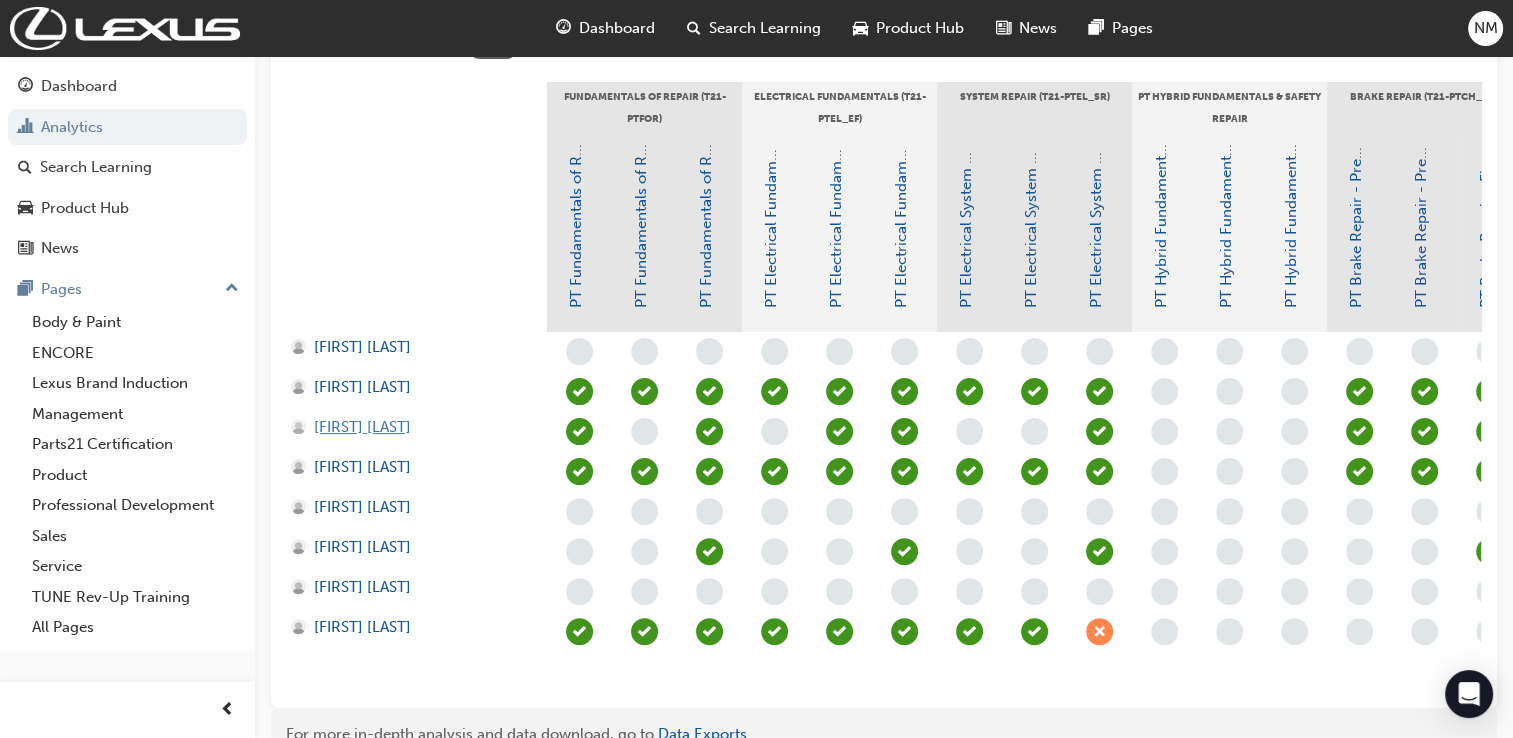 scroll, scrollTop: 500, scrollLeft: 0, axis: vertical 